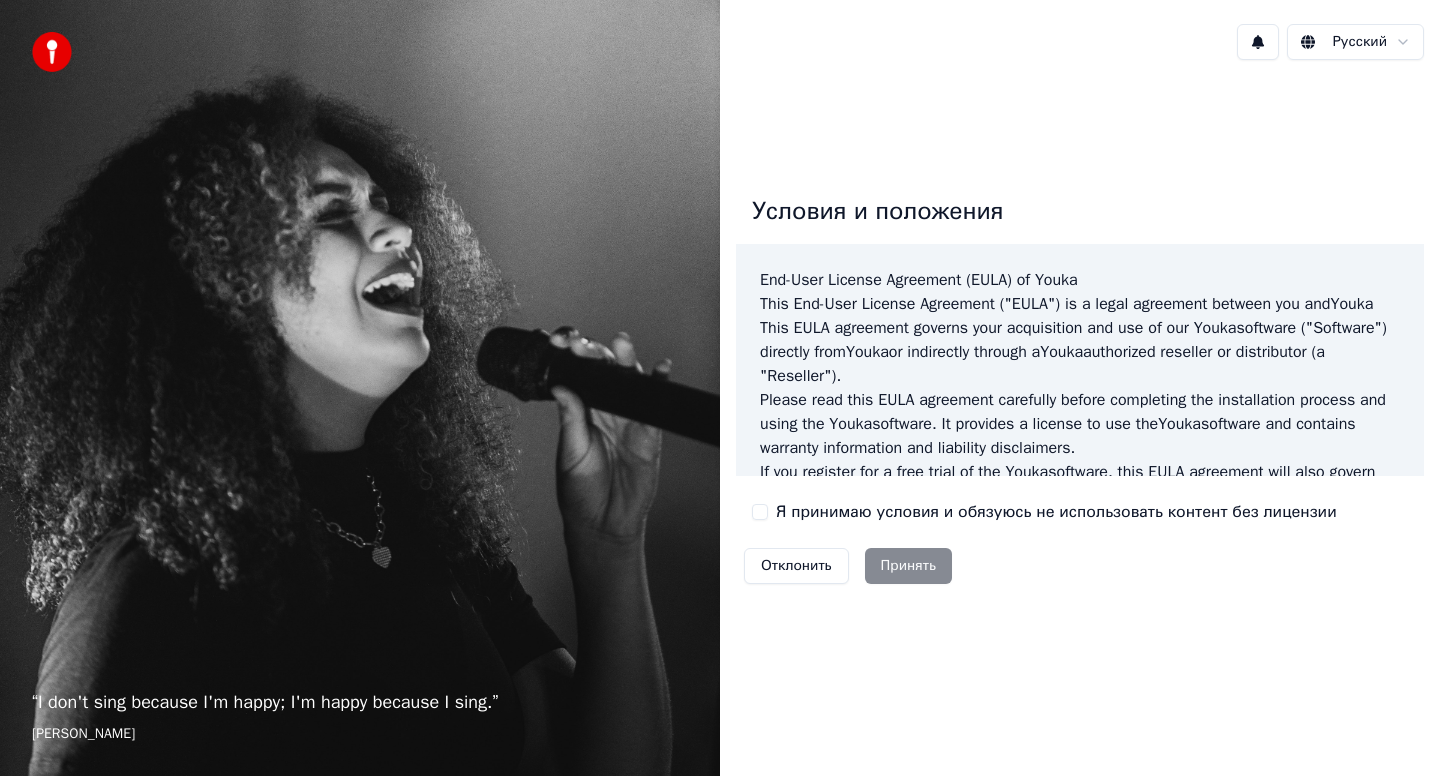 scroll, scrollTop: 0, scrollLeft: 0, axis: both 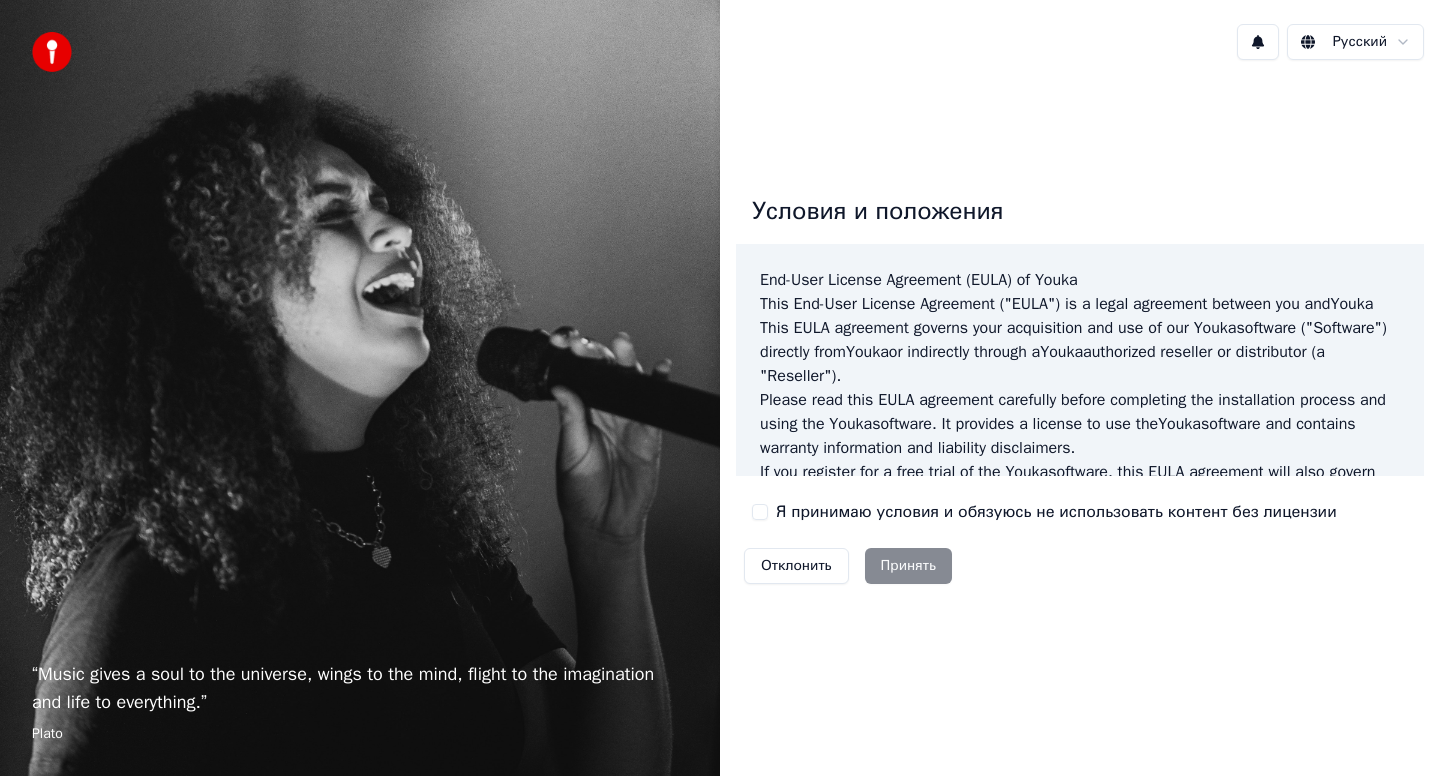 click on "Я принимаю условия и обязуюсь не использовать контент без лицензии" at bounding box center (1056, 512) 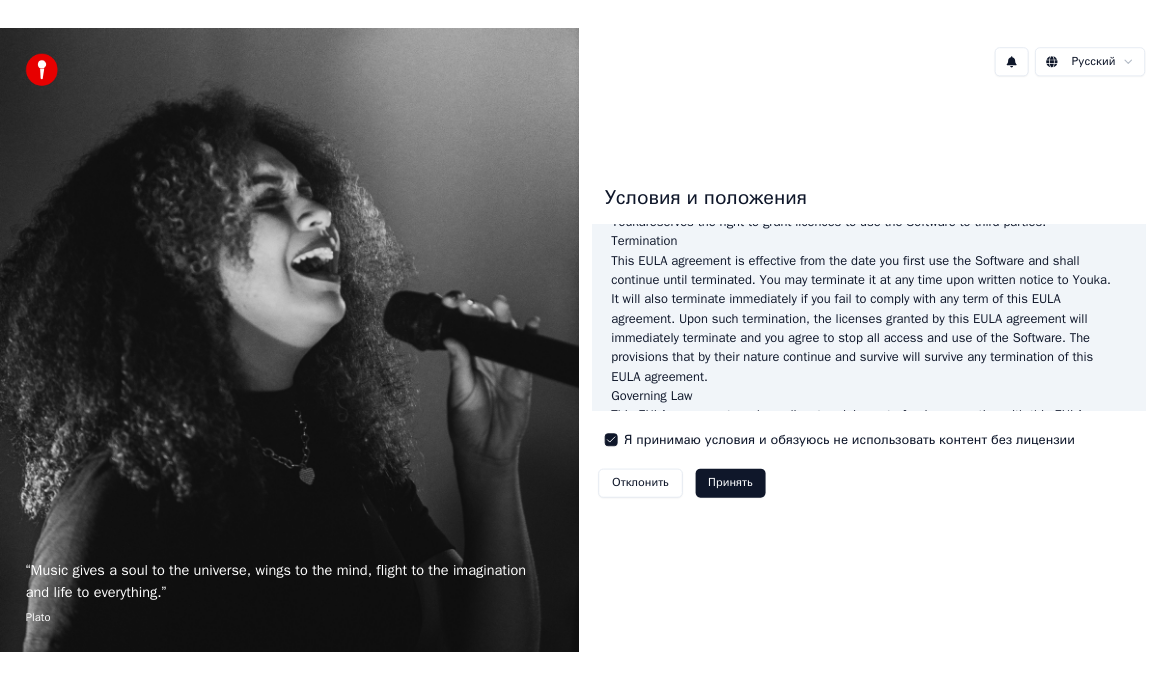 scroll, scrollTop: 1220, scrollLeft: 0, axis: vertical 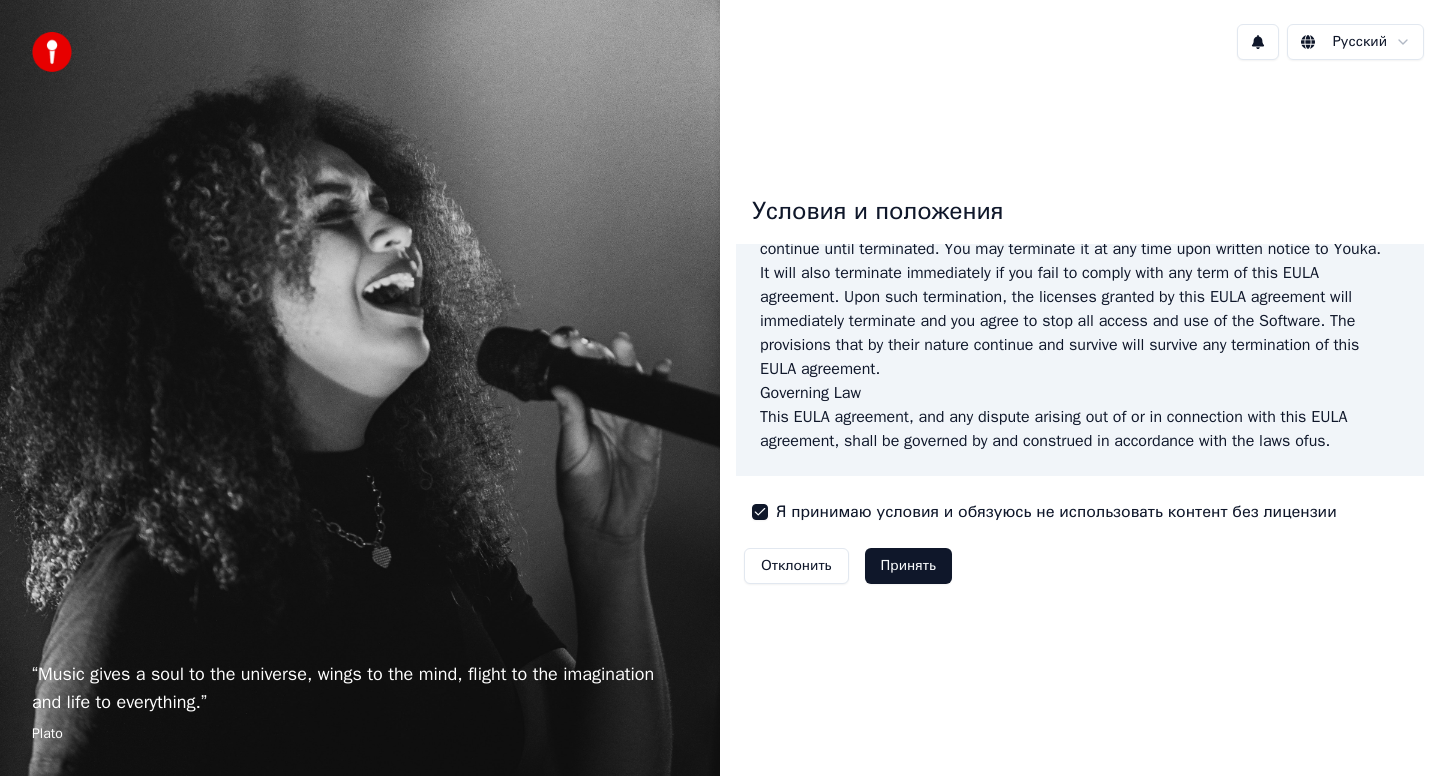 click on "Принять" at bounding box center (908, 566) 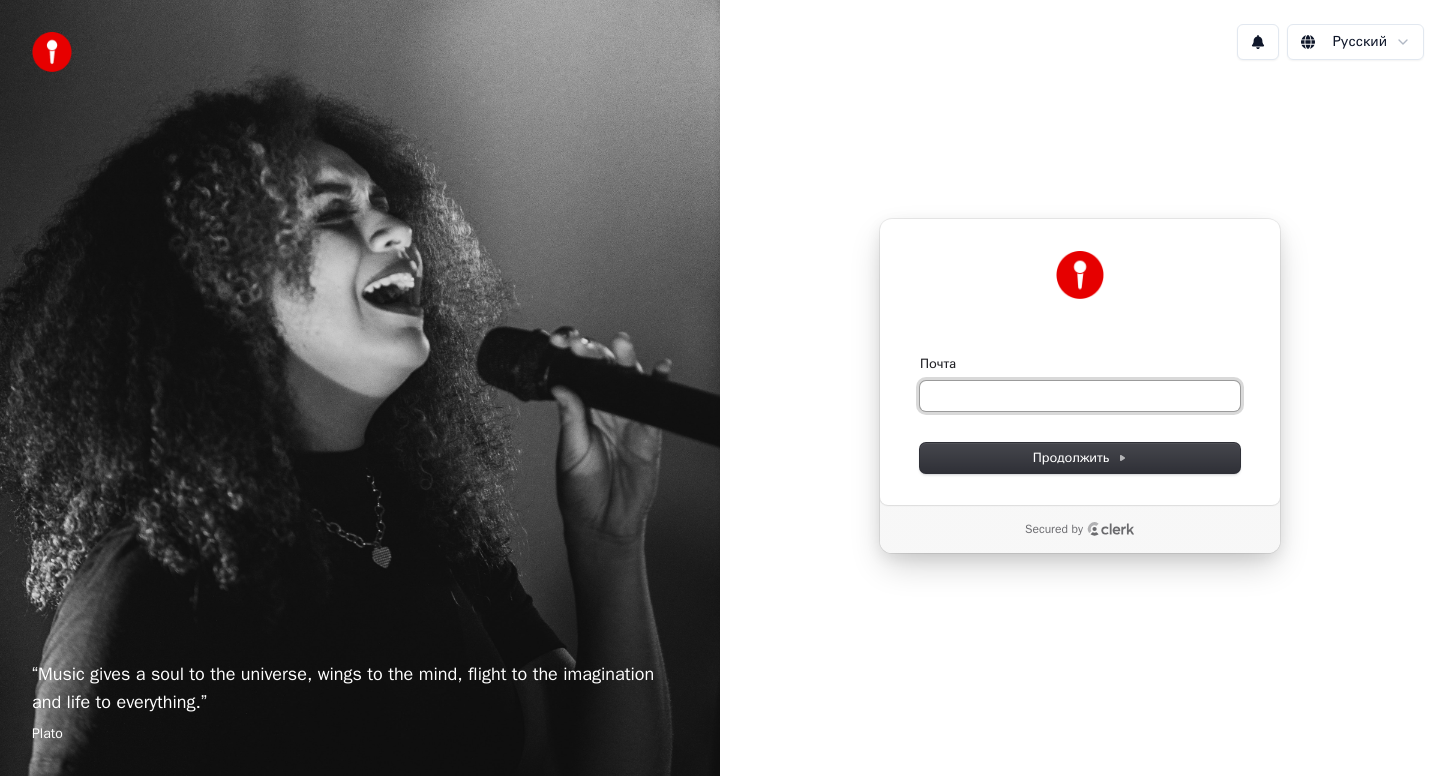 click on "Почта" at bounding box center (1080, 396) 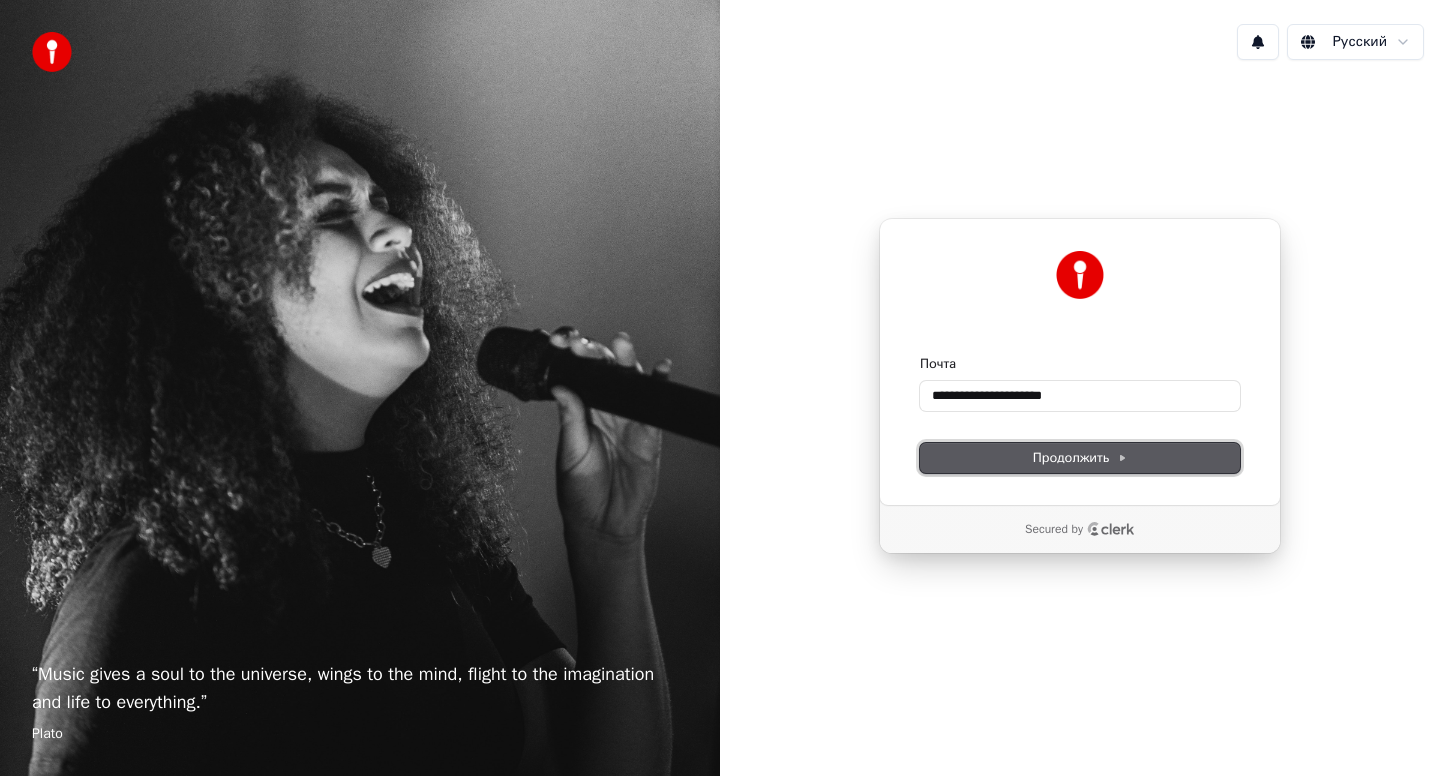 click on "Продолжить" at bounding box center (1080, 458) 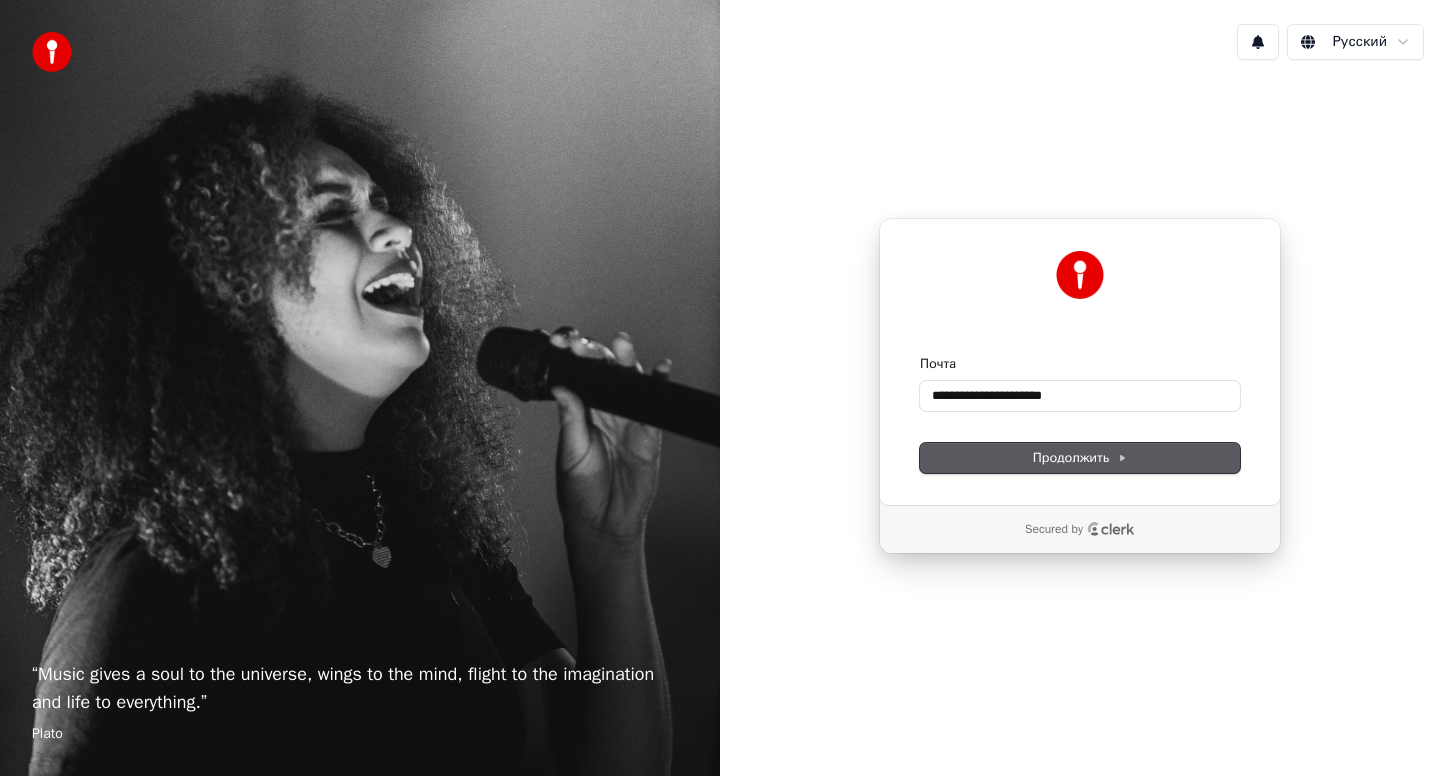 type on "**********" 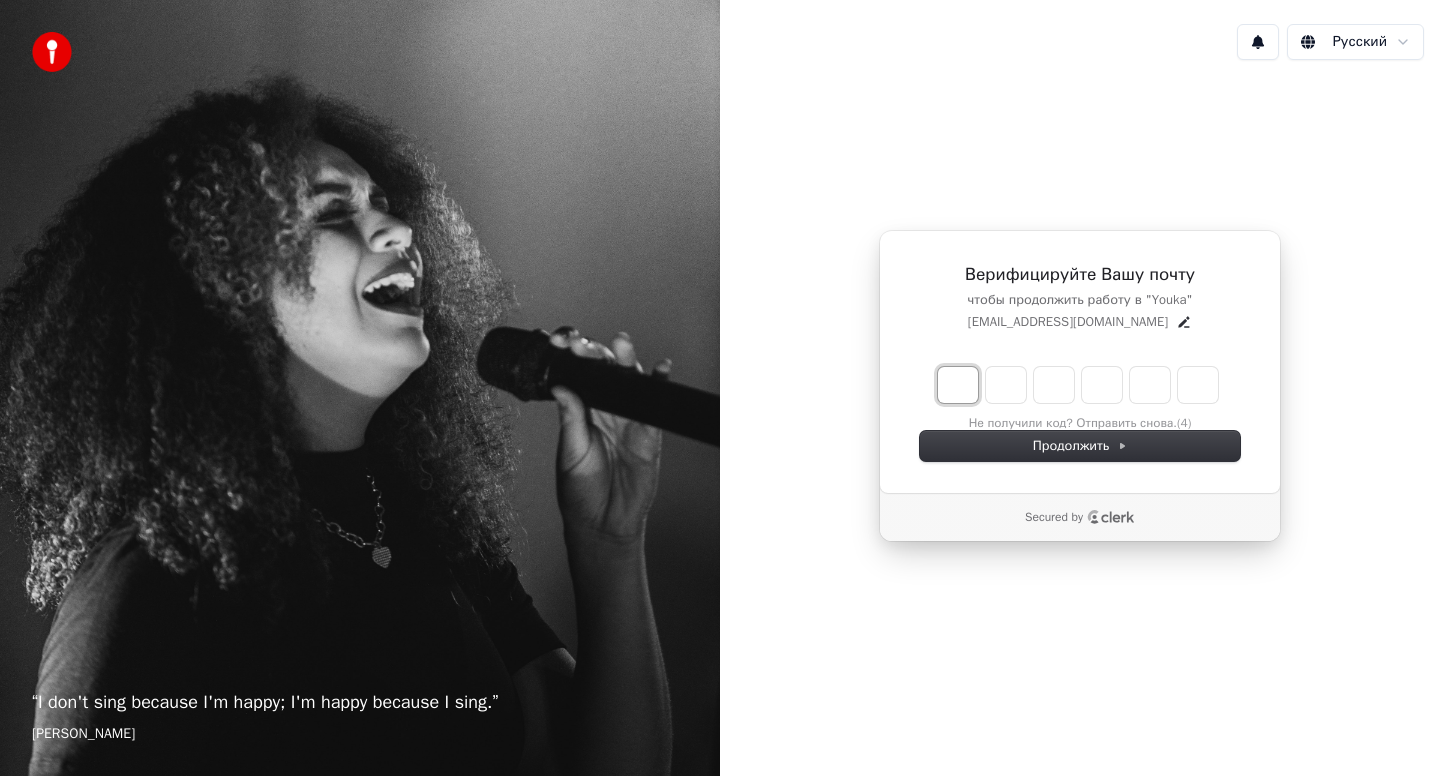 type on "*" 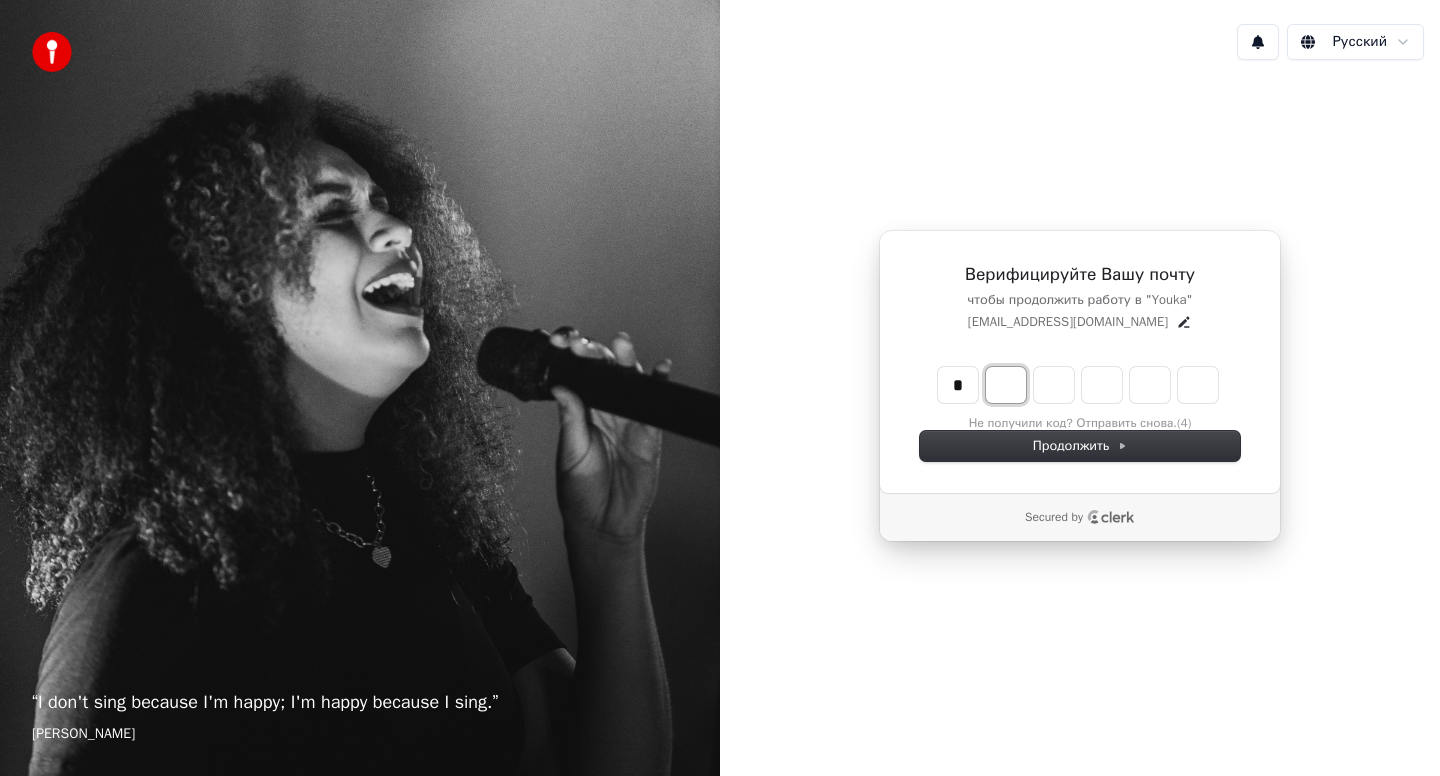 type on "*" 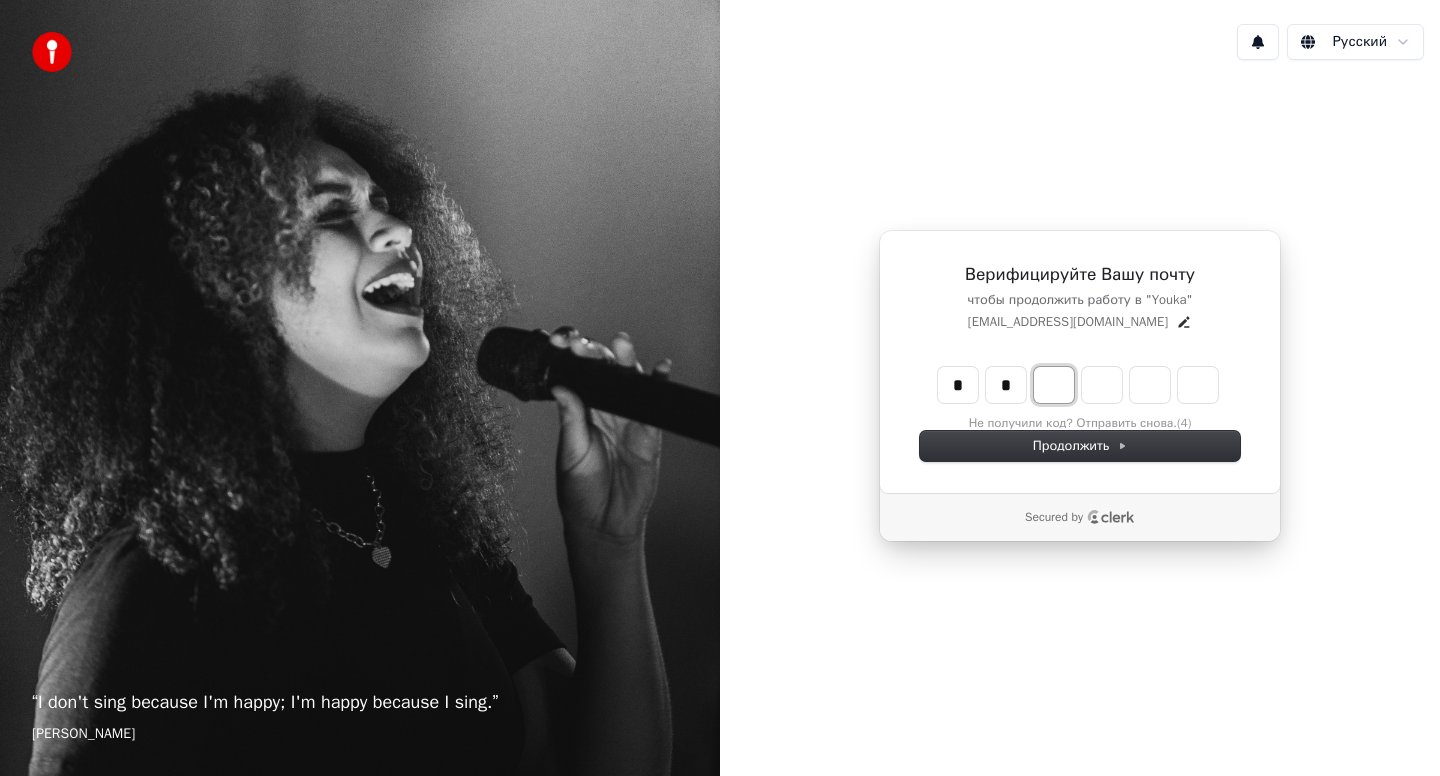 type on "**" 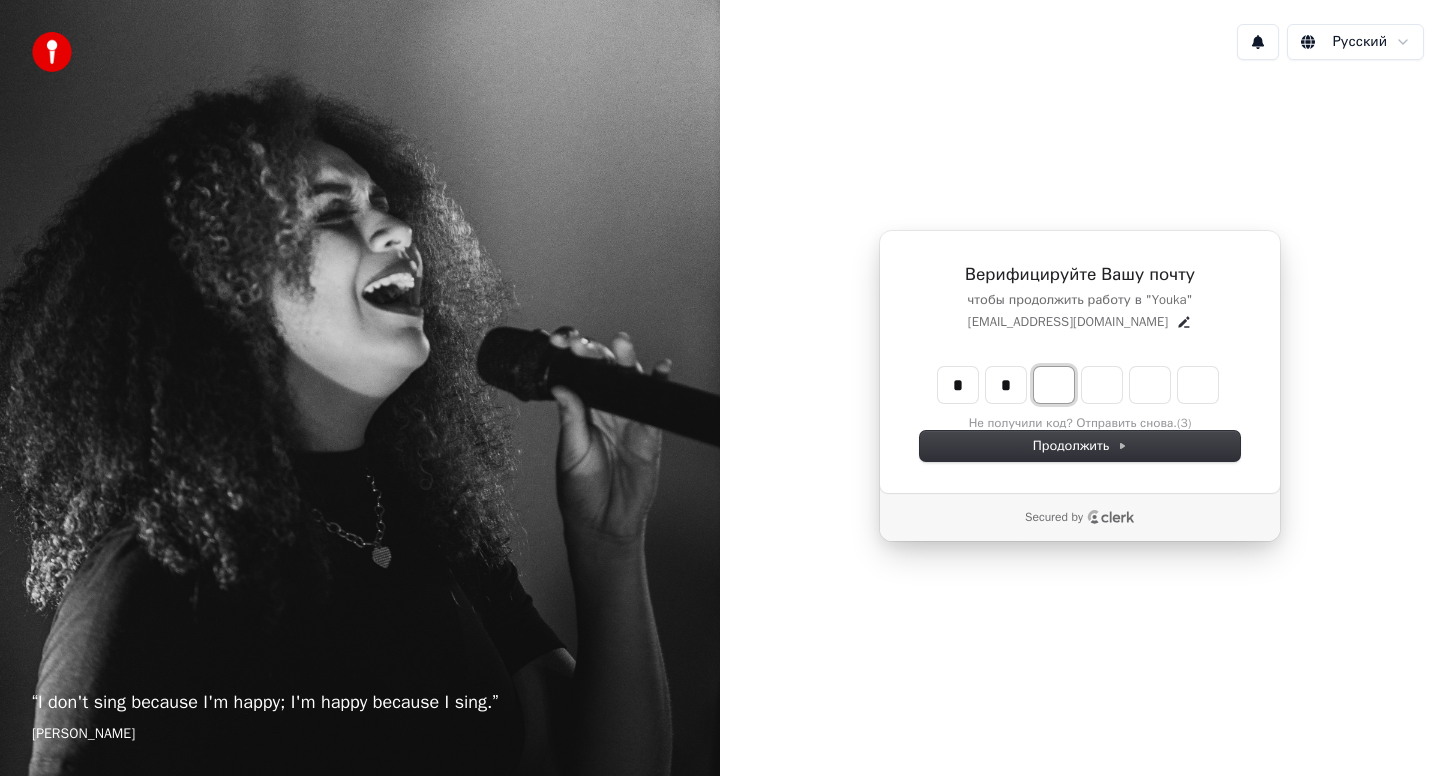 type on "*" 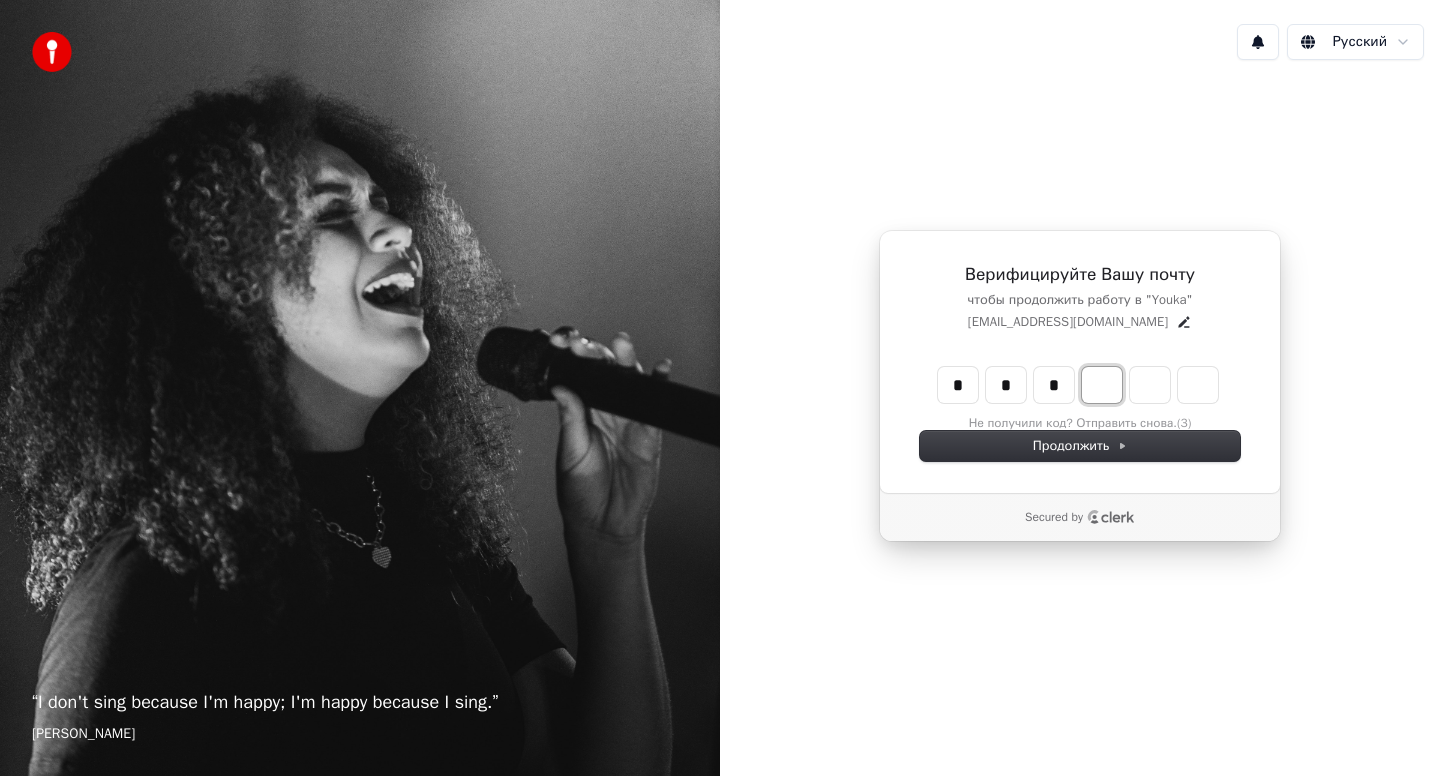 type on "***" 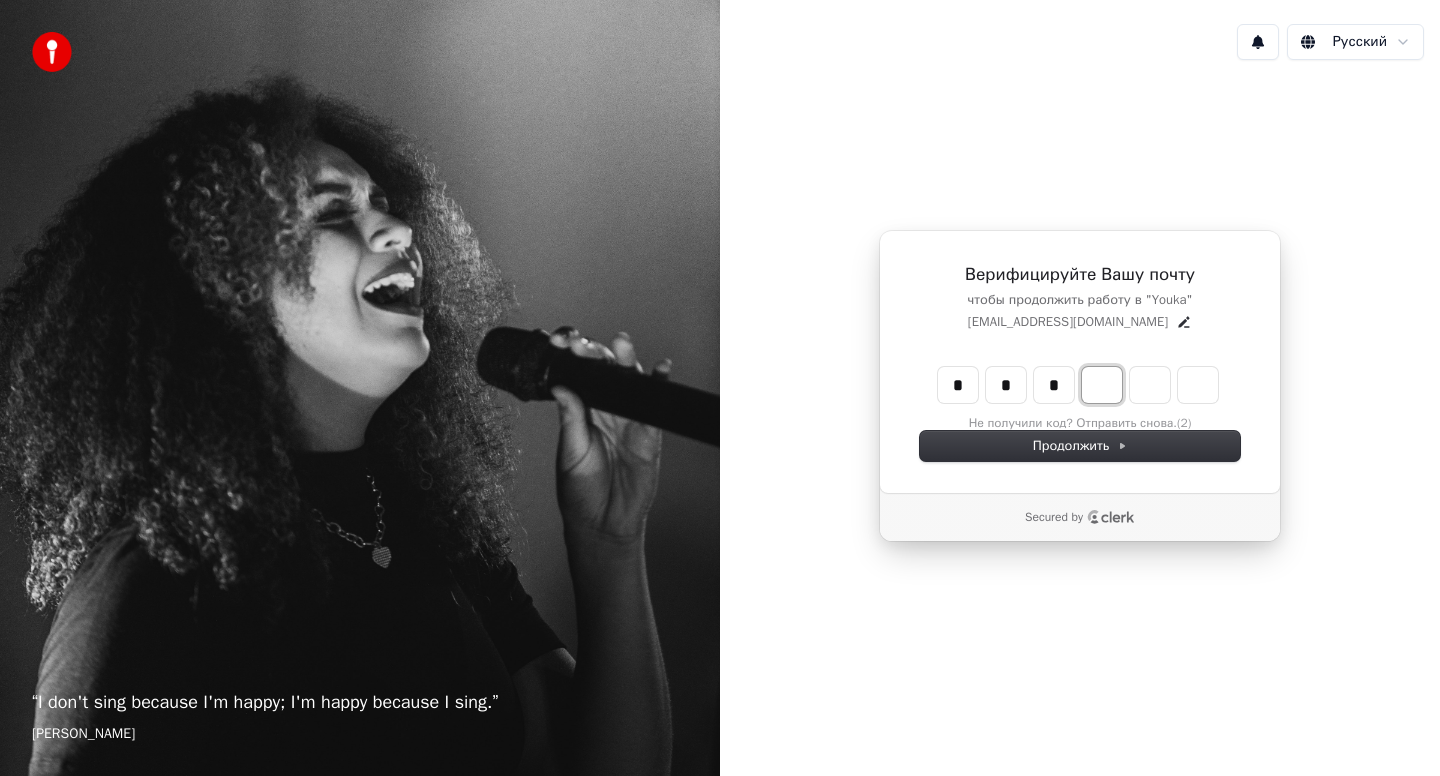 type on "*" 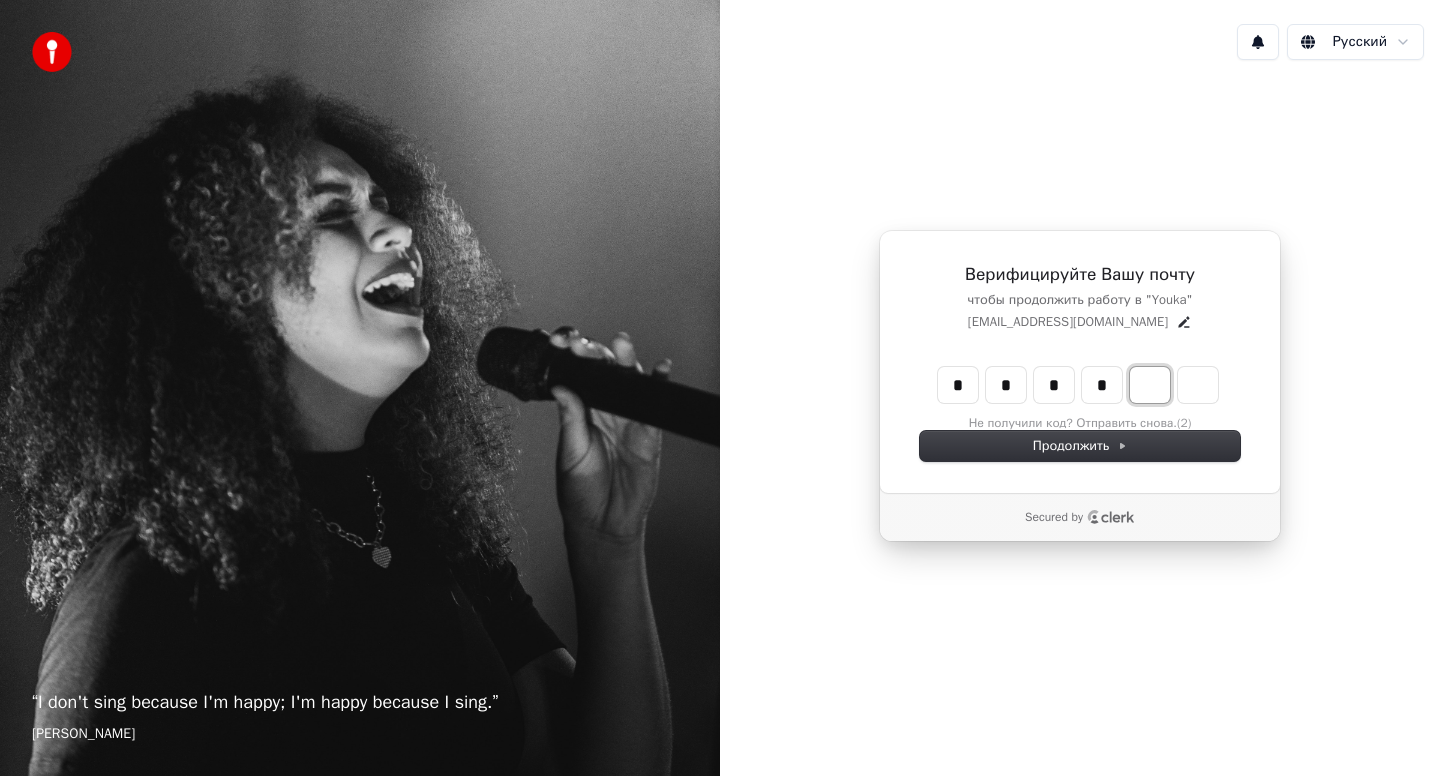 type on "****" 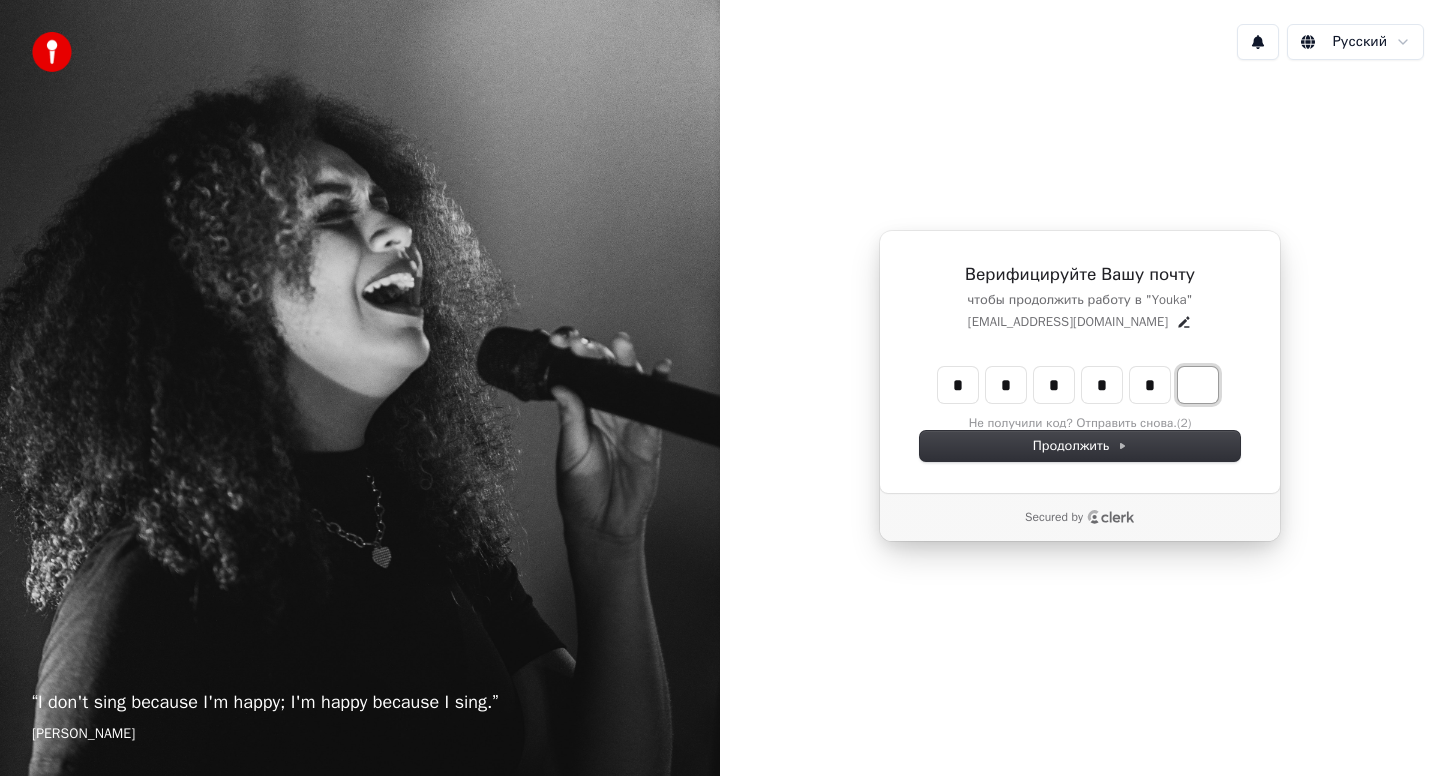type on "*****" 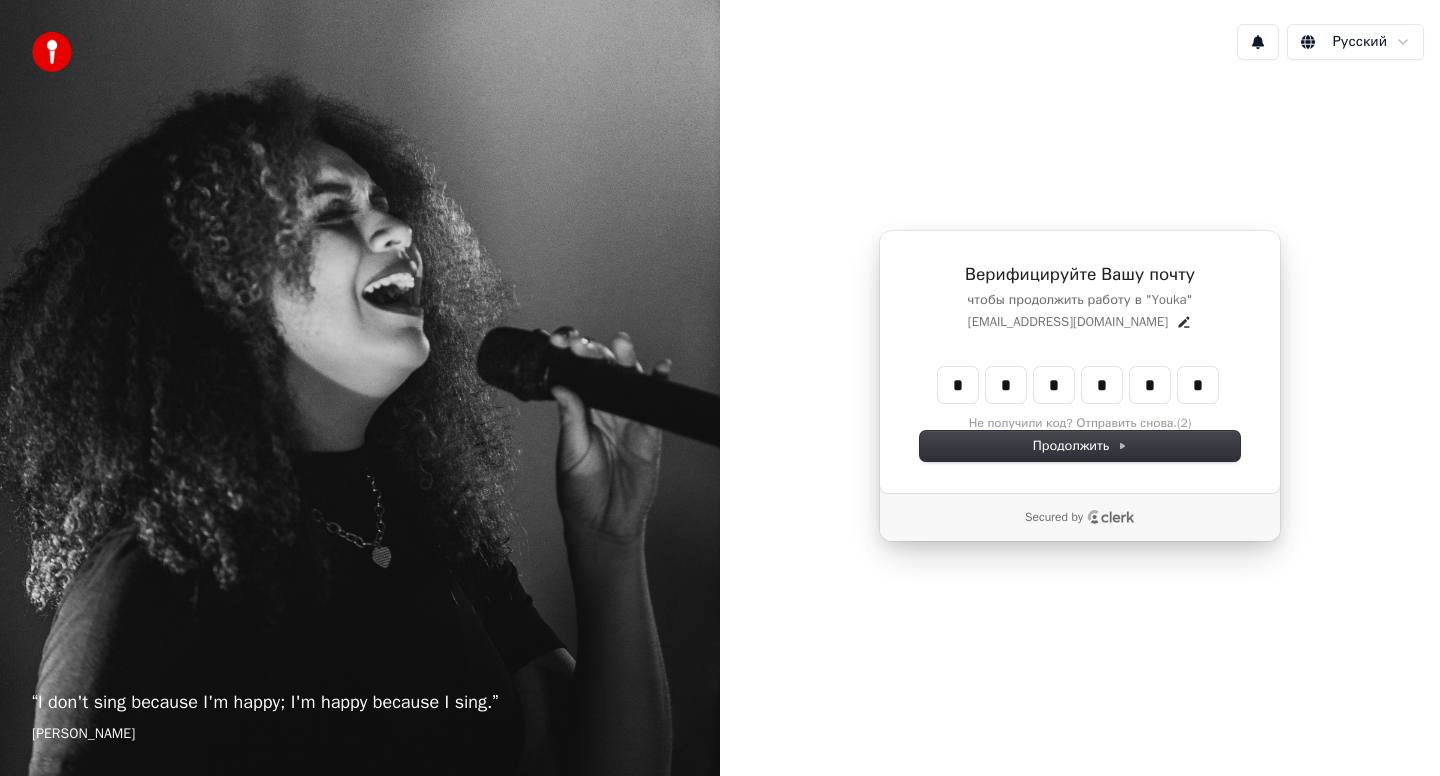 type on "******" 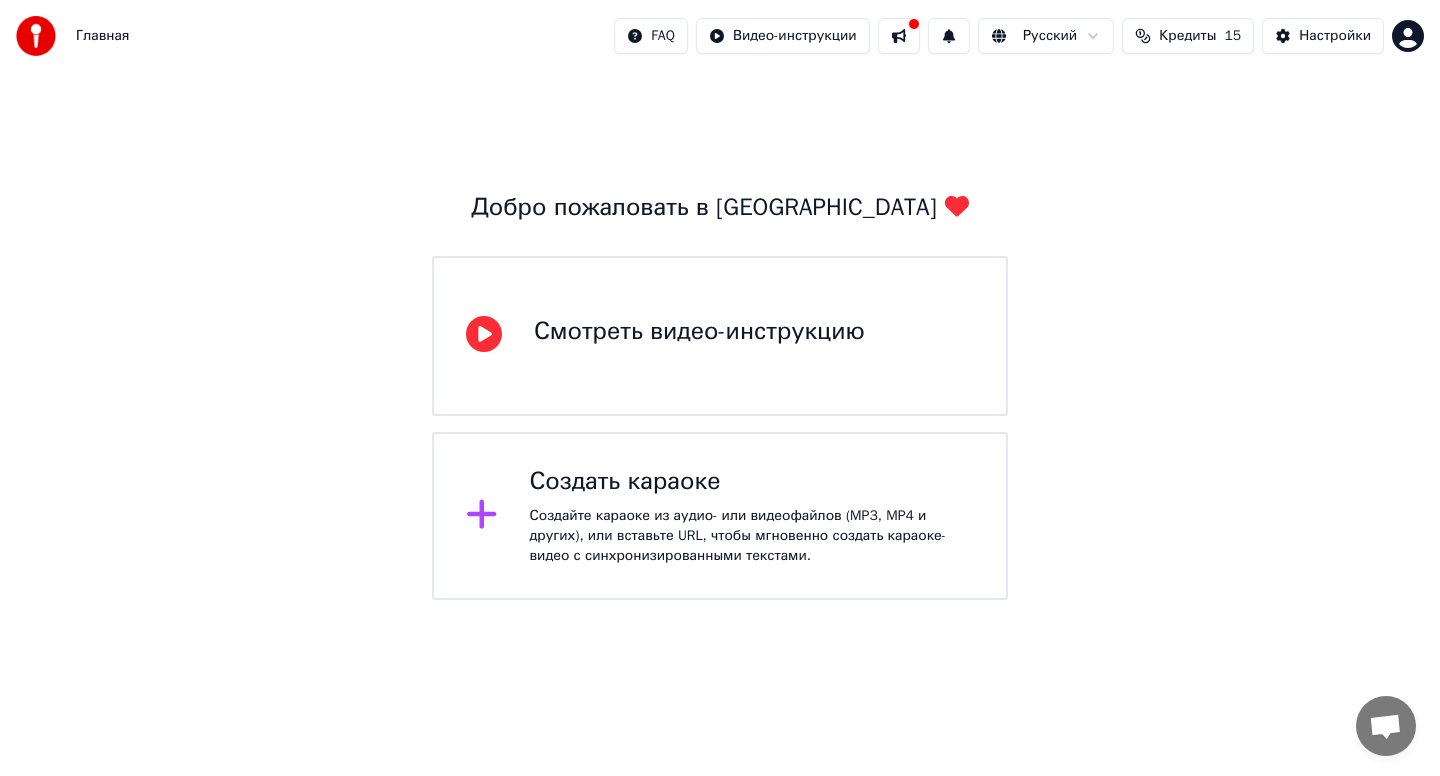 click 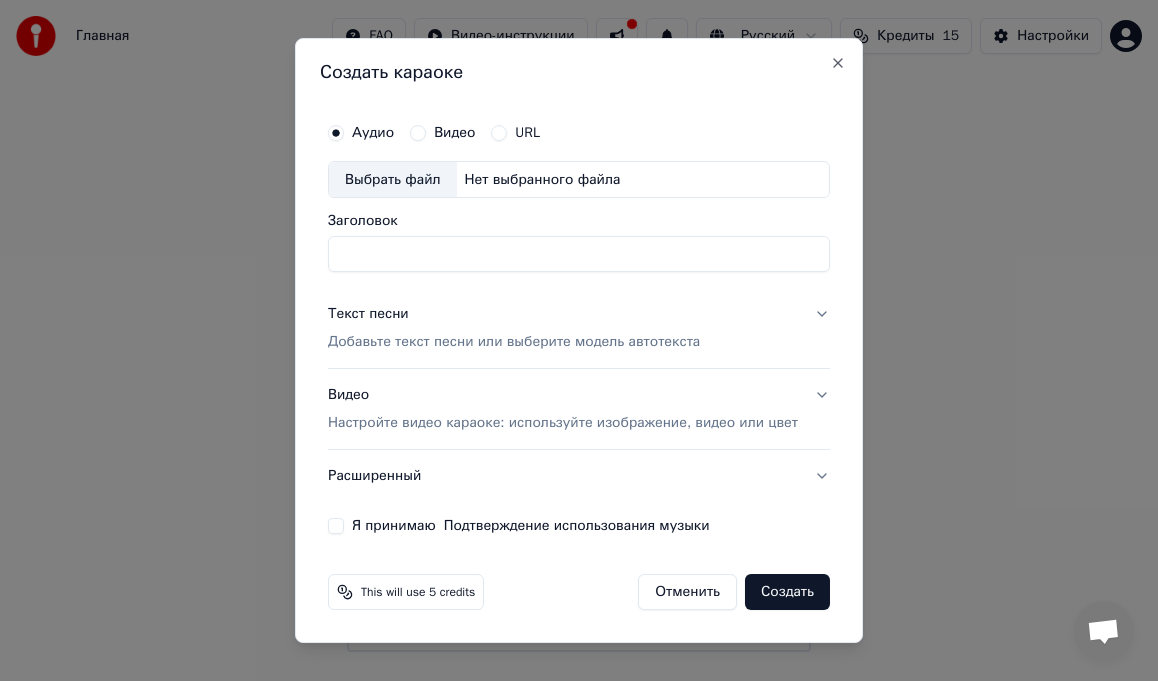 click on "Выбрать файл" at bounding box center [393, 180] 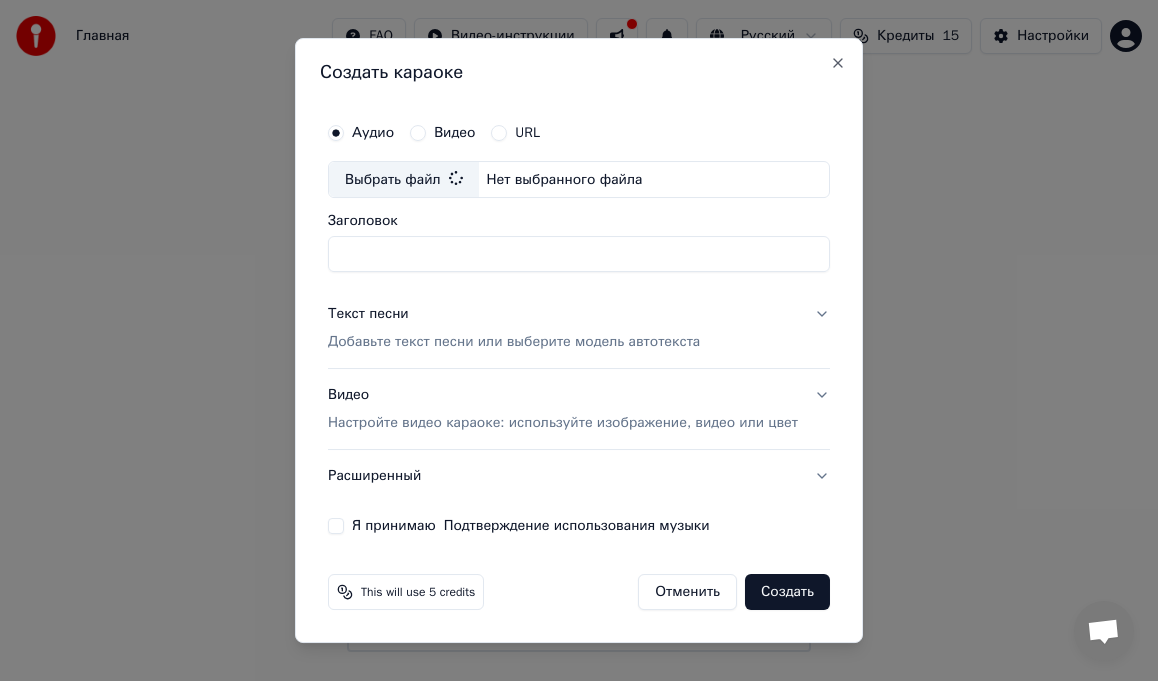 click on "Заголовок" at bounding box center (579, 255) 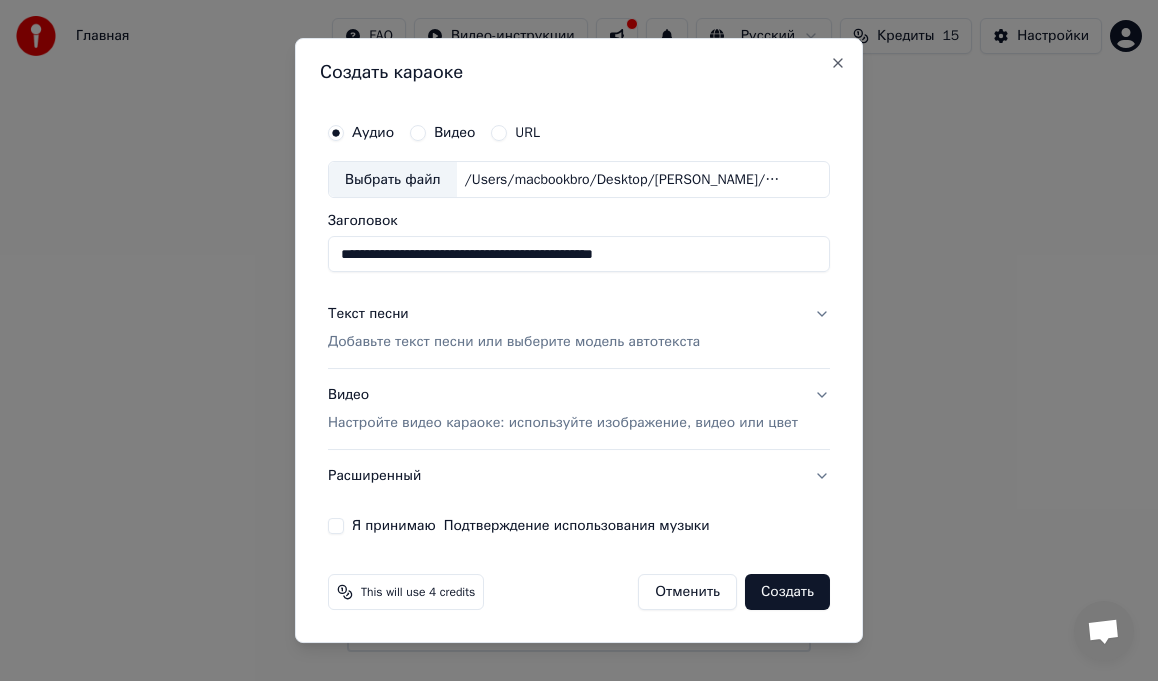 drag, startPoint x: 407, startPoint y: 251, endPoint x: 304, endPoint y: 253, distance: 103.01942 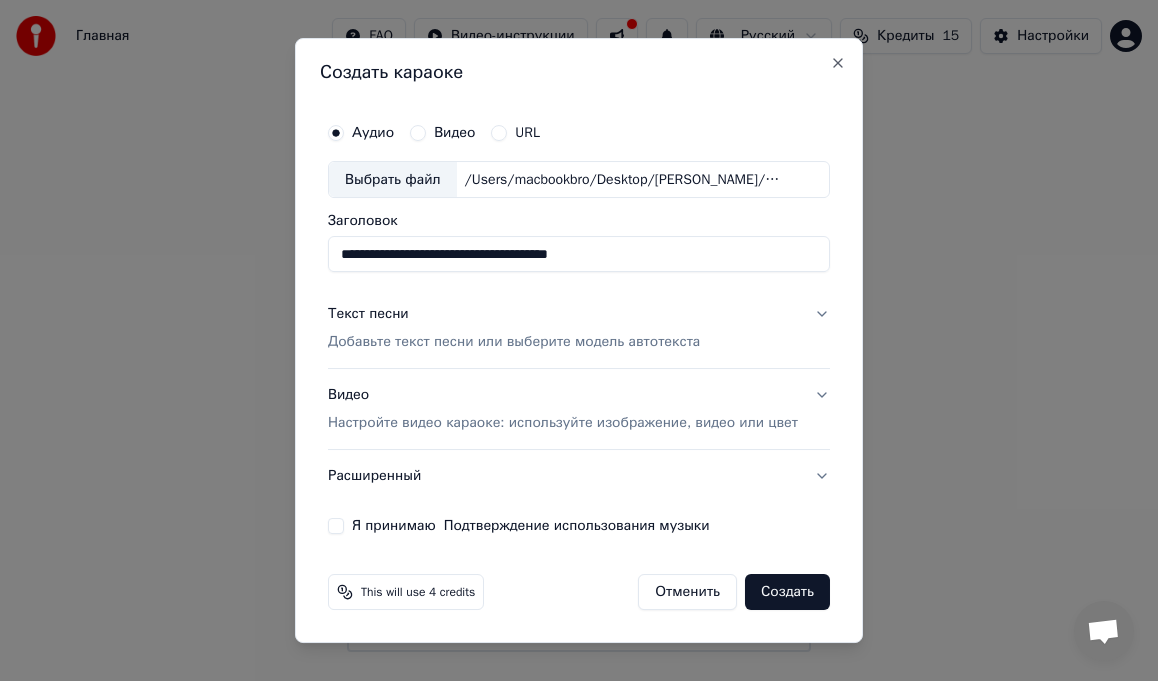 click on "**********" at bounding box center (579, 255) 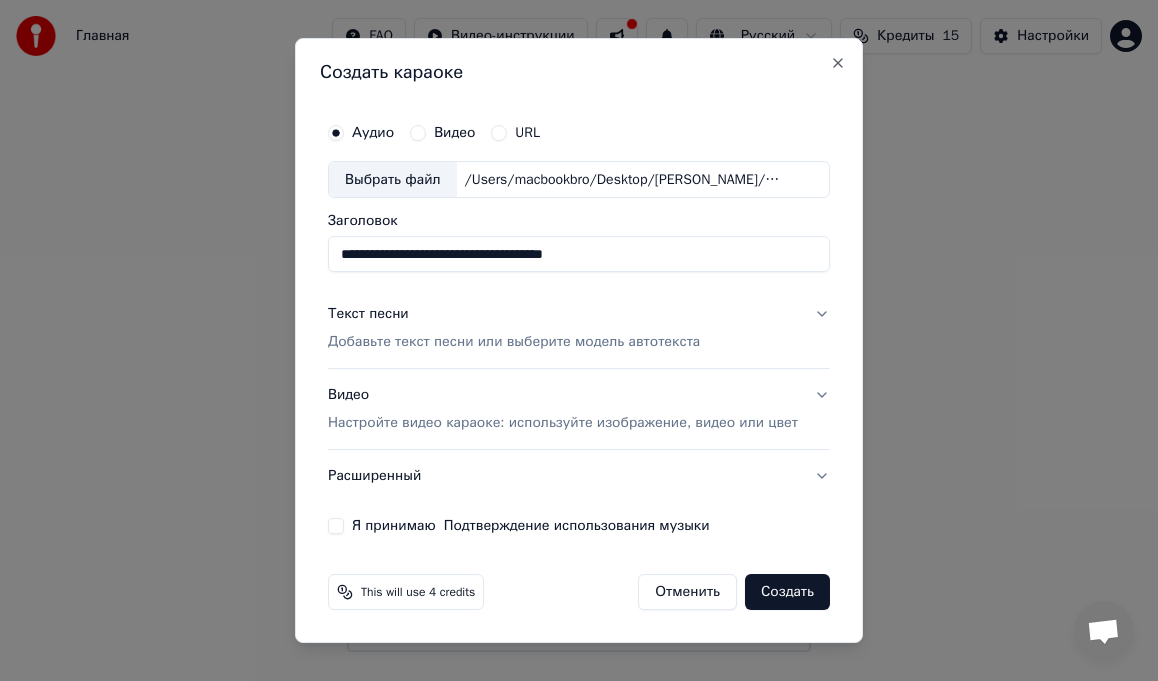 type on "**********" 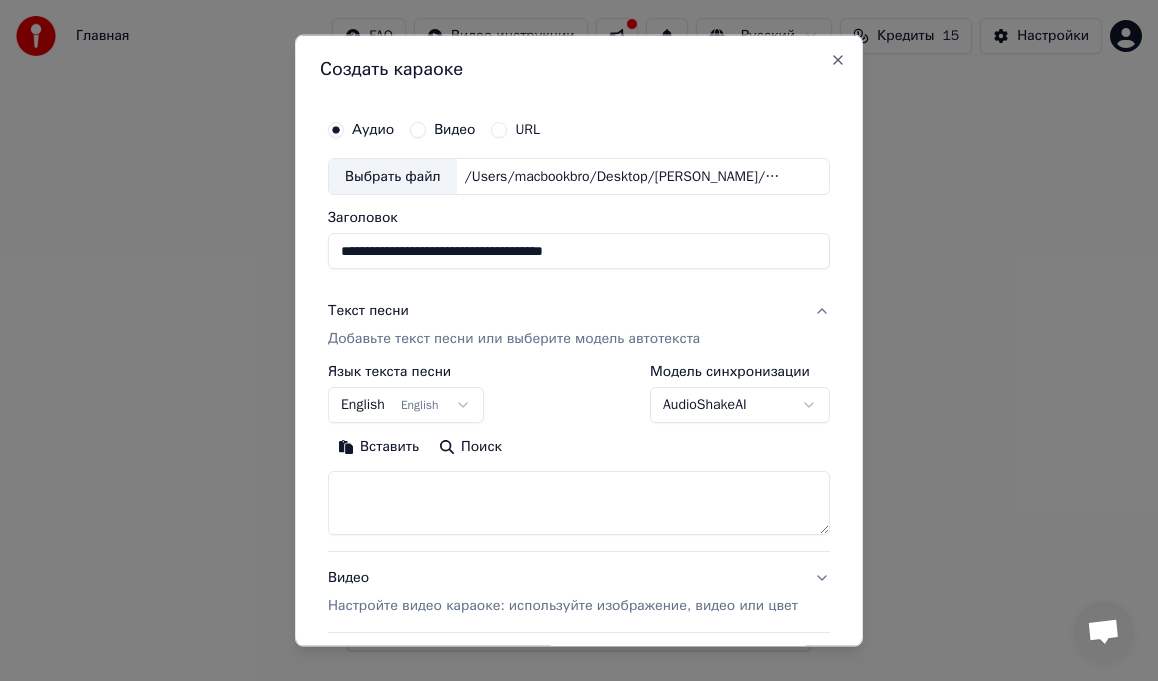 click at bounding box center (579, 503) 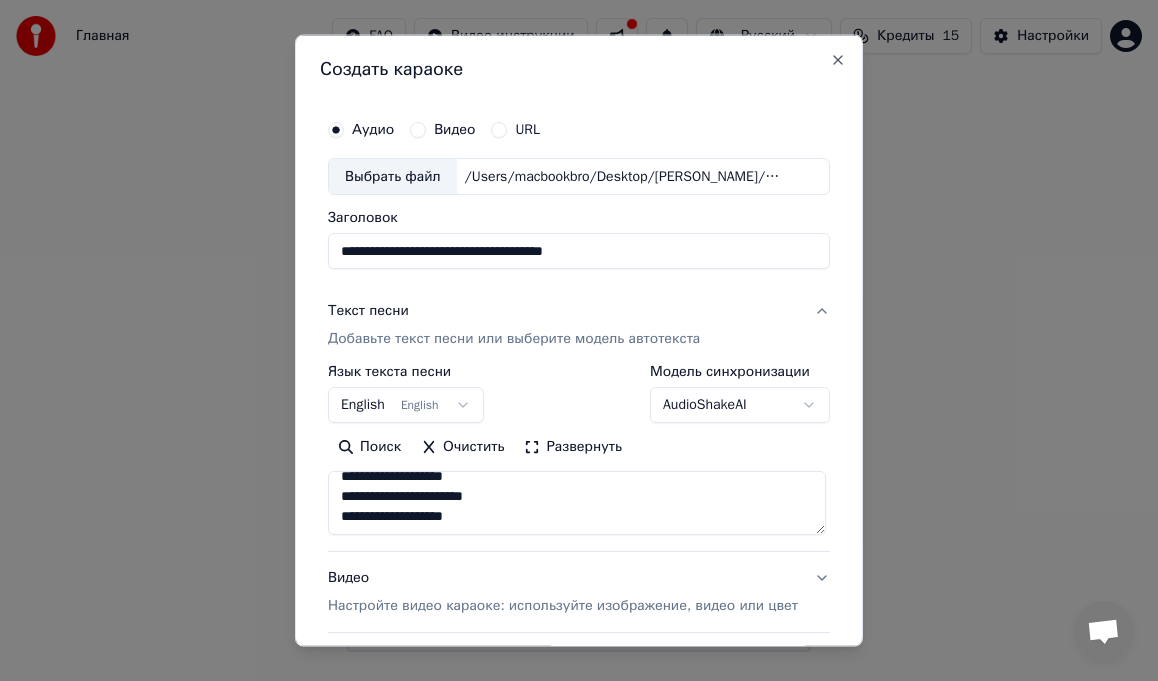 scroll, scrollTop: 793, scrollLeft: 0, axis: vertical 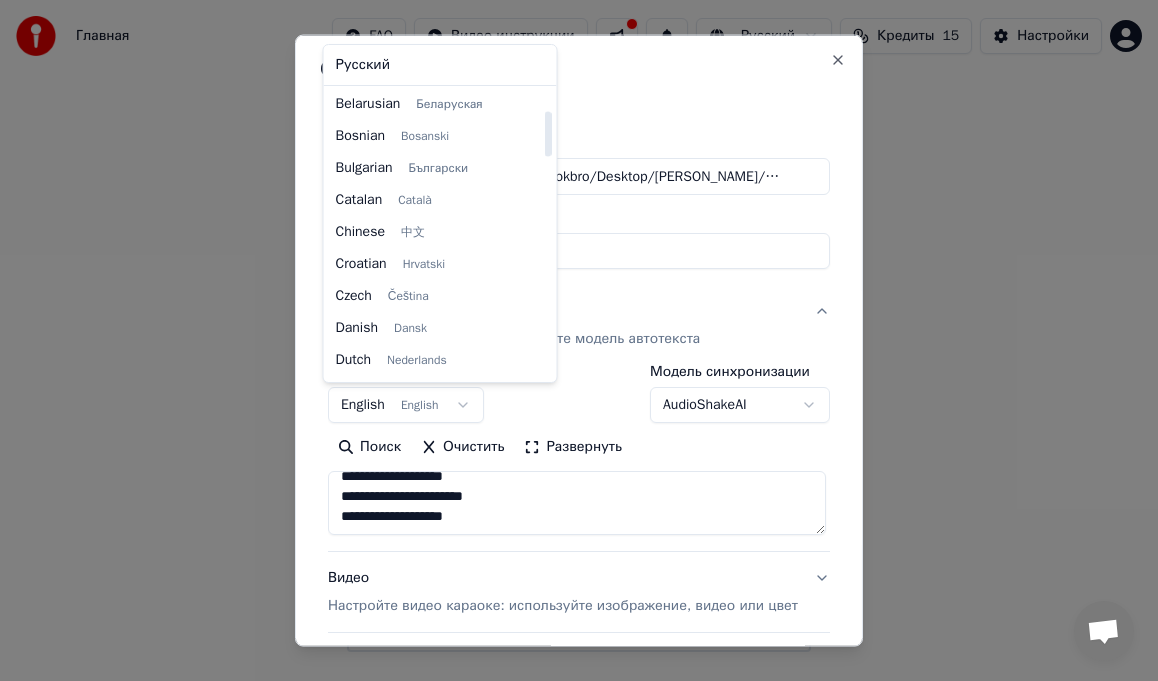 select on "**" 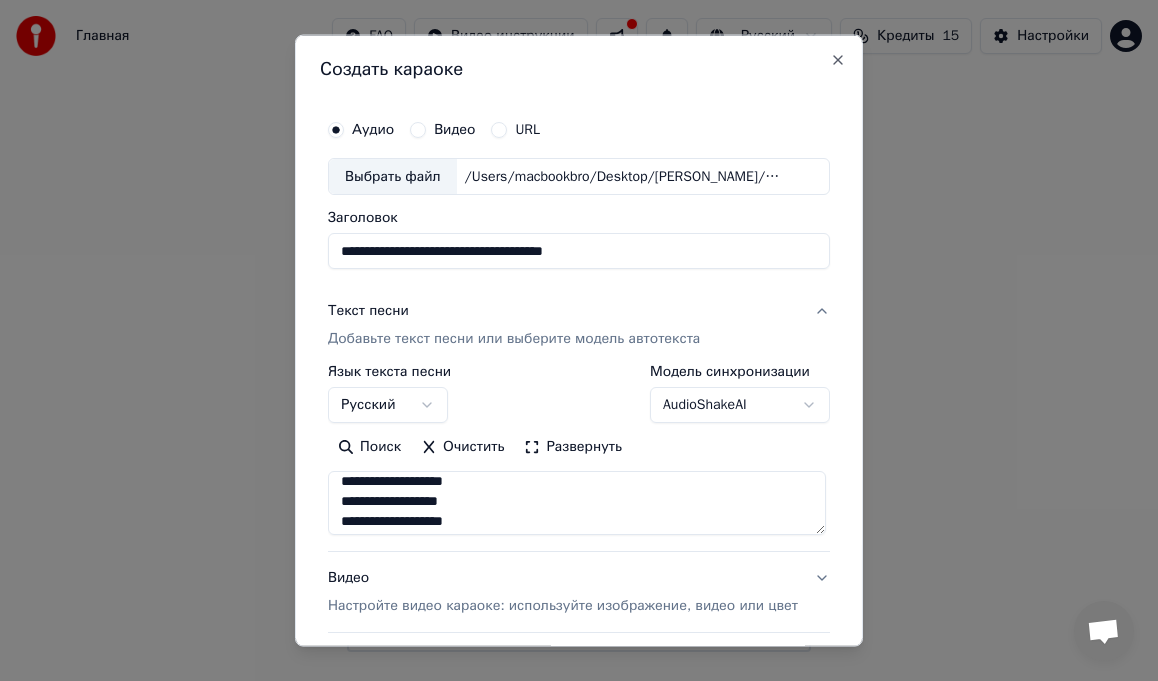 scroll, scrollTop: 0, scrollLeft: 0, axis: both 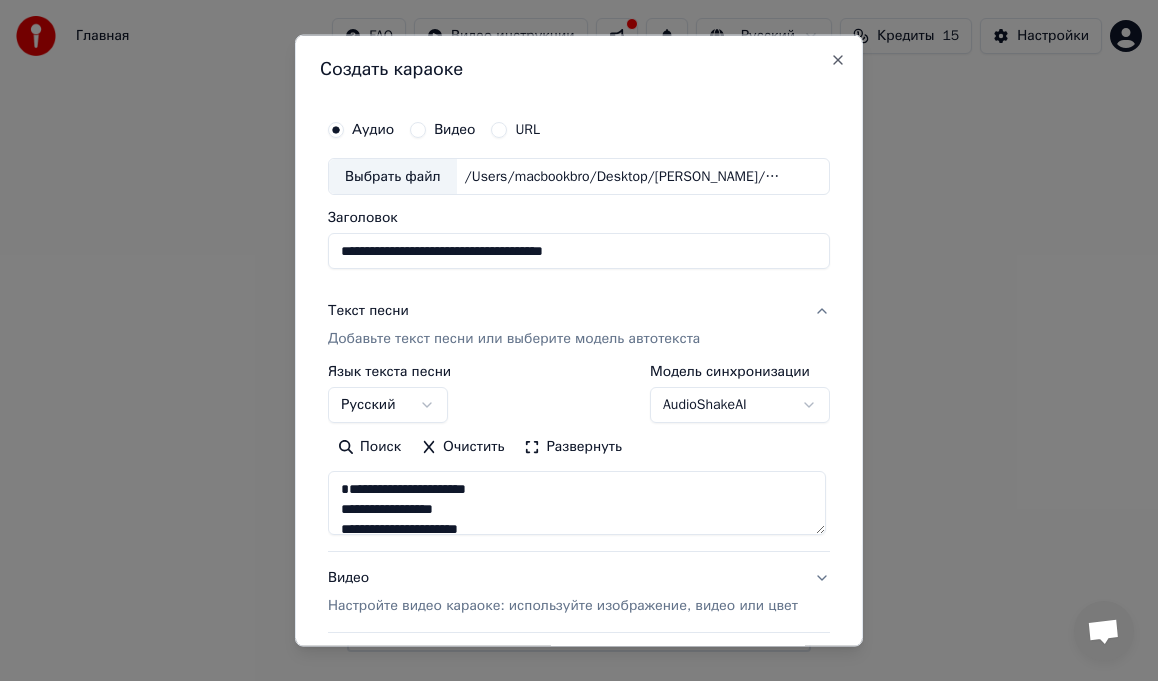 click on "**********" at bounding box center [577, 503] 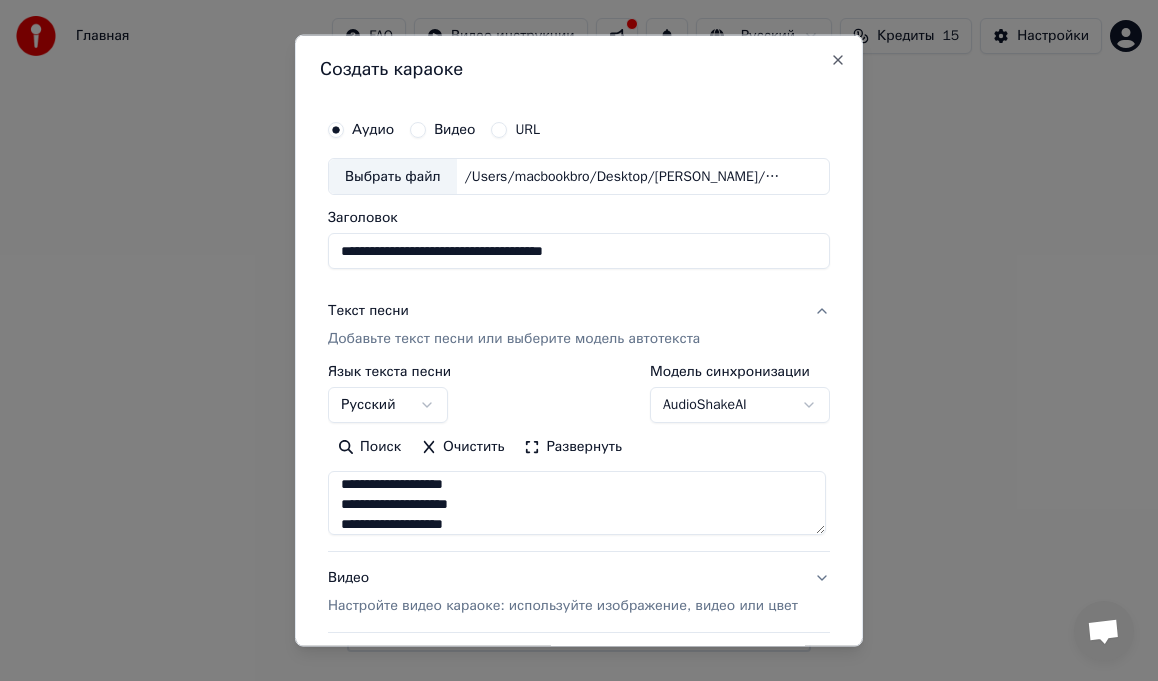 scroll, scrollTop: 529, scrollLeft: 0, axis: vertical 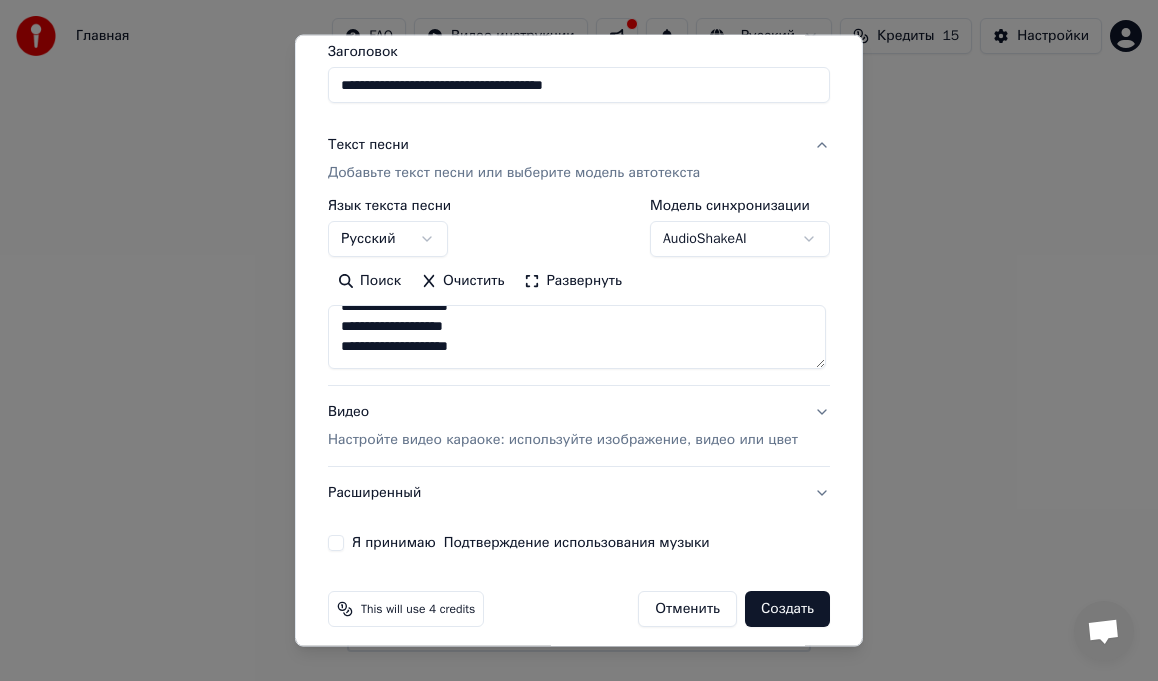 type on "**********" 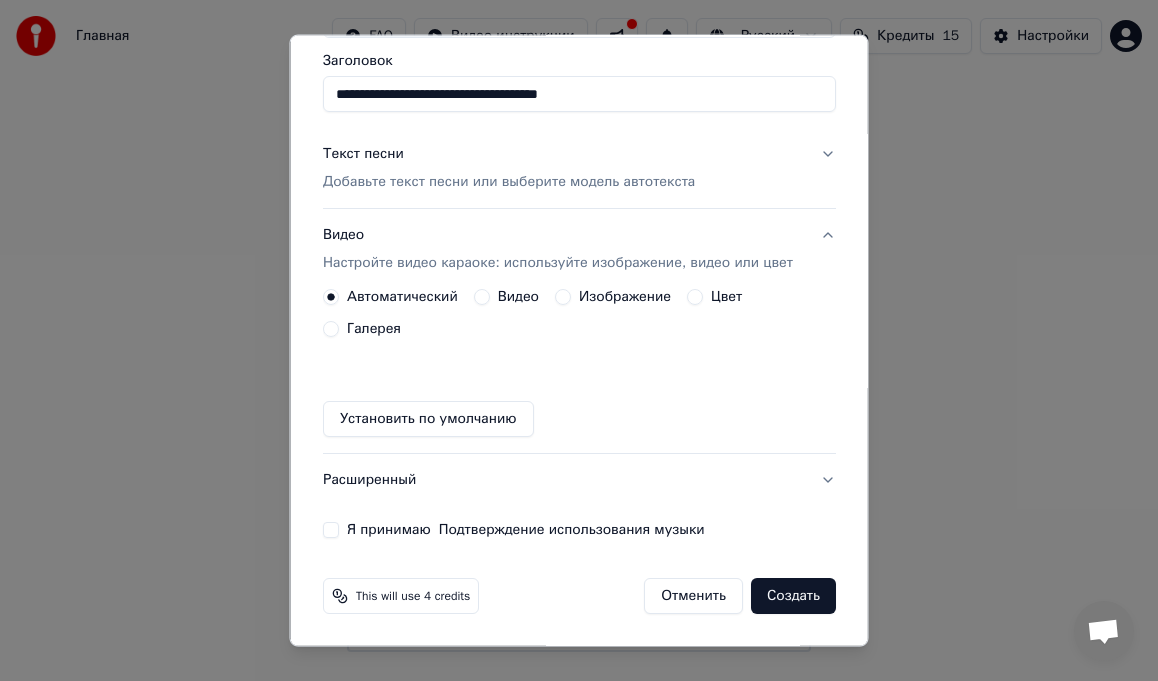 click on "Изображение" at bounding box center (625, 297) 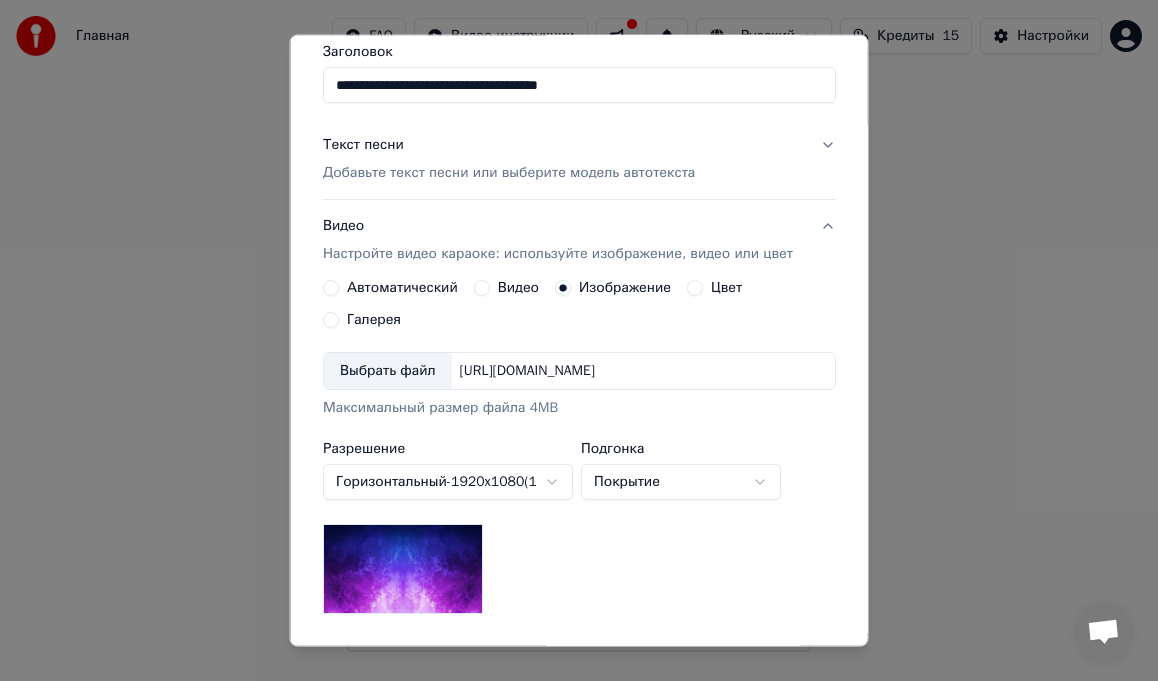click on "Выбрать файл" at bounding box center (388, 371) 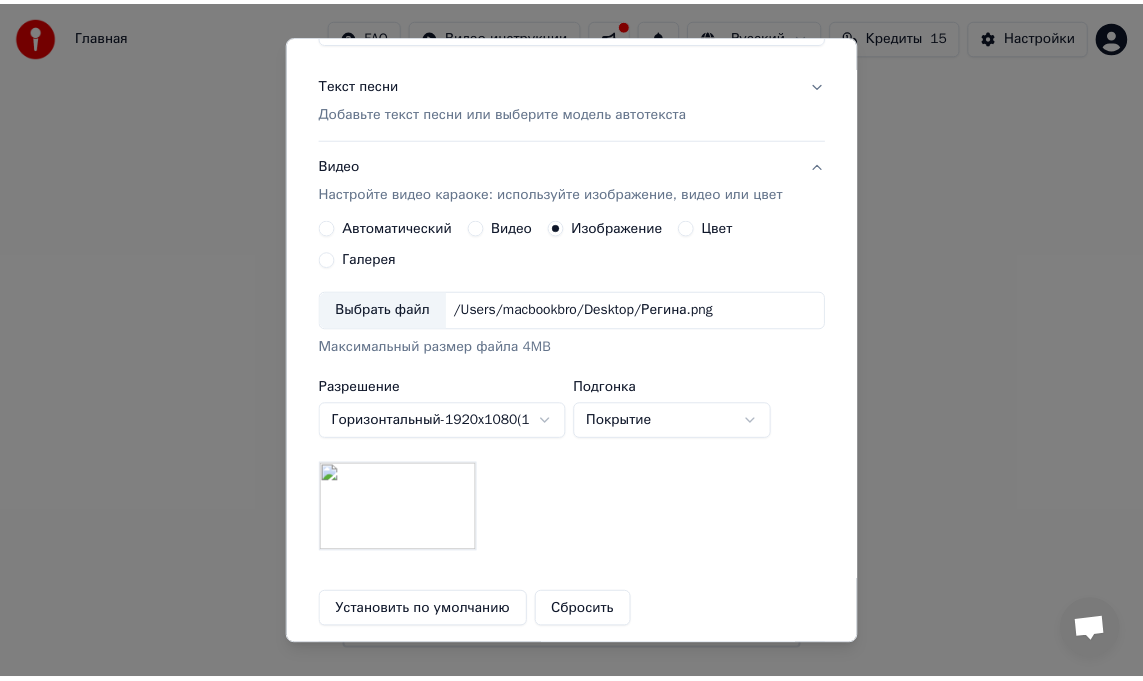 scroll, scrollTop: 439, scrollLeft: 0, axis: vertical 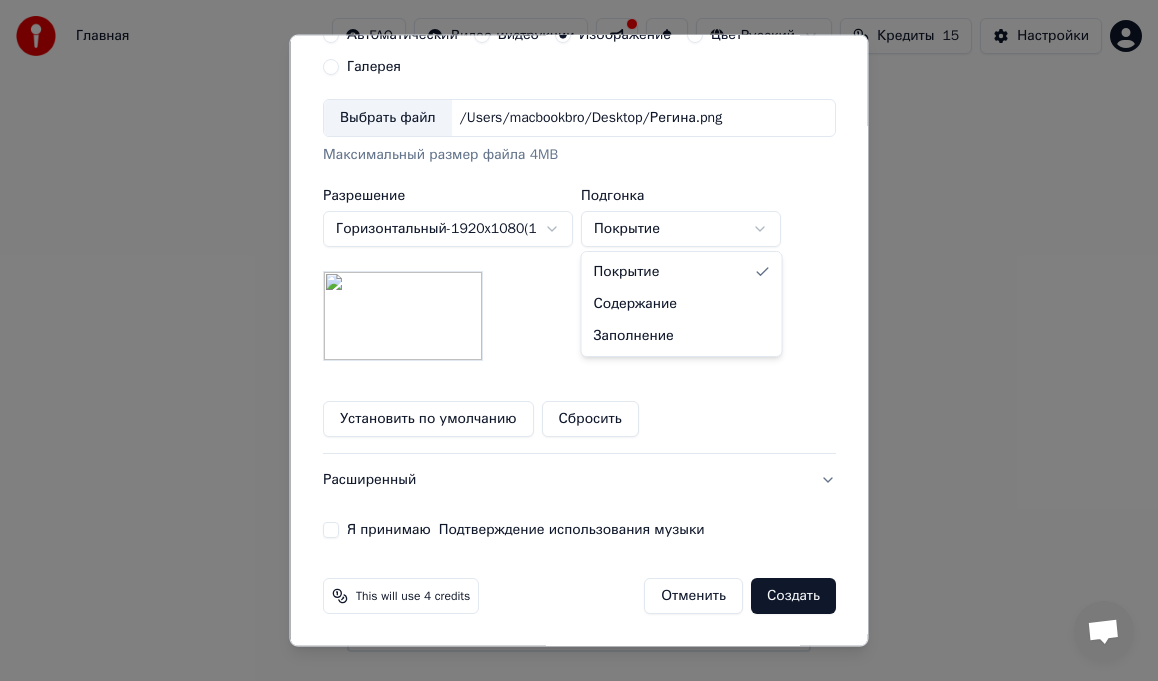 click on "**********" at bounding box center (579, 326) 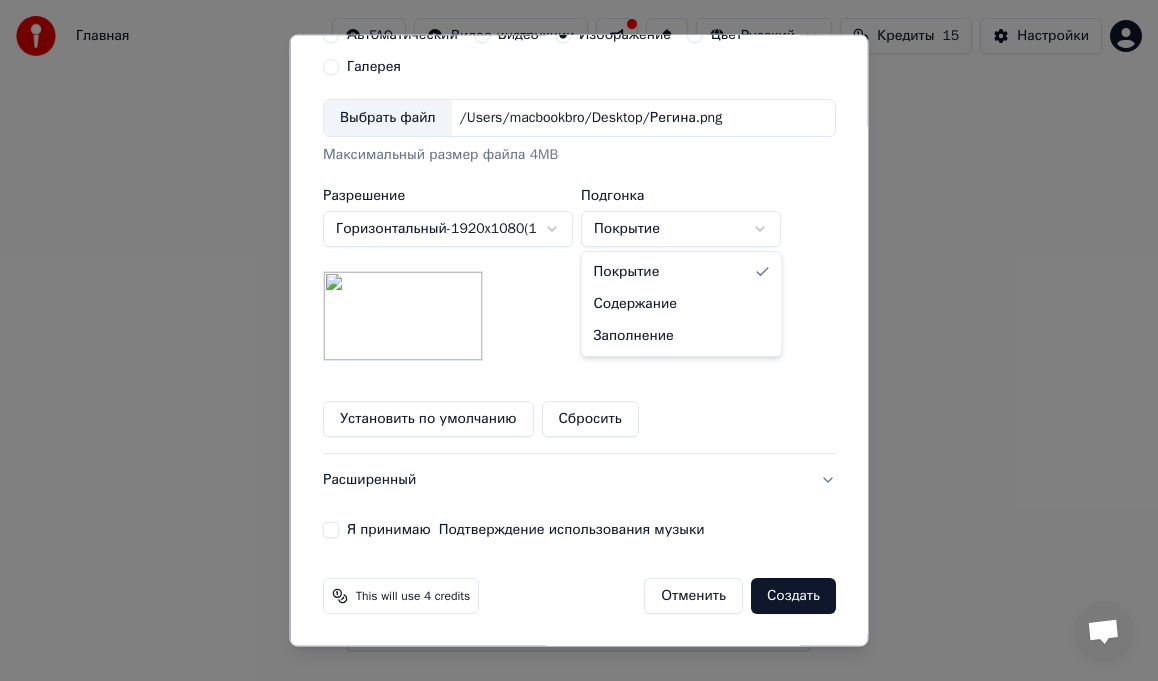 click on "**********" at bounding box center (579, 326) 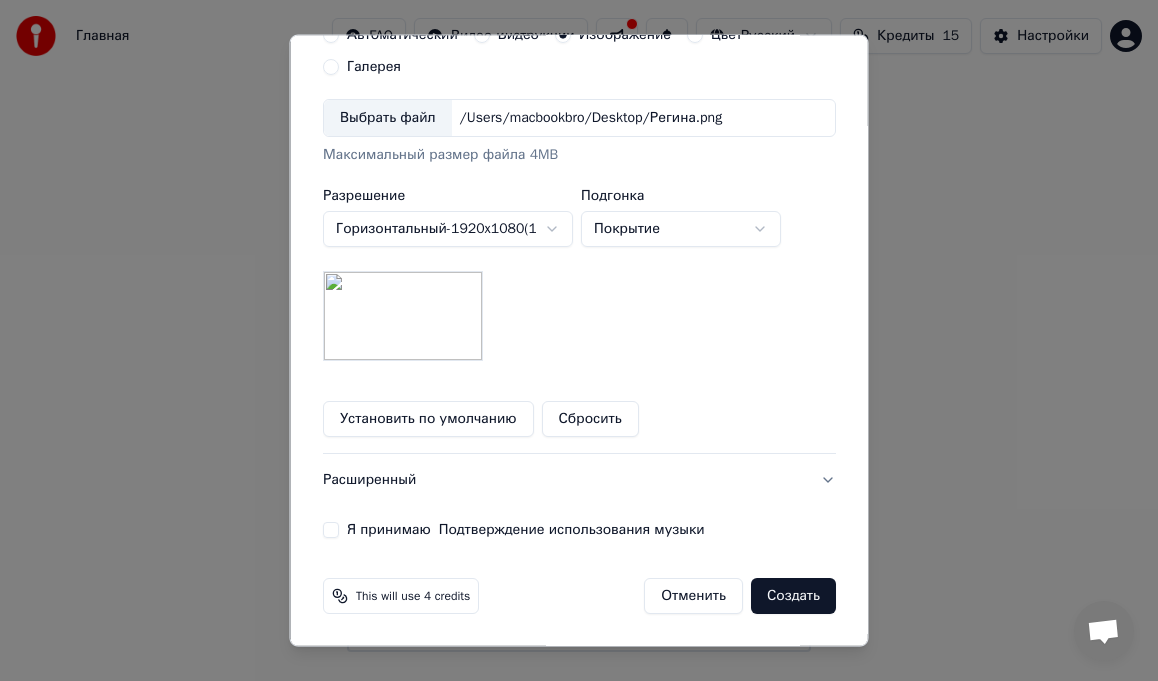 click on "Я принимаю   Подтверждение использования музыки" at bounding box center [331, 530] 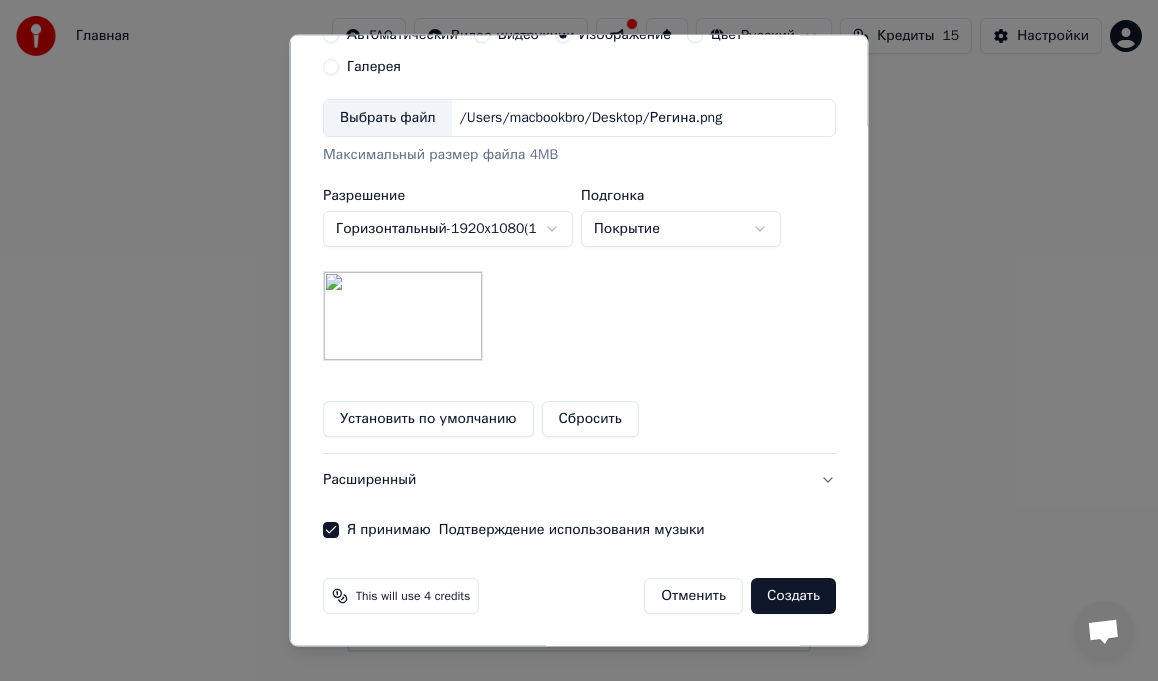 click on "Создать" at bounding box center [793, 596] 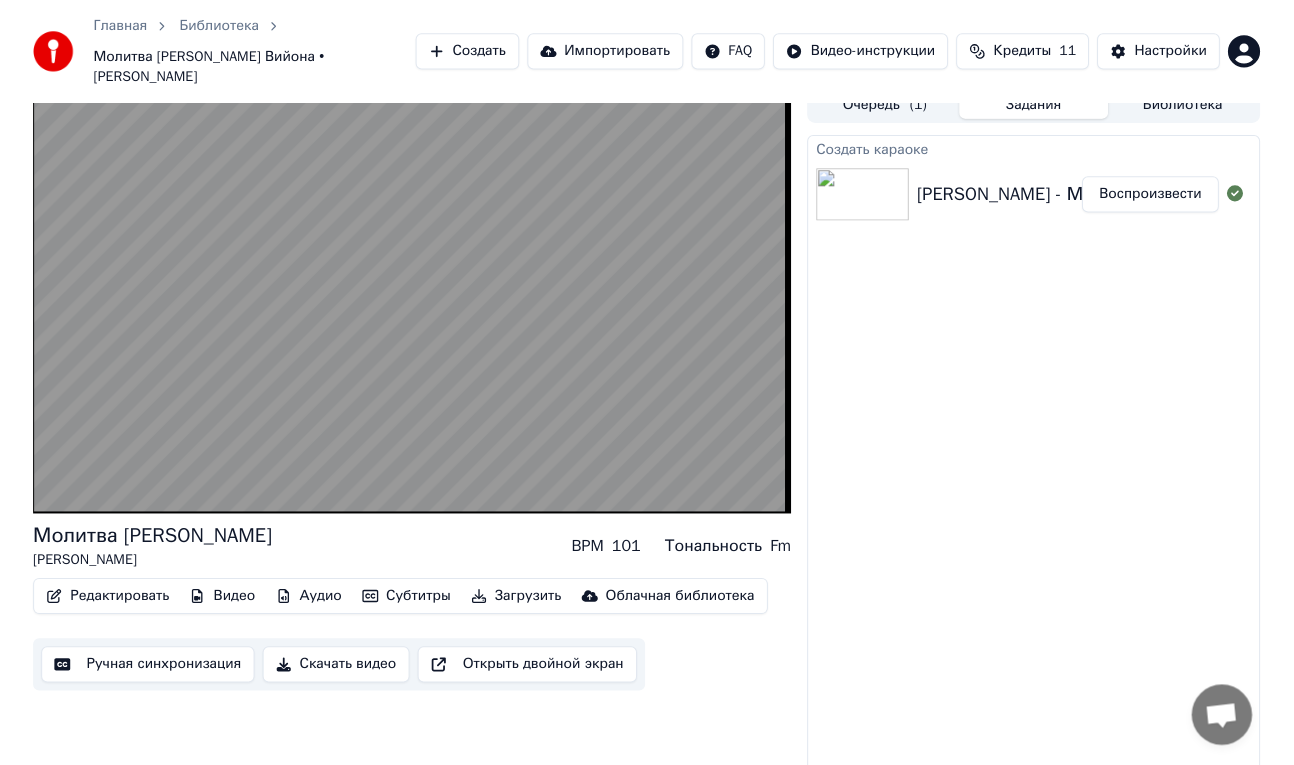 scroll, scrollTop: 15, scrollLeft: 0, axis: vertical 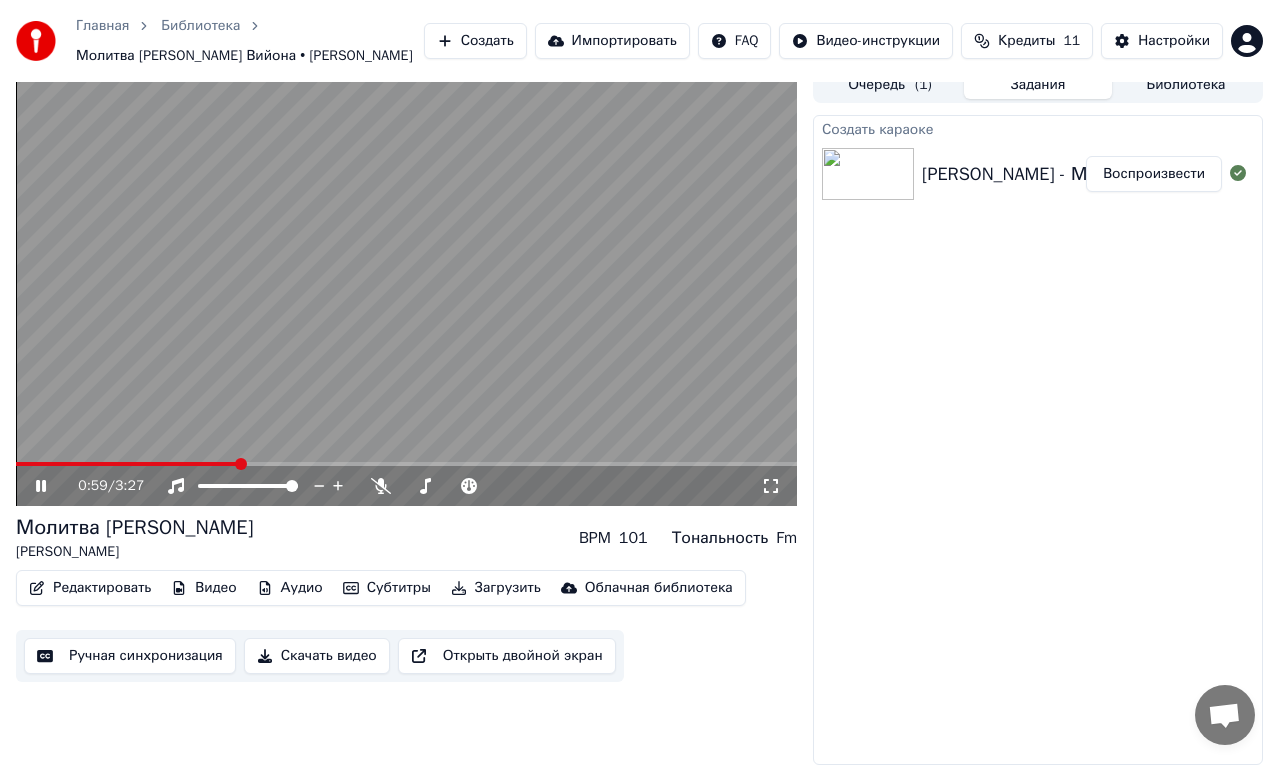click on "Субтитры" at bounding box center [387, 588] 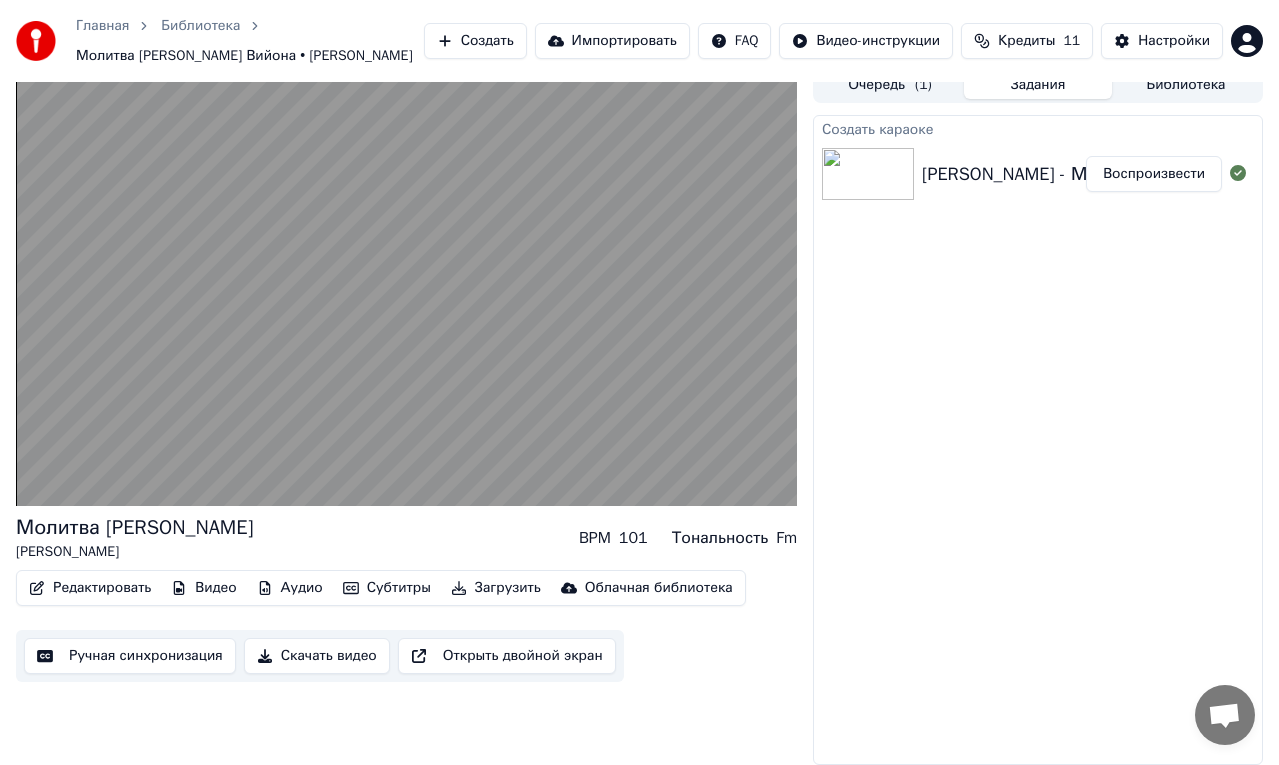 click on "Молитва [PERSON_NAME] BPM 101 Тональность Fm" at bounding box center (406, 538) 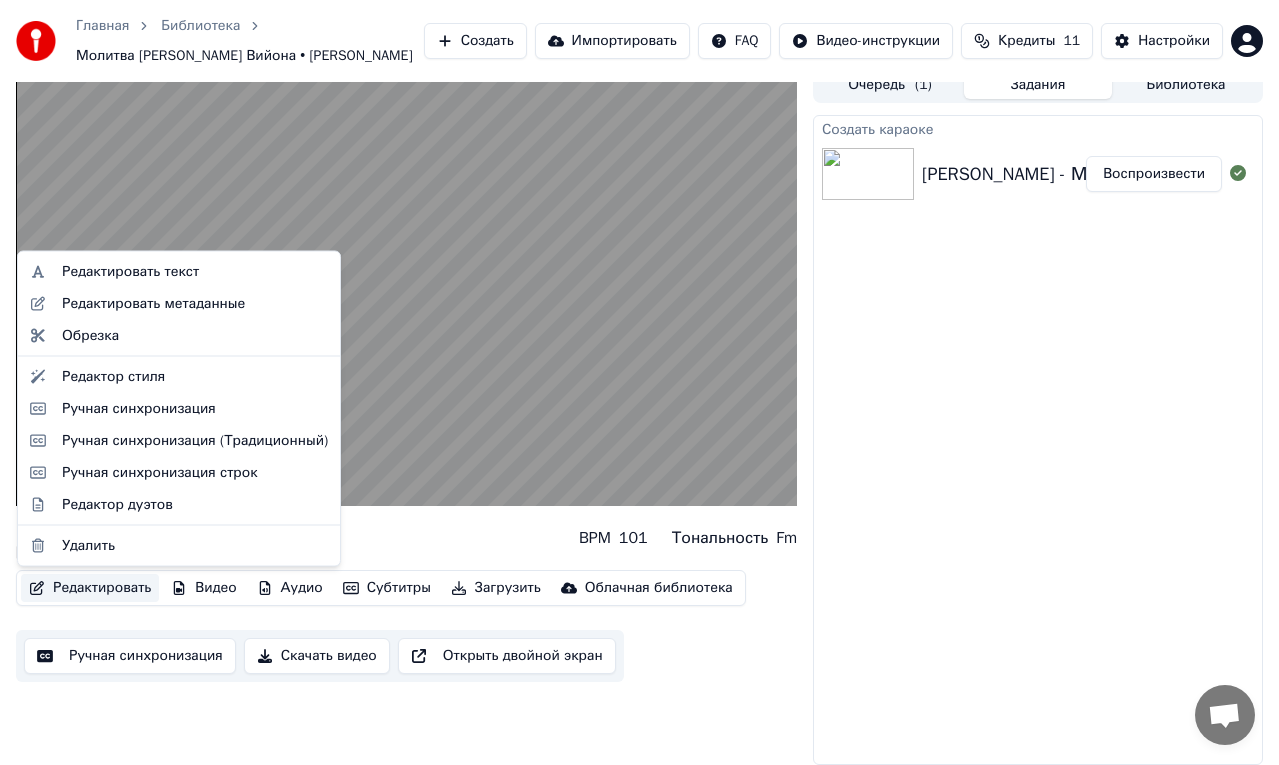 click on "Редактировать" at bounding box center [90, 588] 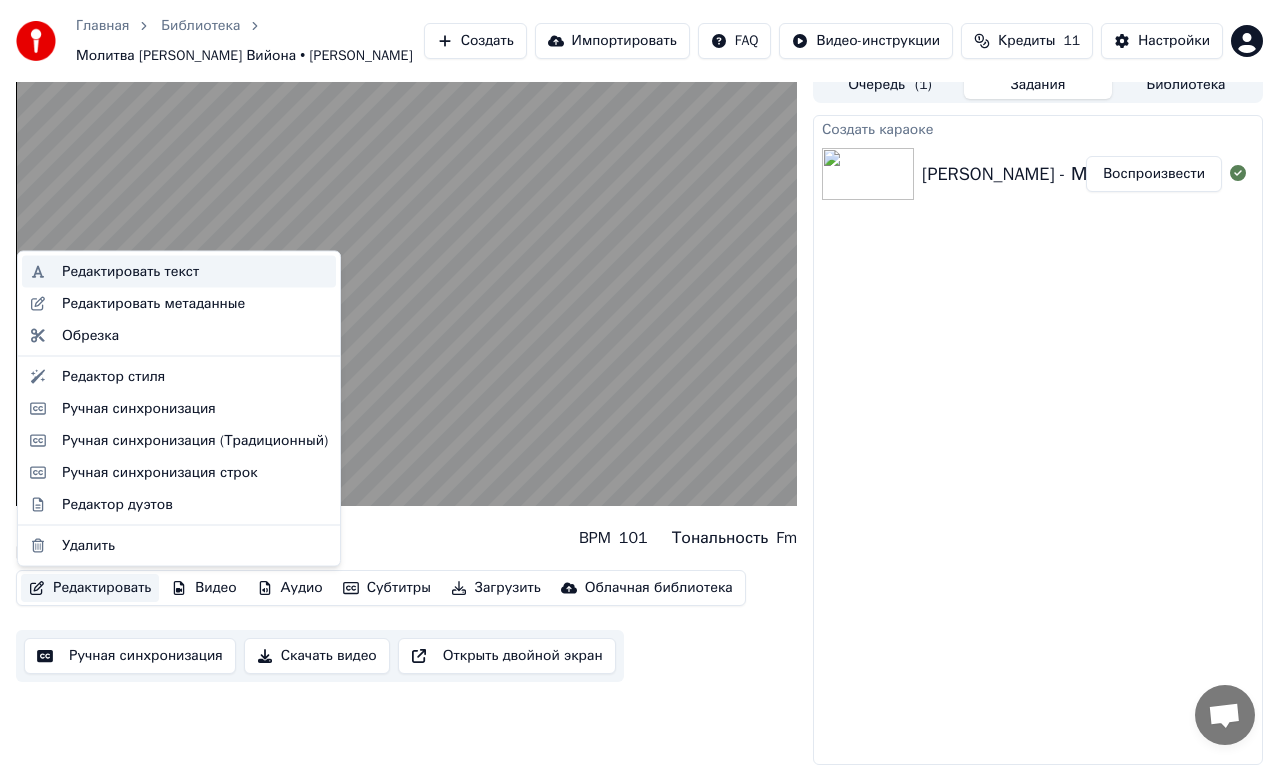 click on "Редактировать текст" at bounding box center (130, 272) 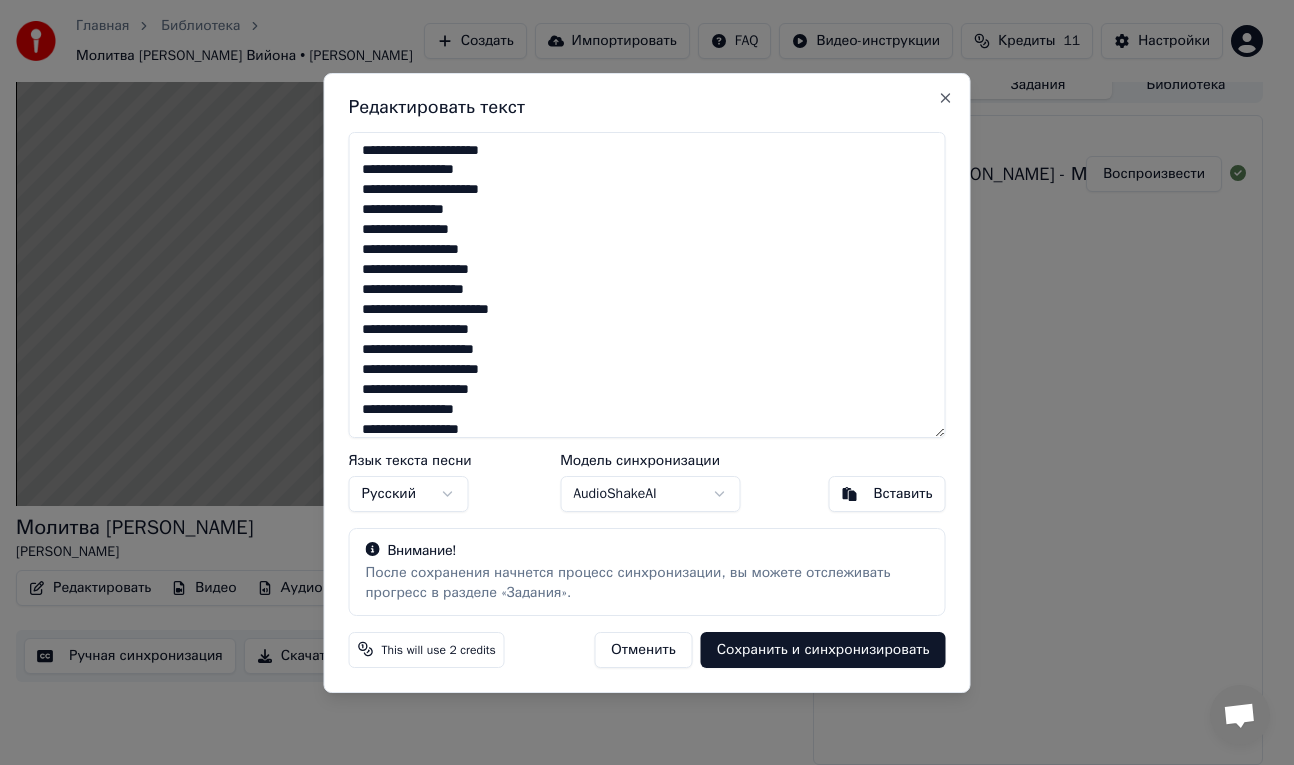 click on "**********" at bounding box center [647, 285] 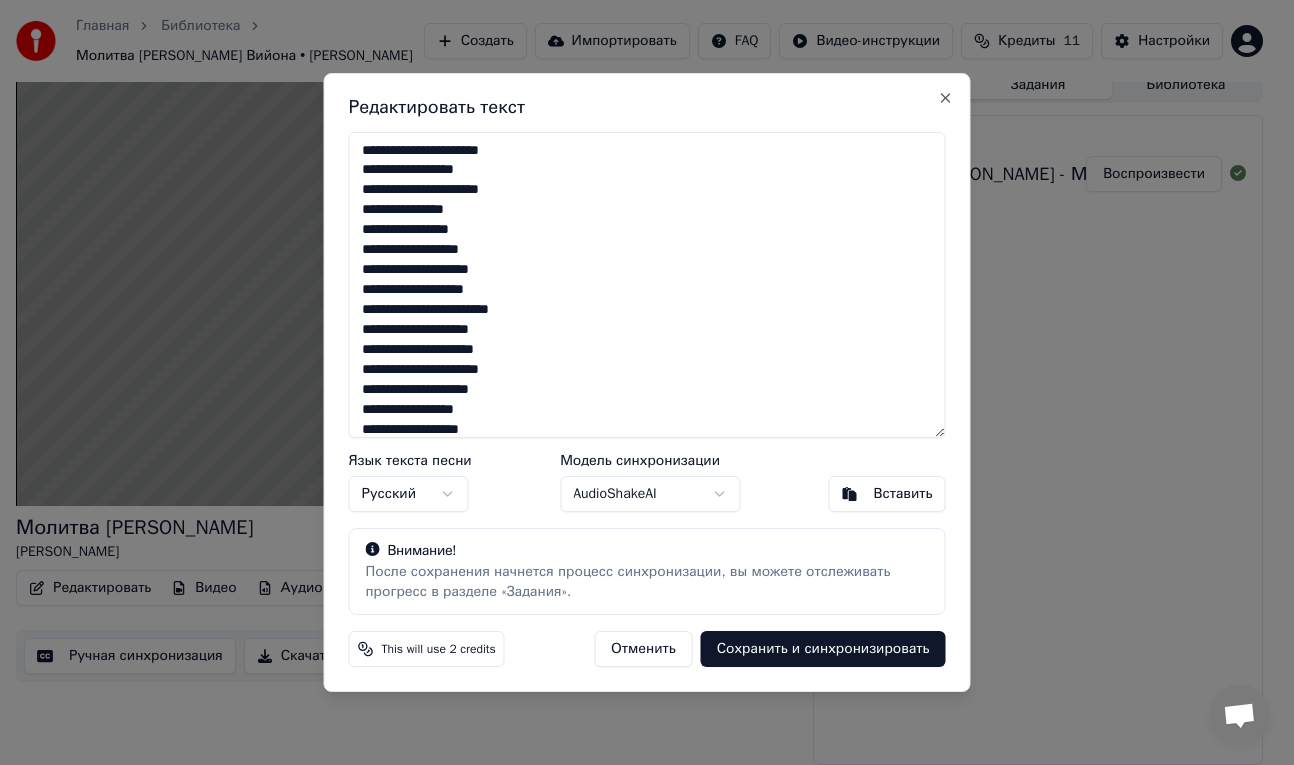 click on "**********" at bounding box center (647, 285) 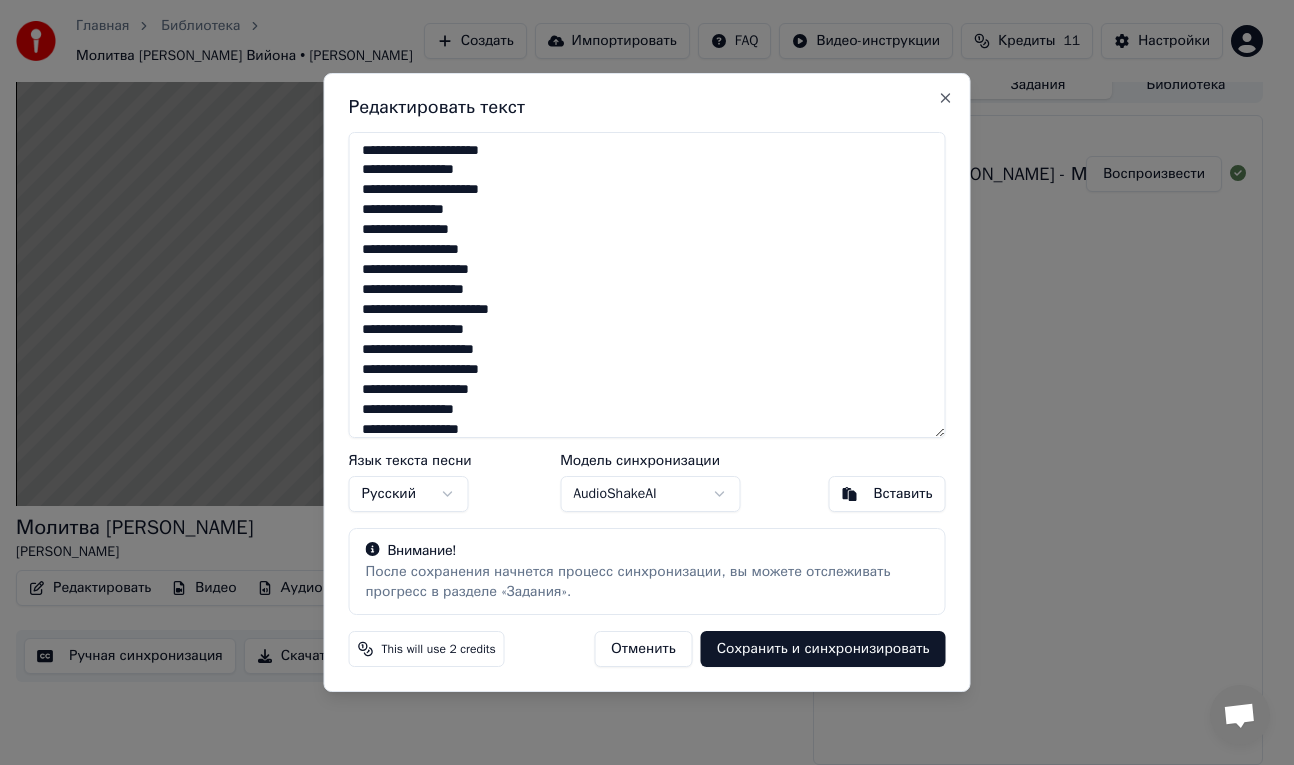 click on "**********" at bounding box center [647, 285] 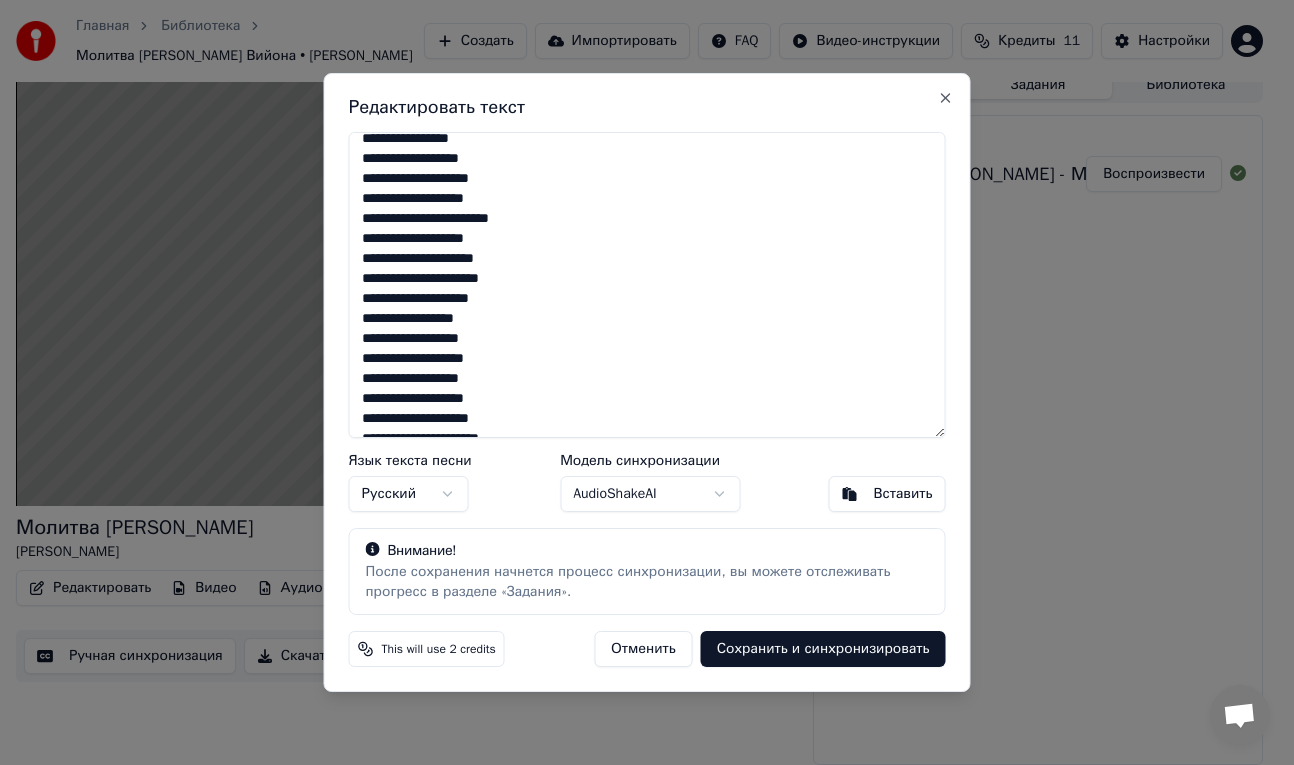 scroll, scrollTop: 102, scrollLeft: 0, axis: vertical 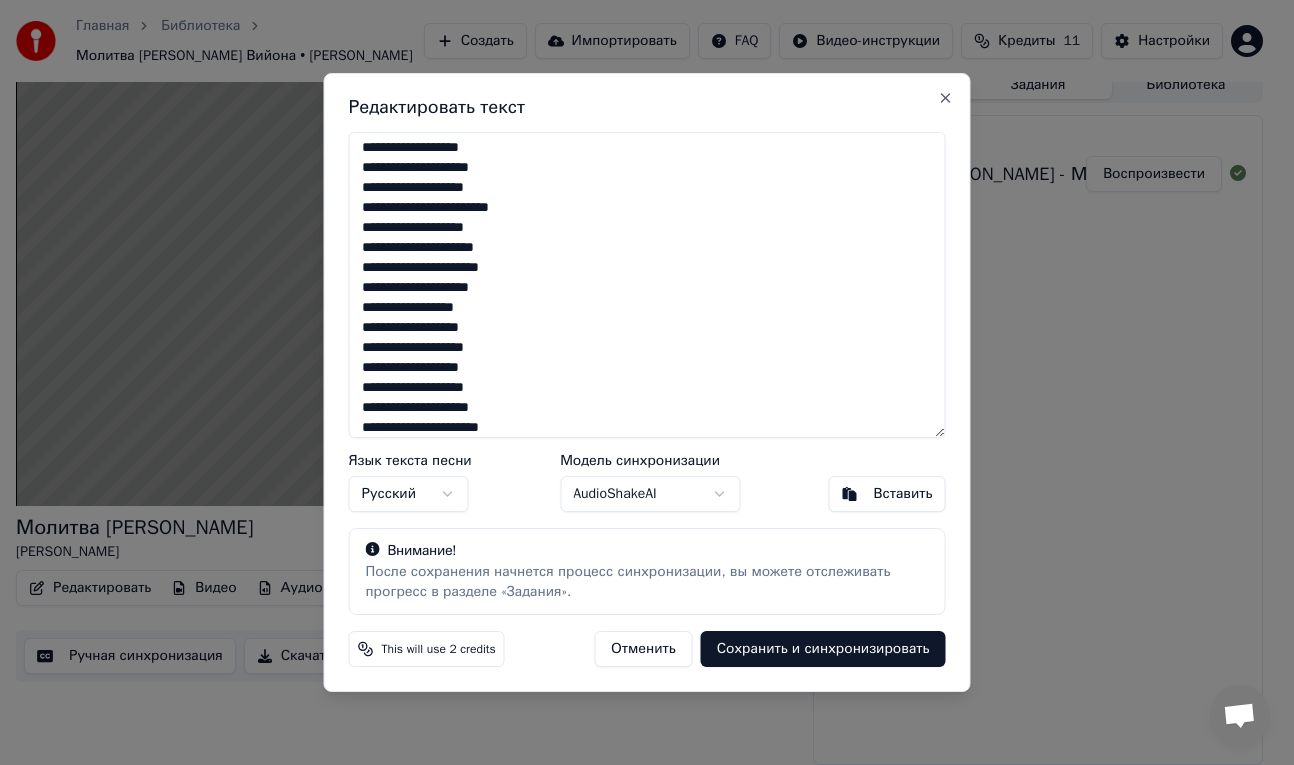 click on "**********" at bounding box center (647, 285) 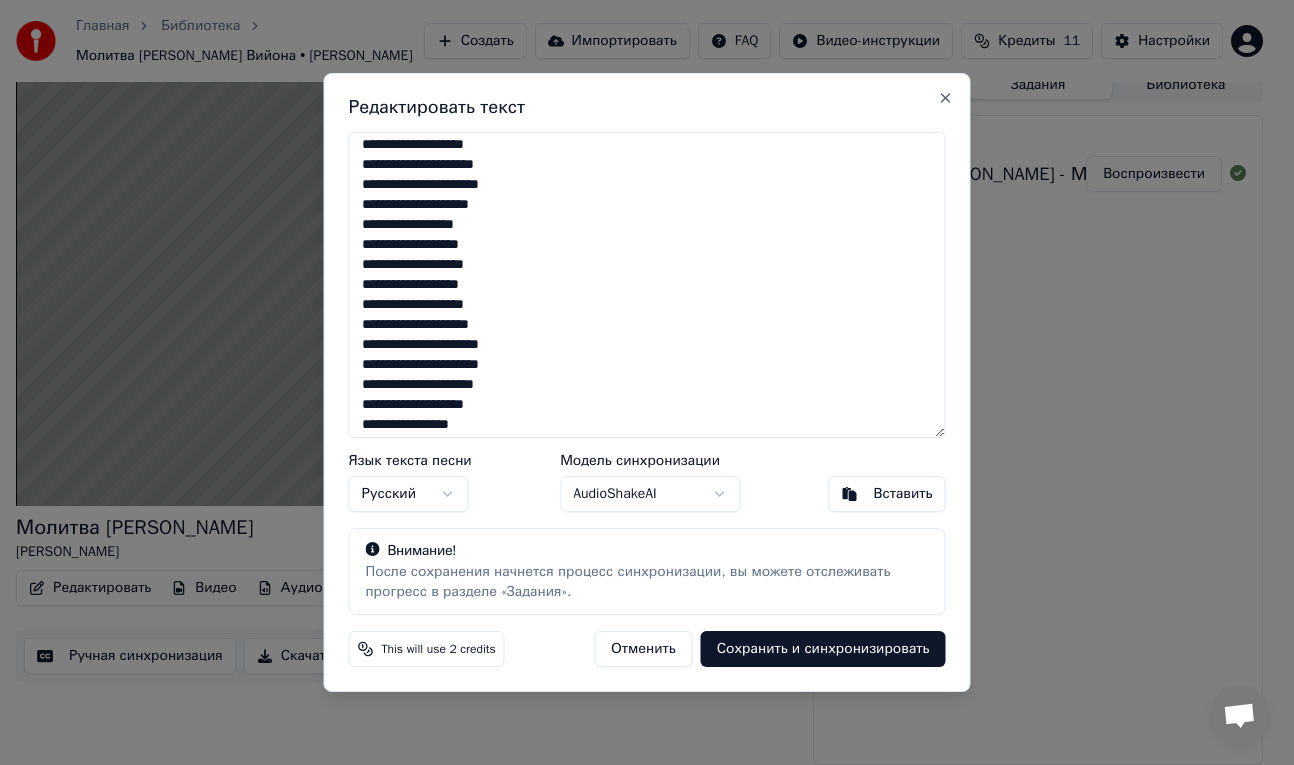scroll, scrollTop: 189, scrollLeft: 0, axis: vertical 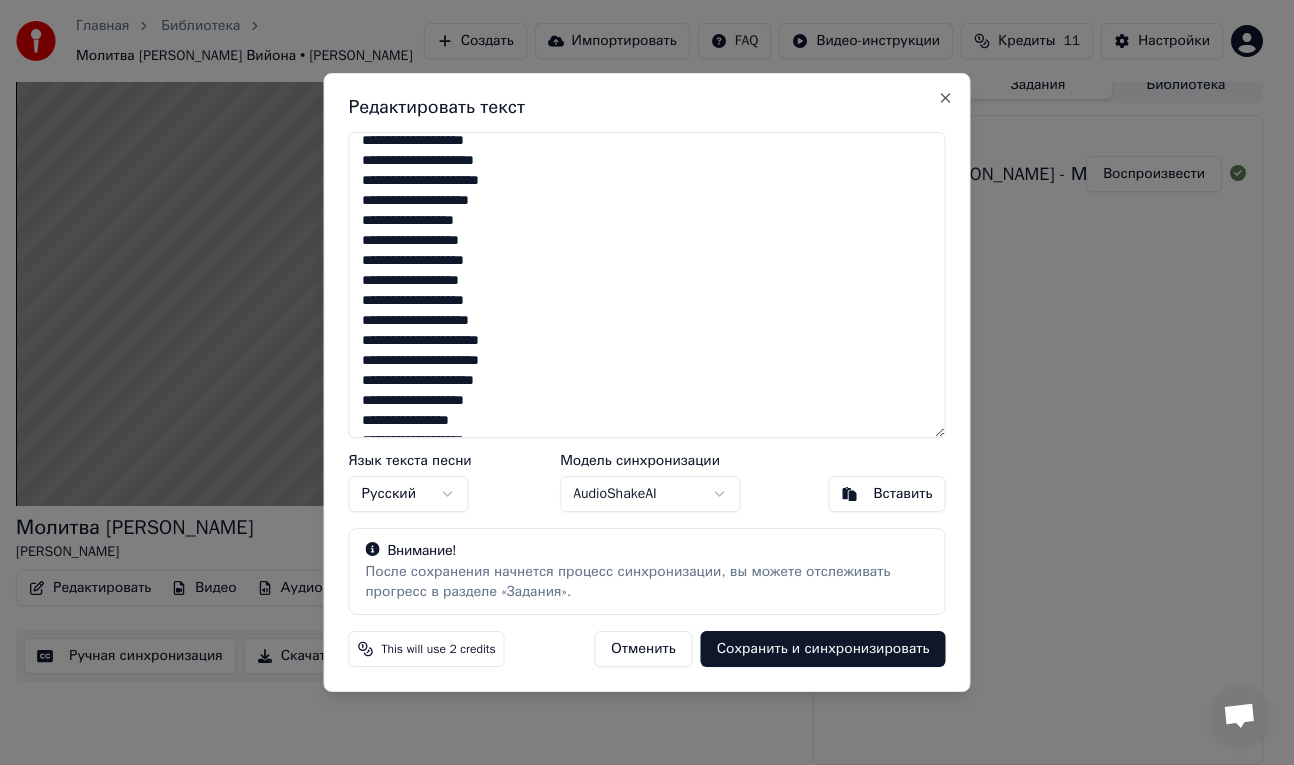 click on "**********" at bounding box center [647, 285] 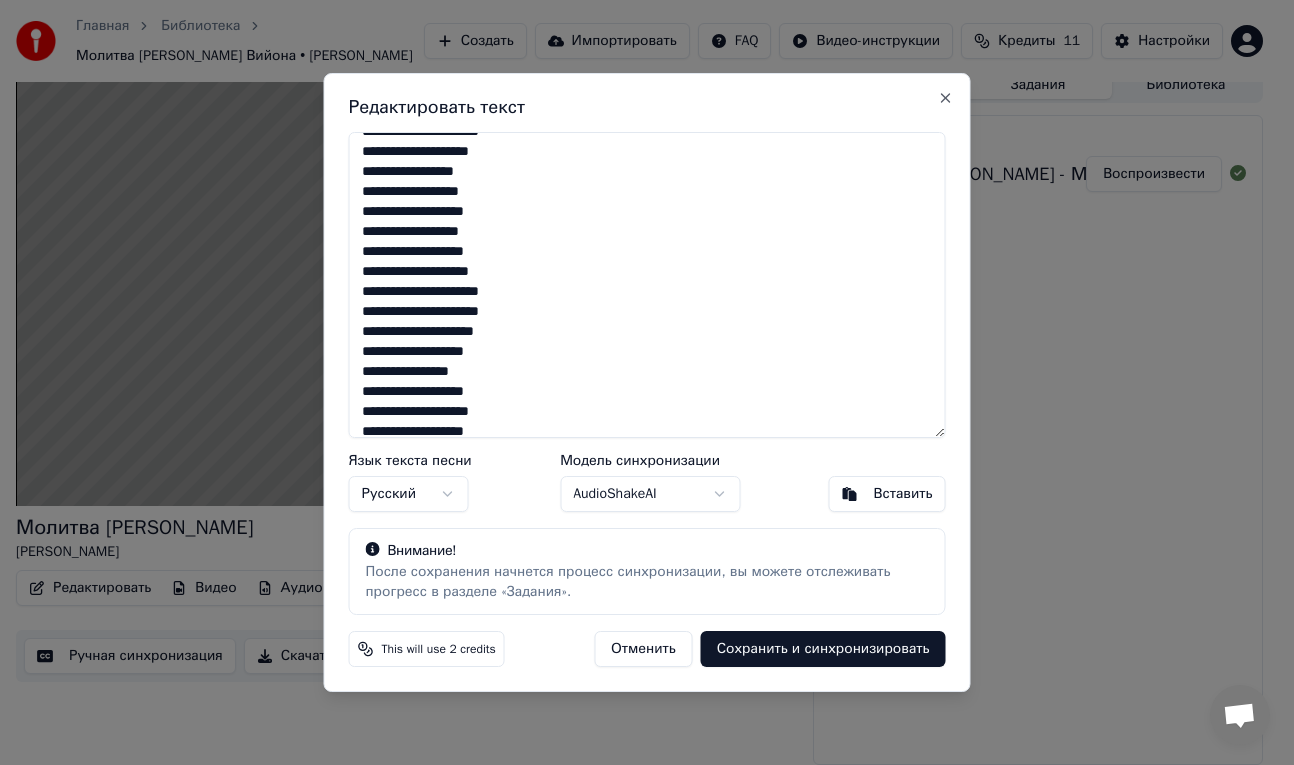 scroll, scrollTop: 240, scrollLeft: 0, axis: vertical 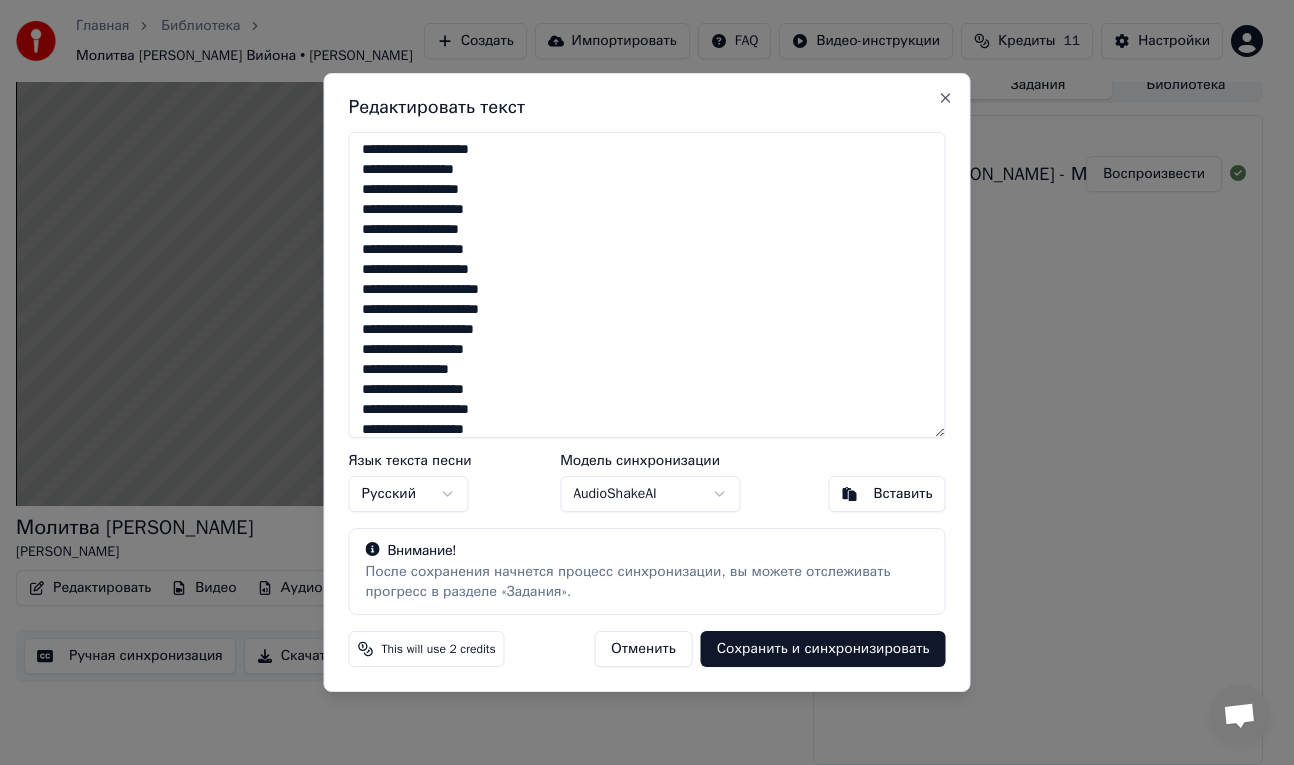 click on "**********" at bounding box center (647, 285) 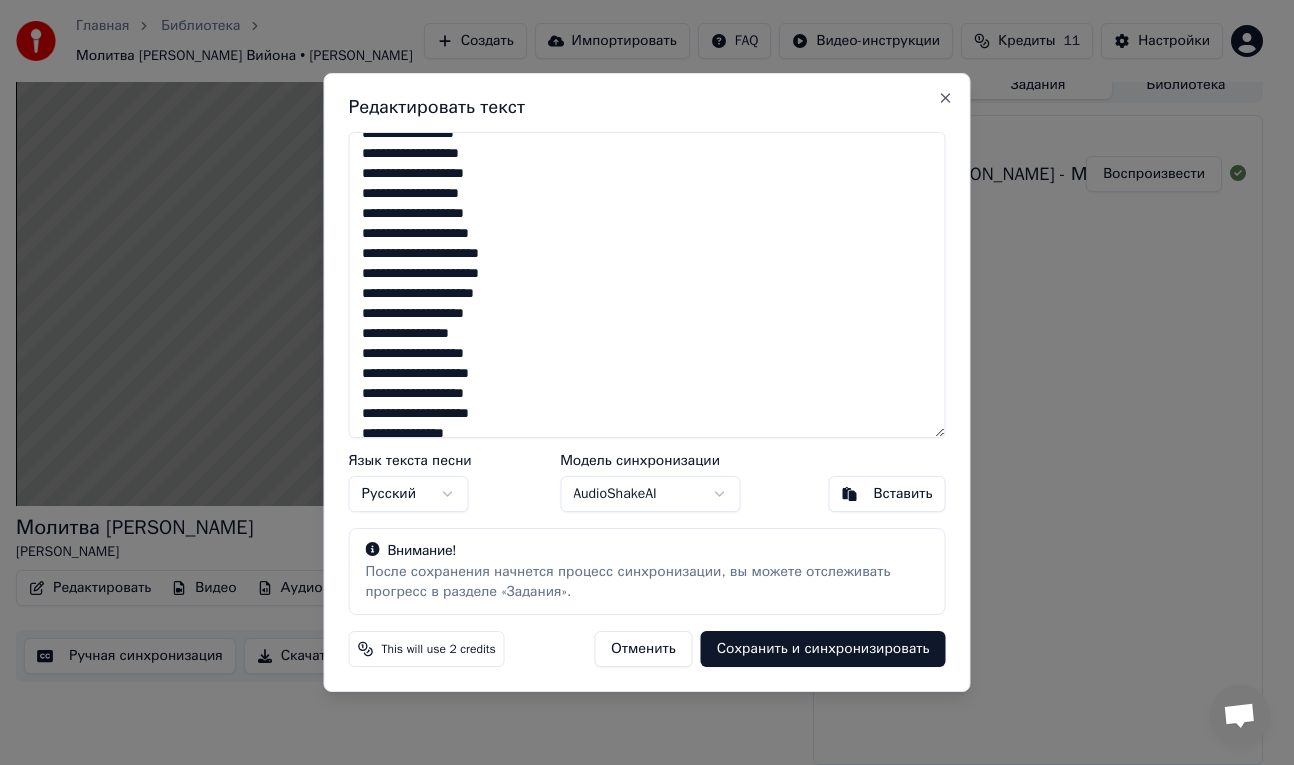 scroll, scrollTop: 277, scrollLeft: 0, axis: vertical 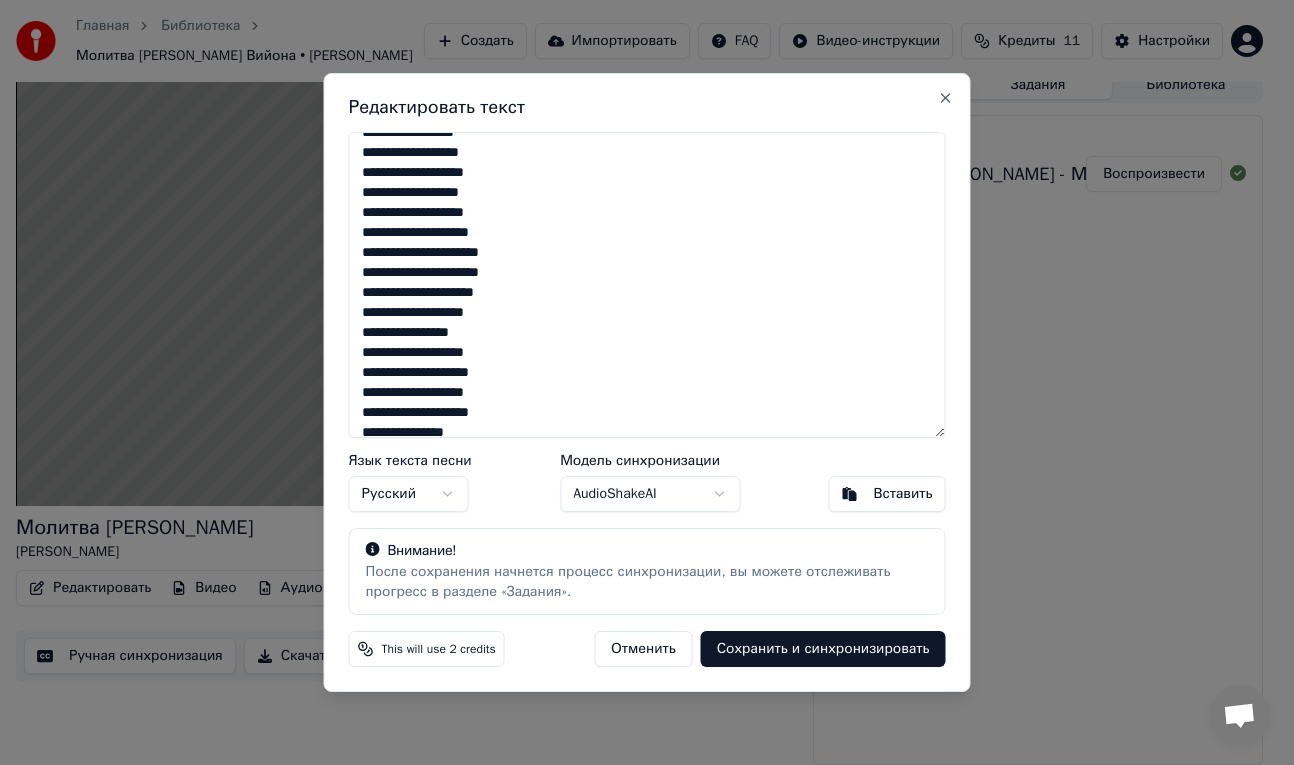 click on "**********" at bounding box center [647, 285] 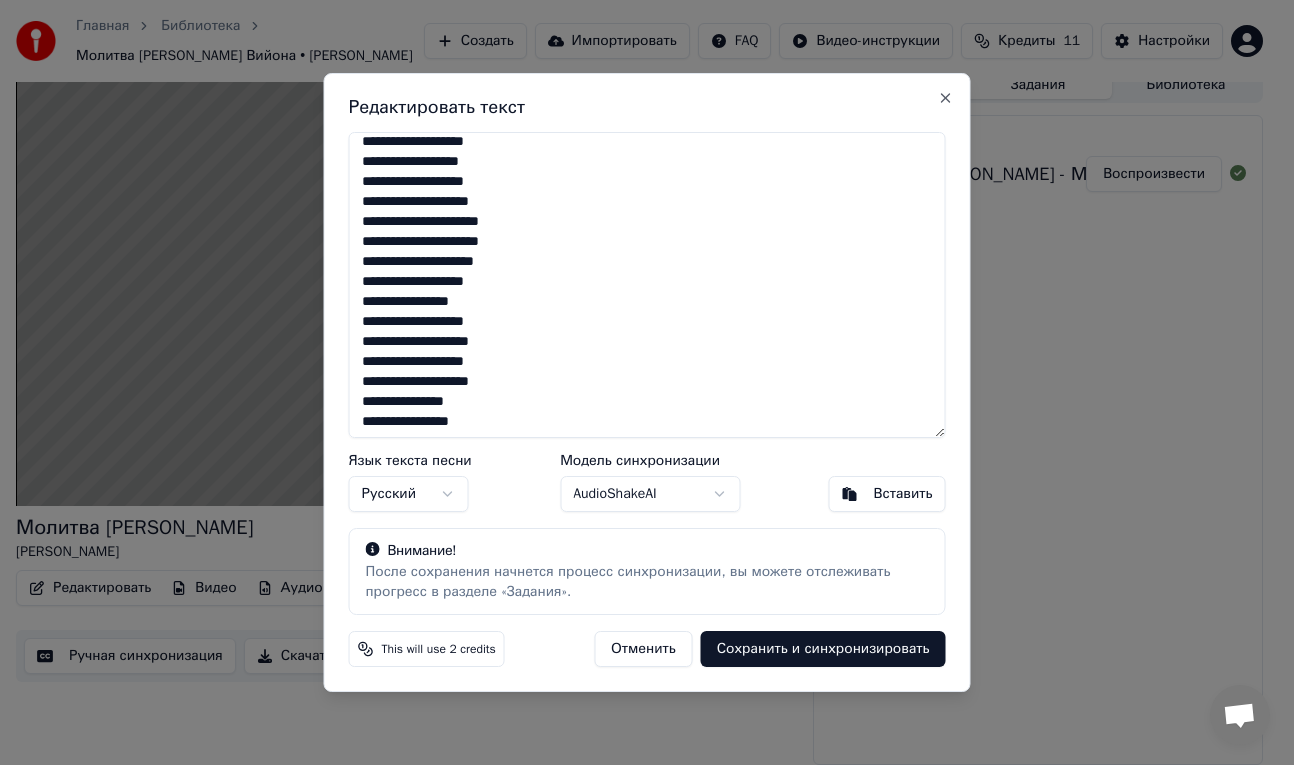 scroll, scrollTop: 310, scrollLeft: 0, axis: vertical 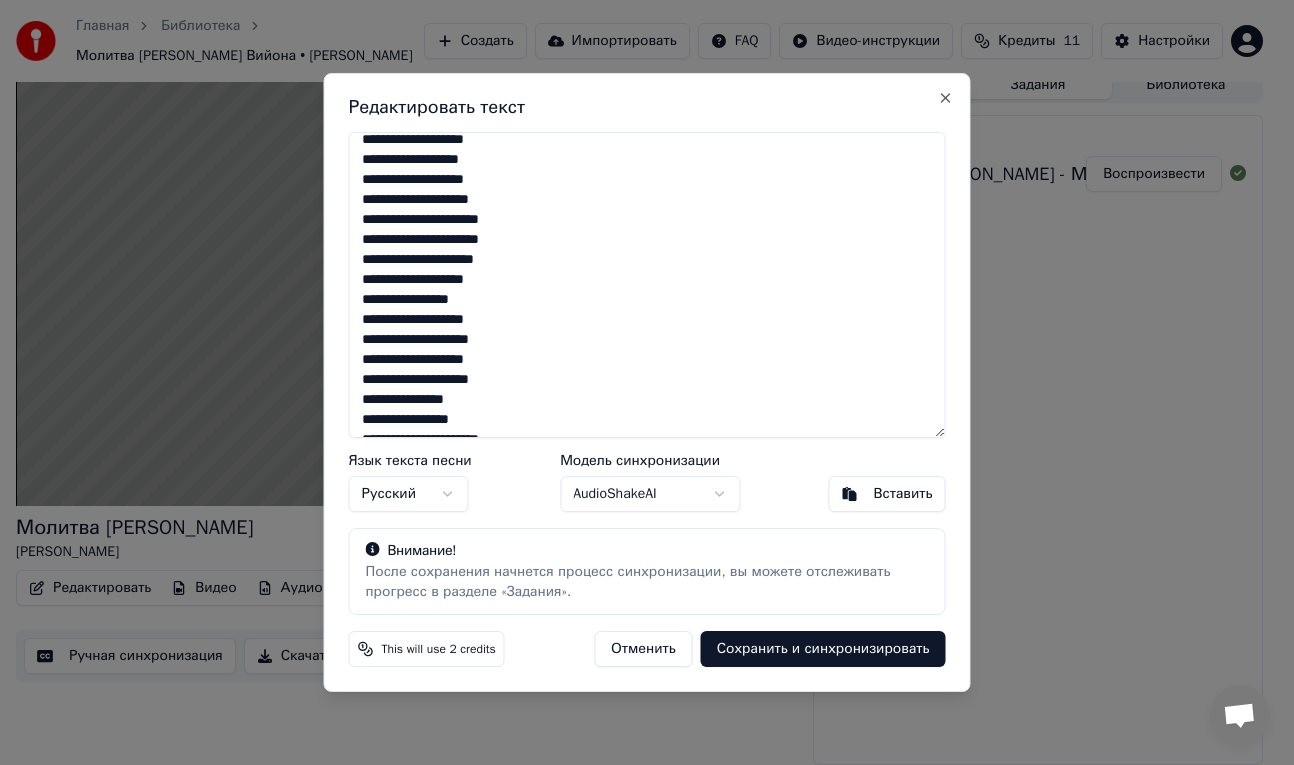 click on "**********" at bounding box center (647, 285) 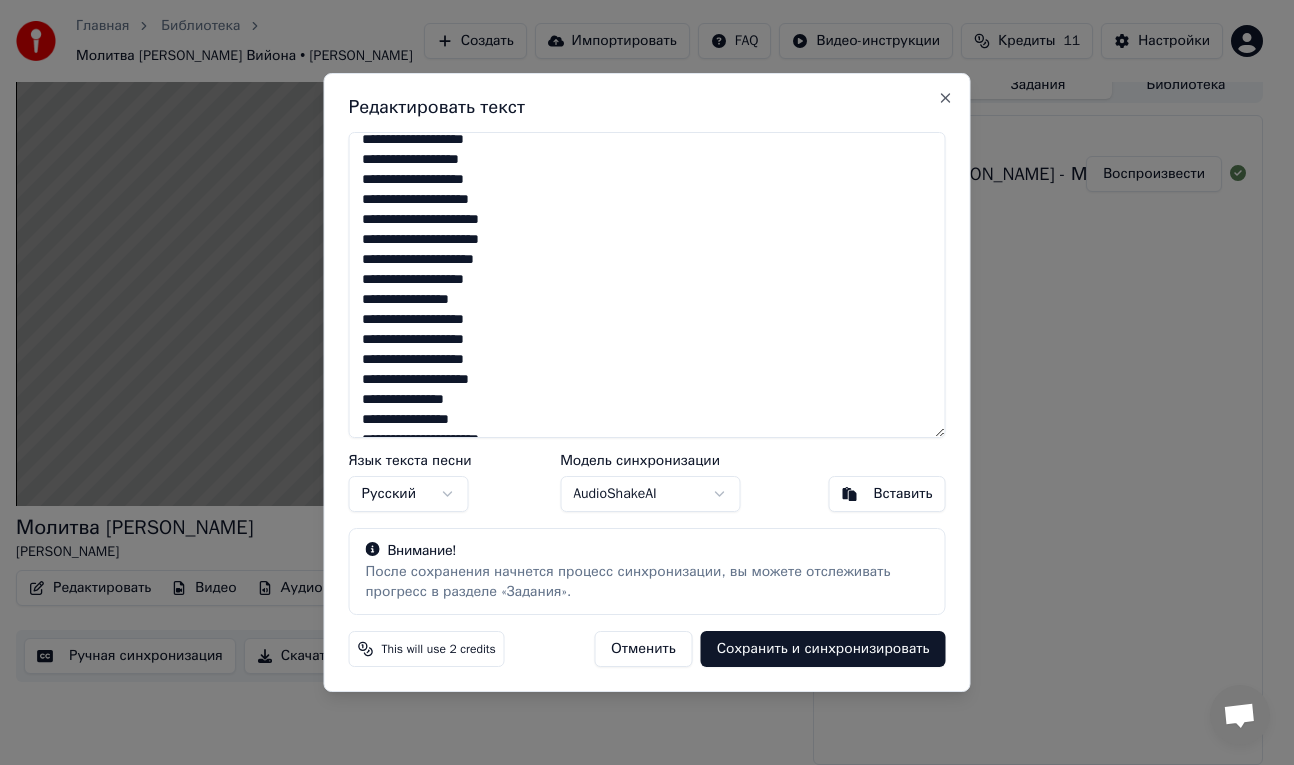 click on "**********" at bounding box center (647, 285) 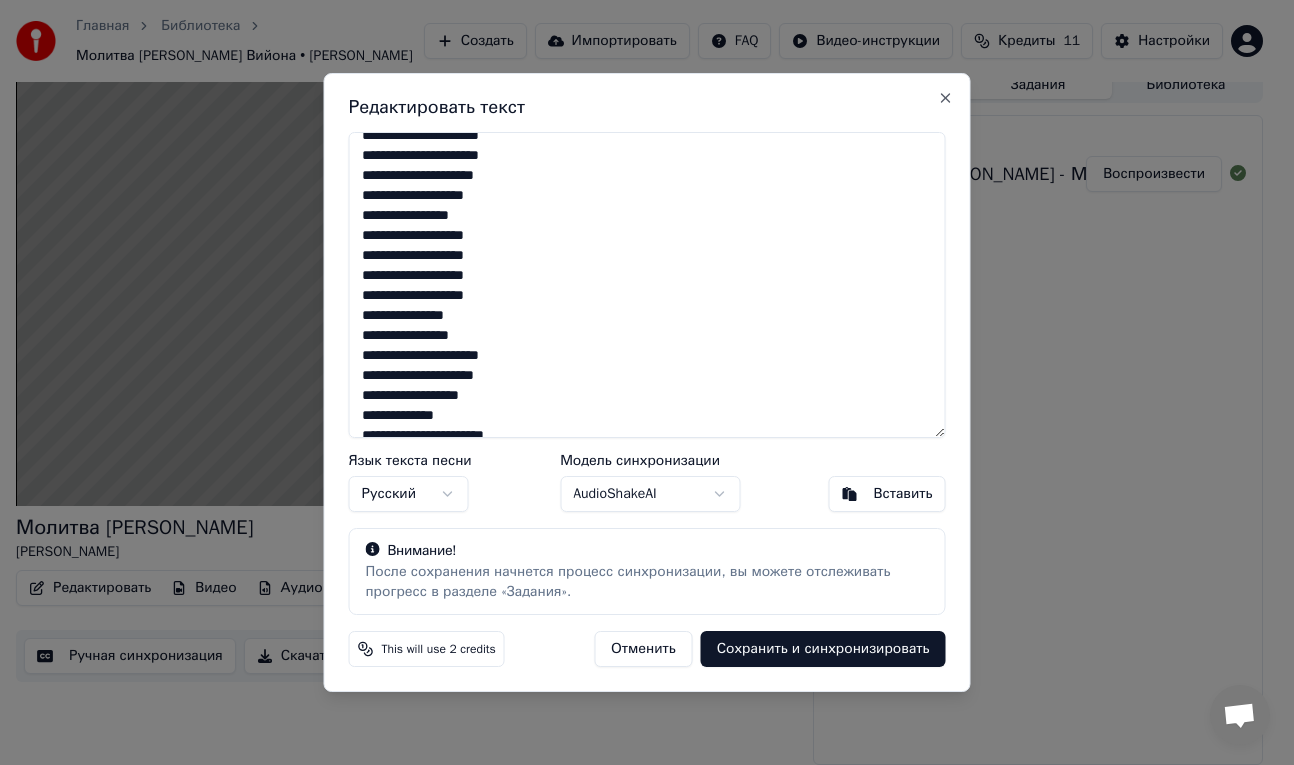 scroll, scrollTop: 401, scrollLeft: 0, axis: vertical 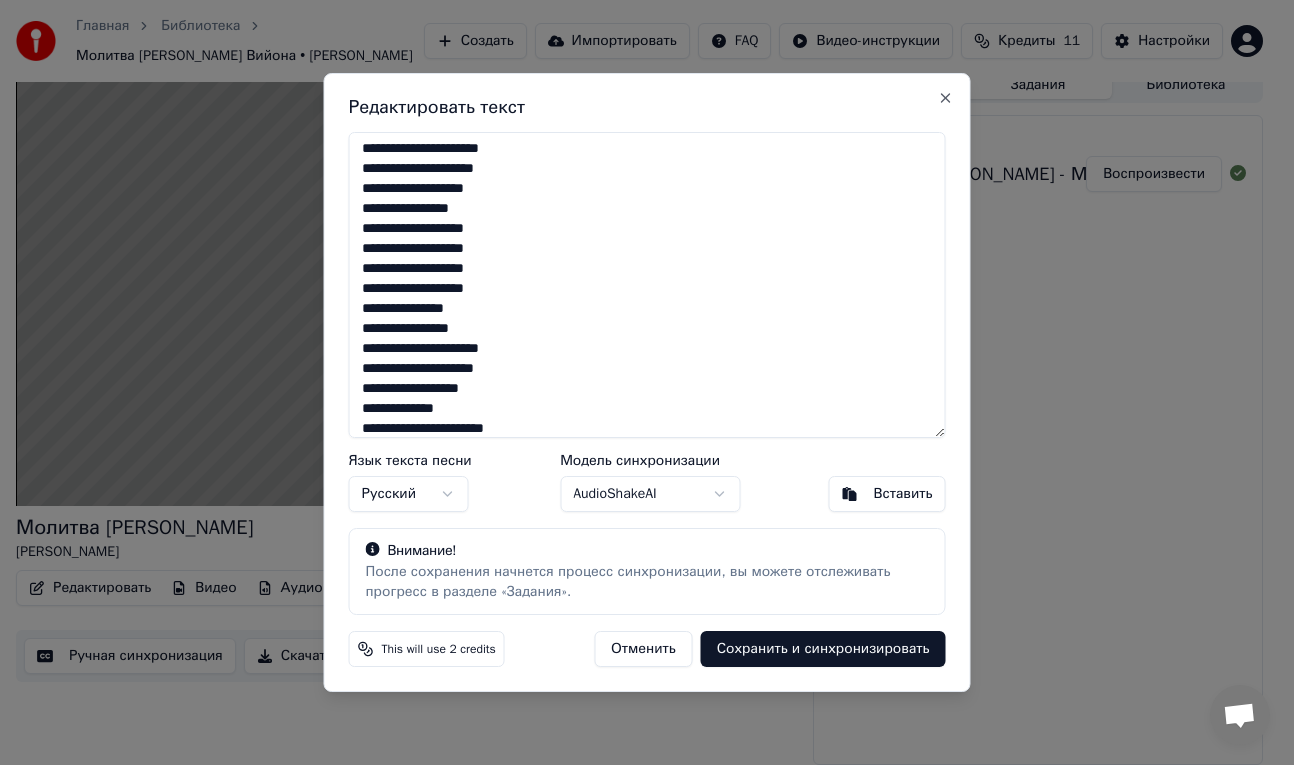 click on "**********" at bounding box center [647, 285] 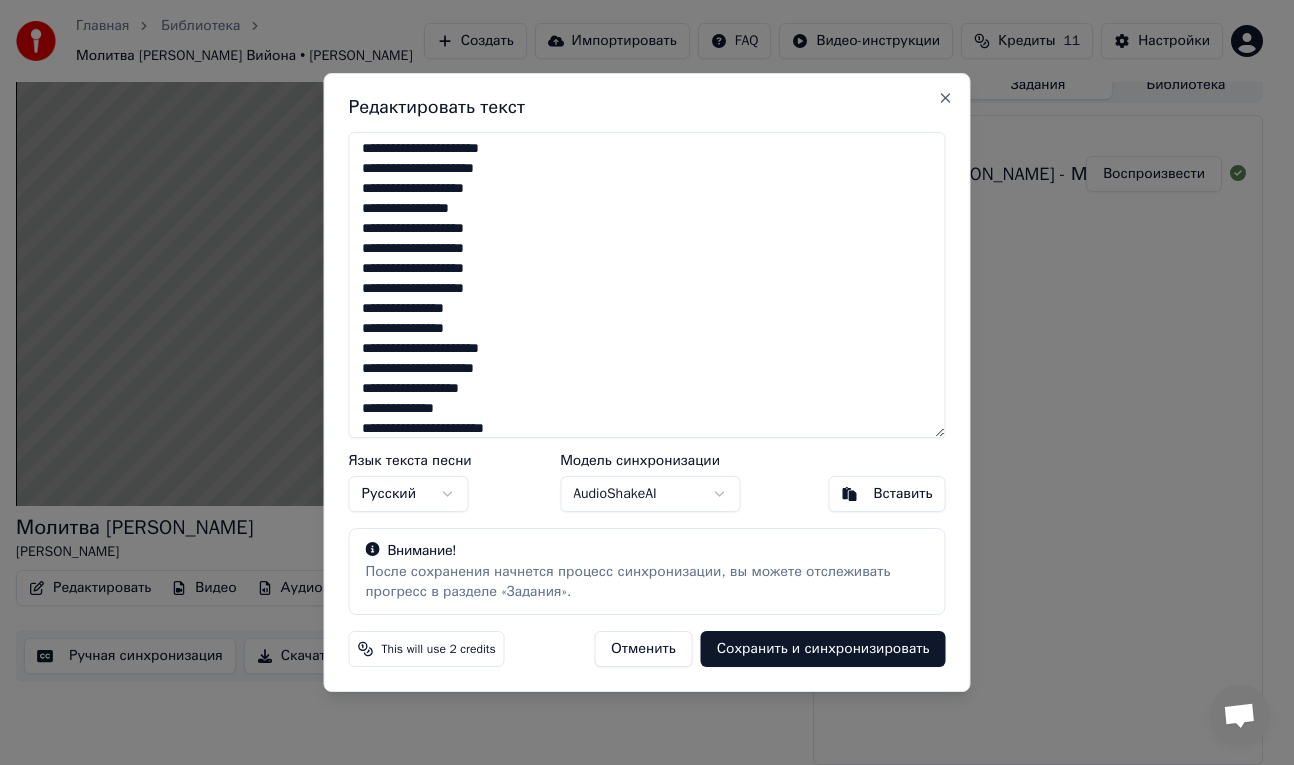 click on "**********" at bounding box center [647, 285] 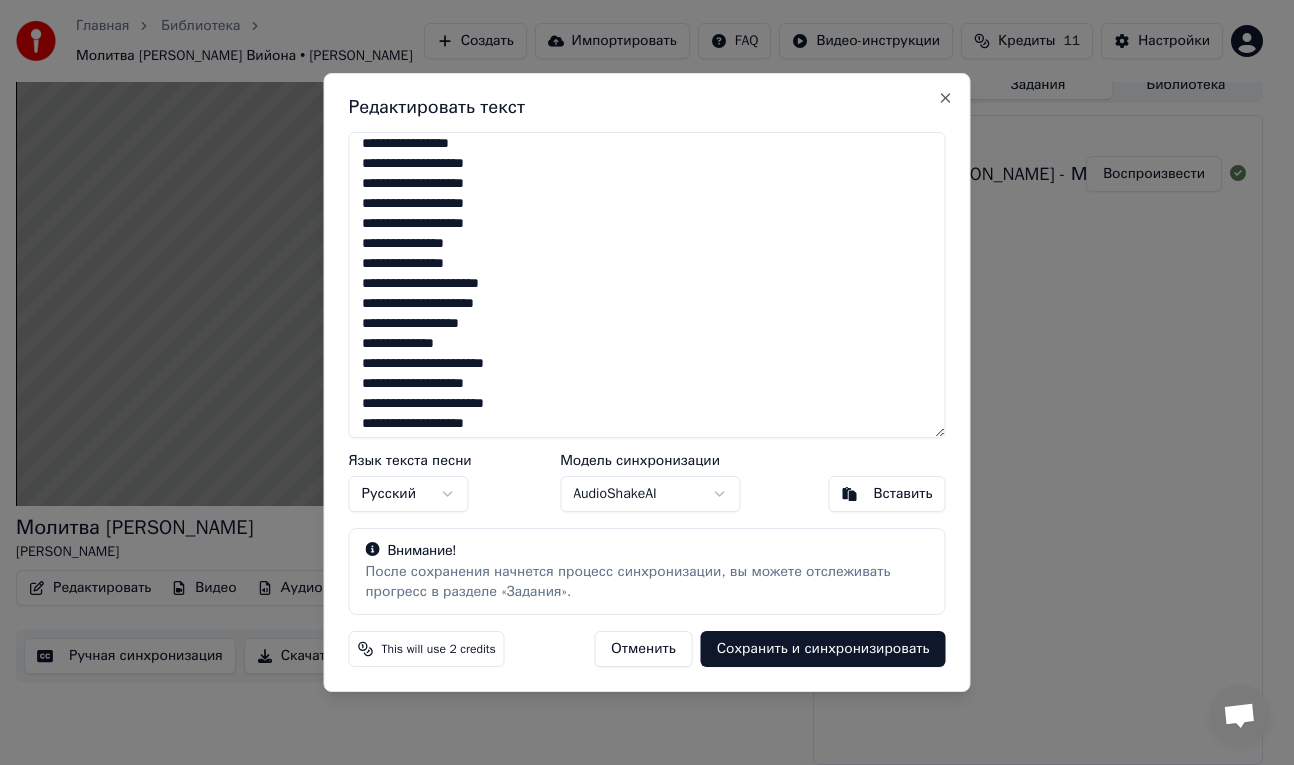 scroll, scrollTop: 471, scrollLeft: 0, axis: vertical 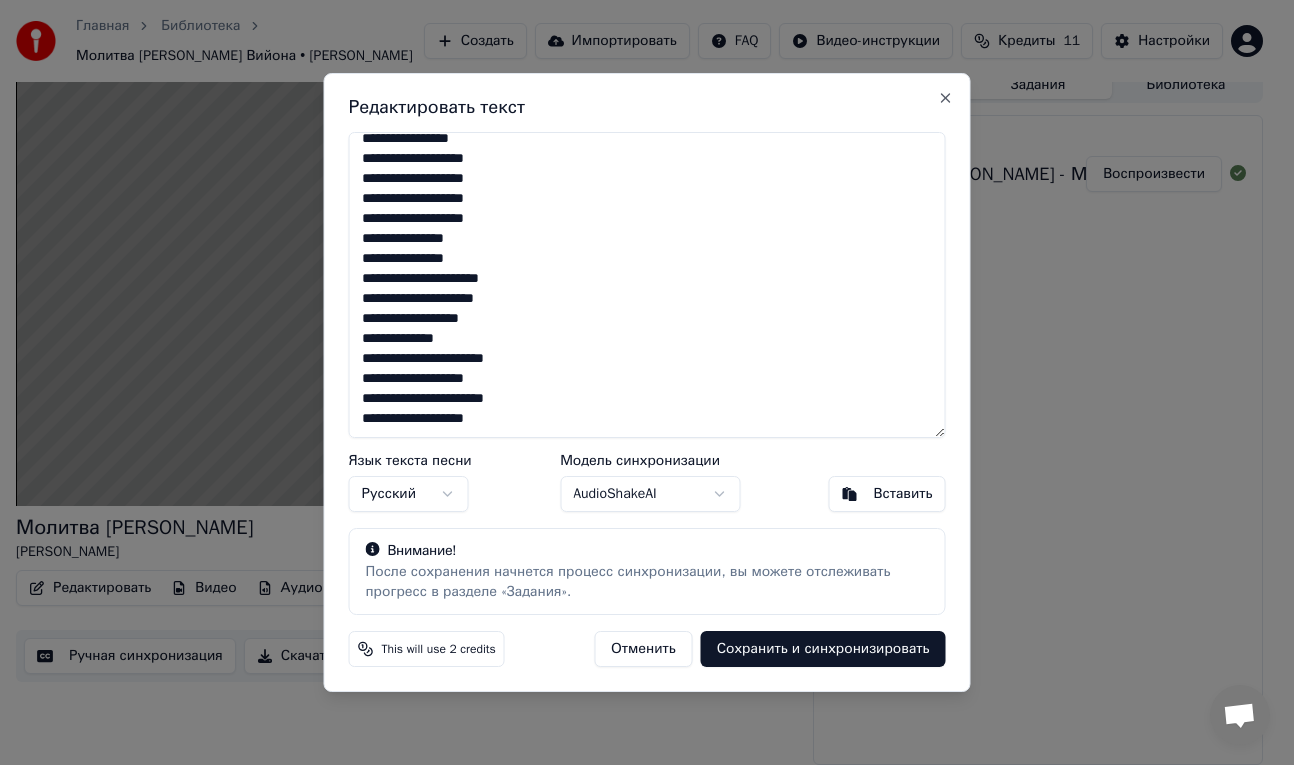 click on "**********" at bounding box center (647, 285) 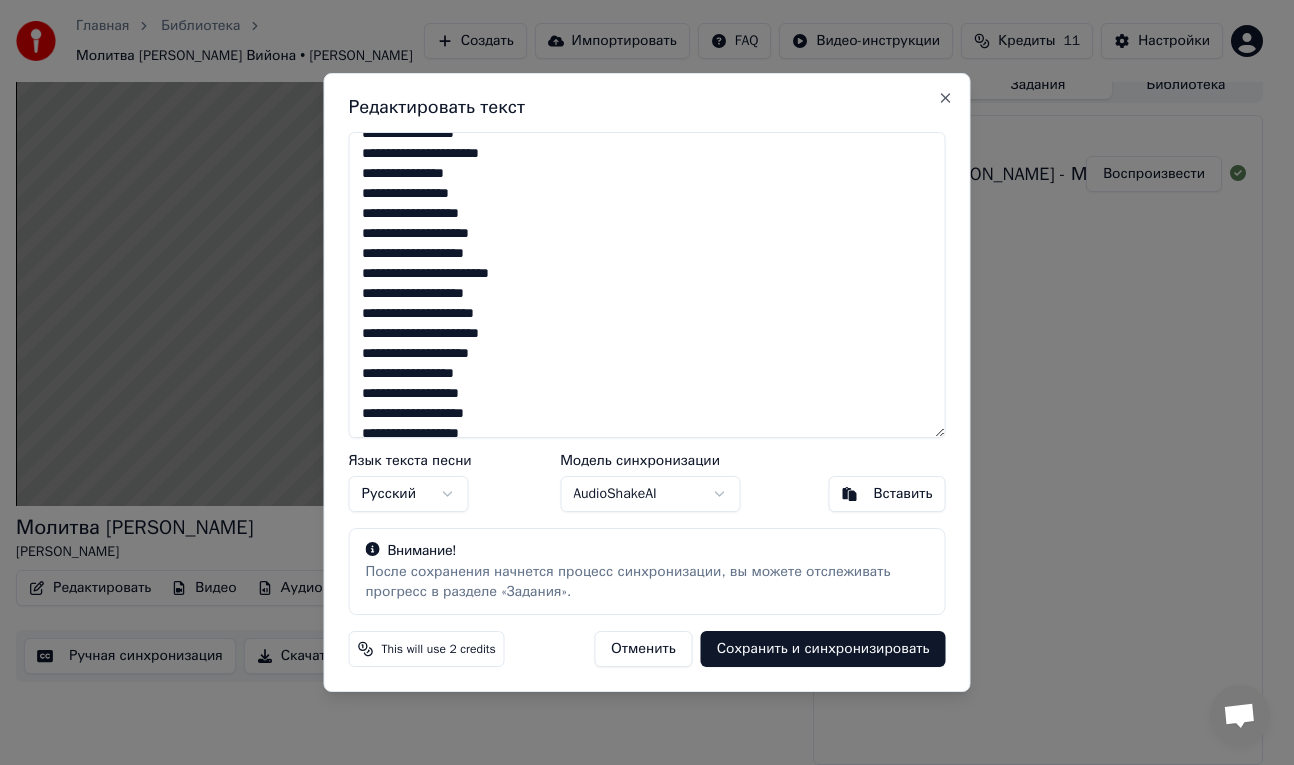 scroll, scrollTop: 0, scrollLeft: 0, axis: both 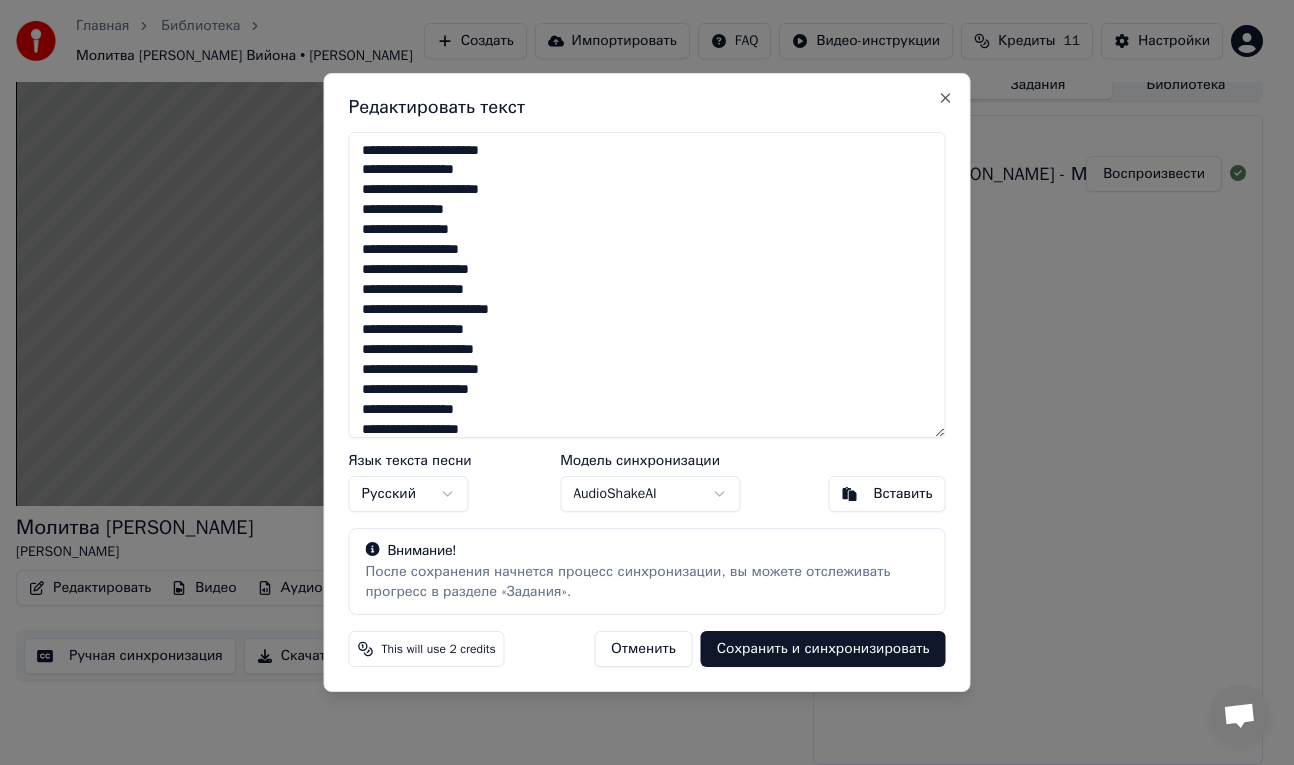 click on "**********" at bounding box center (647, 285) 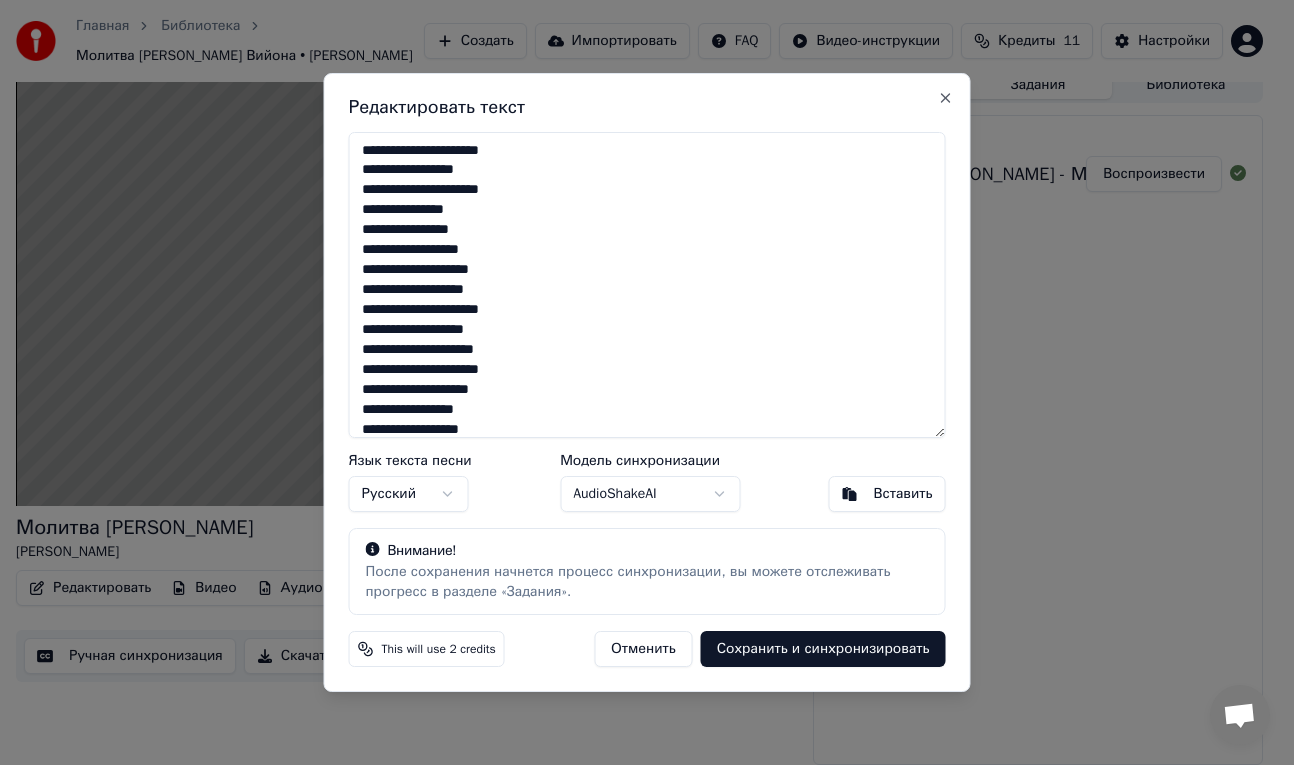 click on "**********" at bounding box center (647, 285) 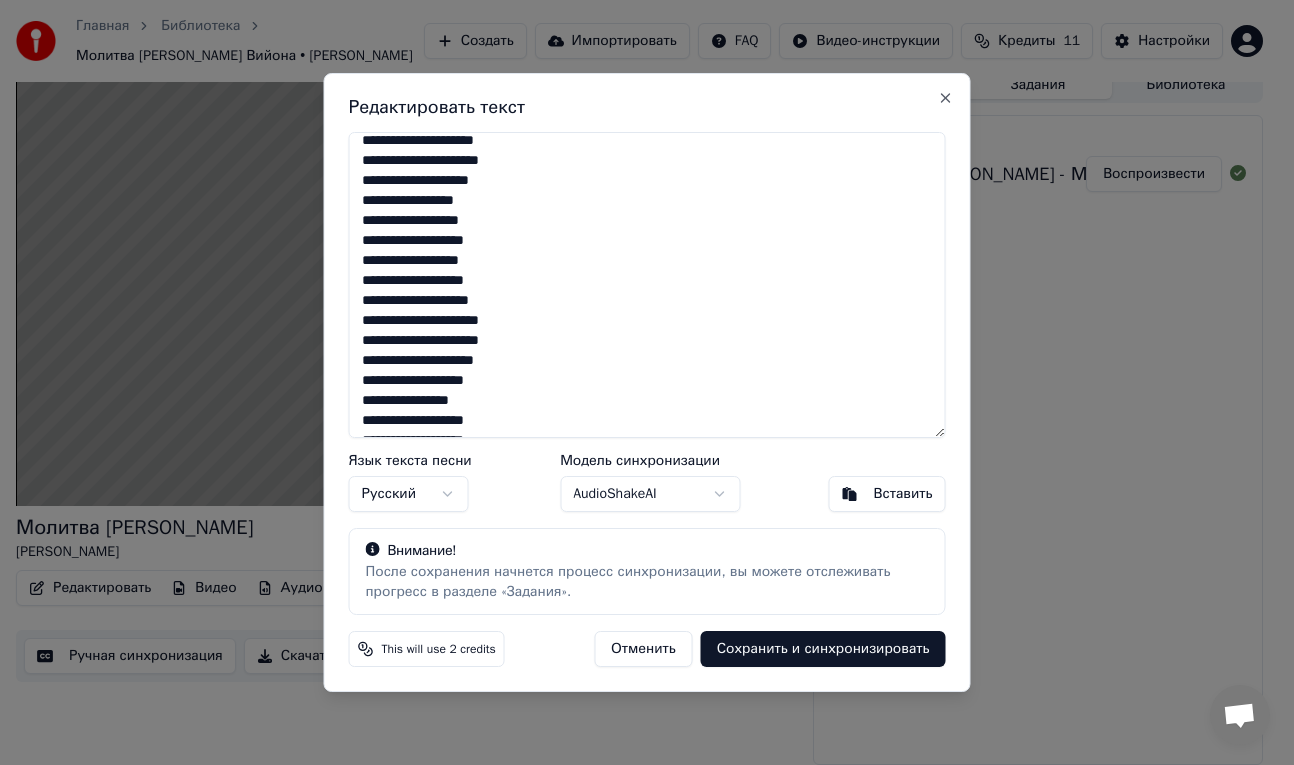 scroll, scrollTop: 172, scrollLeft: 0, axis: vertical 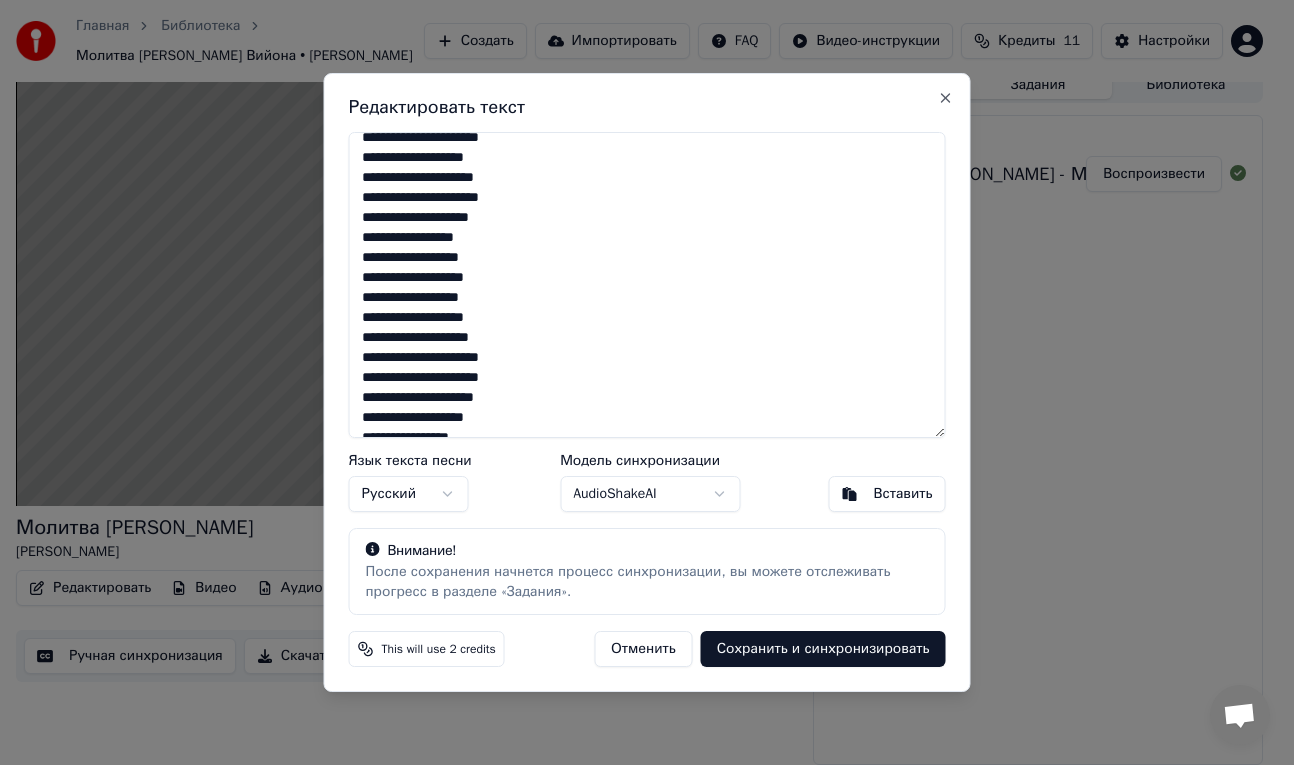 click on "**********" at bounding box center (647, 285) 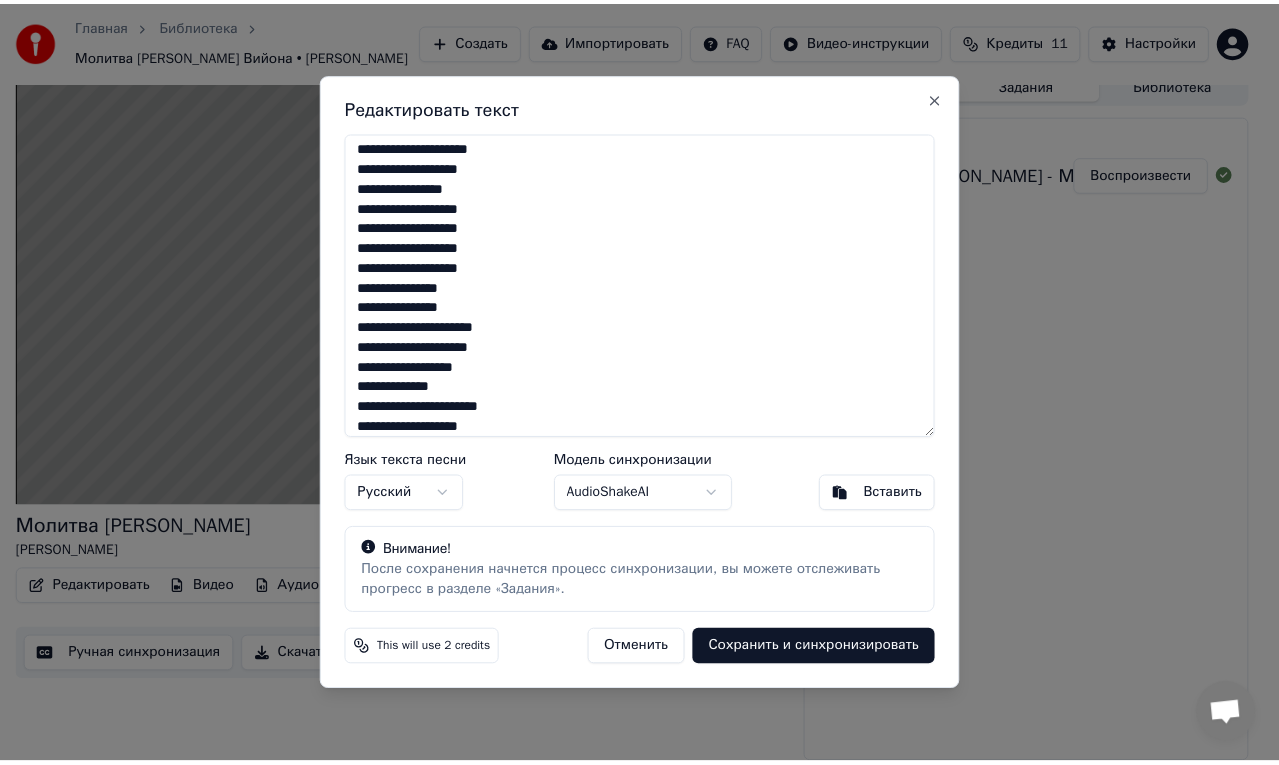 scroll, scrollTop: 471, scrollLeft: 0, axis: vertical 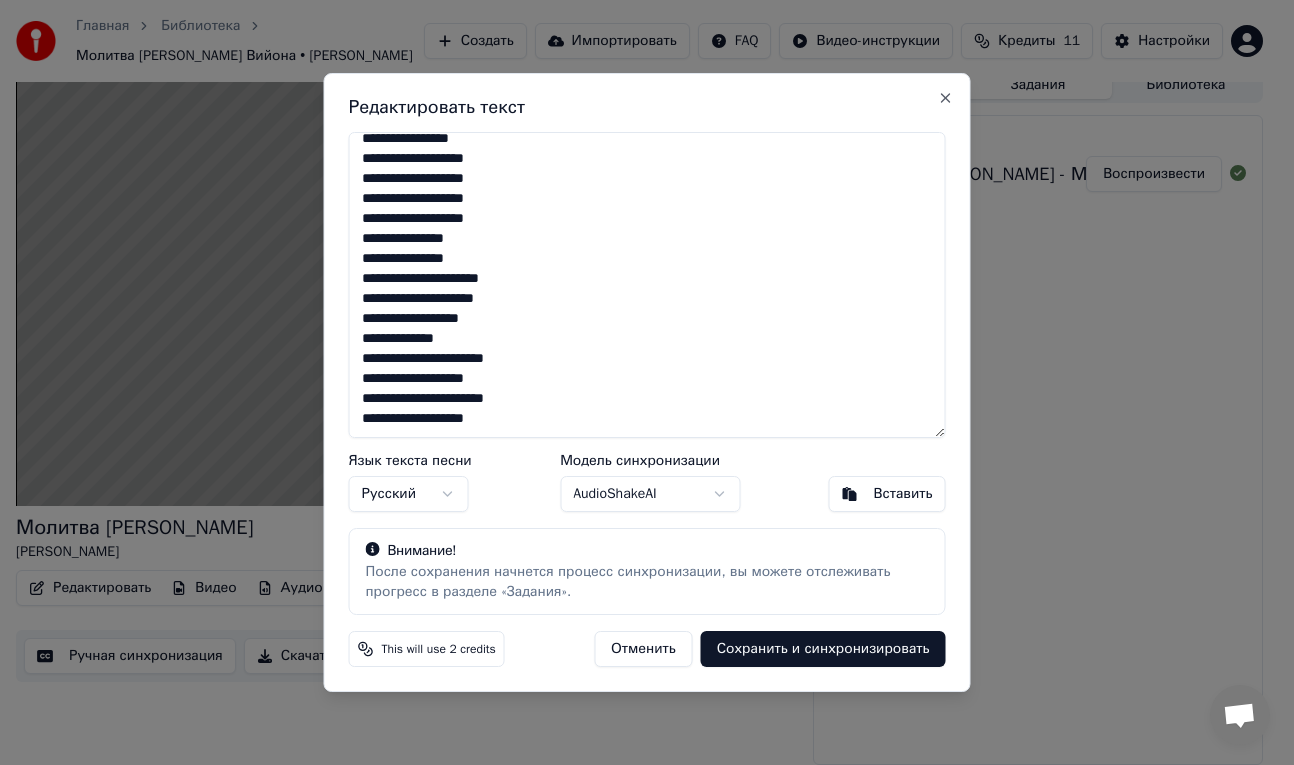 type on "**********" 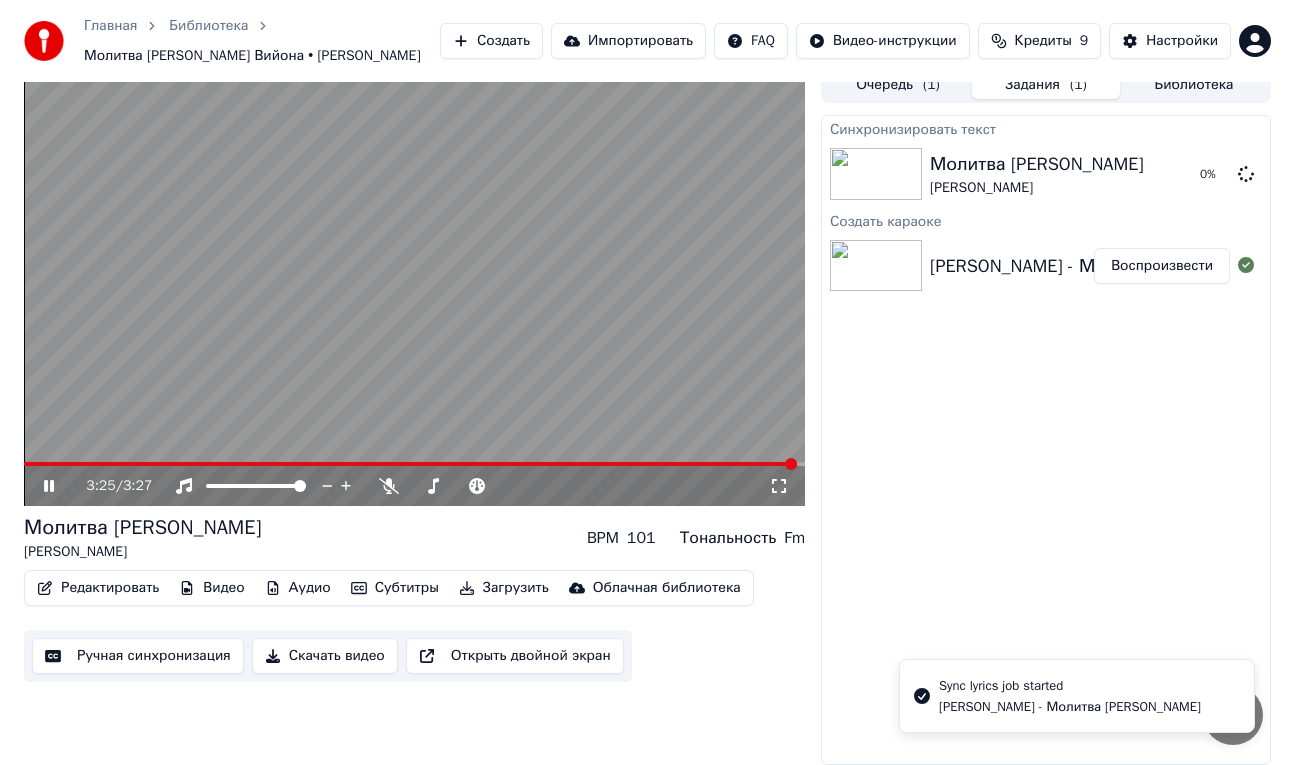 scroll, scrollTop: 0, scrollLeft: 0, axis: both 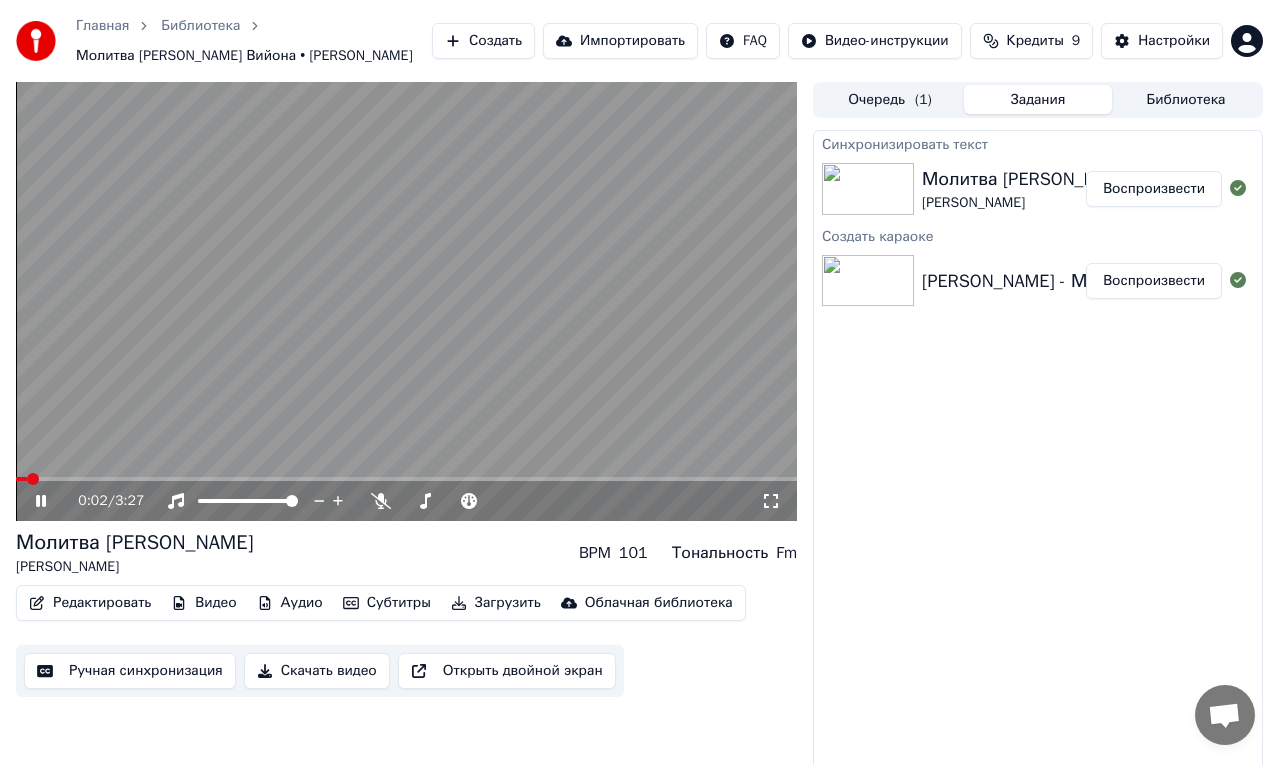 click at bounding box center [406, 301] 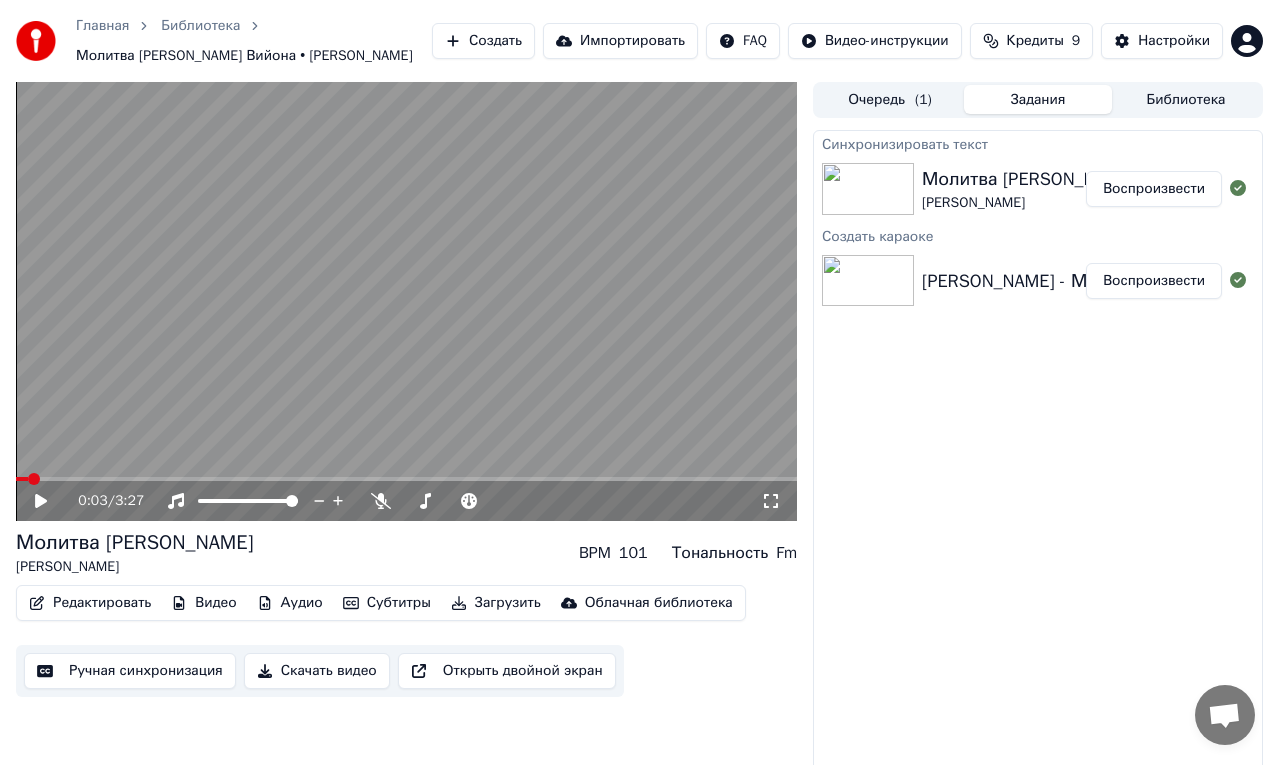 click at bounding box center (406, 301) 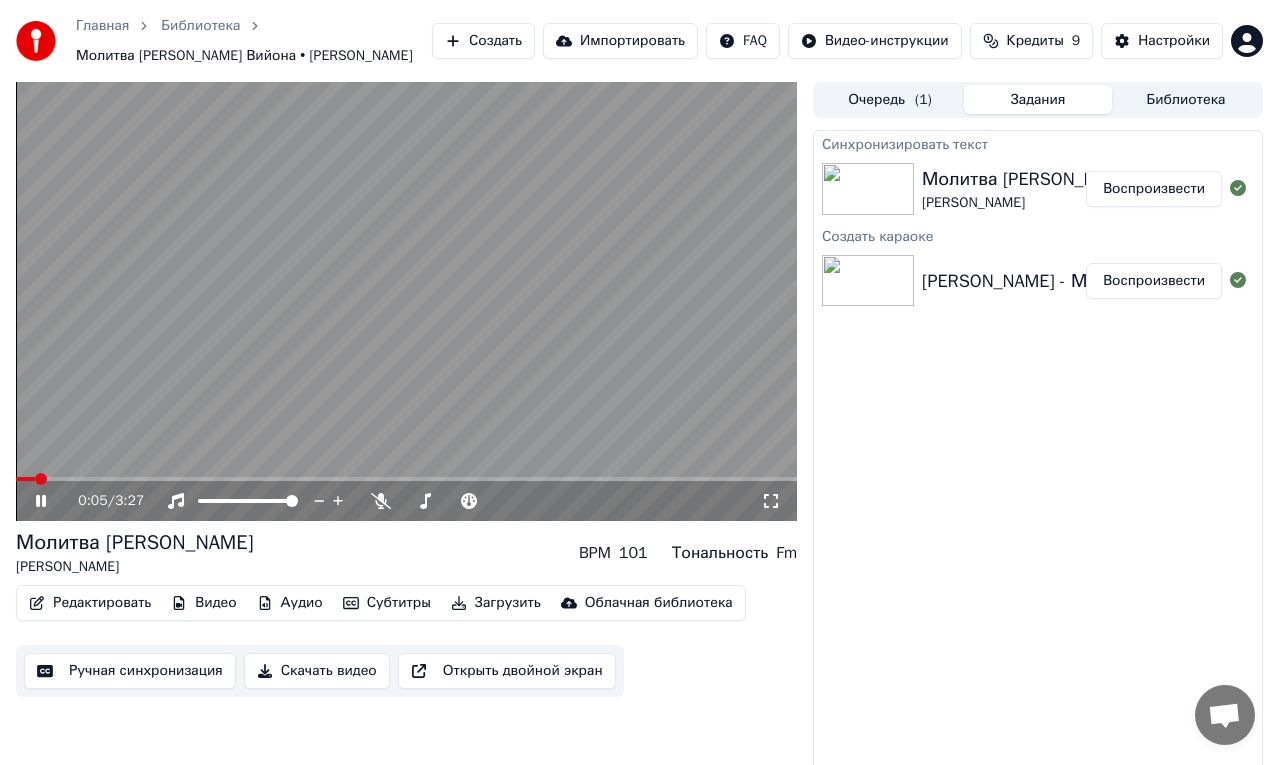click at bounding box center [406, 301] 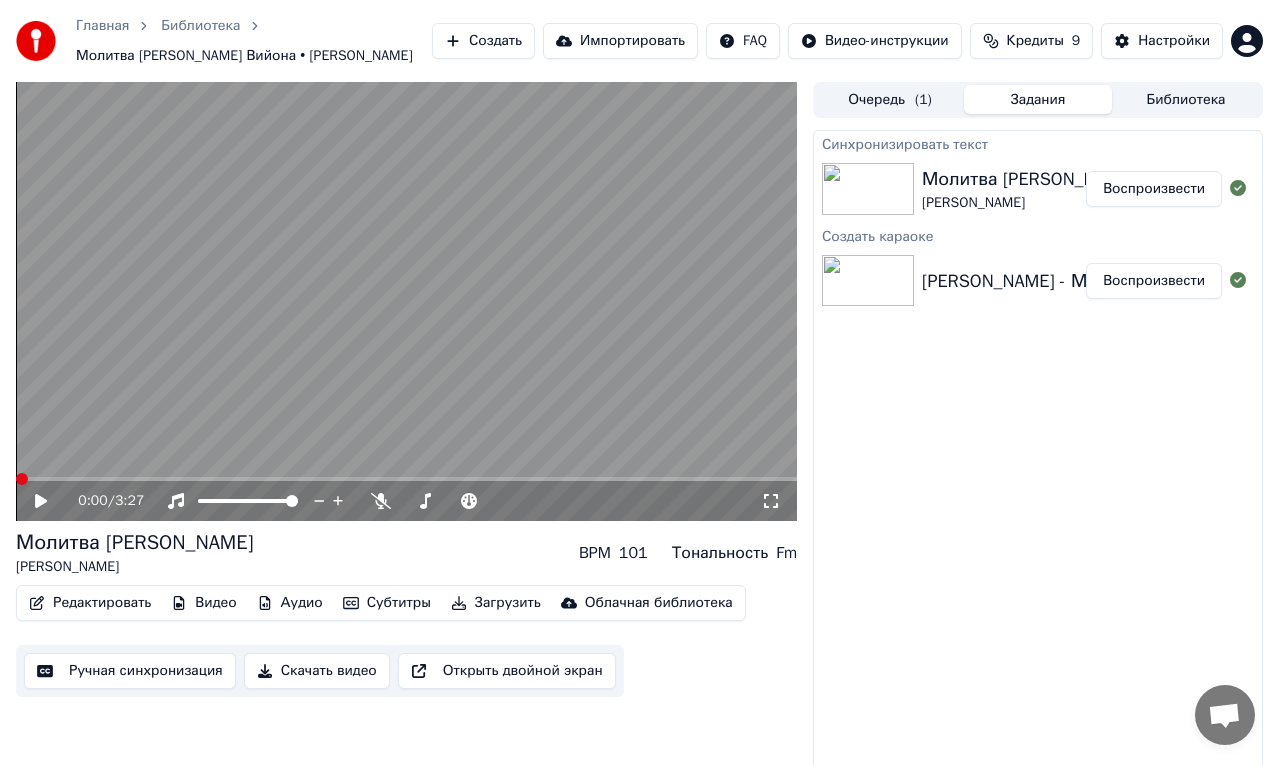 click at bounding box center (22, 479) 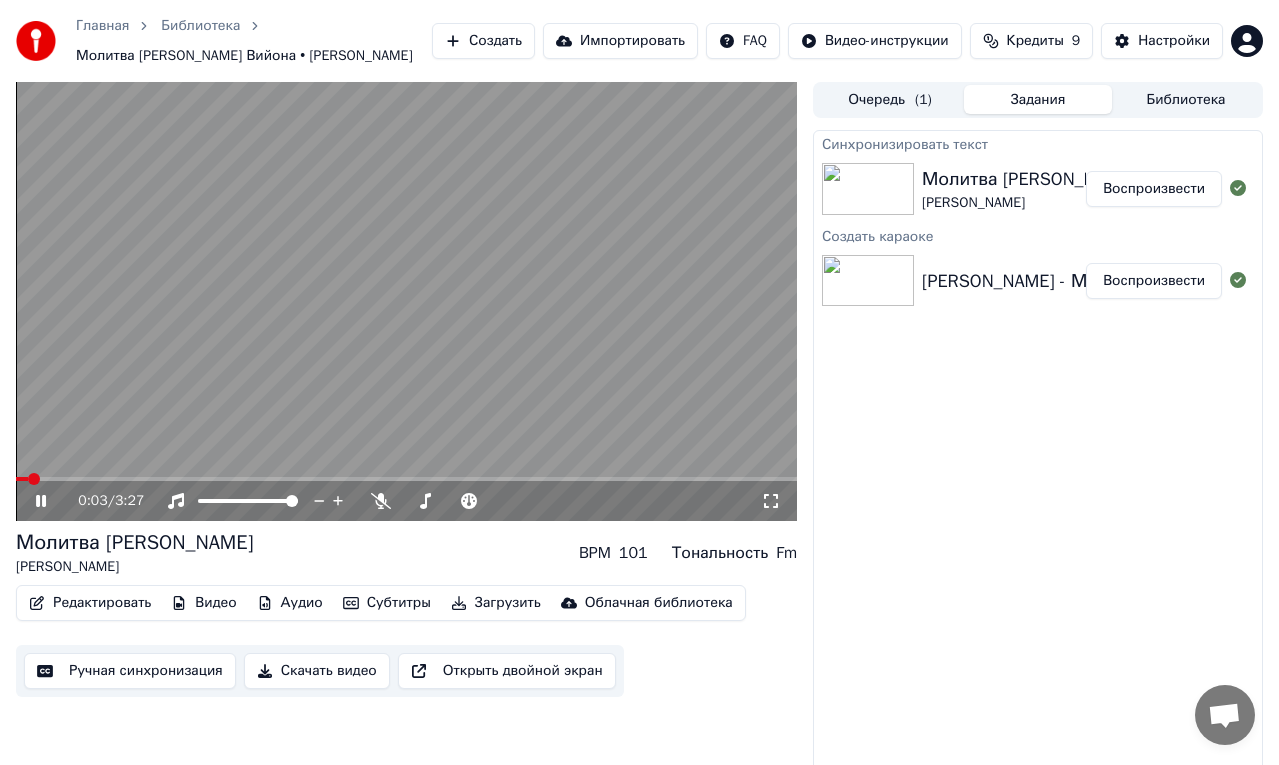click at bounding box center (406, 301) 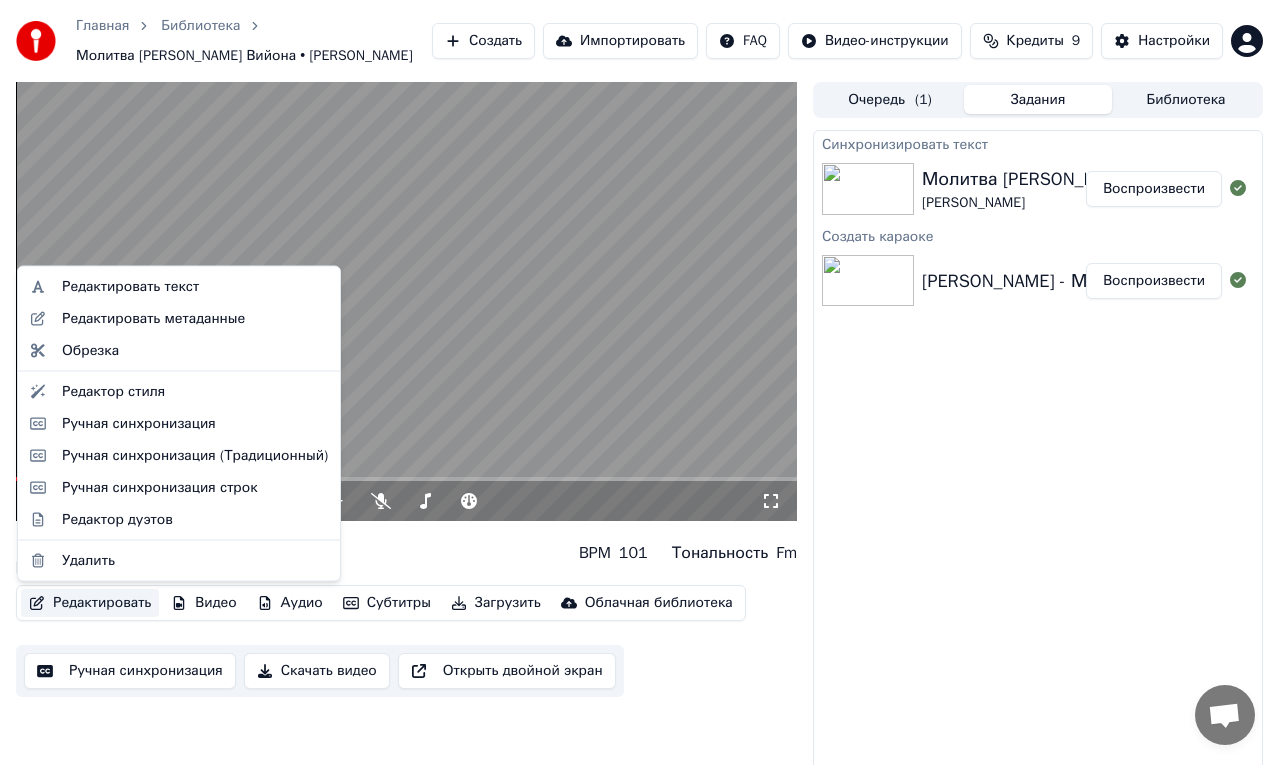click on "Редактировать" at bounding box center [90, 603] 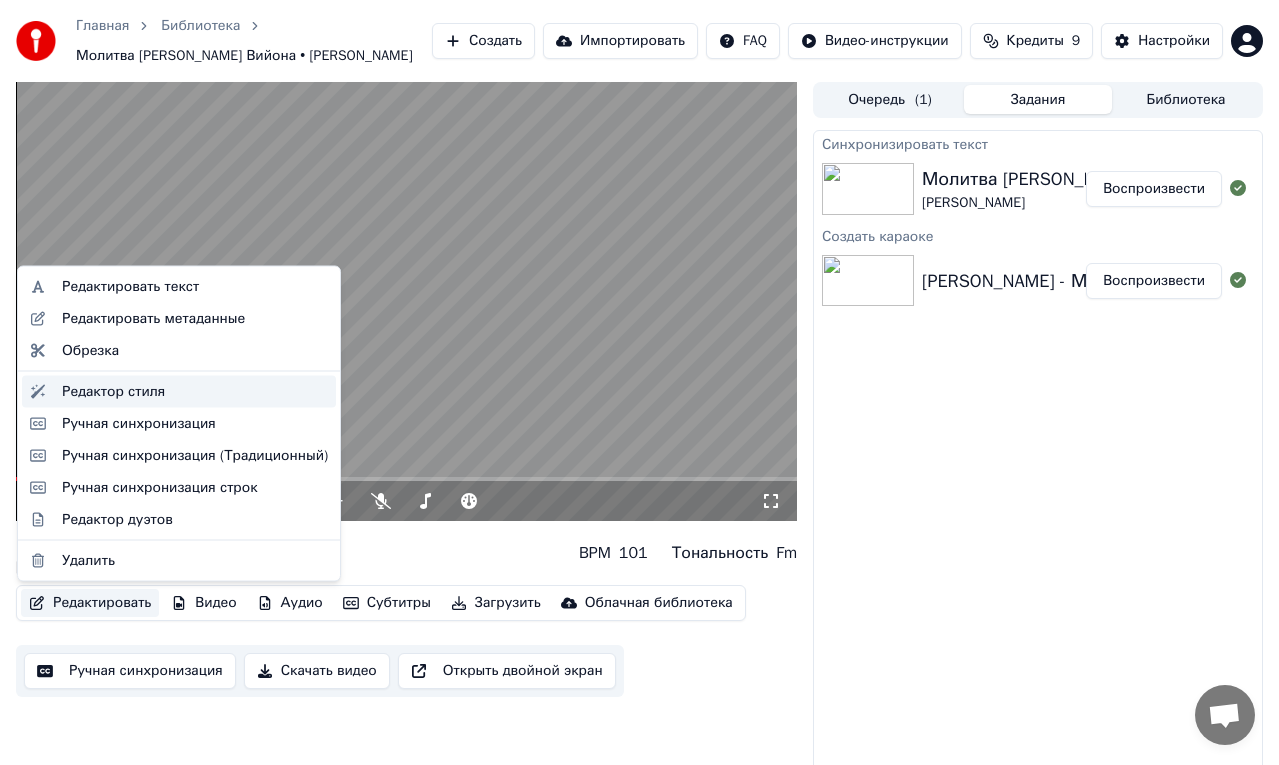 click on "Редактор стиля" at bounding box center [113, 391] 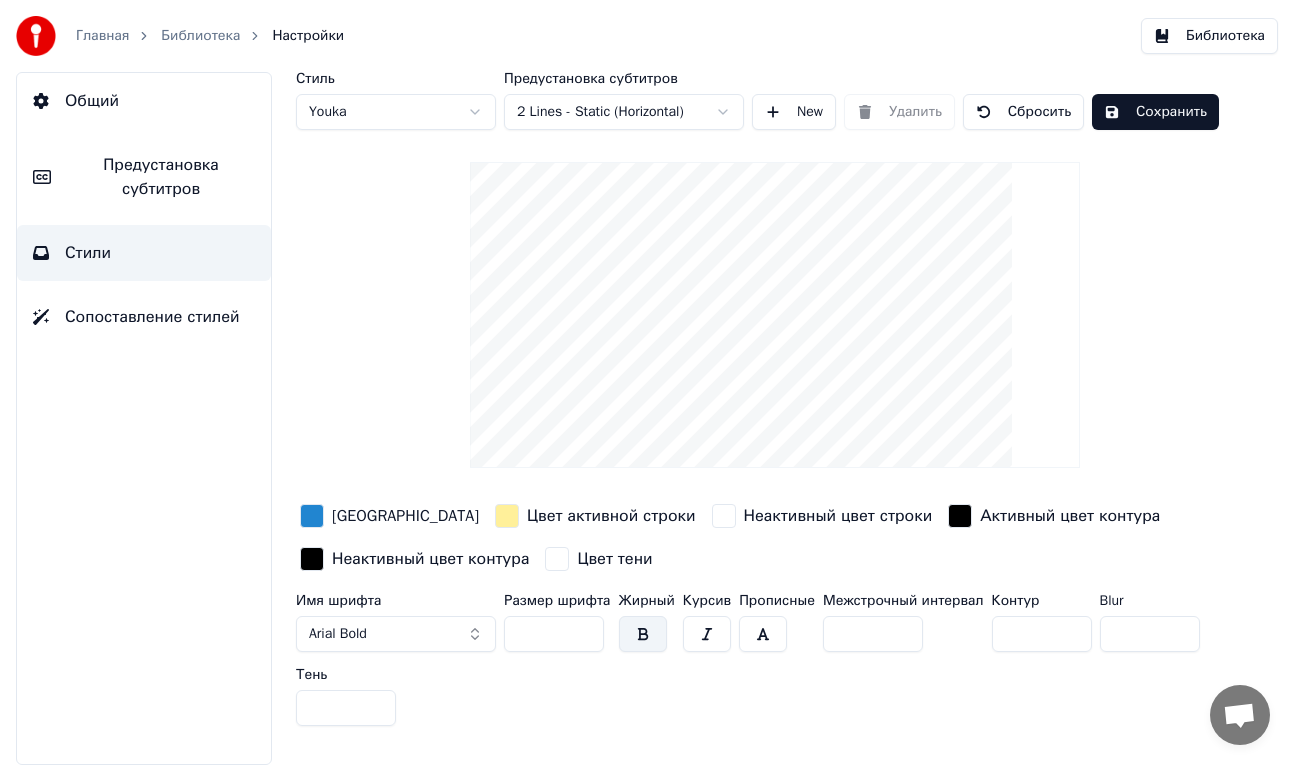 click on "Цвет тени" at bounding box center [598, 559] 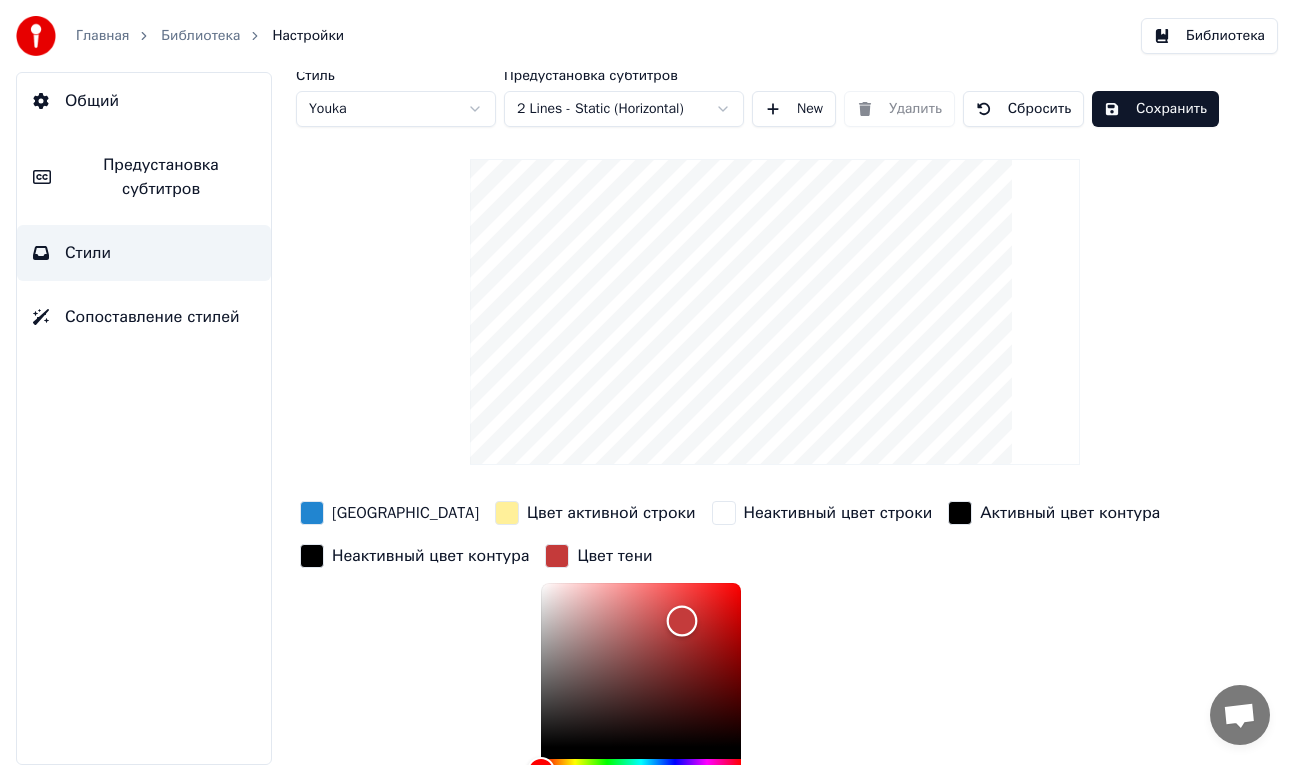 scroll, scrollTop: 4, scrollLeft: 0, axis: vertical 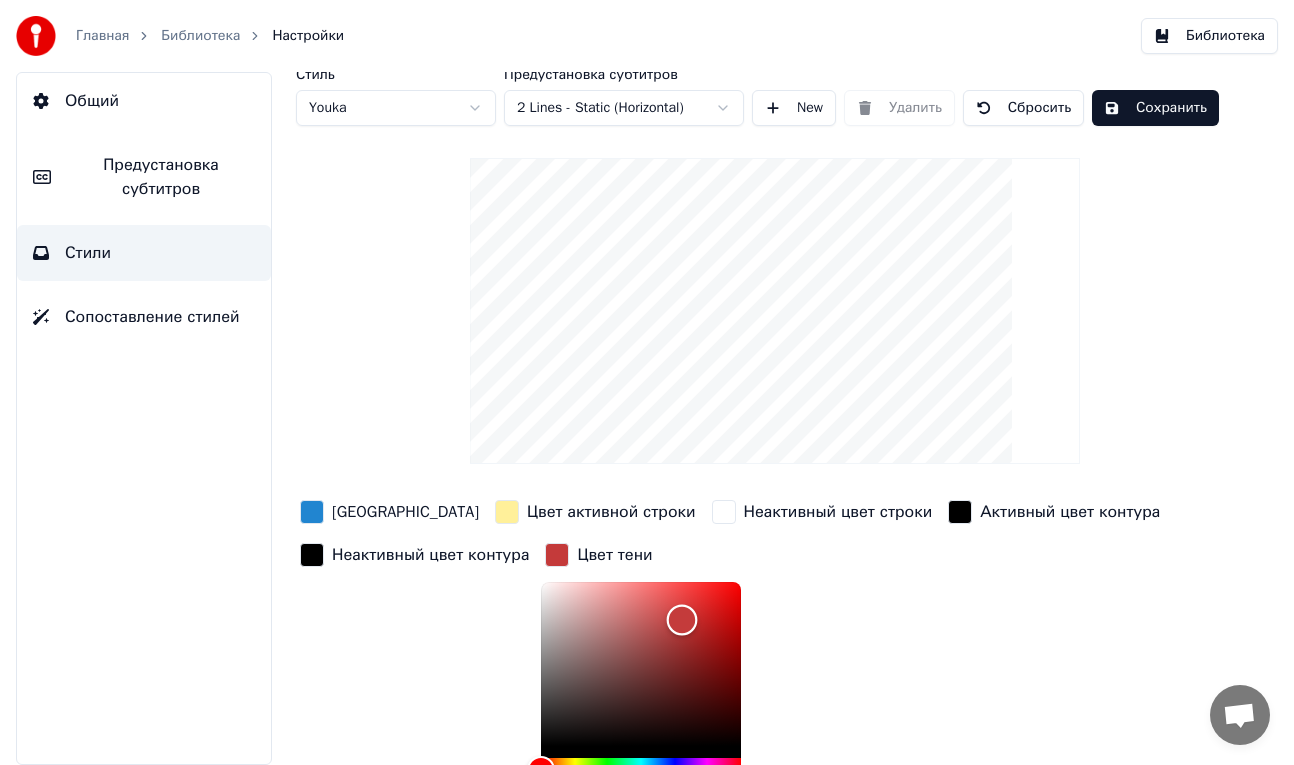 click at bounding box center [641, 664] 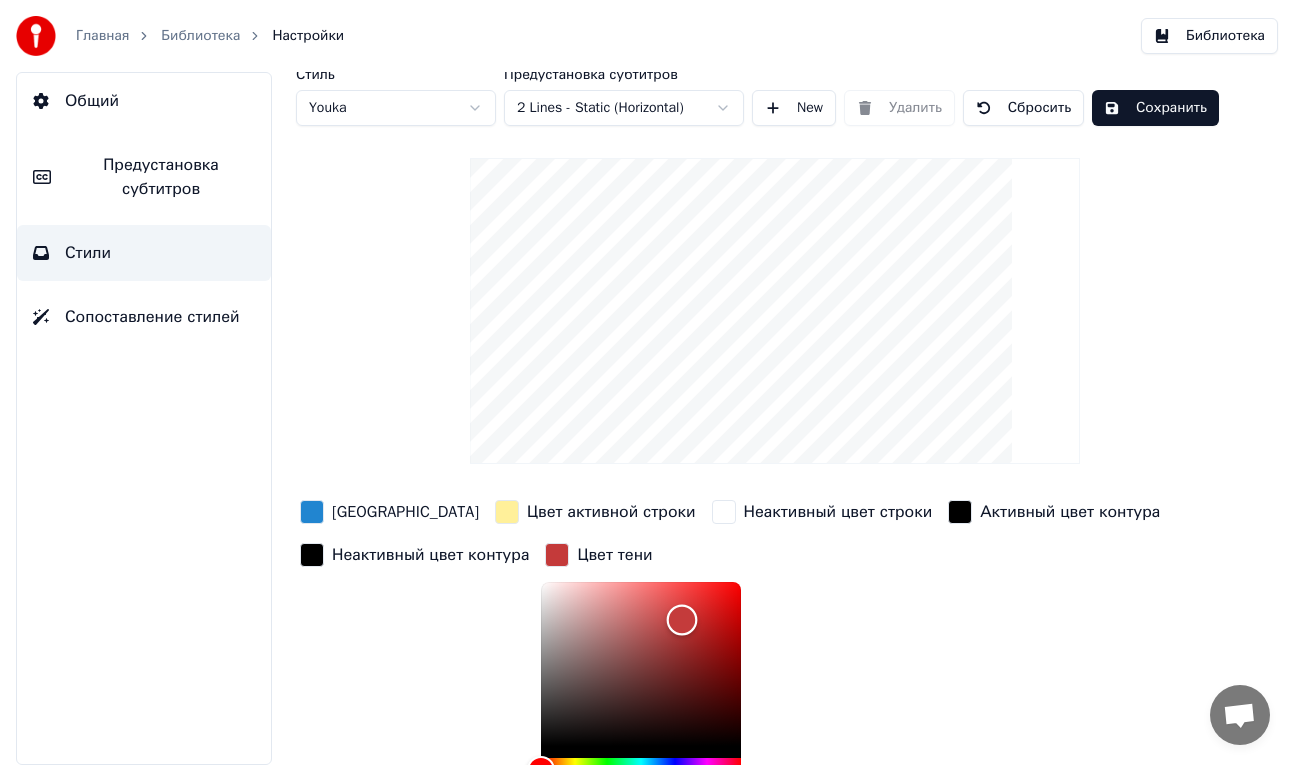 click at bounding box center (641, 664) 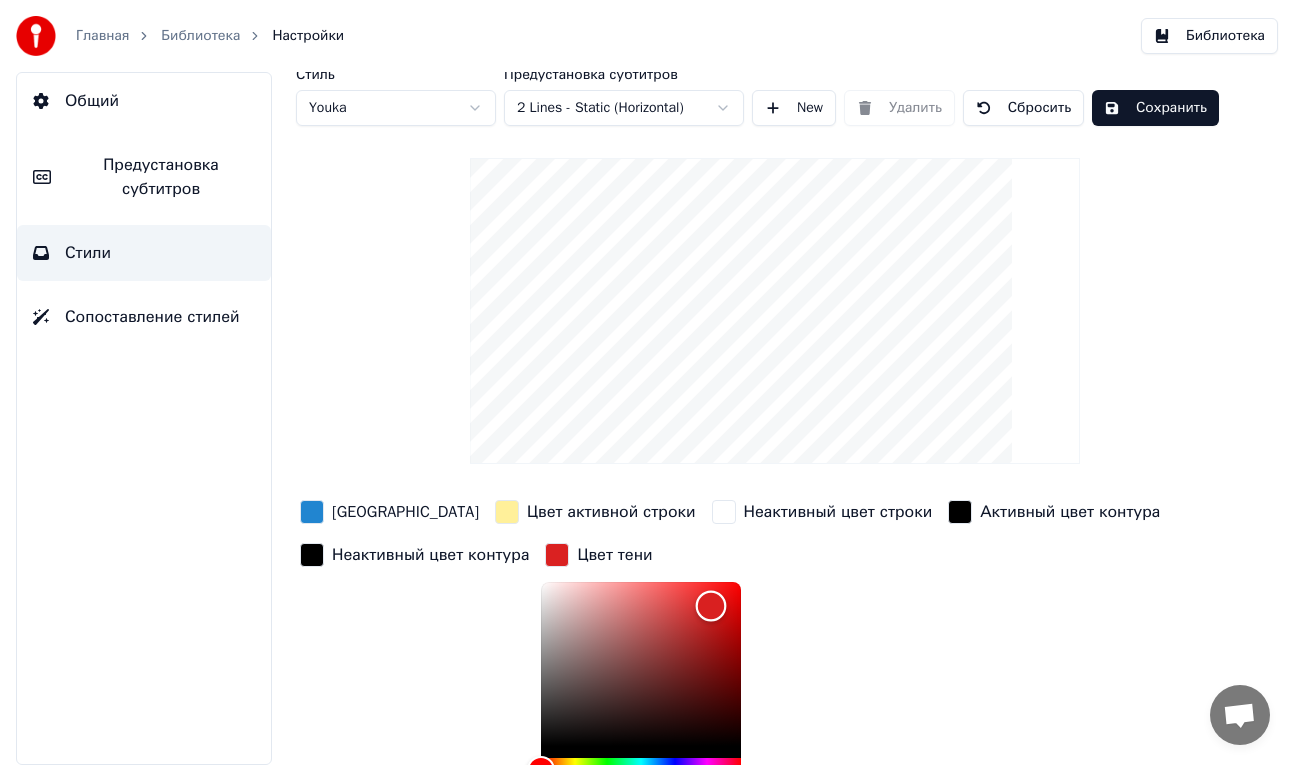 type on "*******" 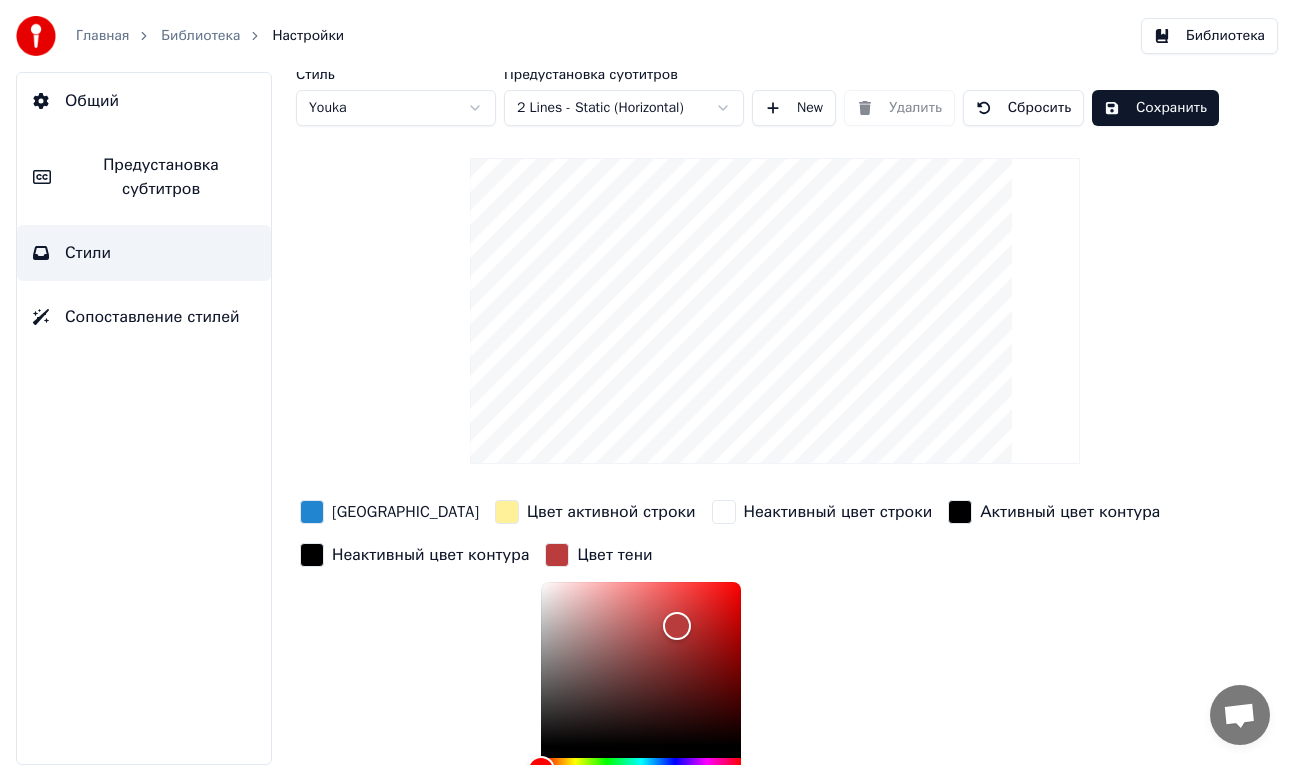 click at bounding box center (557, 555) 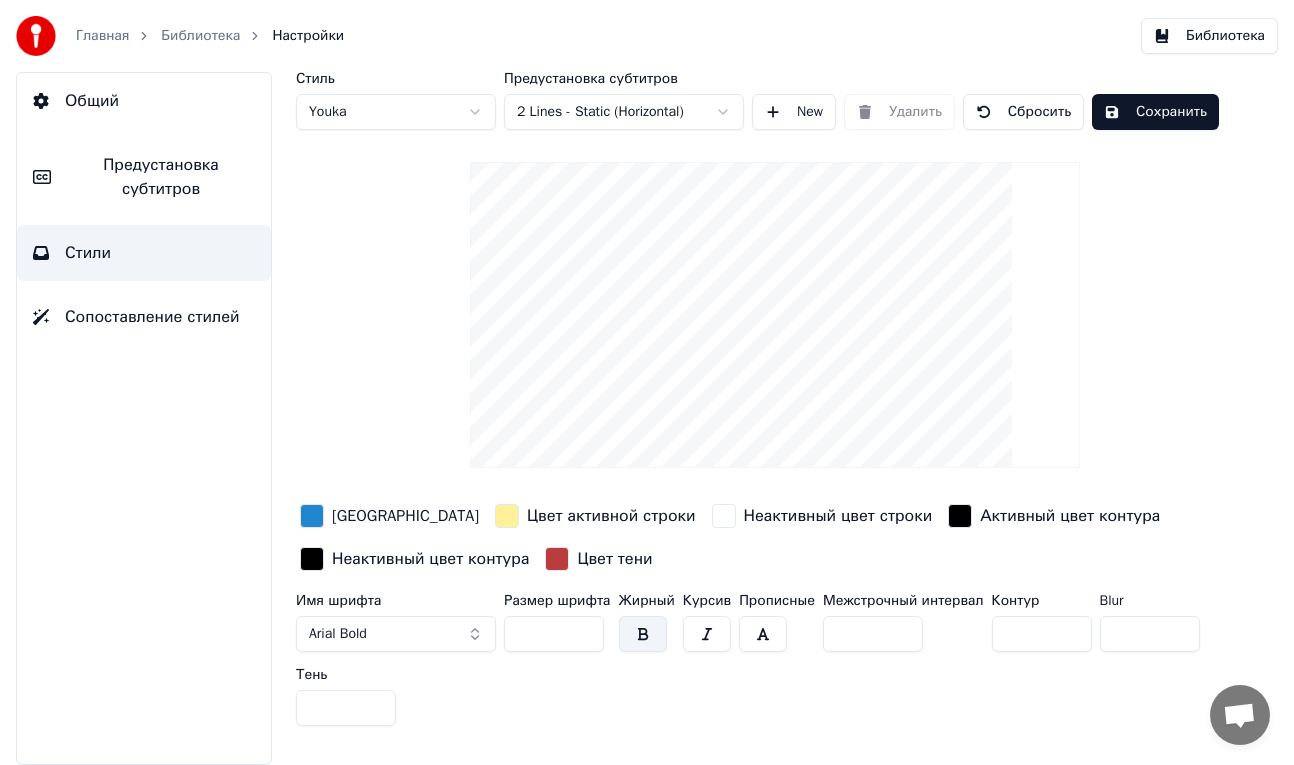 click at bounding box center (557, 559) 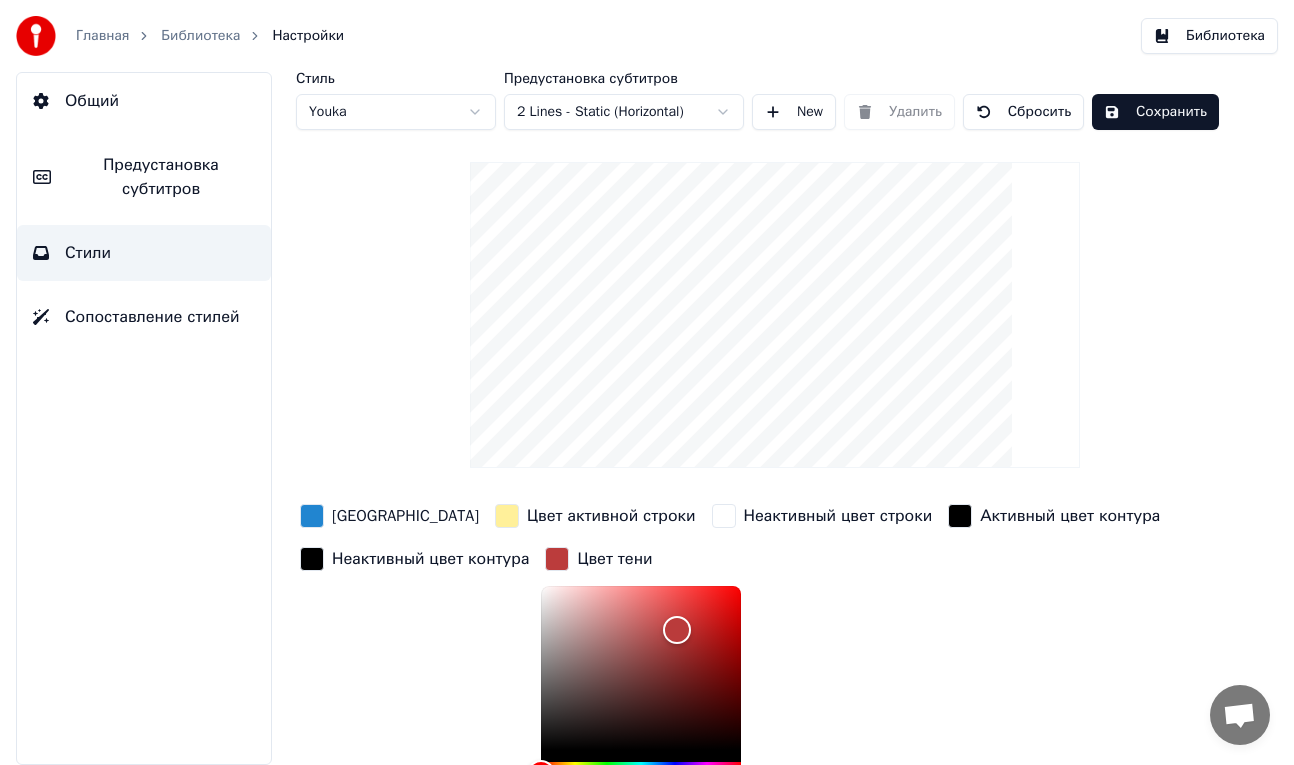 click on "Цвет тени *******" at bounding box center (657, 694) 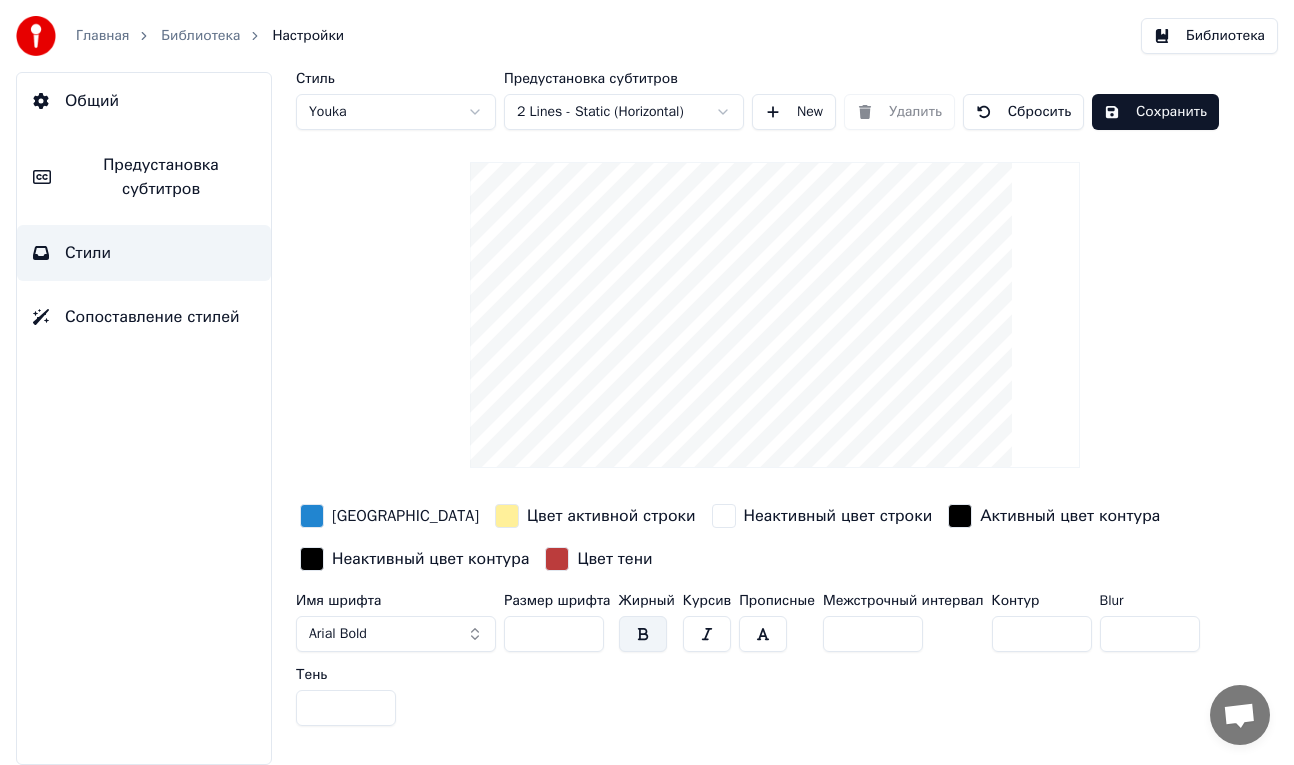 click at bounding box center [557, 559] 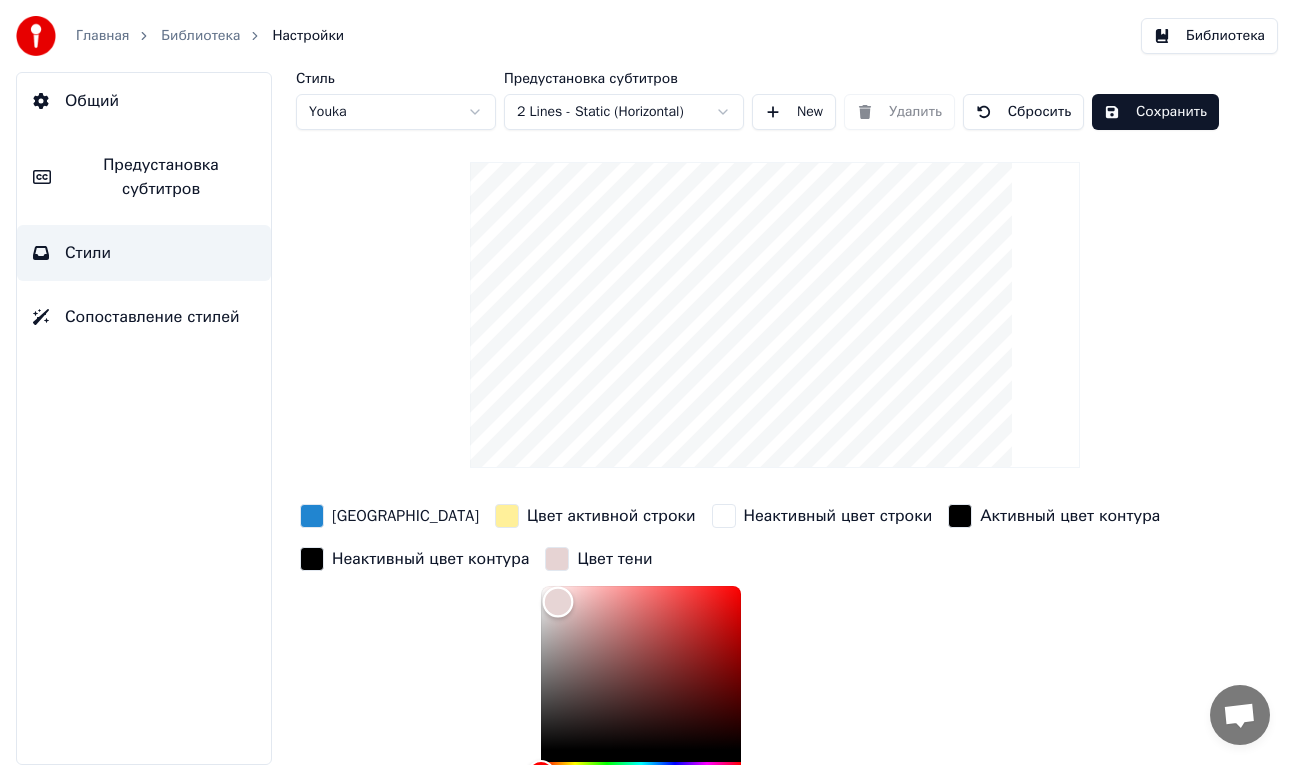 type on "*******" 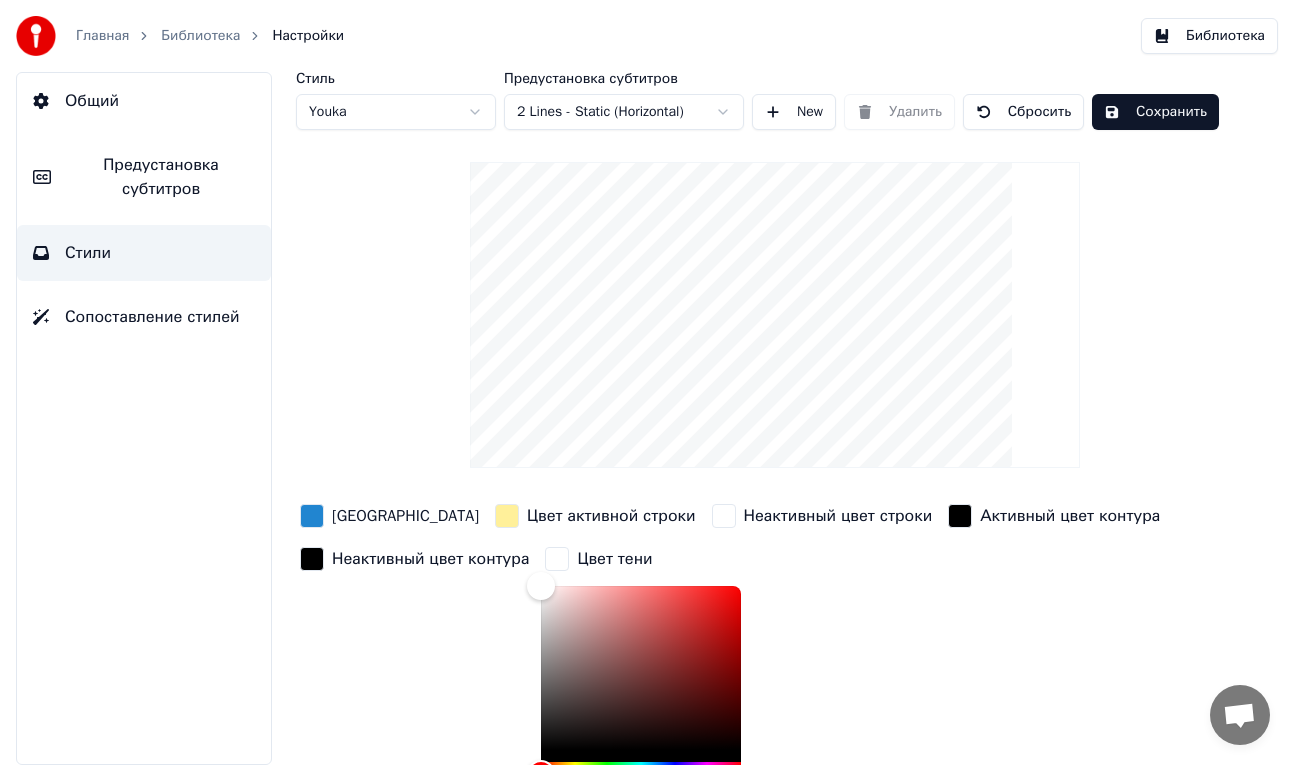 click on "Цвет тени *******" at bounding box center [657, 694] 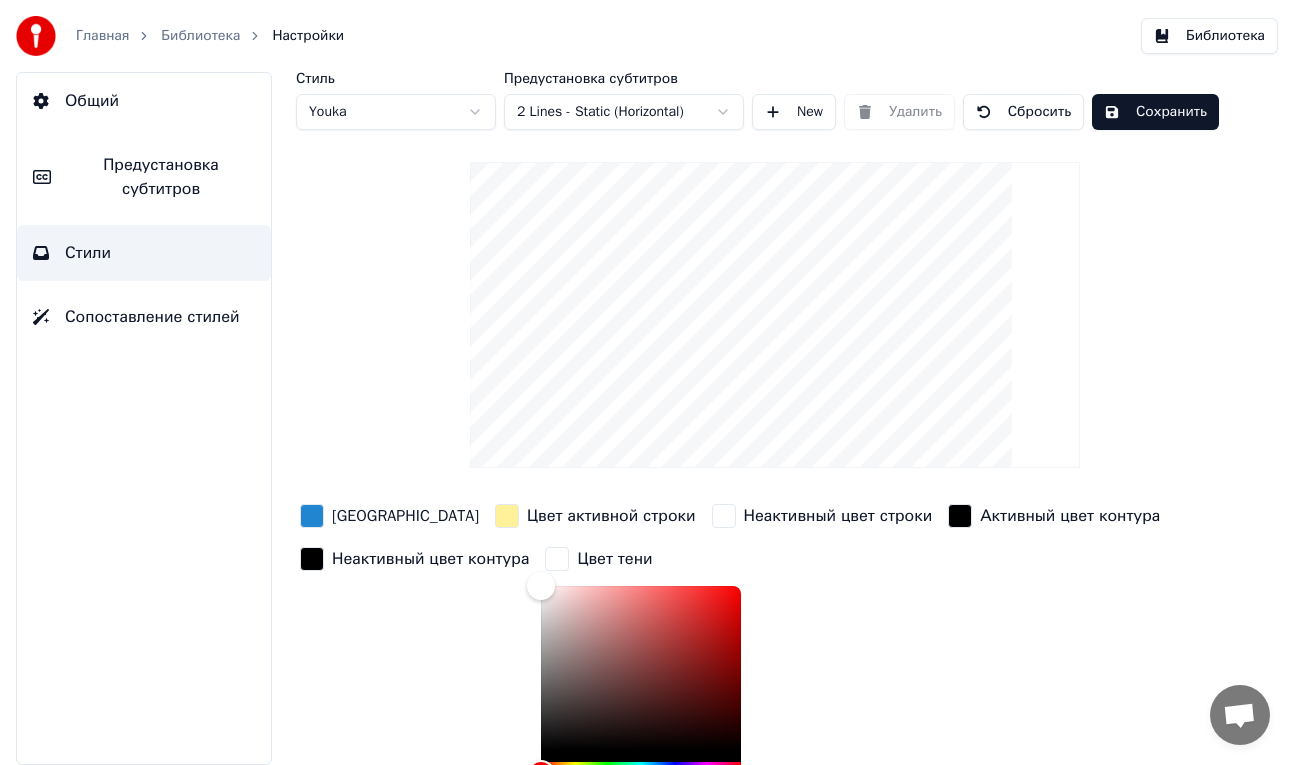 click on "Цвет тени *******" at bounding box center [657, 694] 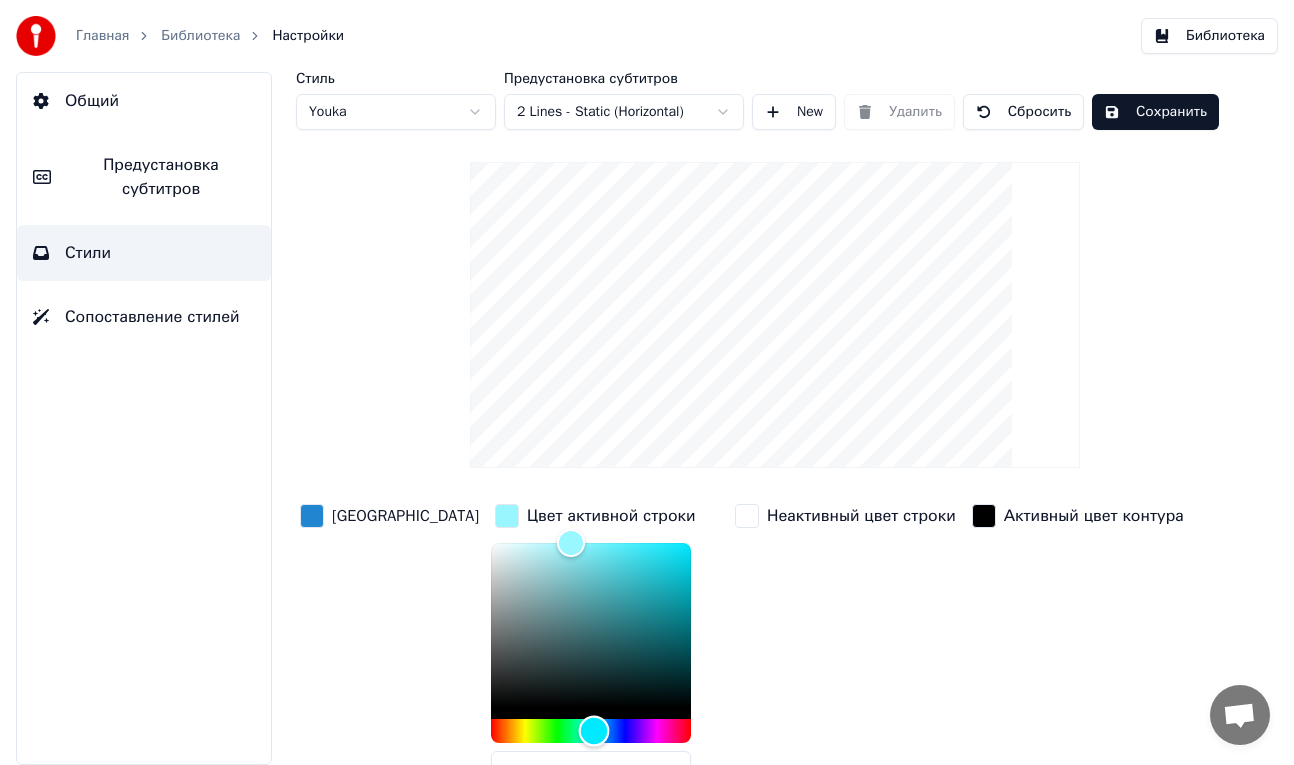 click at bounding box center (591, 731) 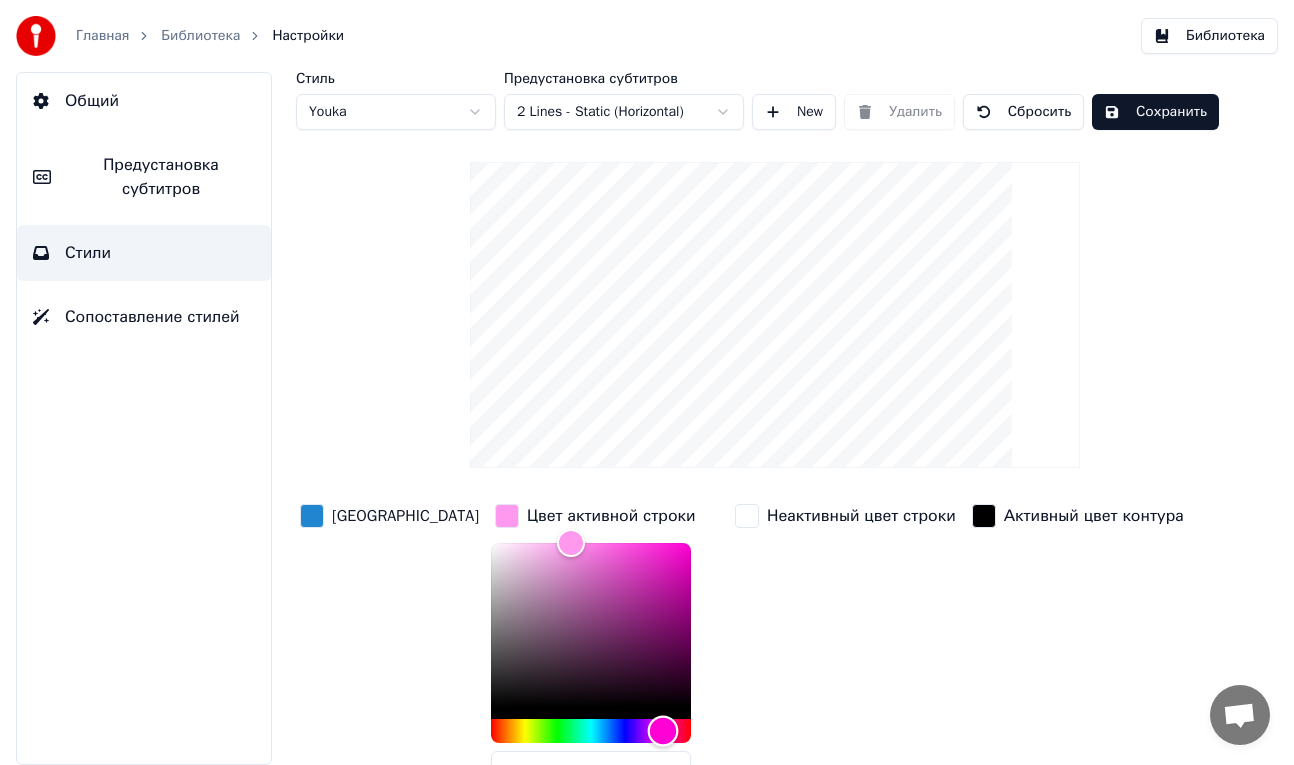 click at bounding box center [591, 731] 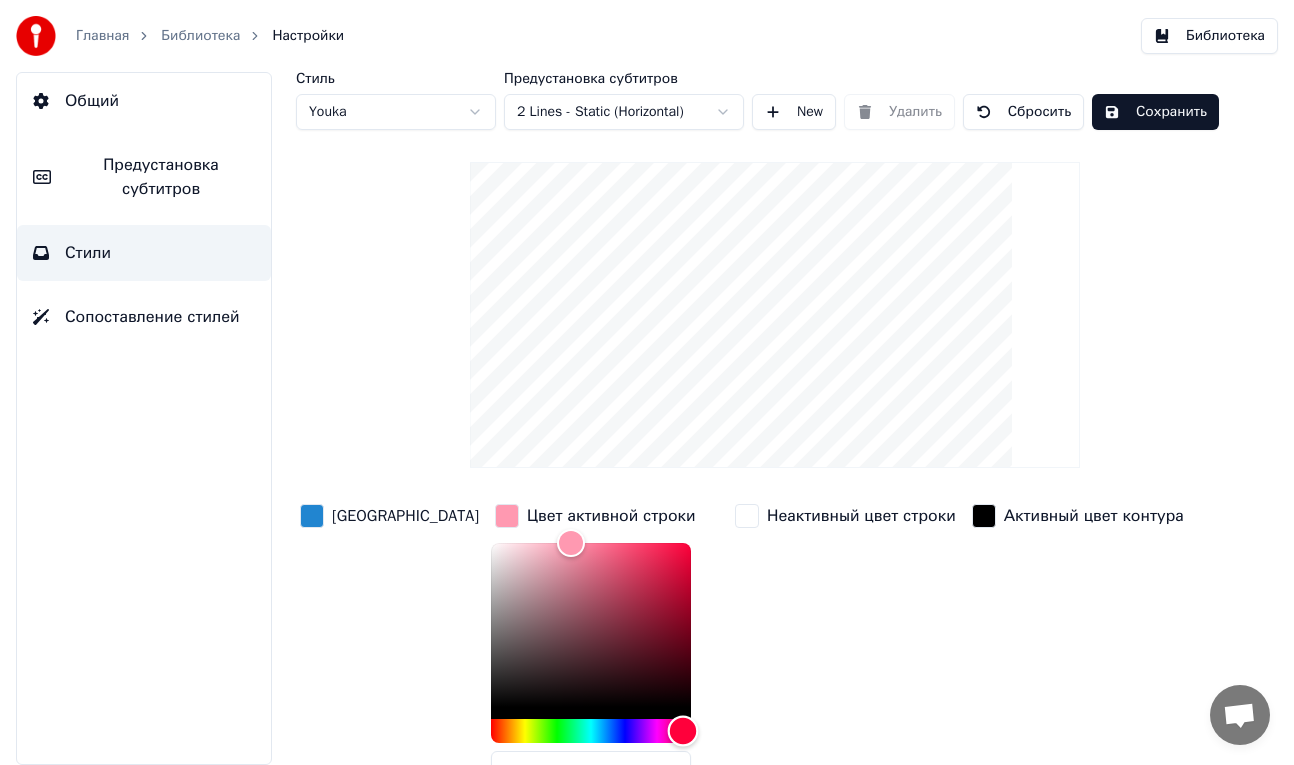 drag, startPoint x: 621, startPoint y: 729, endPoint x: 639, endPoint y: 727, distance: 18.110771 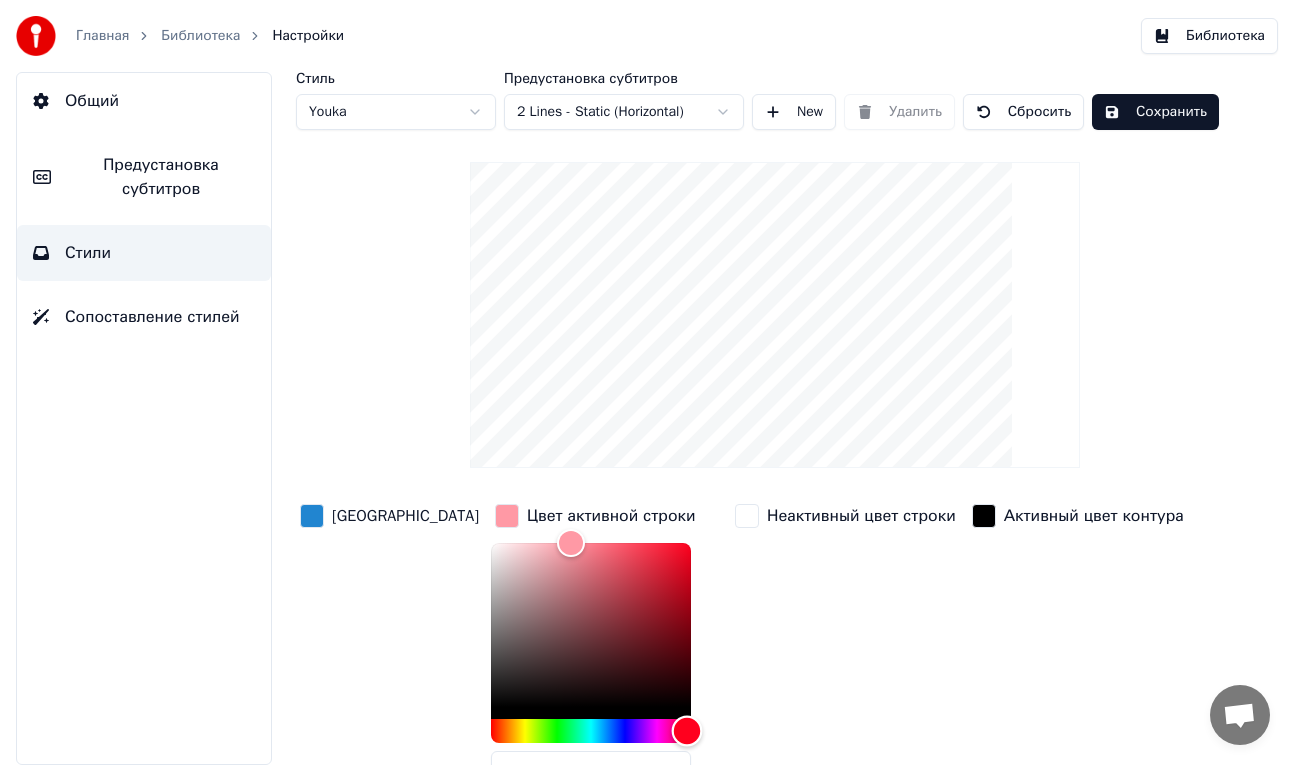 click at bounding box center [687, 731] 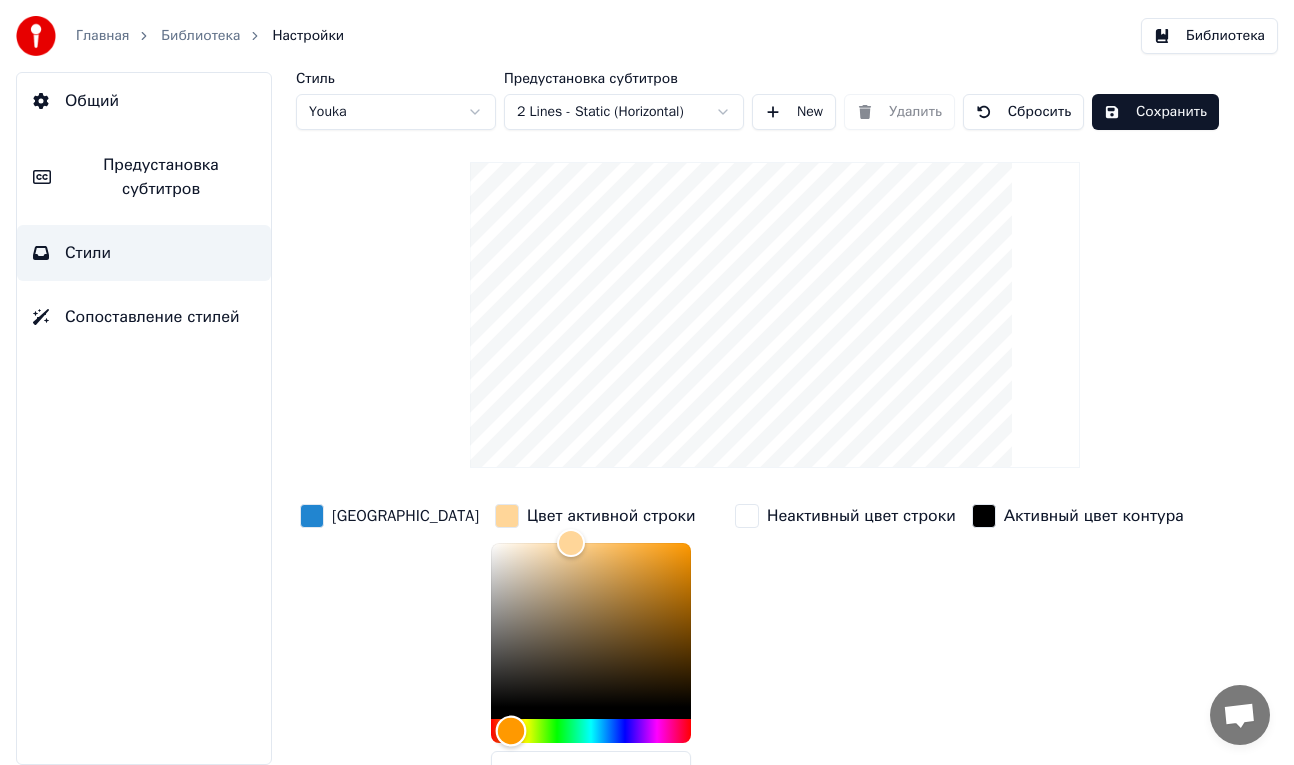 type on "*******" 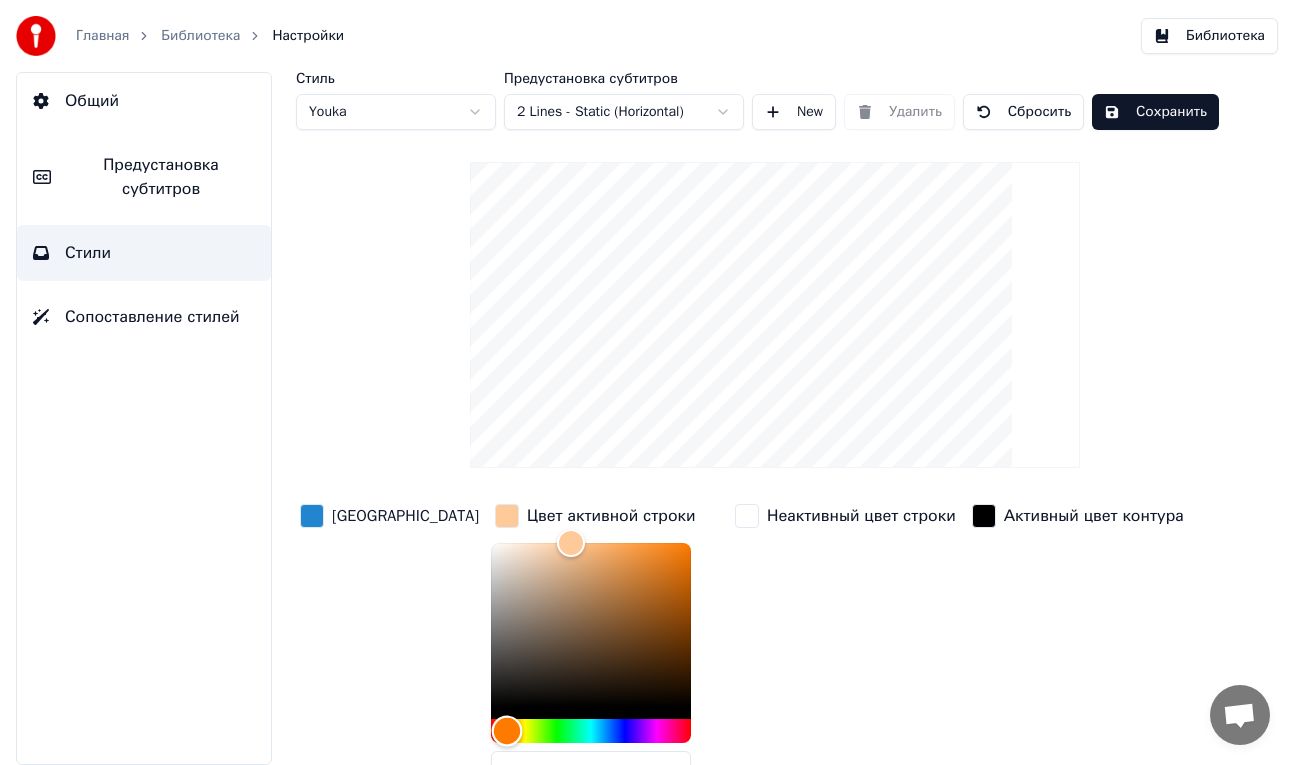 drag, startPoint x: 603, startPoint y: 727, endPoint x: 462, endPoint y: 727, distance: 141 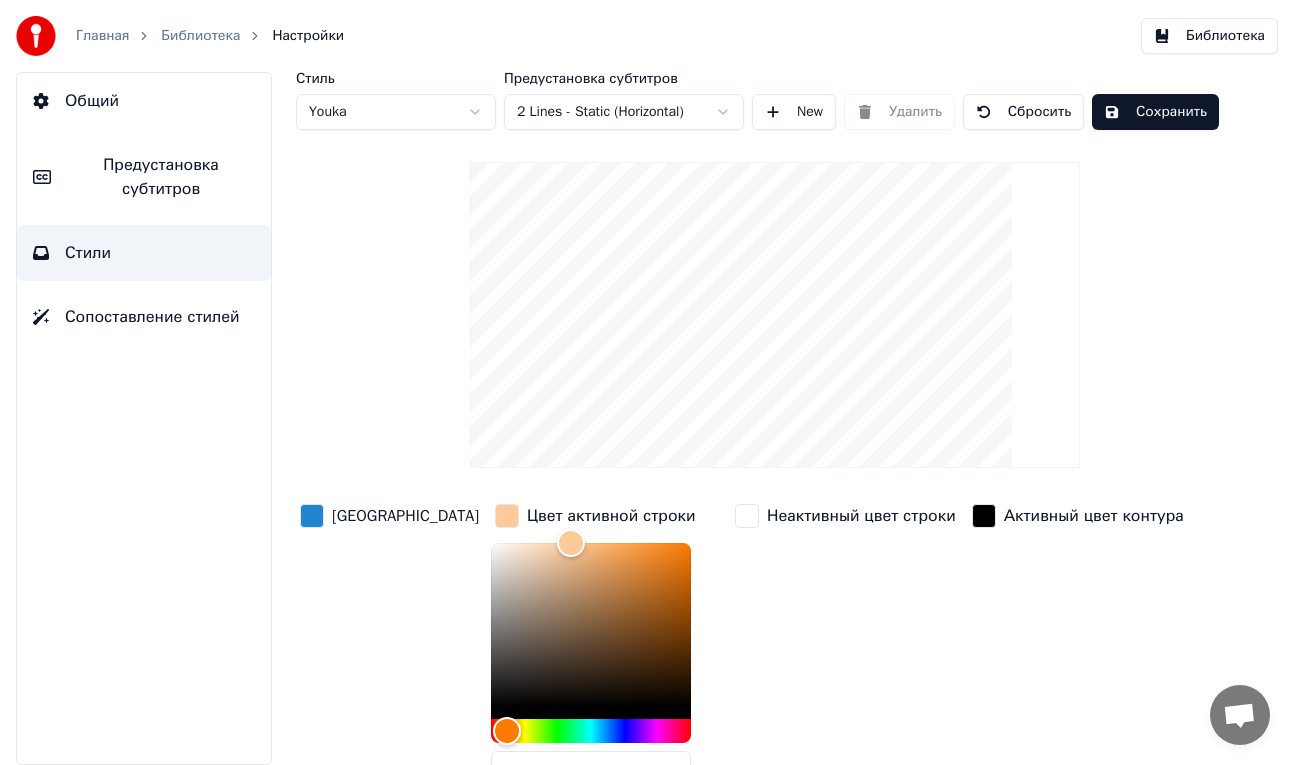 click at bounding box center (312, 516) 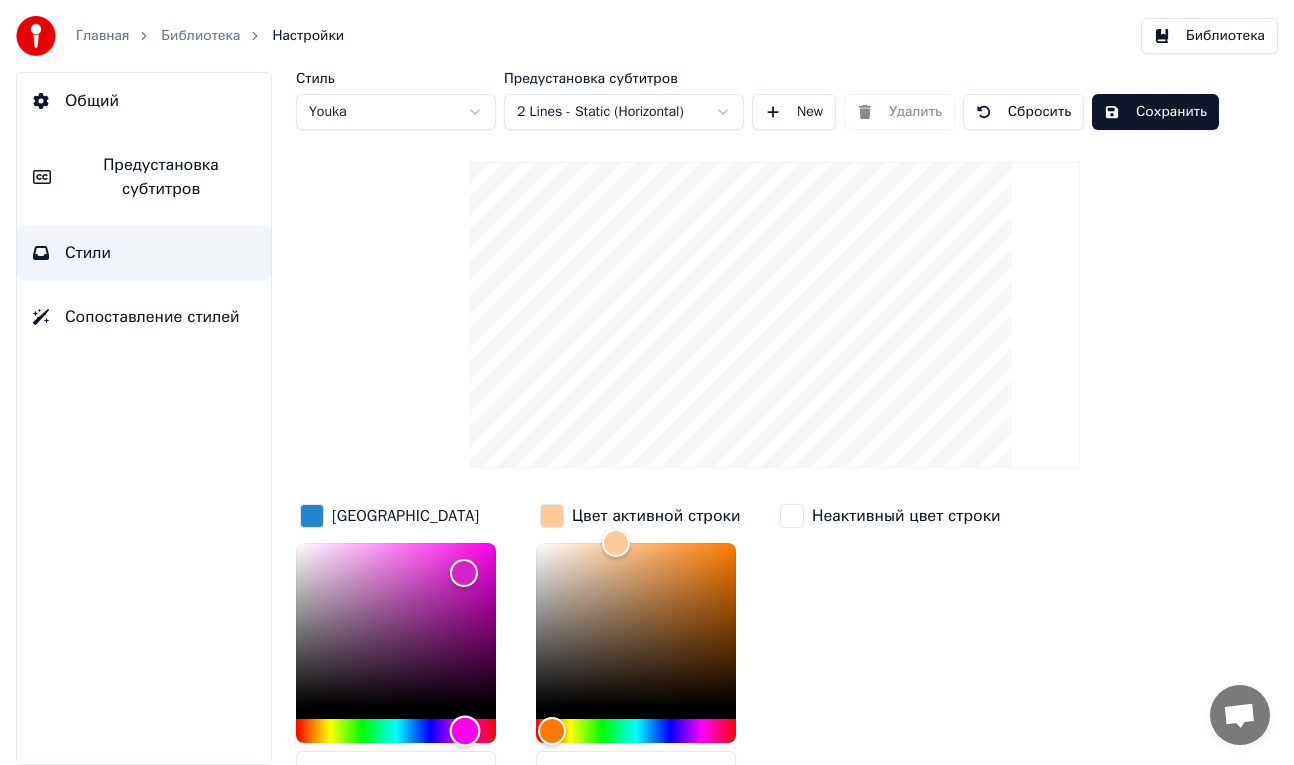 type on "*******" 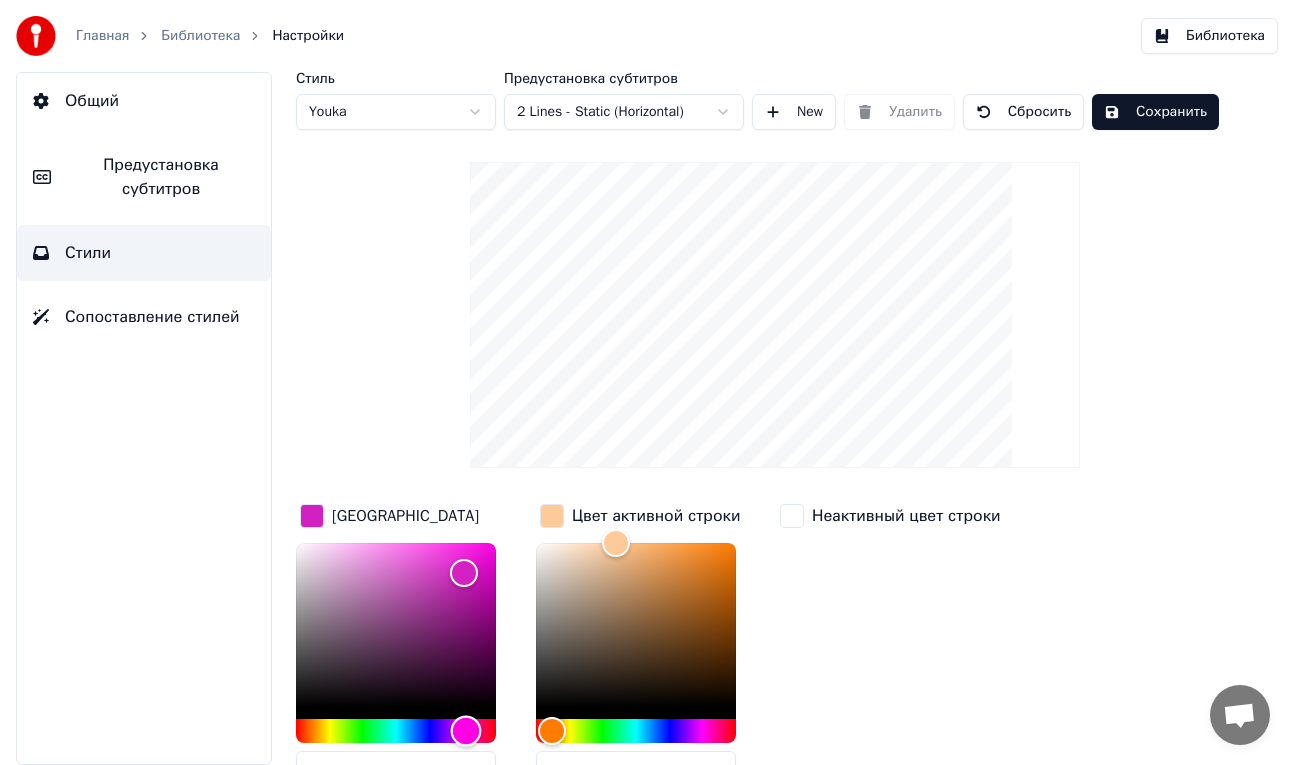 click at bounding box center (396, 731) 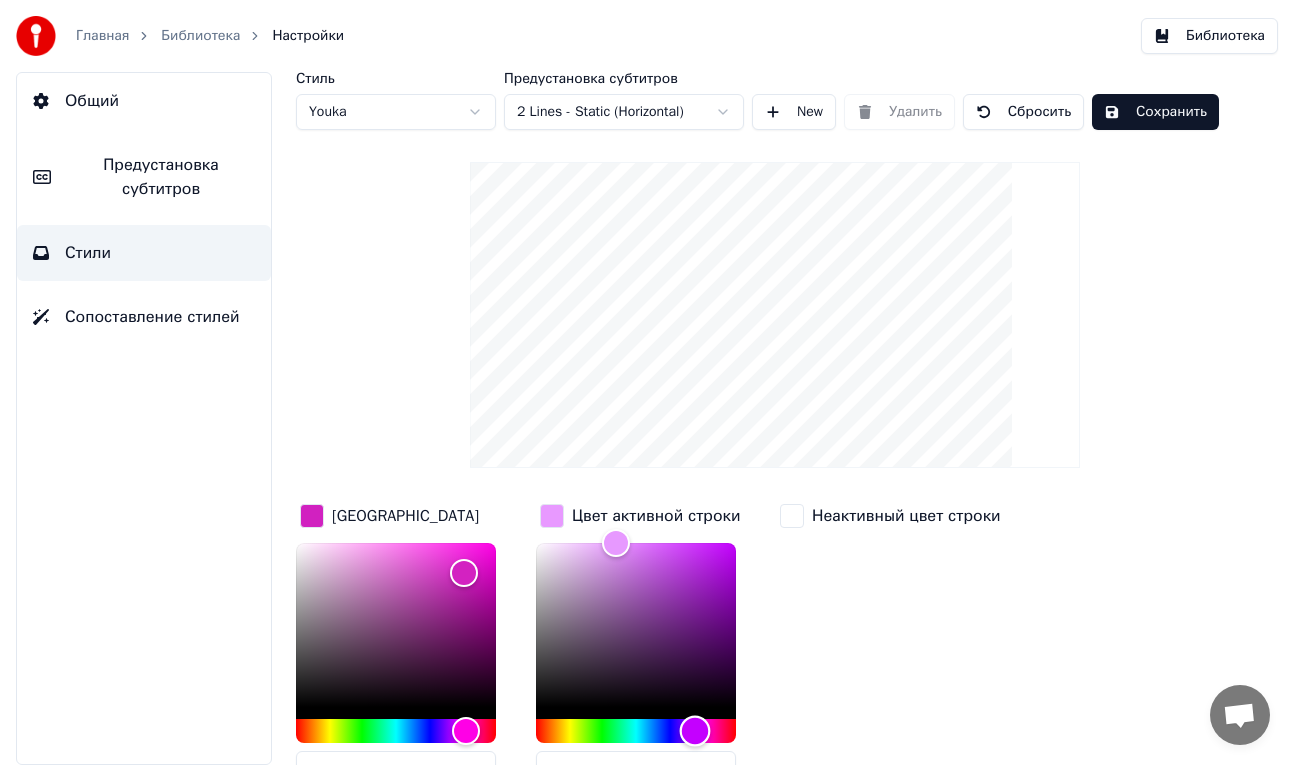 click at bounding box center (636, 731) 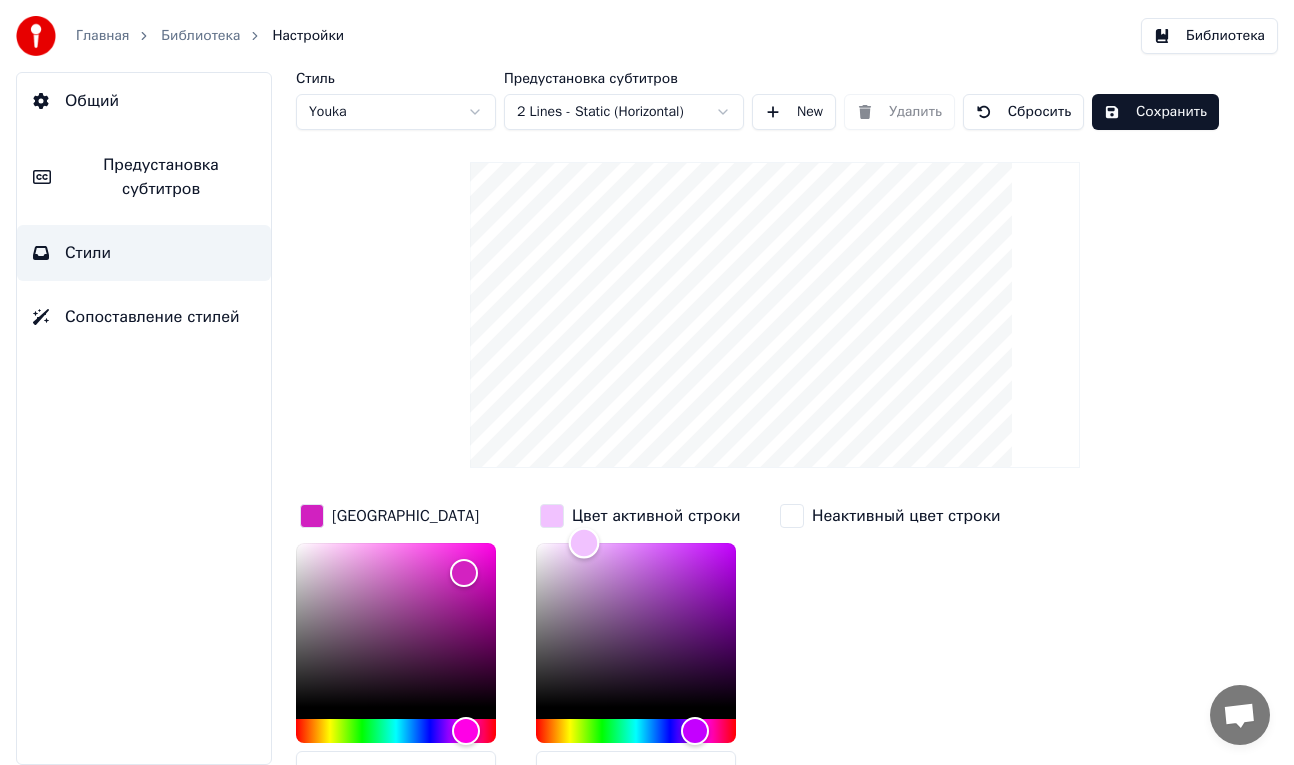 drag, startPoint x: 607, startPoint y: 541, endPoint x: 584, endPoint y: 539, distance: 23.086792 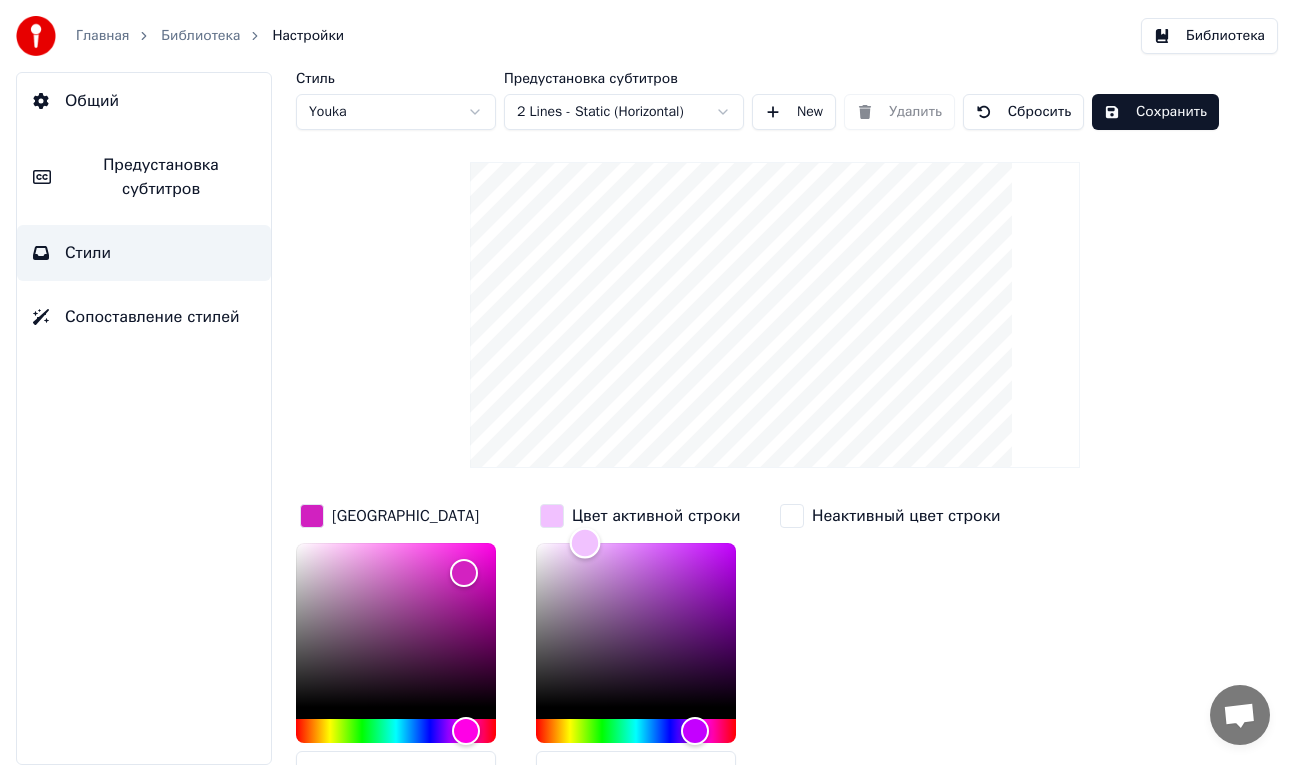type on "*******" 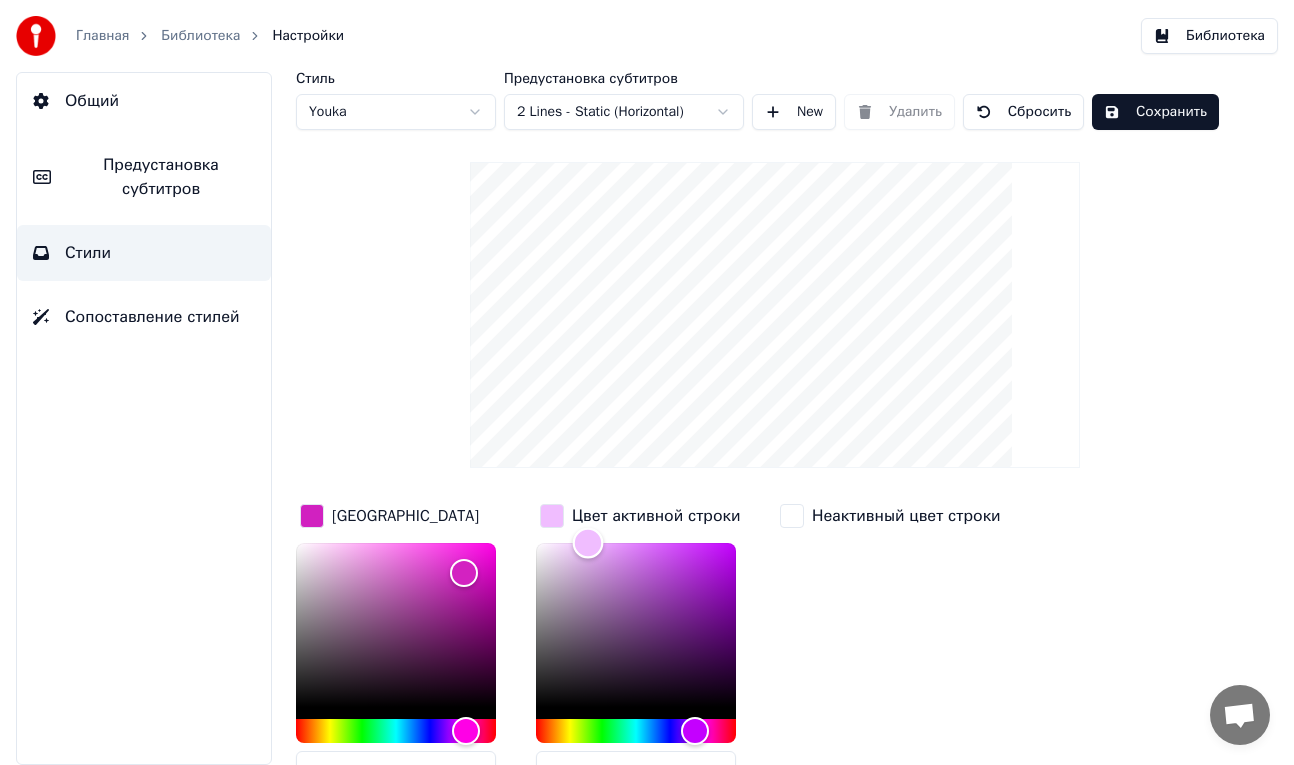 click at bounding box center [588, 543] 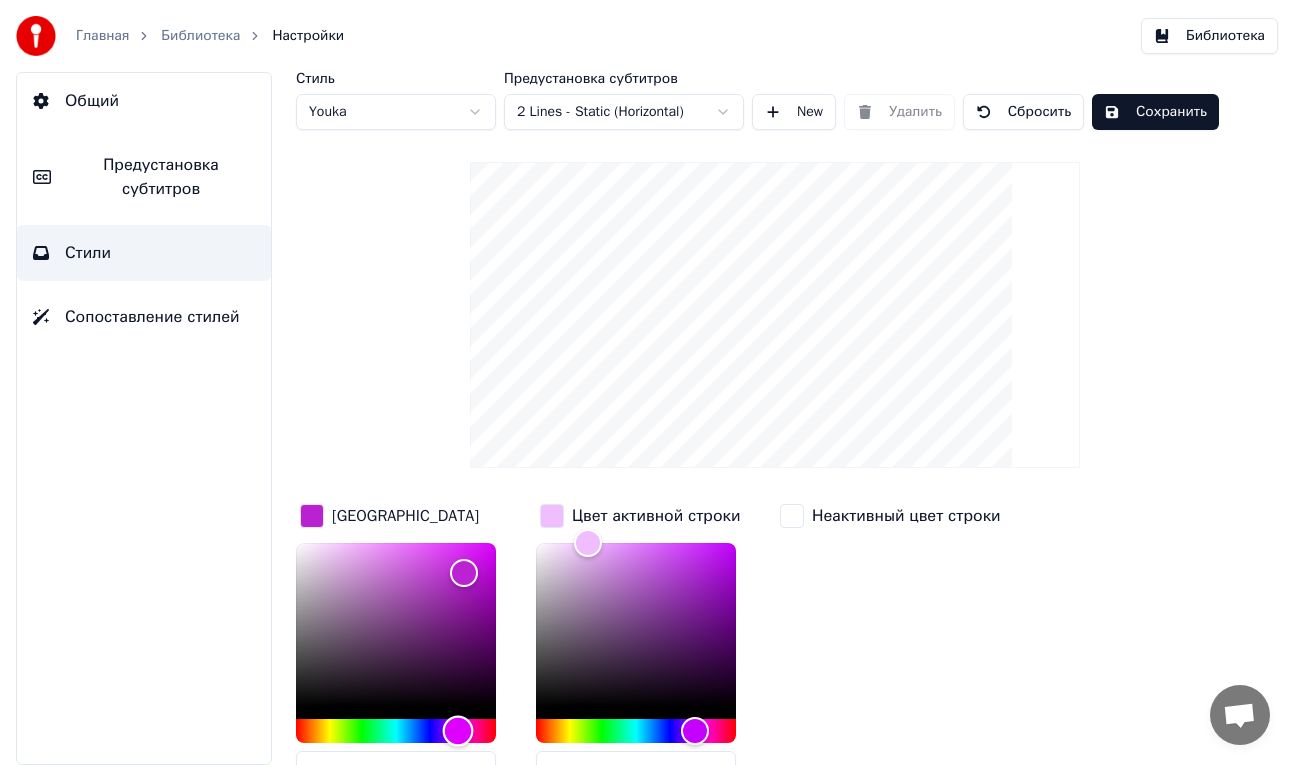 click at bounding box center (458, 731) 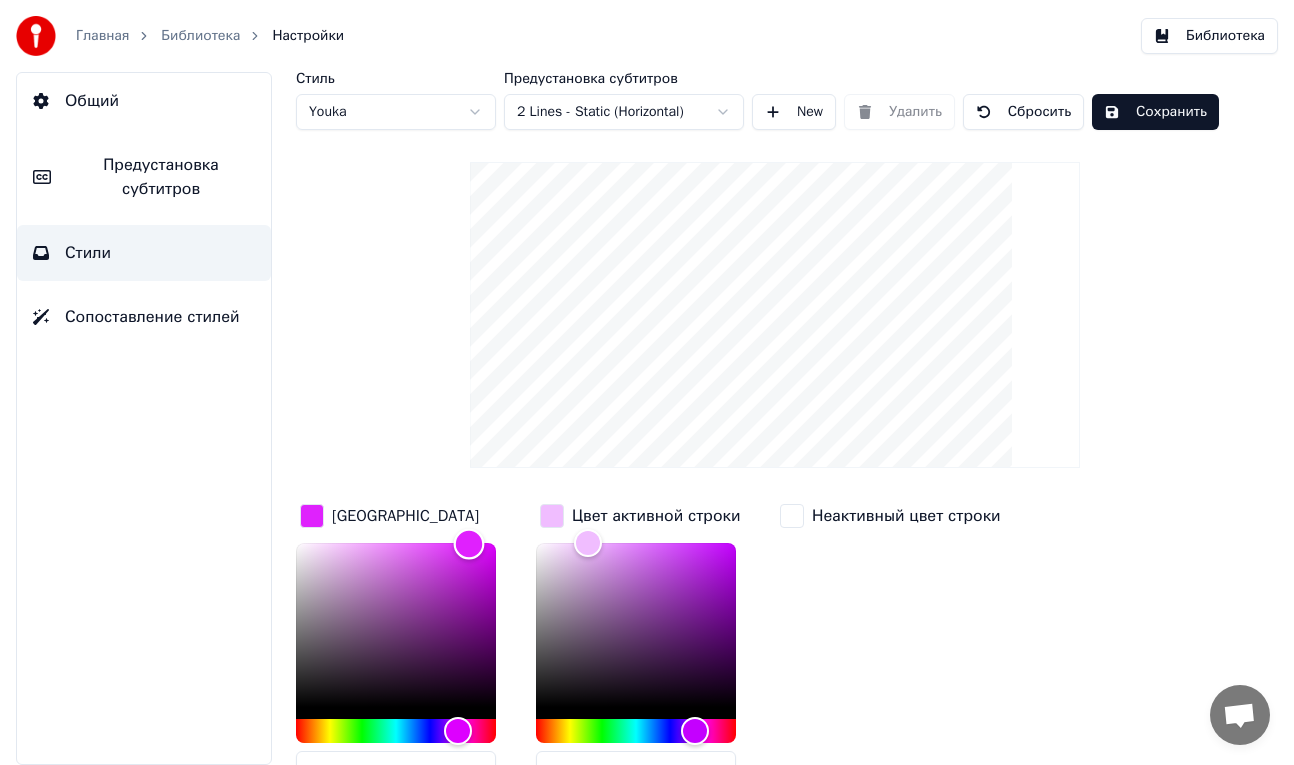drag, startPoint x: 471, startPoint y: 567, endPoint x: 469, endPoint y: 543, distance: 24.083189 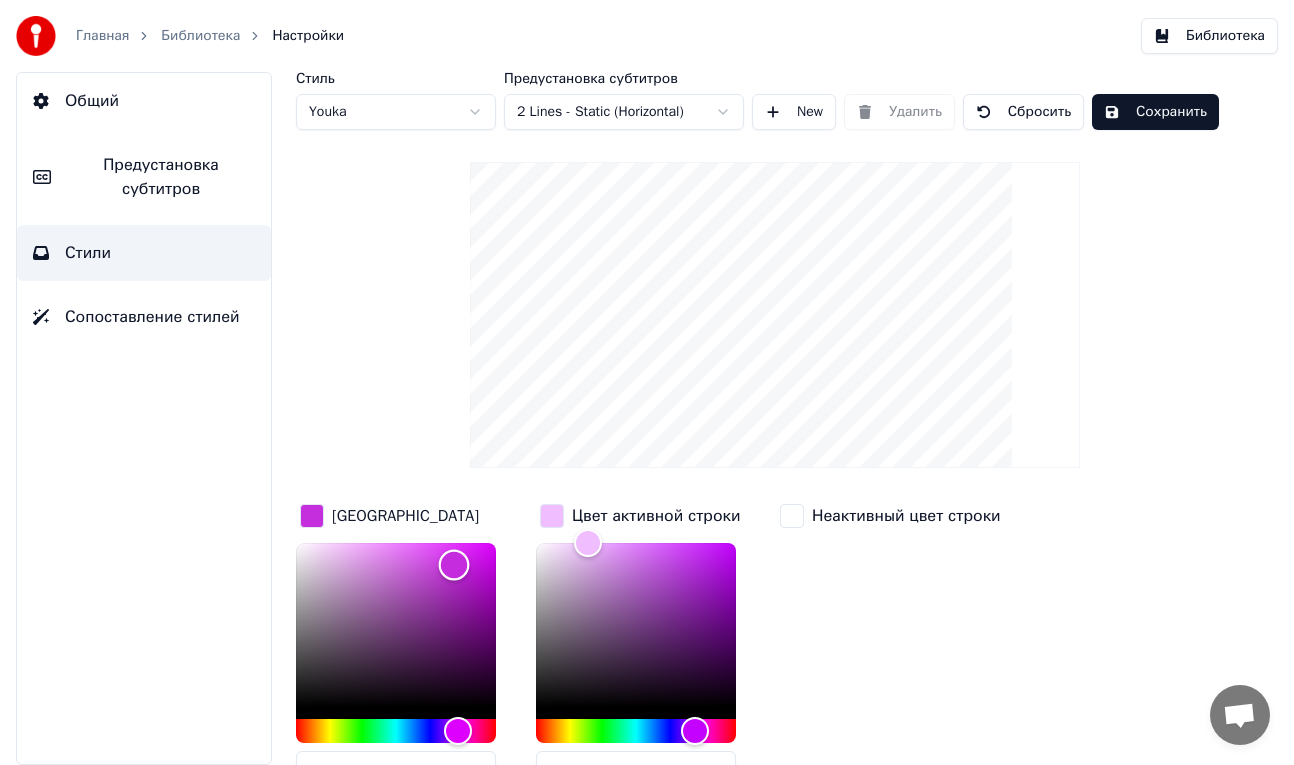 drag, startPoint x: 466, startPoint y: 555, endPoint x: 451, endPoint y: 571, distance: 21.931713 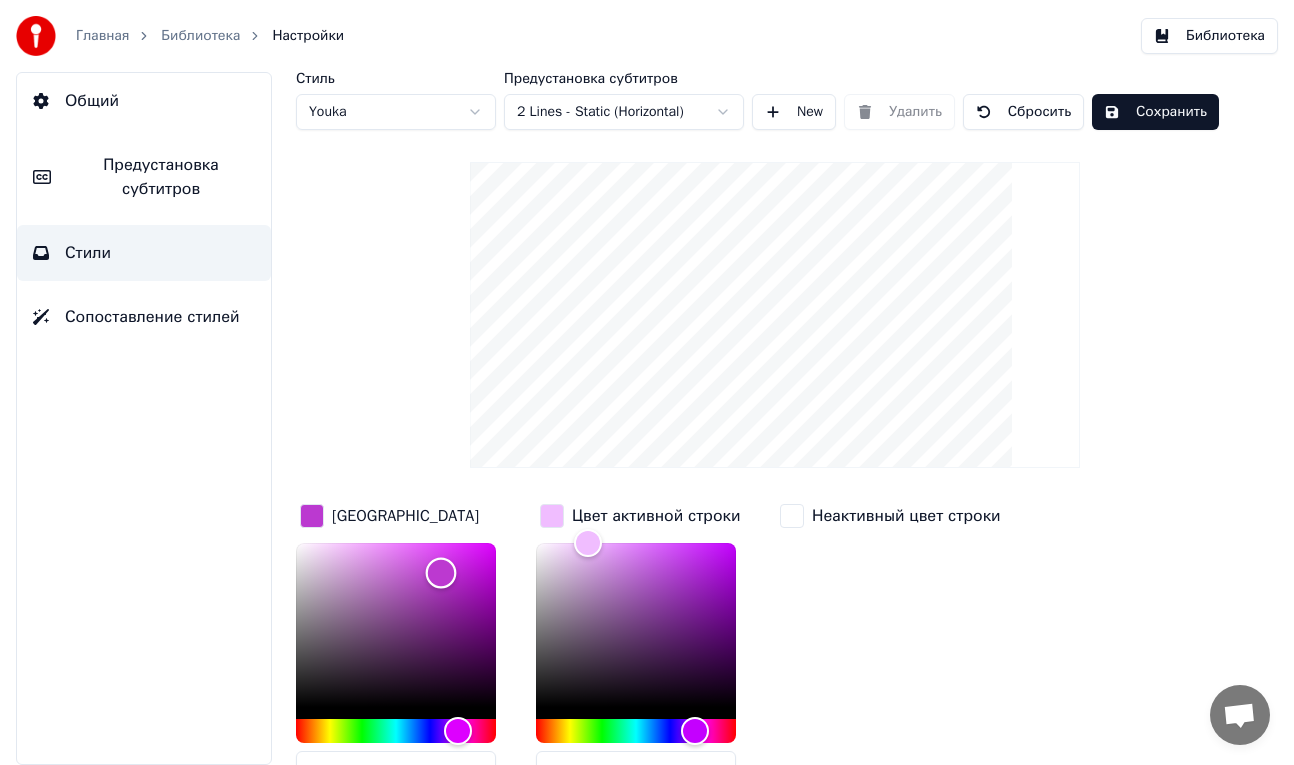 drag, startPoint x: 421, startPoint y: 585, endPoint x: 441, endPoint y: 572, distance: 23.853722 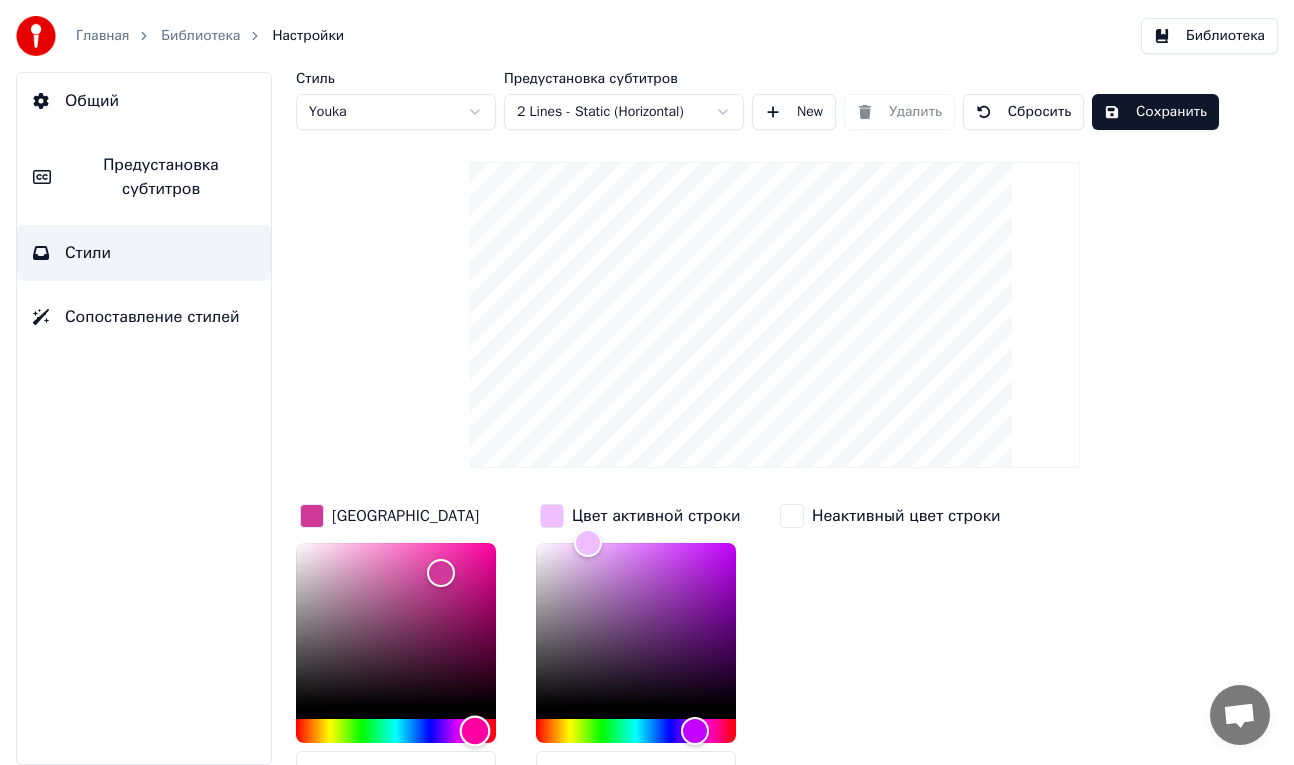 type on "*******" 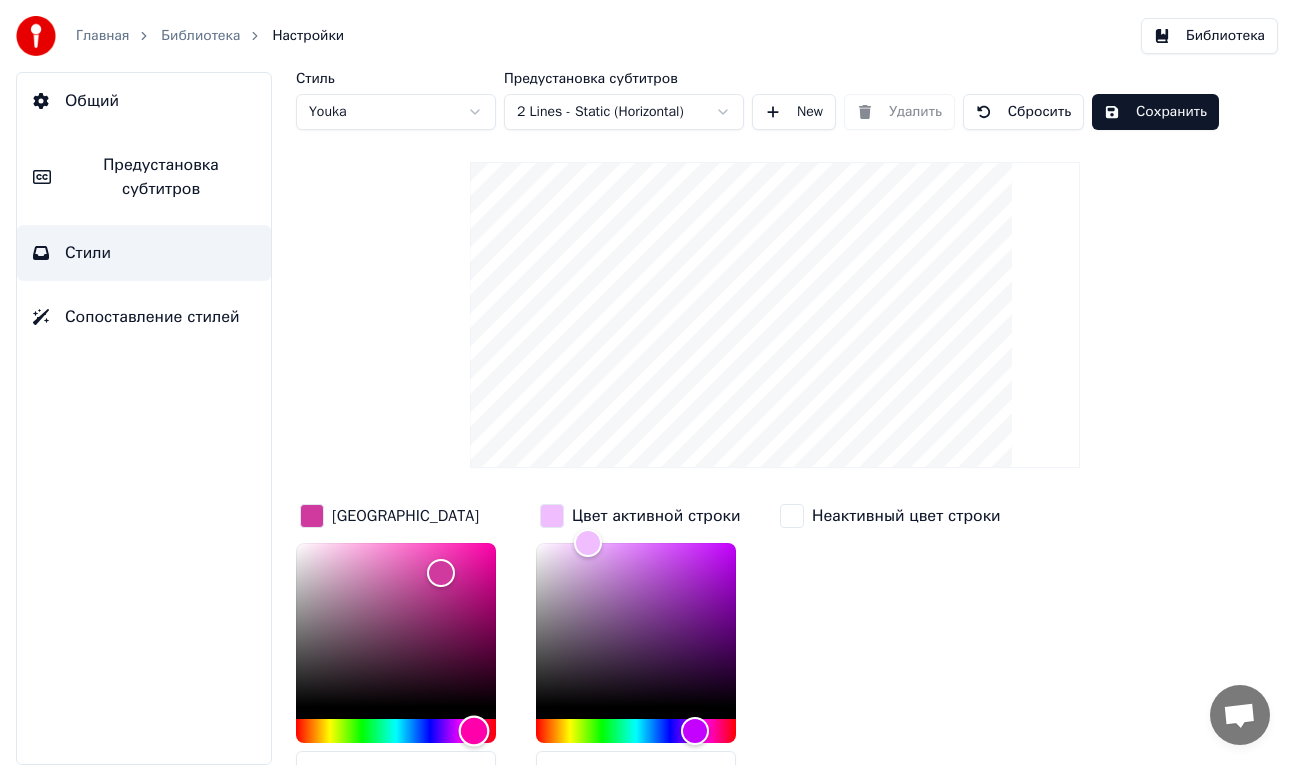 click at bounding box center (474, 731) 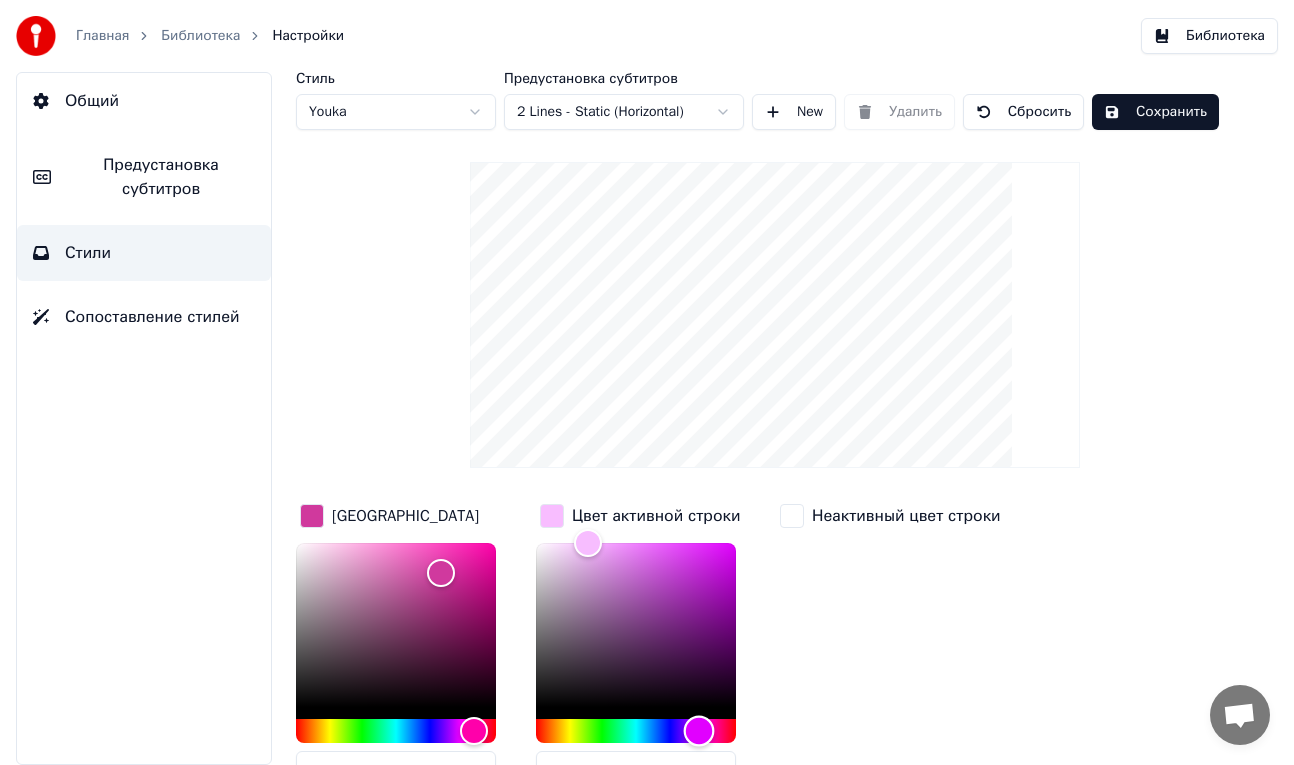 type on "*******" 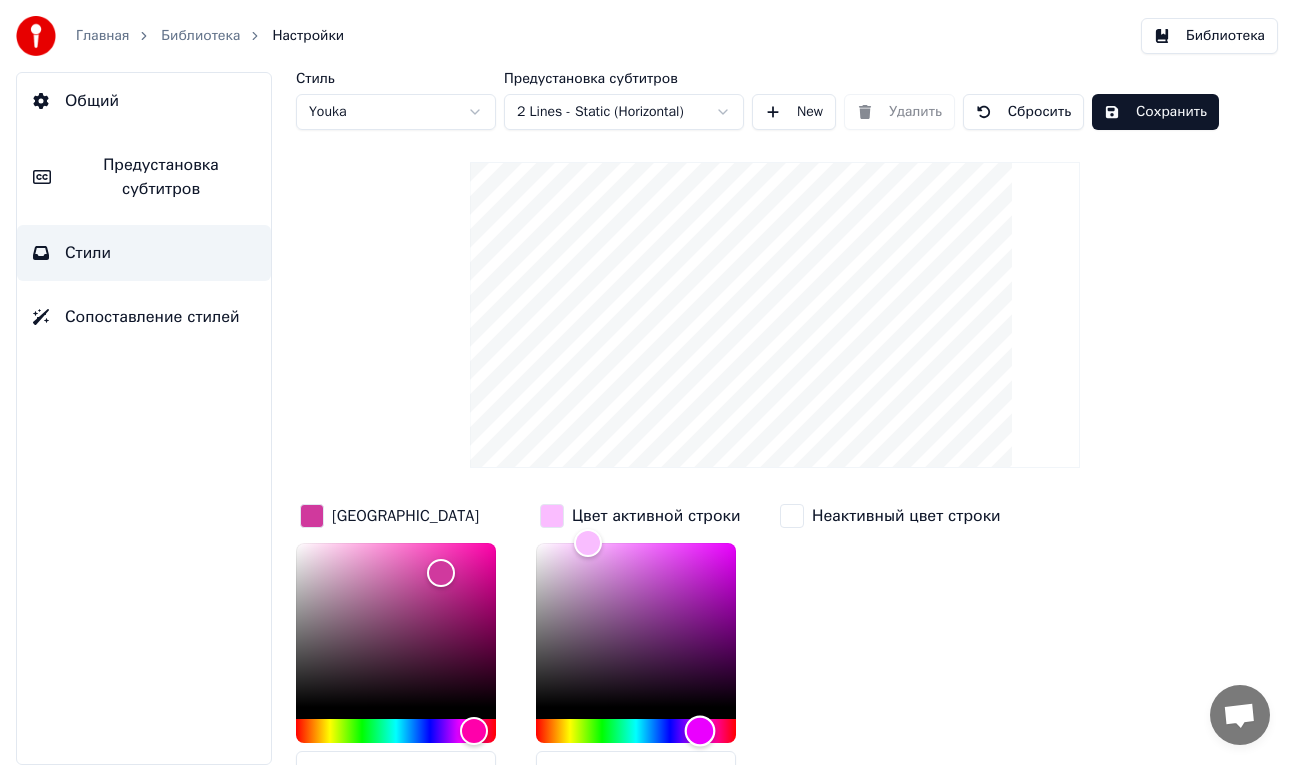 click at bounding box center [700, 731] 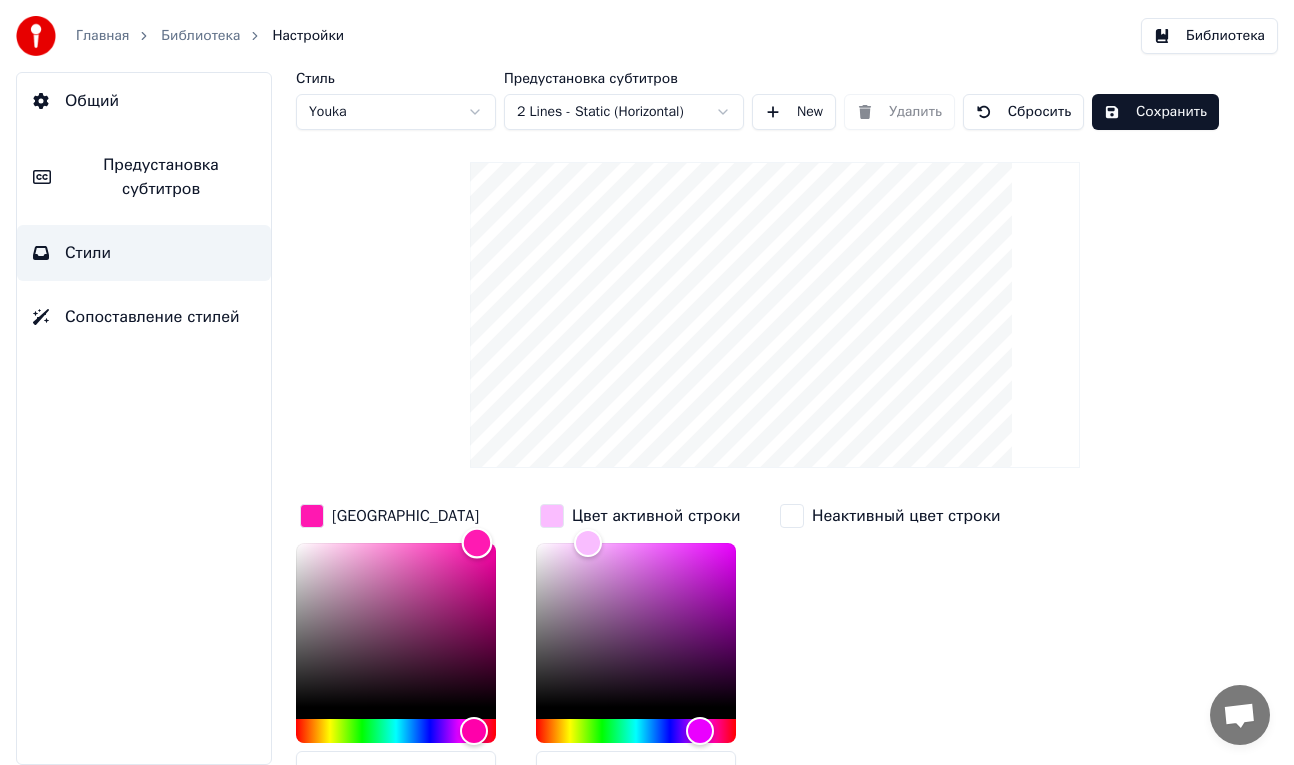 type on "*******" 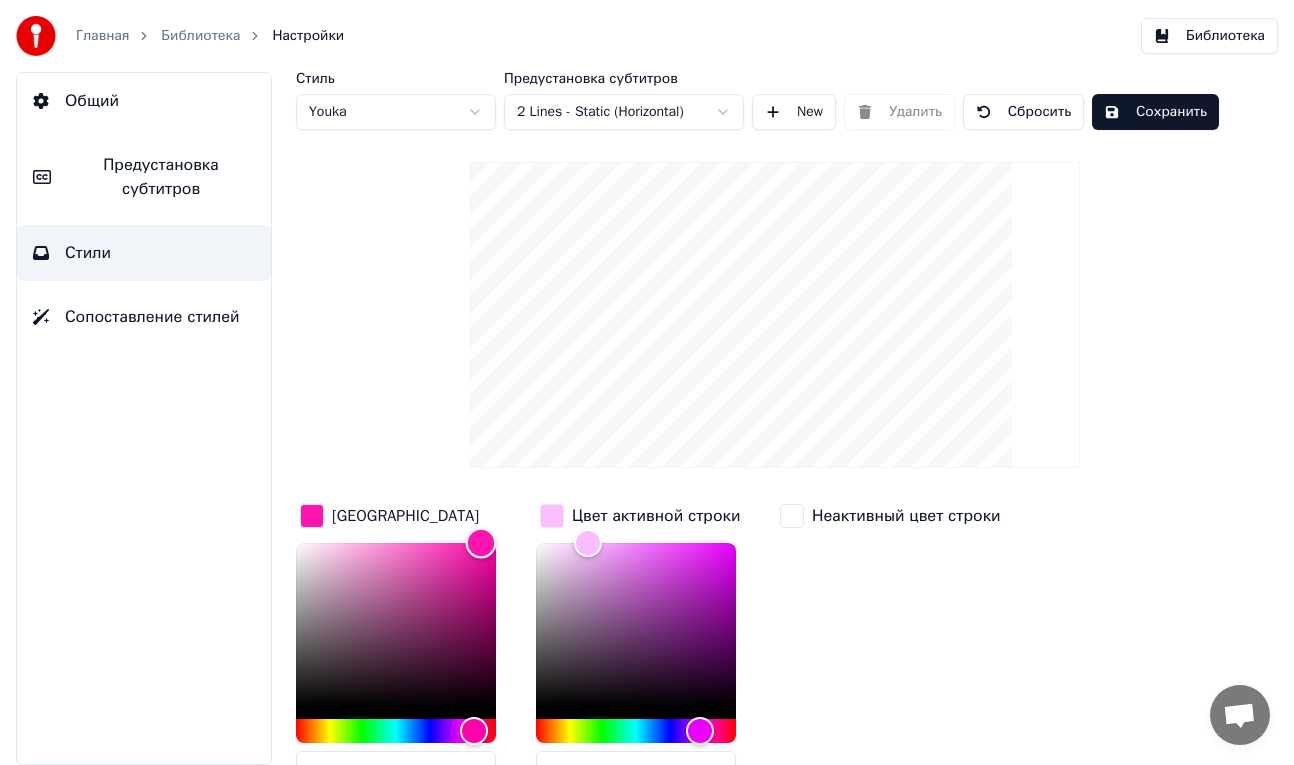 drag, startPoint x: 449, startPoint y: 550, endPoint x: 481, endPoint y: 518, distance: 45.254833 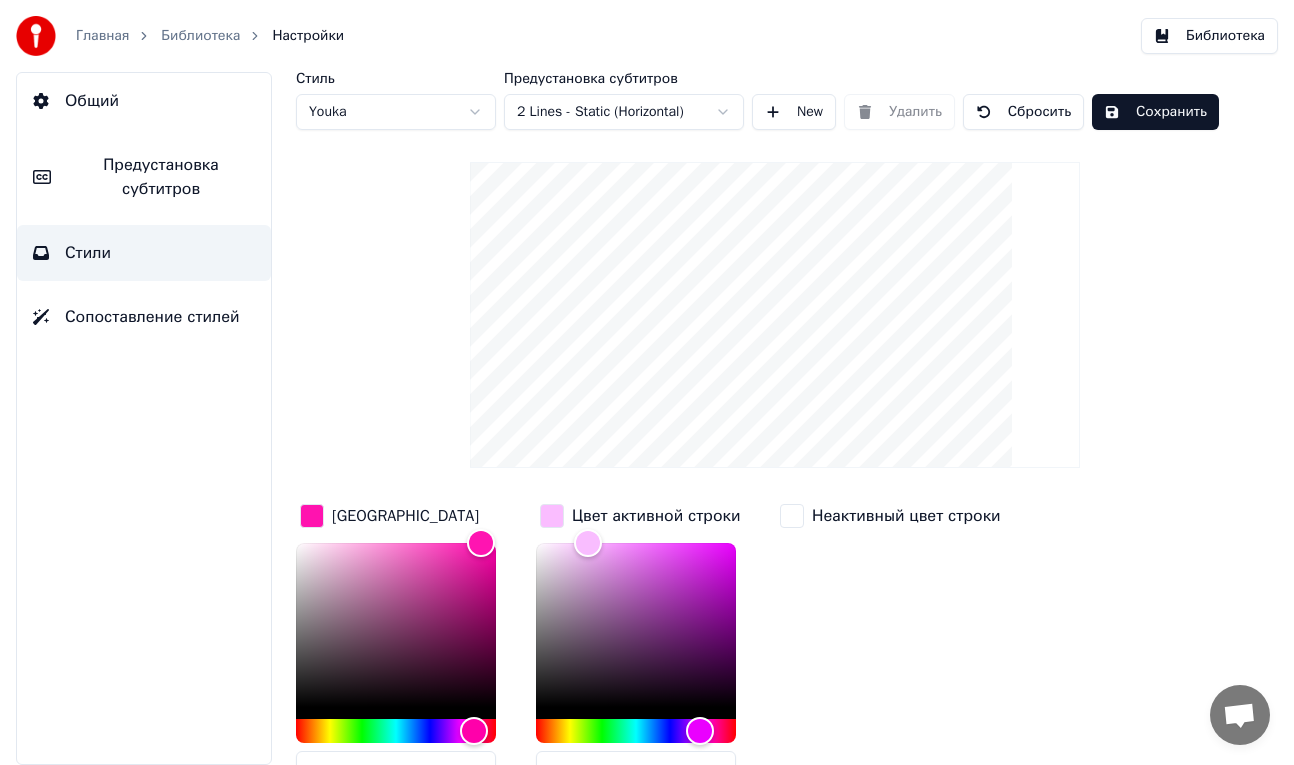 drag, startPoint x: 1068, startPoint y: 16, endPoint x: 1127, endPoint y: -19, distance: 68.60029 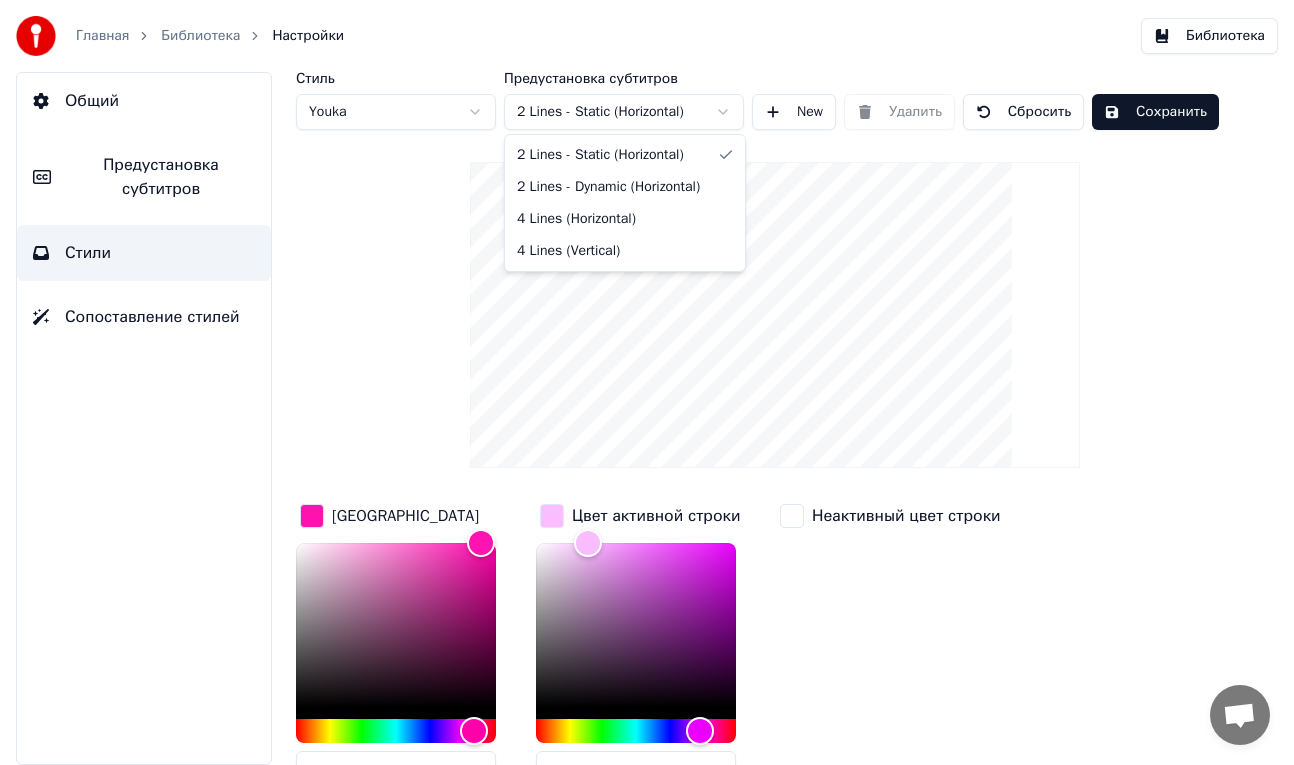 click on "Главная Библиотека Настройки Библиотека Общий Предустановка субтитров Стили Сопоставление стилей Стиль Youka Предустановка субтитров 2 Lines - Static (Horizontal) New Удалить Сбросить Сохранить Цвет заливки ******* Цвет активной строки ******* Неактивный цвет строки Активный цвет контура Неактивный цвет контура Цвет тени ******* Имя шрифта Arial Bold Размер шрифта ** Жирный Курсив Прописные Межстрочный интервал * Контур * Blur * Тень *
2 Lines - Static (Horizontal) 2 Lines - Dynamic (Horizontal) 4 Lines (Horizontal) 4 Lines (Vertical)" at bounding box center [647, 382] 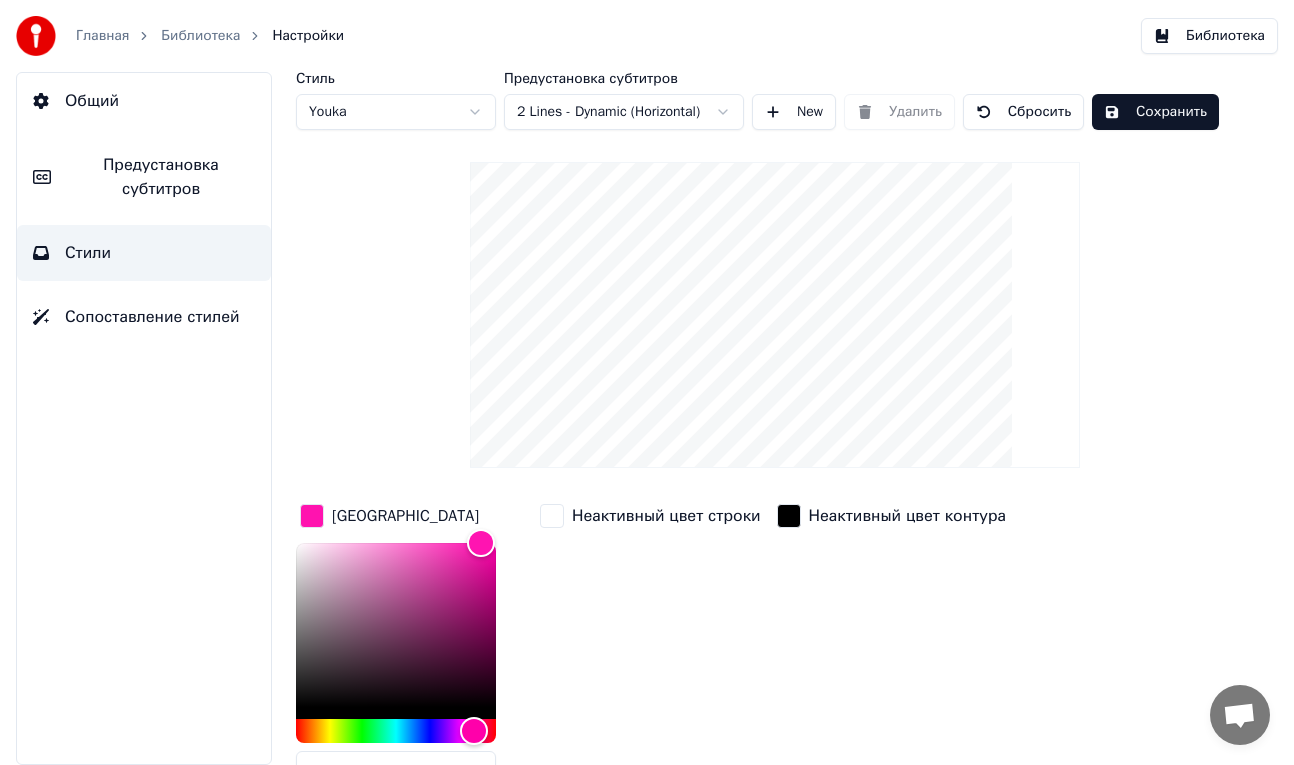 click on "Главная Библиотека Настройки Библиотека Общий Предустановка субтитров Стили Сопоставление стилей Стиль Youka Предустановка субтитров 2 Lines - Dynamic (Horizontal) New Удалить Сбросить Сохранить Цвет заливки ******* Неактивный цвет строки Неактивный цвет контура Цвет тени ******* Имя шрифта Arial Bold Размер шрифта ** Жирный Курсив Прописные Межстрочный интервал * Контур * Тень * Стиль границы Outline" at bounding box center [647, 382] 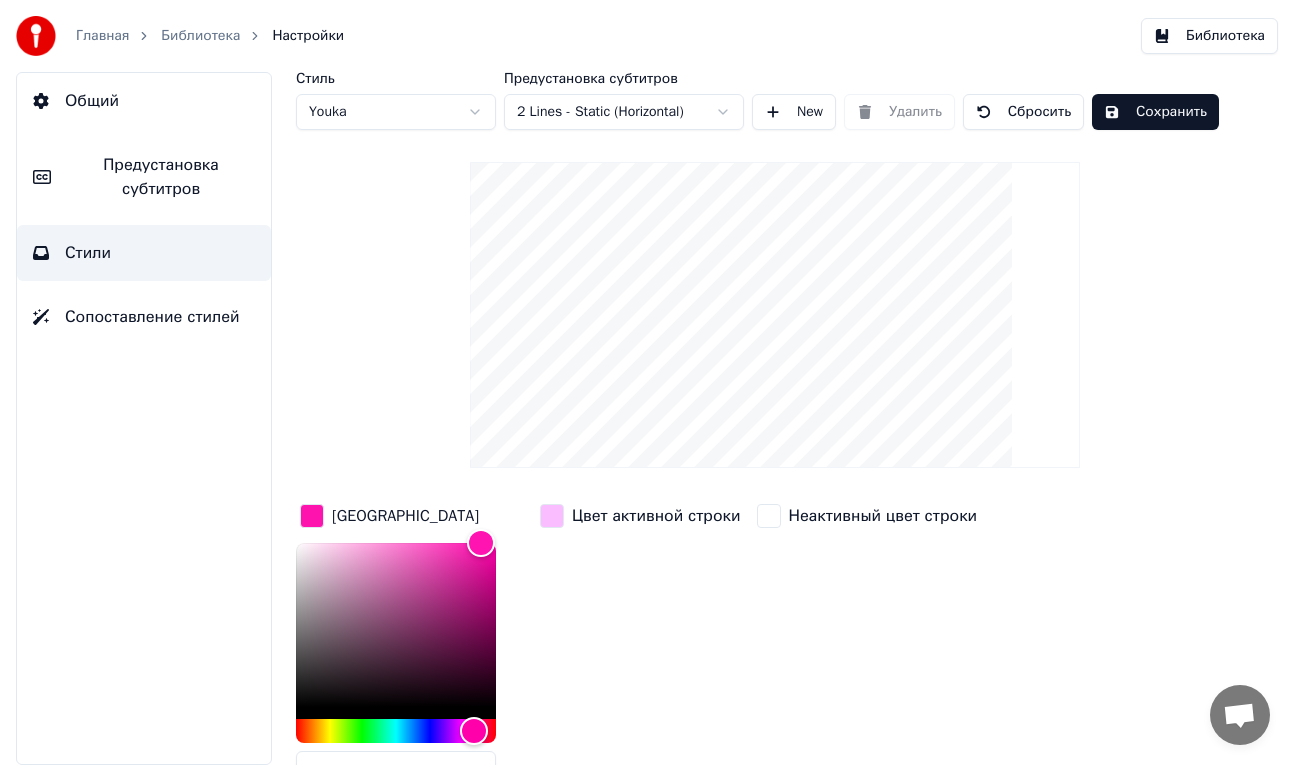 click on "Главная Библиотека Настройки Библиотека Общий Предустановка субтитров Стили Сопоставление стилей Стиль Youka Предустановка субтитров 2 Lines - Static (Horizontal) New Удалить Сбросить Сохранить Цвет заливки ******* Цвет активной строки Неактивный цвет строки Активный цвет контура Неактивный цвет контура Цвет тени ******* Имя шрифта Arial Bold Размер шрифта ** Жирный Курсив Прописные Межстрочный интервал * Контур * Blur * Тень *" at bounding box center [647, 382] 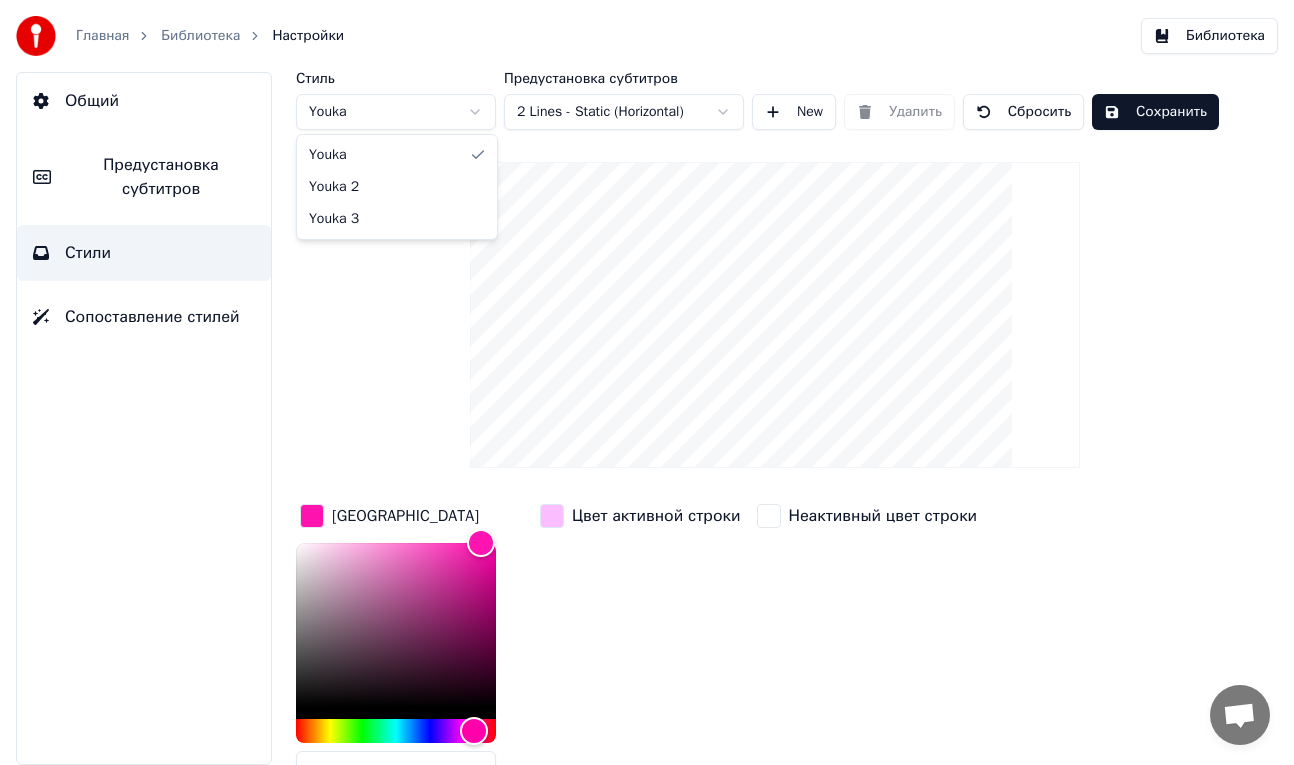 type on "*******" 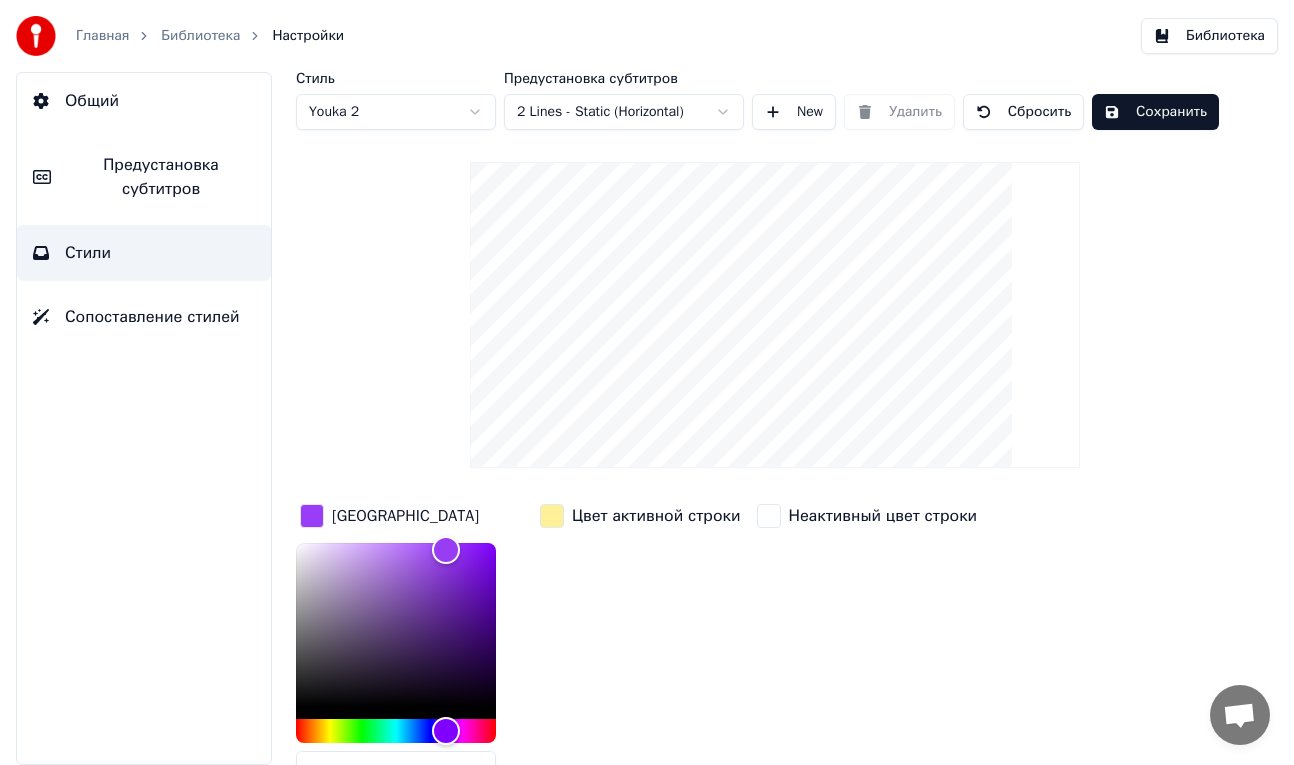 click on "Главная Библиотека Настройки Библиотека Общий Предустановка субтитров Стили Сопоставление стилей Стиль Youka 2 Предустановка субтитров 2 Lines - Static (Horizontal) New Удалить Сбросить Сохранить Цвет заливки ******* Цвет активной строки Неактивный цвет строки Активный цвет контура Неактивный цвет контура Цвет тени ******* Имя шрифта Arial Bold Размер шрифта ** Жирный Курсив Прописные Межстрочный интервал * Контур * Blur * Тень *" at bounding box center (647, 382) 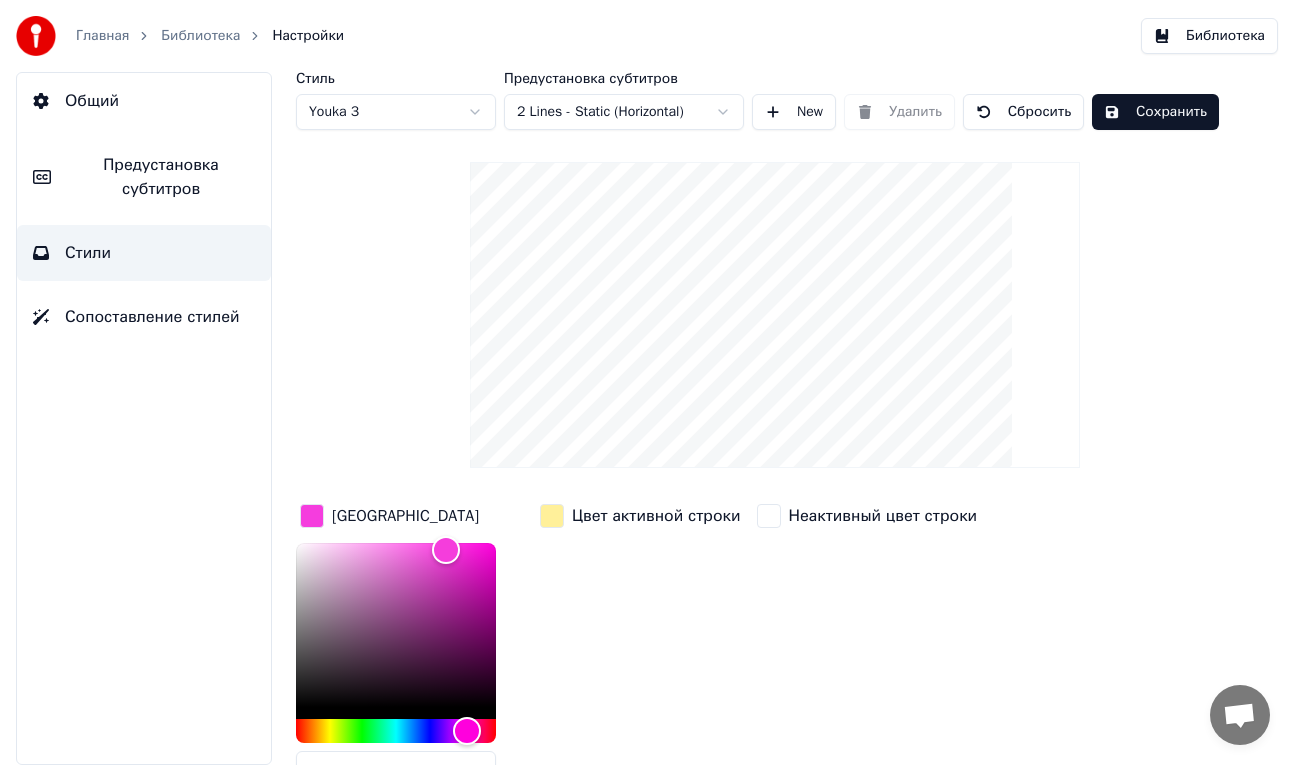 click on "Главная Библиотека Настройки Библиотека Общий Предустановка субтитров Стили Сопоставление стилей Стиль Youka 3 Предустановка субтитров 2 Lines - Static (Horizontal) New Удалить Сбросить Сохранить Цвет заливки ******* Цвет активной строки Неактивный цвет строки Активный цвет контура Неактивный цвет контура Цвет тени ******* Имя шрифта Arial Bold Размер шрифта ** Жирный Курсив Прописные Межстрочный интервал * Контур * Blur * Тень *" at bounding box center [647, 382] 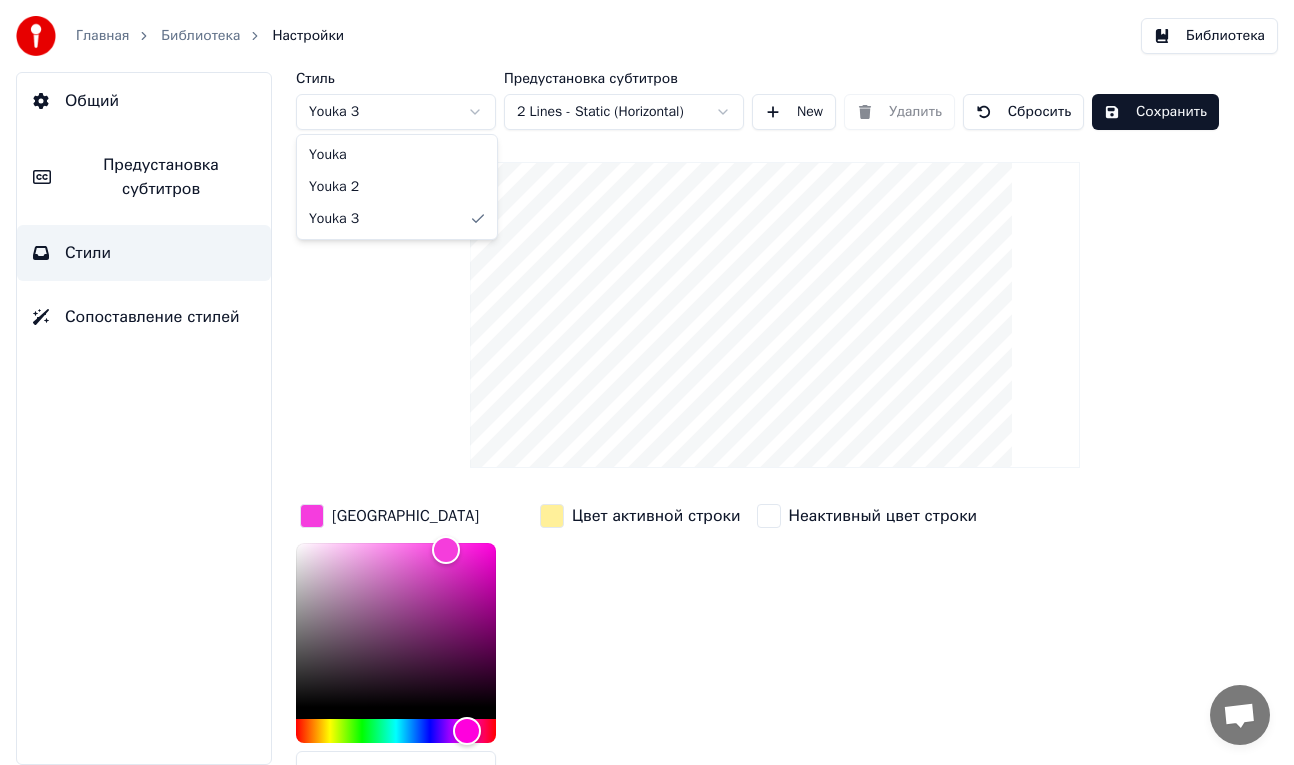 type on "*******" 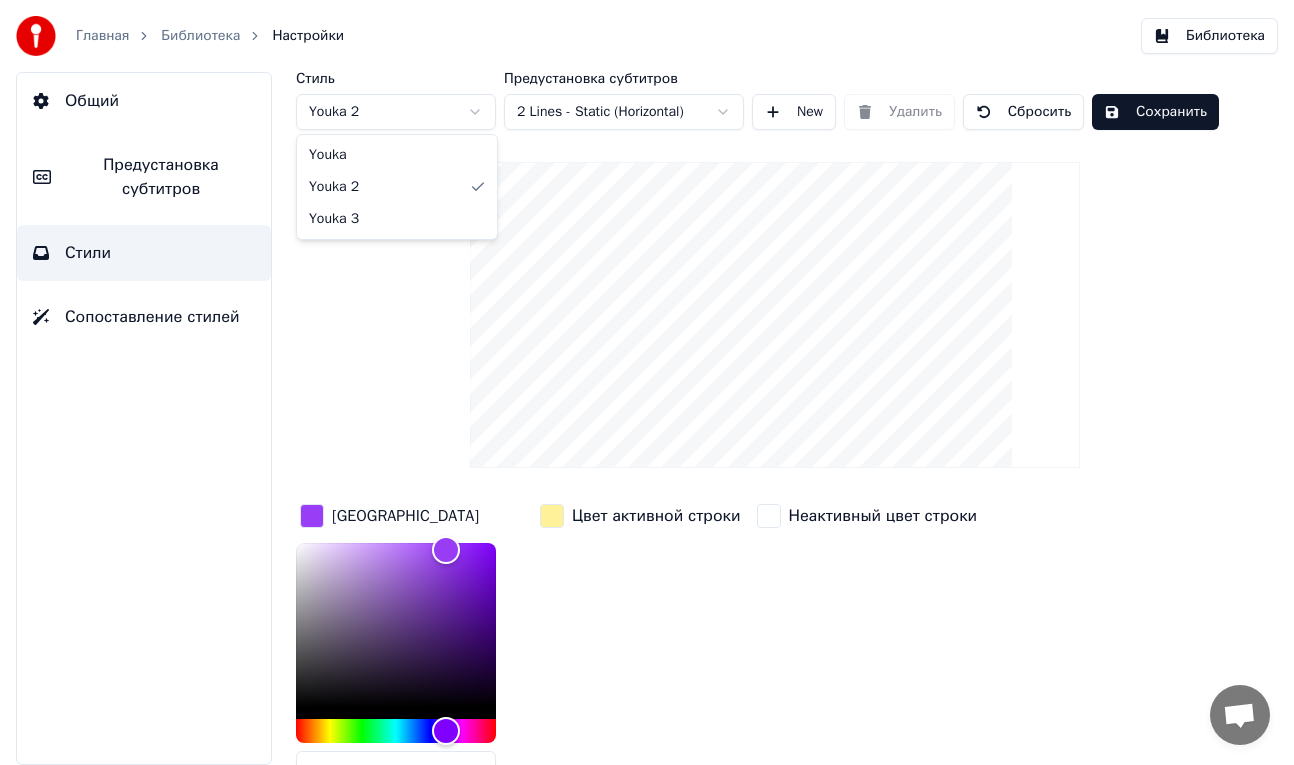 click on "Главная Библиотека Настройки Библиотека Общий Предустановка субтитров Стили Сопоставление стилей Стиль Youka 2 Предустановка субтитров 2 Lines - Static (Horizontal) New Удалить Сбросить Сохранить Цвет заливки ******* Цвет активной строки Неактивный цвет строки Активный цвет контура Неактивный цвет контура Цвет тени ******* Имя шрифта Arial Bold Размер шрифта ** Жирный Курсив Прописные Межстрочный интервал * Контур * Blur * Тень *
[PERSON_NAME] 2 Youka 3" at bounding box center (647, 382) 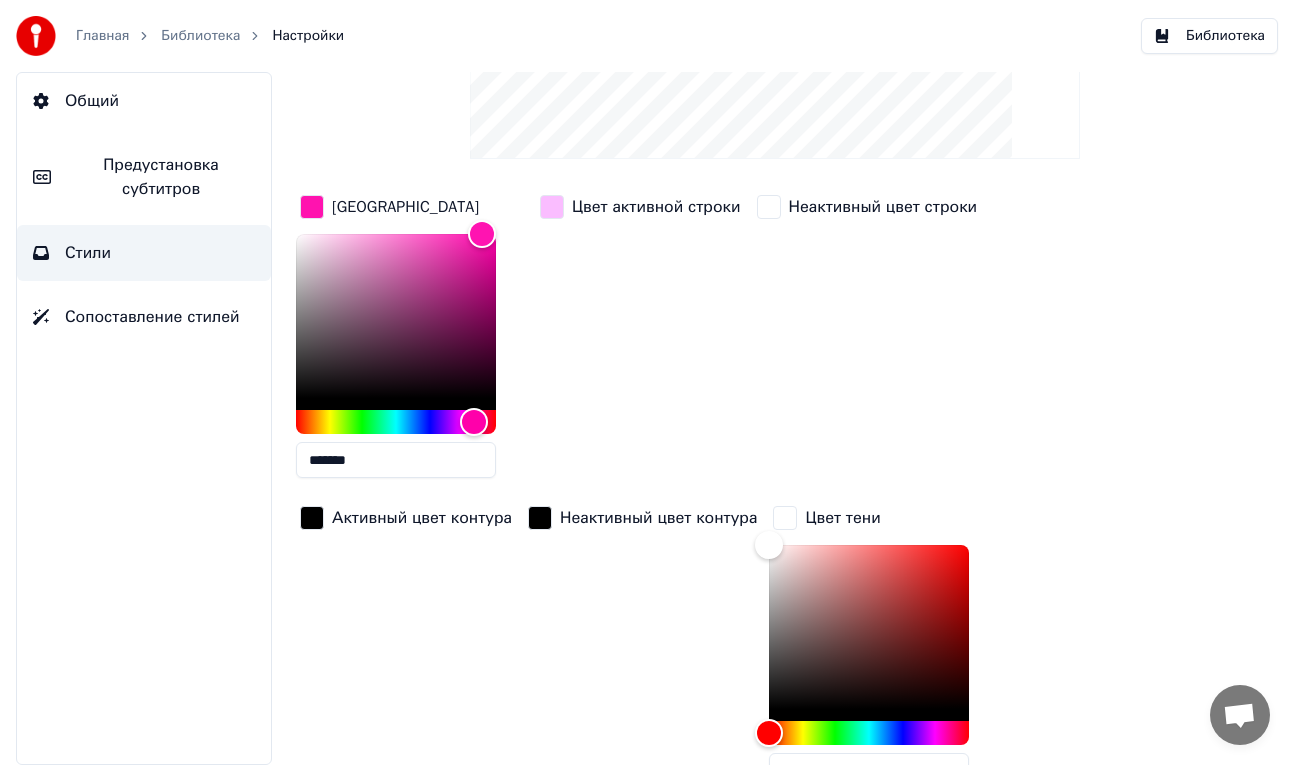 scroll, scrollTop: 313, scrollLeft: 0, axis: vertical 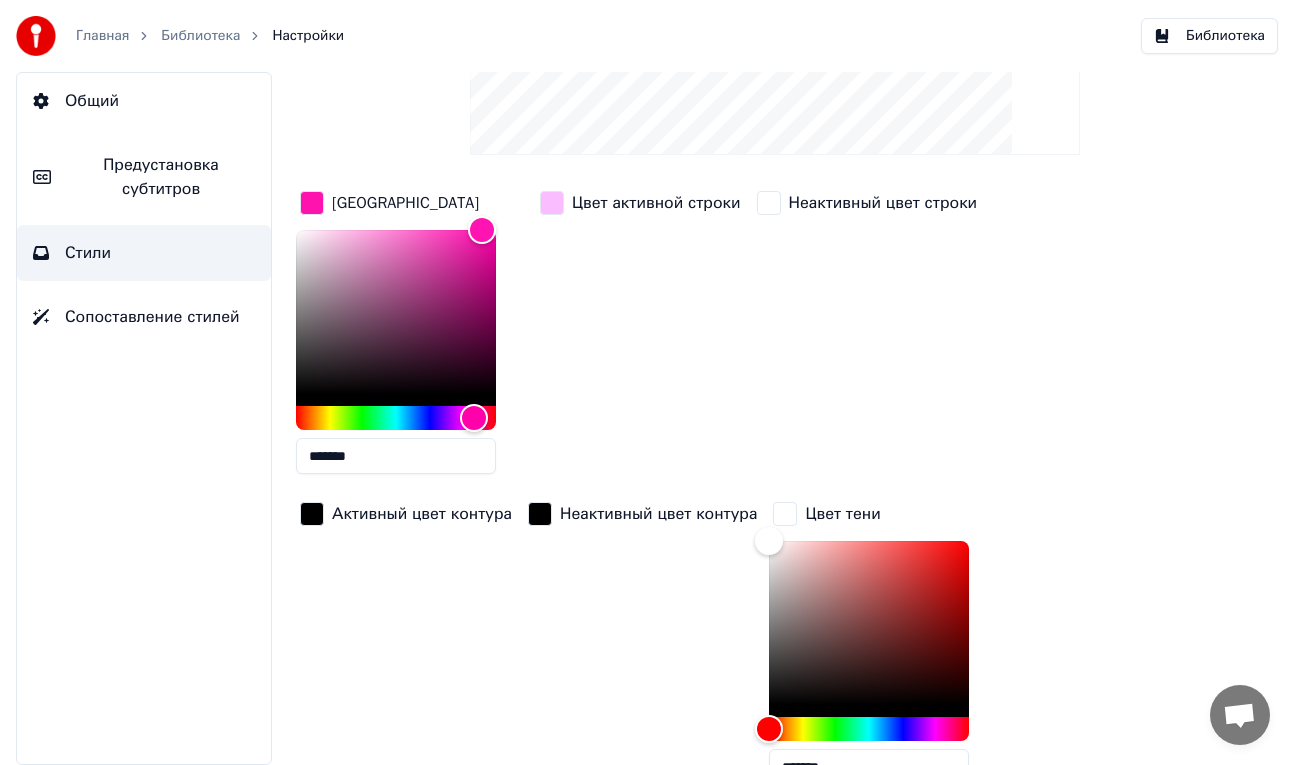 click on "Неактивный цвет строки" at bounding box center [867, 338] 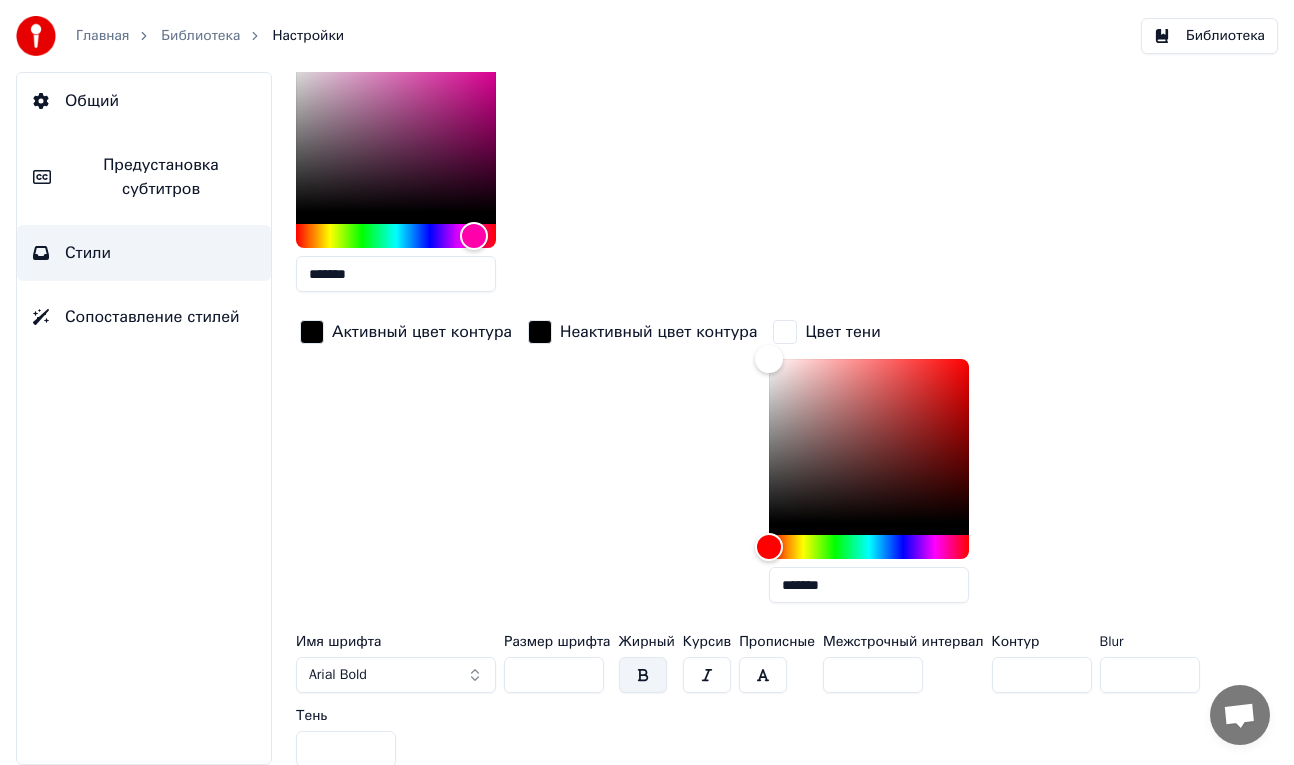 scroll, scrollTop: 503, scrollLeft: 0, axis: vertical 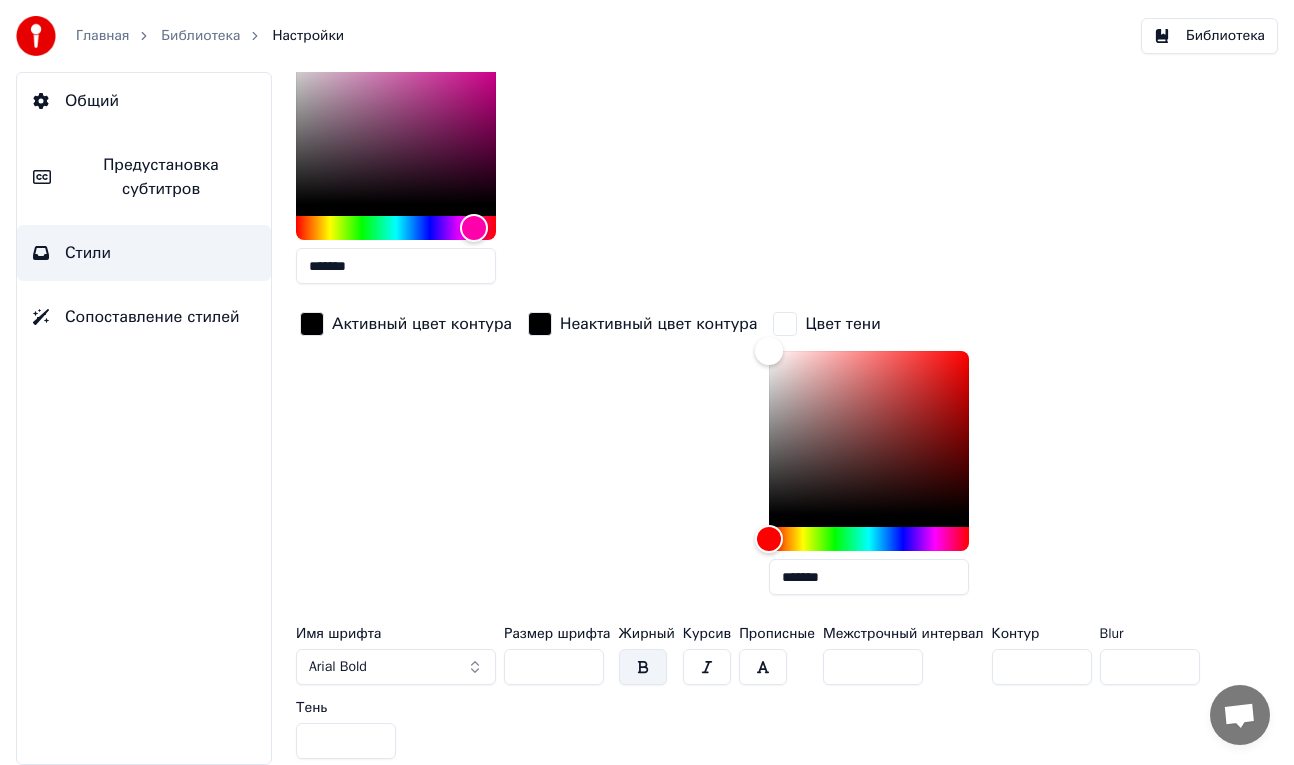 click on "**" at bounding box center [554, 667] 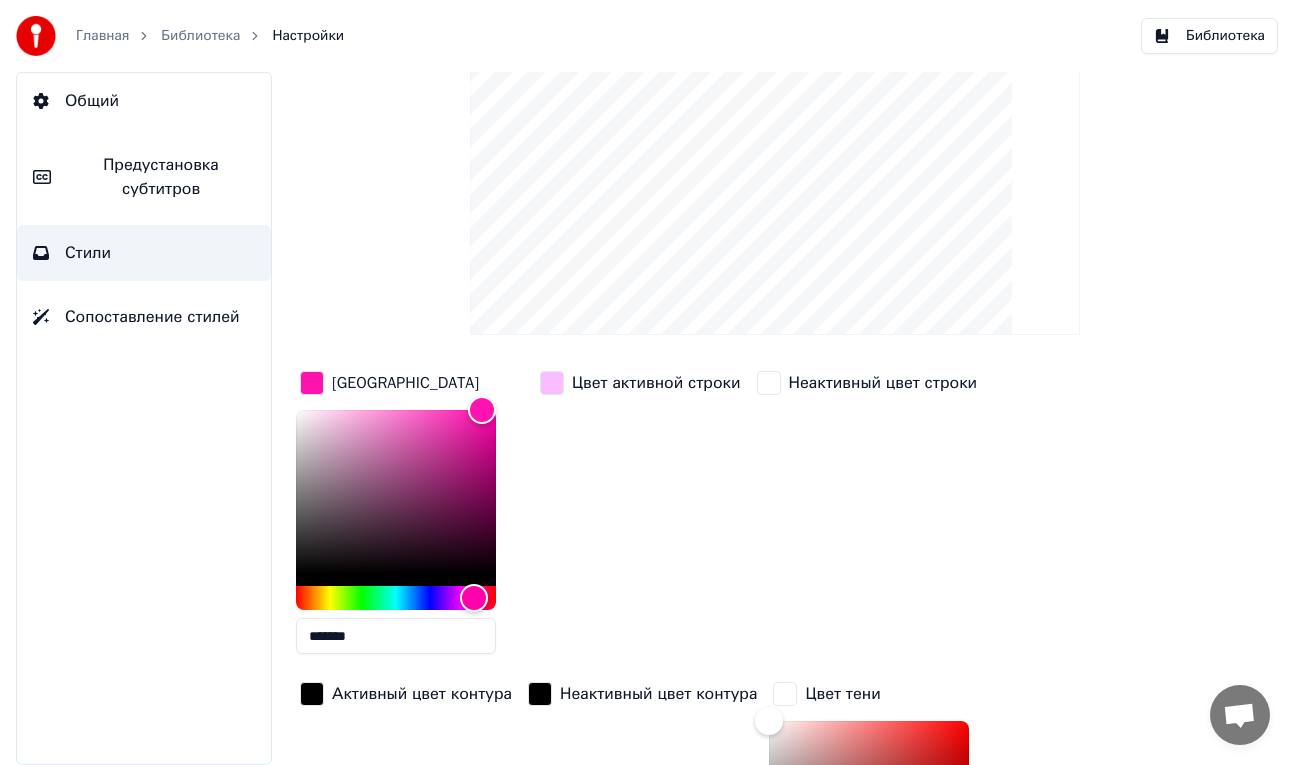 scroll, scrollTop: 0, scrollLeft: 0, axis: both 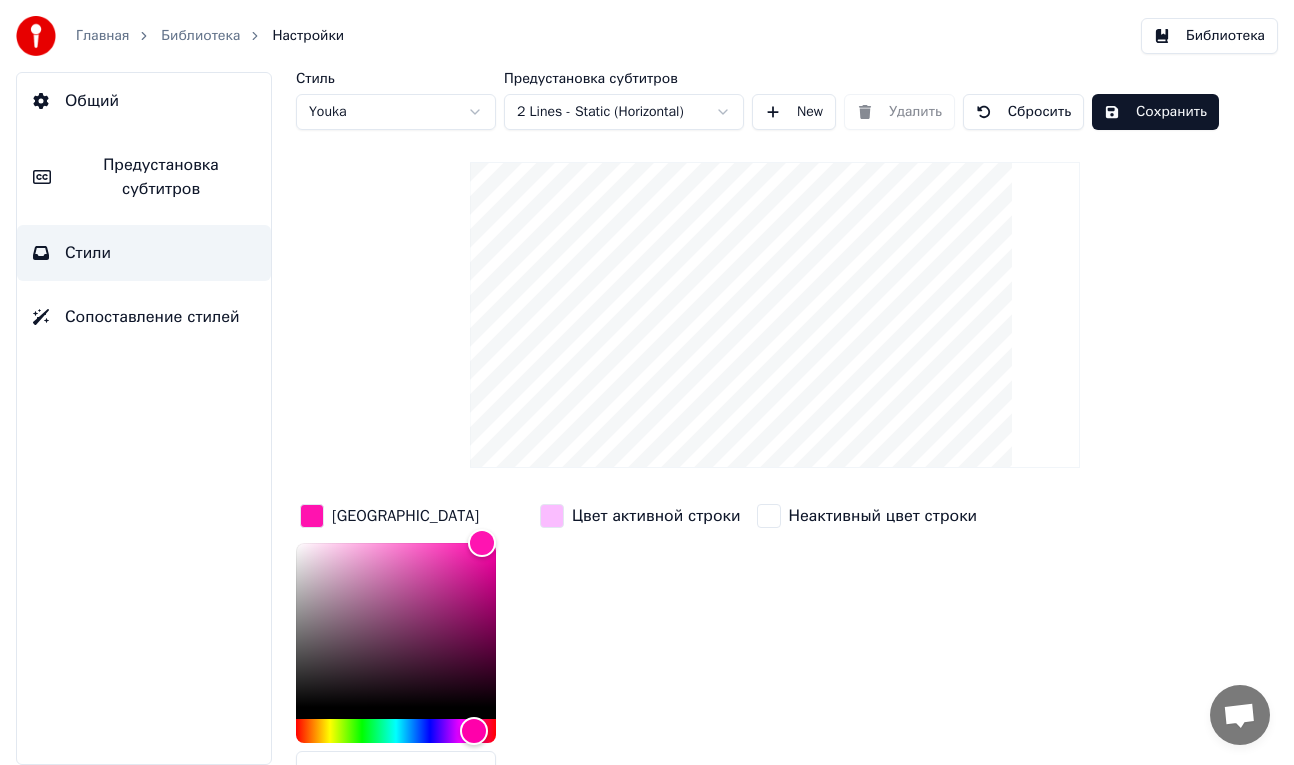 click at bounding box center [775, 315] 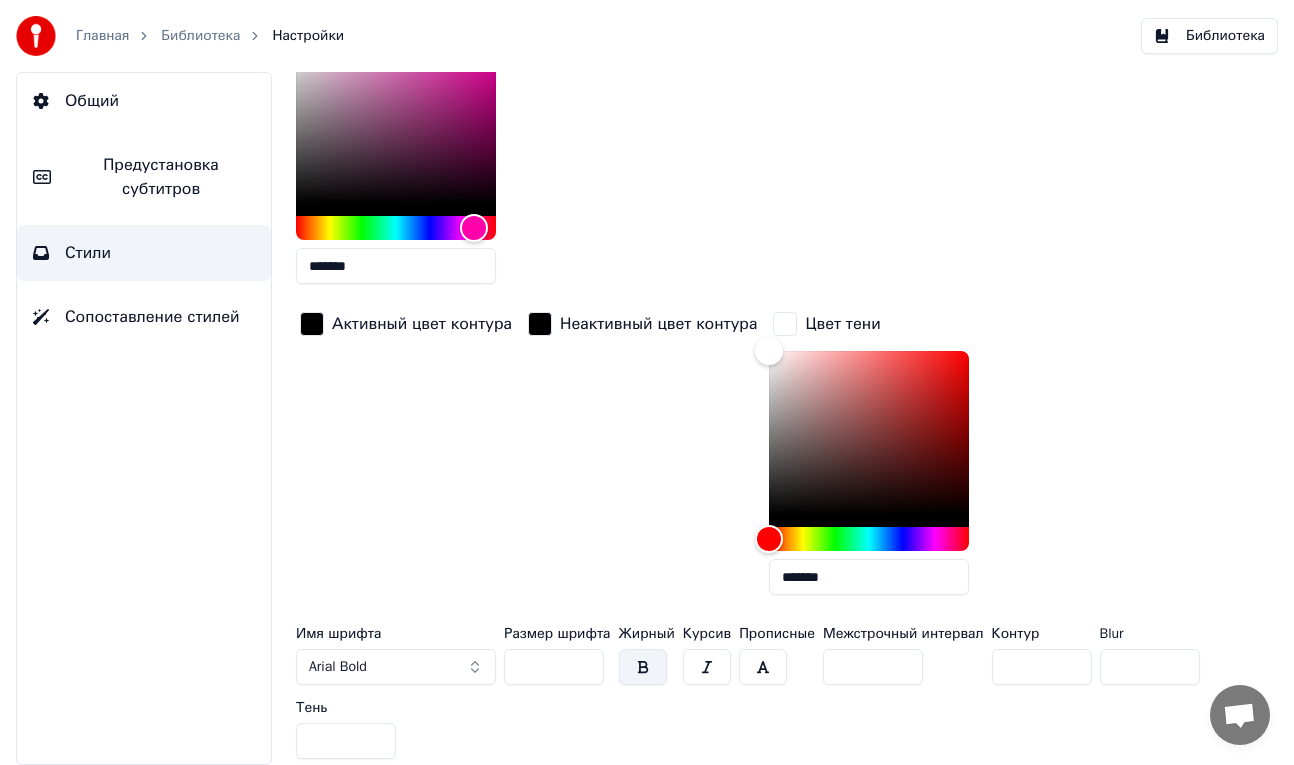 scroll, scrollTop: 0, scrollLeft: 0, axis: both 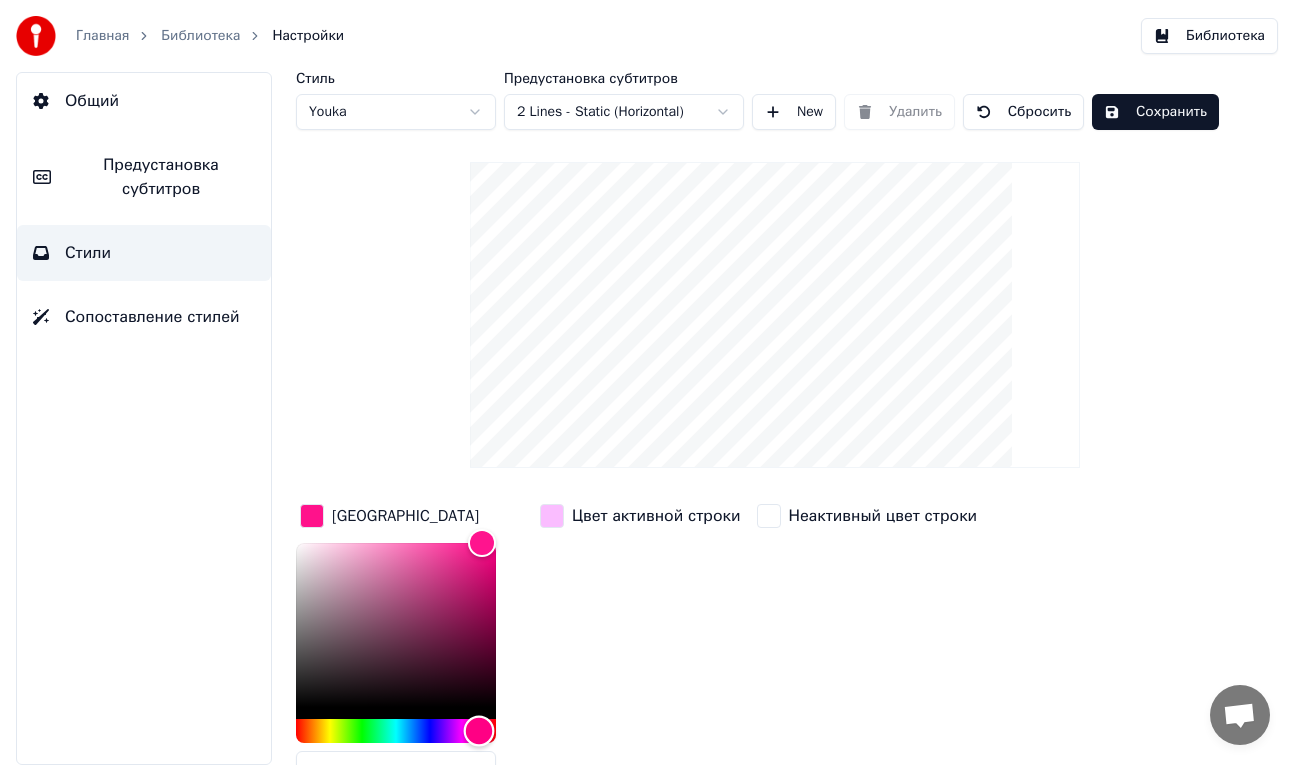 click at bounding box center [479, 731] 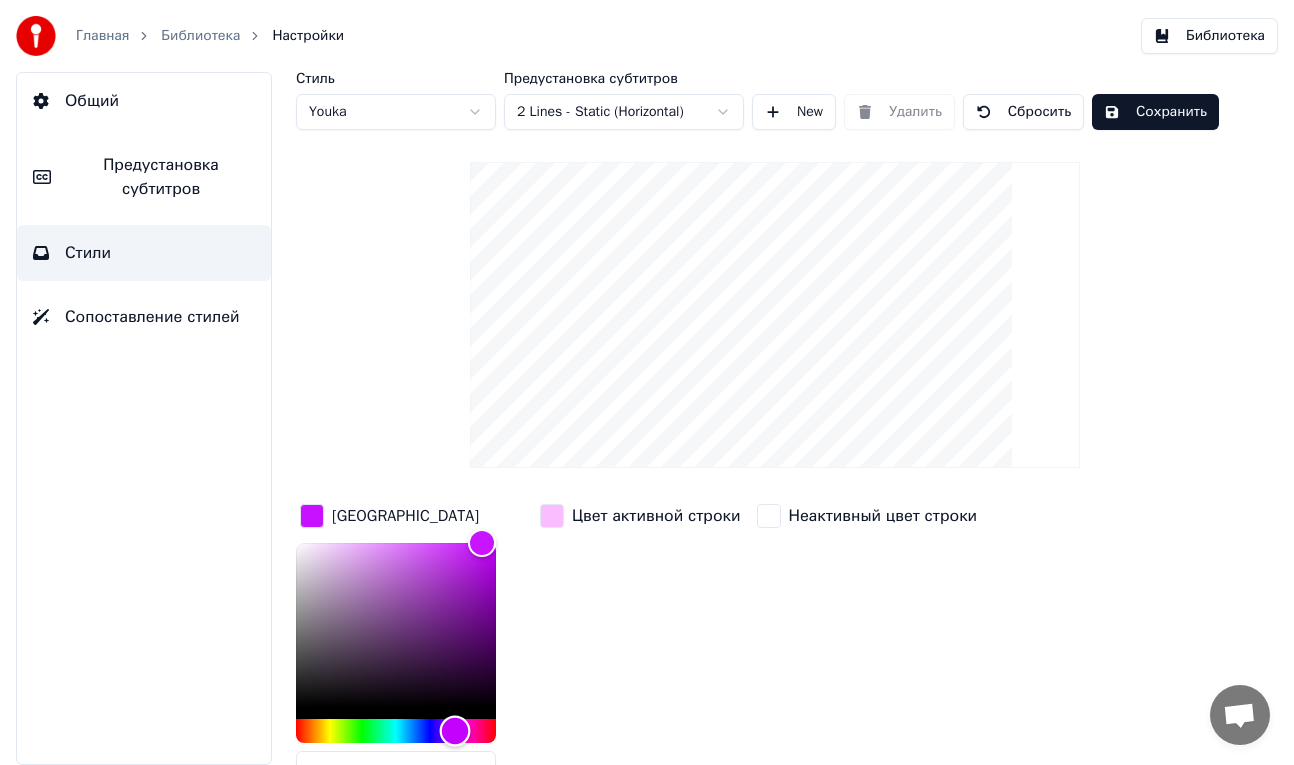 drag, startPoint x: 470, startPoint y: 727, endPoint x: 455, endPoint y: 726, distance: 15.033297 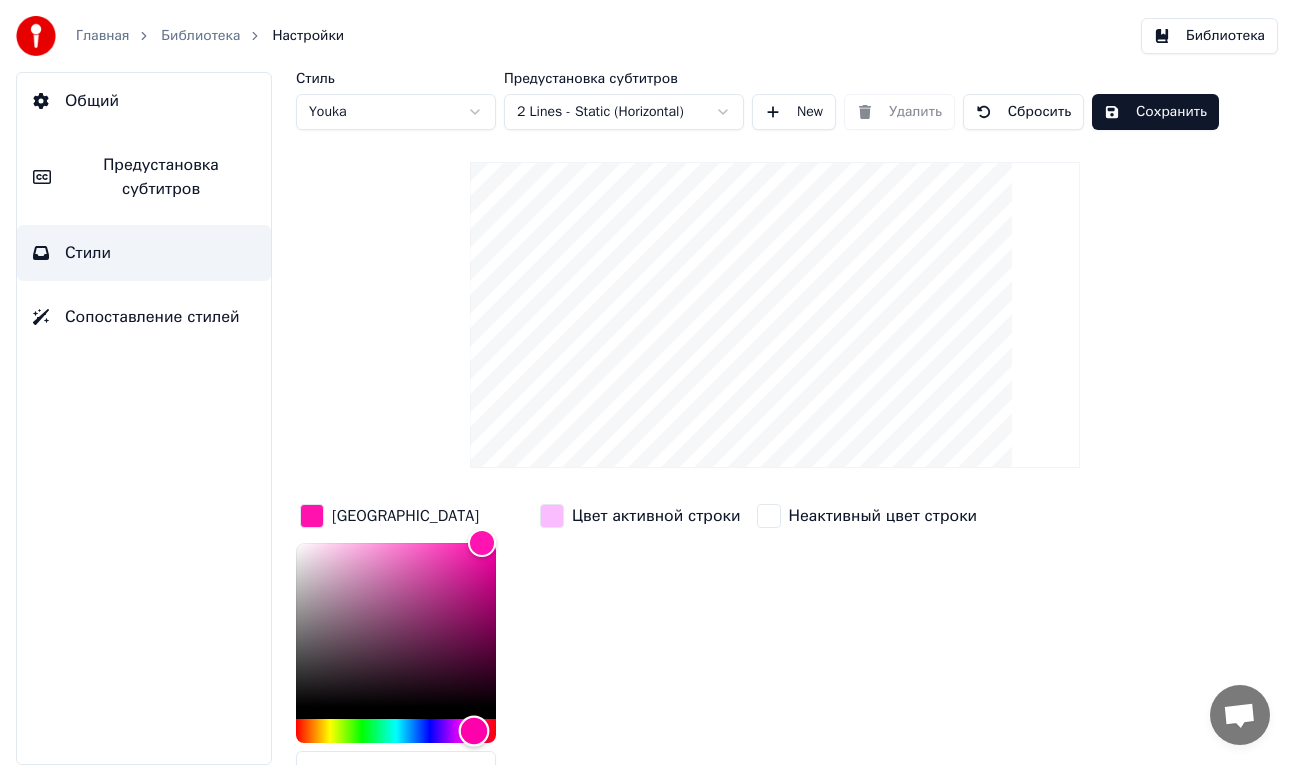 type on "*******" 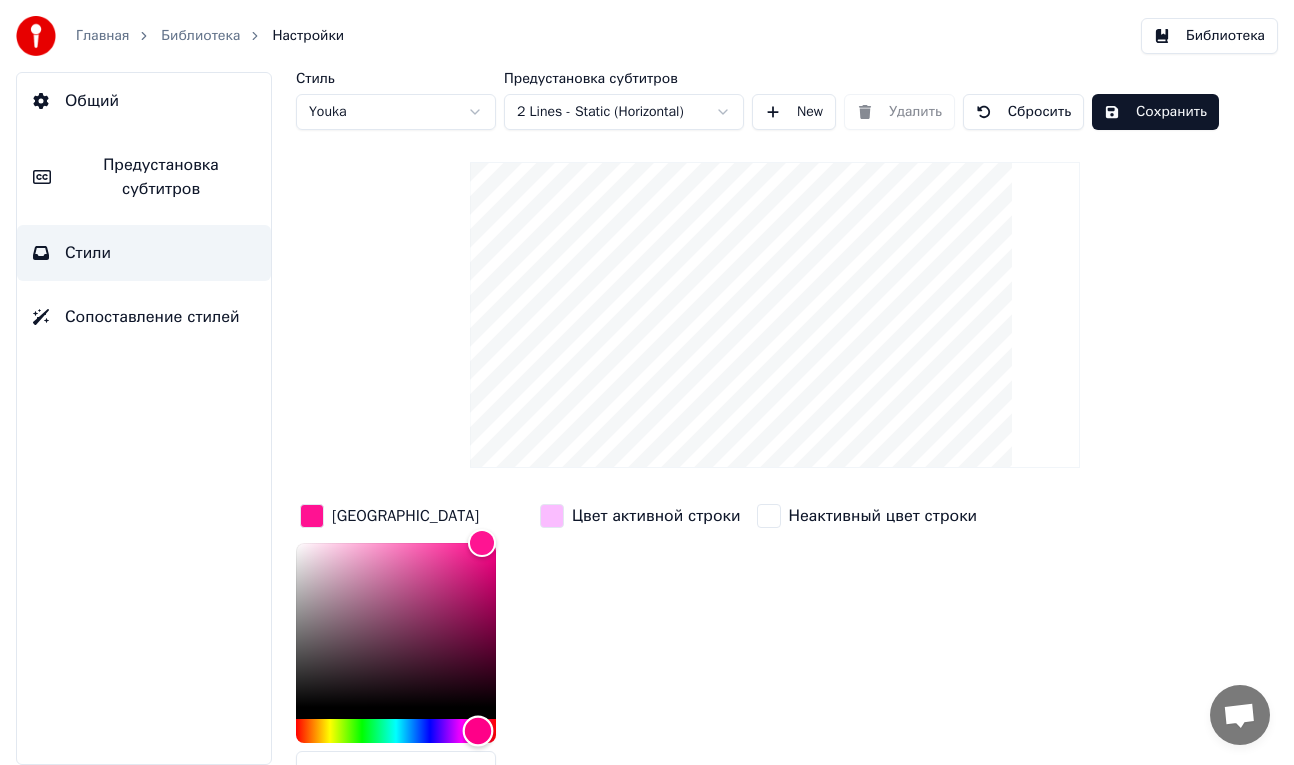 drag, startPoint x: 456, startPoint y: 725, endPoint x: 478, endPoint y: 722, distance: 22.203604 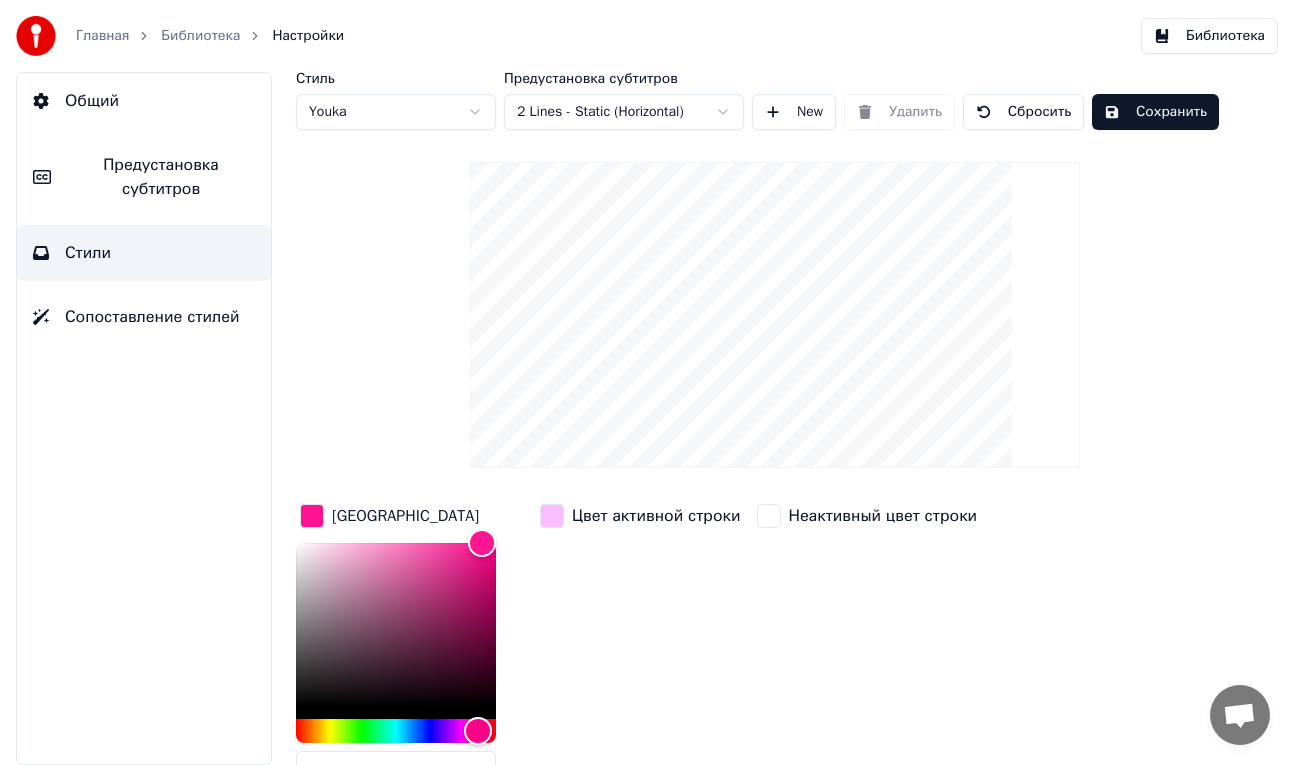 click at bounding box center (552, 516) 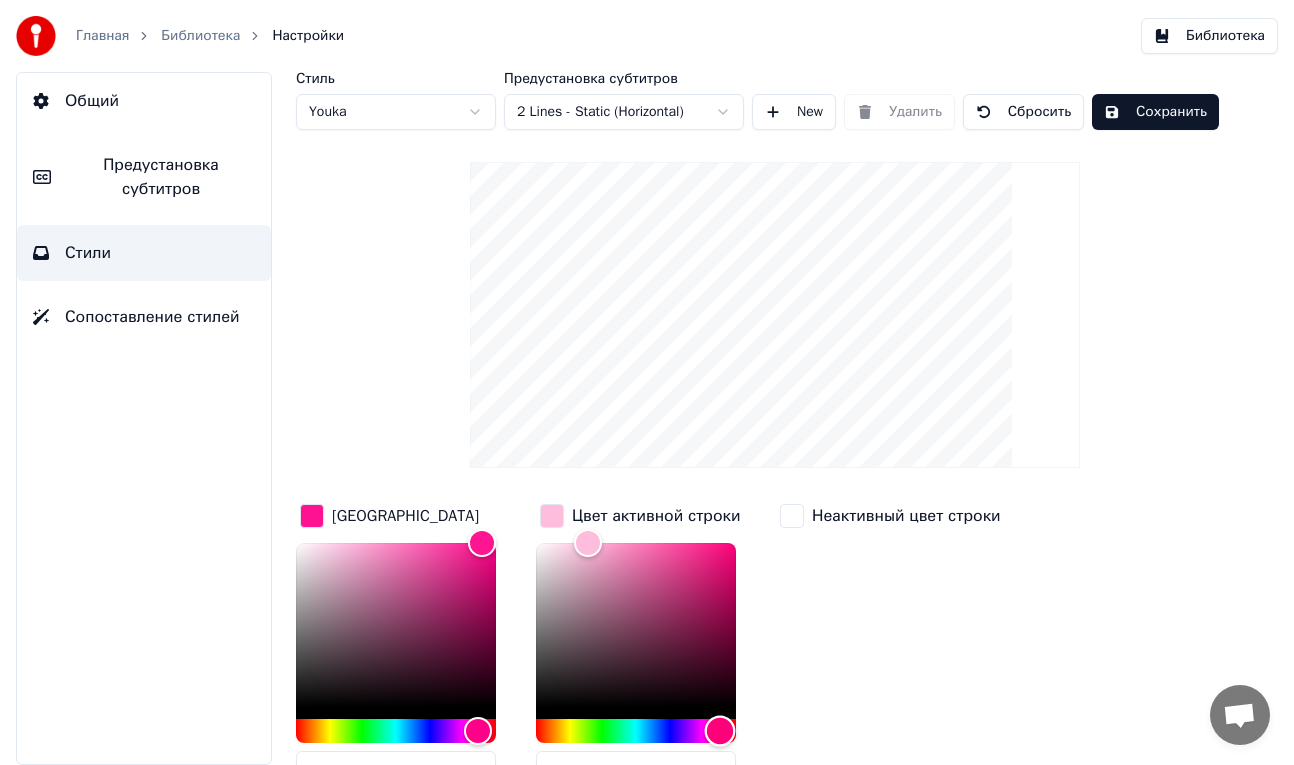 drag, startPoint x: 704, startPoint y: 729, endPoint x: 720, endPoint y: 725, distance: 16.492422 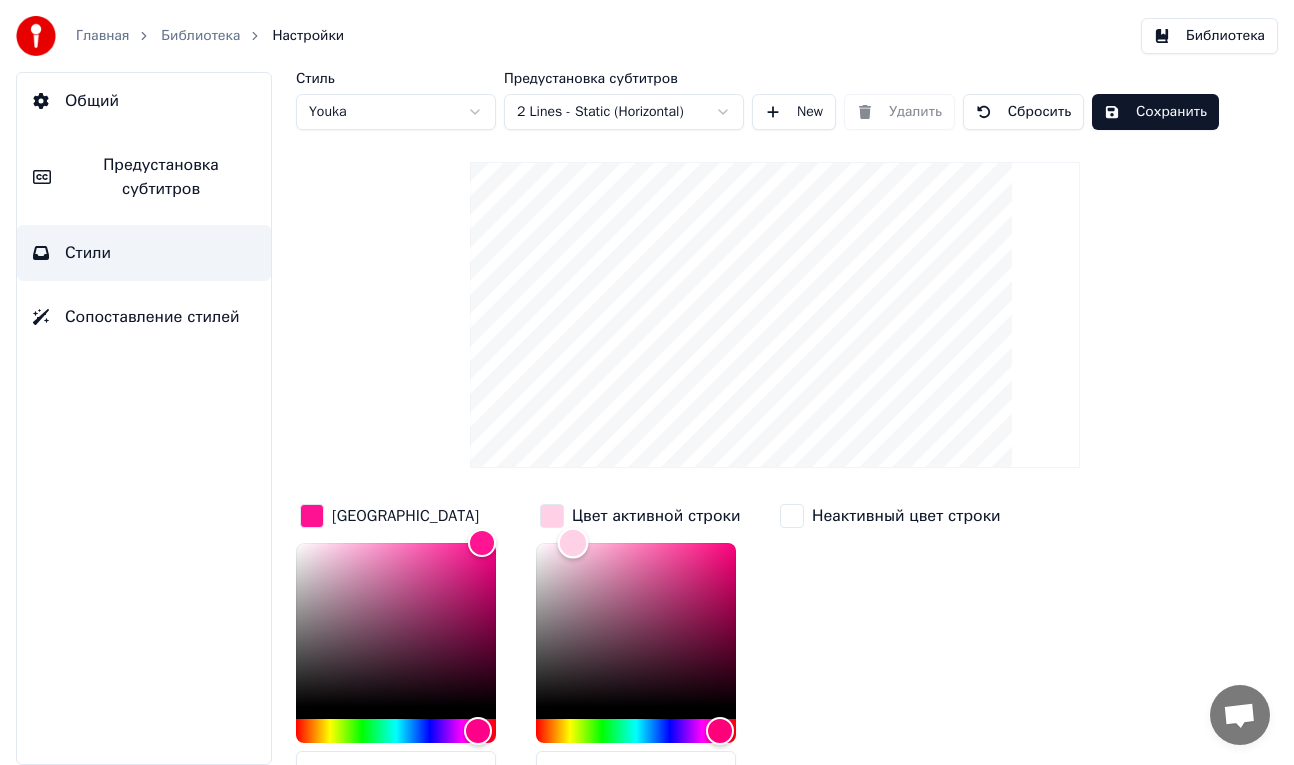 drag, startPoint x: 589, startPoint y: 545, endPoint x: 573, endPoint y: 534, distance: 19.416489 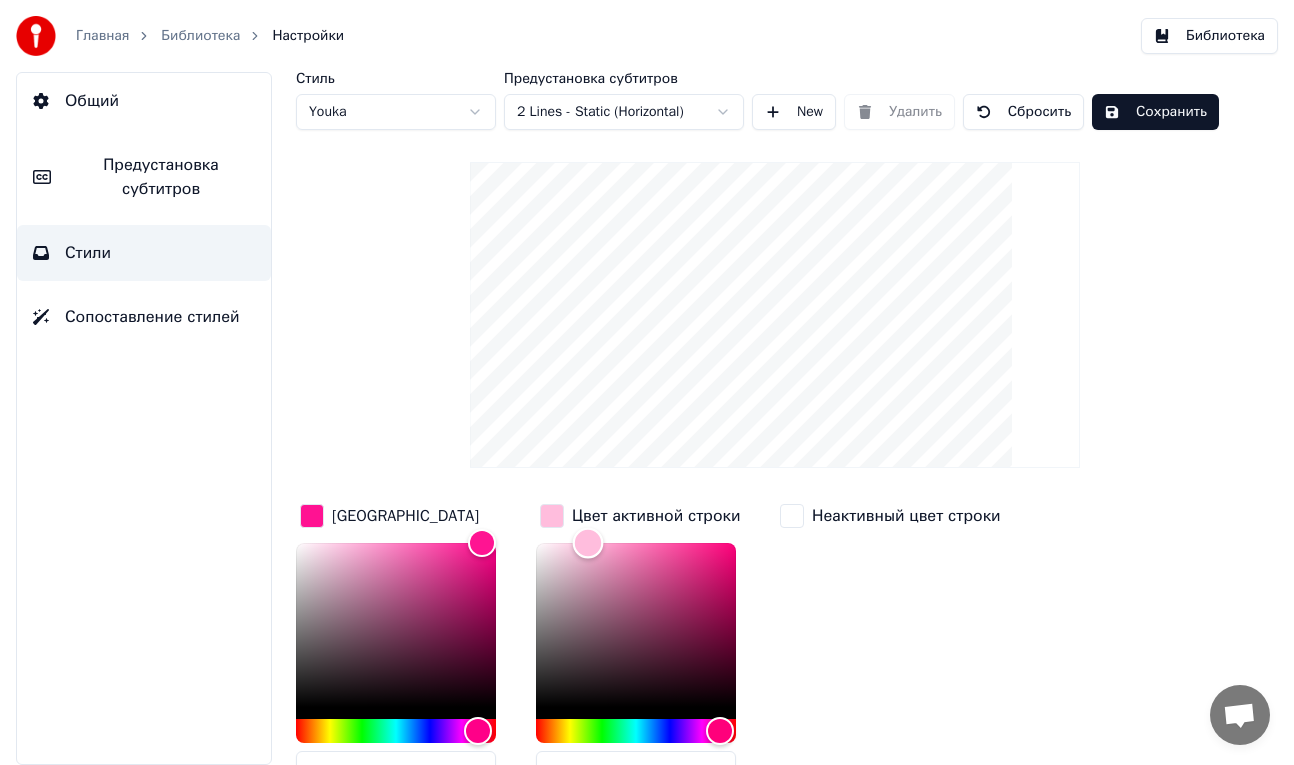 drag, startPoint x: 577, startPoint y: 534, endPoint x: 588, endPoint y: 535, distance: 11.045361 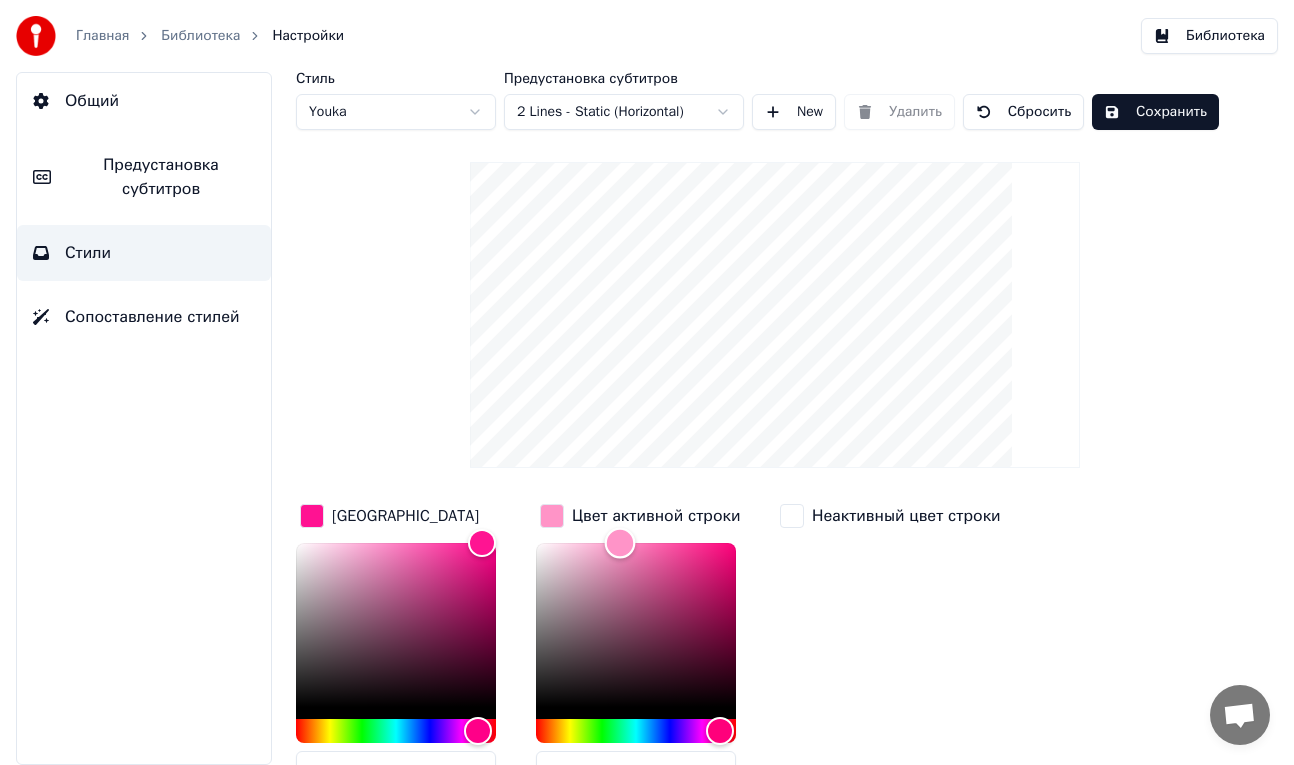 type on "*******" 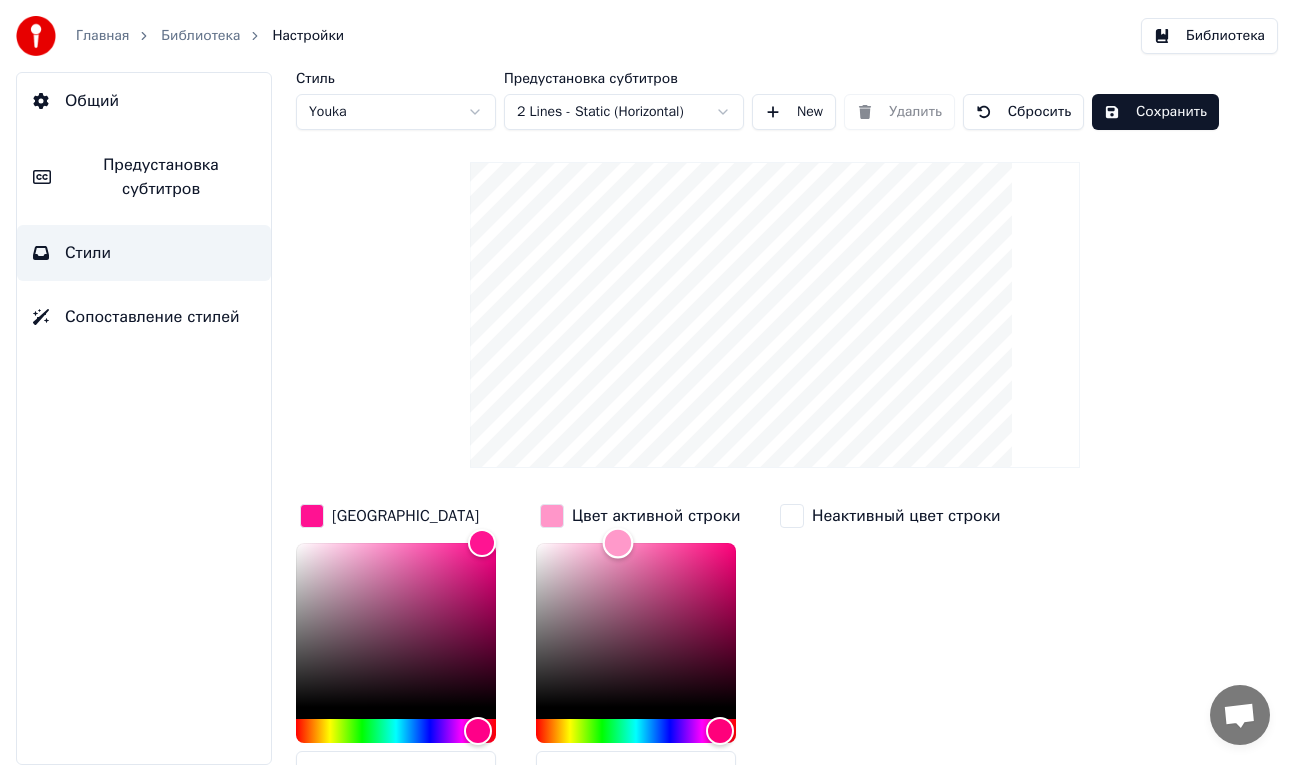 drag, startPoint x: 596, startPoint y: 536, endPoint x: 618, endPoint y: 536, distance: 22 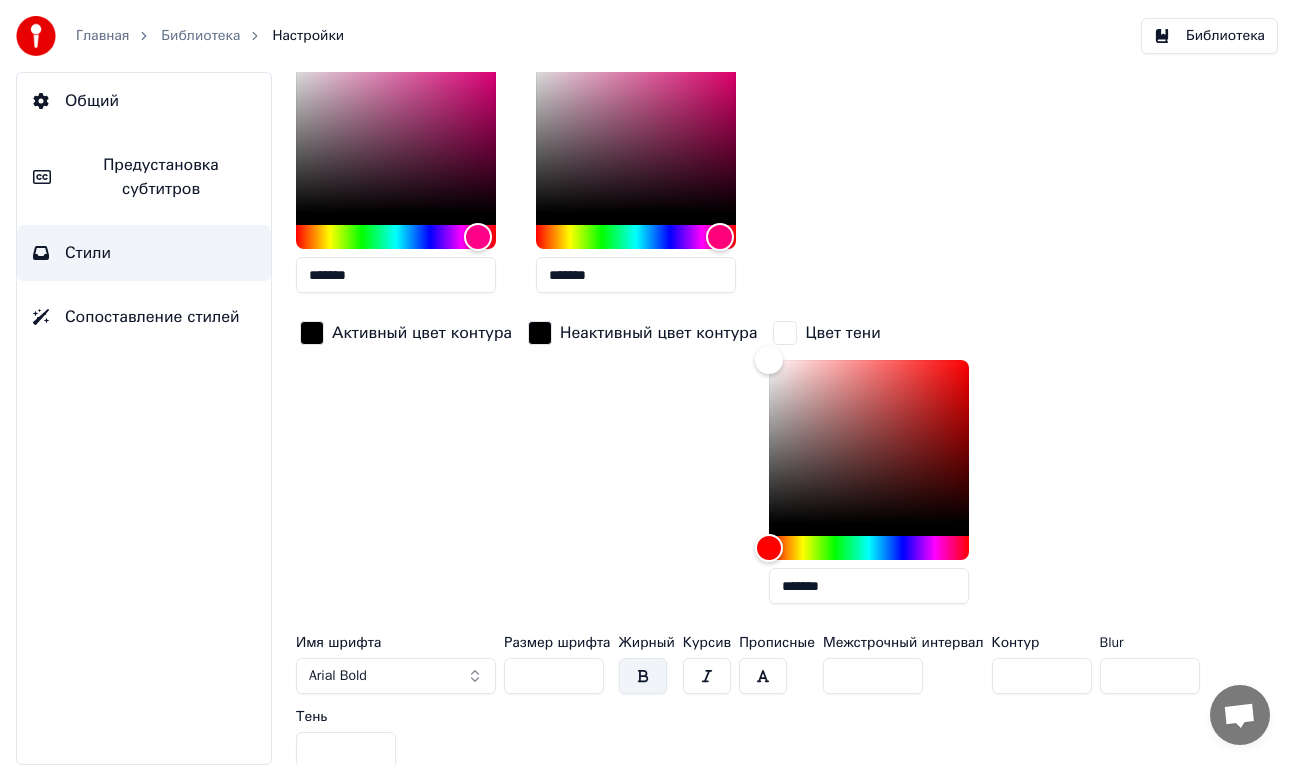 scroll, scrollTop: 503, scrollLeft: 0, axis: vertical 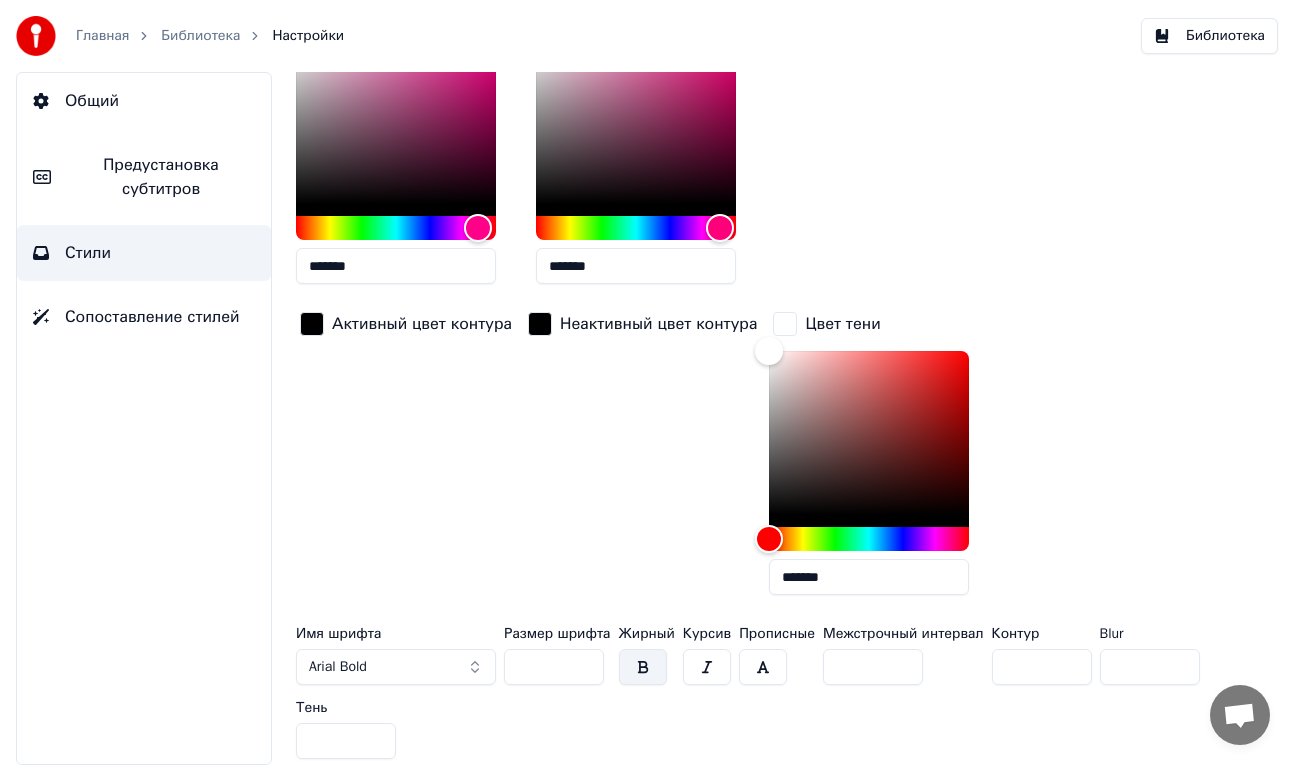 drag, startPoint x: 421, startPoint y: 743, endPoint x: 408, endPoint y: 743, distance: 13 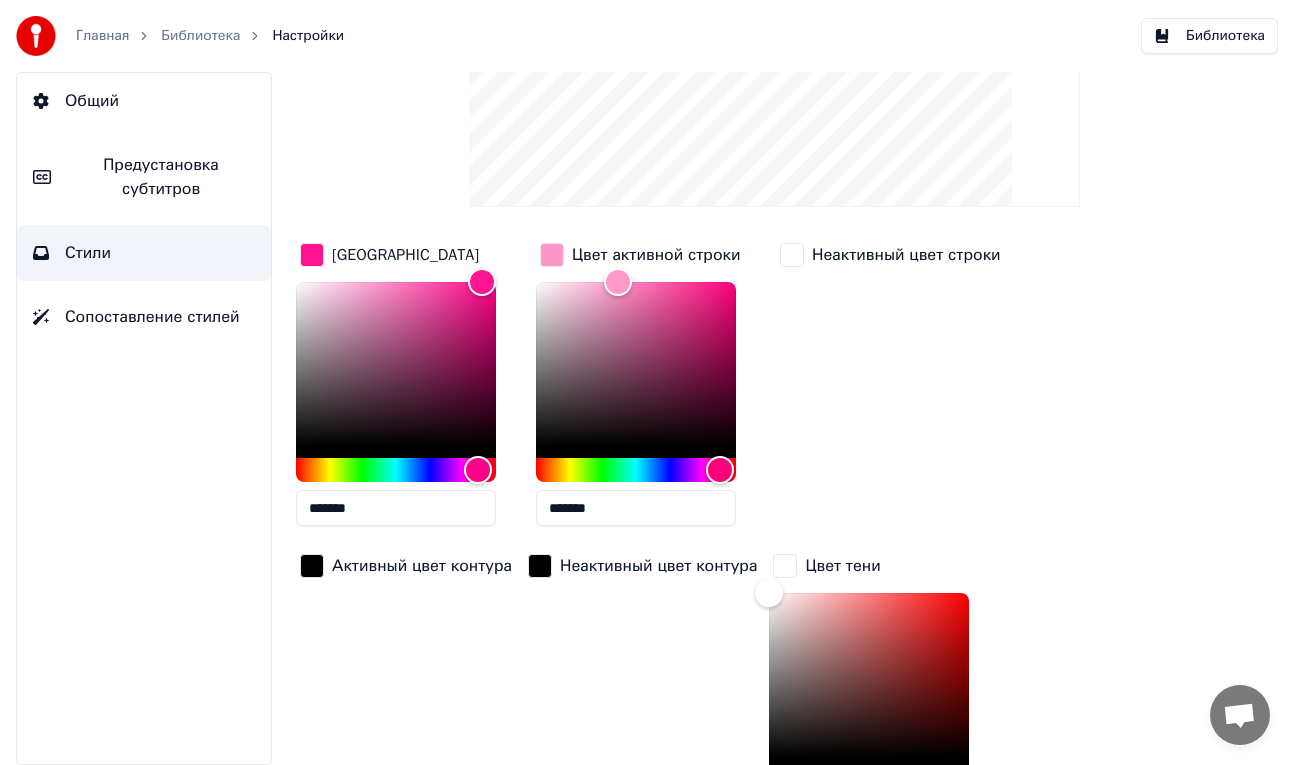 scroll, scrollTop: 503, scrollLeft: 0, axis: vertical 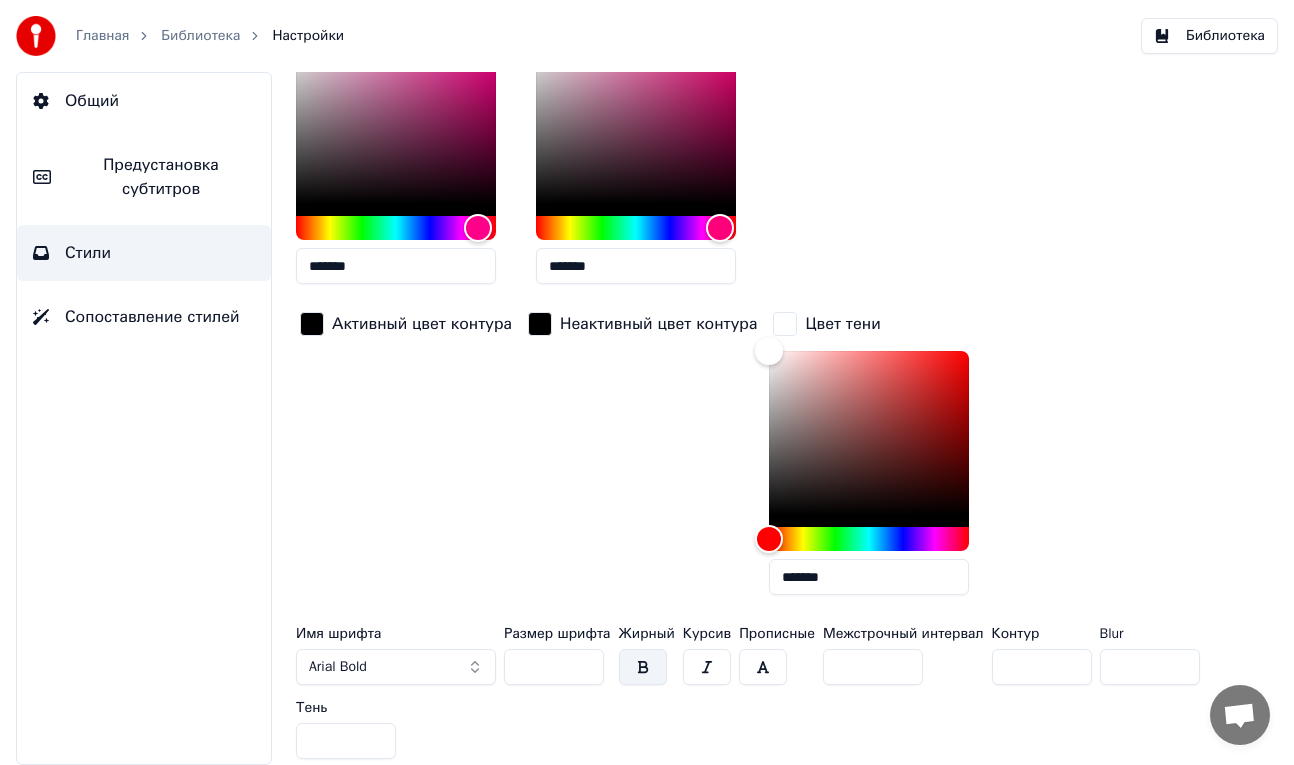 drag, startPoint x: 433, startPoint y: 736, endPoint x: 397, endPoint y: 740, distance: 36.221542 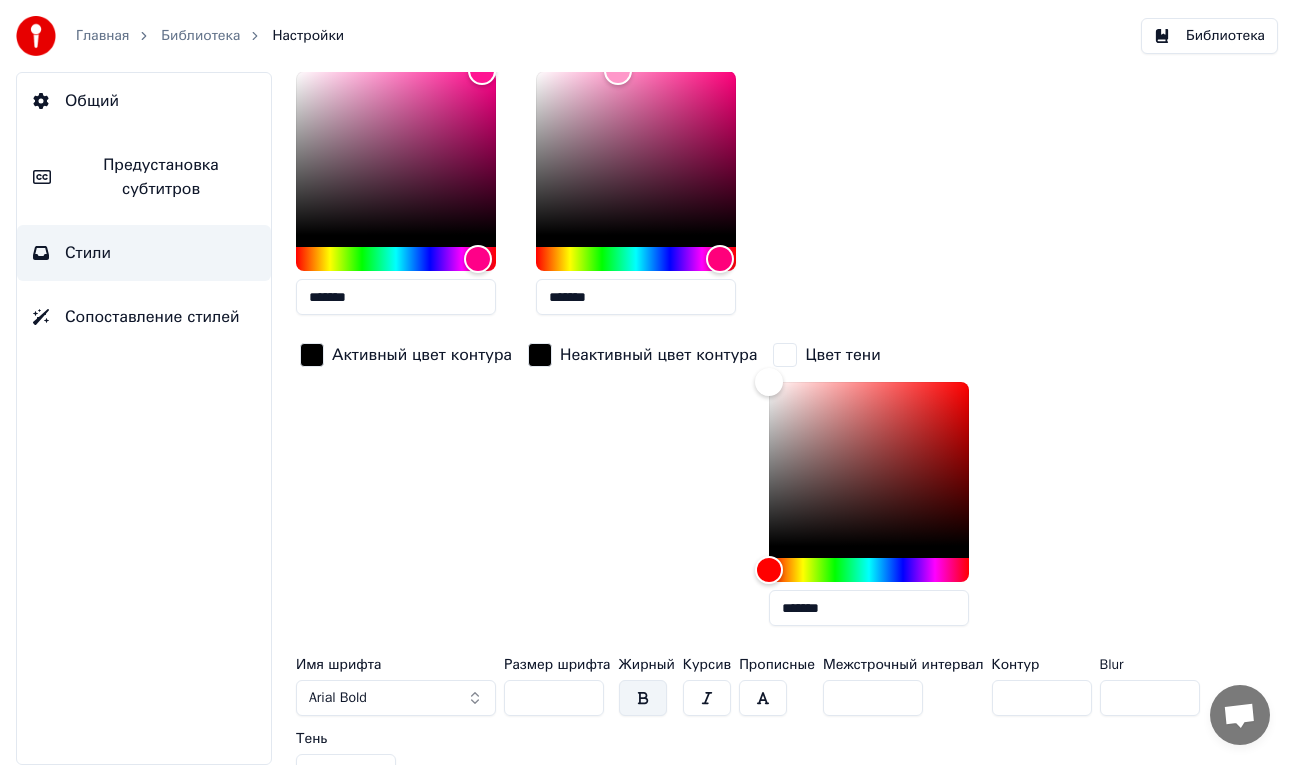 scroll, scrollTop: 486, scrollLeft: 0, axis: vertical 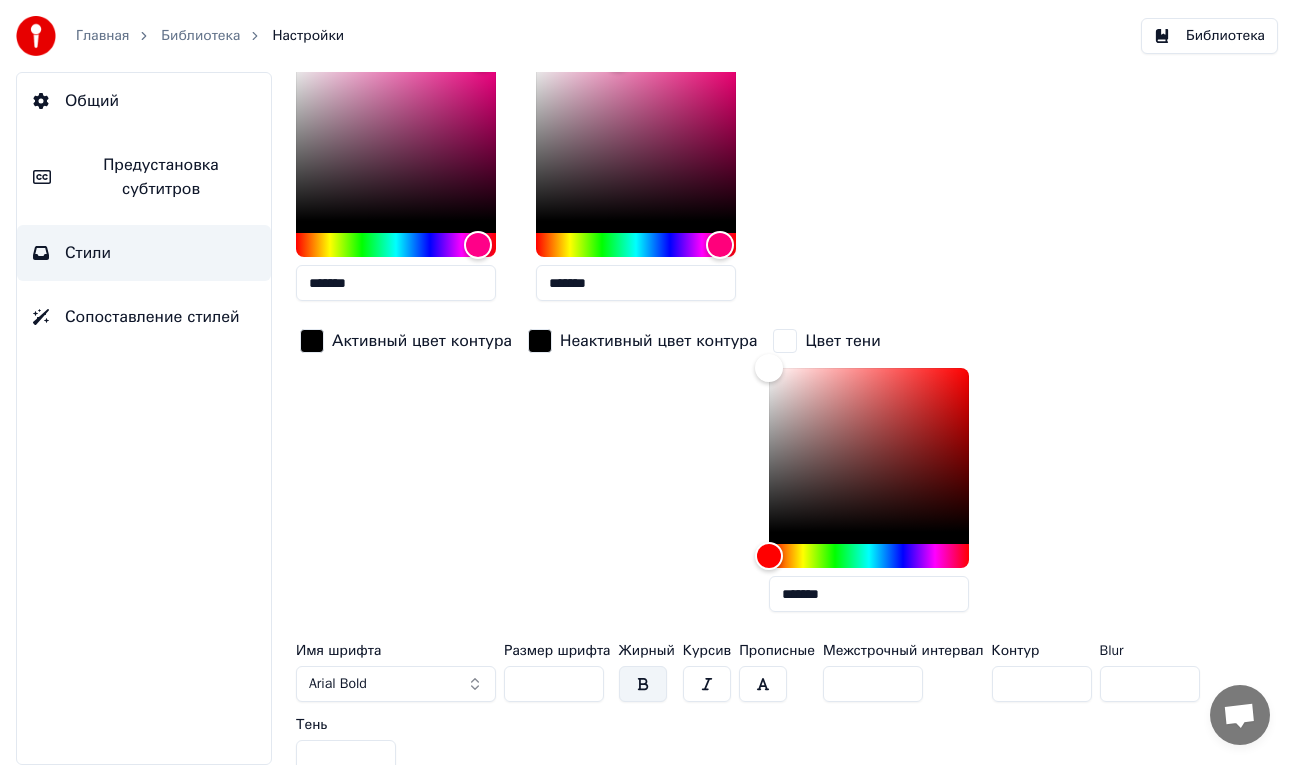 drag, startPoint x: 336, startPoint y: 754, endPoint x: 254, endPoint y: 754, distance: 82 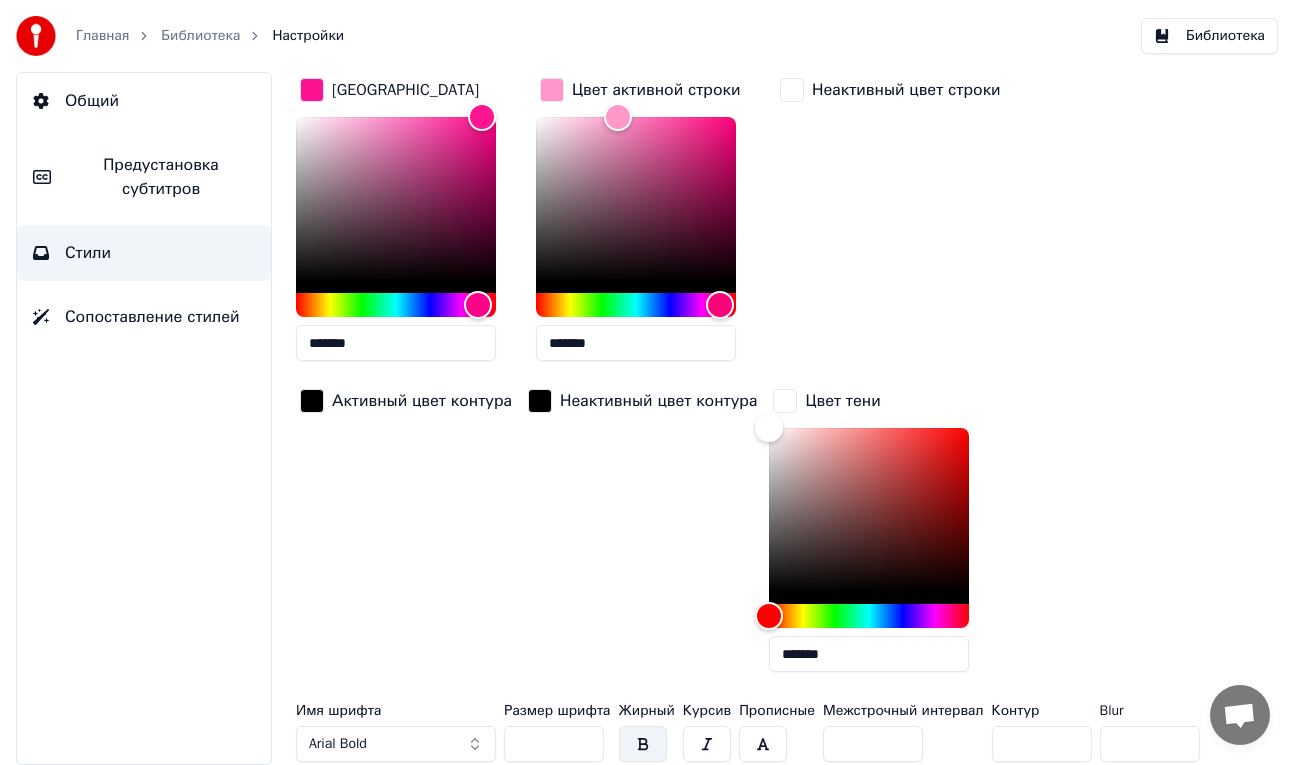scroll, scrollTop: 503, scrollLeft: 0, axis: vertical 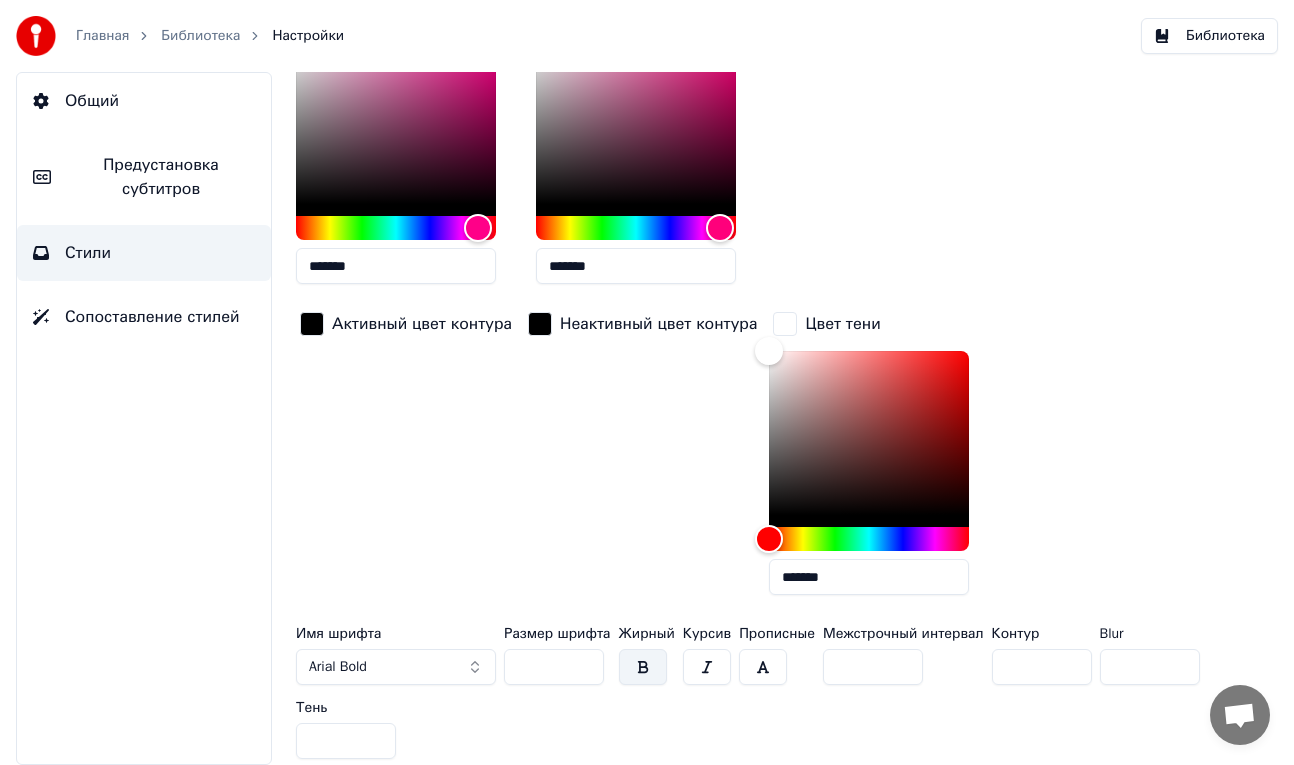 click on "Arial Bold" at bounding box center (396, 667) 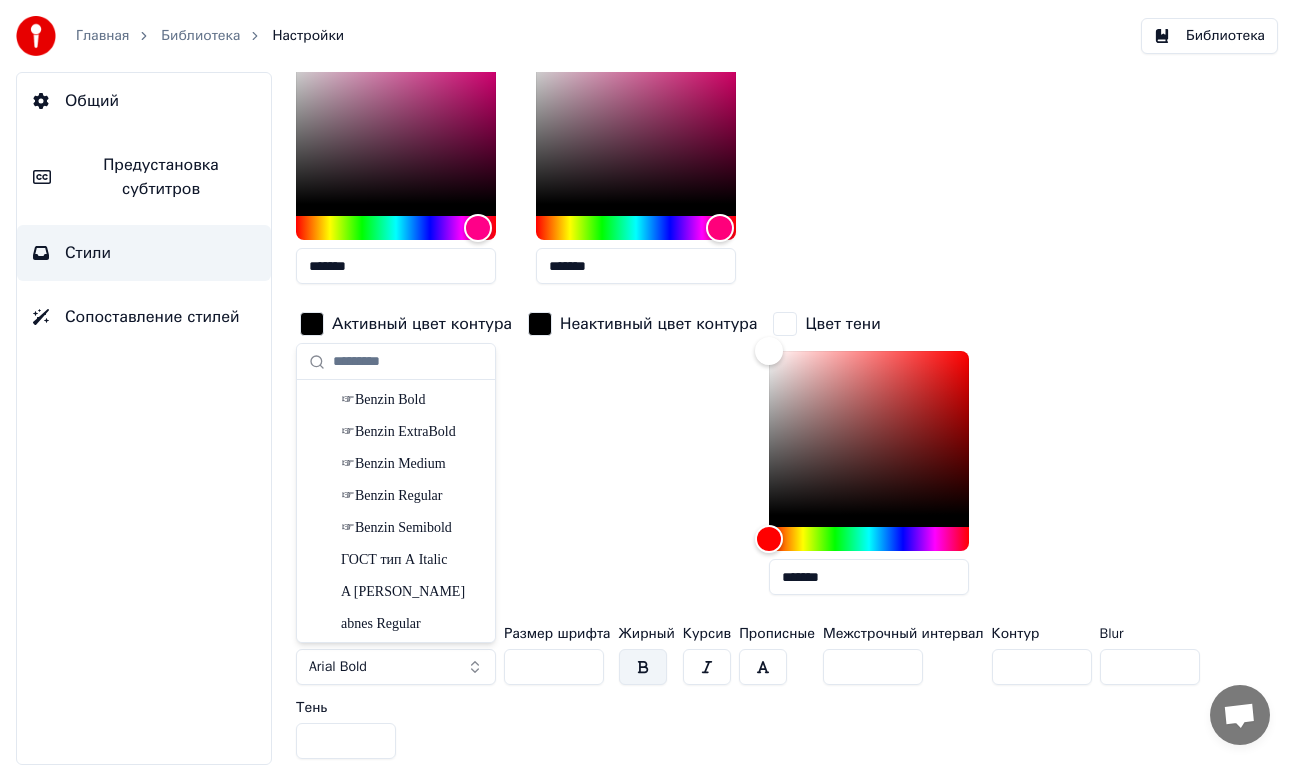 drag, startPoint x: 465, startPoint y: 662, endPoint x: 401, endPoint y: 670, distance: 64.49806 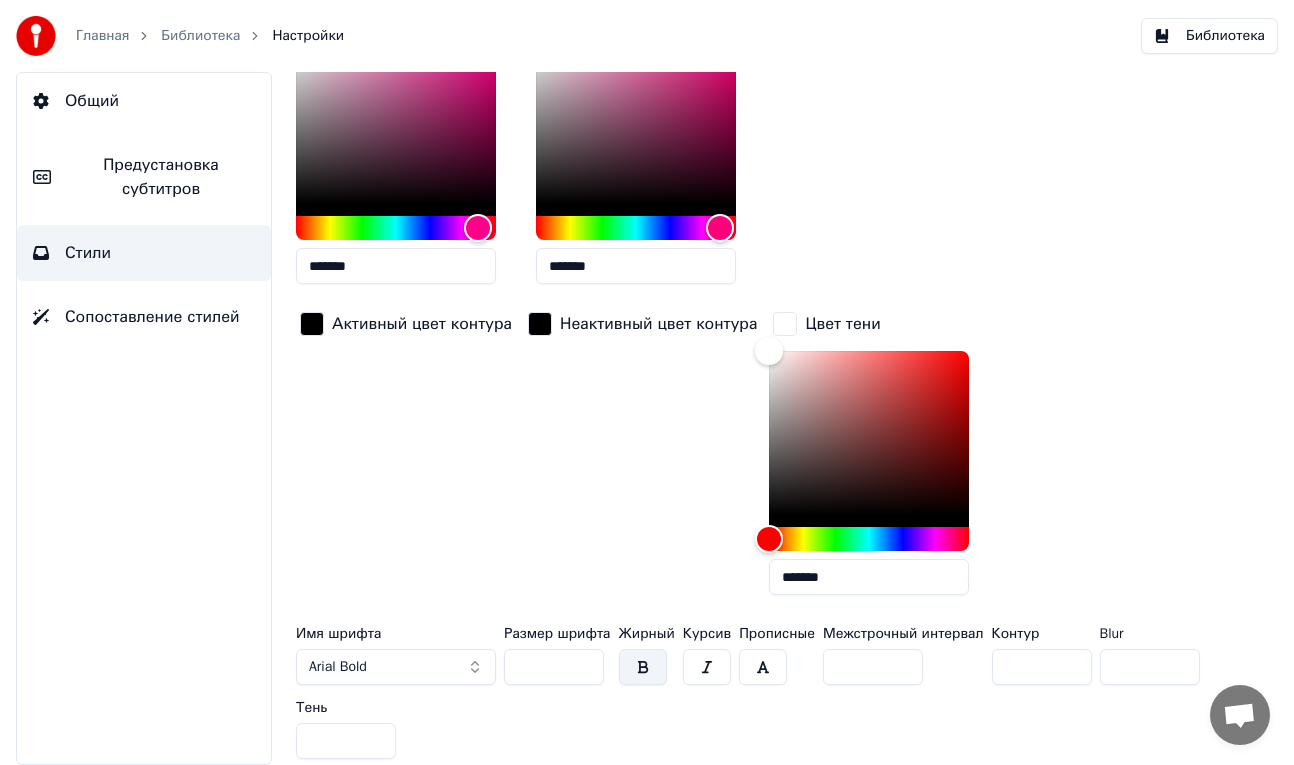 click on "Arial Bold" at bounding box center [396, 667] 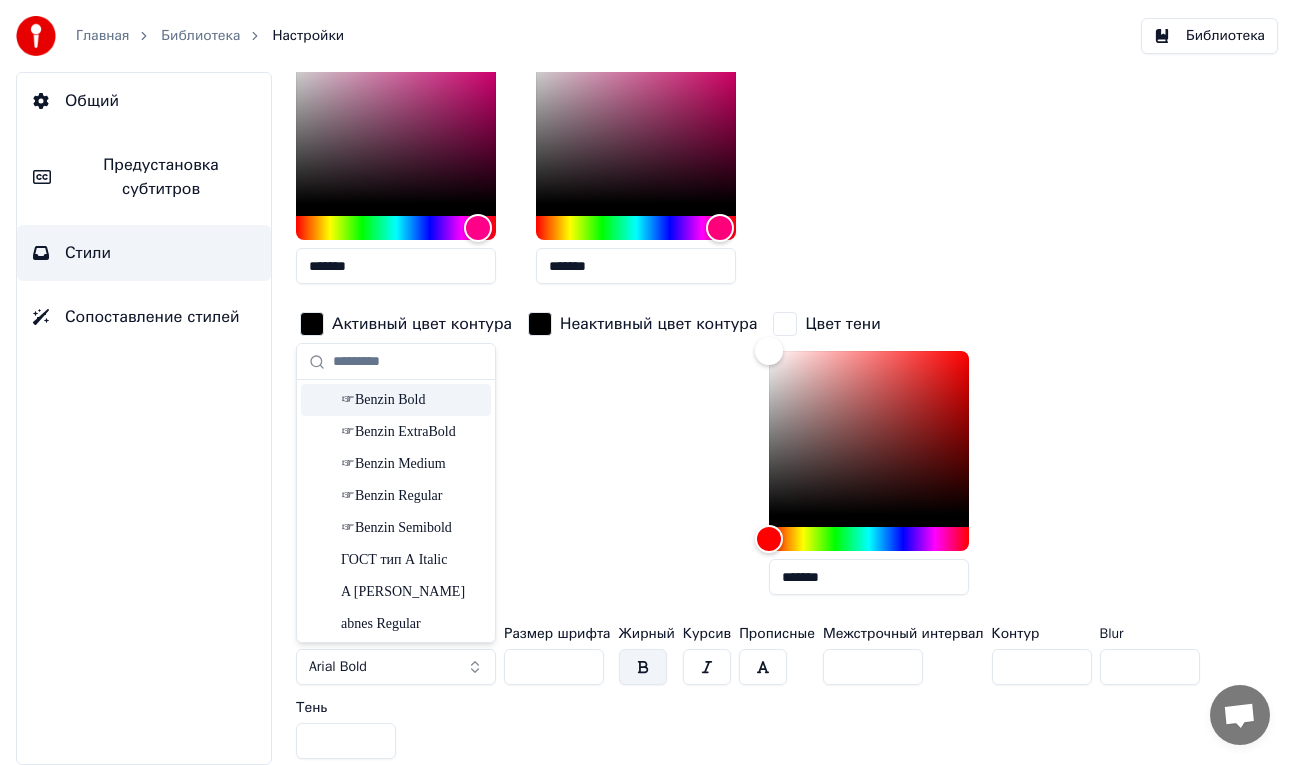 click on "☞Benzin Bold" at bounding box center [412, 400] 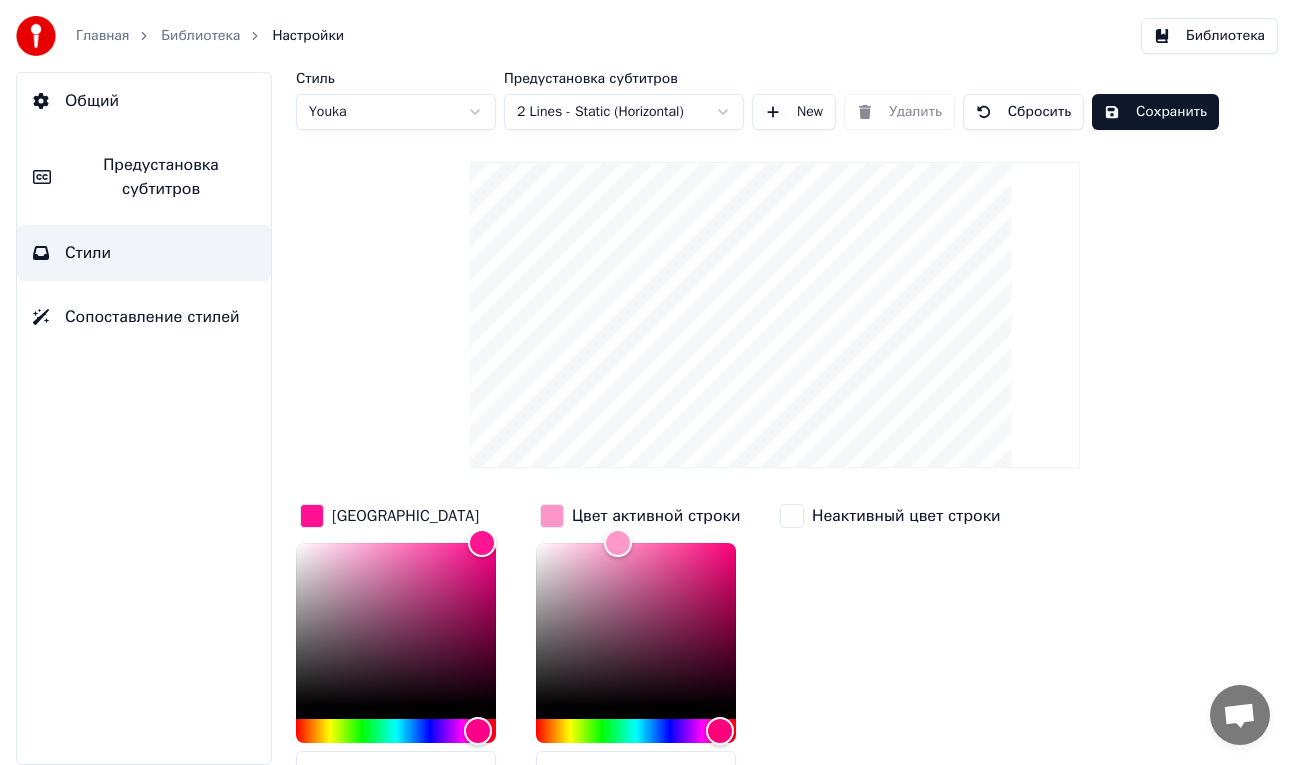 scroll, scrollTop: 503, scrollLeft: 0, axis: vertical 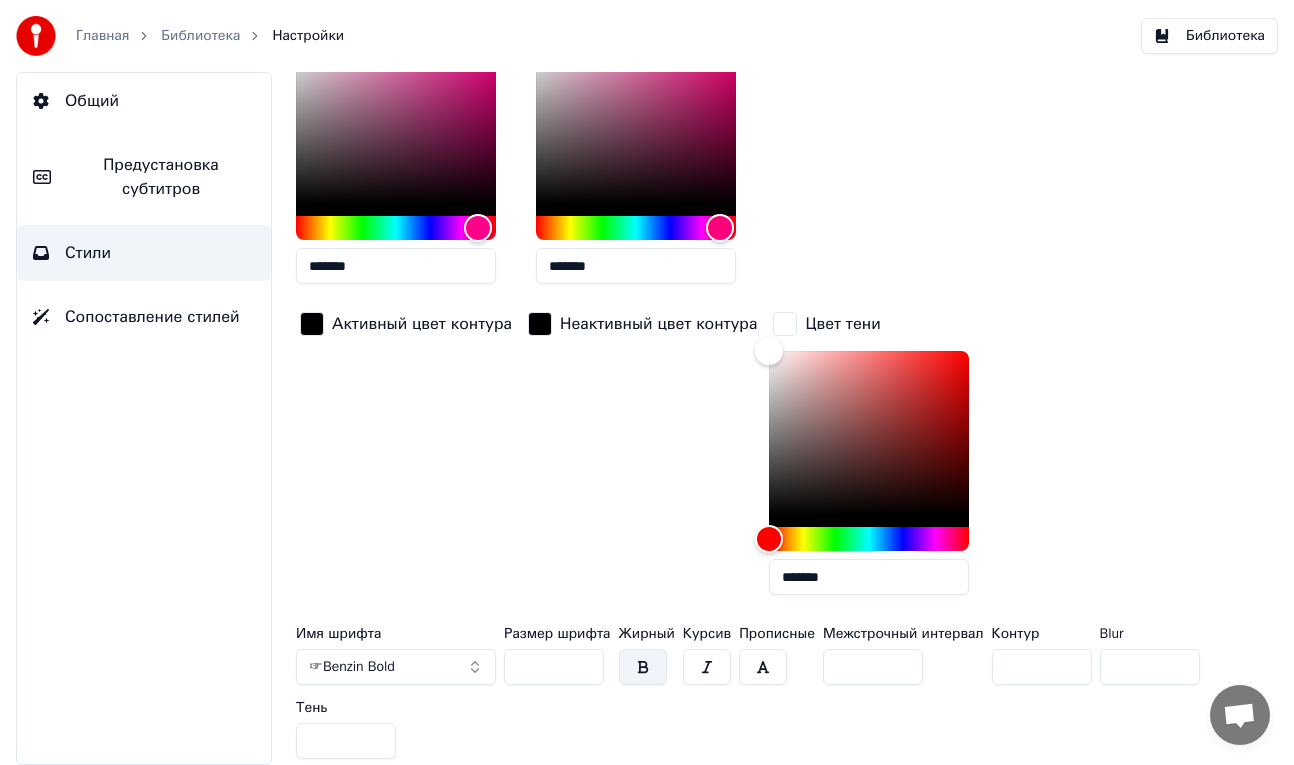 click on "☞Benzin Bold" at bounding box center [396, 667] 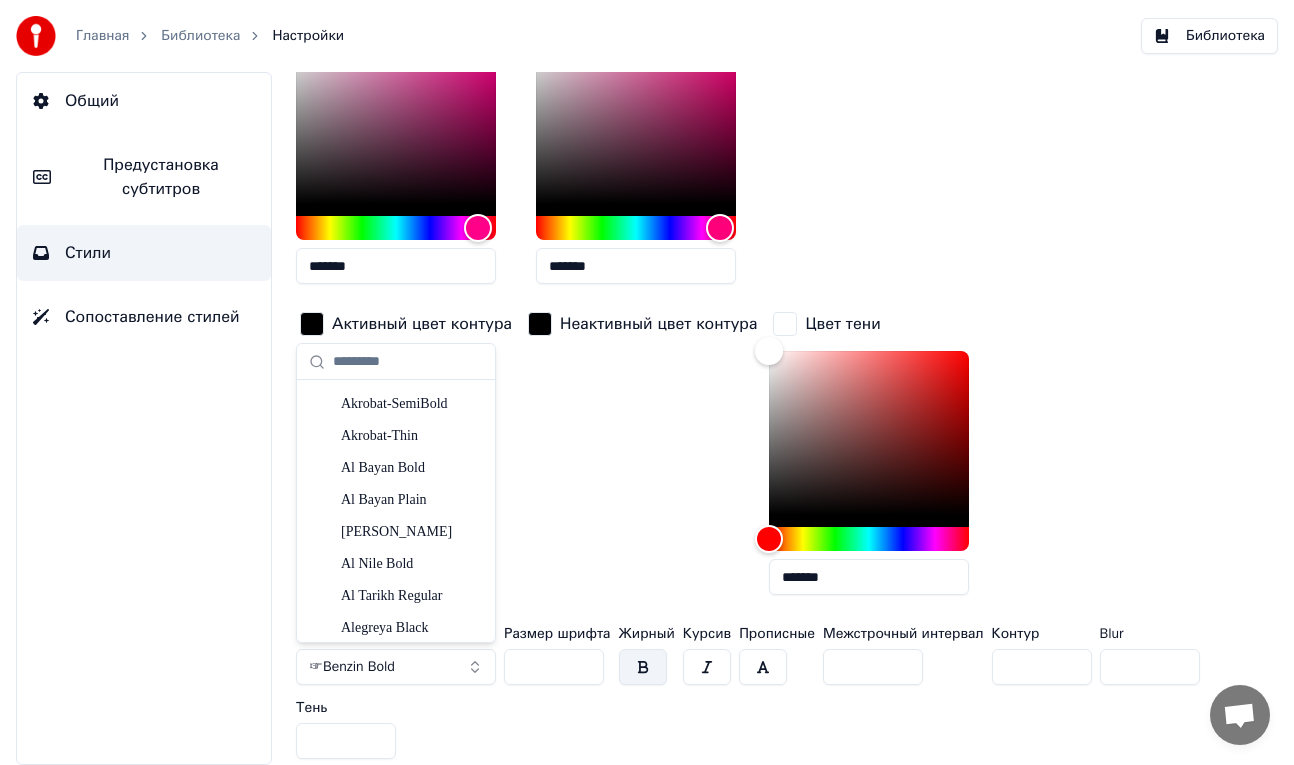 scroll, scrollTop: 833, scrollLeft: 0, axis: vertical 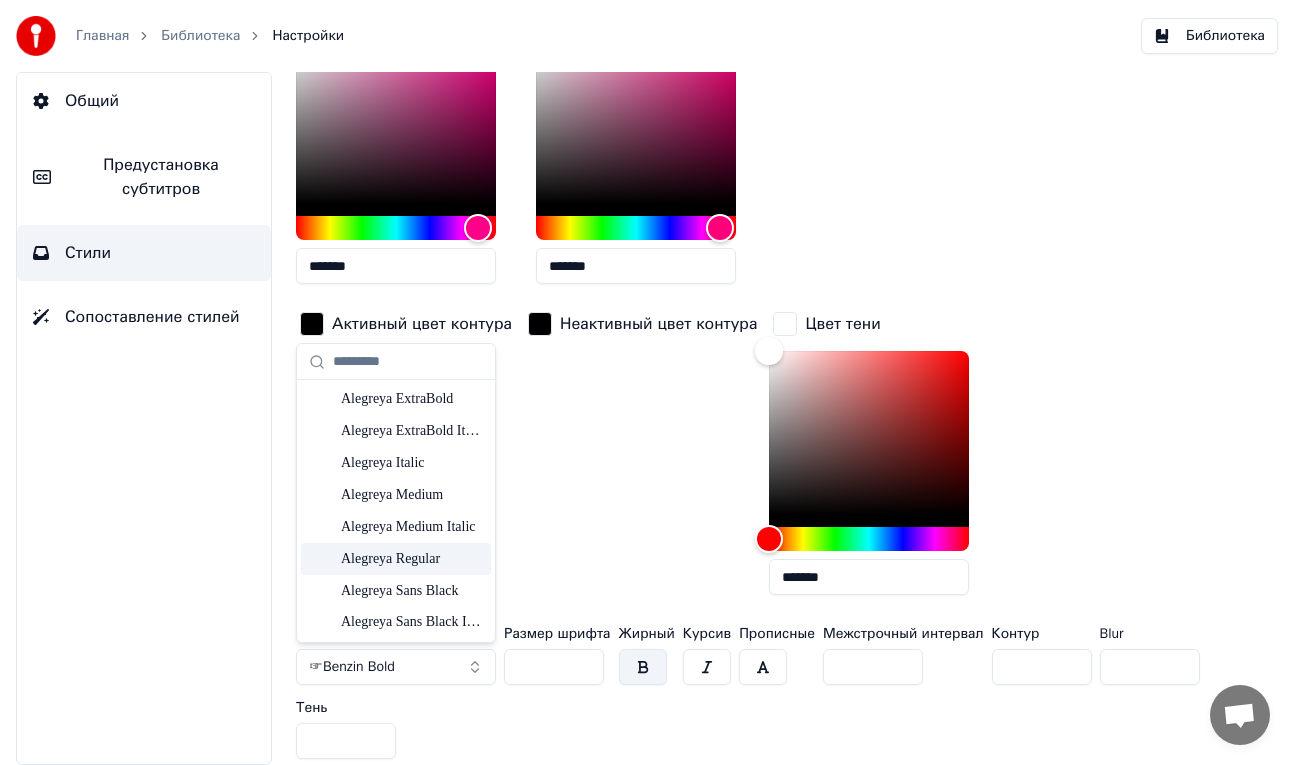 click on "Alegreya Regular" at bounding box center (412, 559) 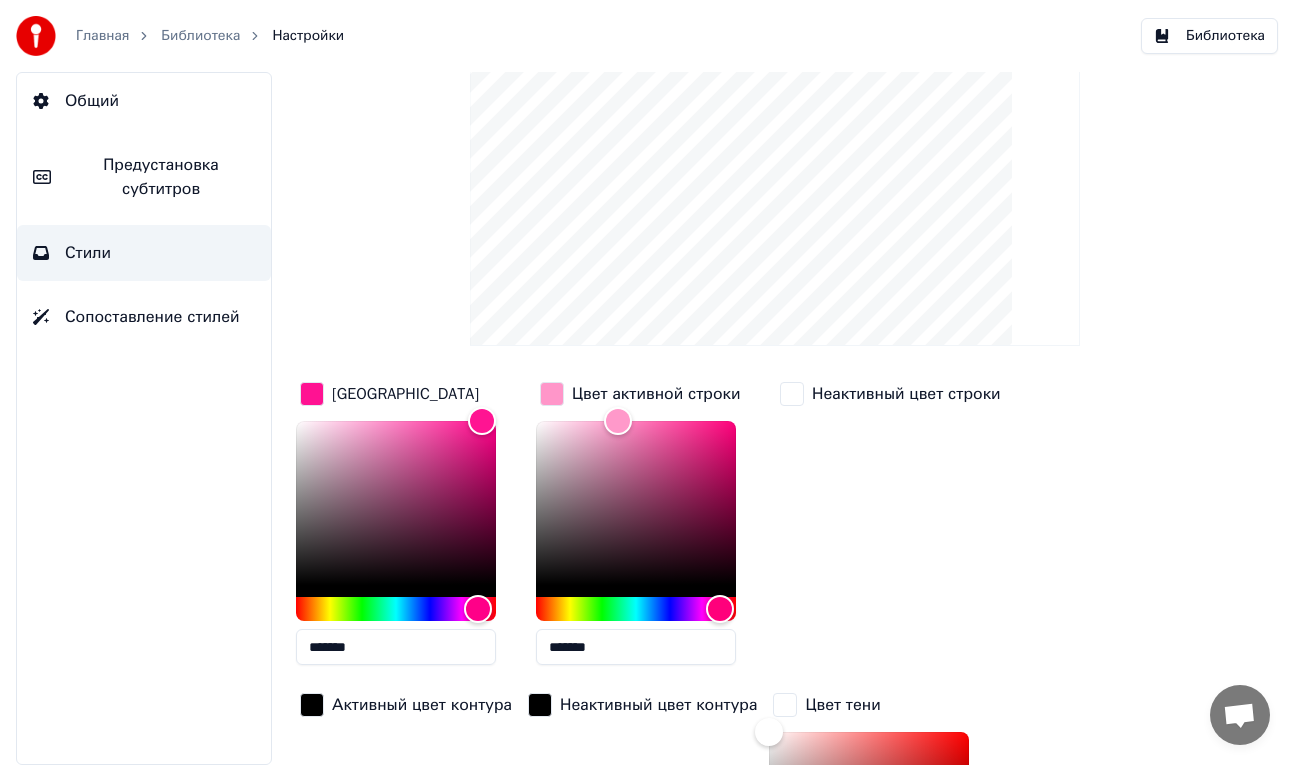 scroll, scrollTop: 503, scrollLeft: 0, axis: vertical 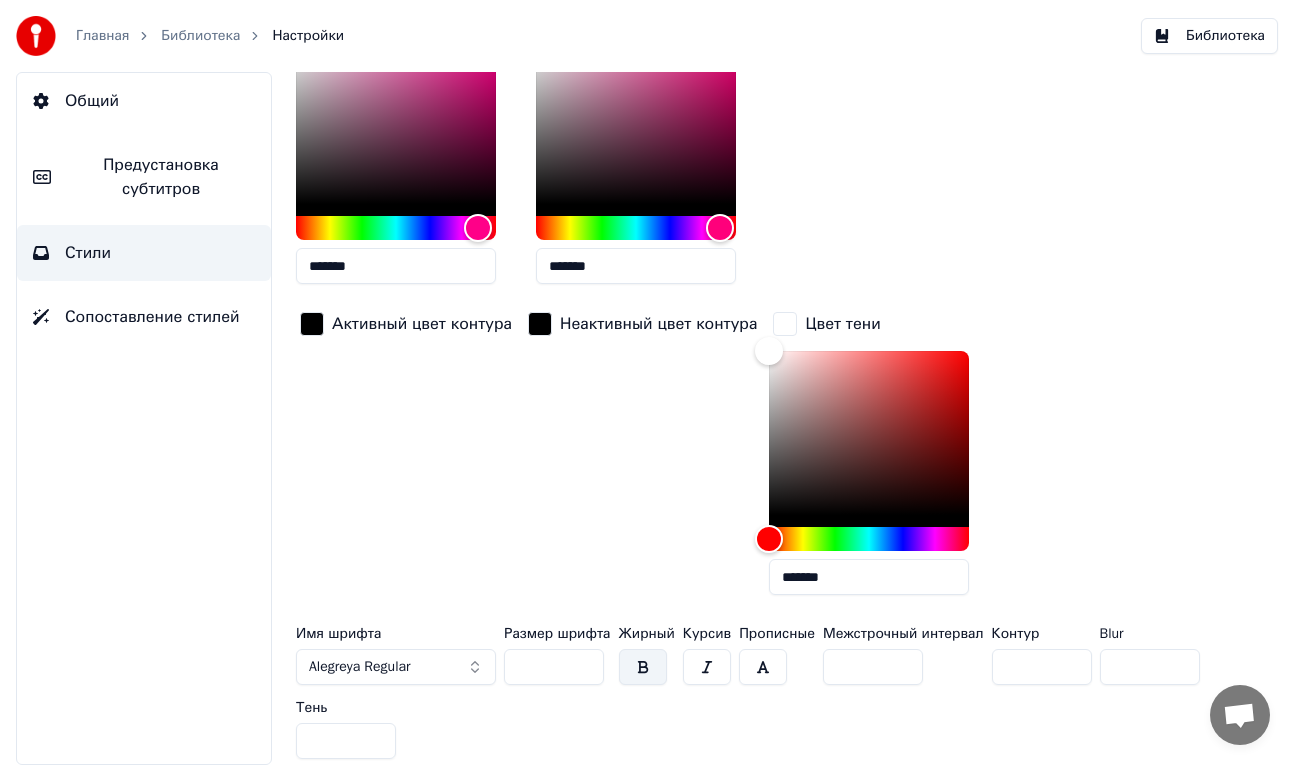 click on "Alegreya Regular" at bounding box center [360, 667] 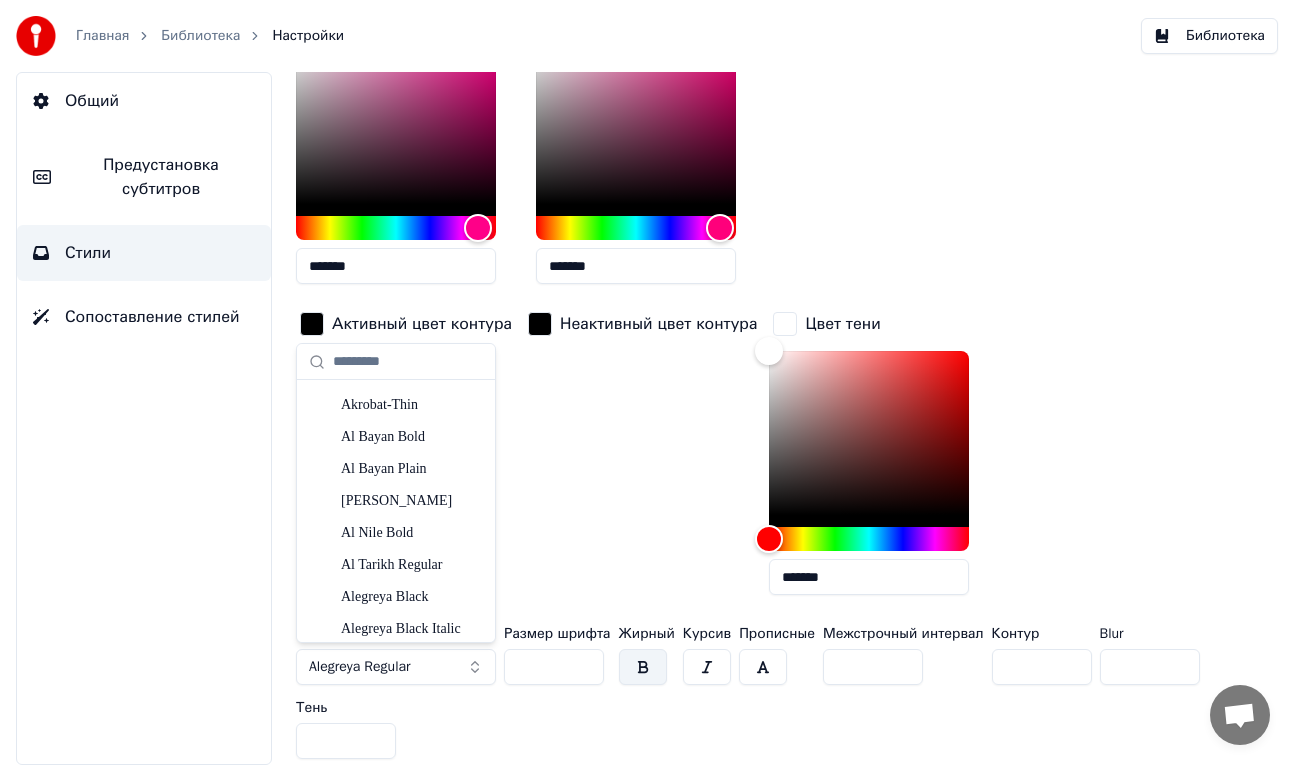 scroll, scrollTop: 507, scrollLeft: 0, axis: vertical 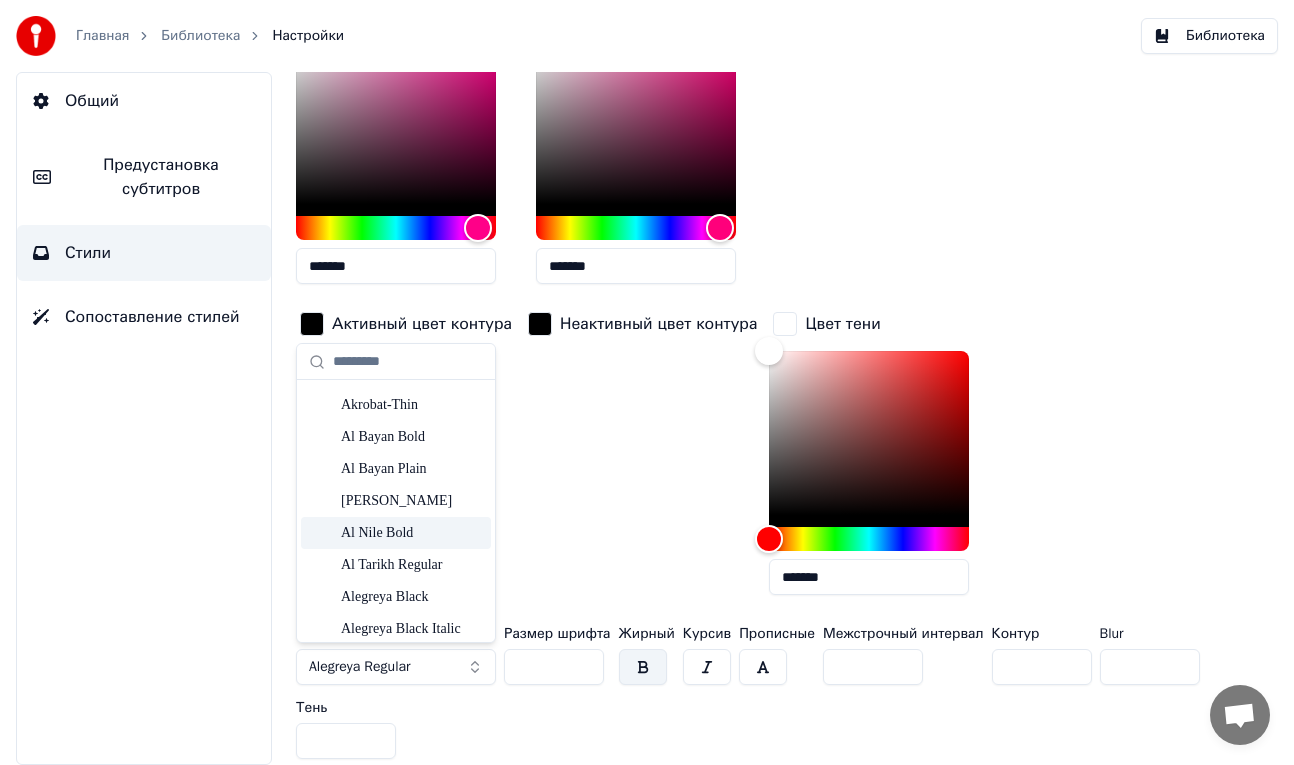 click on "Al Nile Bold" at bounding box center (412, 533) 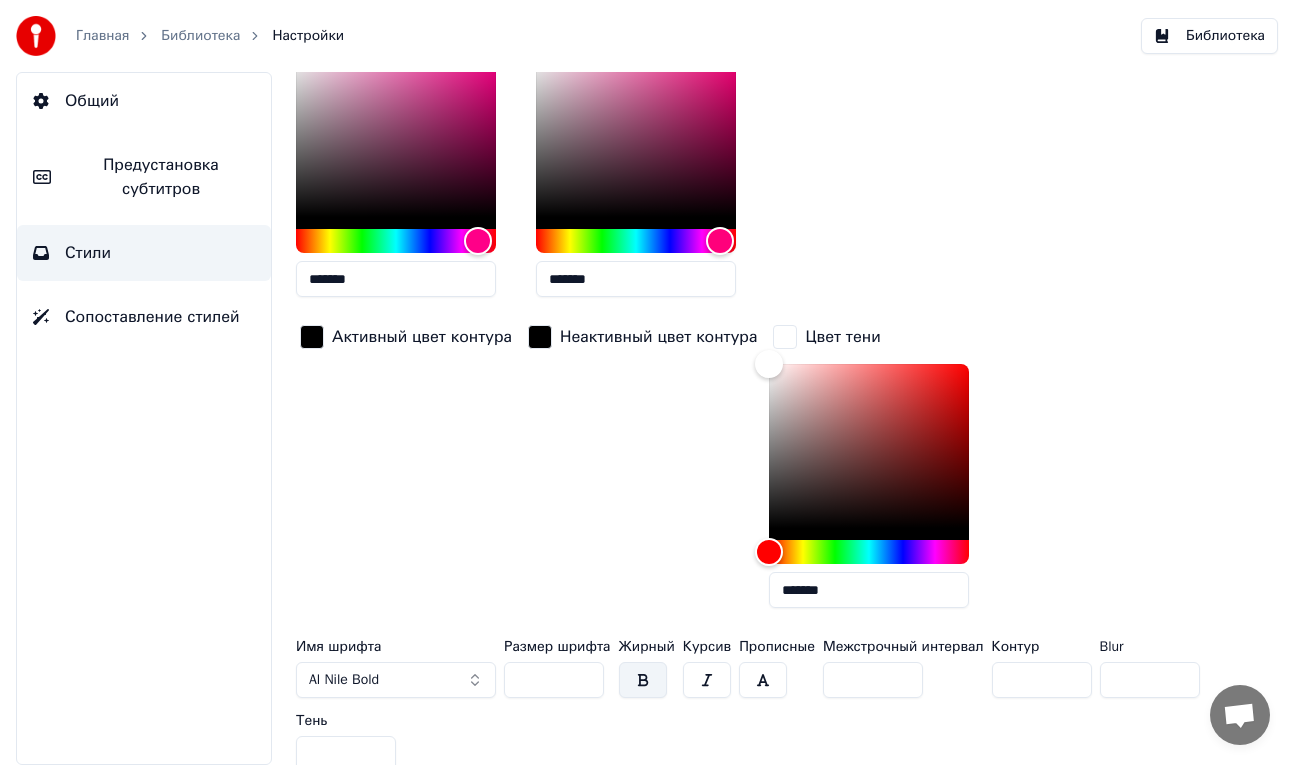 scroll, scrollTop: 503, scrollLeft: 0, axis: vertical 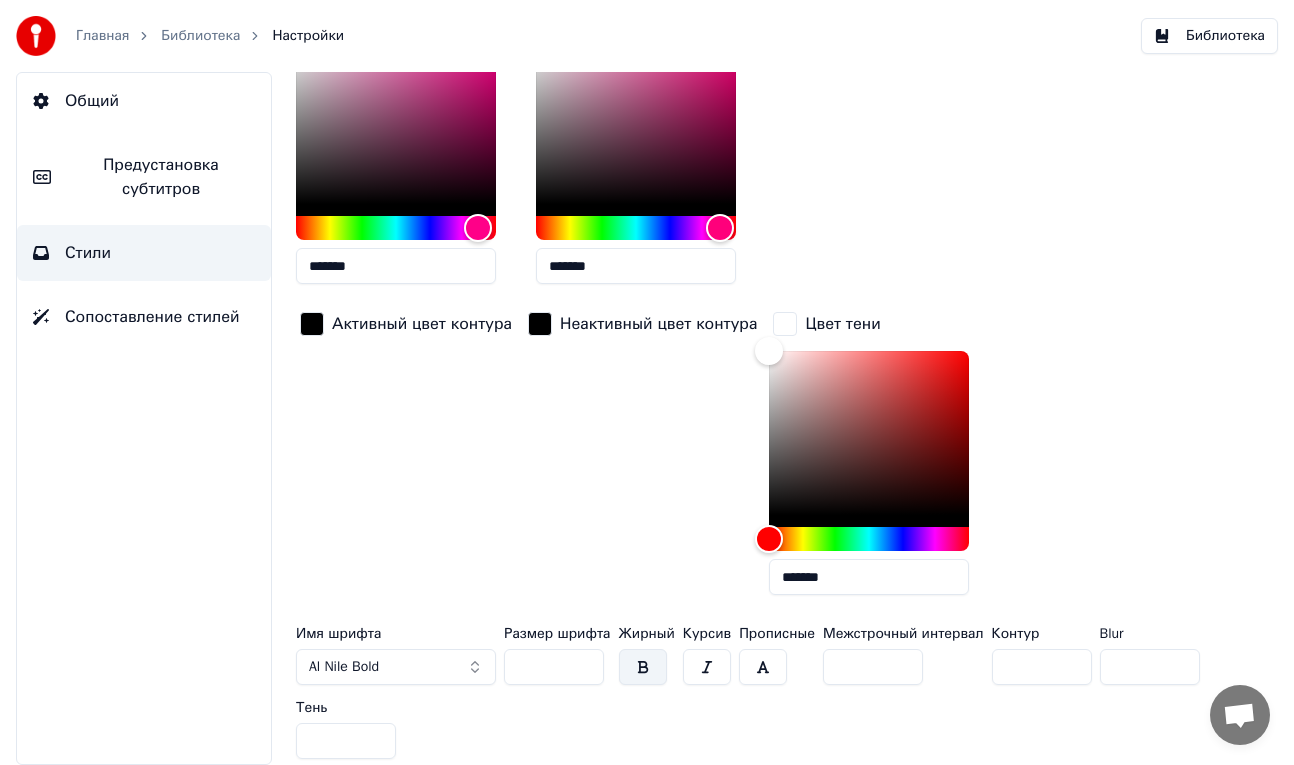 click on "Al Nile Bold" at bounding box center [396, 667] 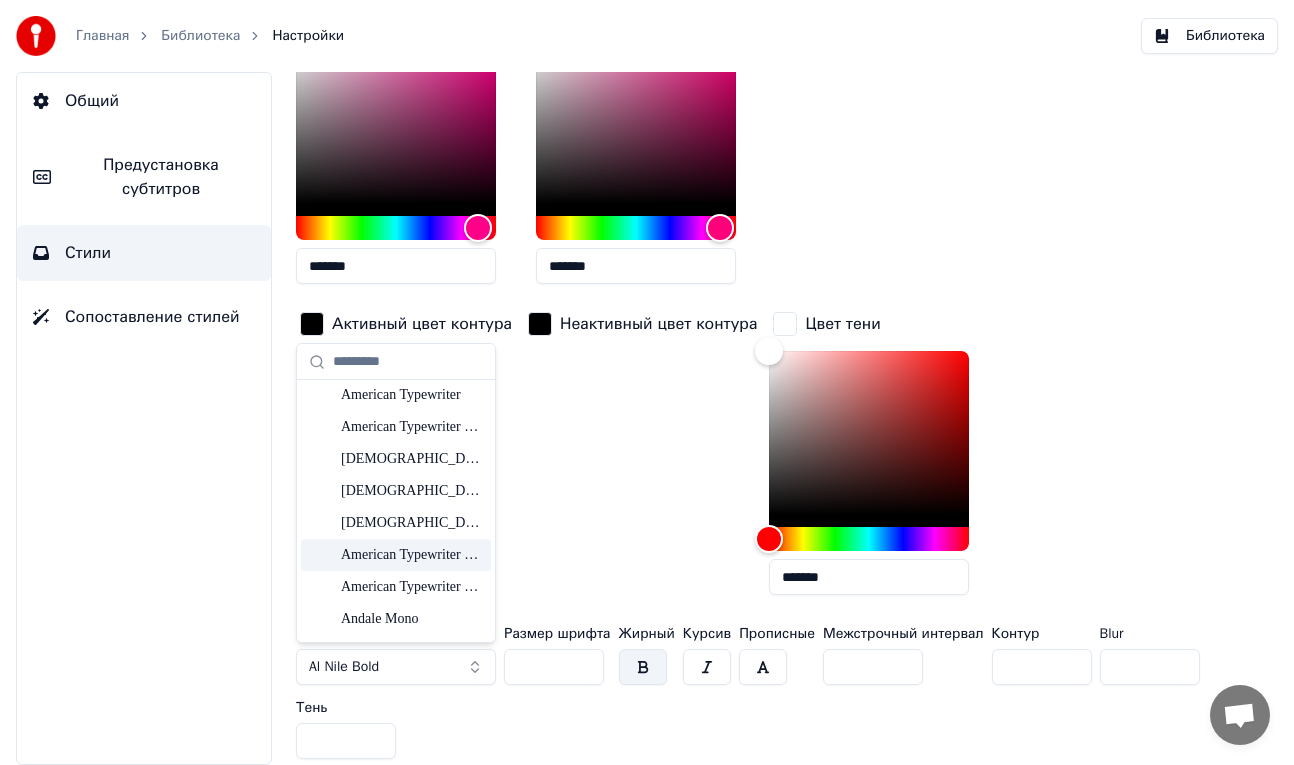 scroll, scrollTop: 2248, scrollLeft: 0, axis: vertical 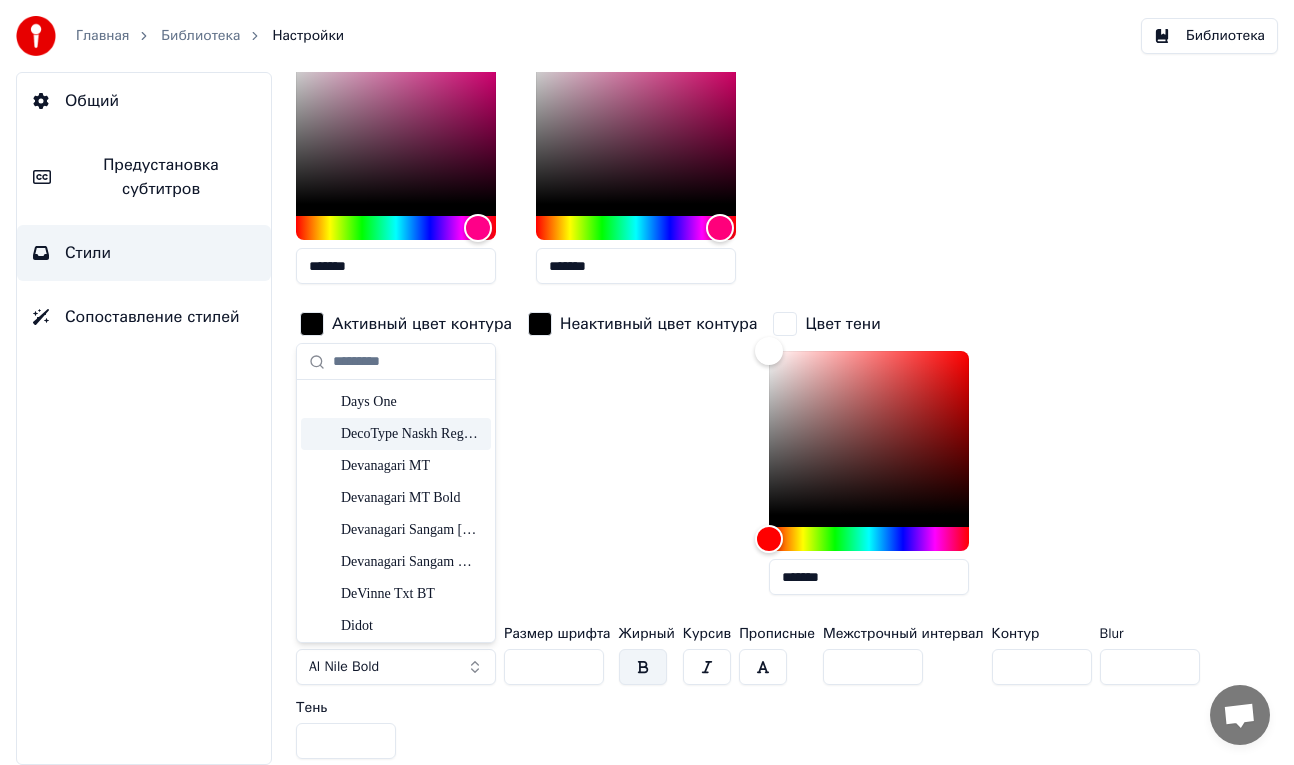click on "Days One" at bounding box center (412, 402) 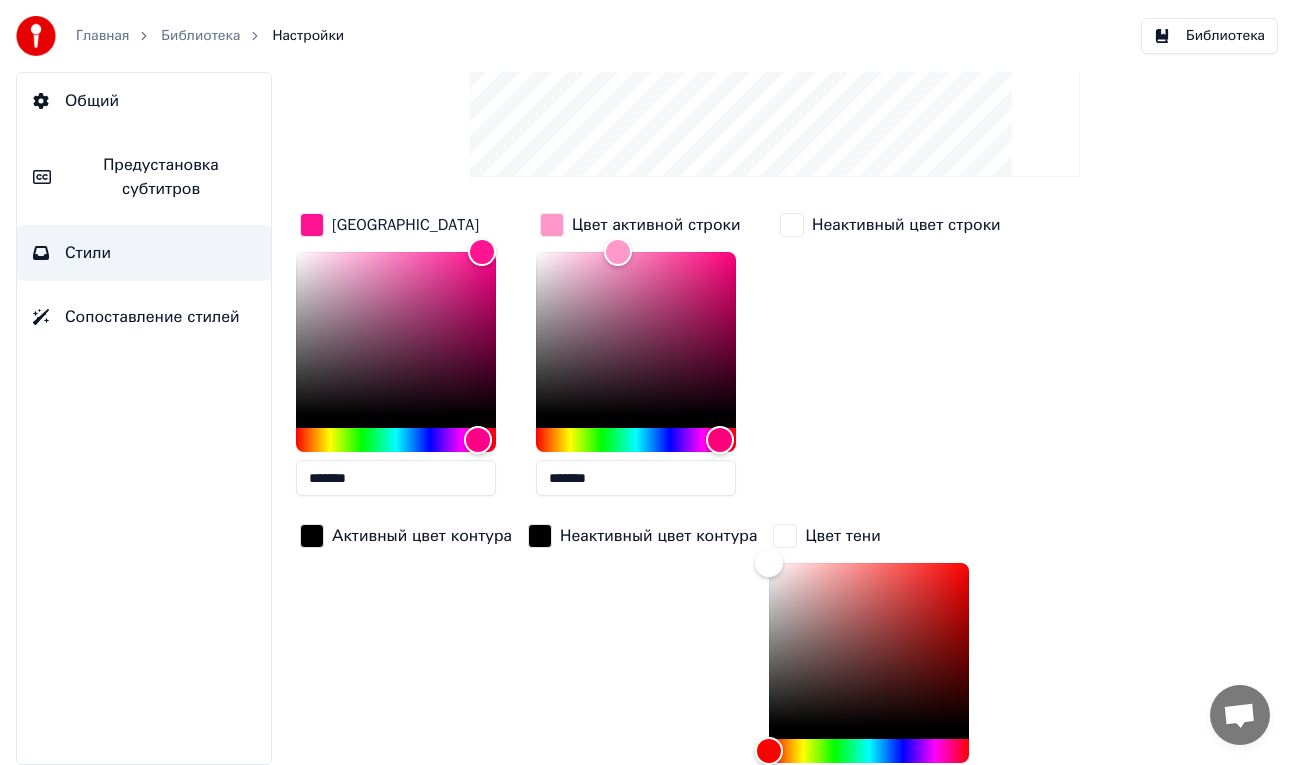 scroll, scrollTop: 503, scrollLeft: 0, axis: vertical 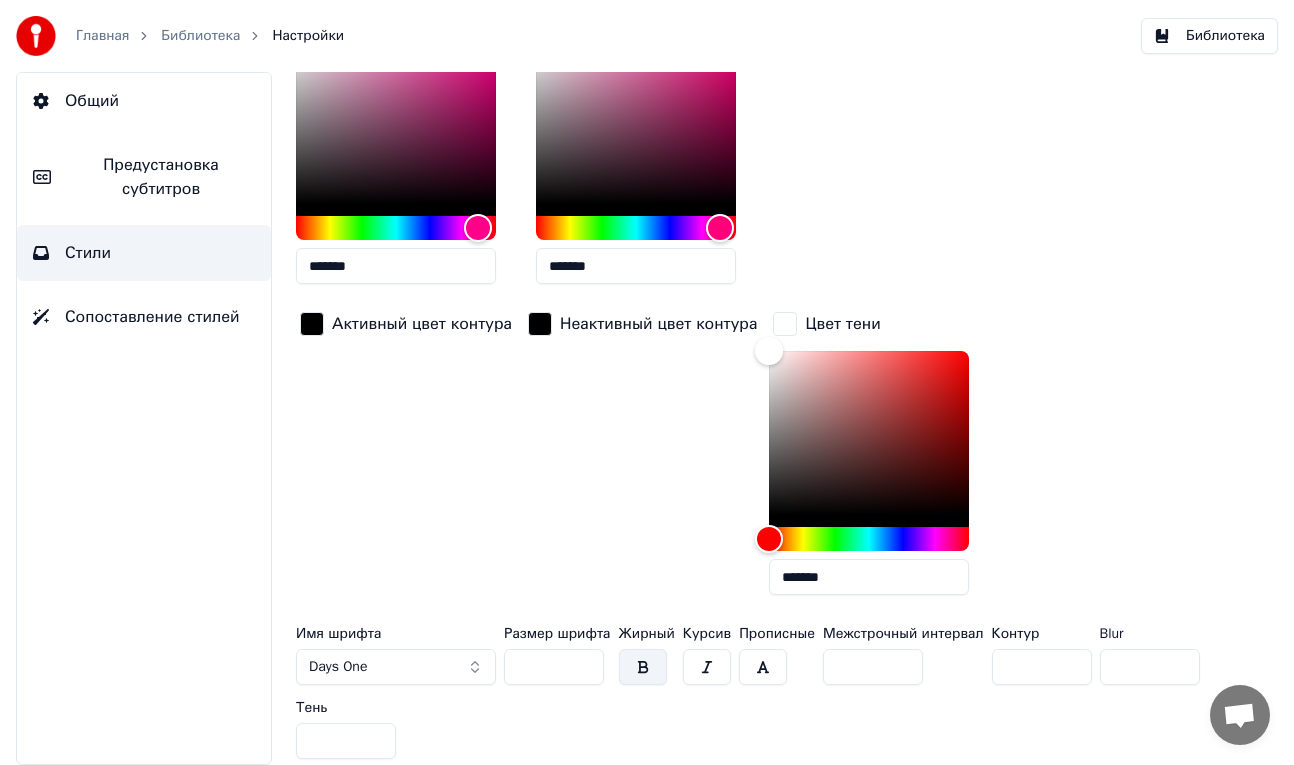 click on "Days One" at bounding box center (396, 667) 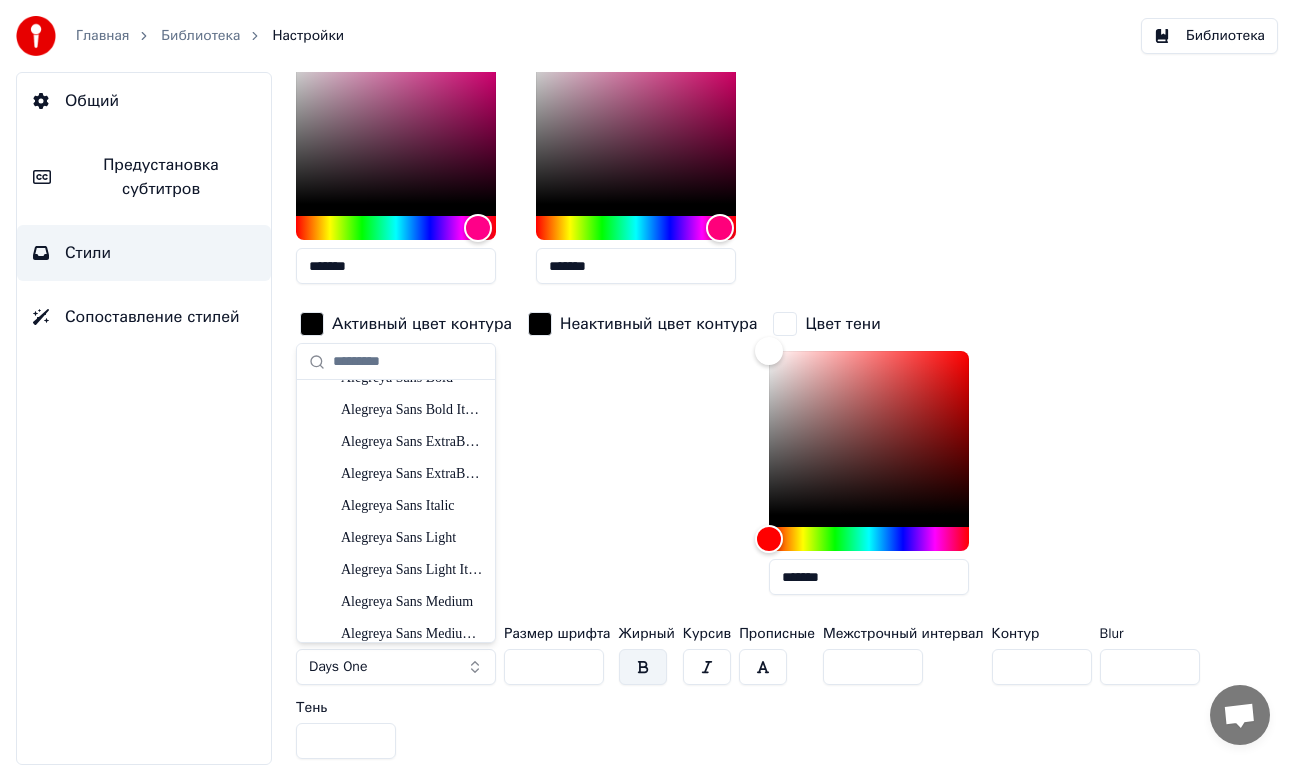 scroll, scrollTop: 1583, scrollLeft: 0, axis: vertical 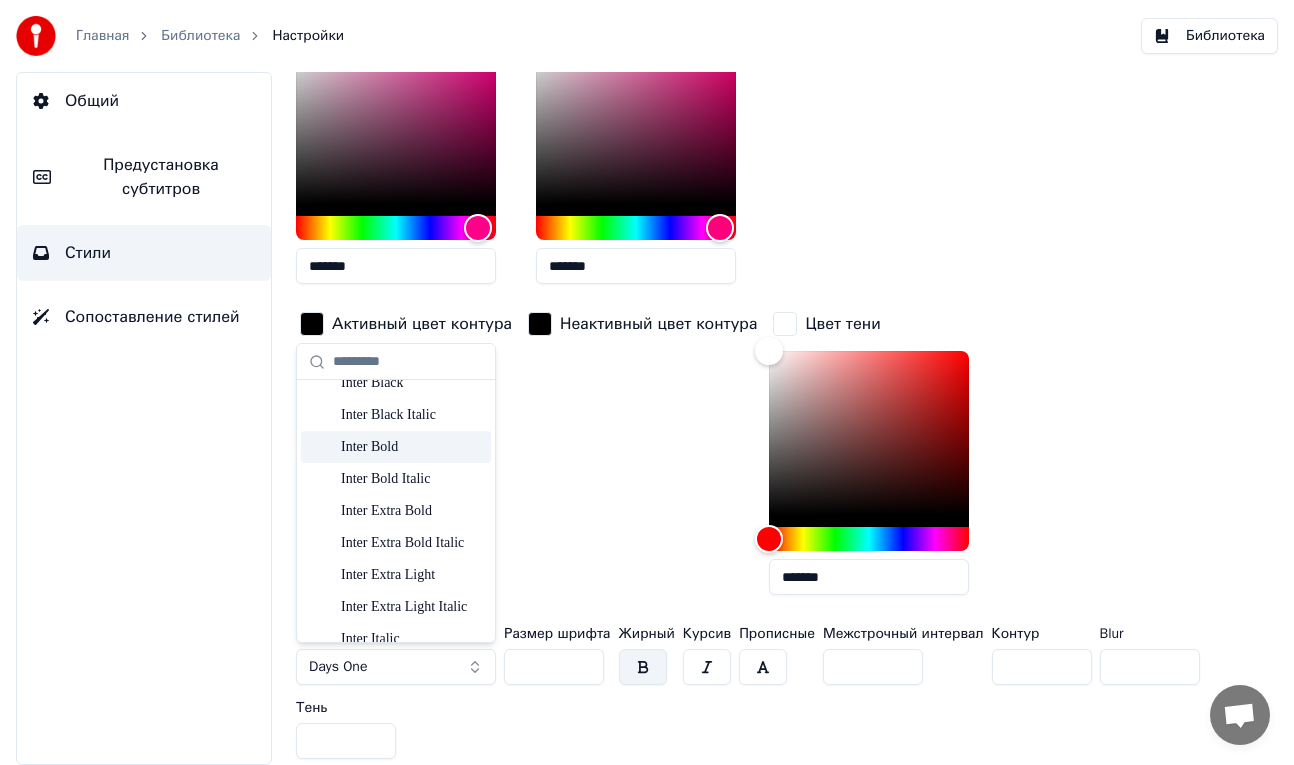 click on "Inter Bold" at bounding box center [412, 447] 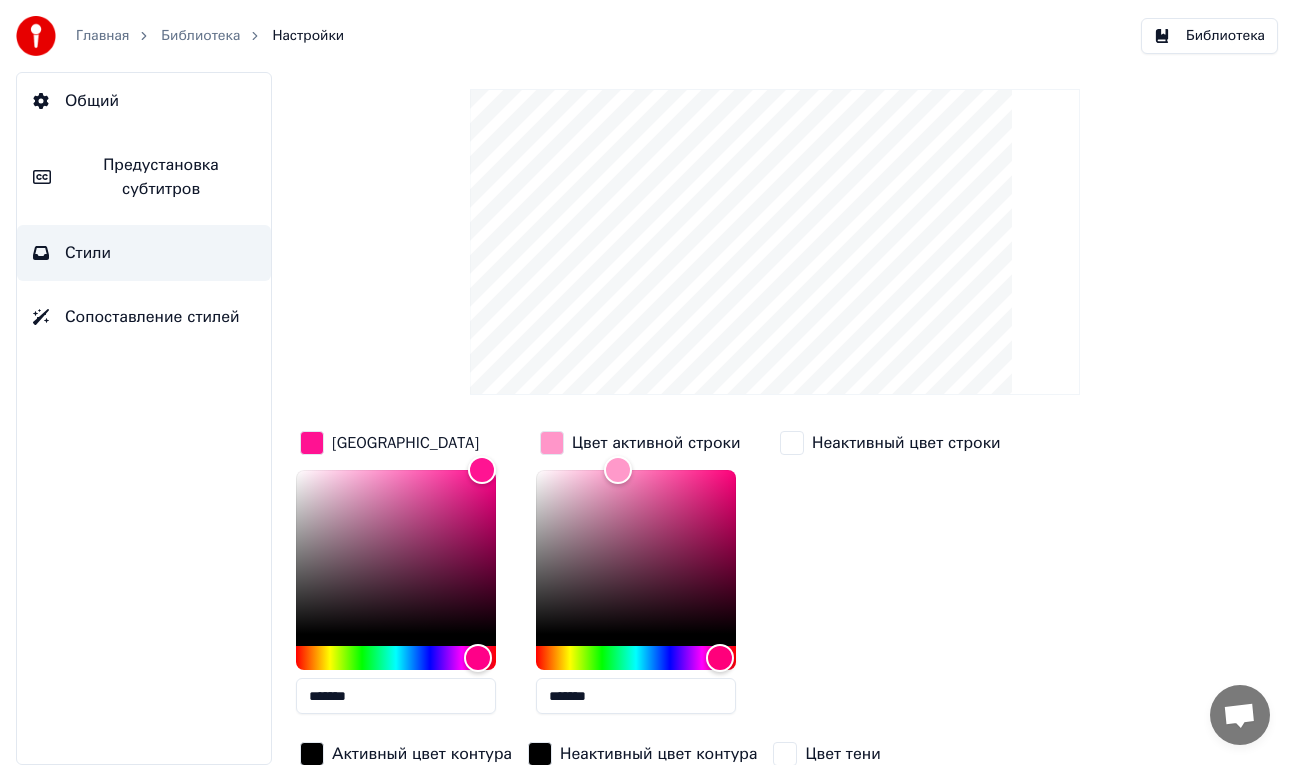 scroll, scrollTop: 0, scrollLeft: 0, axis: both 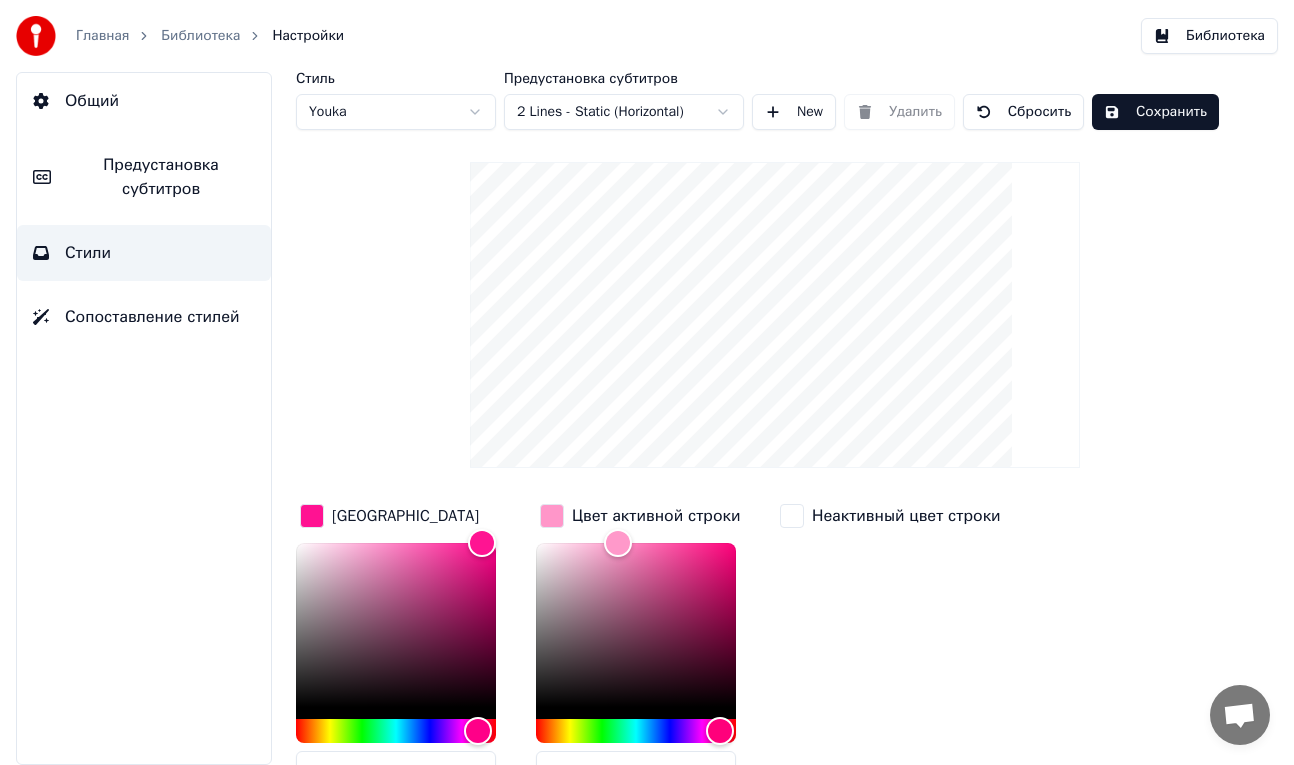 click on "Сохранить" at bounding box center (1155, 112) 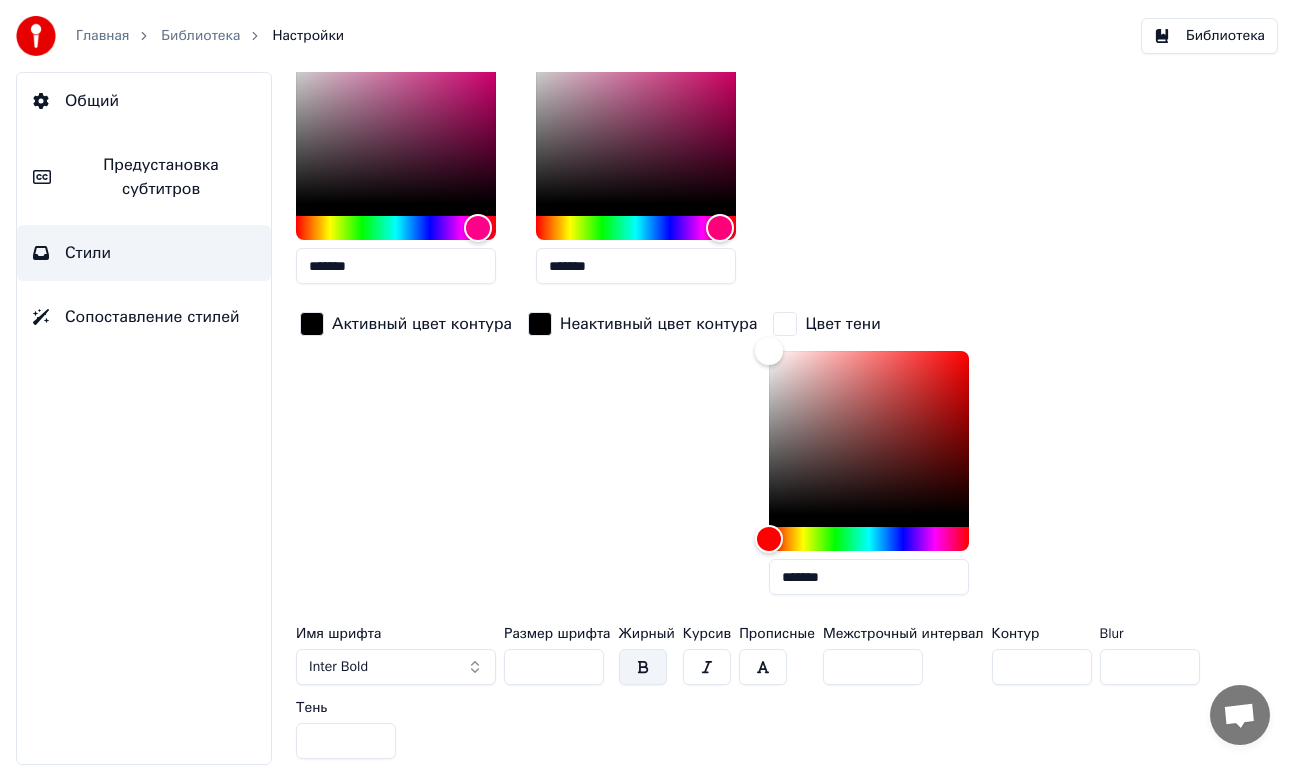 scroll, scrollTop: 0, scrollLeft: 0, axis: both 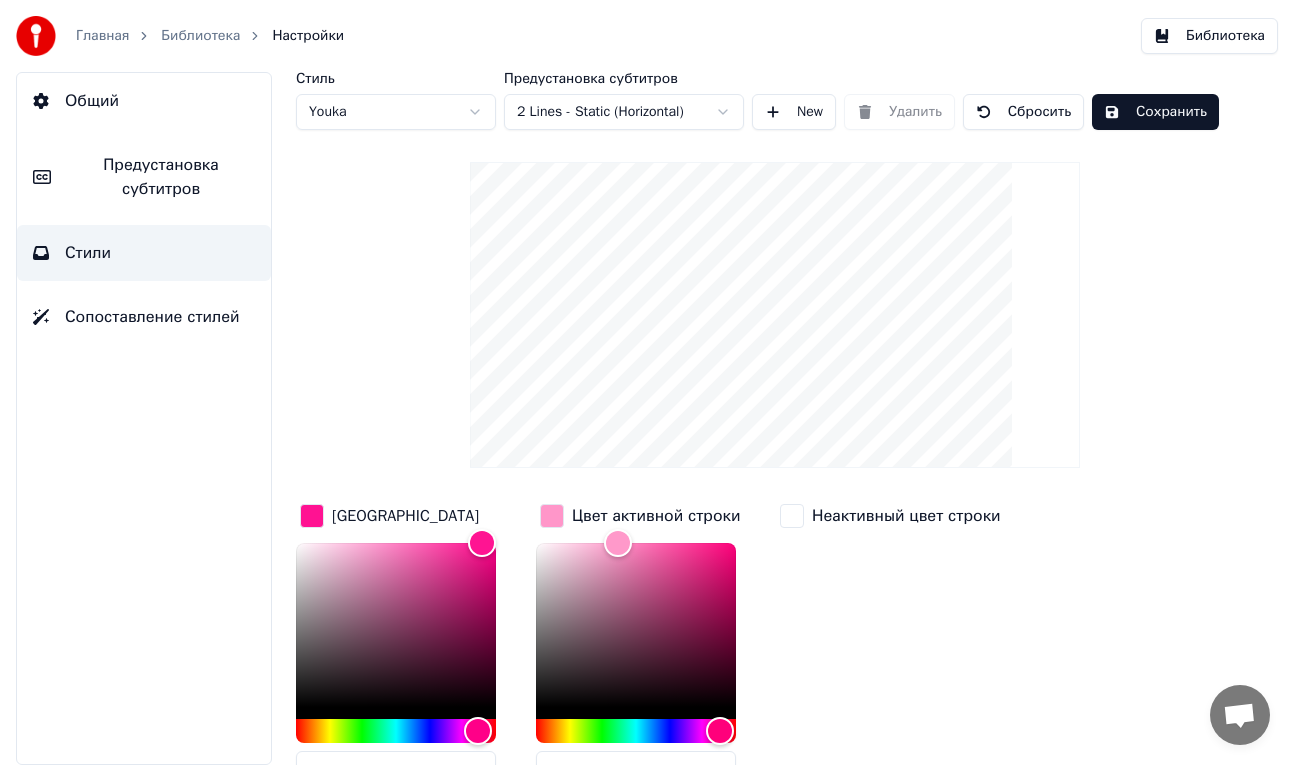 click on "Общий" at bounding box center (144, 101) 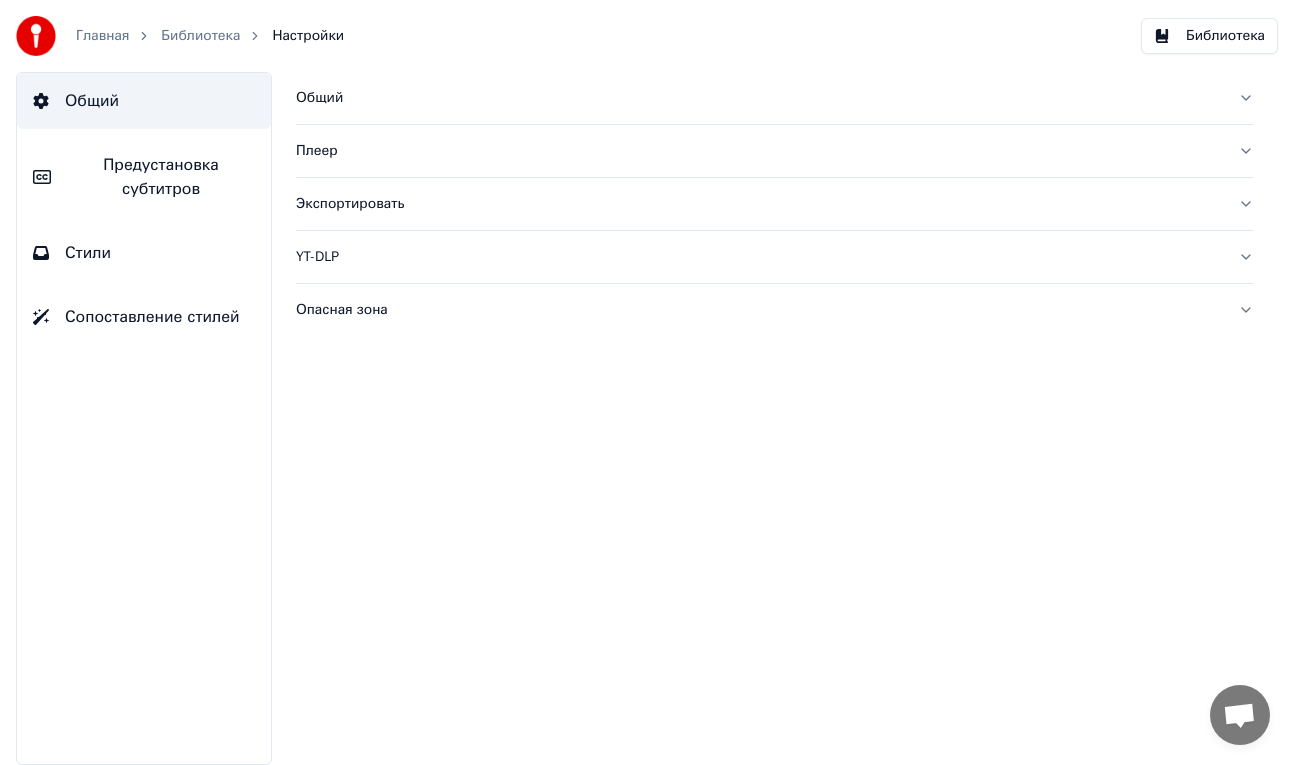 click on "Библиотека" at bounding box center (200, 36) 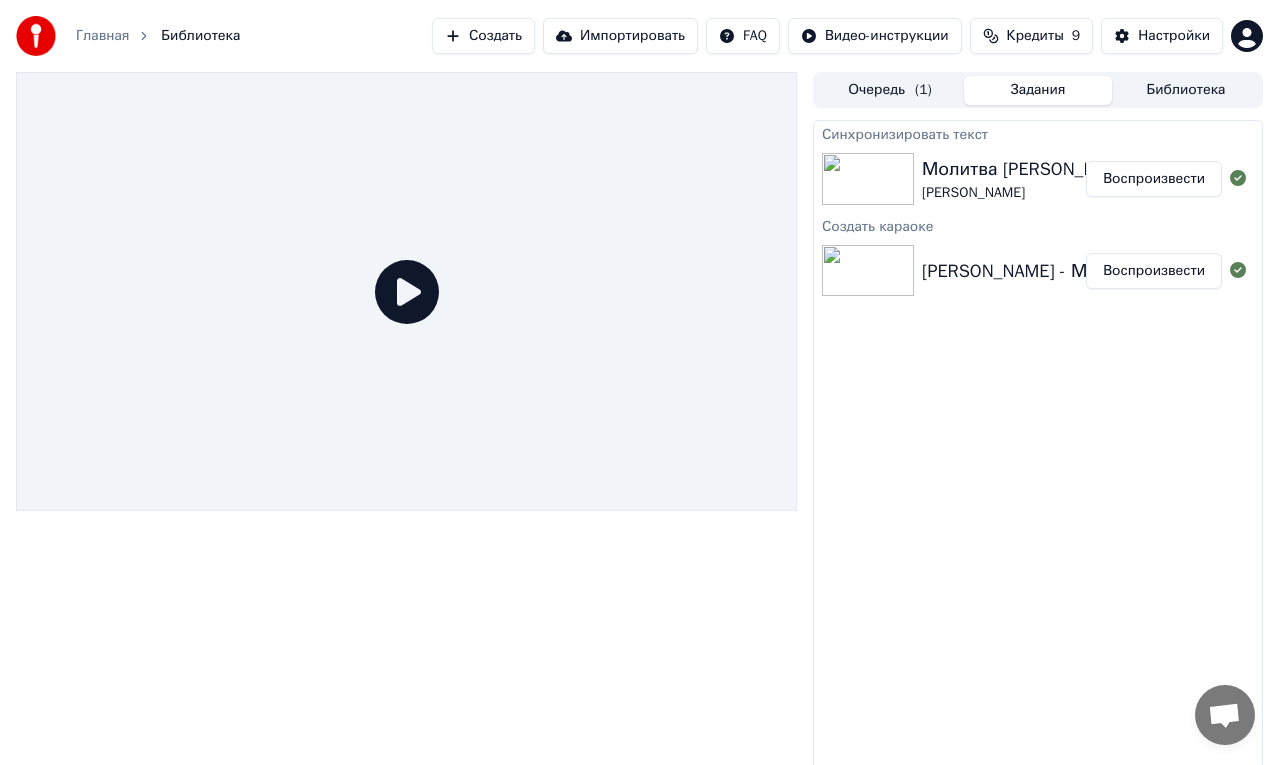 click at bounding box center [868, 179] 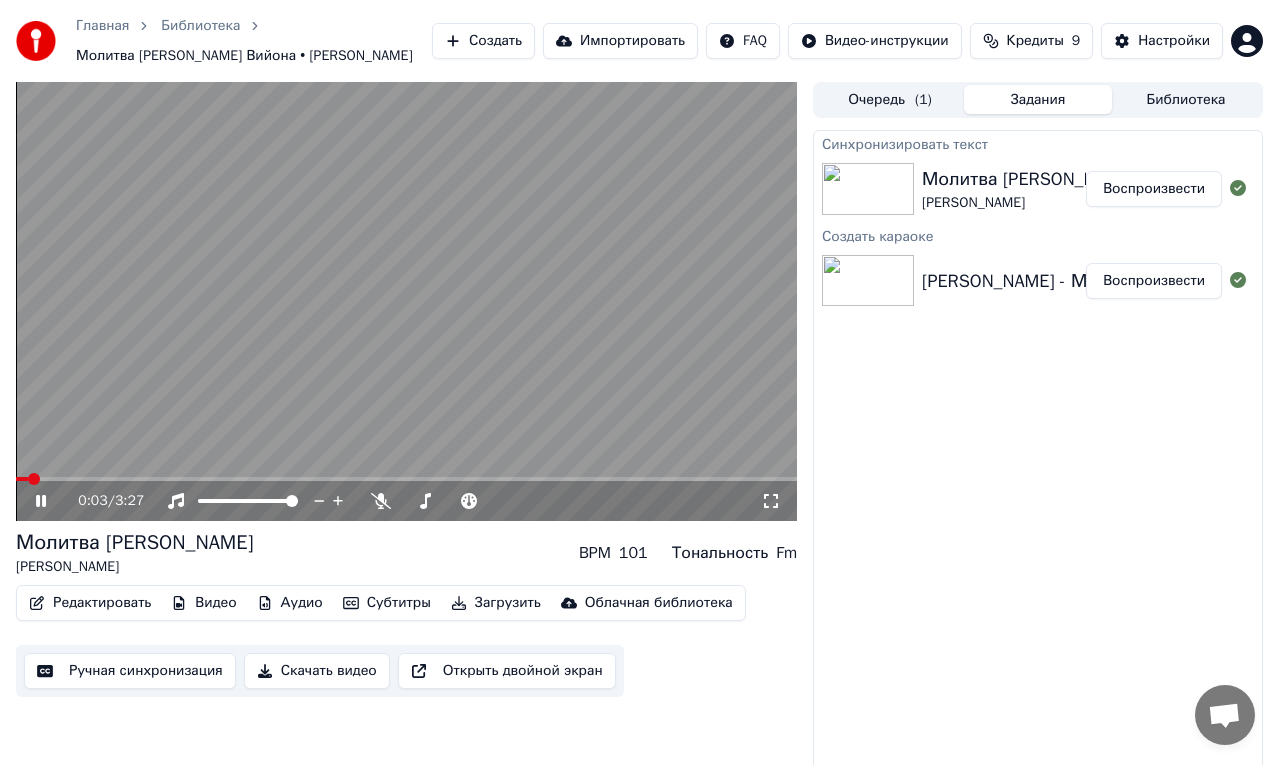 click at bounding box center [406, 301] 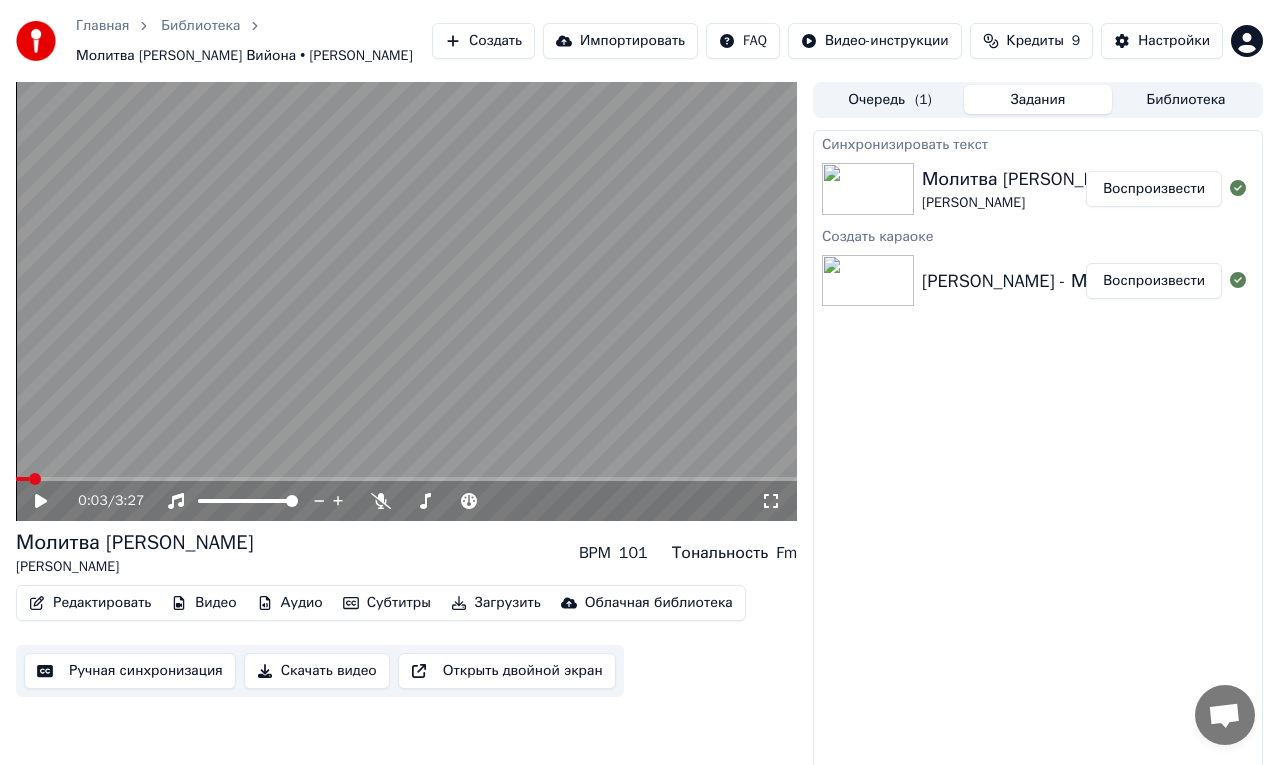 click at bounding box center (406, 301) 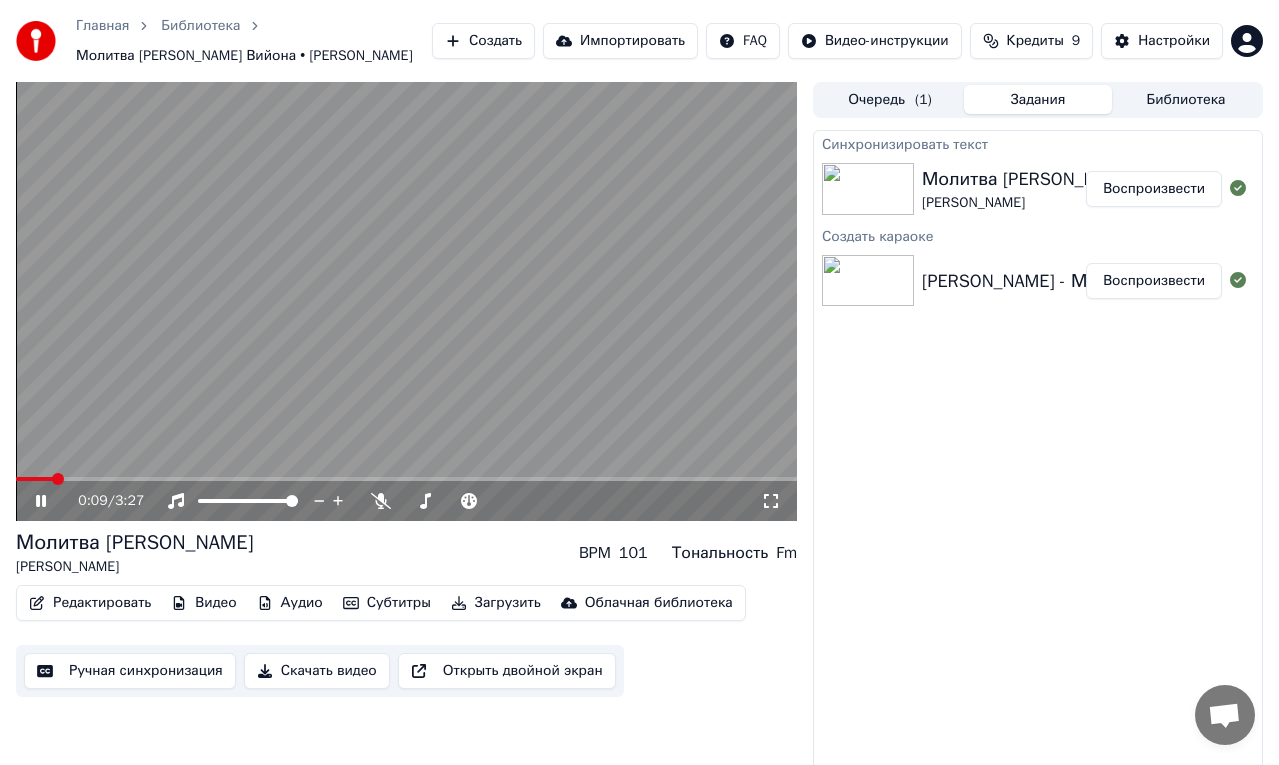 click at bounding box center [406, 301] 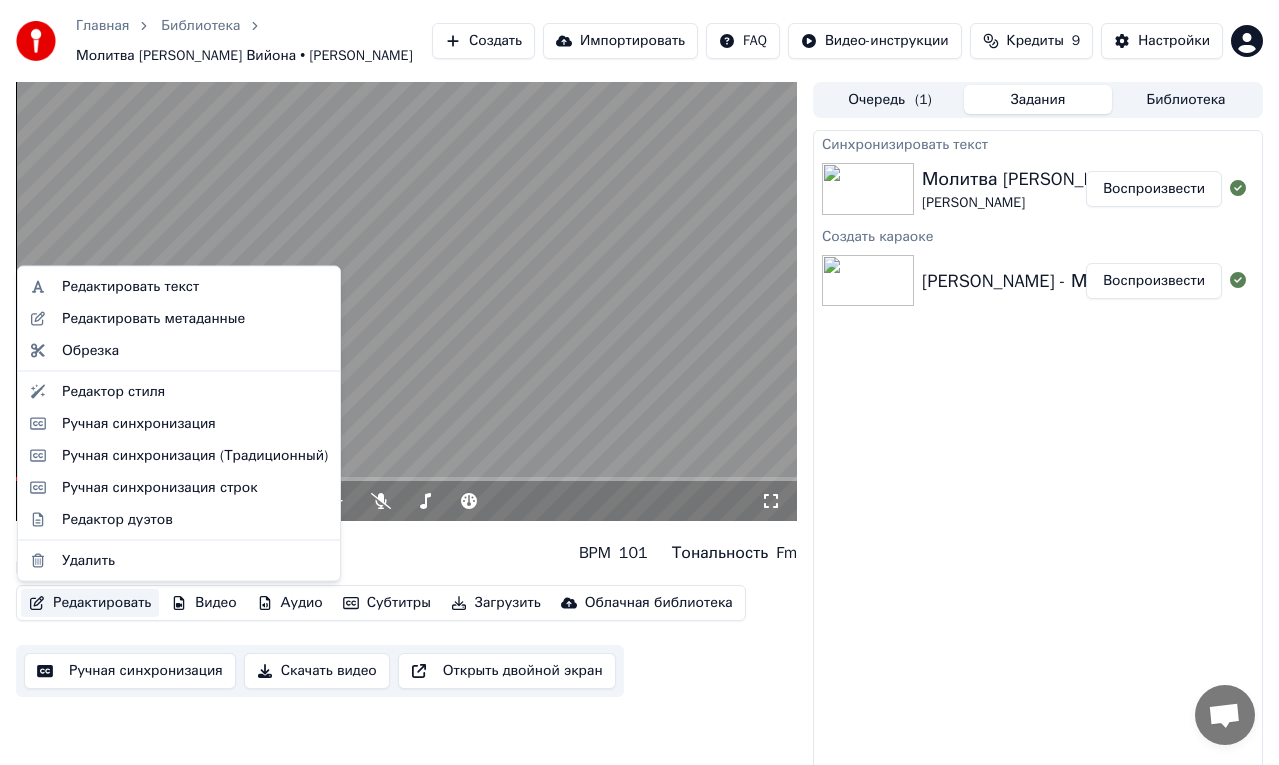 click on "Редактировать" at bounding box center (90, 603) 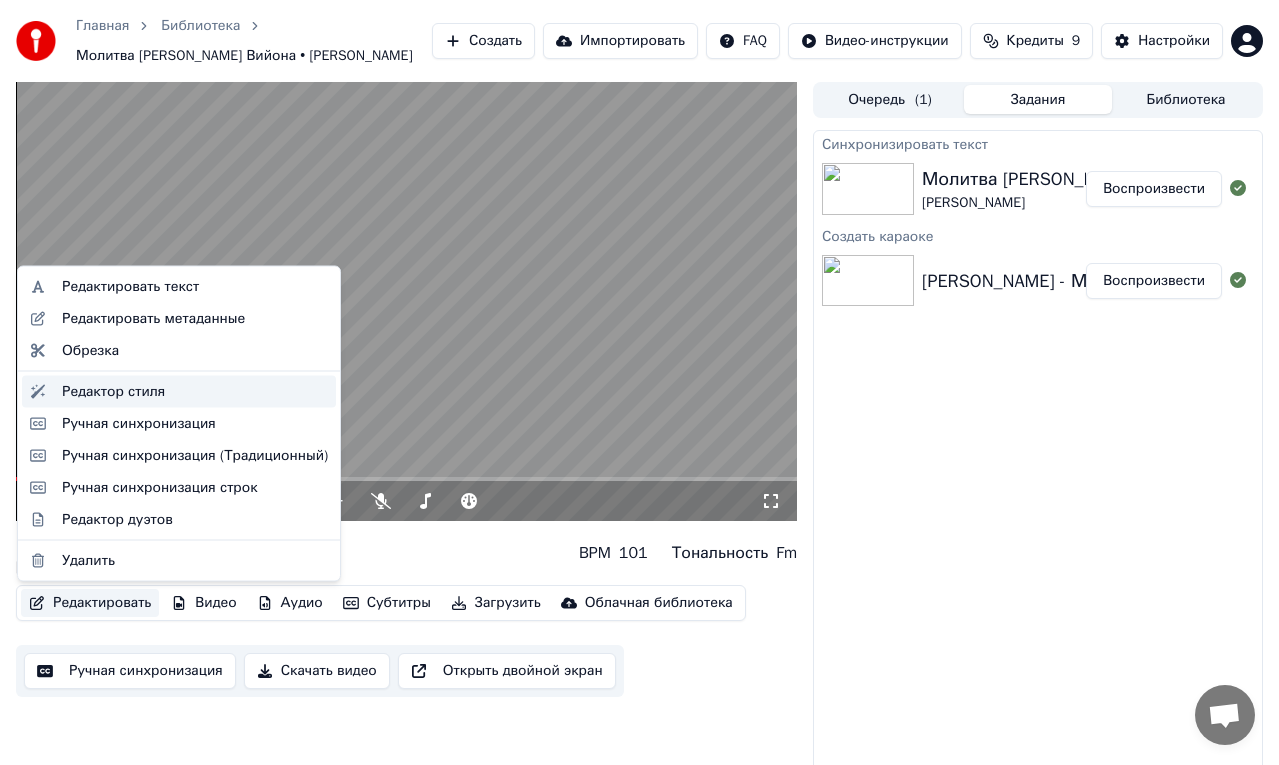 click on "Редактор стиля" at bounding box center (113, 391) 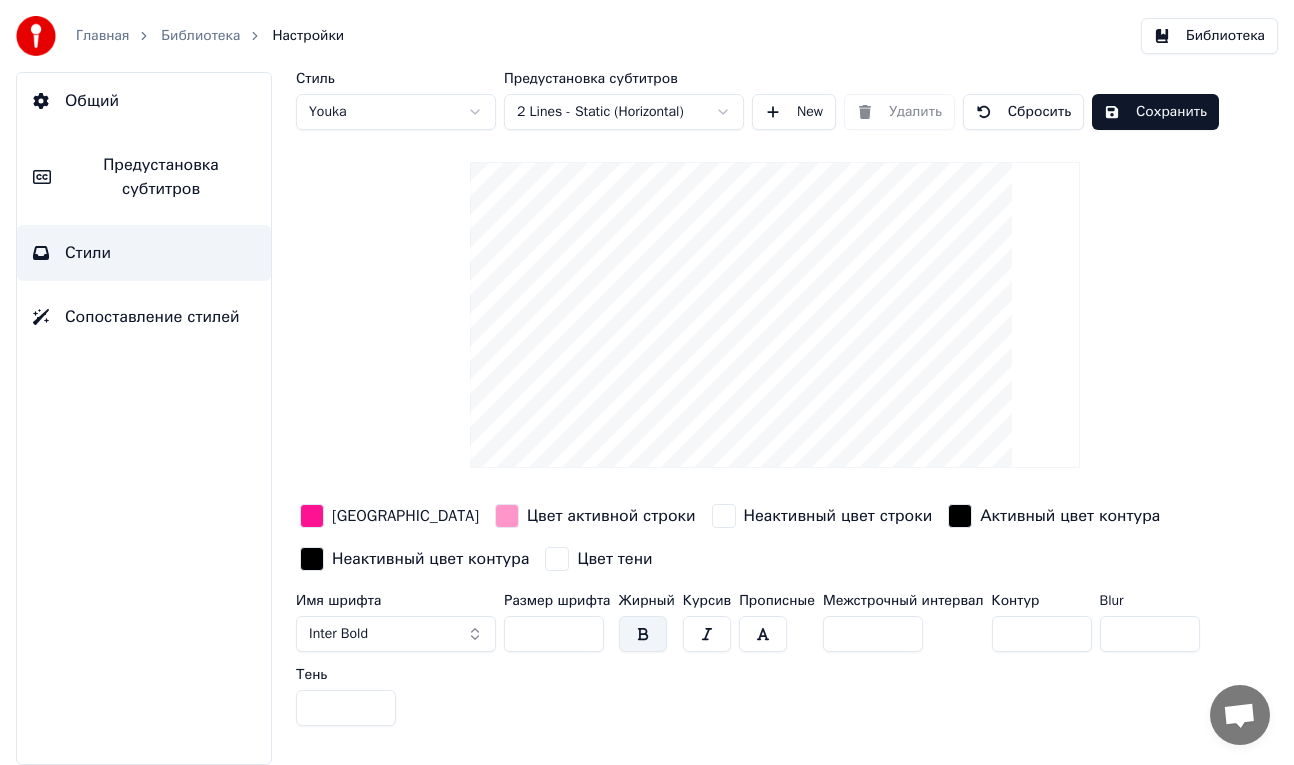drag, startPoint x: 1039, startPoint y: 633, endPoint x: 956, endPoint y: 639, distance: 83.21658 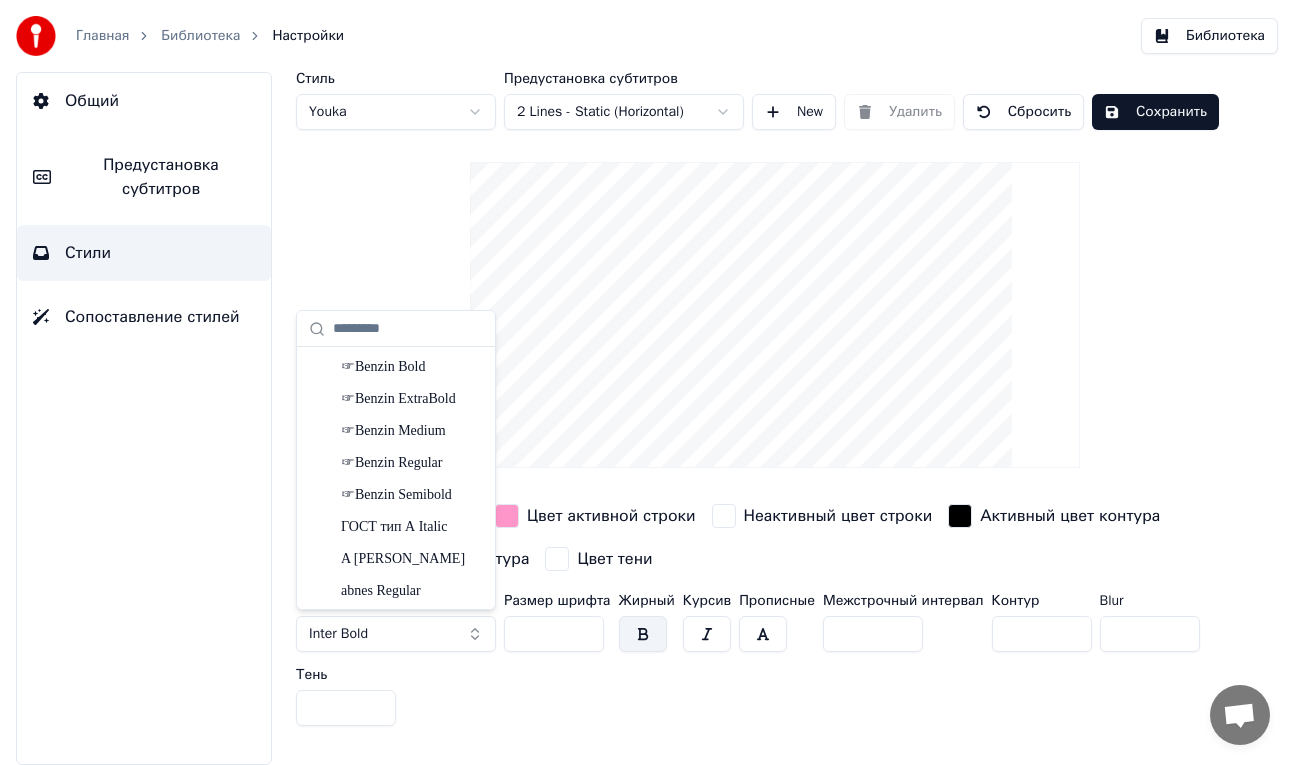 click on "Стиль Youka Предустановка субтитров 2 Lines - Static (Horizontal) New Удалить Сбросить Сохранить Цвет заливки Цвет активной строки Неактивный цвет строки Активный цвет контура Неактивный цвет контура Цвет тени Имя шрифта Inter Bold Размер шрифта ** Жирный Курсив Прописные Межстрочный интервал * Контур * Blur * Тень *" at bounding box center (775, 403) 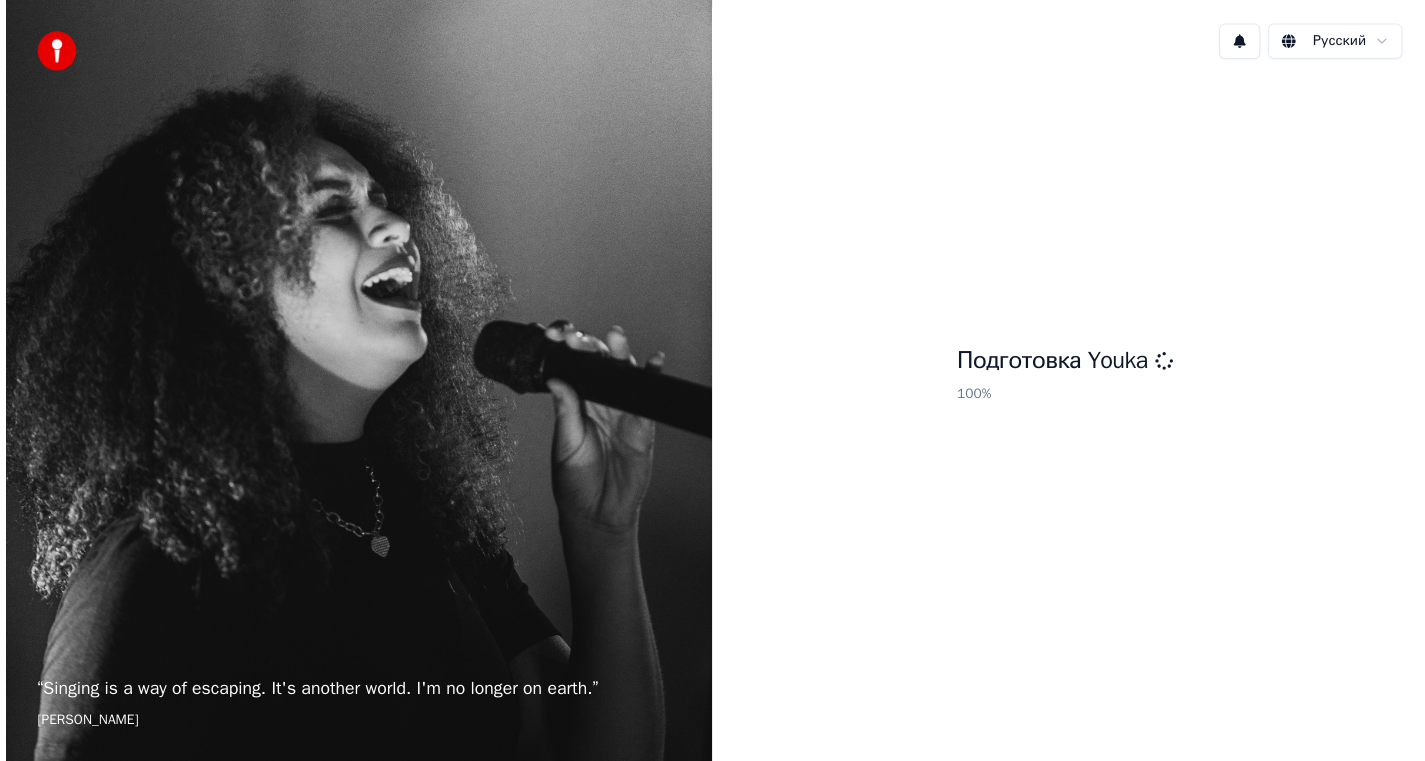 scroll, scrollTop: 0, scrollLeft: 0, axis: both 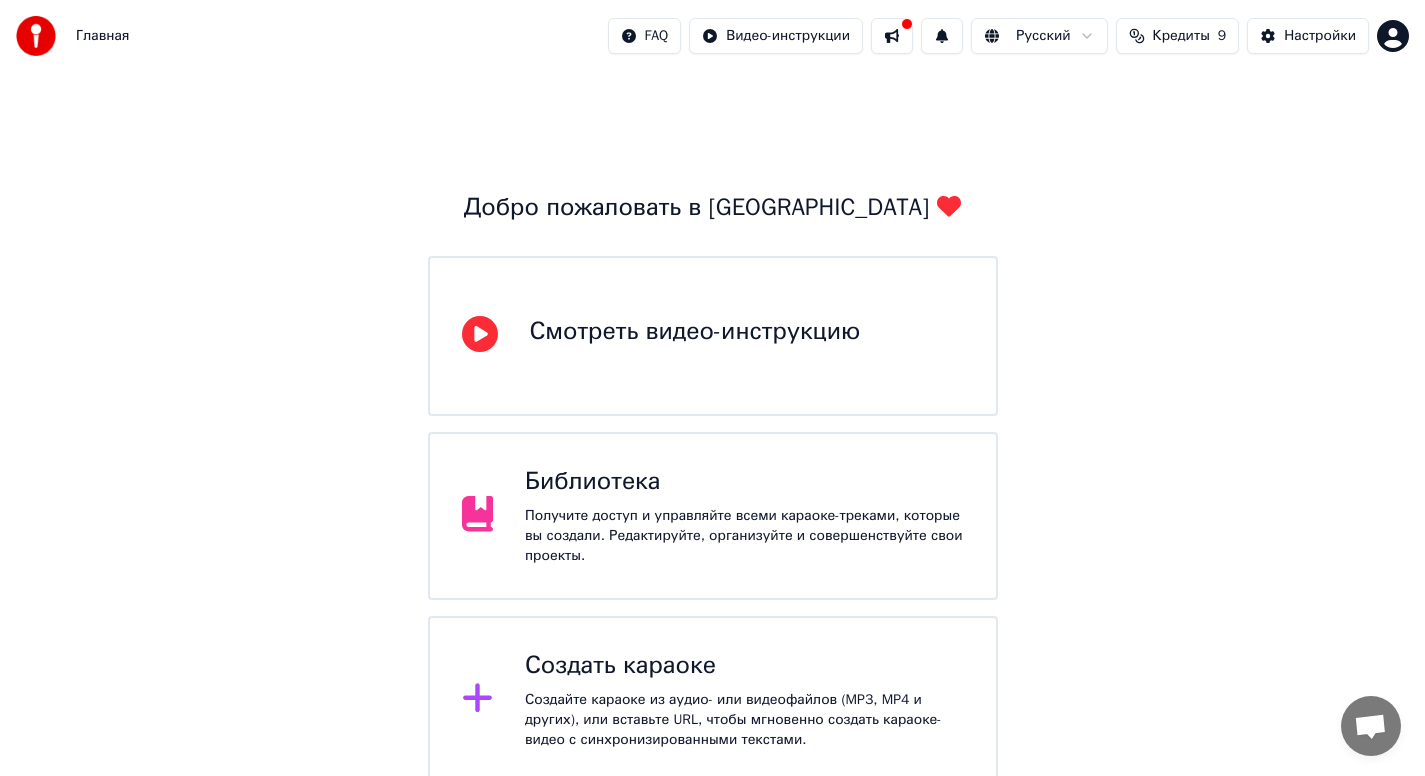 click on "Получите доступ и управляйте всеми караоке-треками, которые вы создали. Редактируйте, организуйте и совершенствуйте свои проекты." at bounding box center [744, 536] 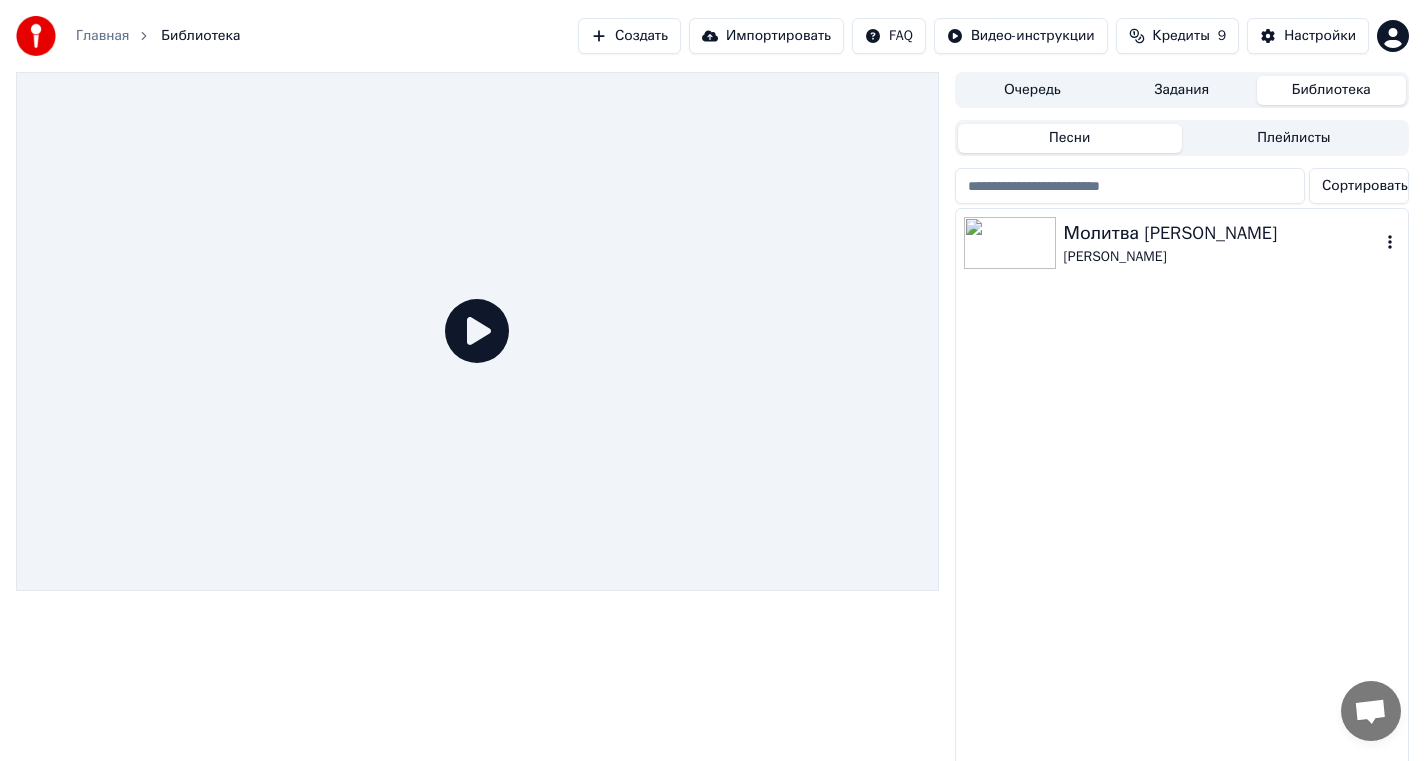 click at bounding box center (1010, 243) 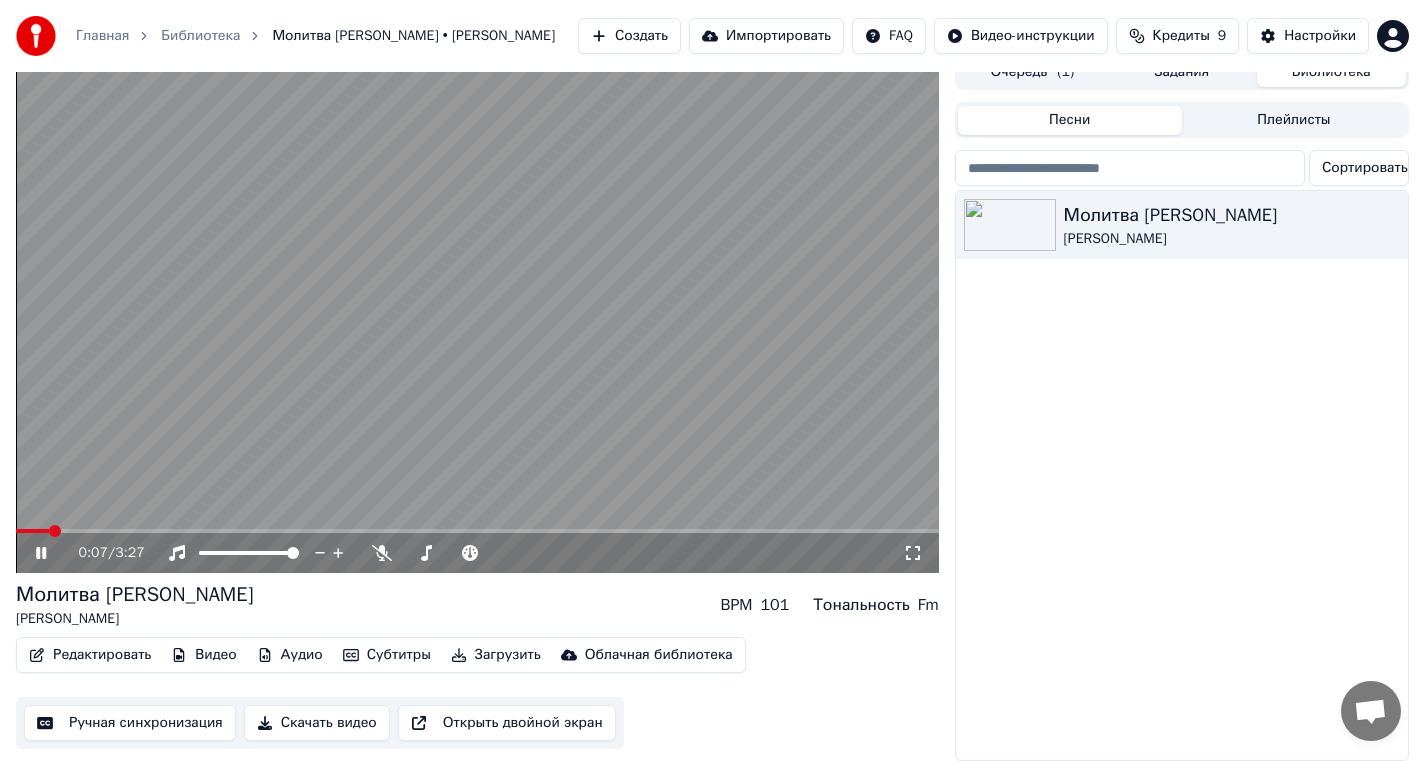 scroll, scrollTop: 39, scrollLeft: 0, axis: vertical 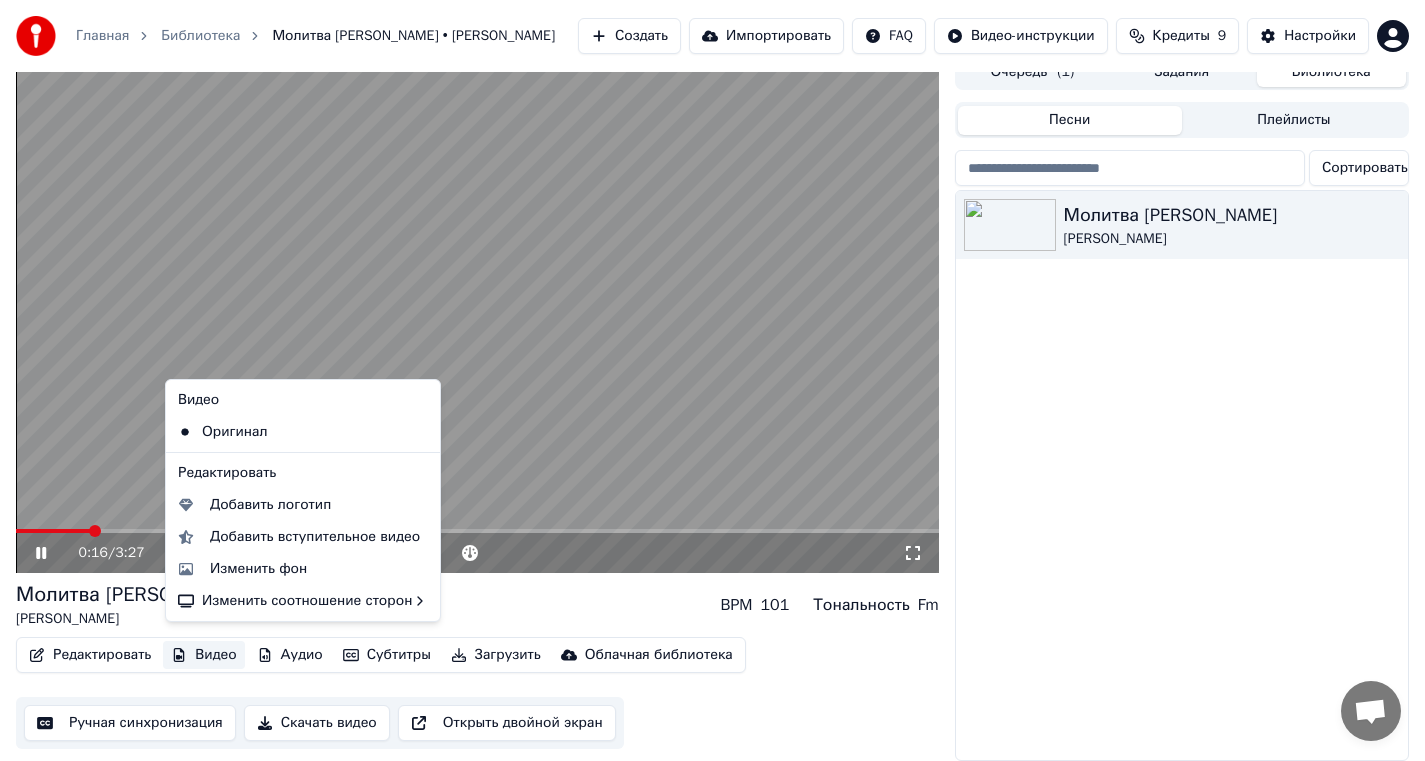 click on "Видео" at bounding box center (203, 655) 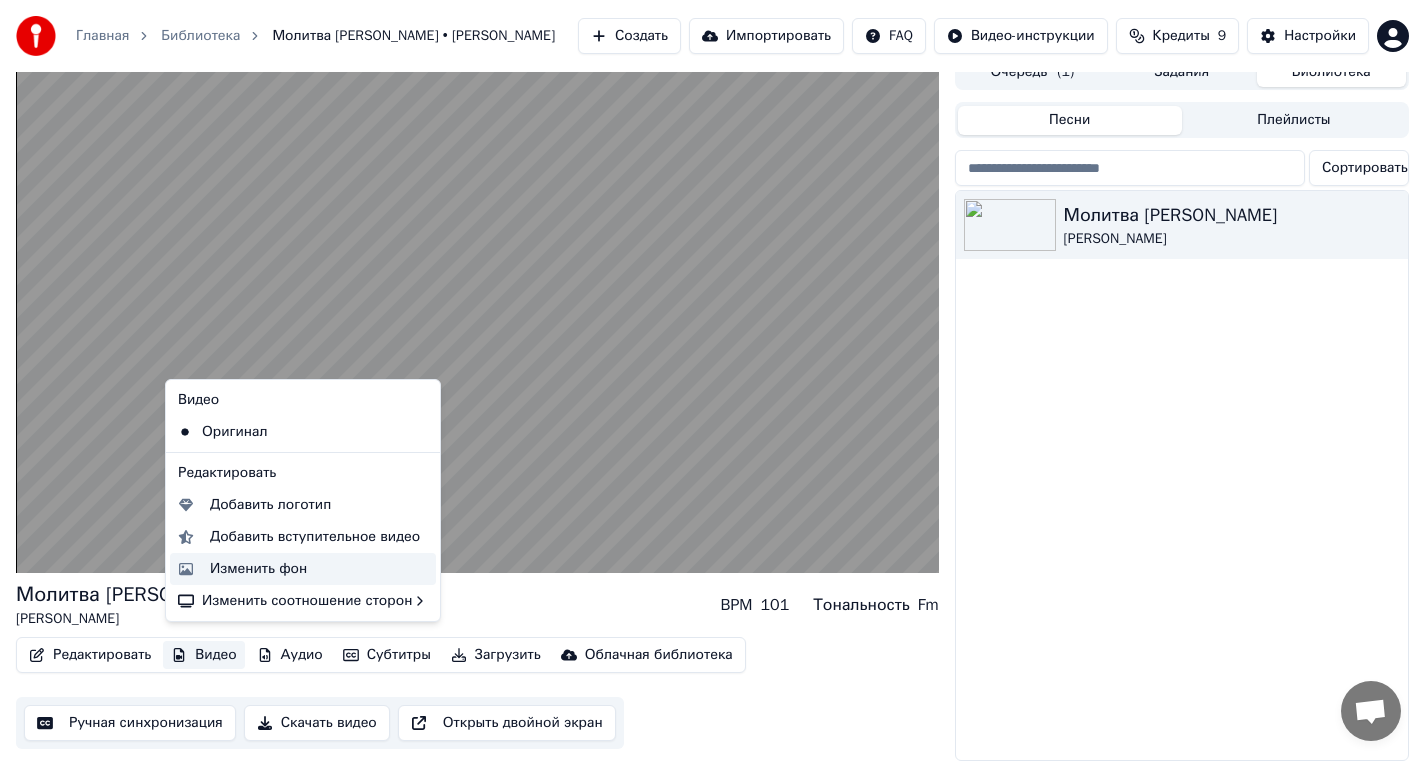 click on "Изменить фон" at bounding box center [258, 569] 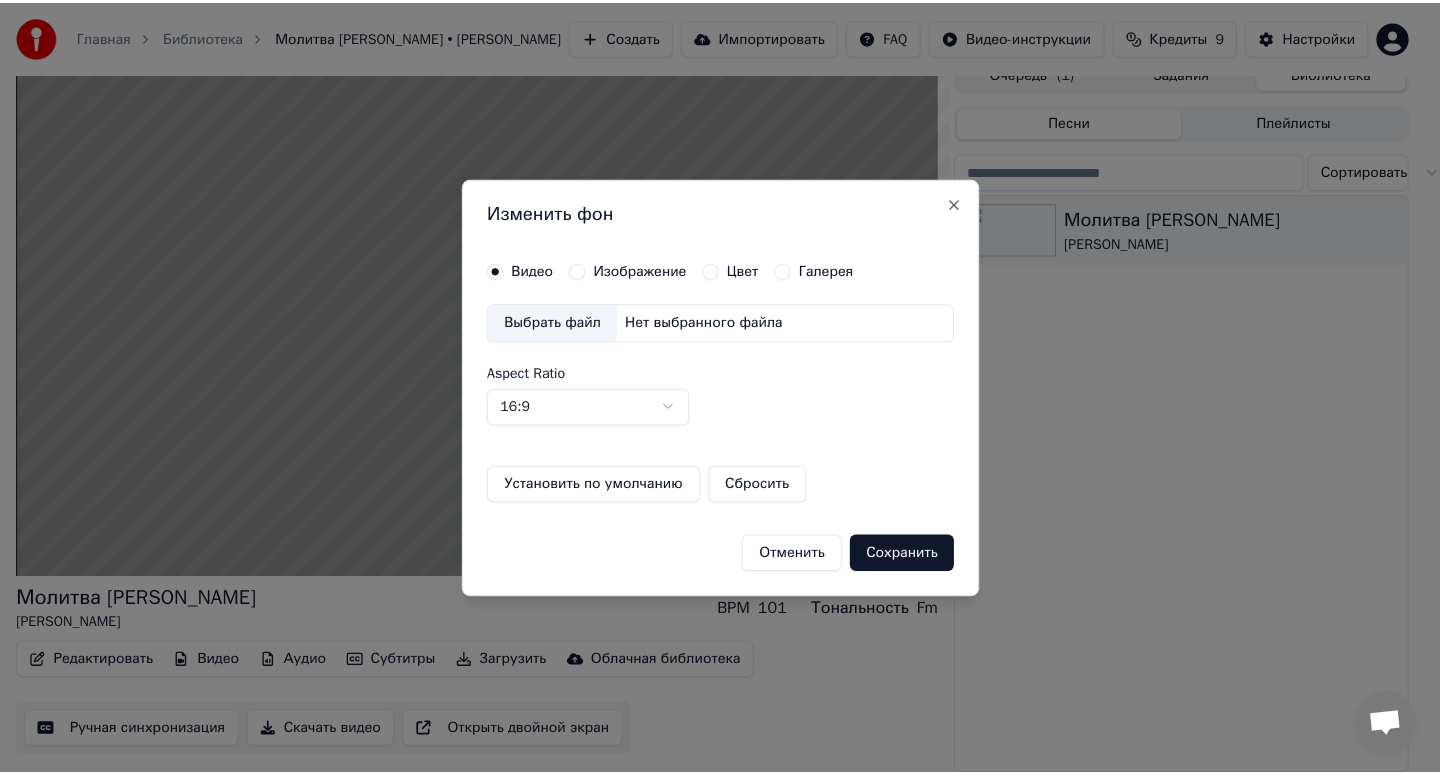 scroll, scrollTop: 24, scrollLeft: 0, axis: vertical 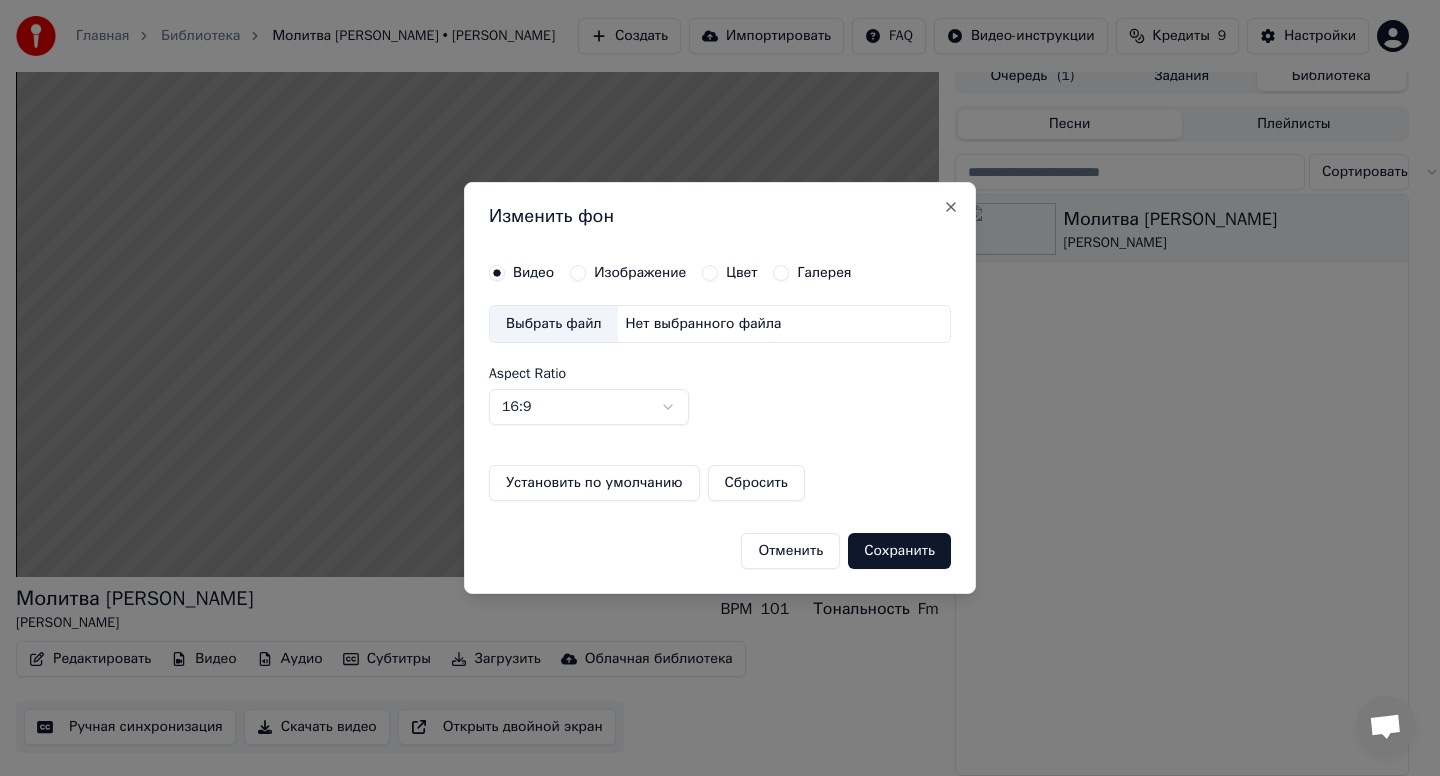 click on "Отменить" at bounding box center [790, 551] 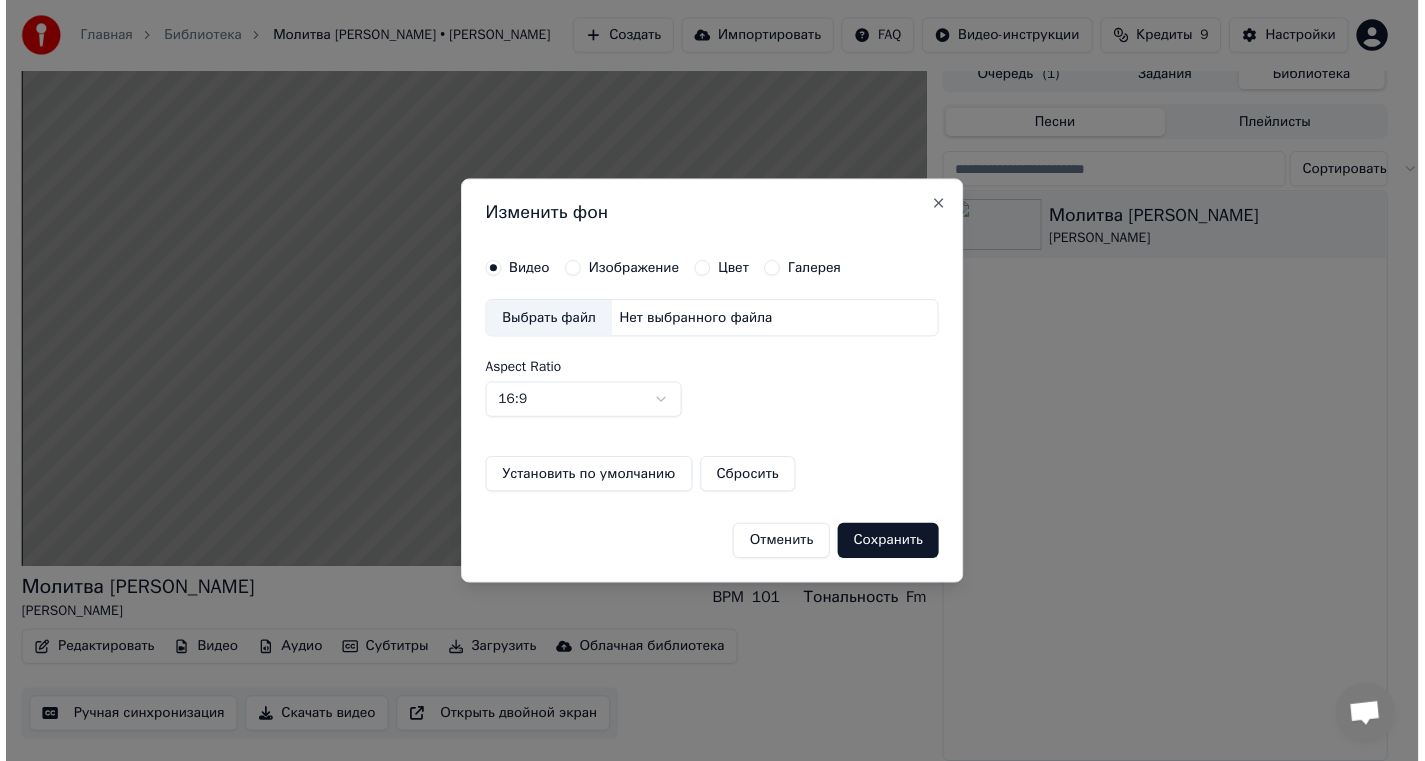 scroll, scrollTop: 14, scrollLeft: 0, axis: vertical 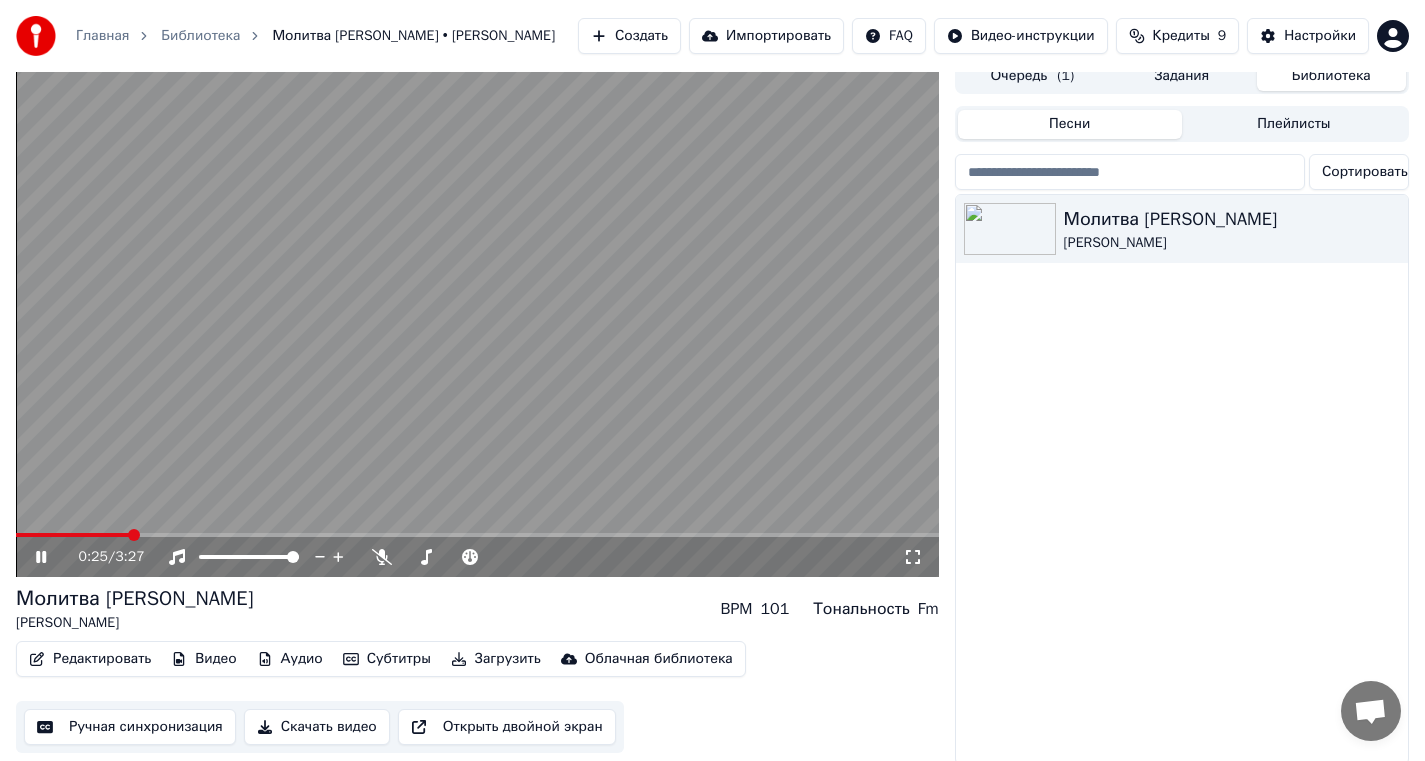 click at bounding box center [477, 317] 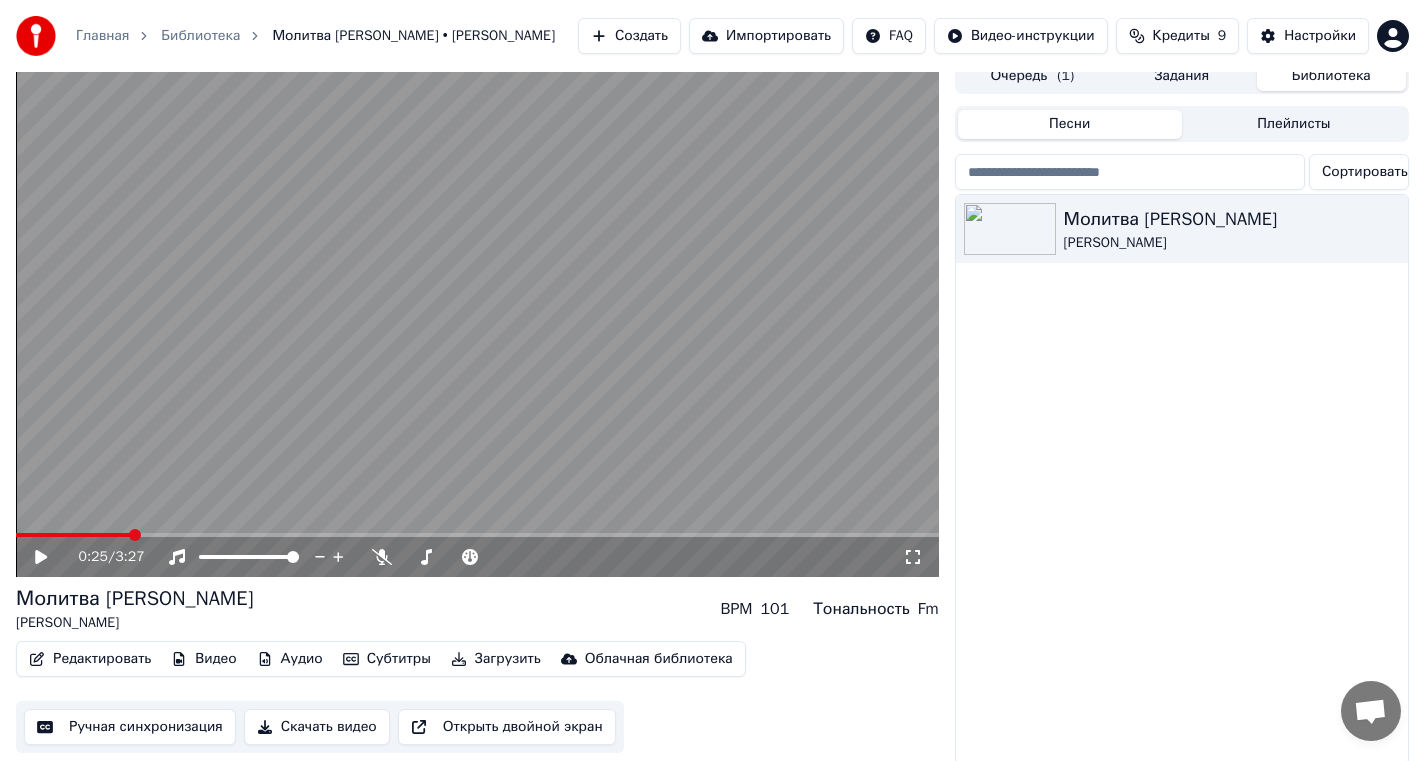click on "Видео" at bounding box center [203, 659] 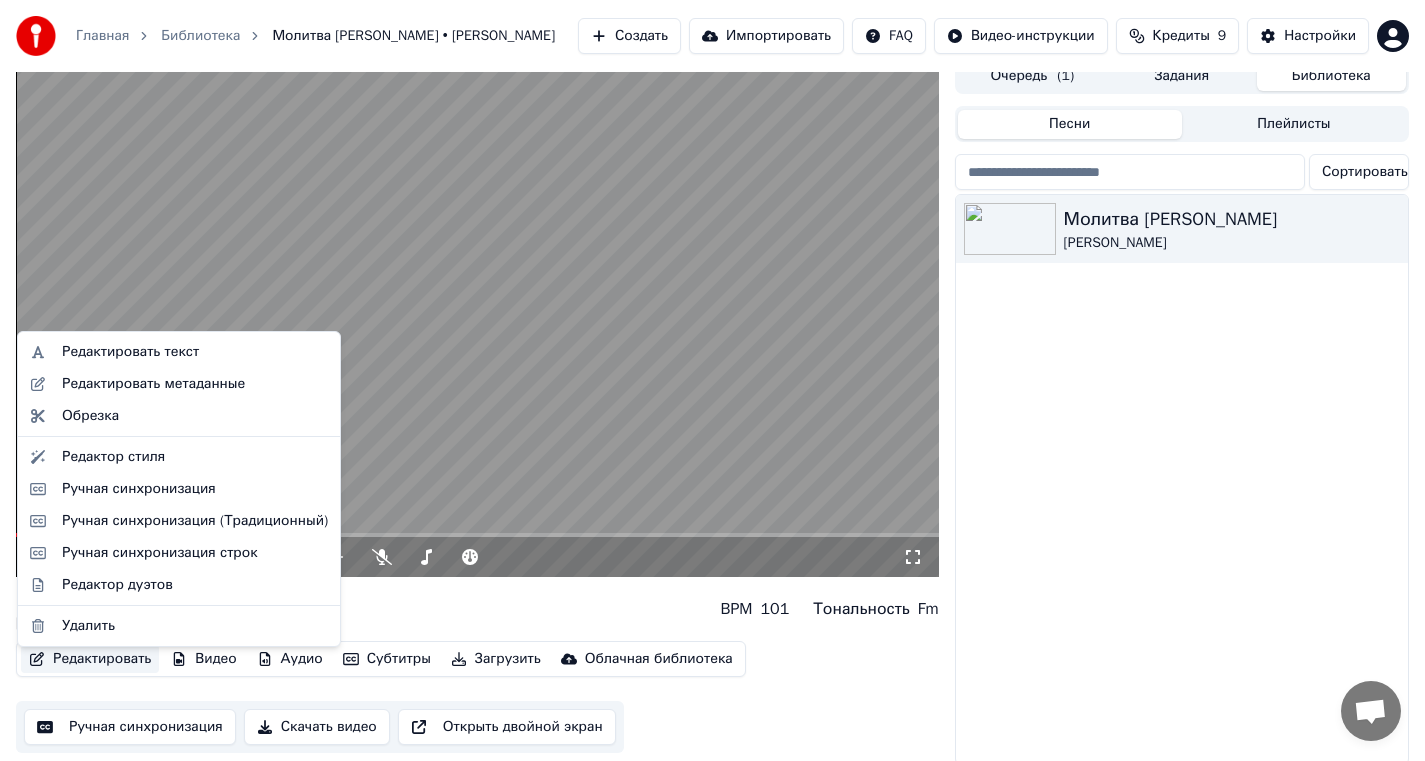 click on "Редактировать" at bounding box center [90, 659] 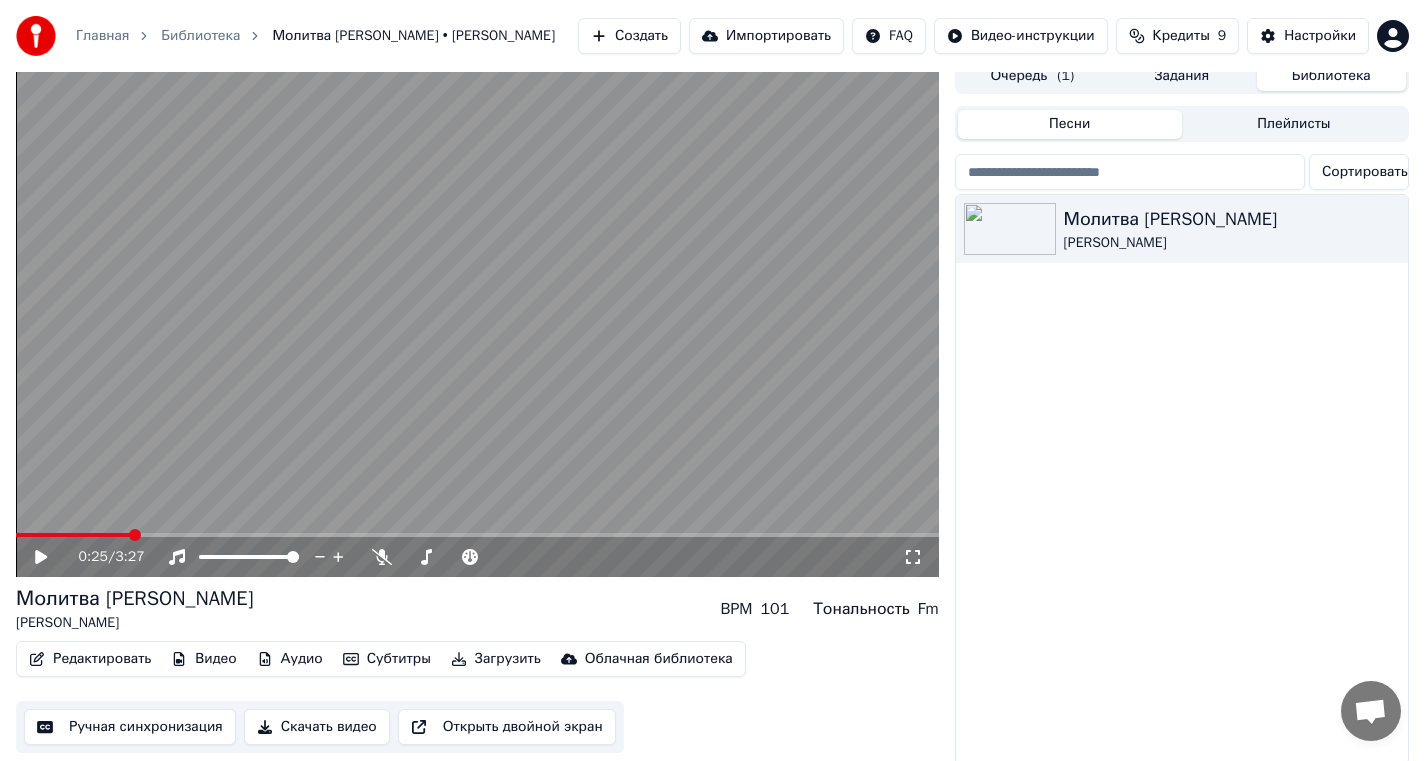 click on "Редактировать" at bounding box center (90, 659) 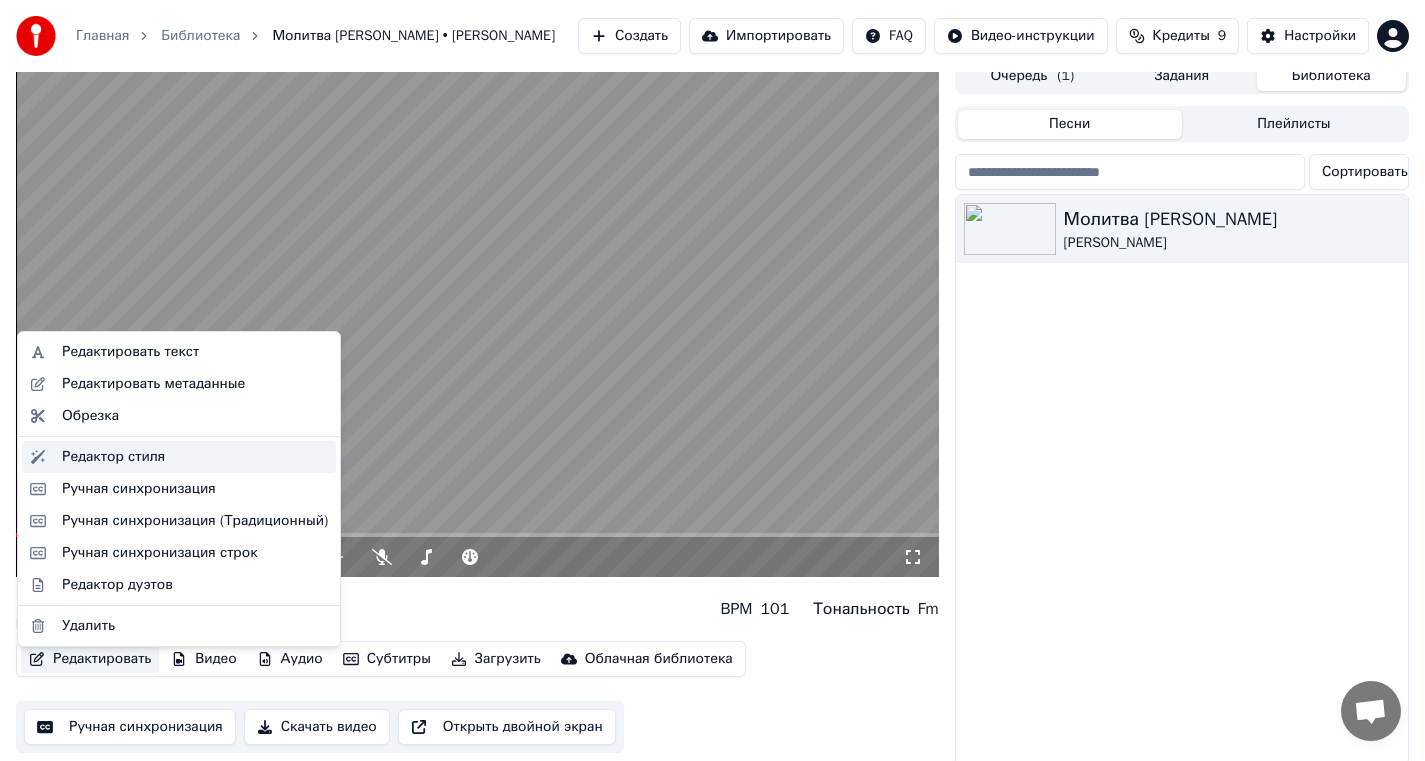 click on "Редактор стиля" at bounding box center [113, 457] 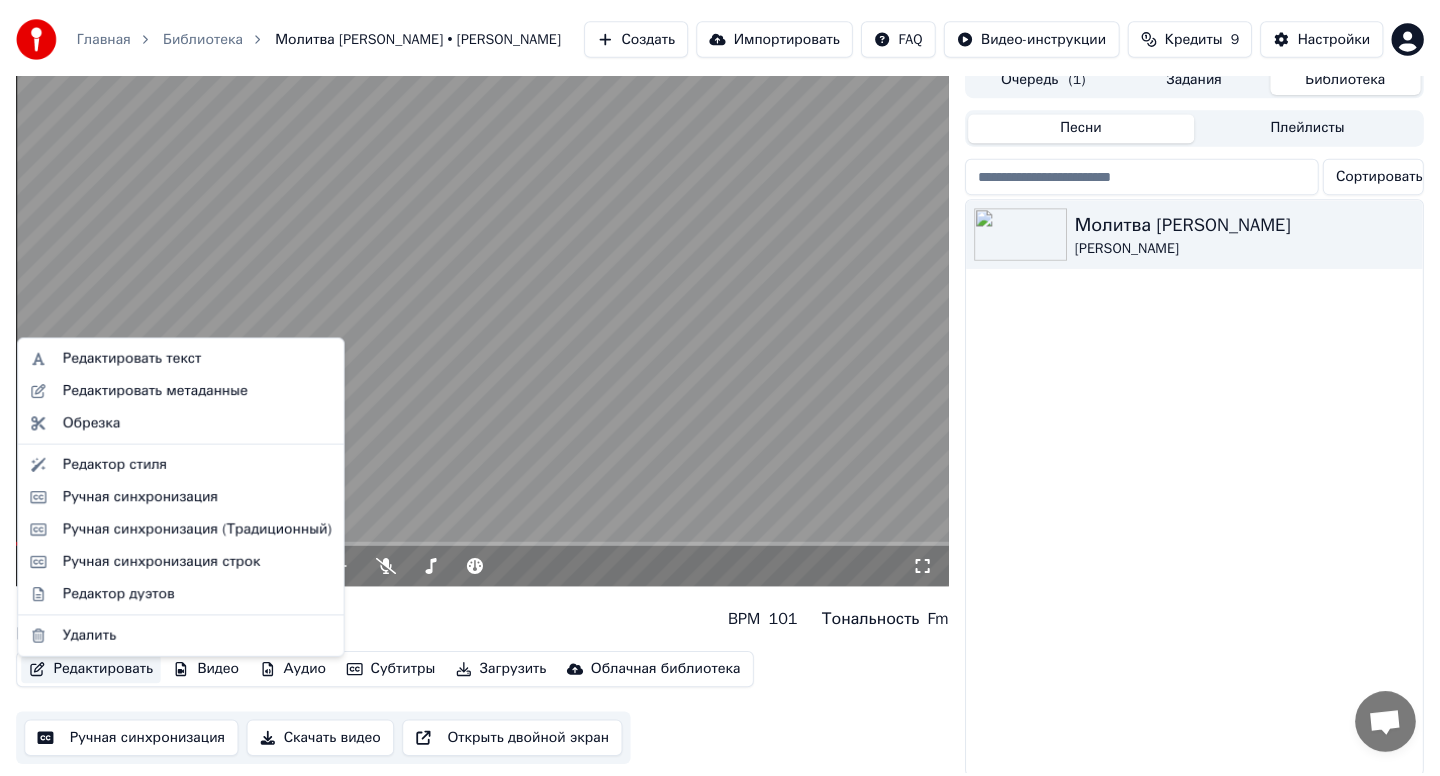 scroll, scrollTop: 0, scrollLeft: 0, axis: both 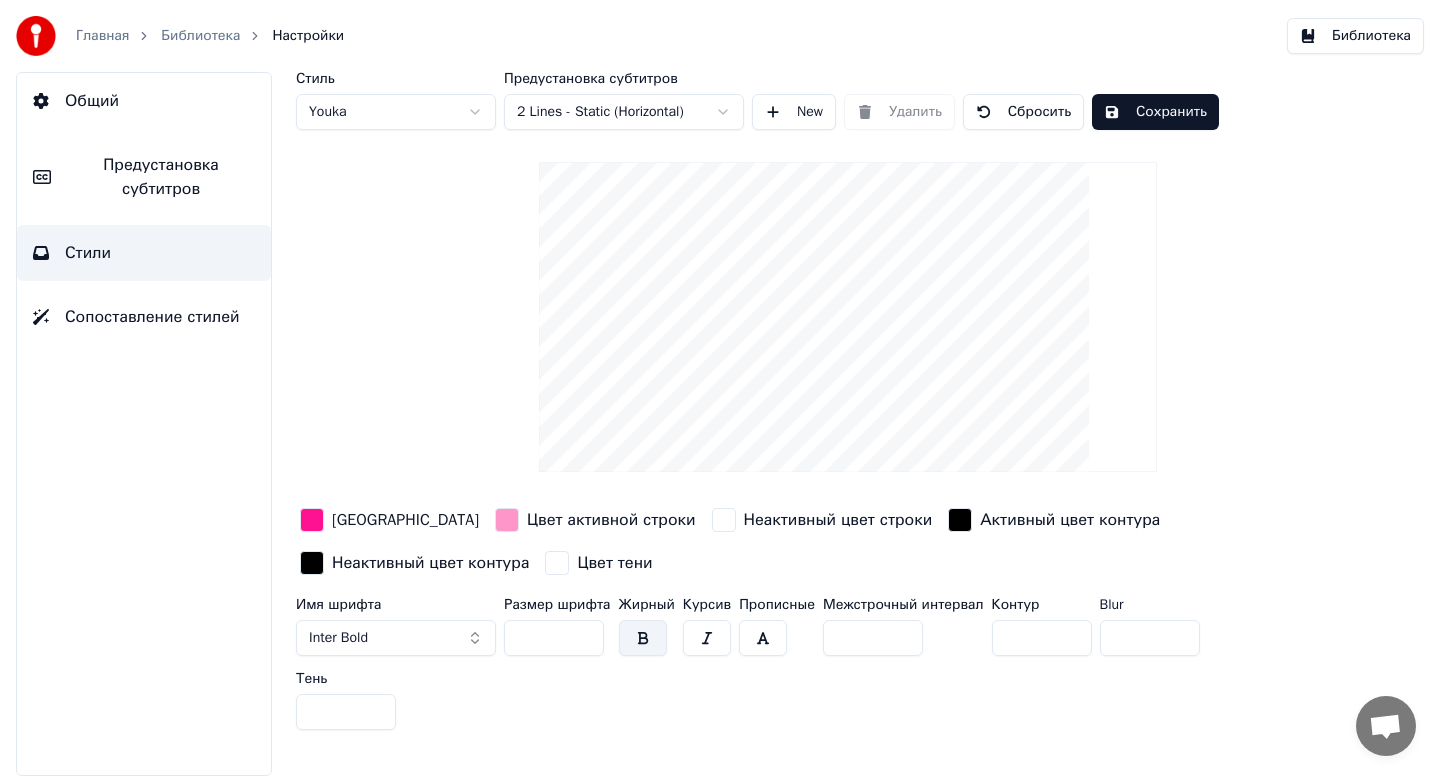 drag, startPoint x: 1033, startPoint y: 640, endPoint x: 962, endPoint y: 643, distance: 71.063354 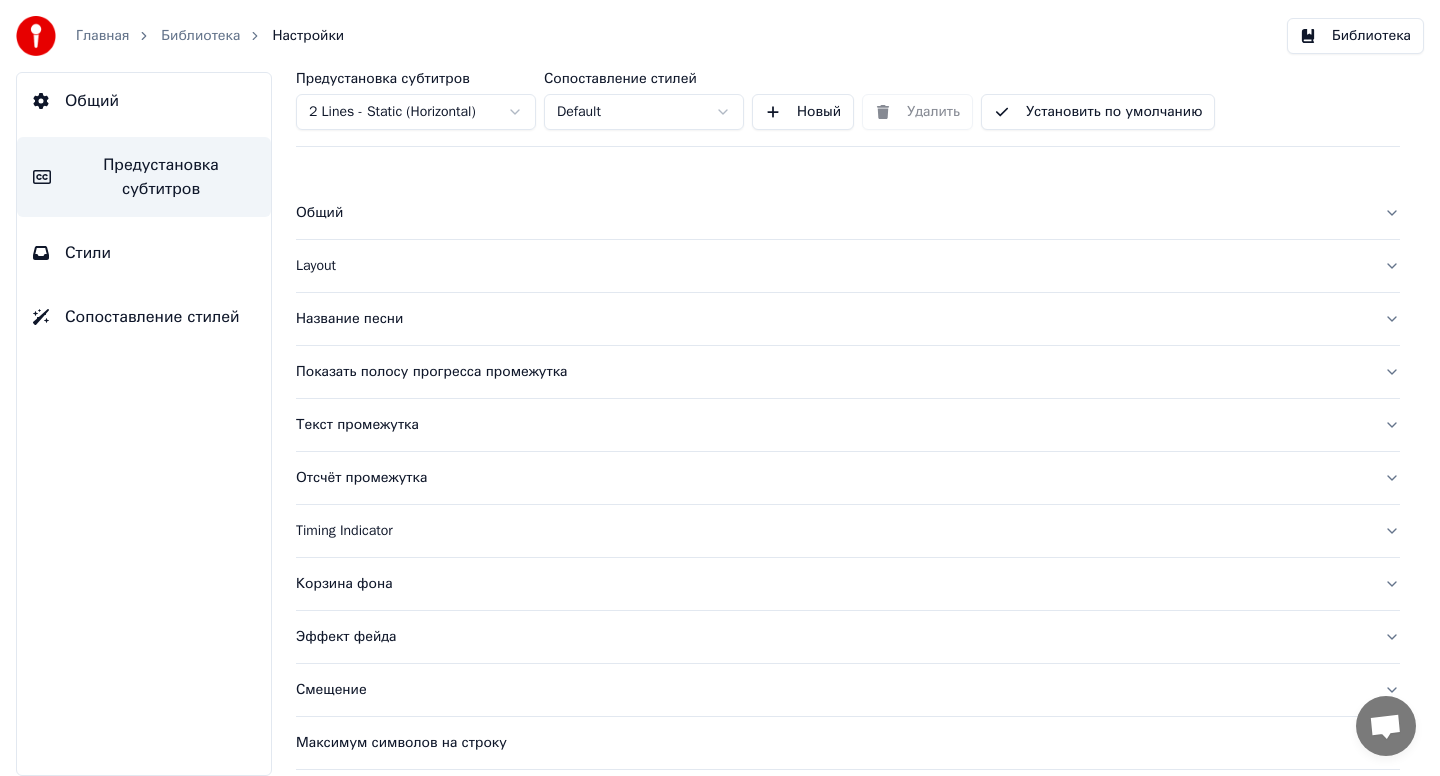 click on "Показать полосу прогресса промежутка" at bounding box center (848, 372) 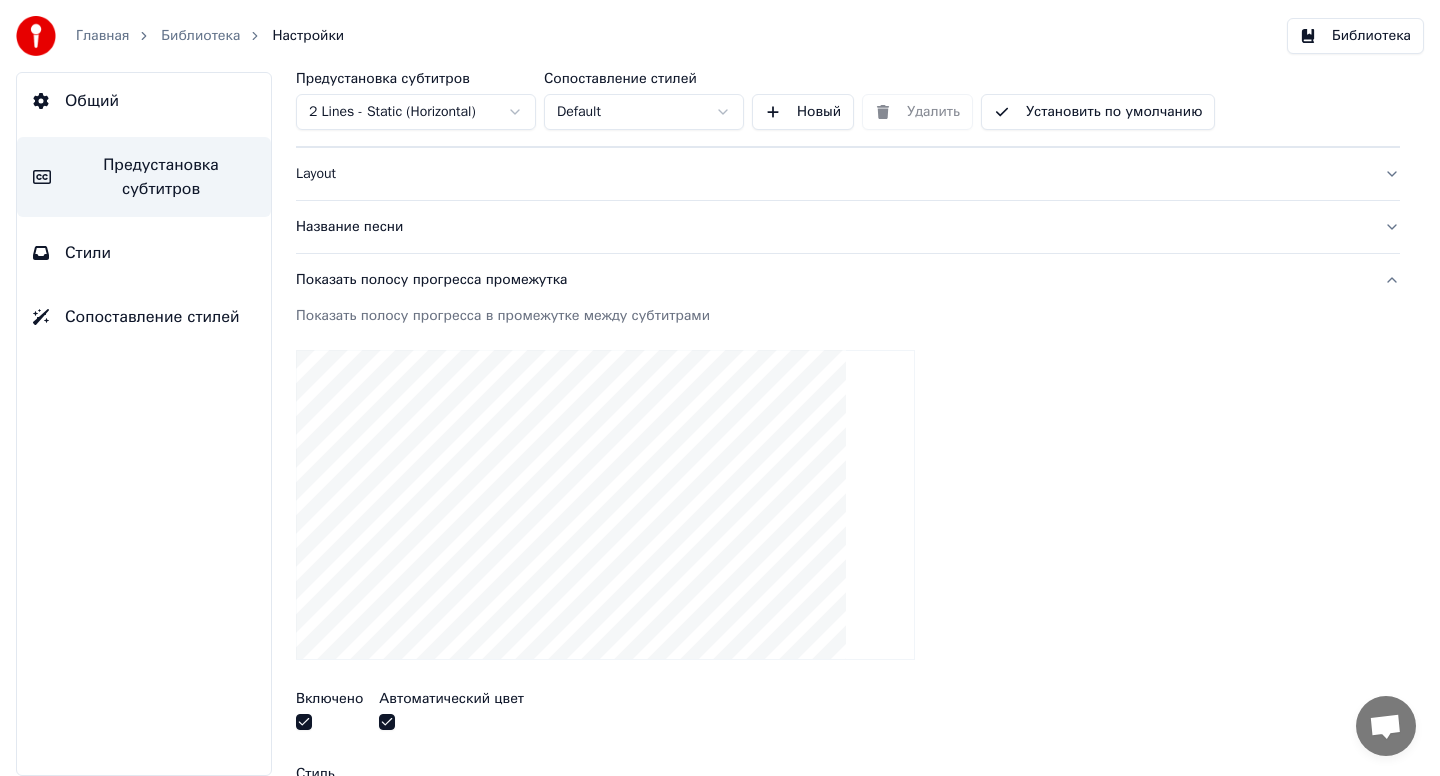 scroll, scrollTop: 91, scrollLeft: 0, axis: vertical 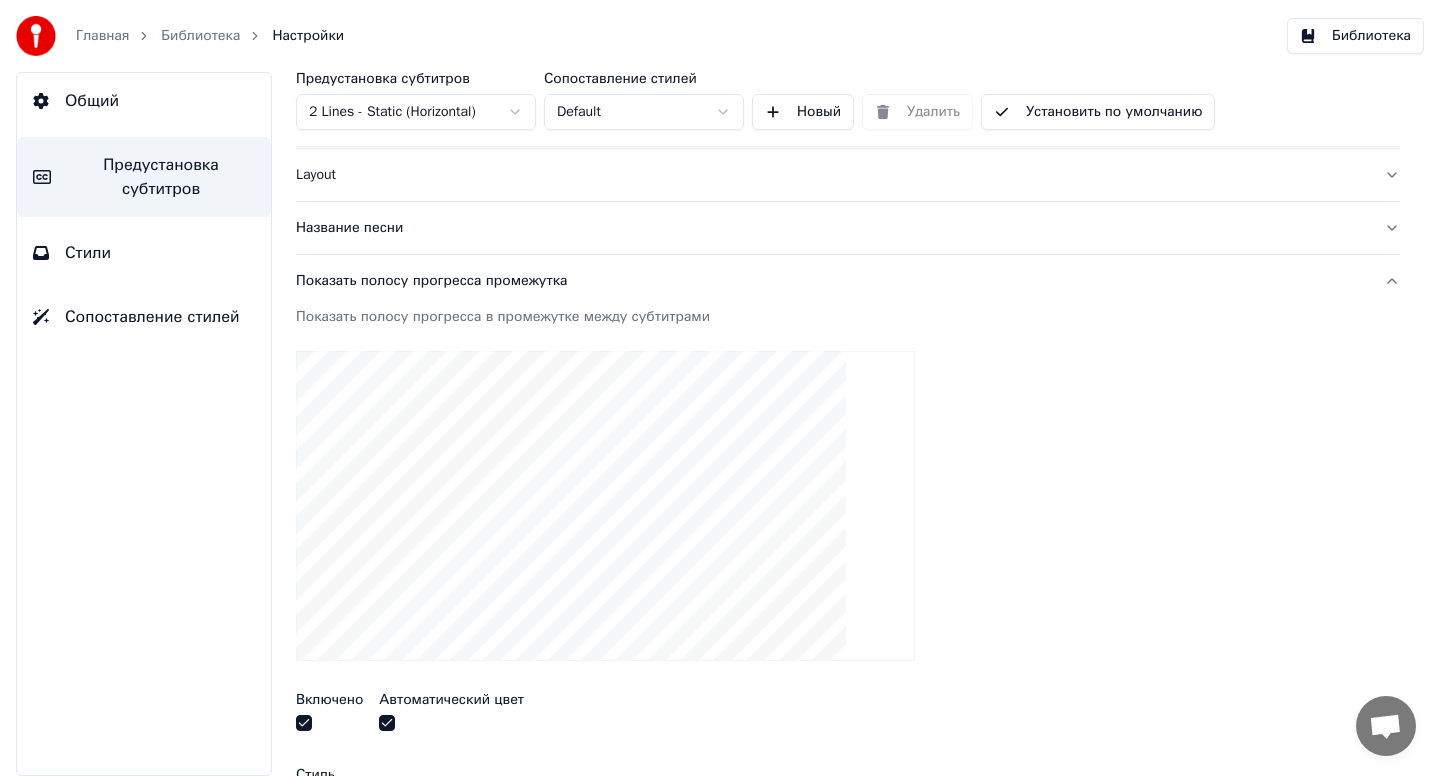 click on "Показать полосу прогресса промежутка" at bounding box center (848, 281) 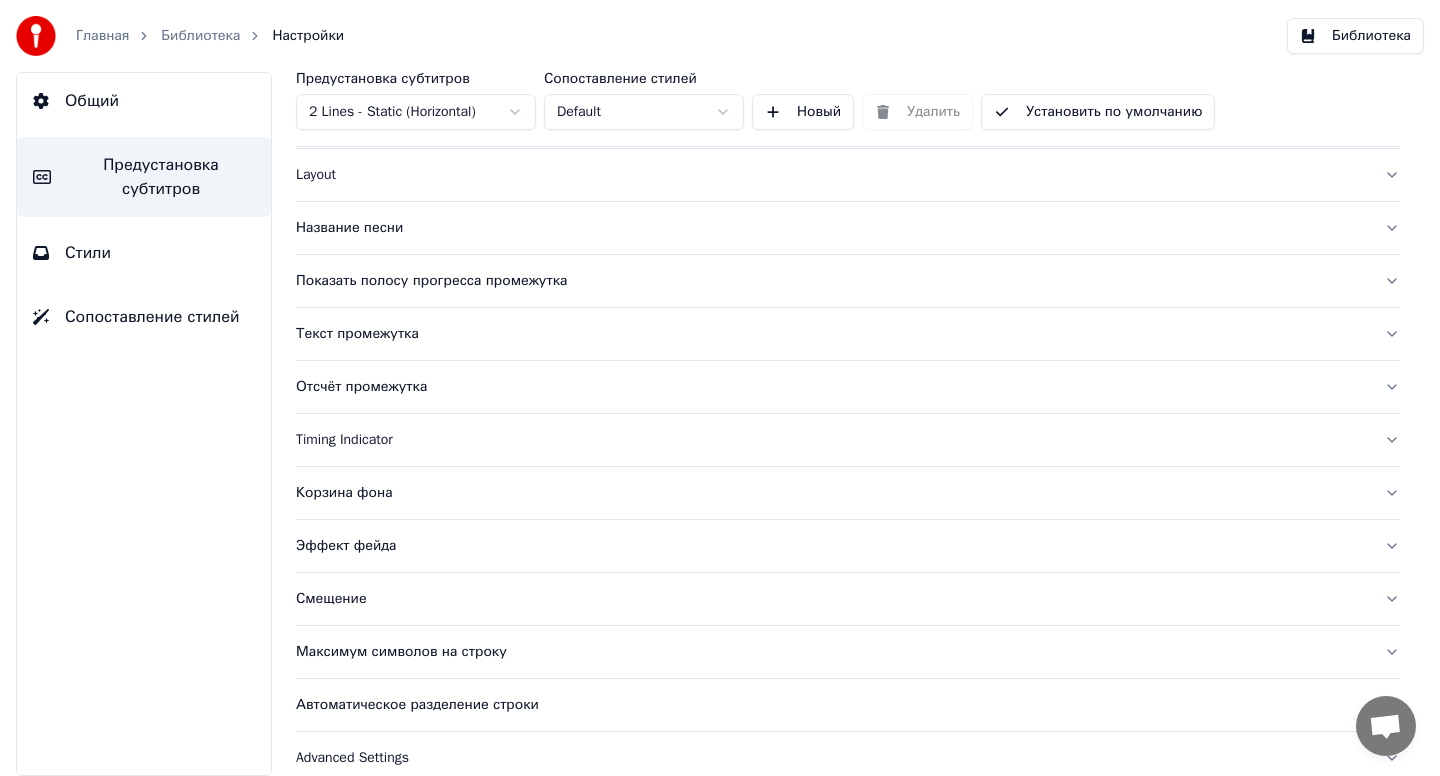 click on "Название песни" at bounding box center [848, 228] 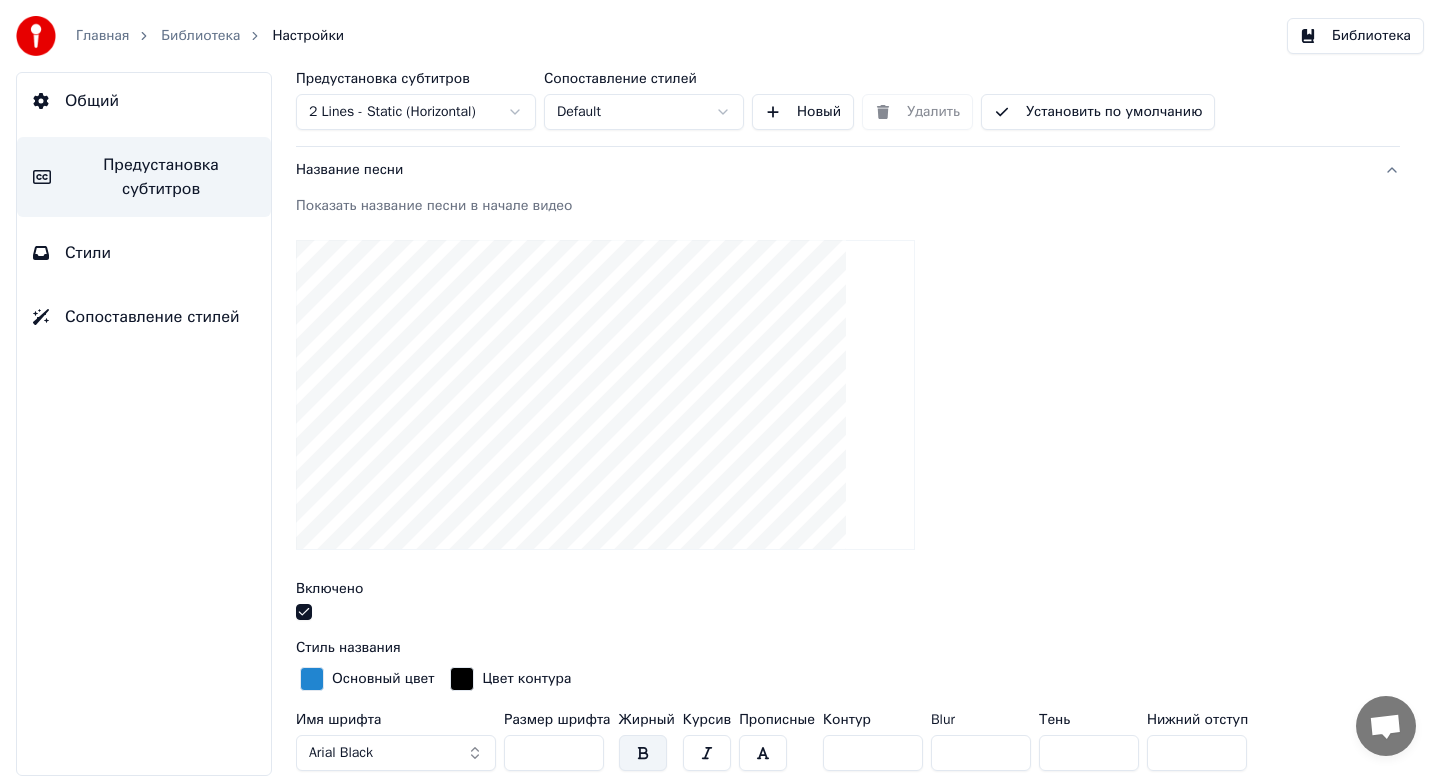 scroll, scrollTop: 200, scrollLeft: 0, axis: vertical 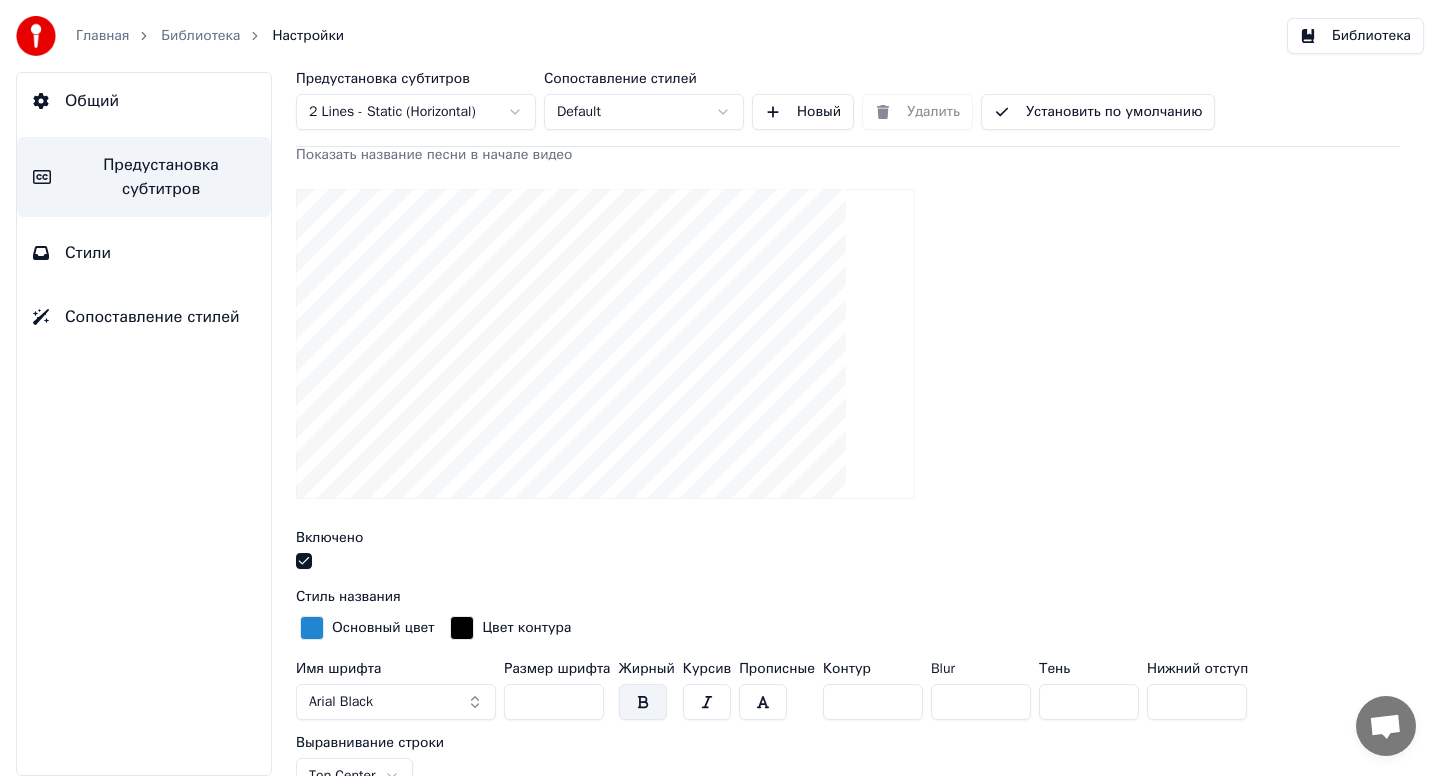 click on "Стили" at bounding box center (144, 253) 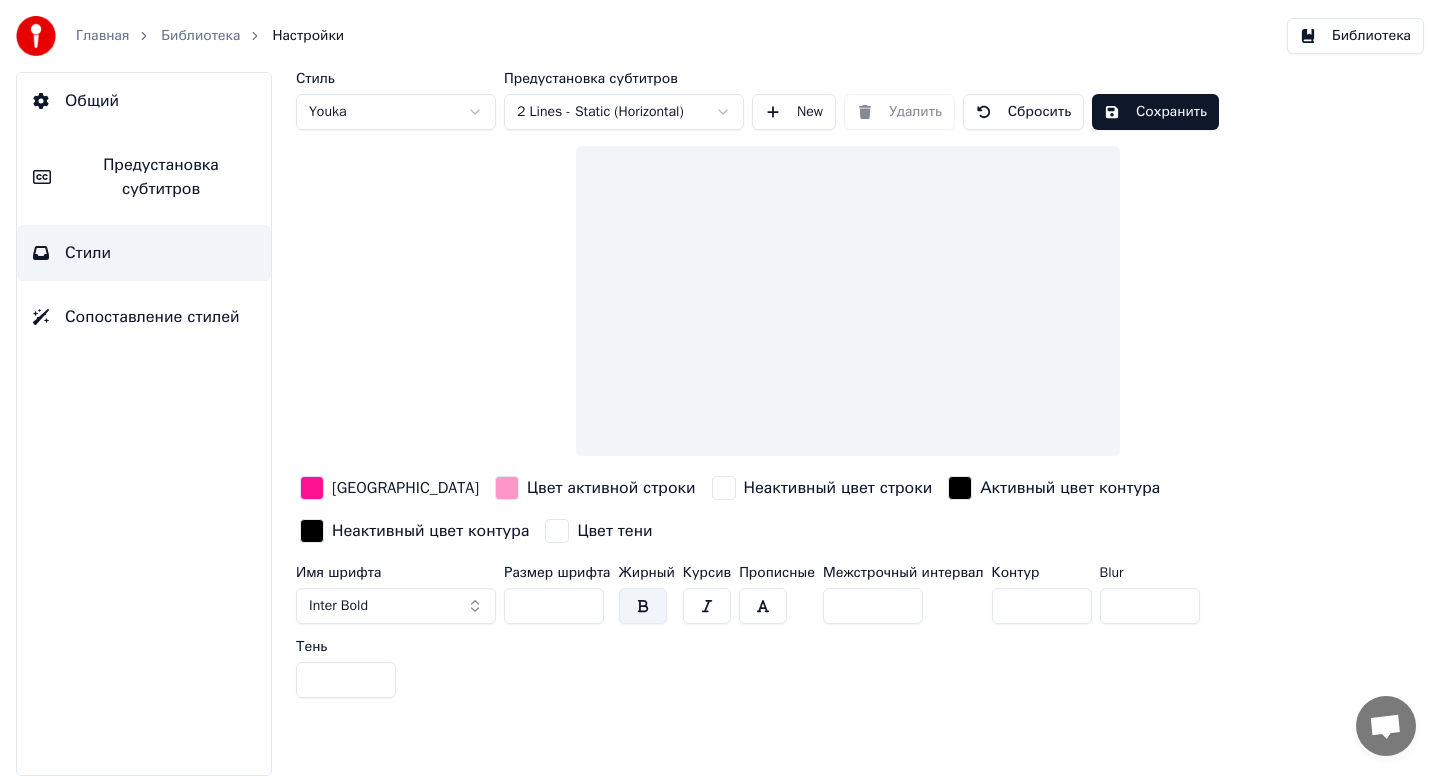 scroll, scrollTop: 0, scrollLeft: 0, axis: both 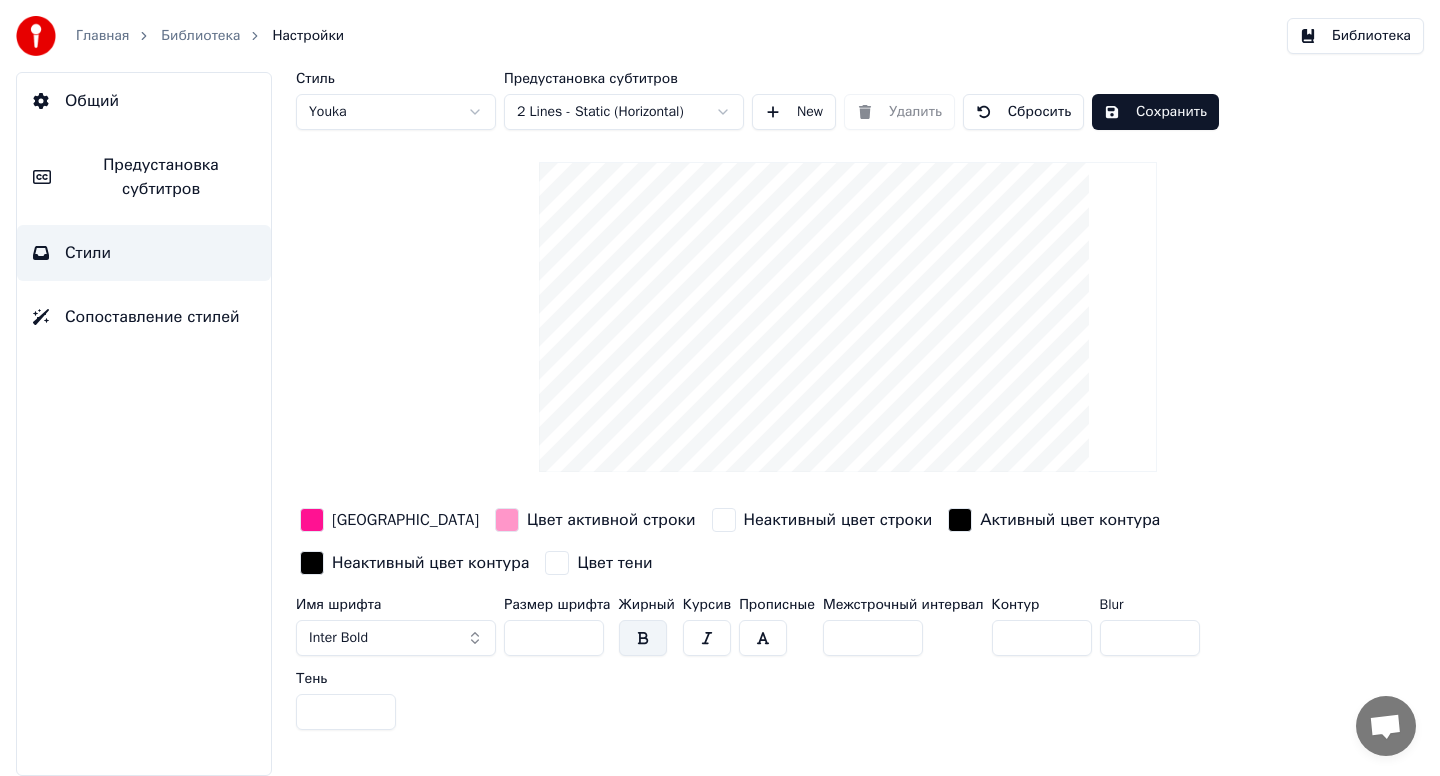 click on "[GEOGRAPHIC_DATA]" at bounding box center [405, 520] 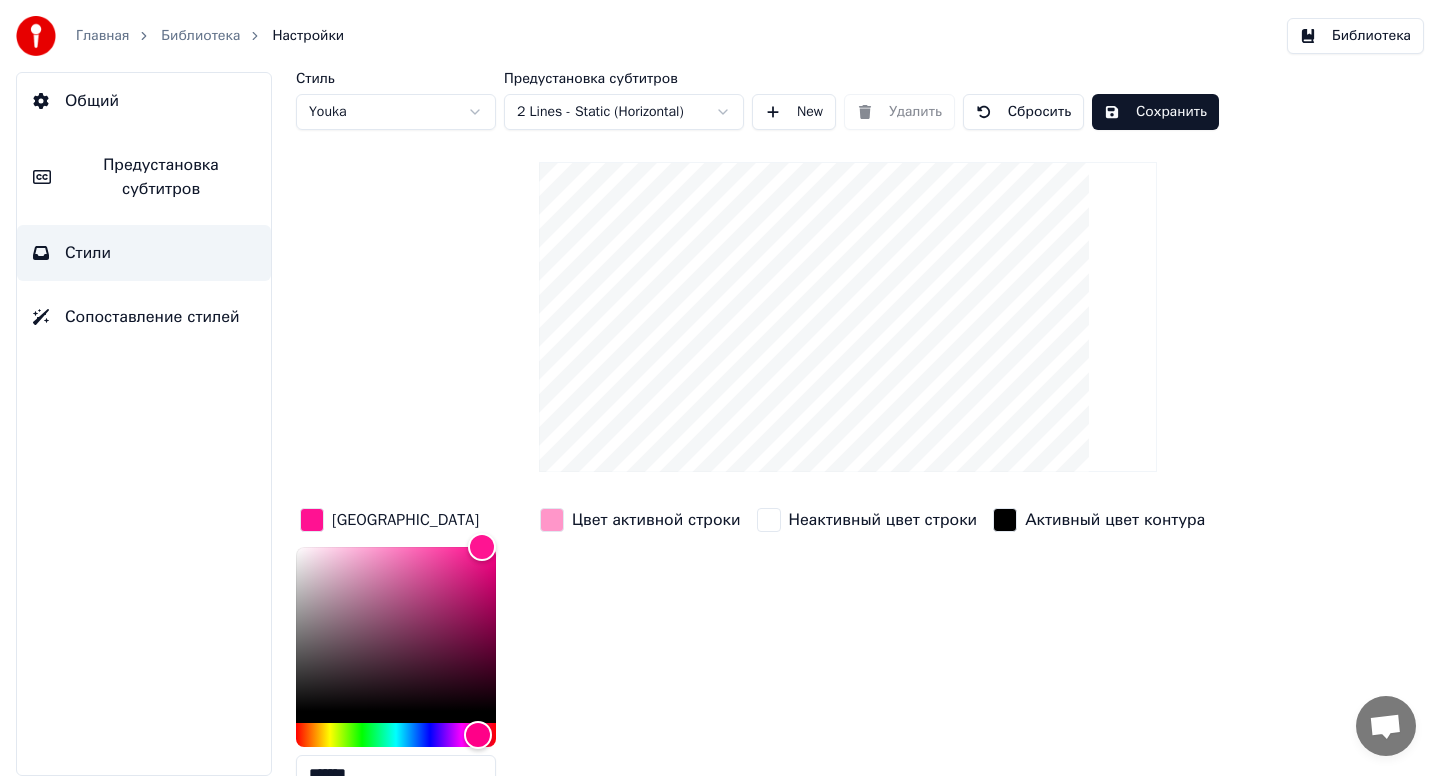 scroll, scrollTop: 157, scrollLeft: 0, axis: vertical 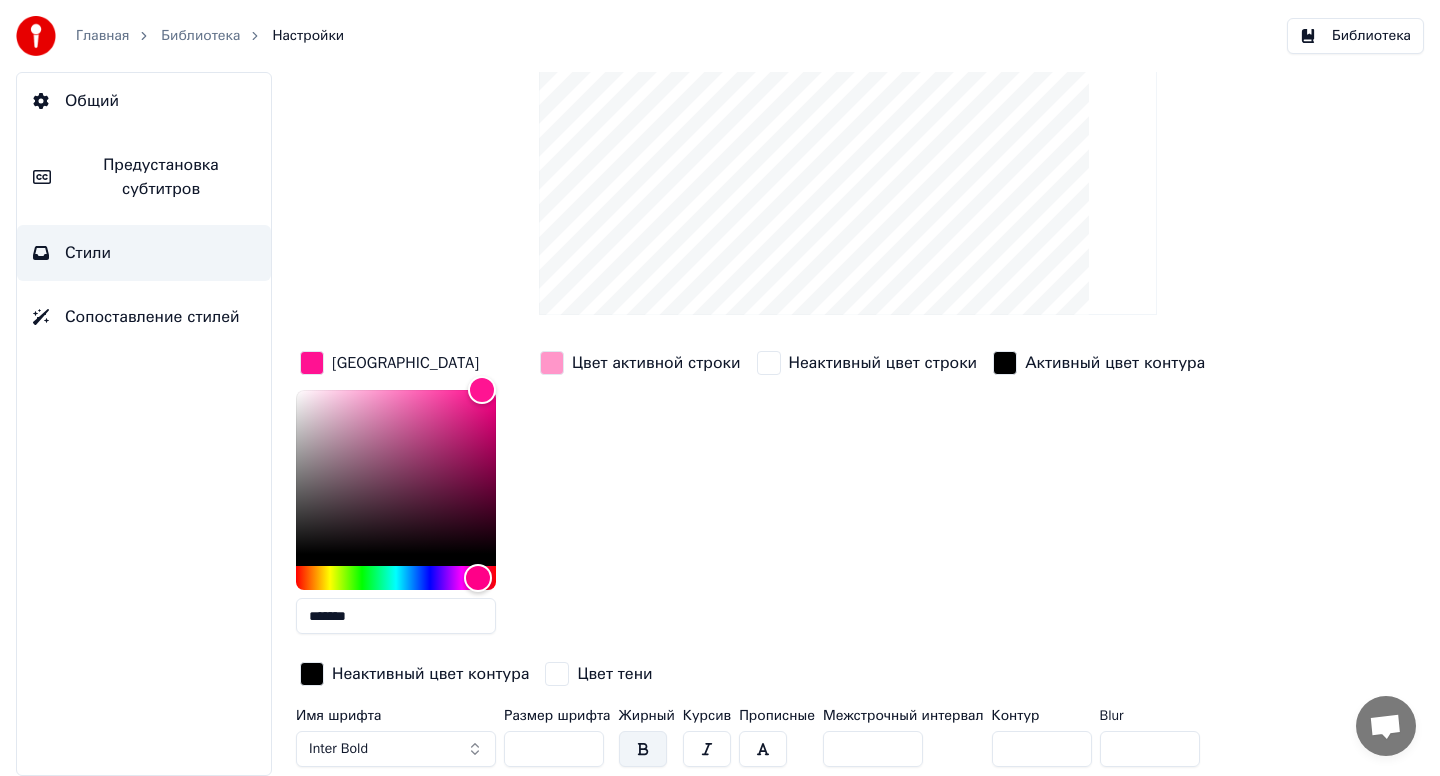 drag, startPoint x: 374, startPoint y: 617, endPoint x: 266, endPoint y: 617, distance: 108 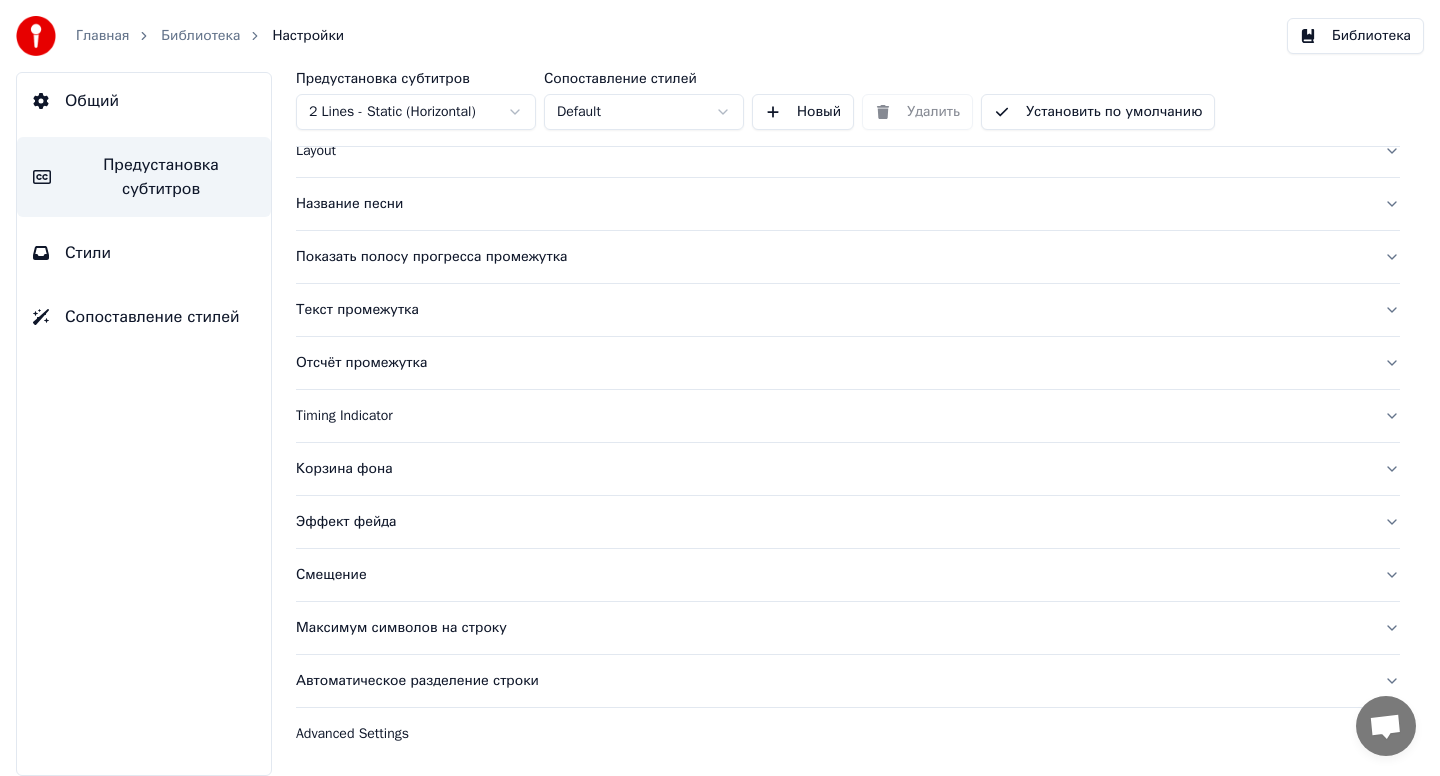 click on "Показать полосу прогресса промежутка" at bounding box center (832, 257) 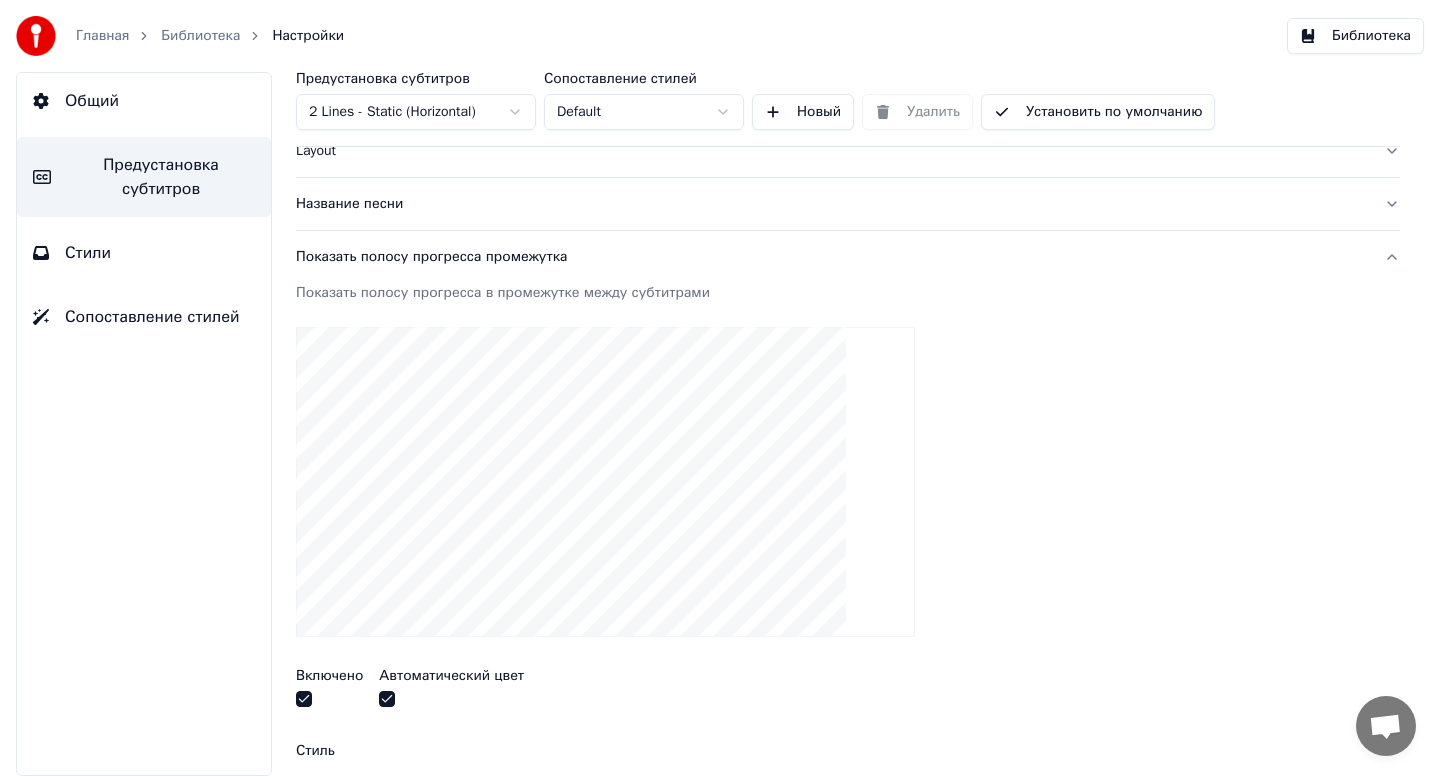click on "Название песни" at bounding box center (832, 204) 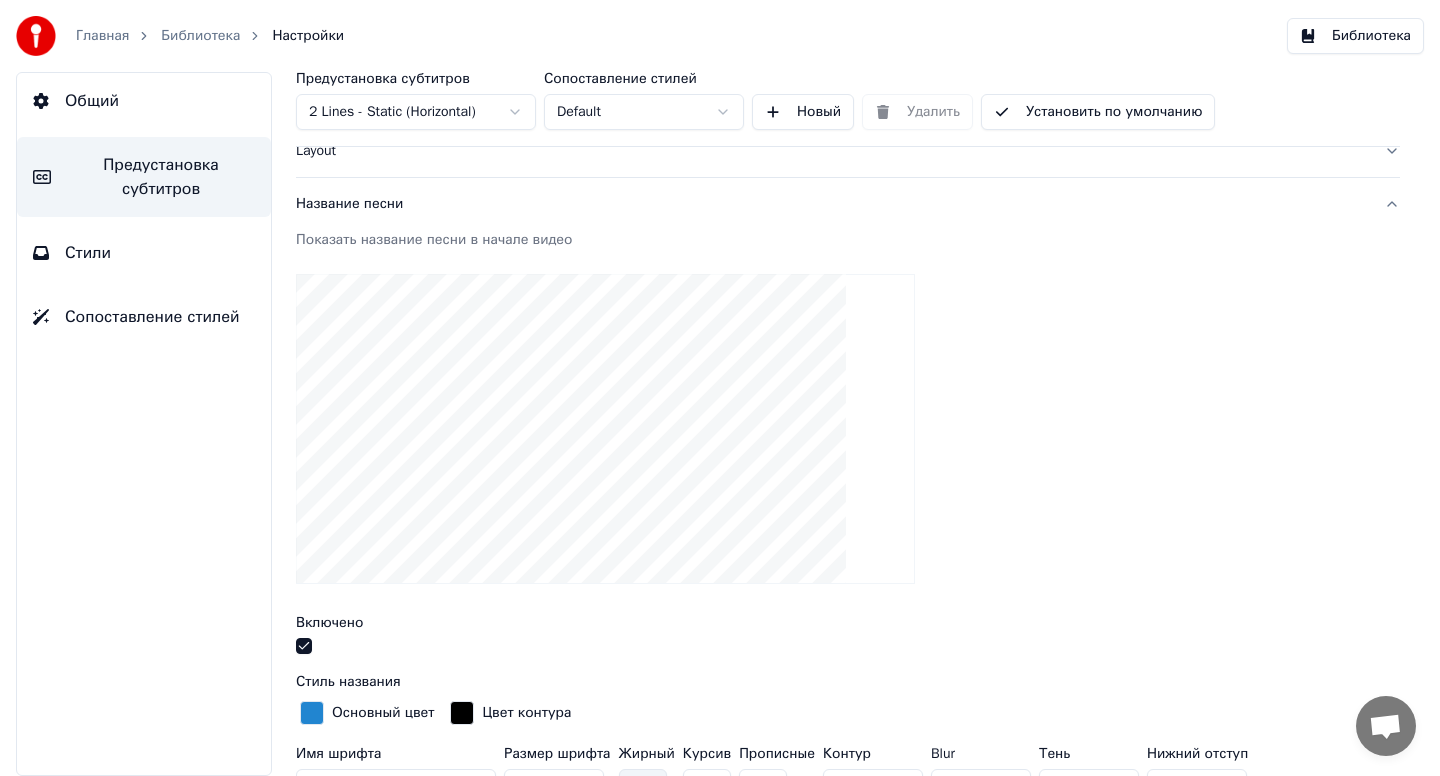 click at bounding box center (312, 713) 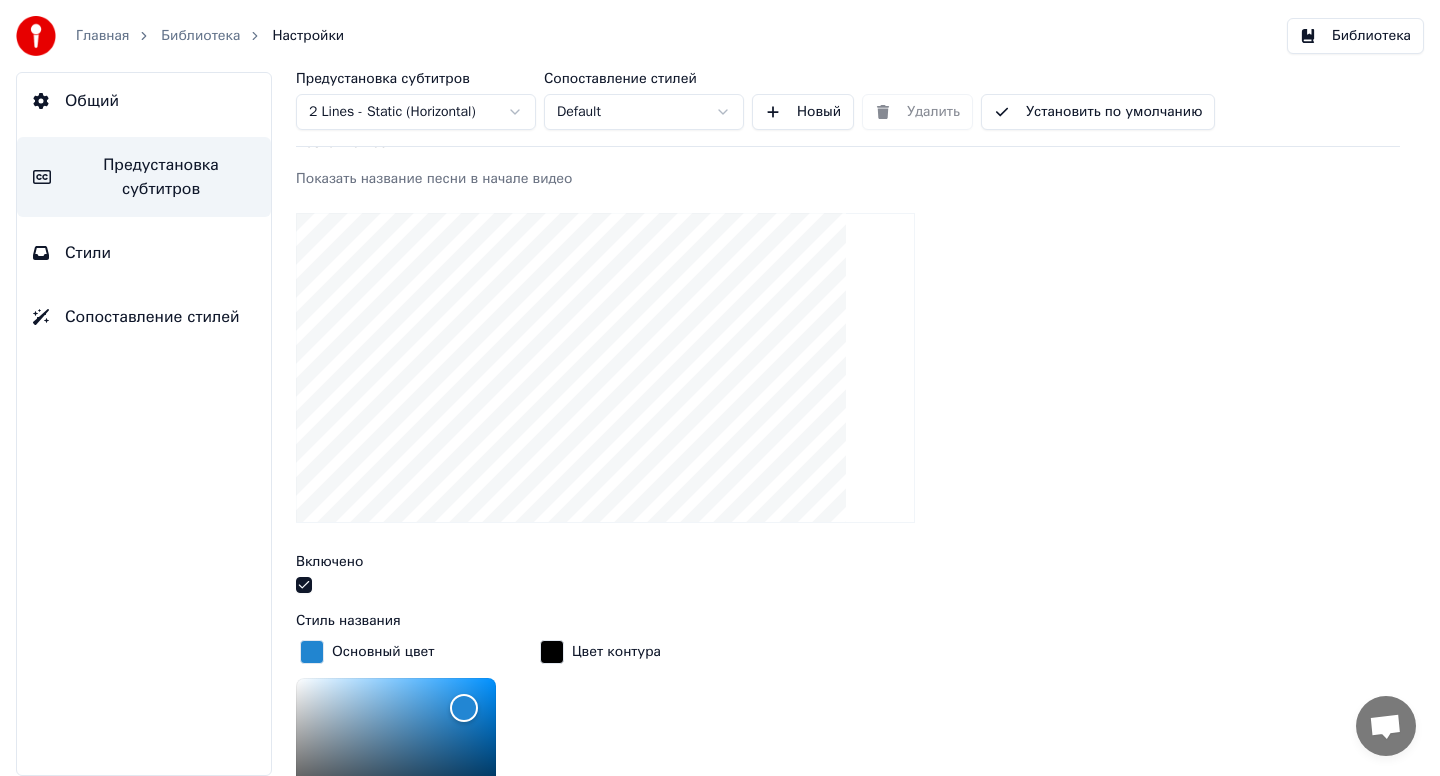 scroll, scrollTop: 468, scrollLeft: 0, axis: vertical 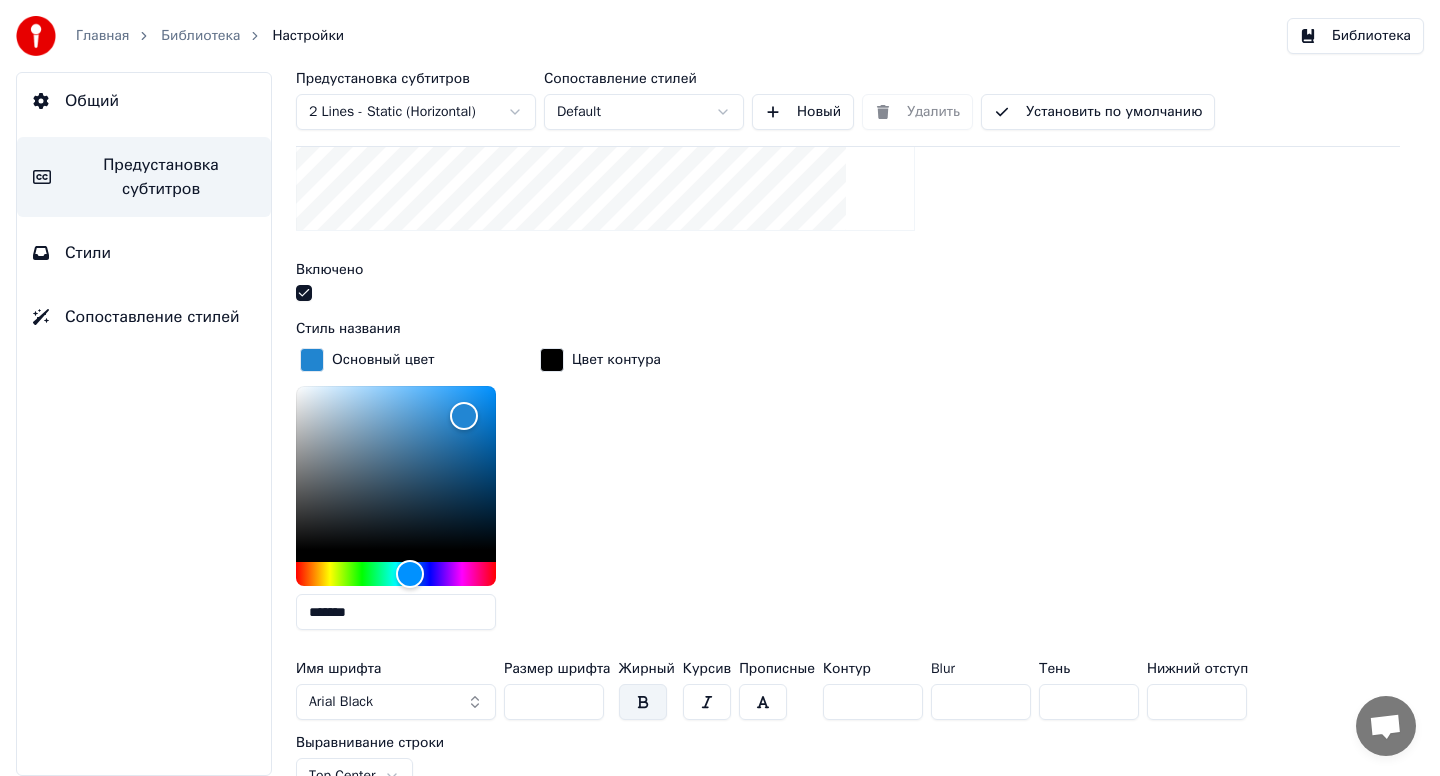 drag, startPoint x: 394, startPoint y: 615, endPoint x: 295, endPoint y: 616, distance: 99.00505 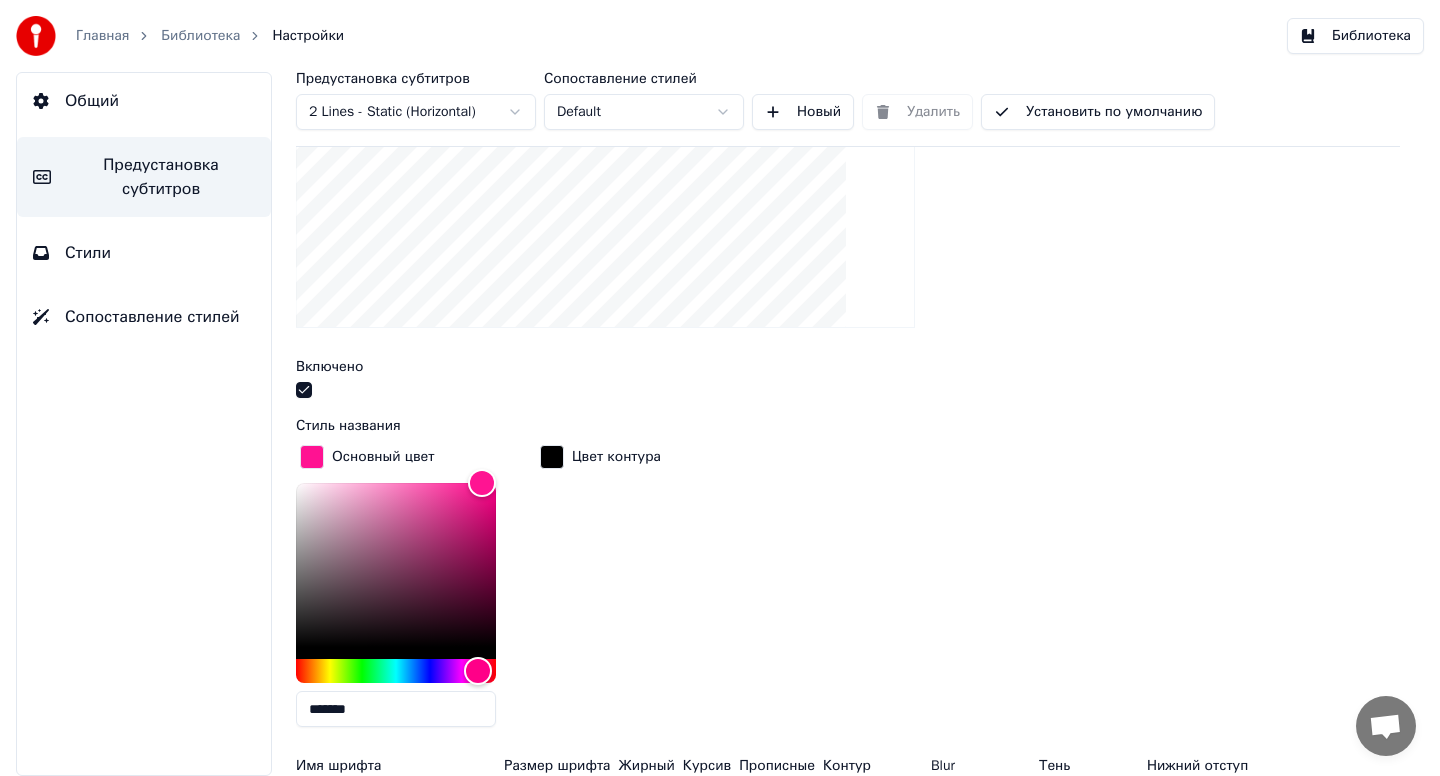 scroll, scrollTop: 380, scrollLeft: 0, axis: vertical 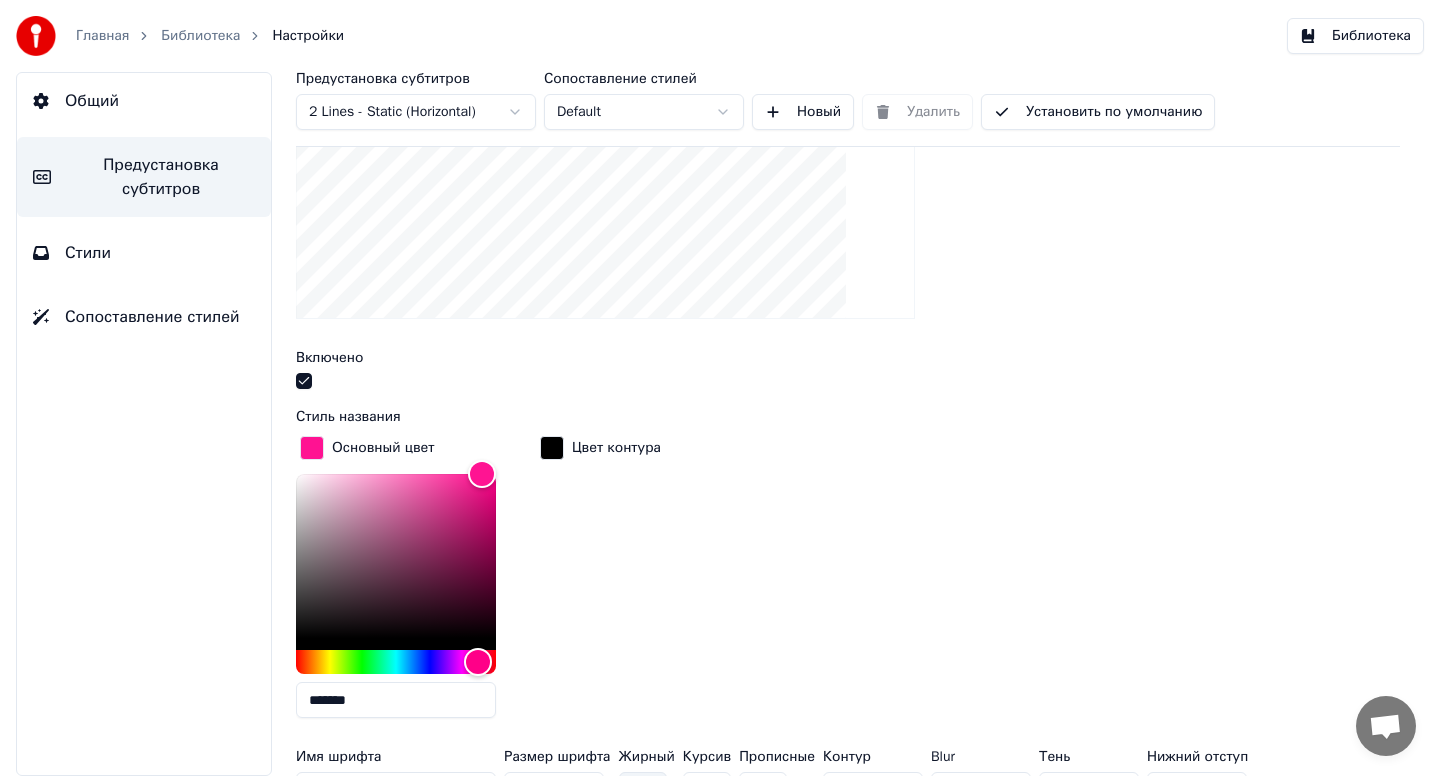 type on "*******" 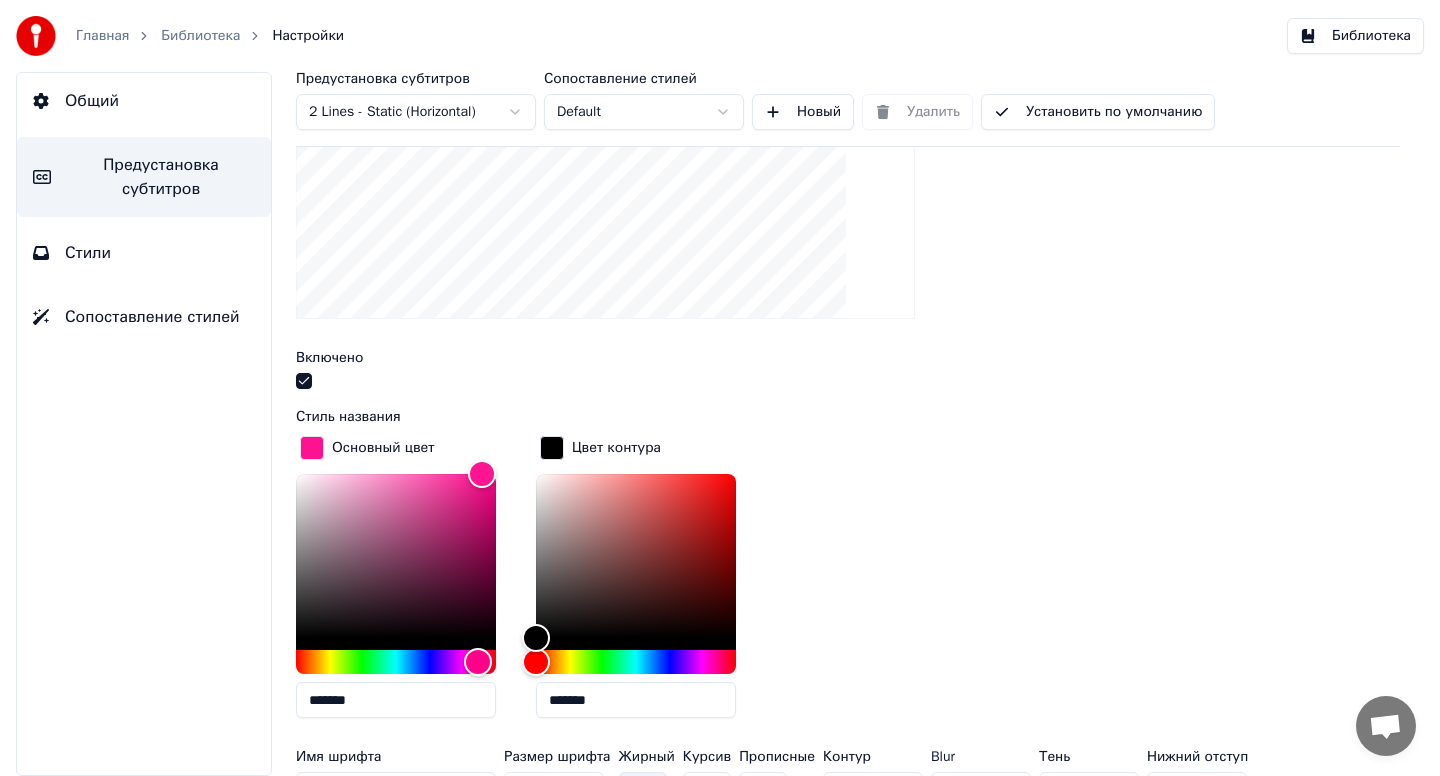 click on "Цвет контура *******" at bounding box center [652, 583] 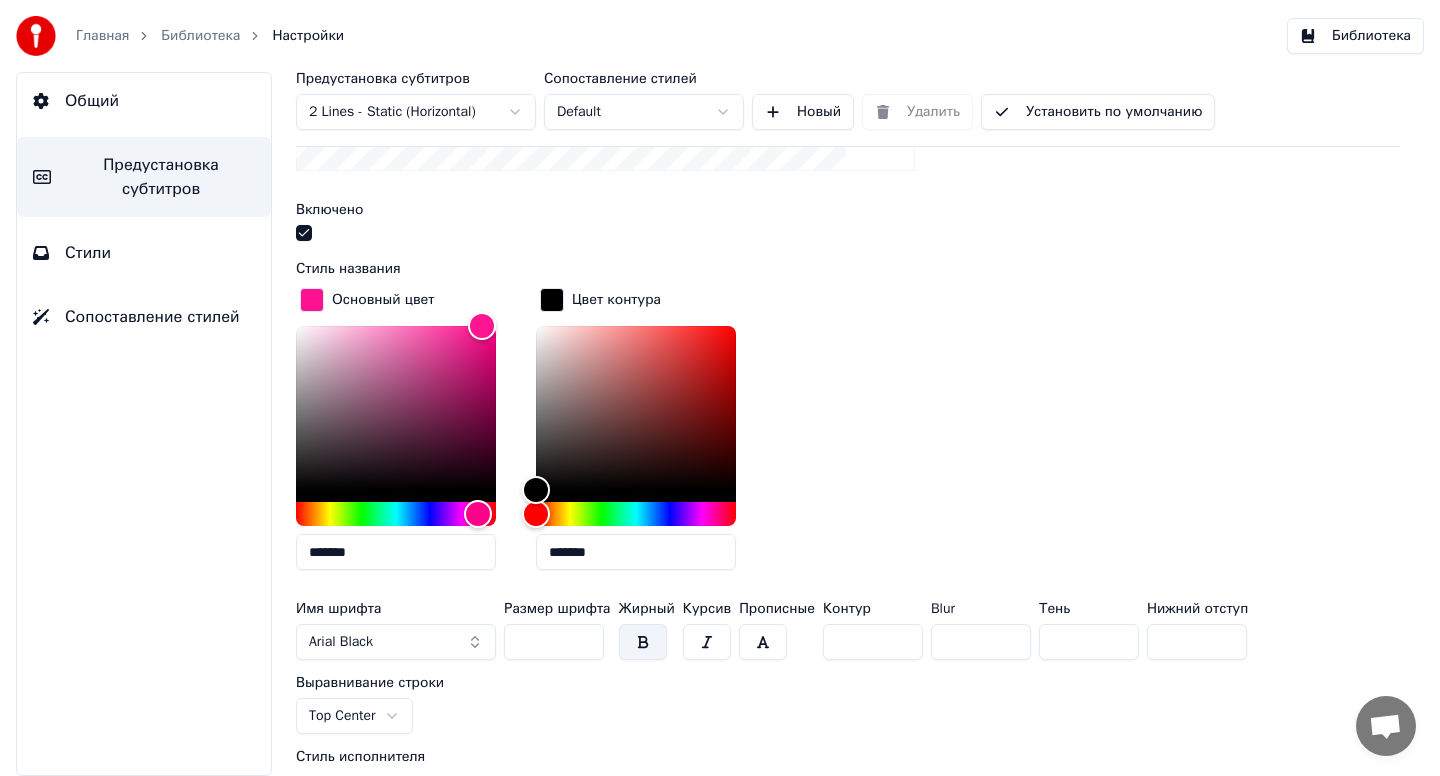 scroll, scrollTop: 534, scrollLeft: 0, axis: vertical 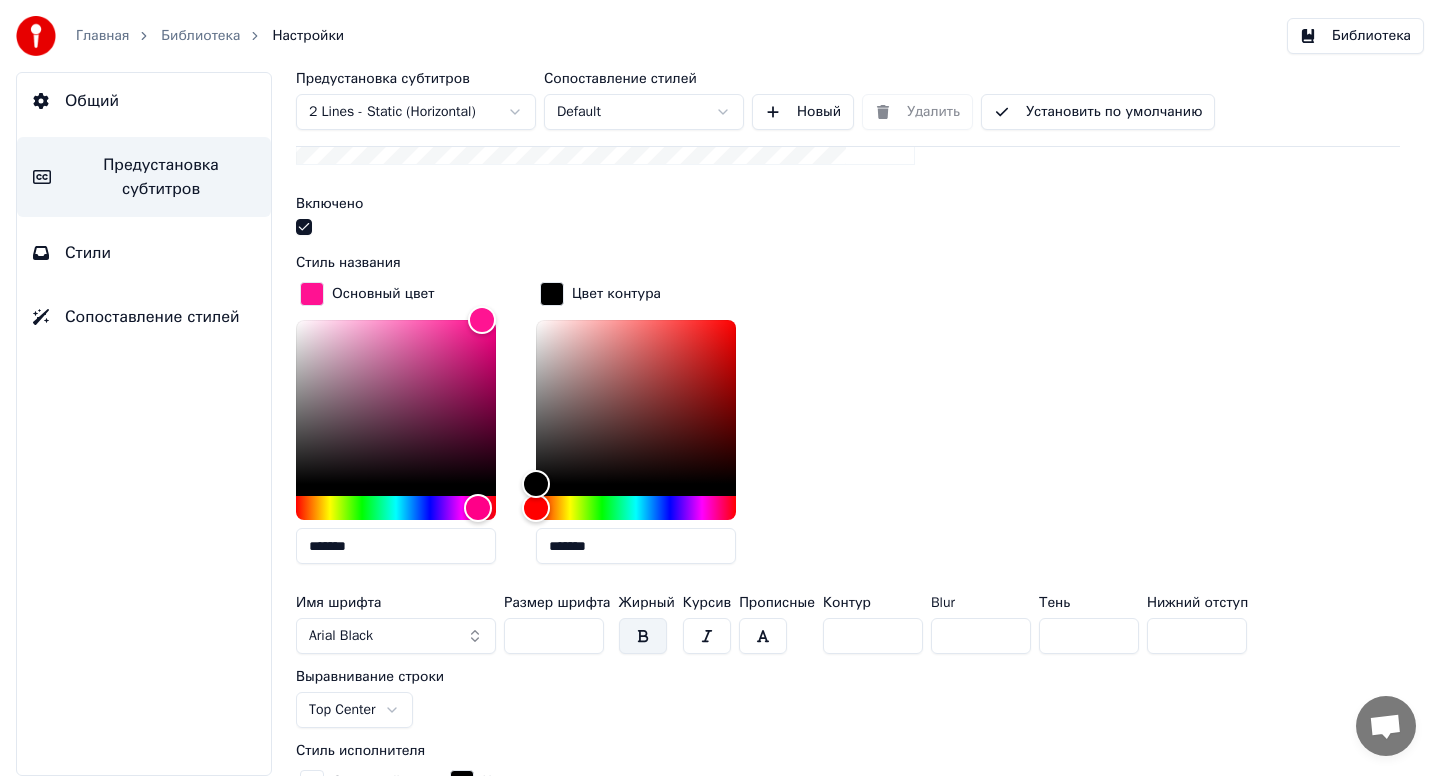 drag, startPoint x: 866, startPoint y: 642, endPoint x: 770, endPoint y: 639, distance: 96.04687 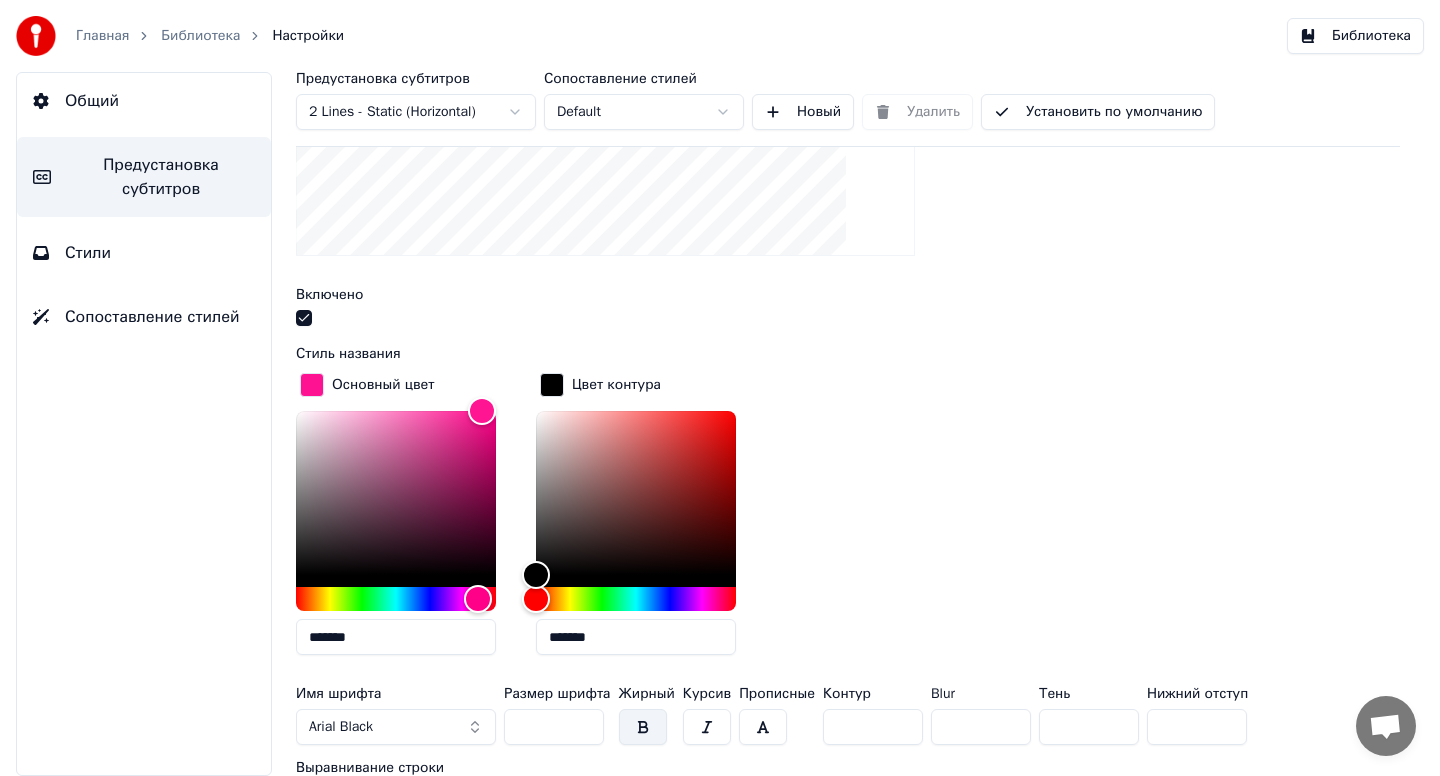scroll, scrollTop: 568, scrollLeft: 0, axis: vertical 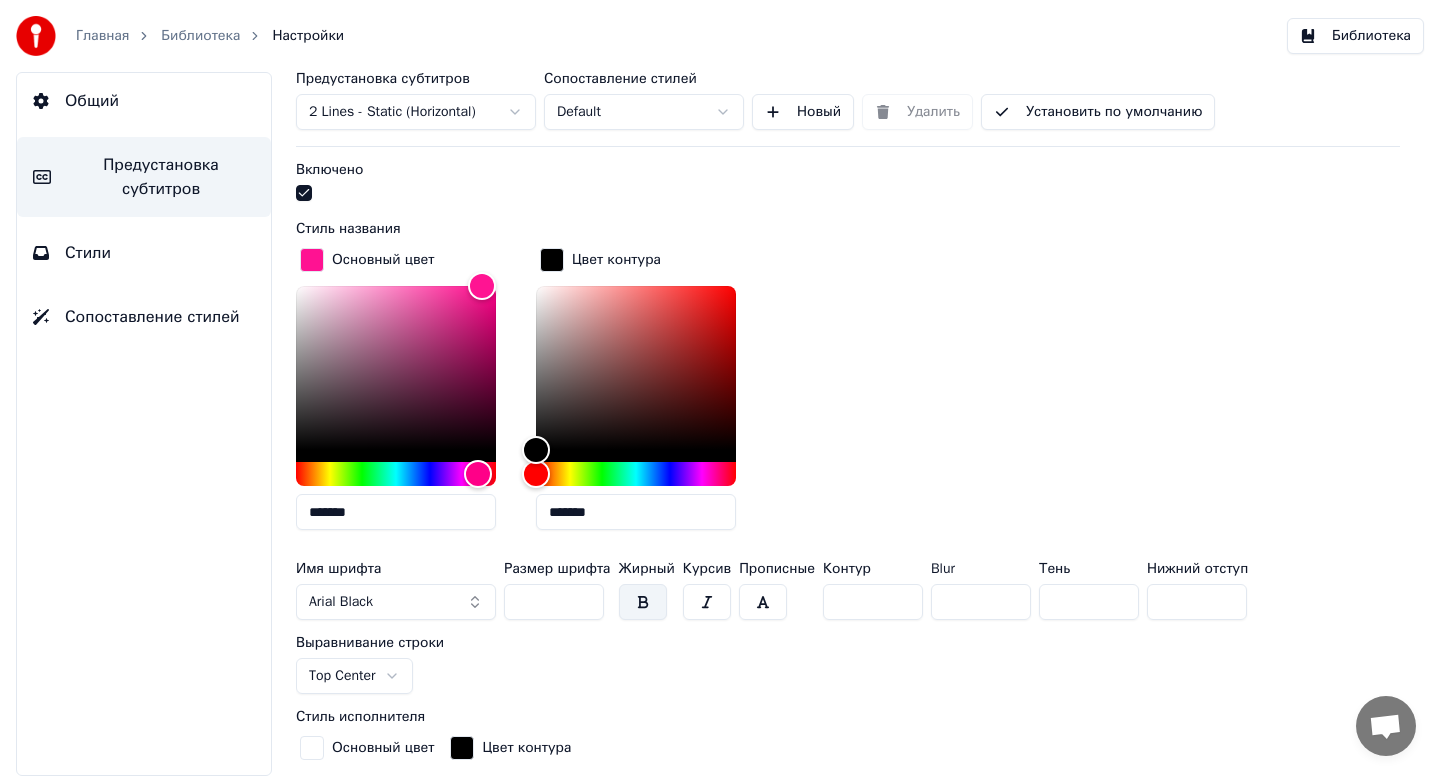 drag, startPoint x: 523, startPoint y: 602, endPoint x: 499, endPoint y: 606, distance: 24.33105 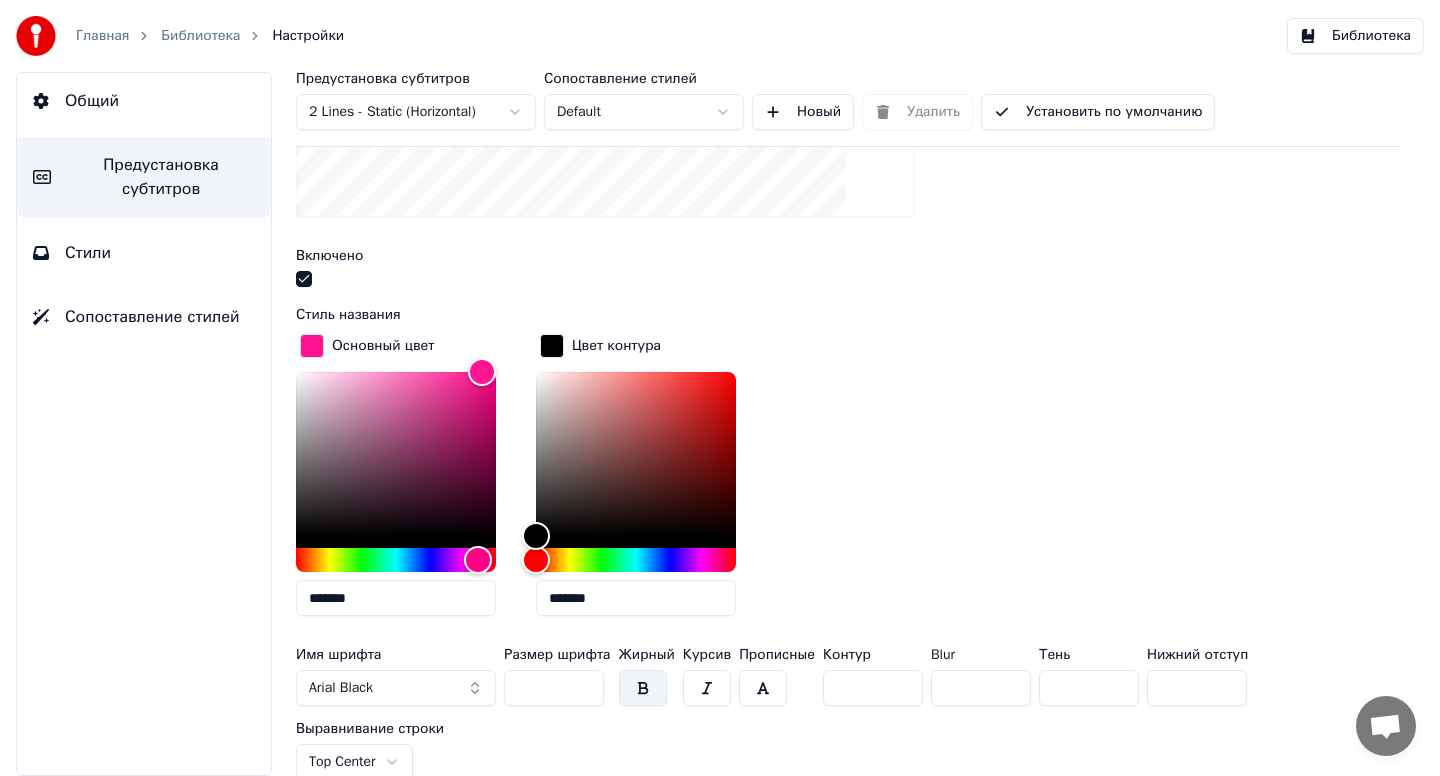 scroll, scrollTop: 524, scrollLeft: 0, axis: vertical 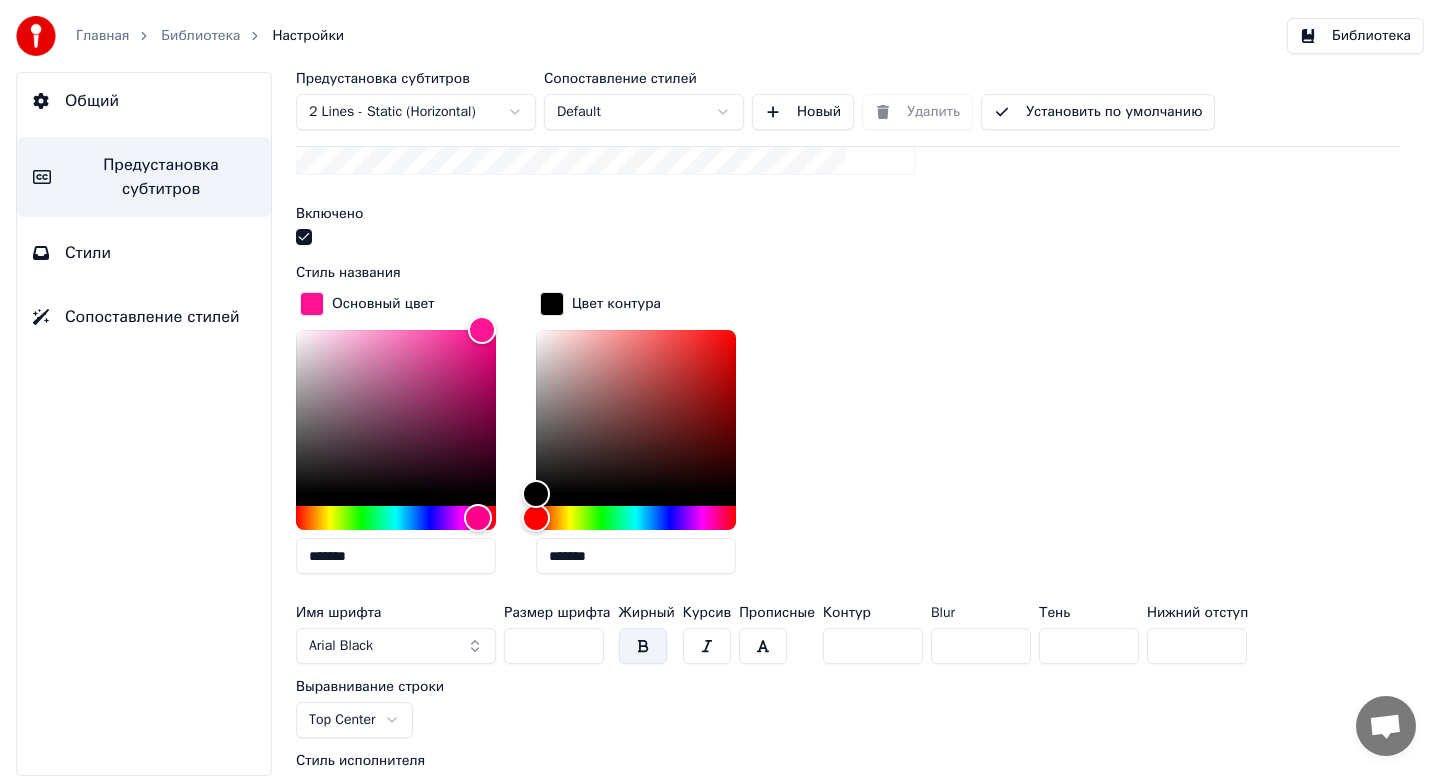 click on "***" at bounding box center (554, 646) 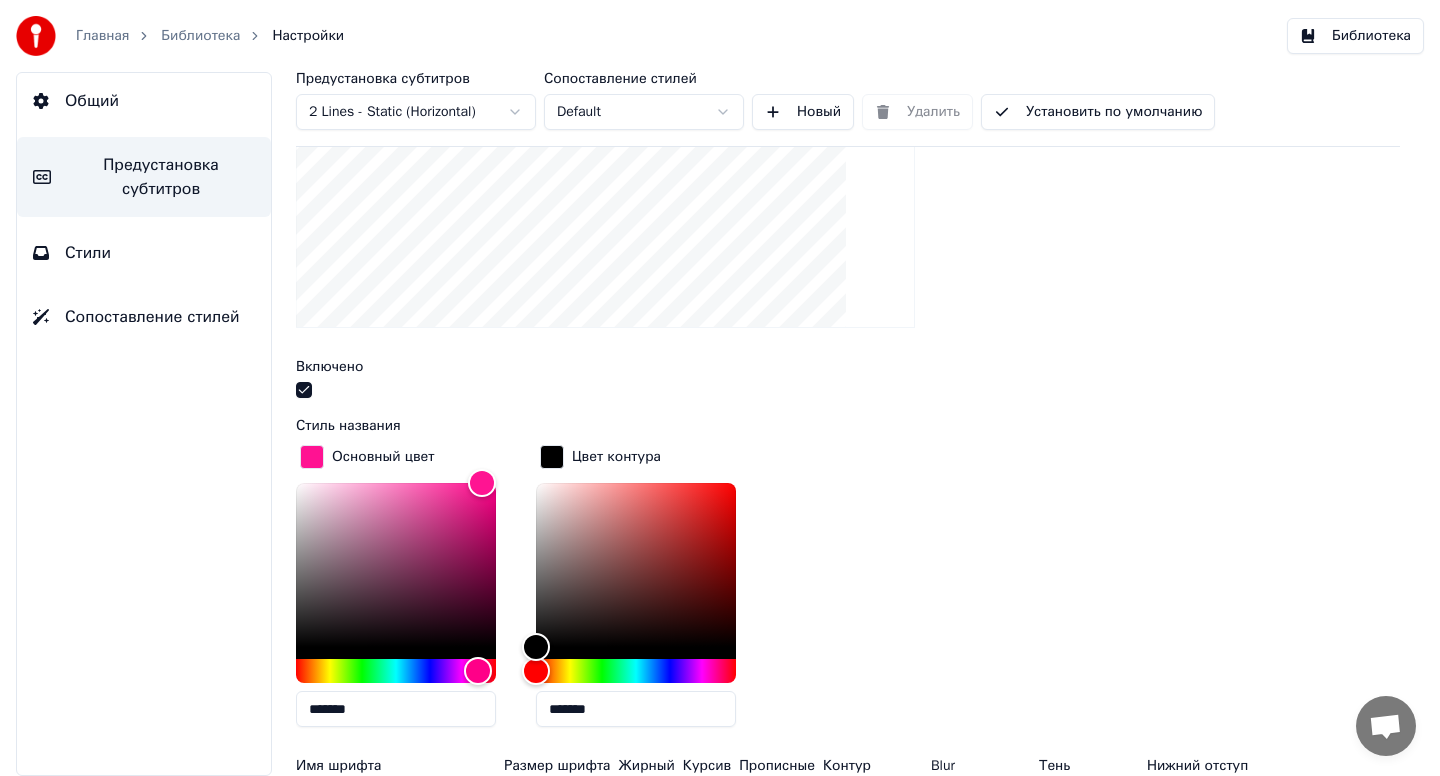 scroll, scrollTop: 573, scrollLeft: 0, axis: vertical 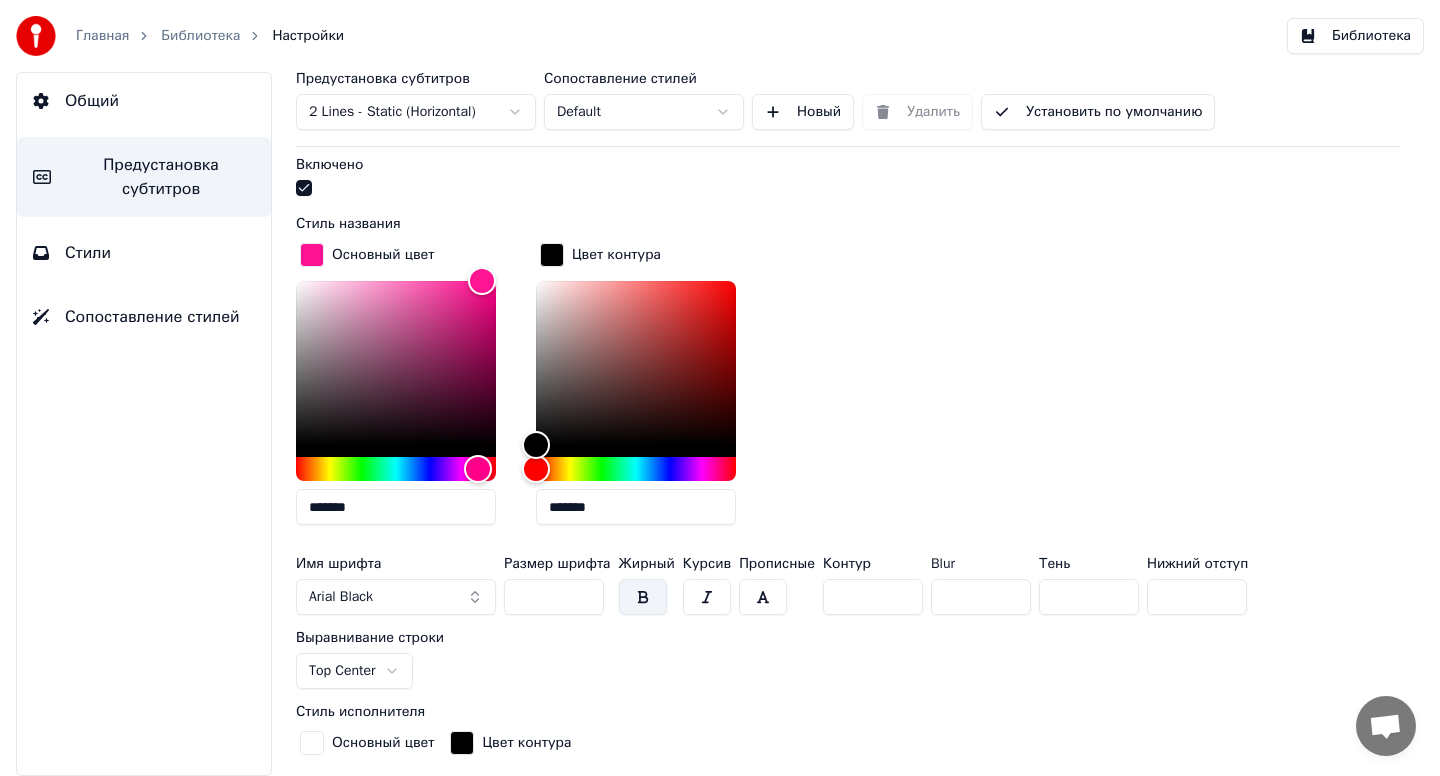 click on "***" at bounding box center (1197, 597) 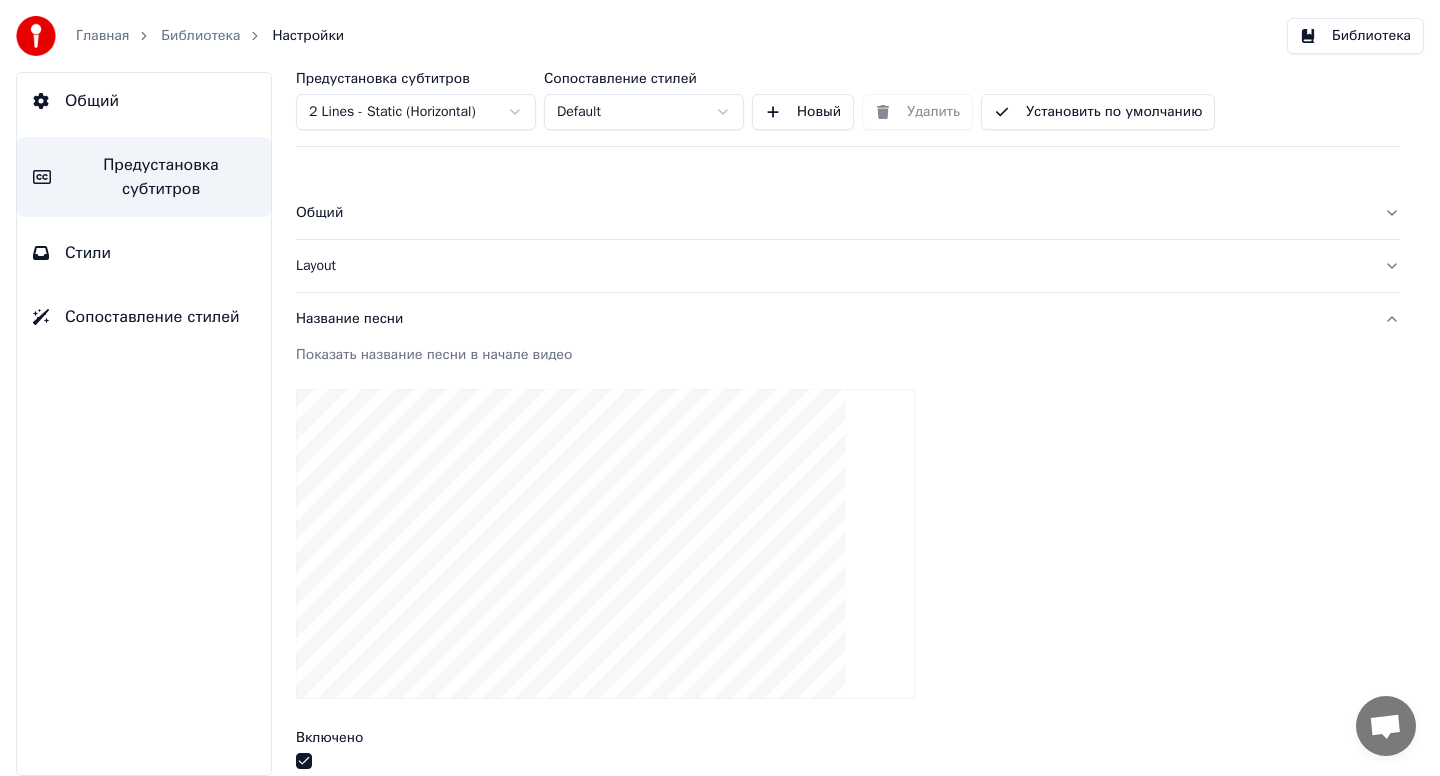 scroll, scrollTop: 629, scrollLeft: 0, axis: vertical 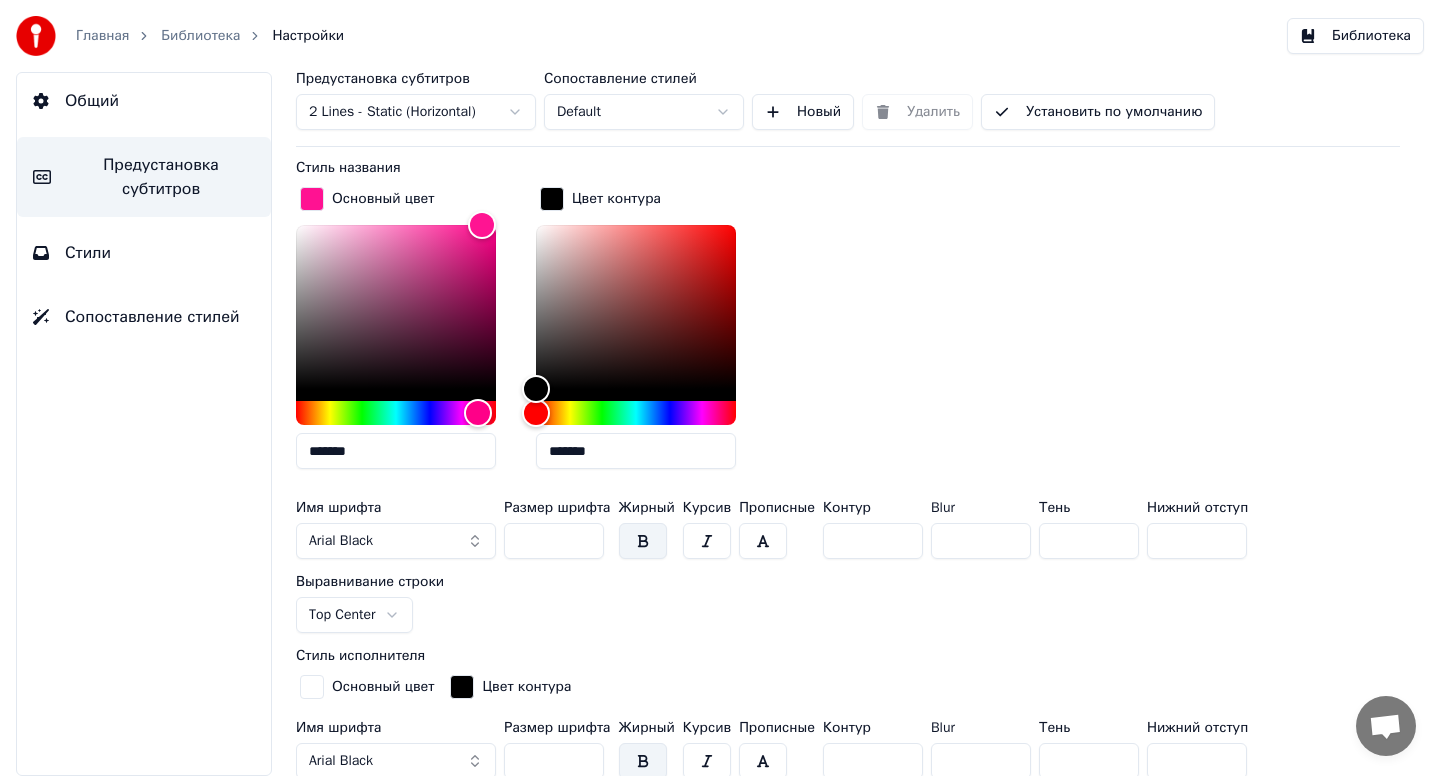 click on "***" at bounding box center [1197, 541] 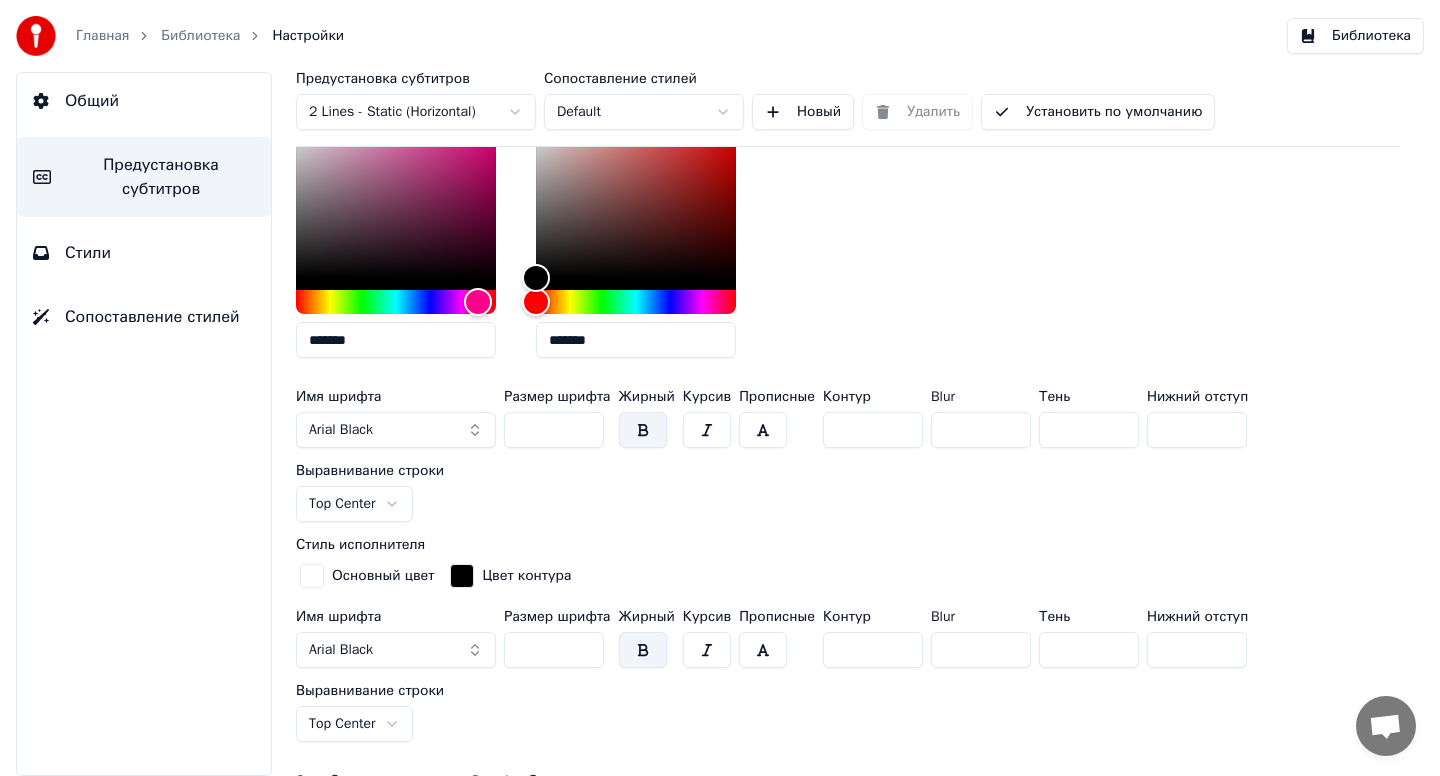 scroll, scrollTop: 882, scrollLeft: 0, axis: vertical 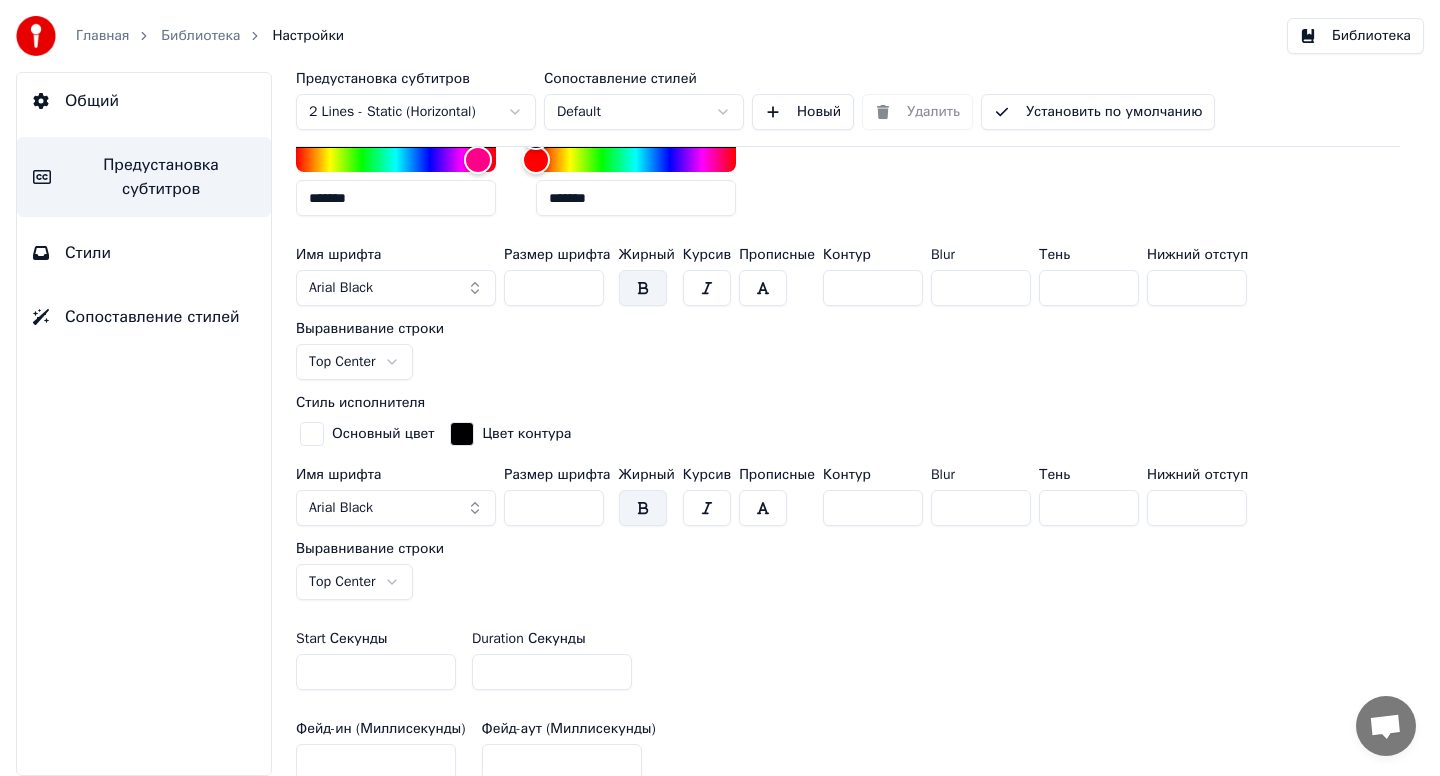 click on "***" at bounding box center [554, 508] 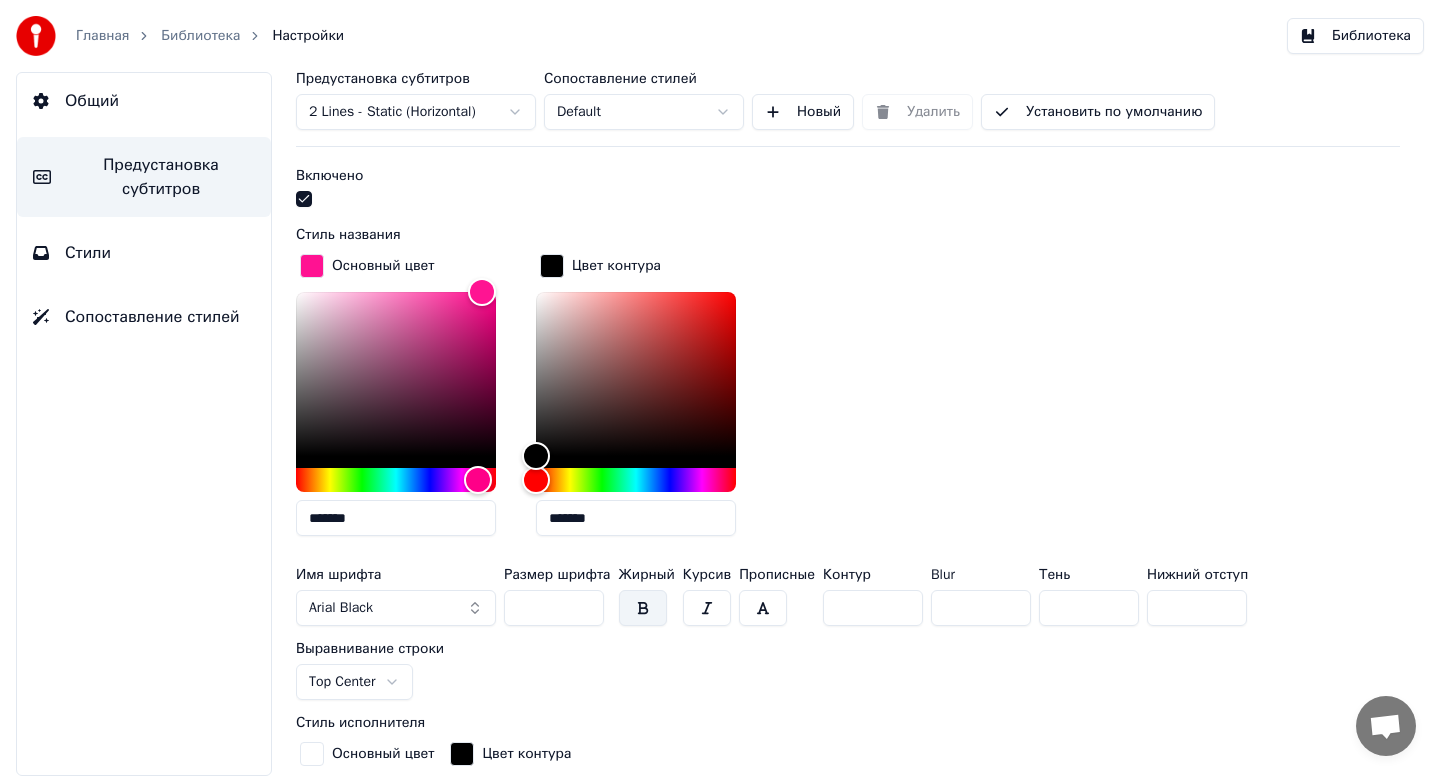 scroll, scrollTop: 570, scrollLeft: 0, axis: vertical 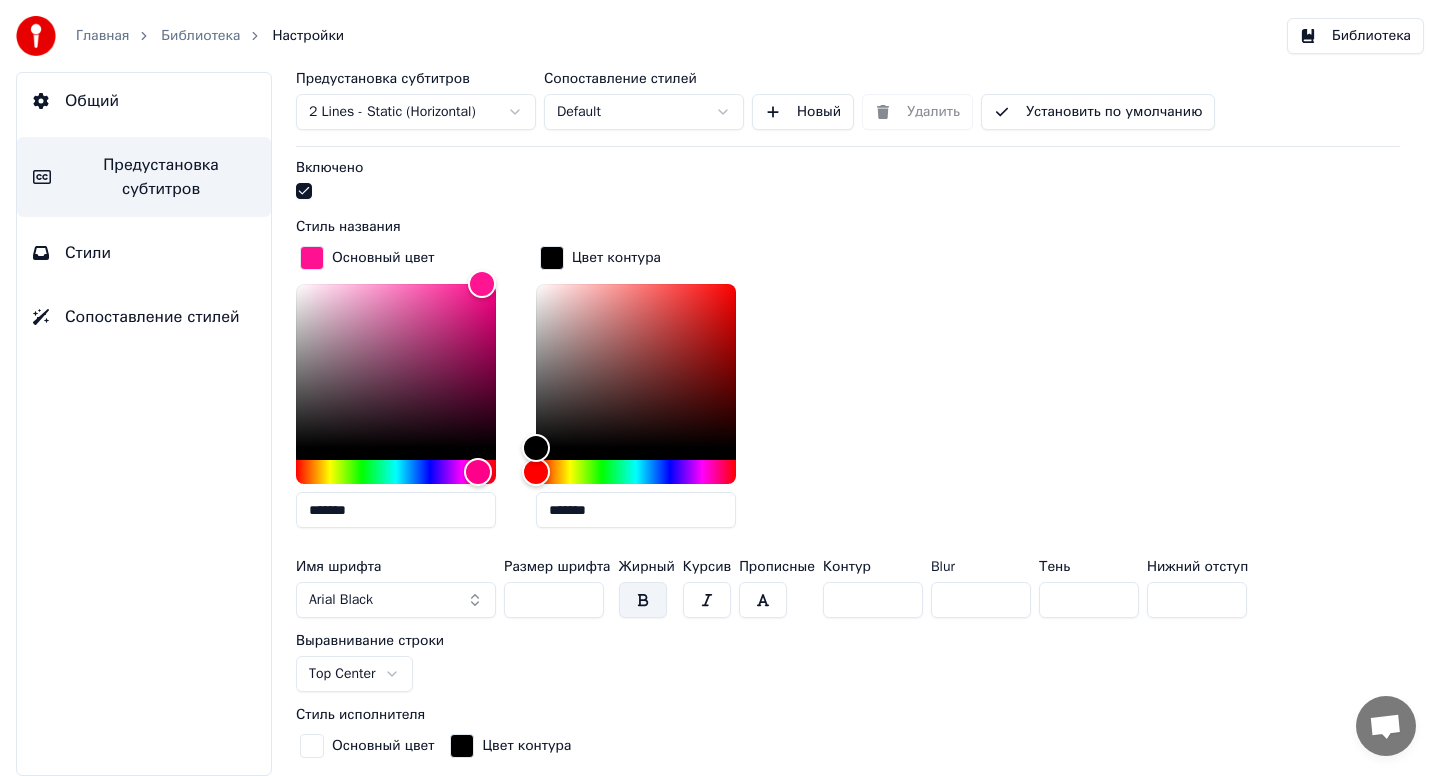 click on "***" at bounding box center [1197, 600] 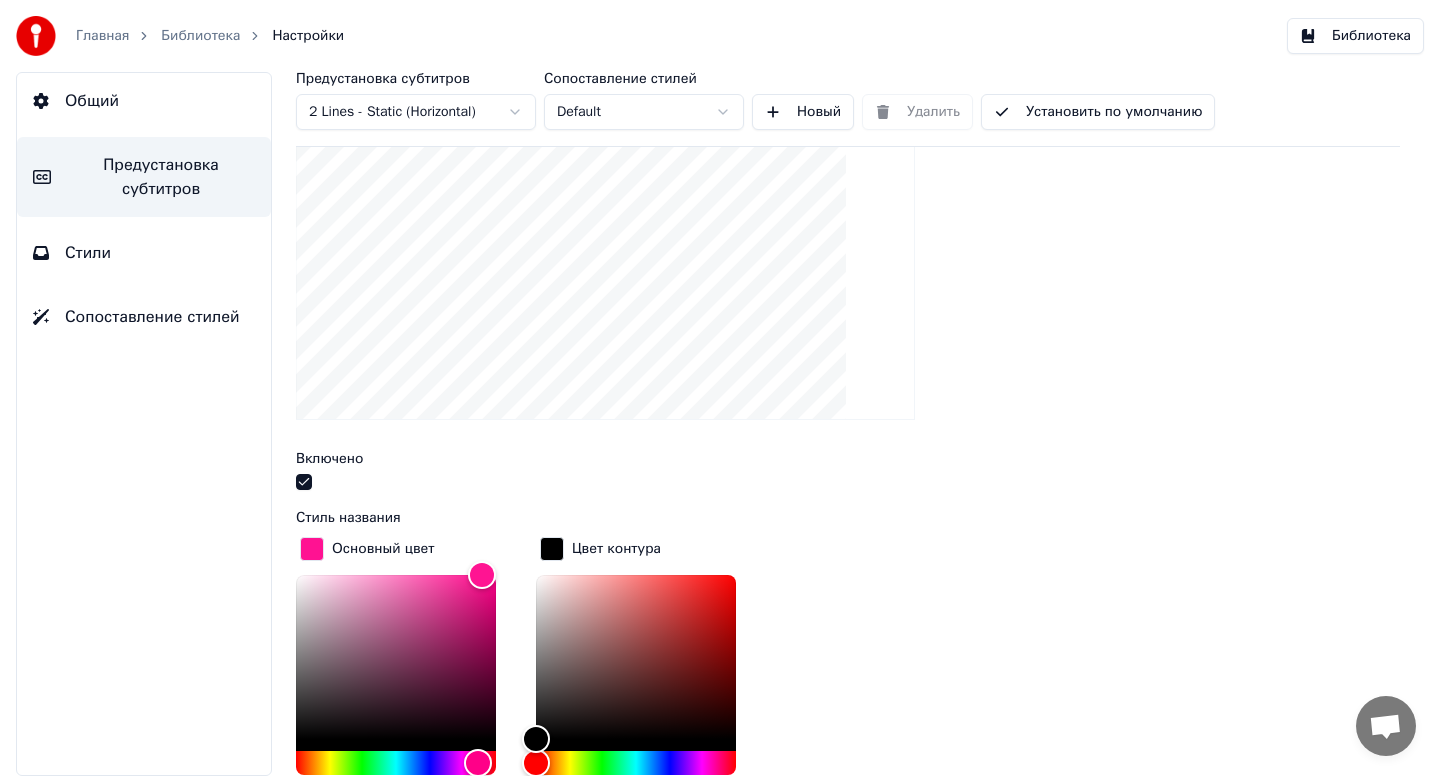 scroll, scrollTop: 0, scrollLeft: 0, axis: both 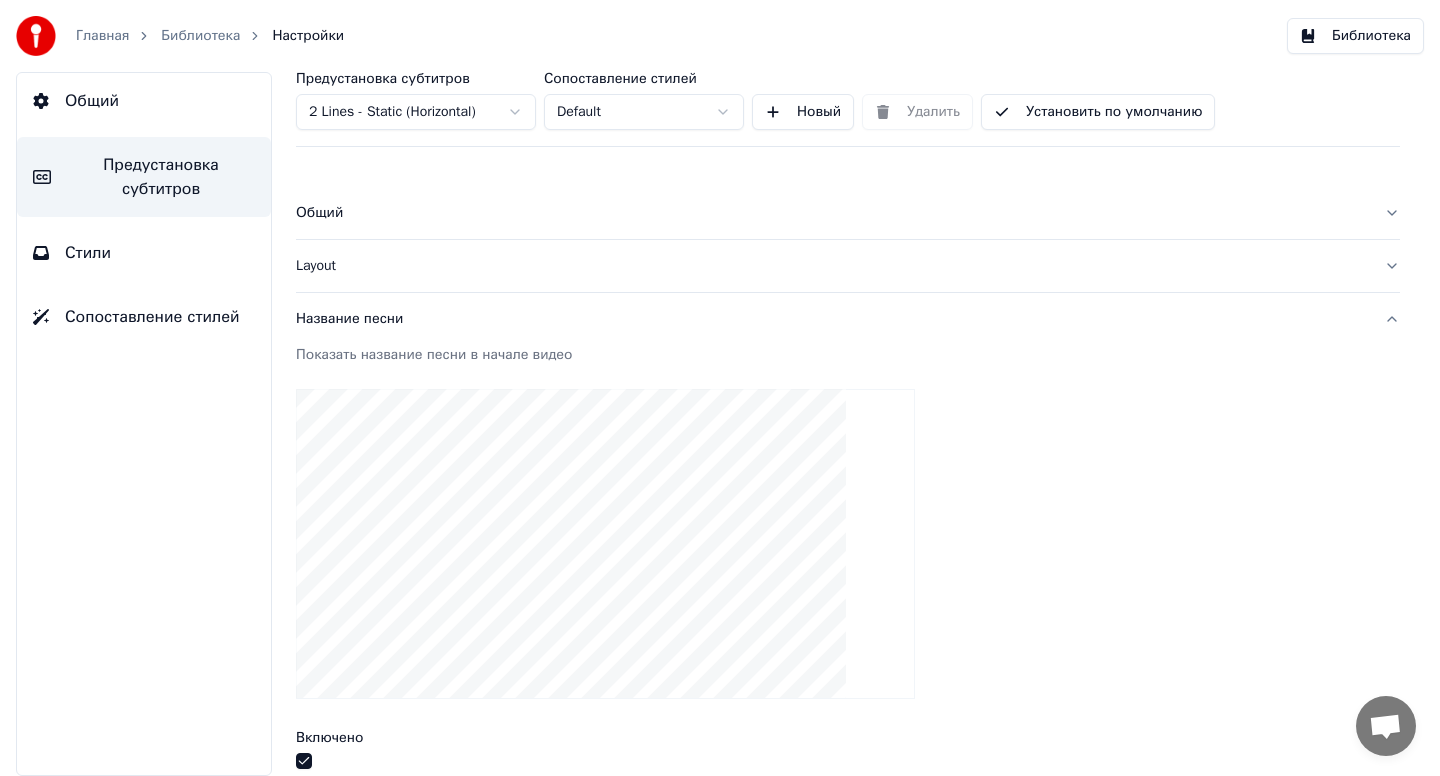 click on "Layout" at bounding box center (848, 266) 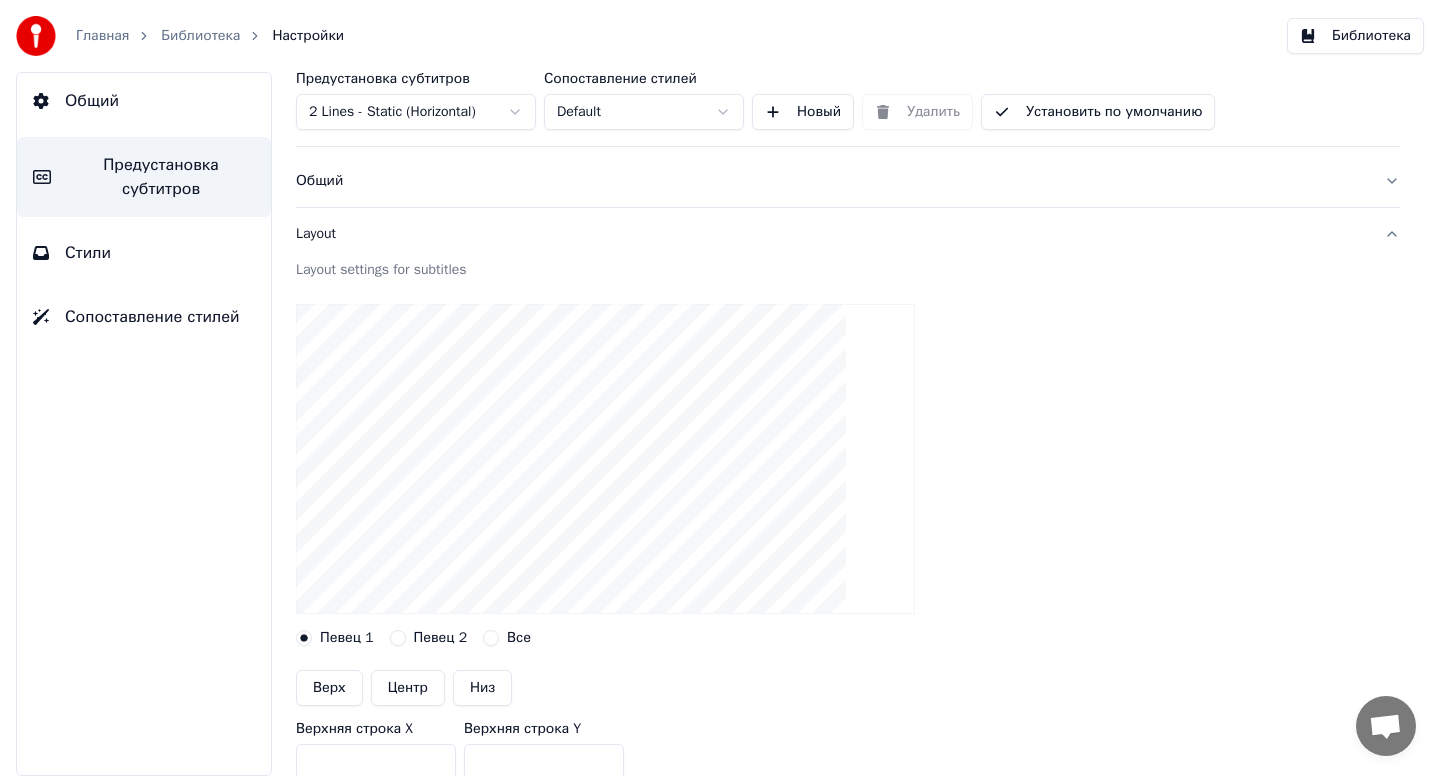 scroll, scrollTop: 71, scrollLeft: 0, axis: vertical 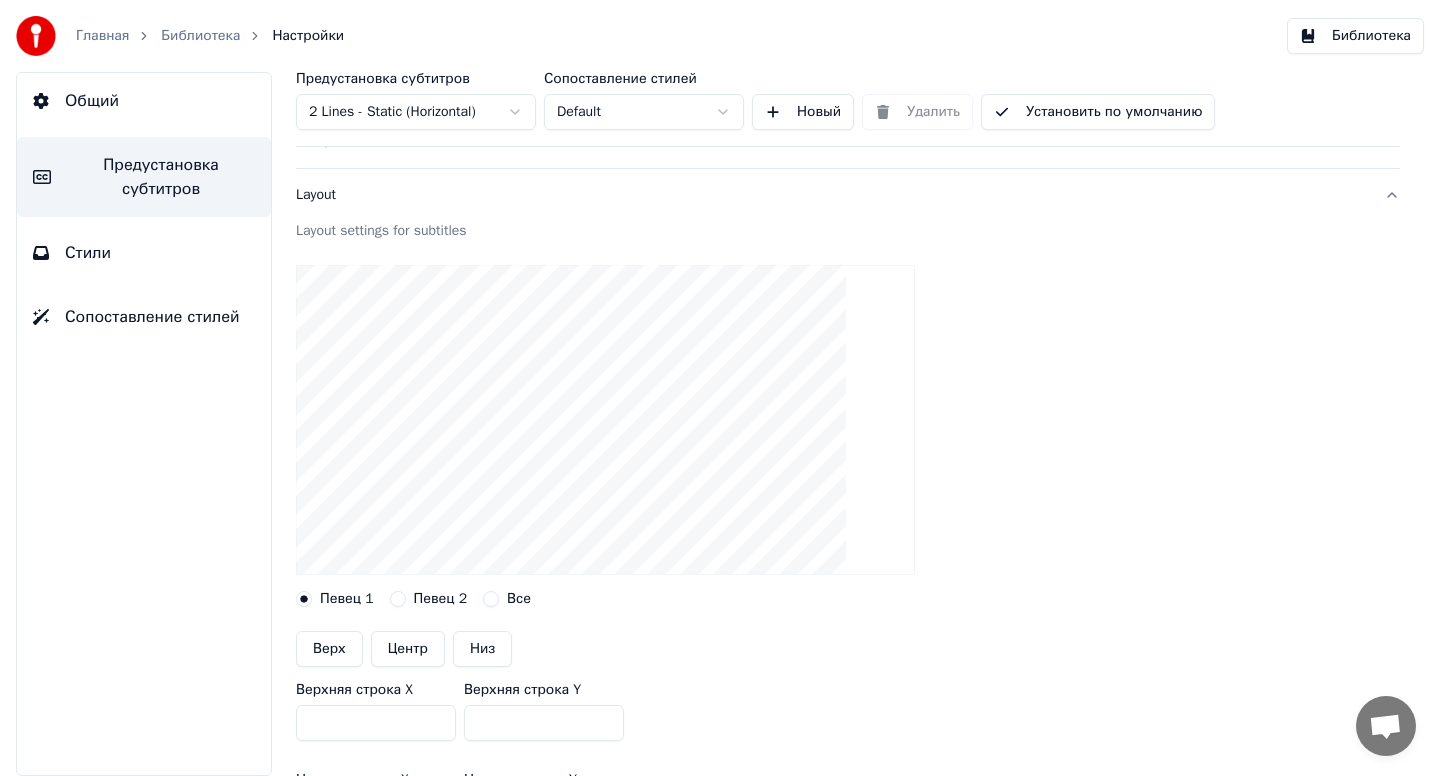 click on "Layout" at bounding box center [848, 195] 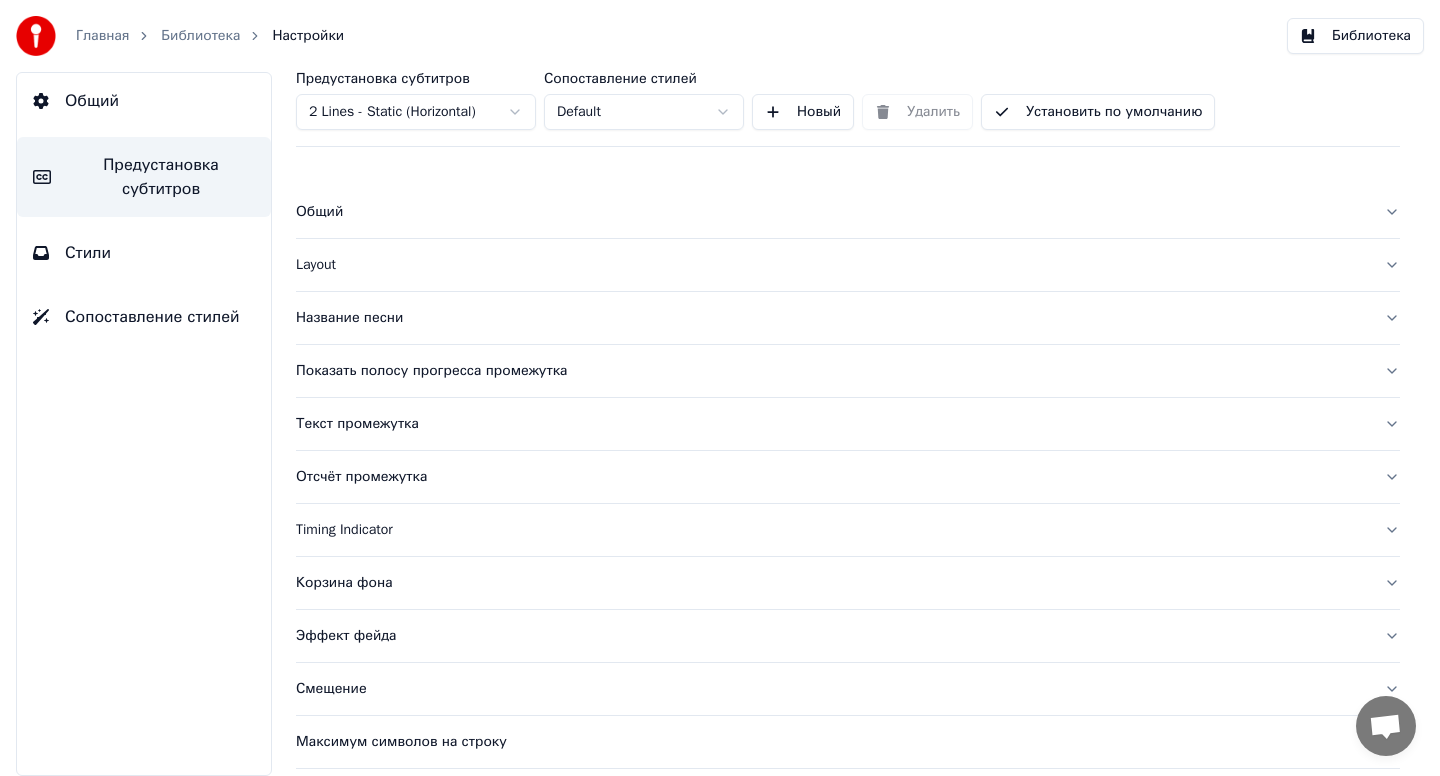 scroll, scrollTop: 0, scrollLeft: 0, axis: both 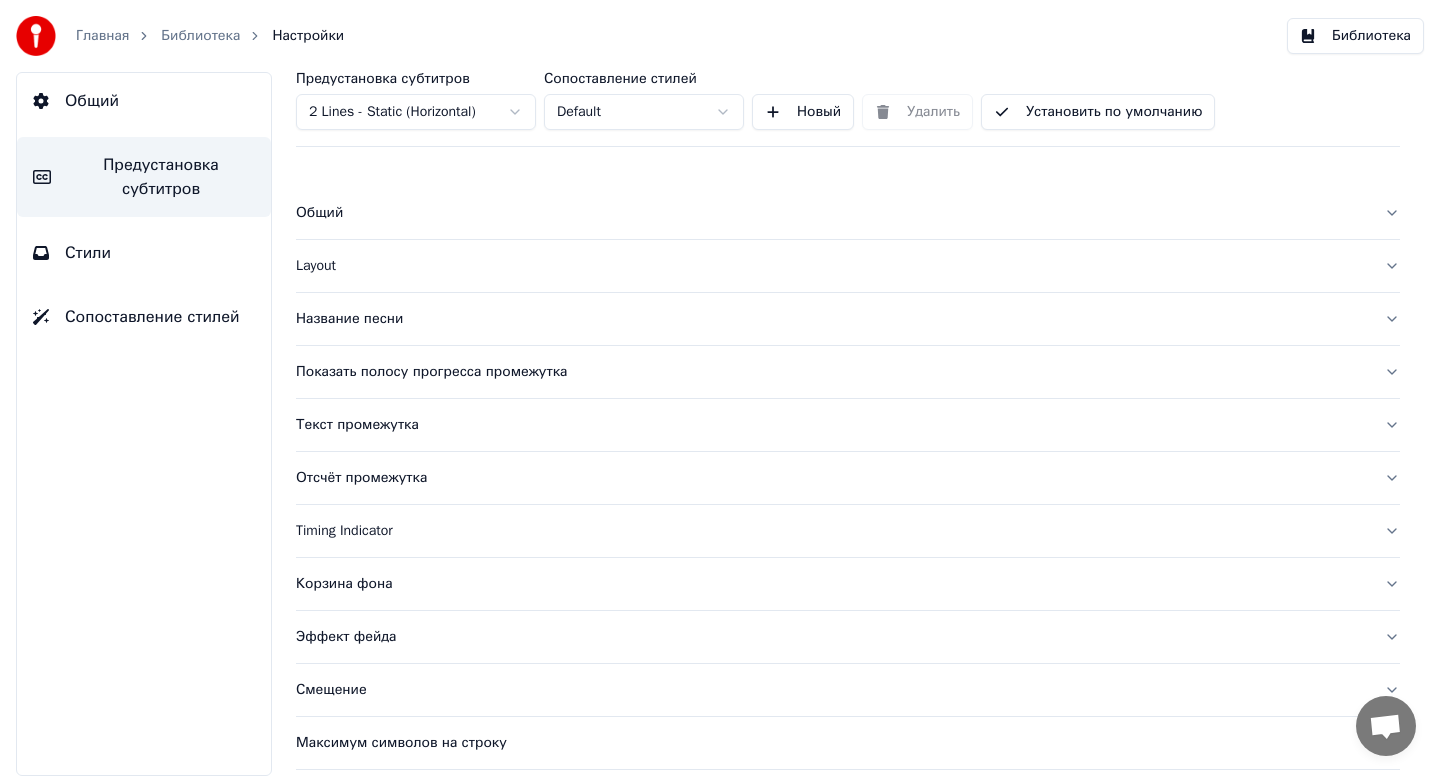 click on "Layout" at bounding box center [848, 266] 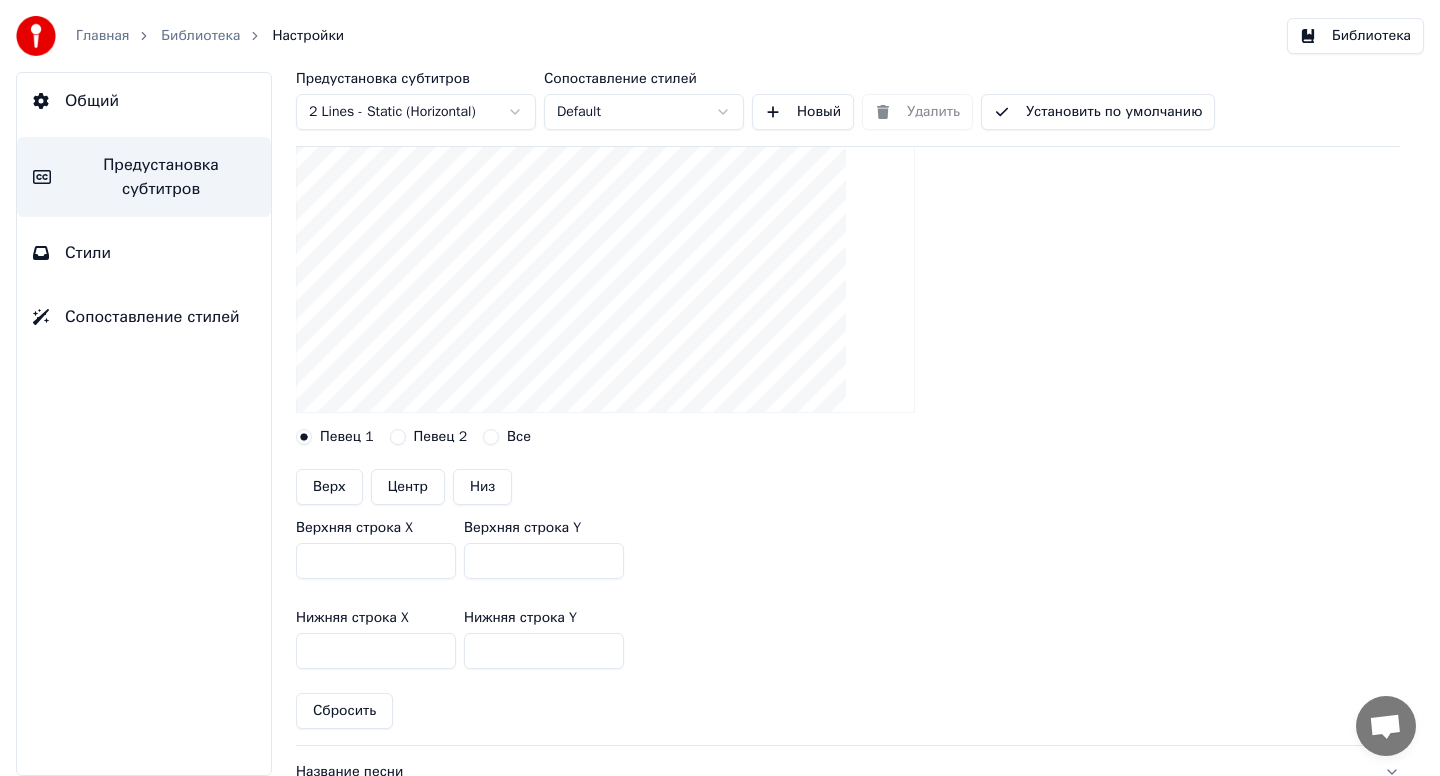 scroll, scrollTop: 0, scrollLeft: 0, axis: both 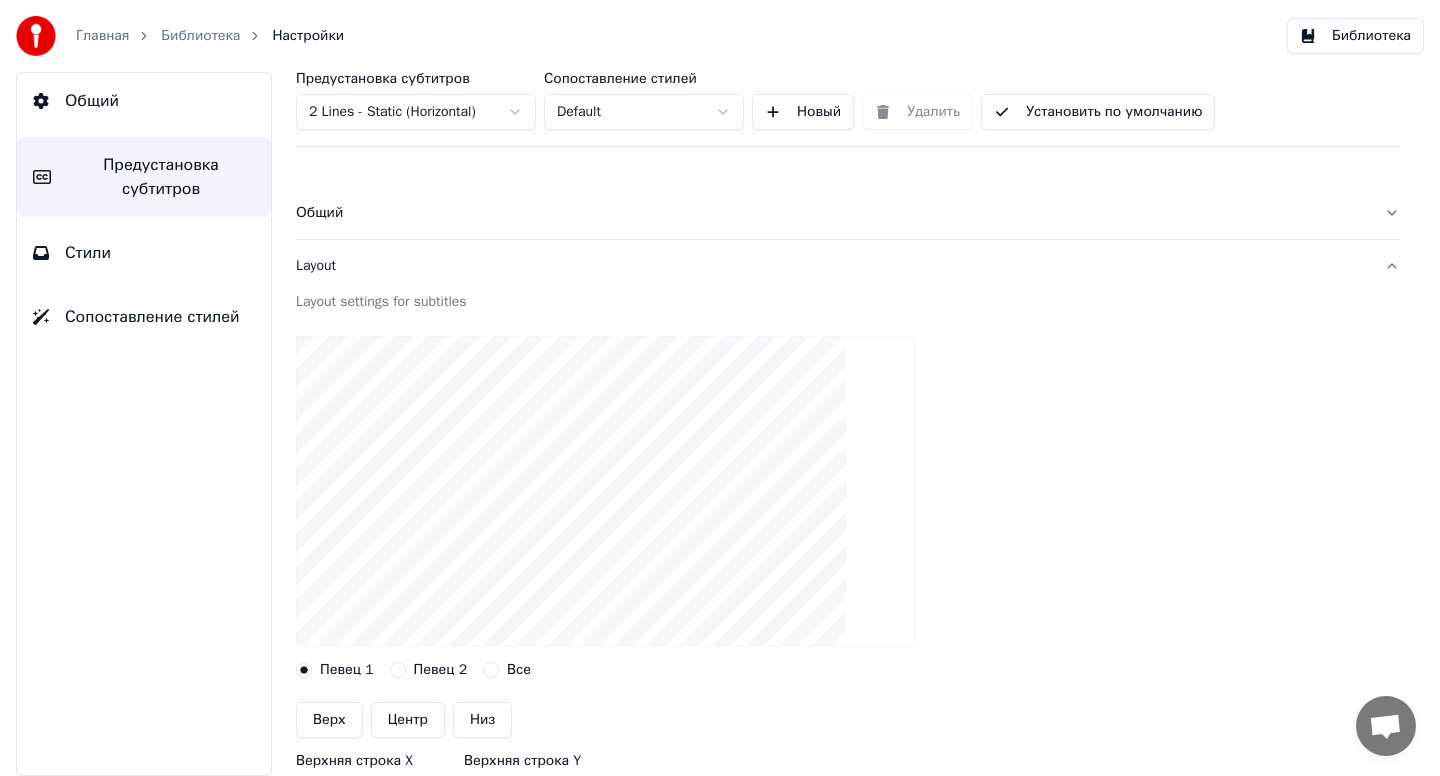 click on "Общий" at bounding box center (832, 213) 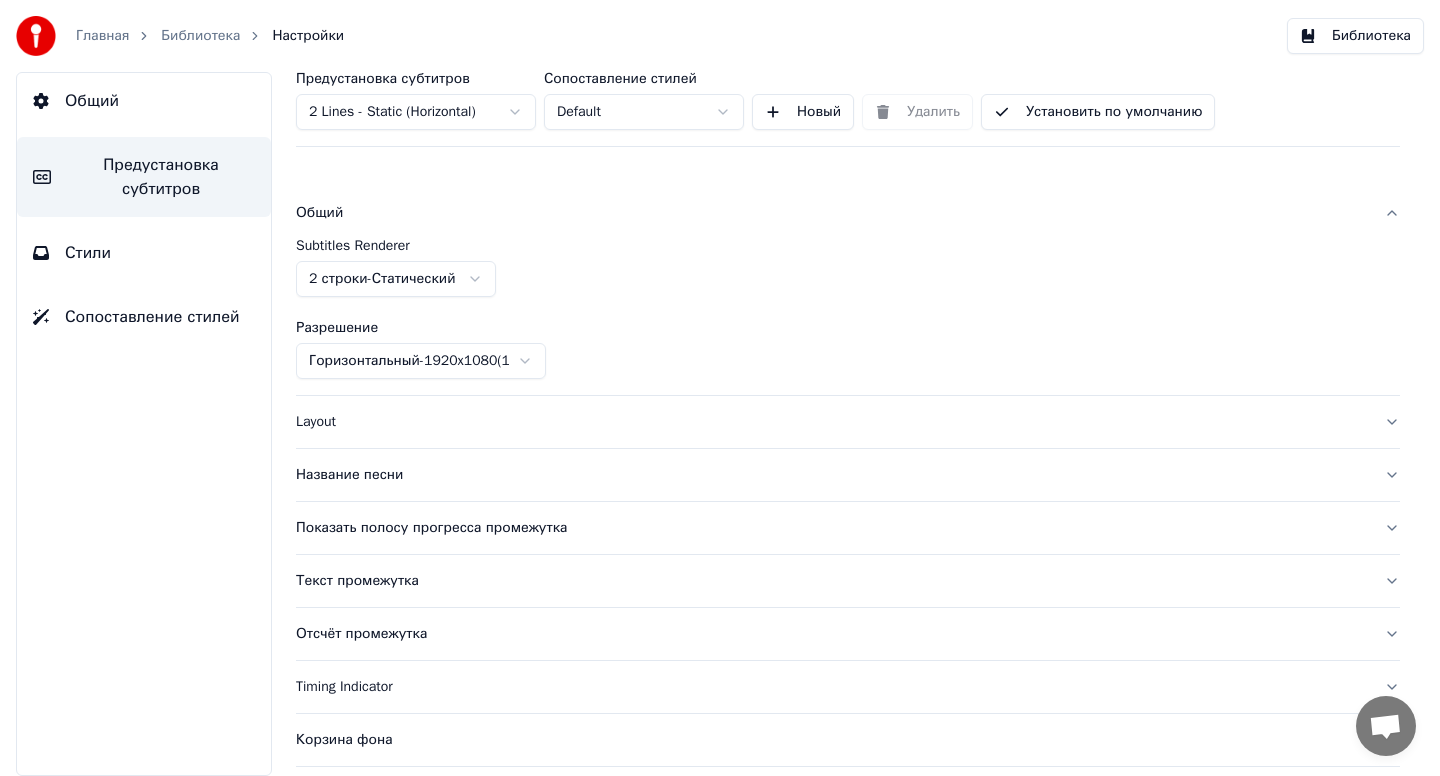 scroll, scrollTop: 271, scrollLeft: 0, axis: vertical 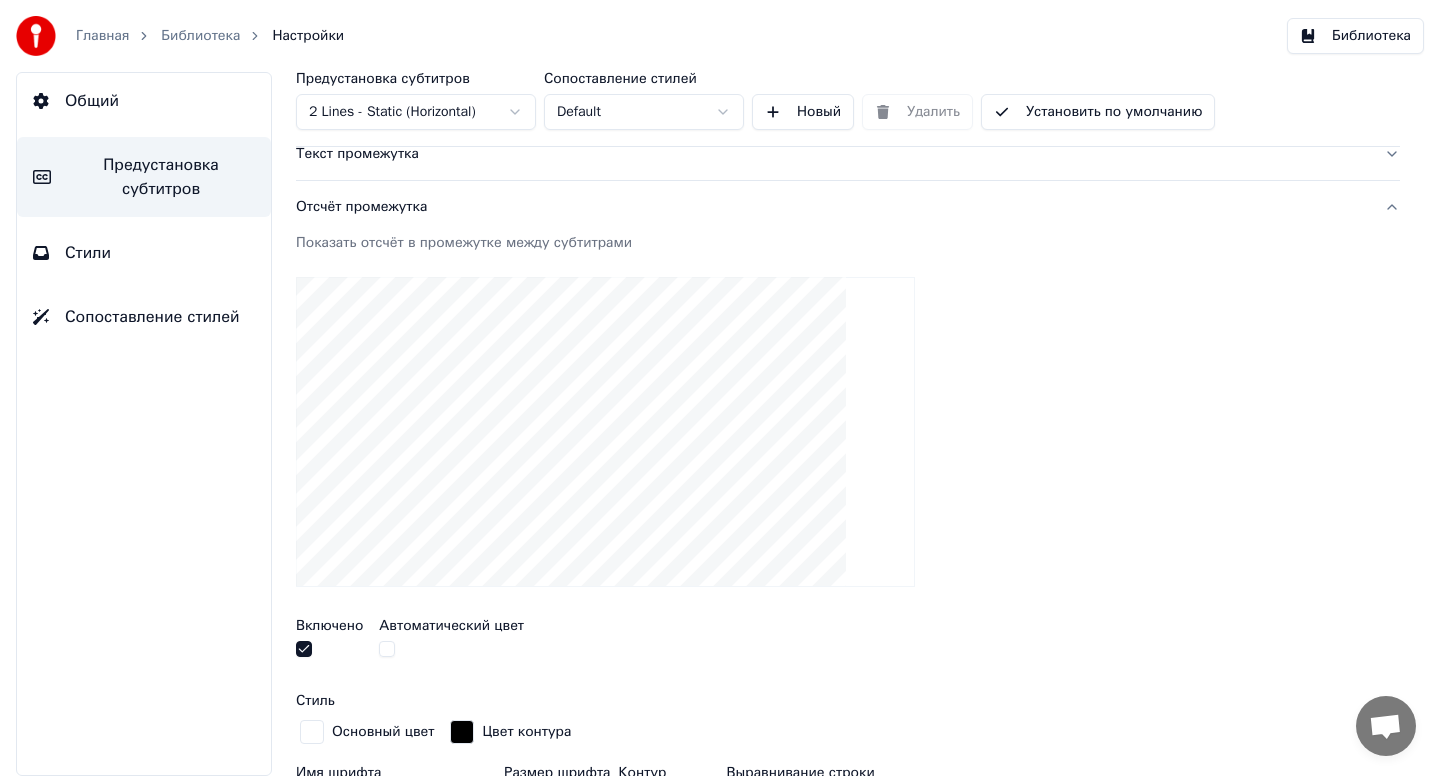 click on "Отсчёт промежутка" at bounding box center (848, 207) 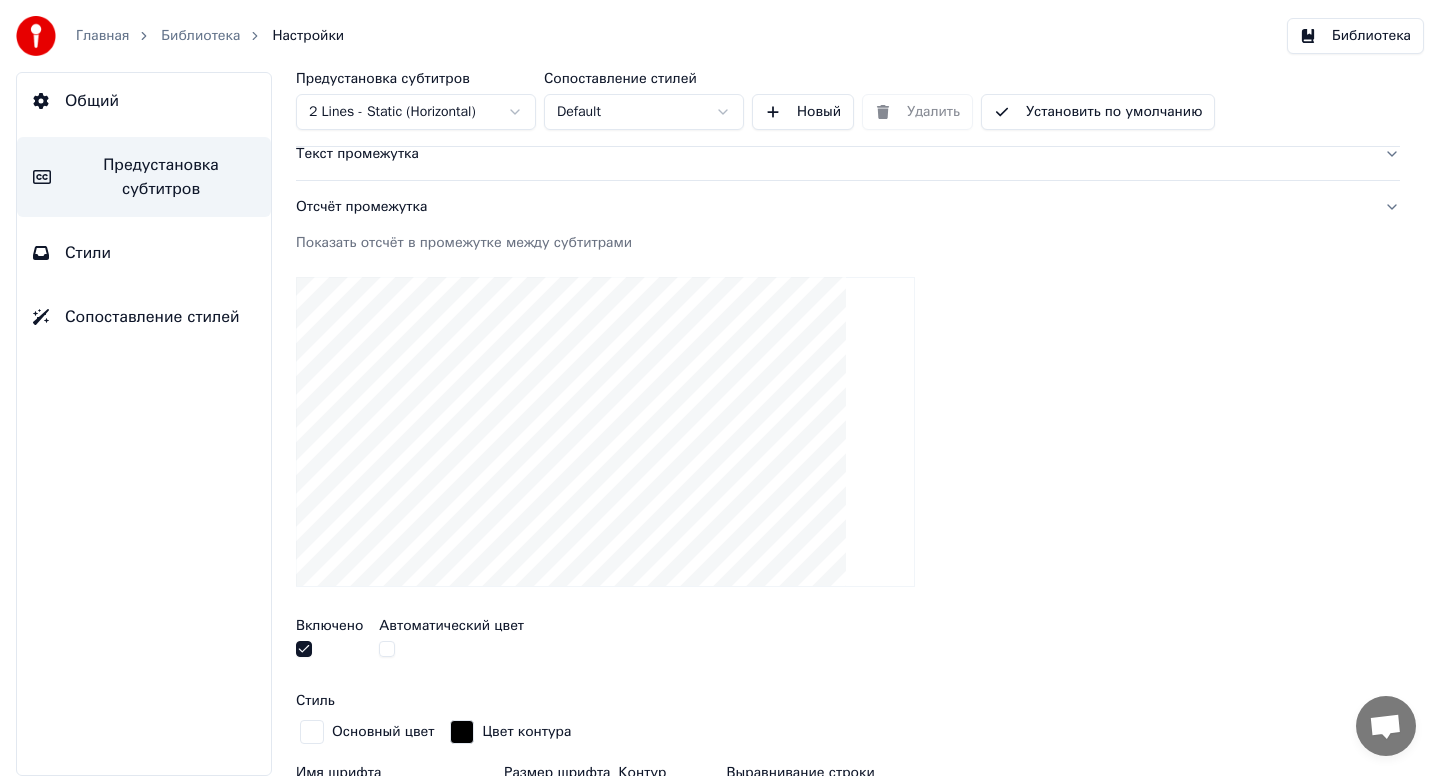 scroll, scrollTop: 115, scrollLeft: 0, axis: vertical 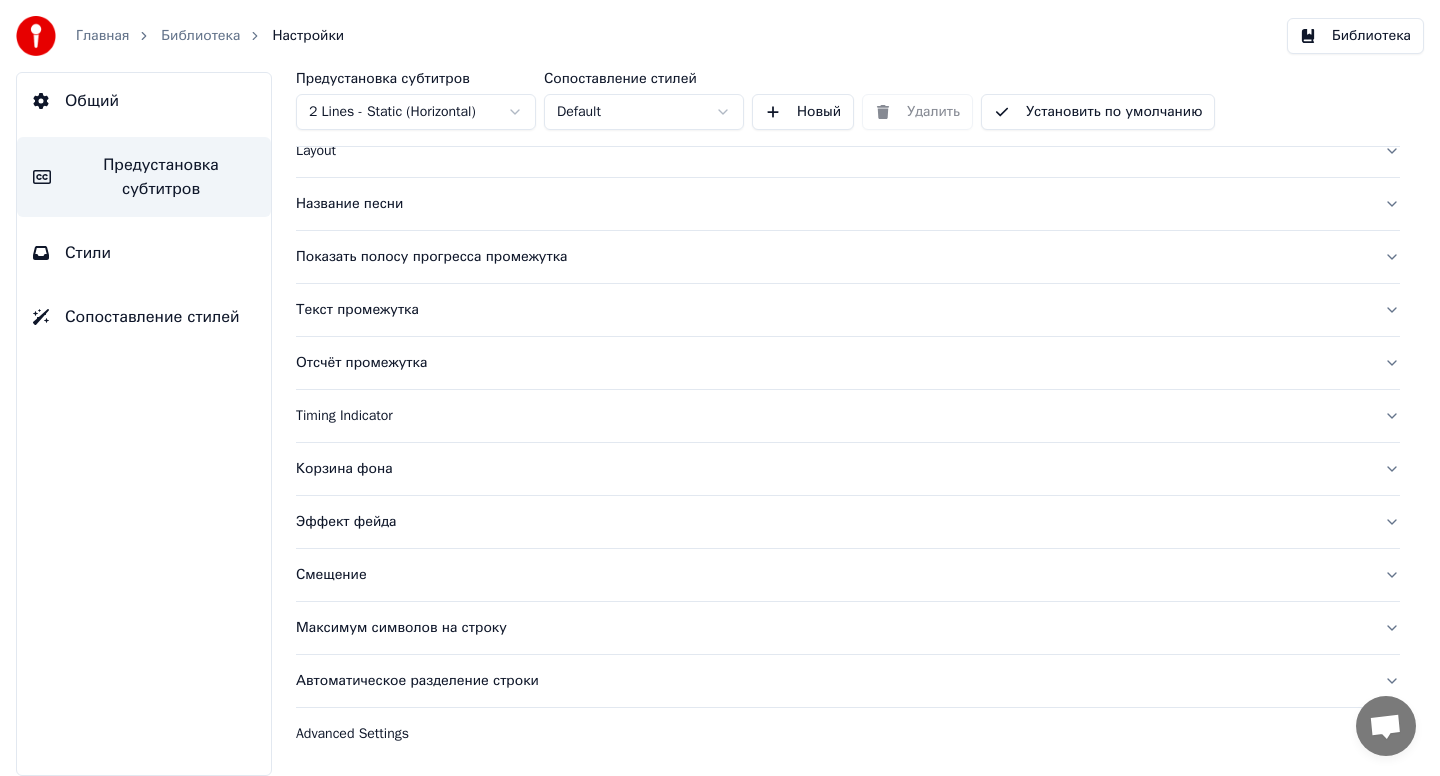 click on "Текст промежутка" at bounding box center (832, 310) 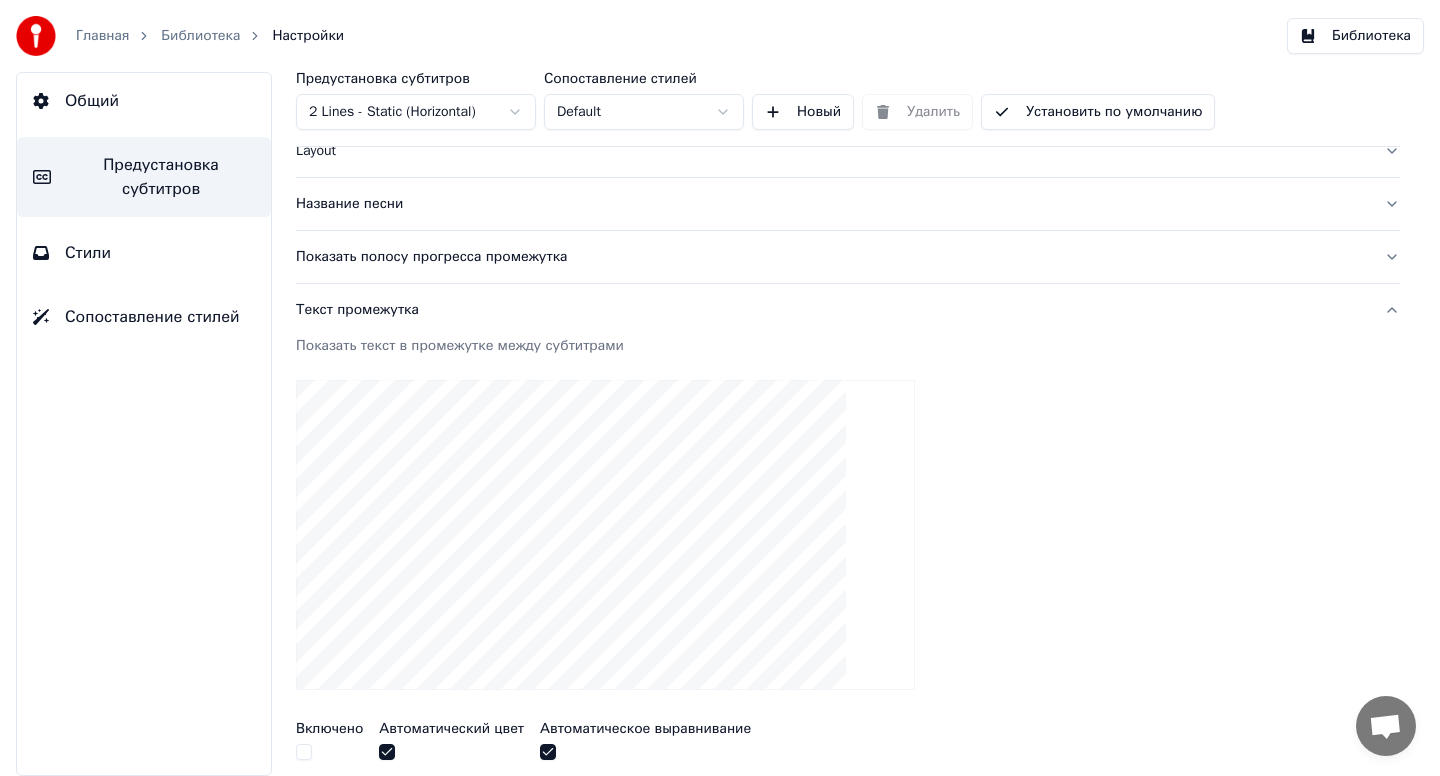 click on "Текст промежутка" at bounding box center [848, 310] 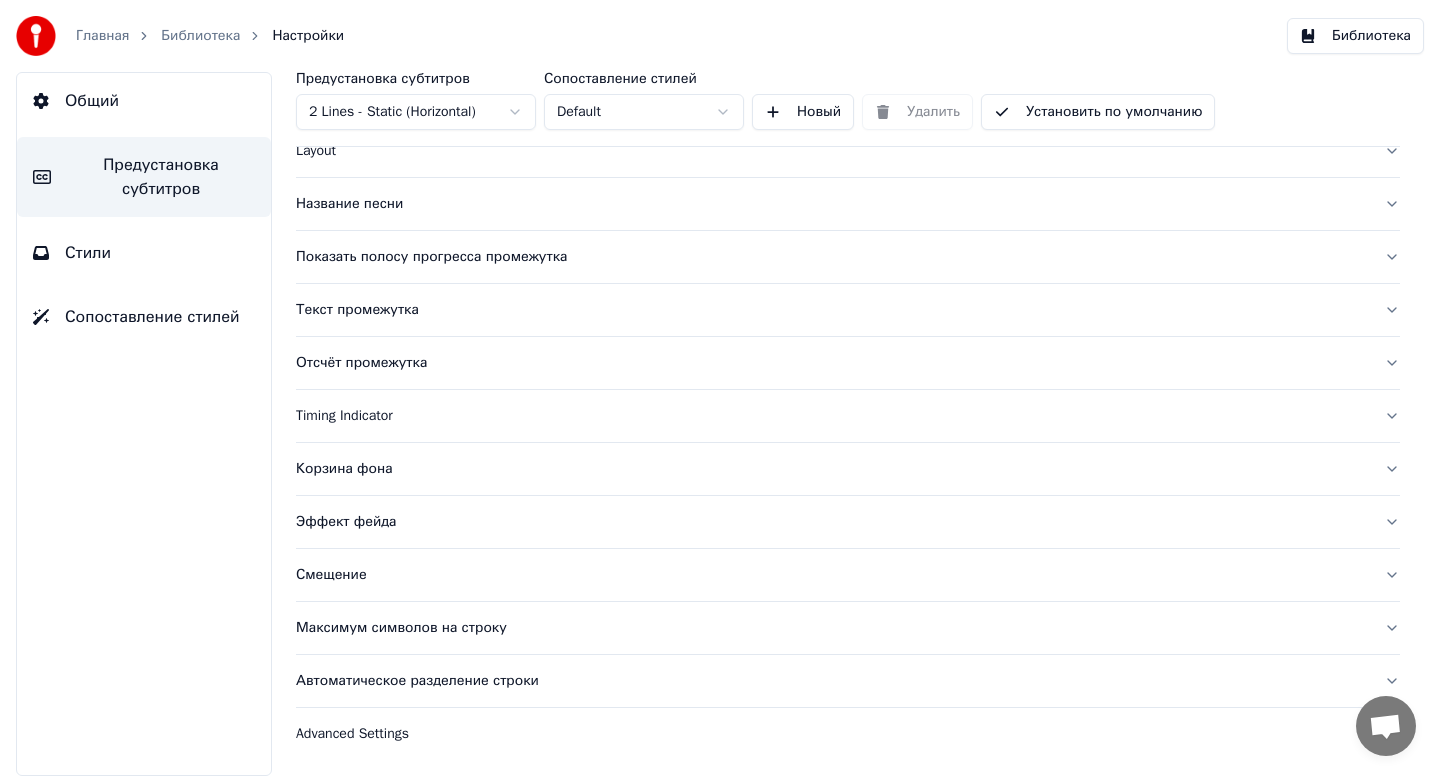 click on "Корзина фона" at bounding box center (832, 469) 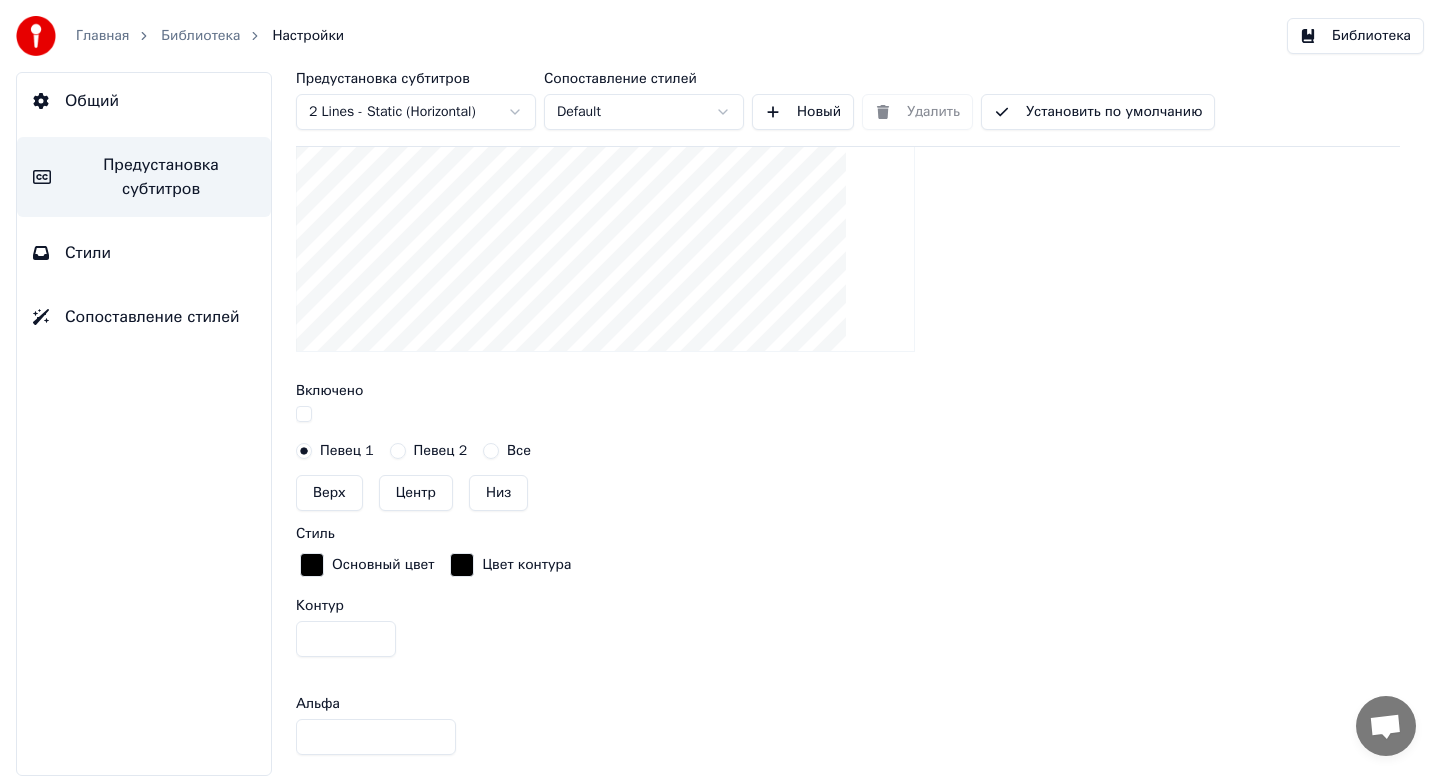 scroll, scrollTop: 636, scrollLeft: 0, axis: vertical 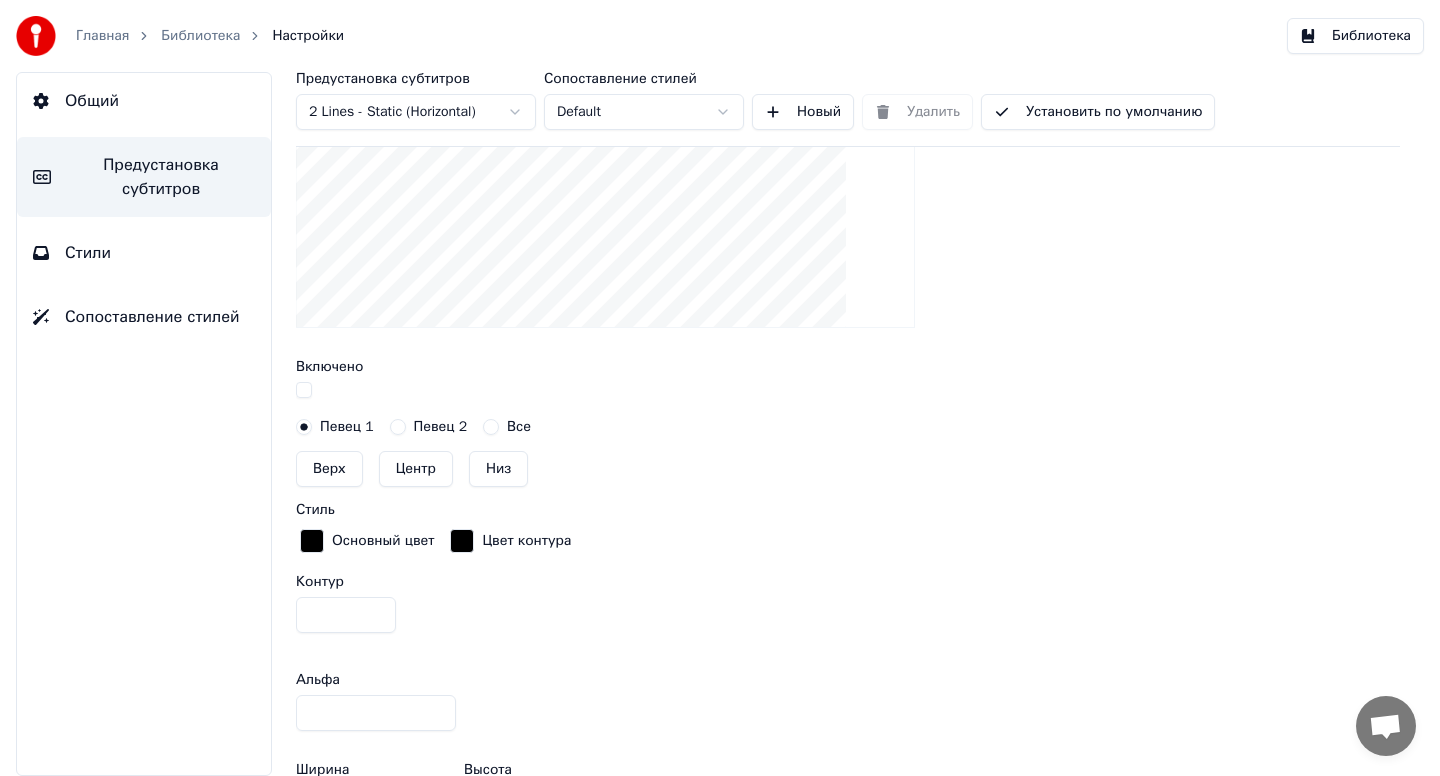click at bounding box center [304, 390] 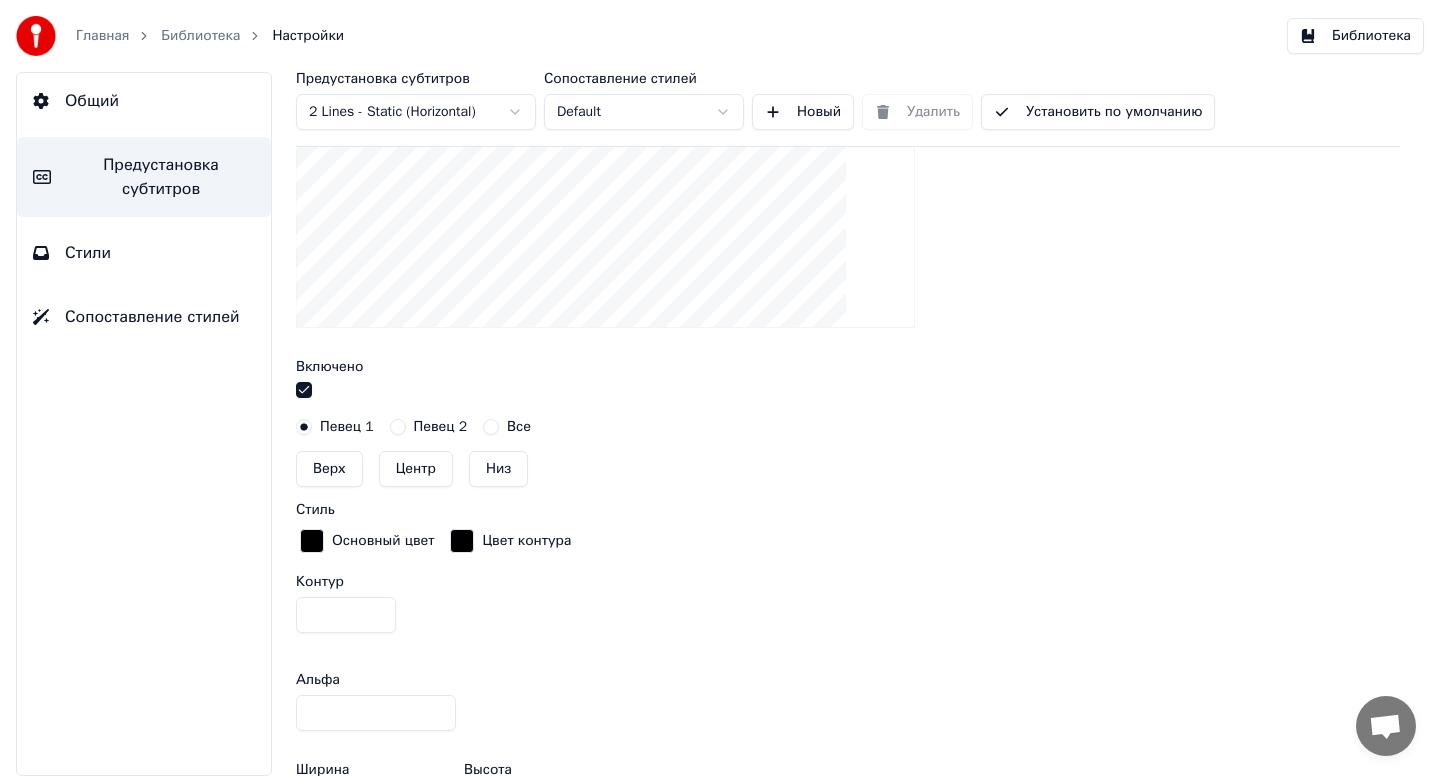 click at bounding box center [304, 390] 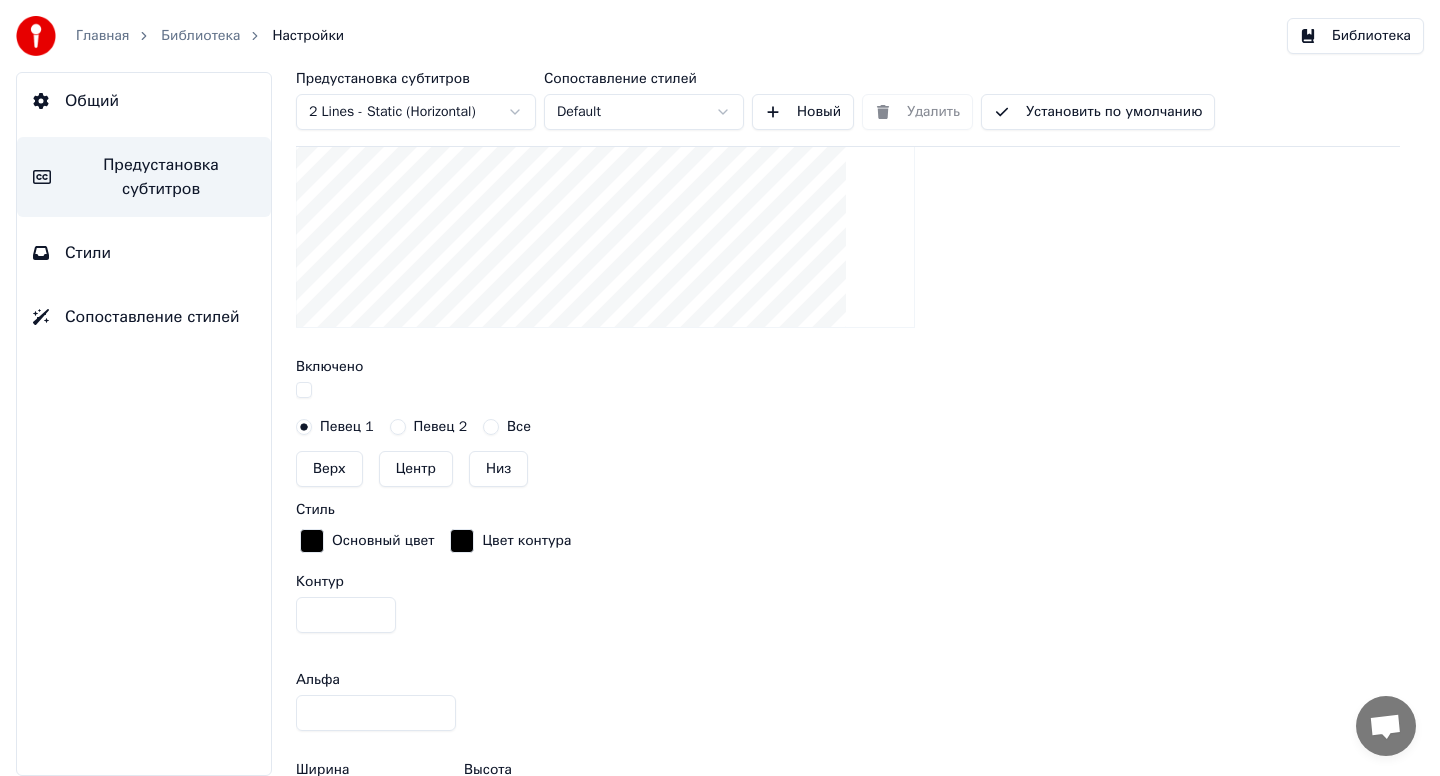 scroll, scrollTop: 242, scrollLeft: 0, axis: vertical 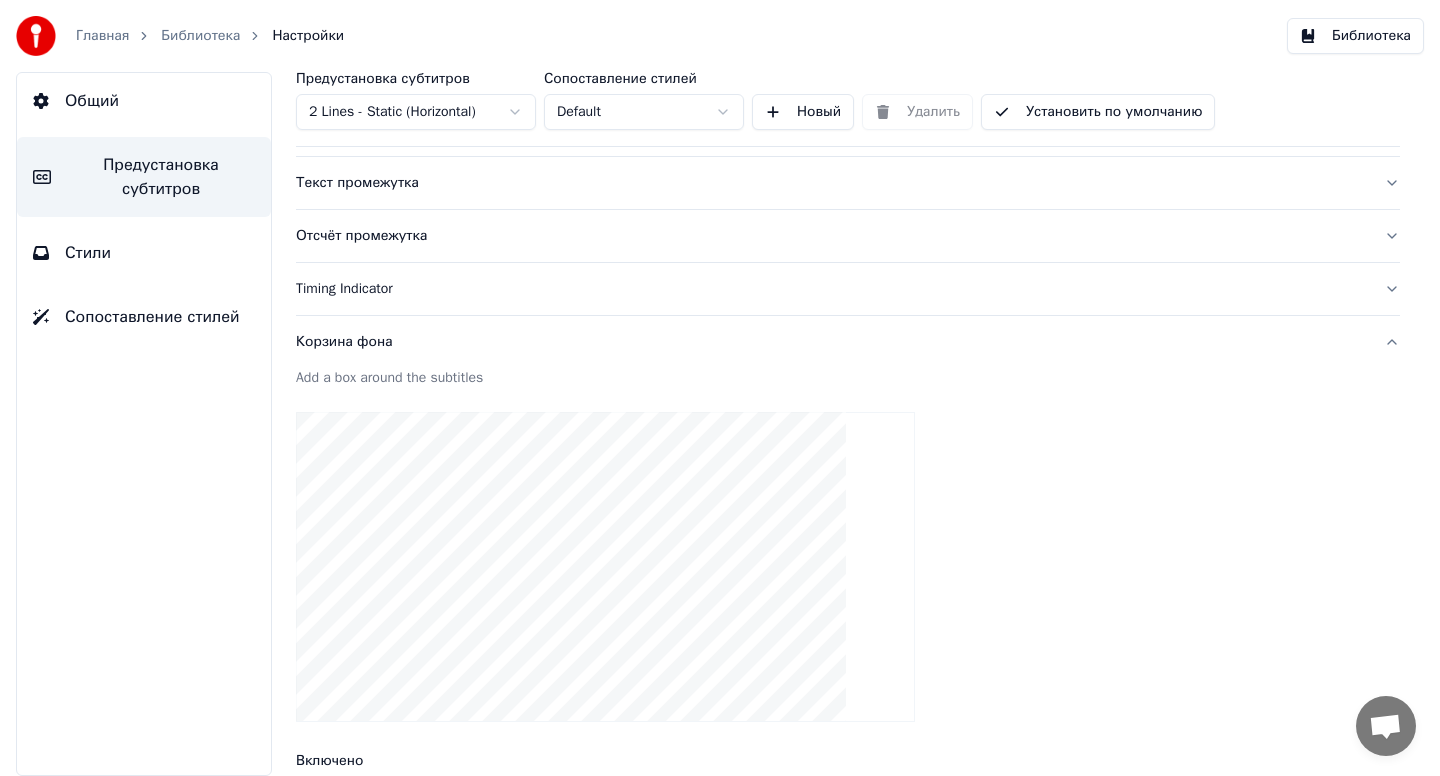 click on "Корзина фона" at bounding box center (832, 342) 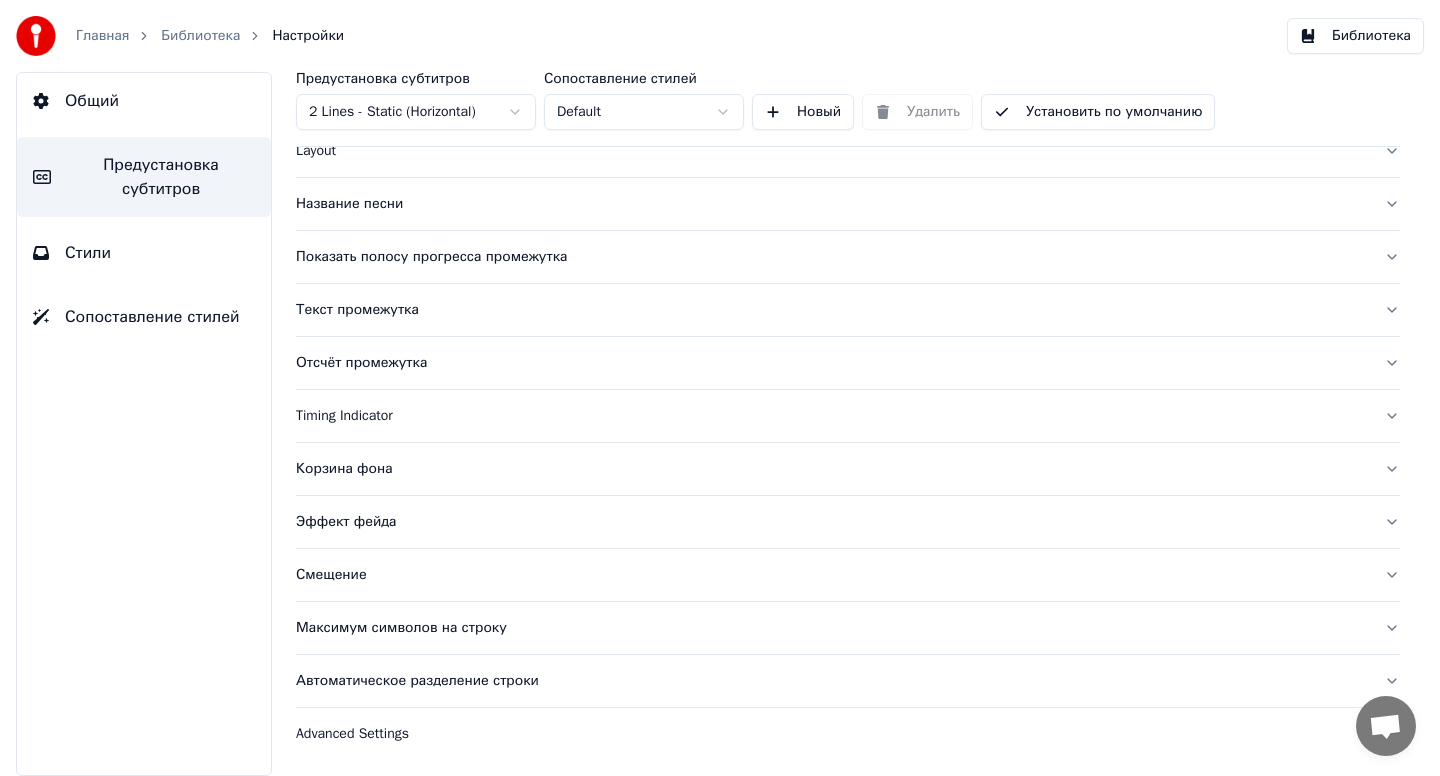 scroll, scrollTop: 115, scrollLeft: 0, axis: vertical 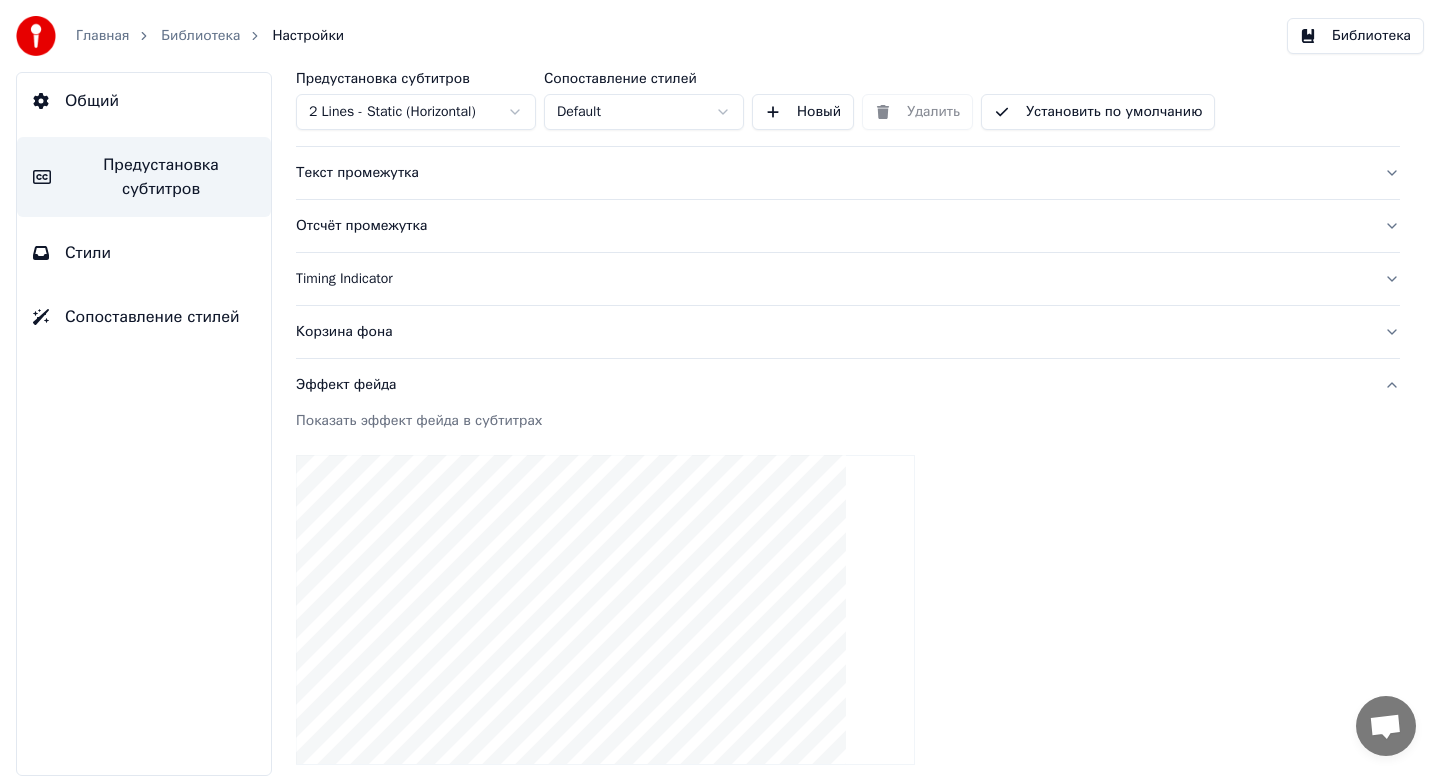 click on "Эффект фейда" at bounding box center (832, 385) 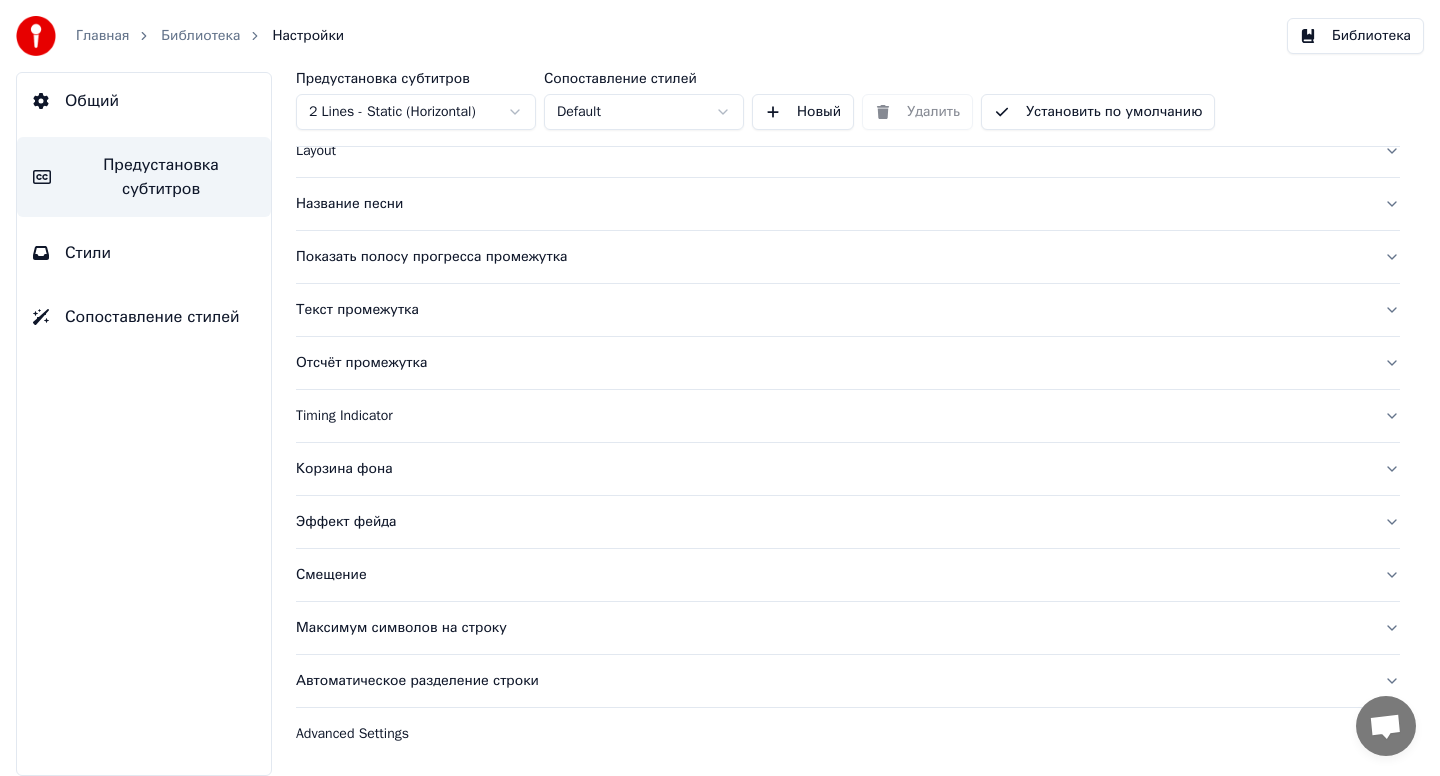 scroll, scrollTop: 115, scrollLeft: 0, axis: vertical 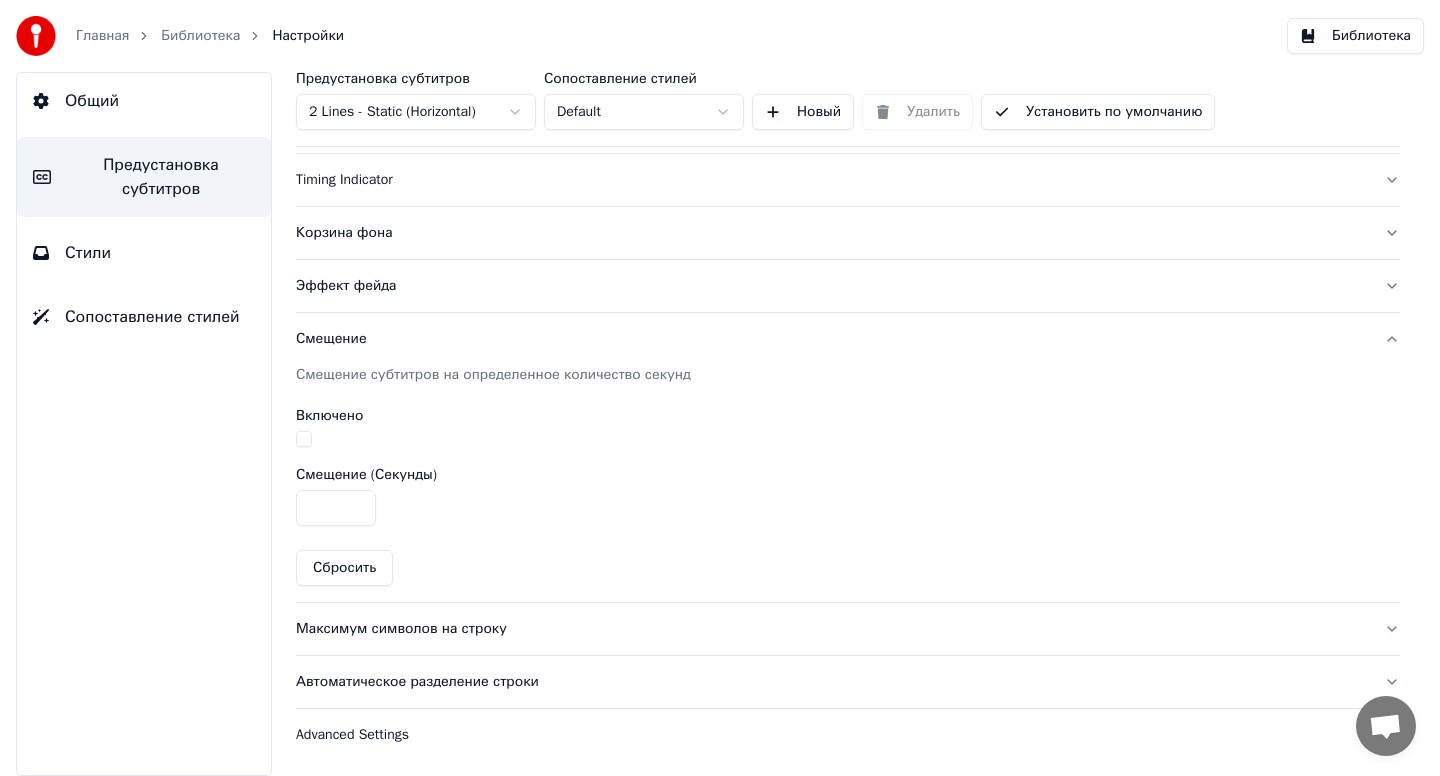 click on "Смещение" at bounding box center (832, 339) 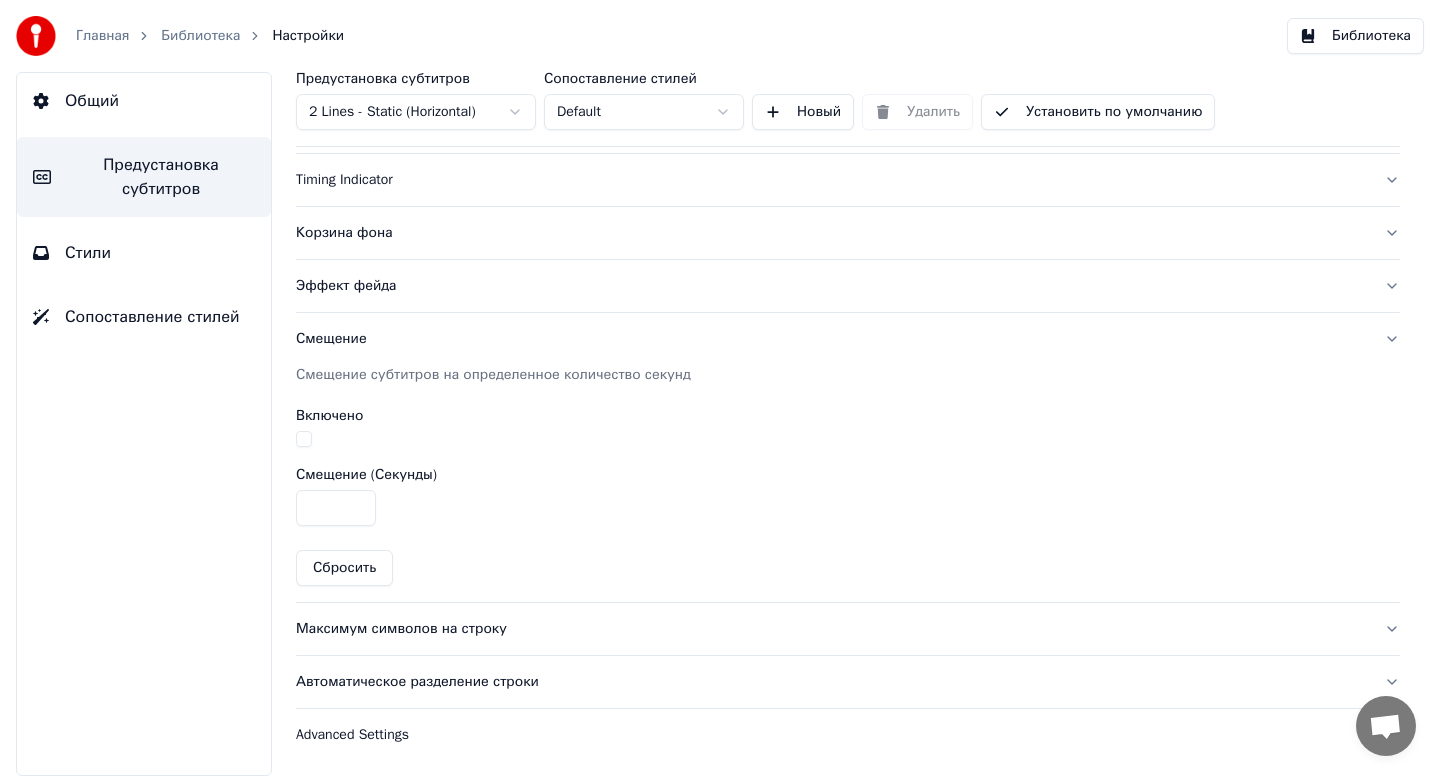 scroll, scrollTop: 115, scrollLeft: 0, axis: vertical 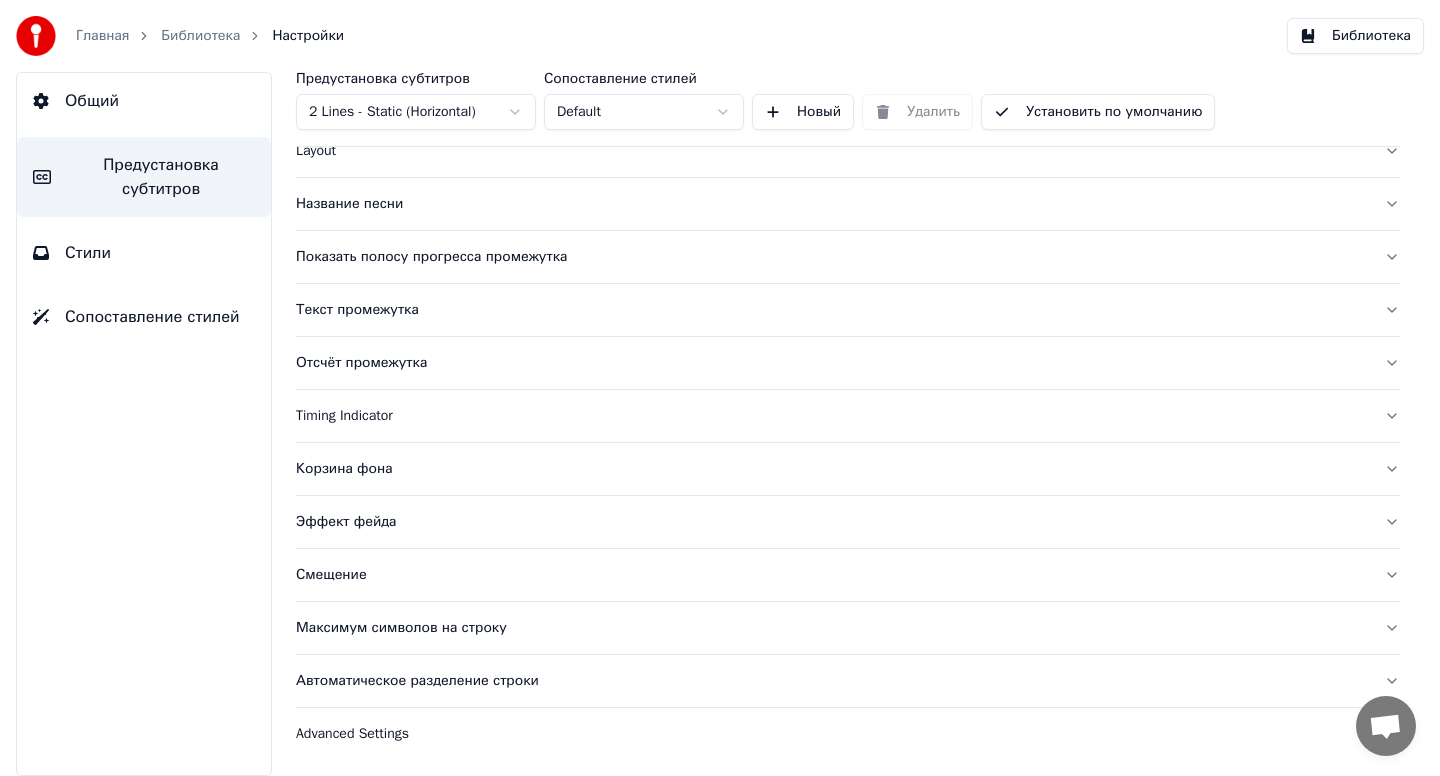 click on "Advanced Settings" at bounding box center (832, 734) 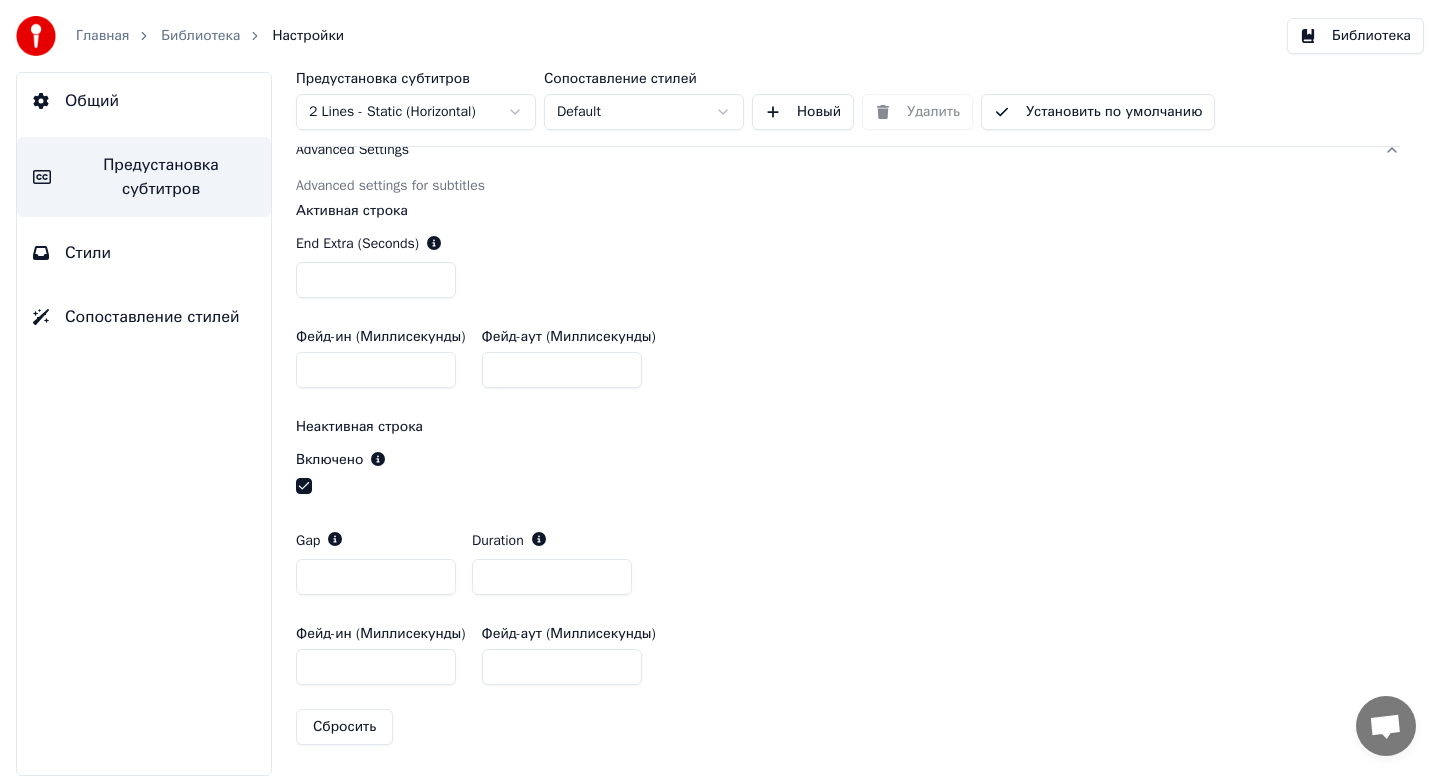 scroll, scrollTop: 515, scrollLeft: 0, axis: vertical 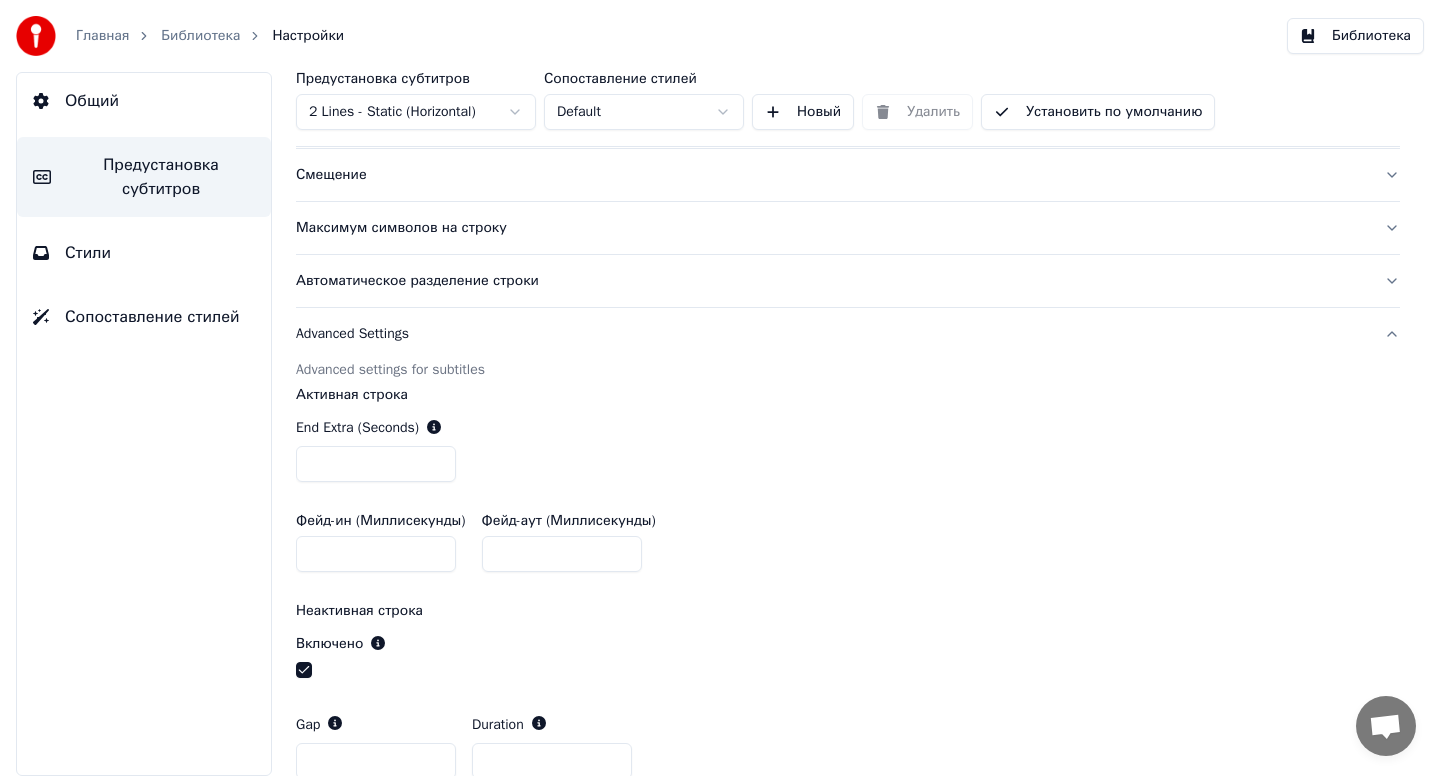 click on "Advanced Settings" at bounding box center [848, 334] 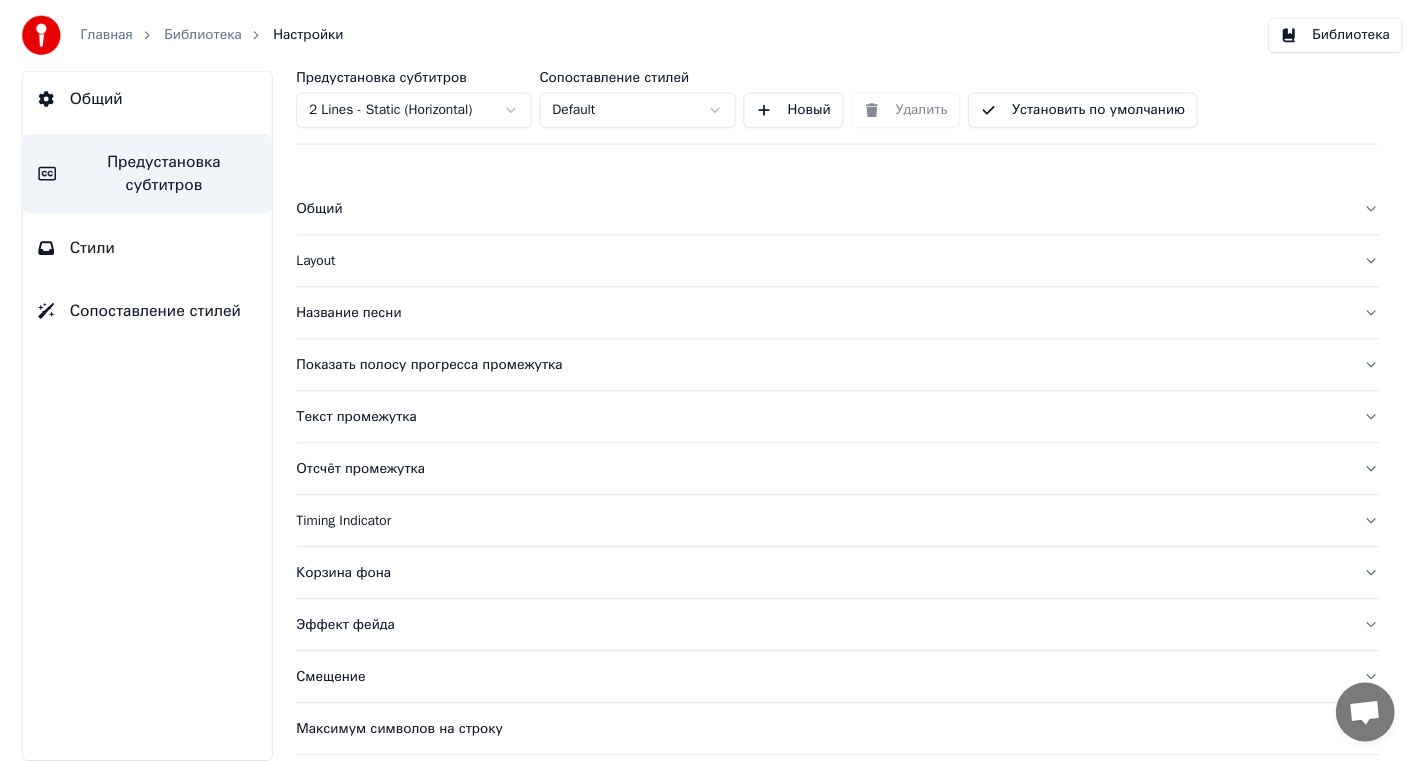 scroll, scrollTop: 0, scrollLeft: 0, axis: both 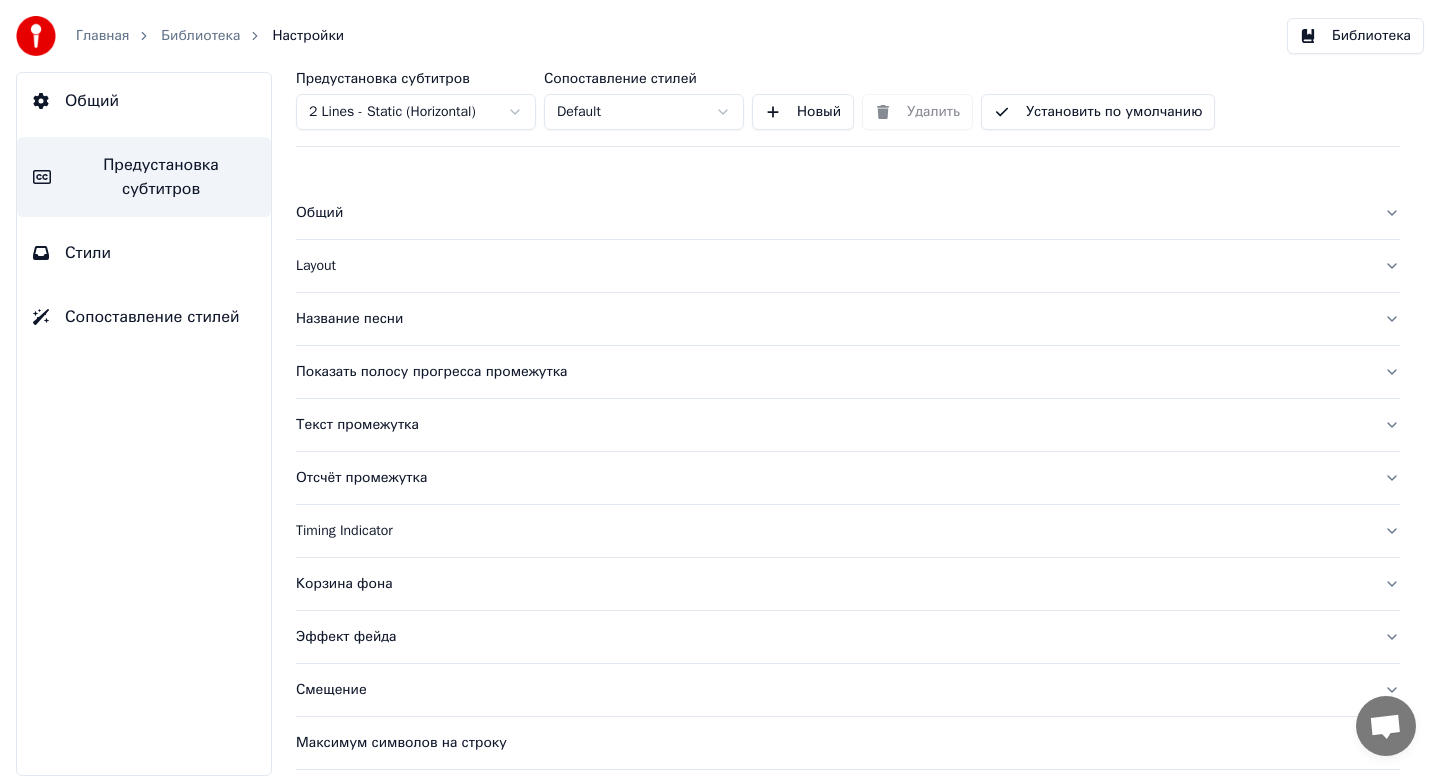 click on "Установить по умолчанию" at bounding box center [1098, 112] 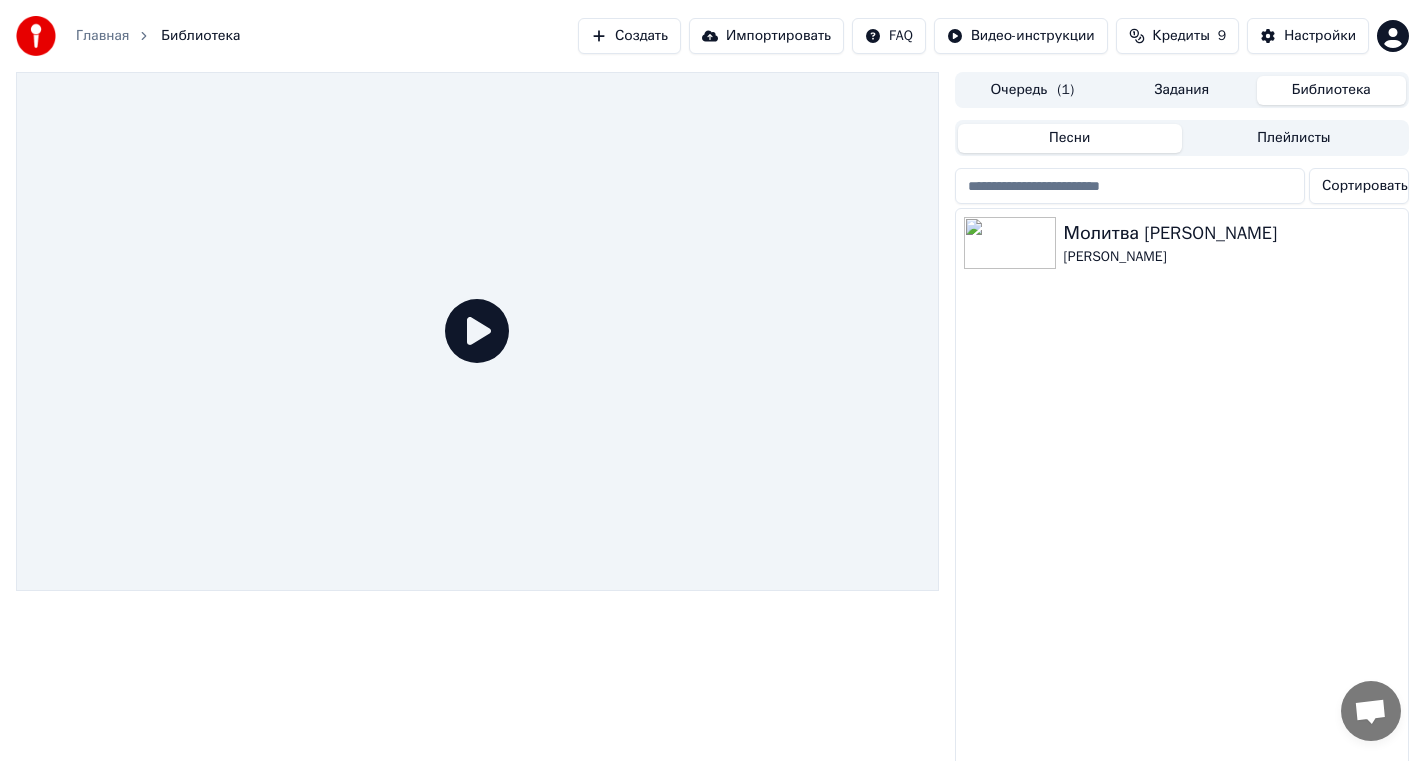 click 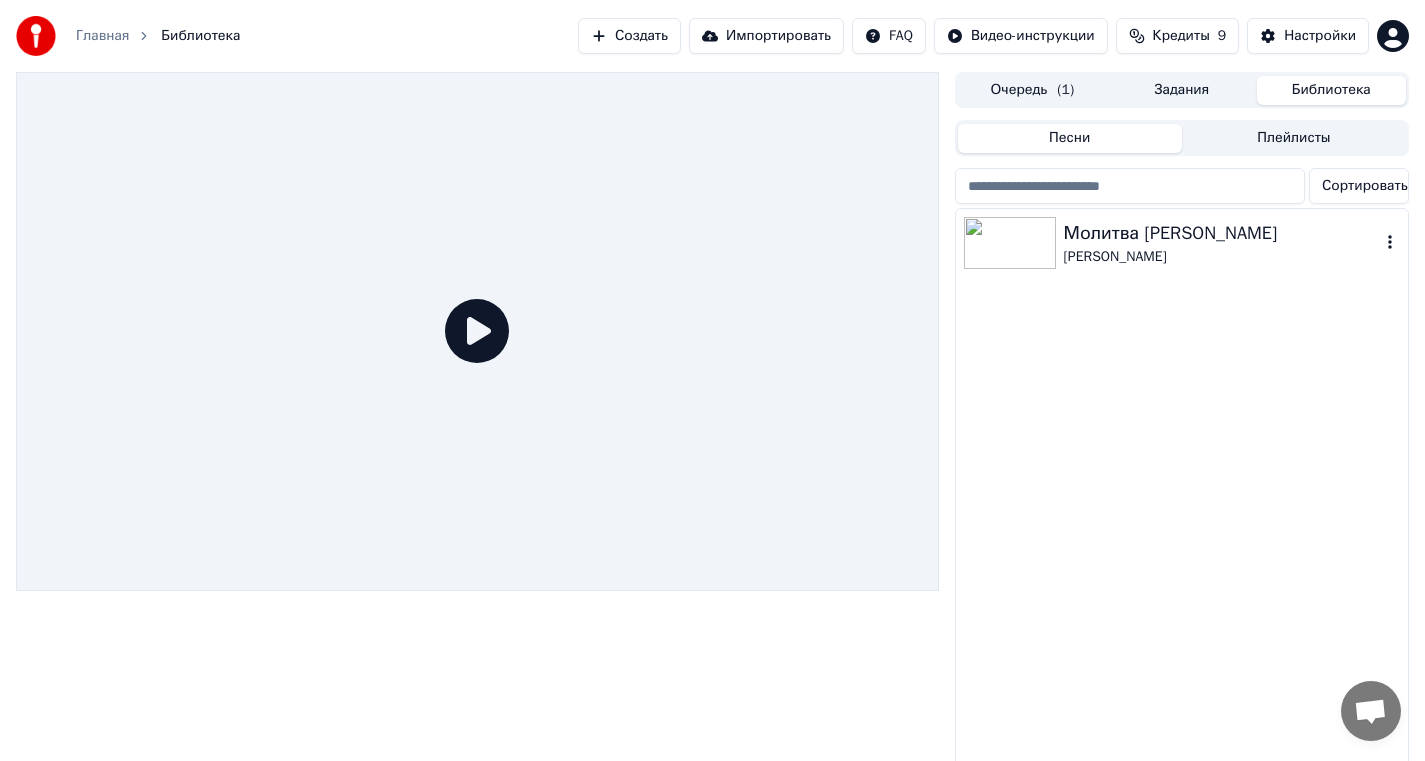 click on "[PERSON_NAME]" at bounding box center [1222, 257] 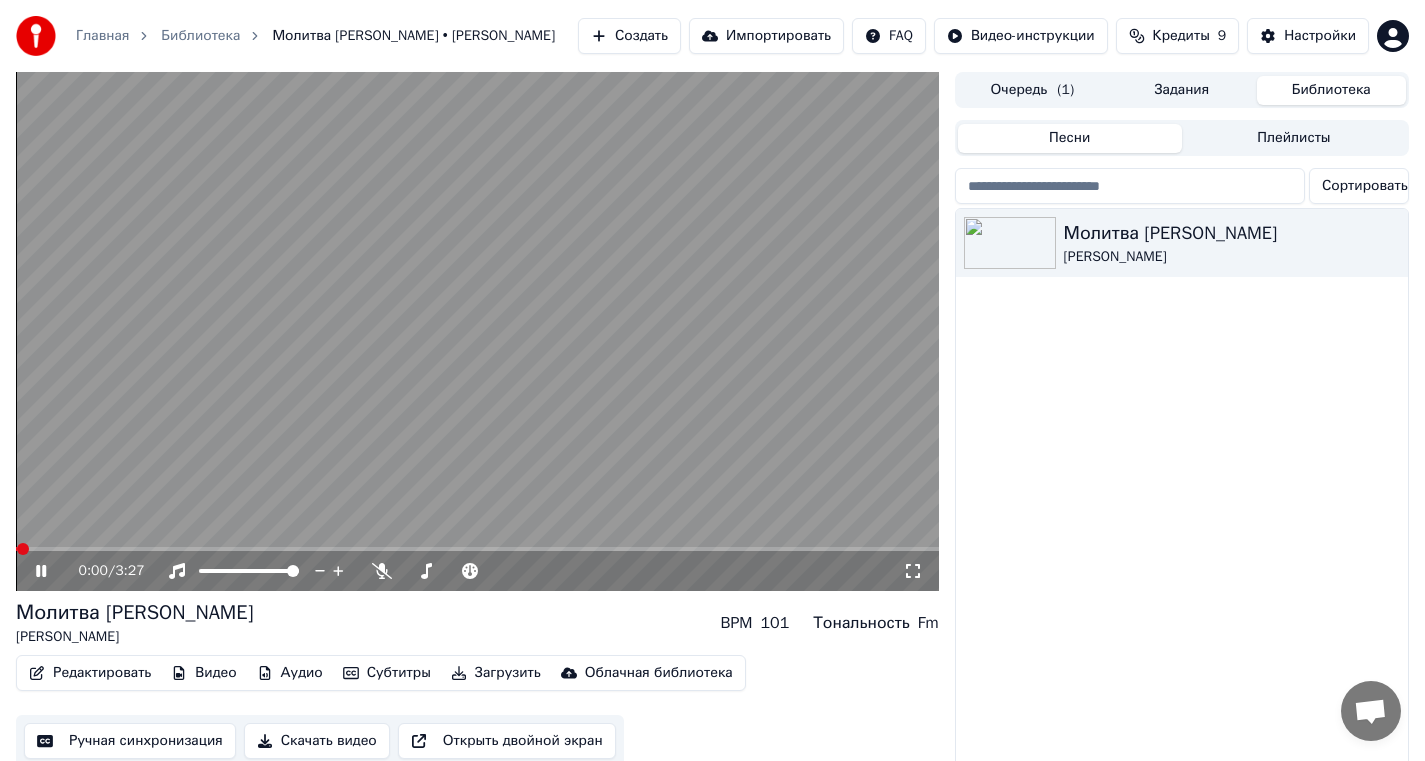 click at bounding box center (477, 331) 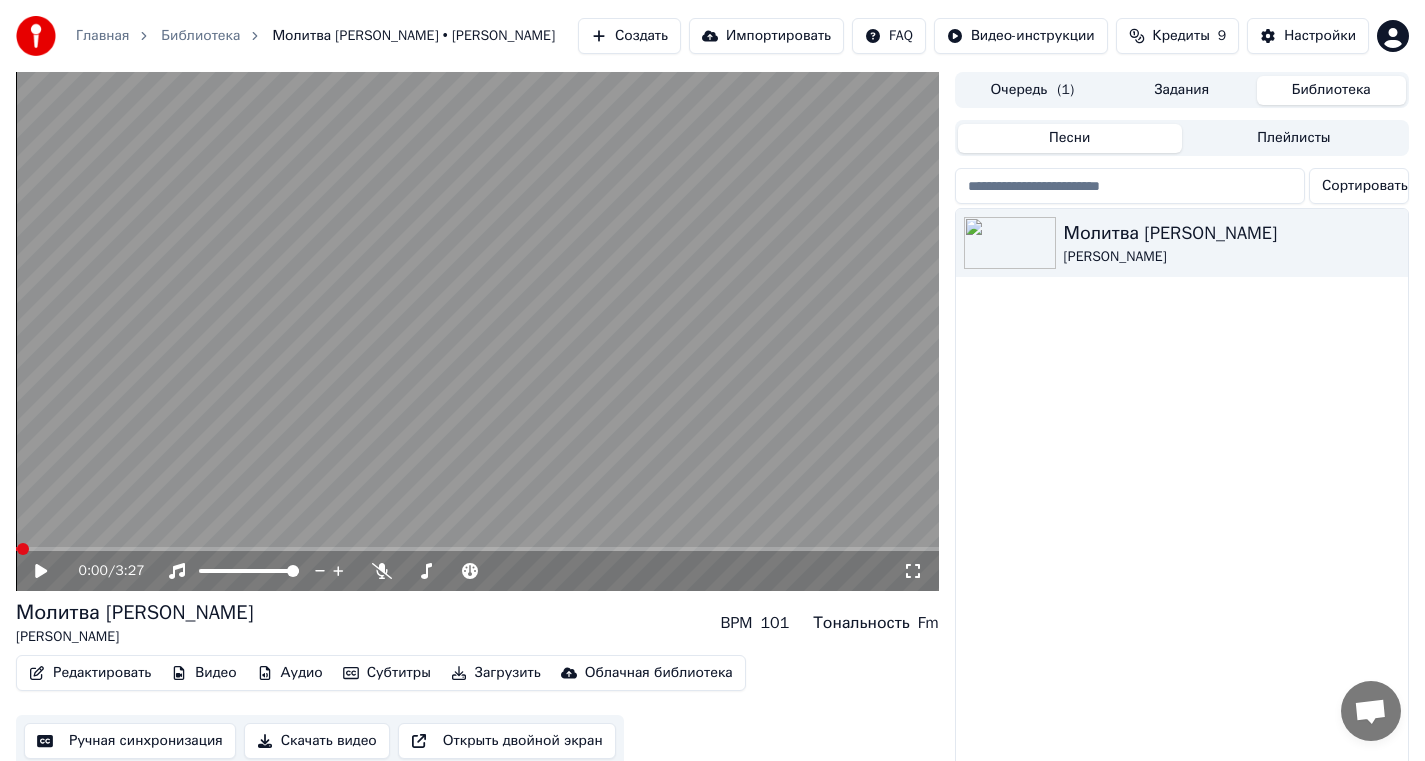 click at bounding box center (477, 331) 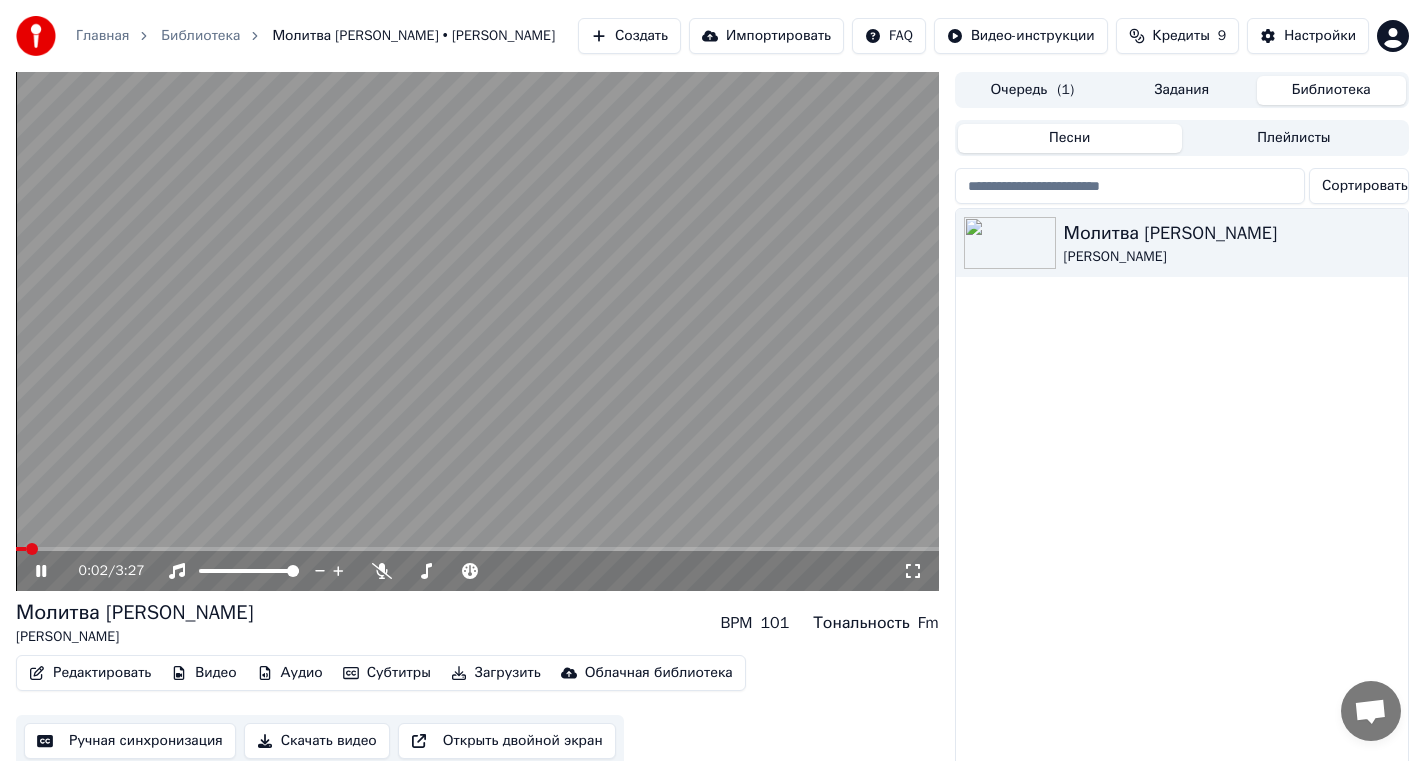 click at bounding box center [477, 331] 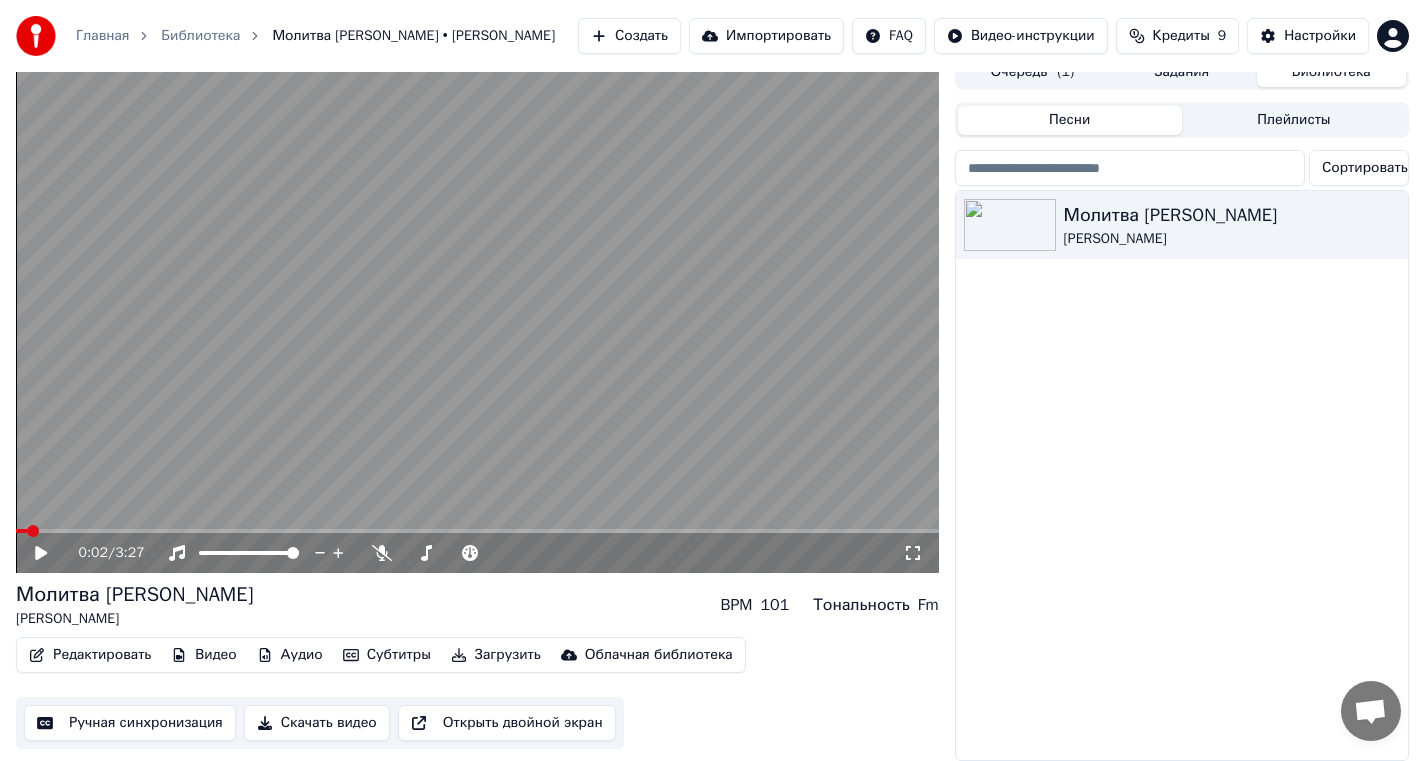 scroll, scrollTop: 21, scrollLeft: 0, axis: vertical 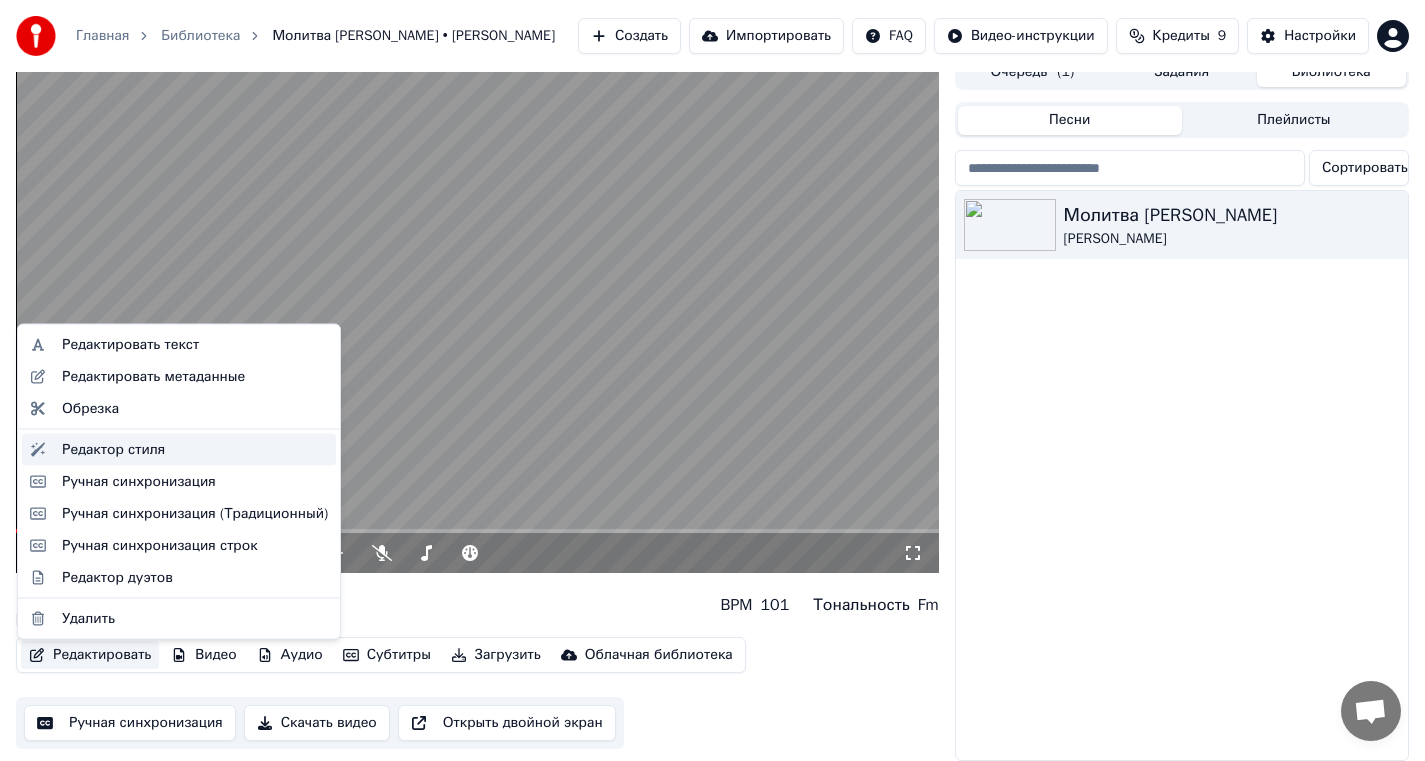 click on "Редактор стиля" at bounding box center [113, 449] 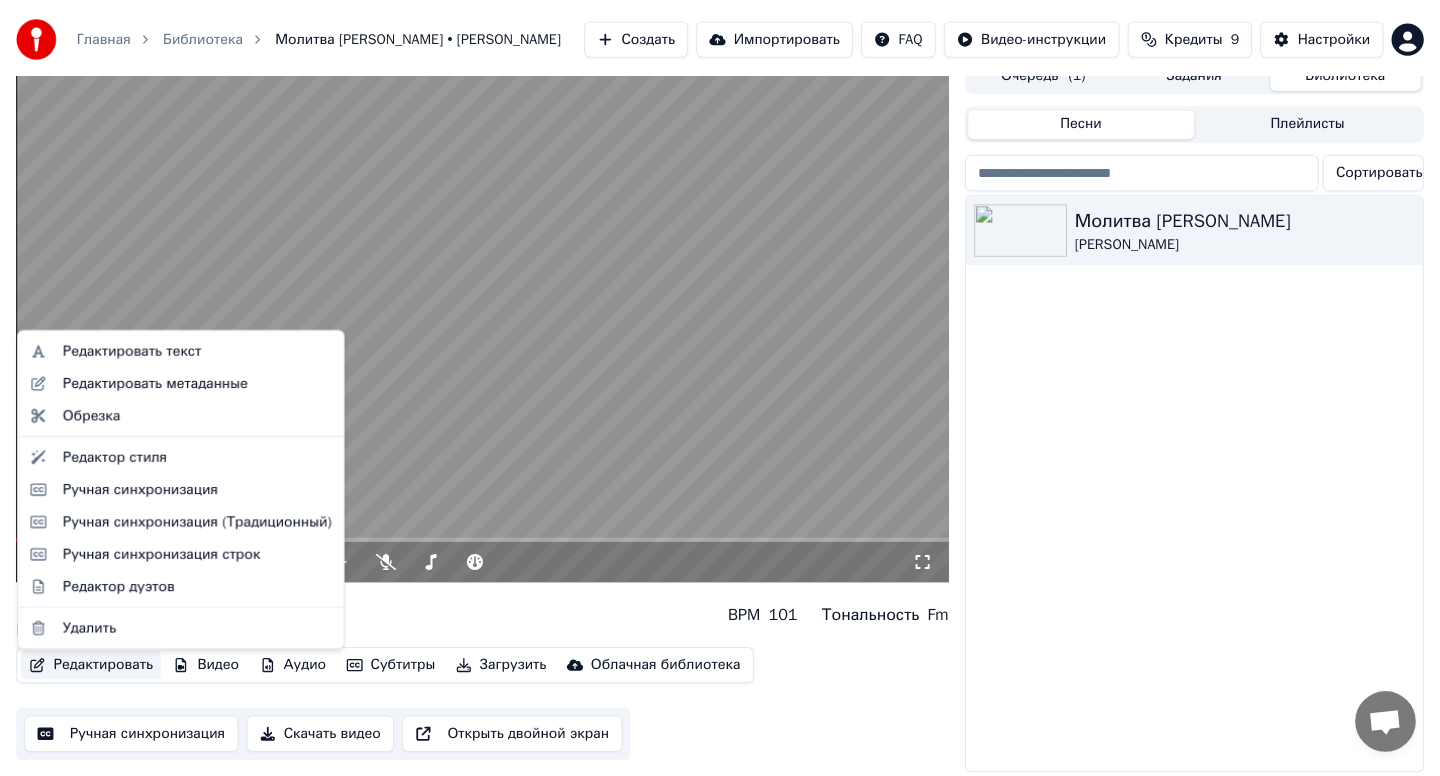scroll, scrollTop: 0, scrollLeft: 0, axis: both 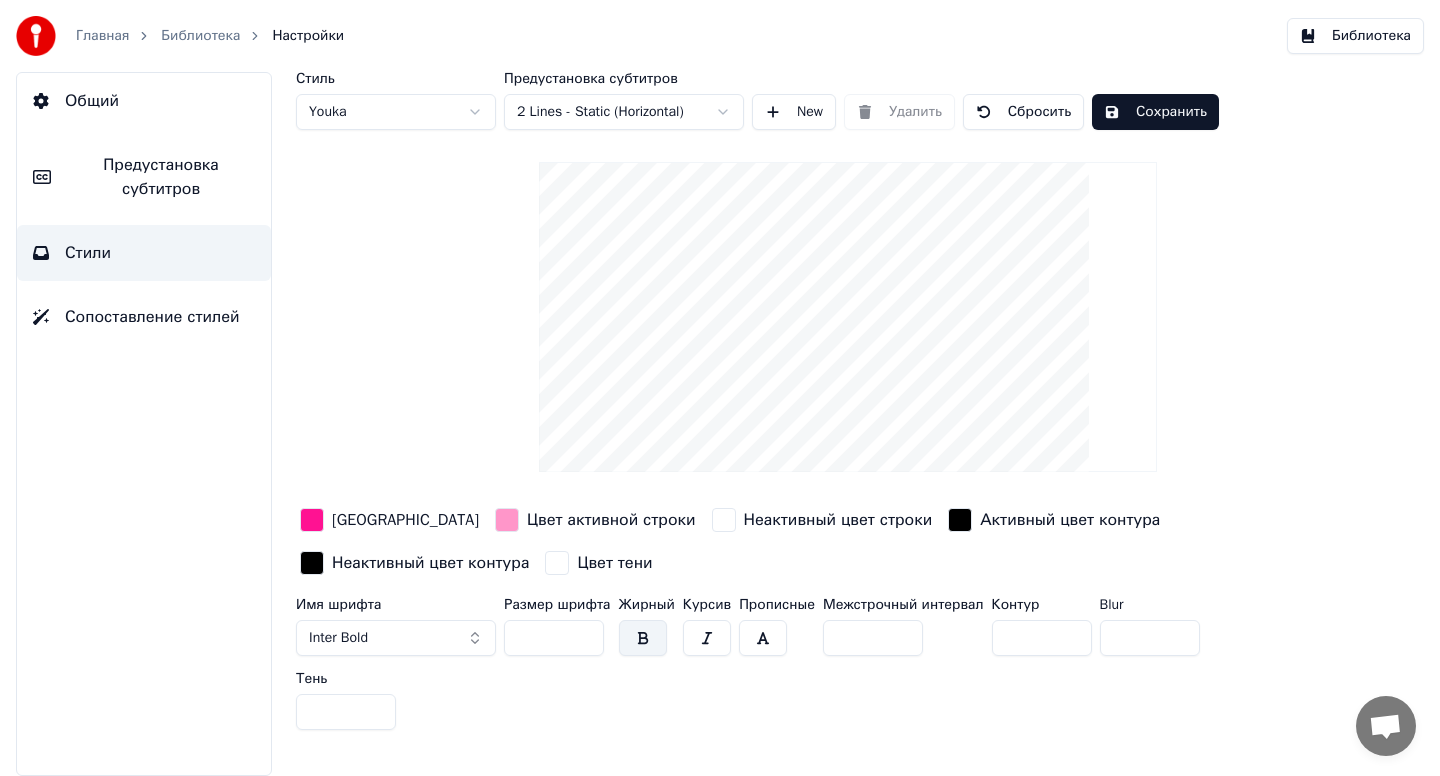 drag, startPoint x: 1043, startPoint y: 638, endPoint x: 971, endPoint y: 639, distance: 72.00694 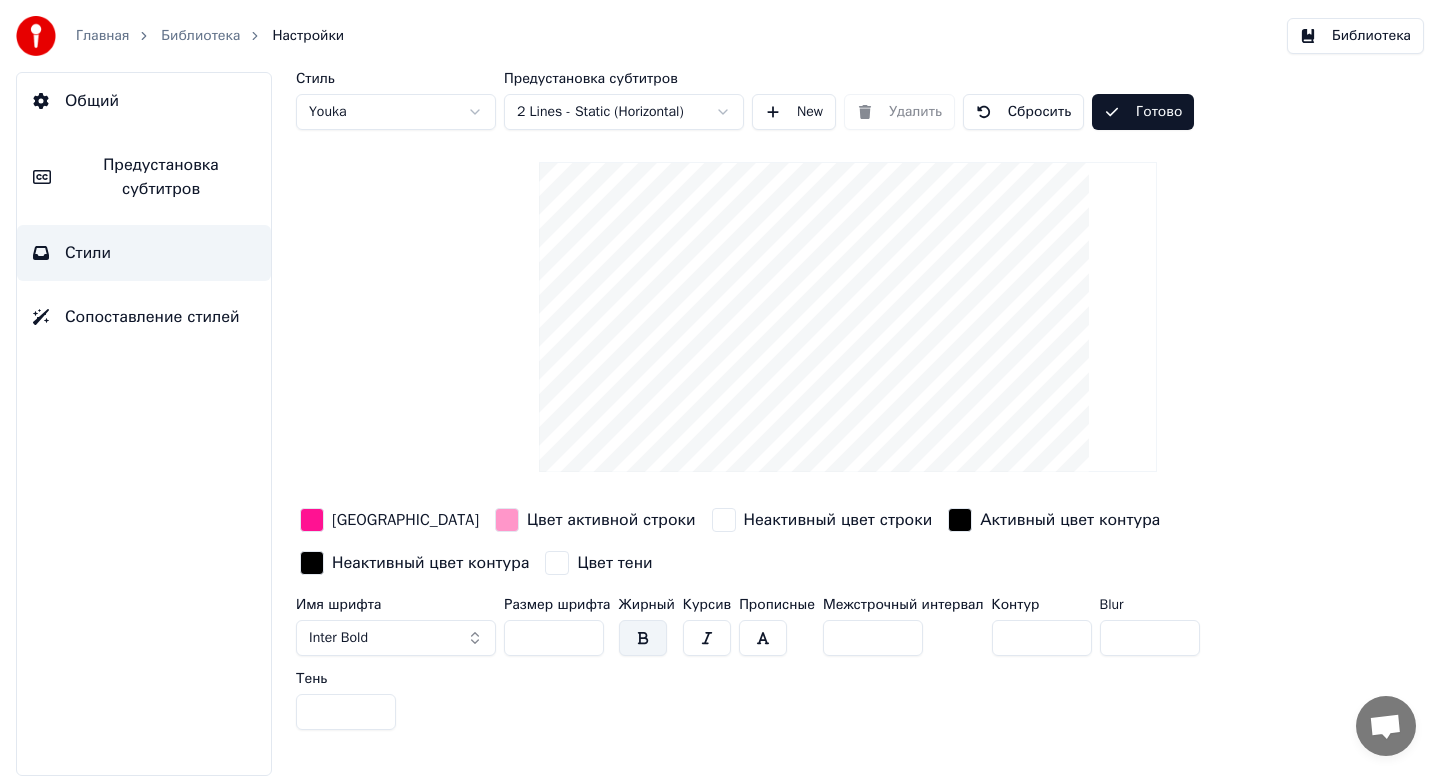 click on "Сопоставление стилей" at bounding box center (152, 317) 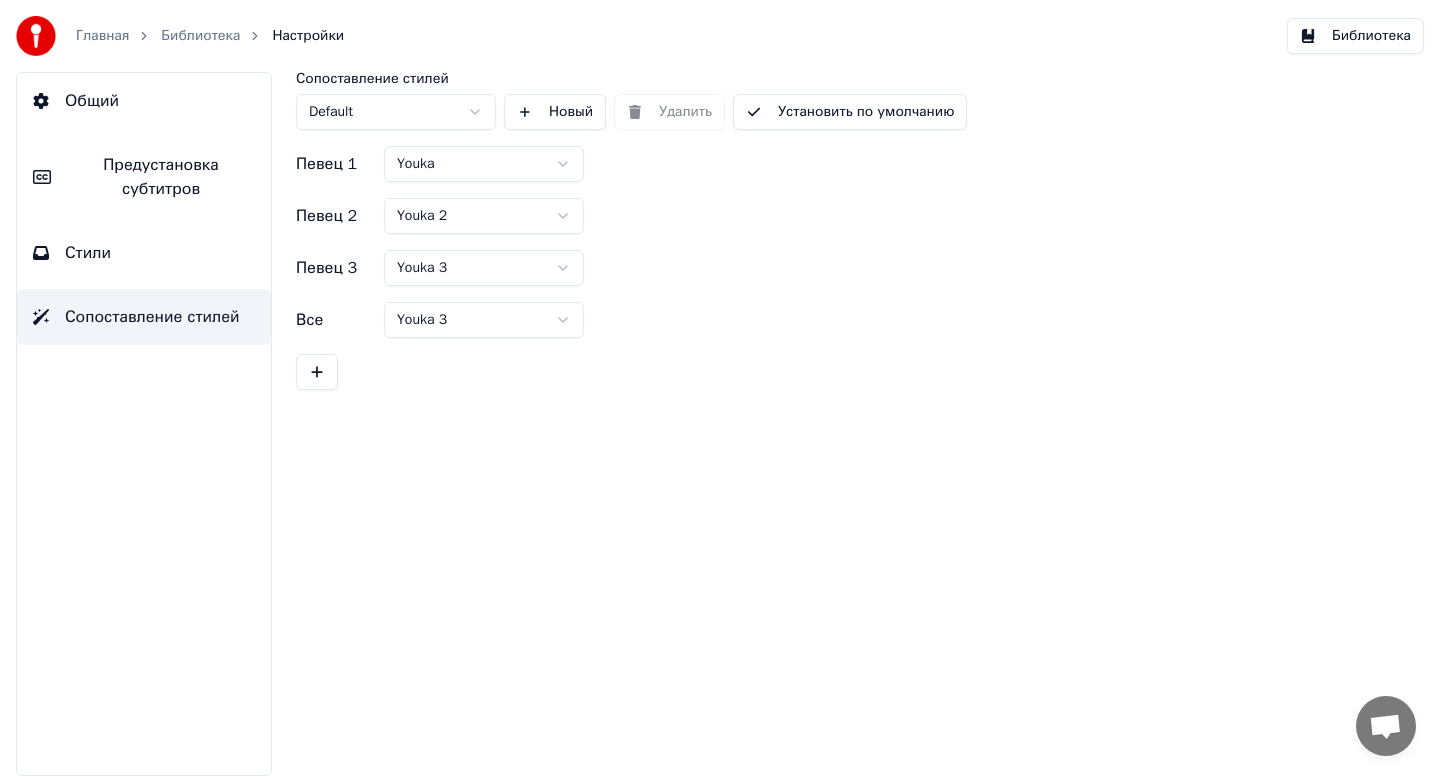 click on "Предустановка субтитров" at bounding box center (161, 177) 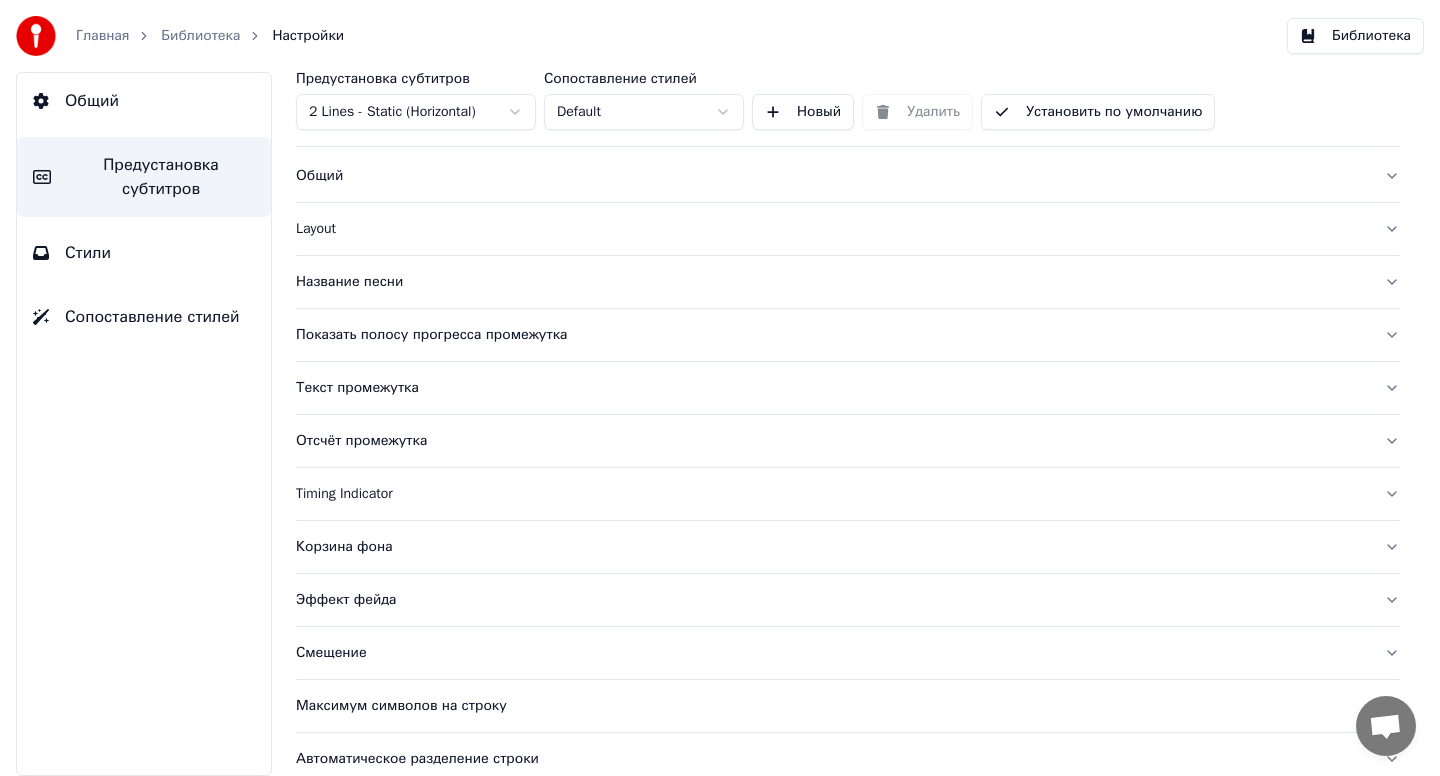 scroll, scrollTop: 115, scrollLeft: 0, axis: vertical 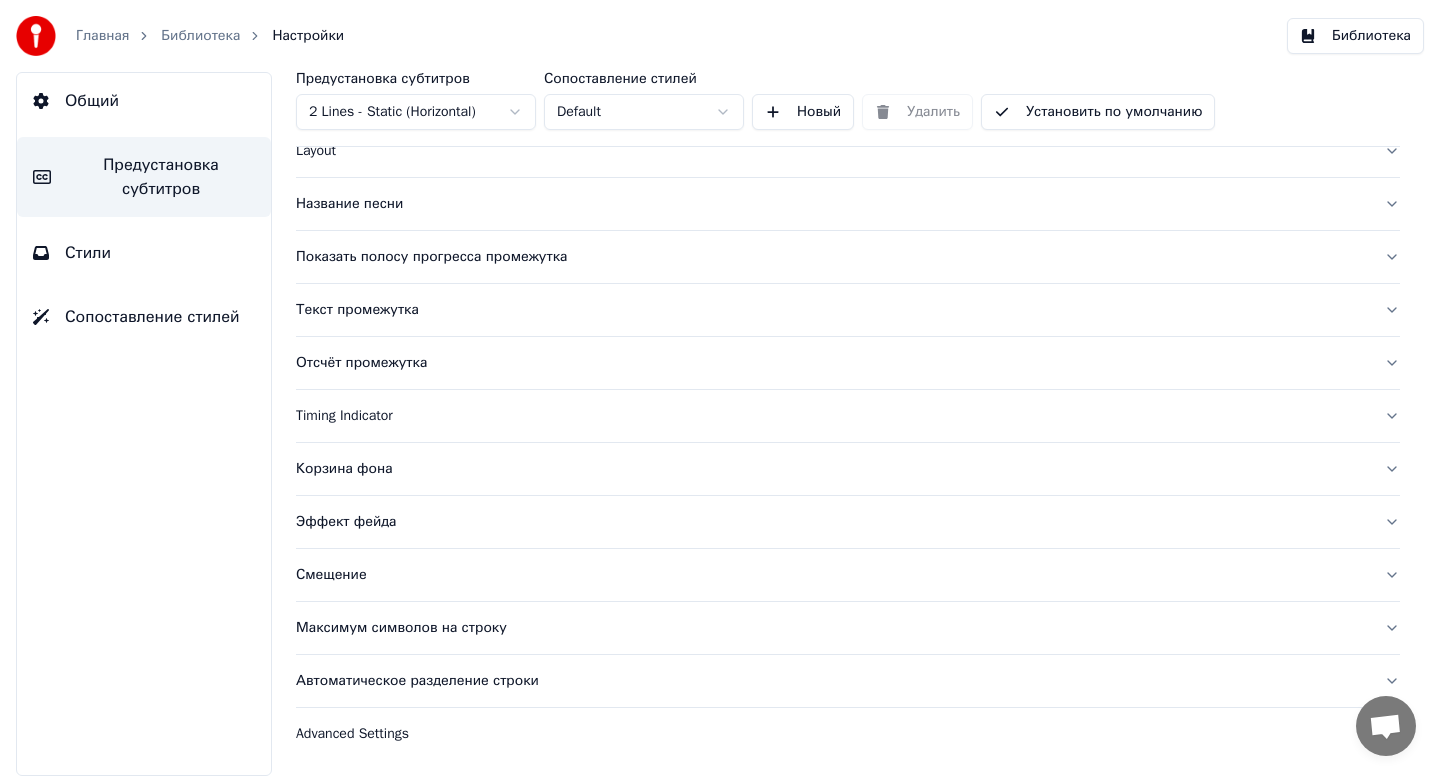 click on "Корзина фона" at bounding box center [832, 469] 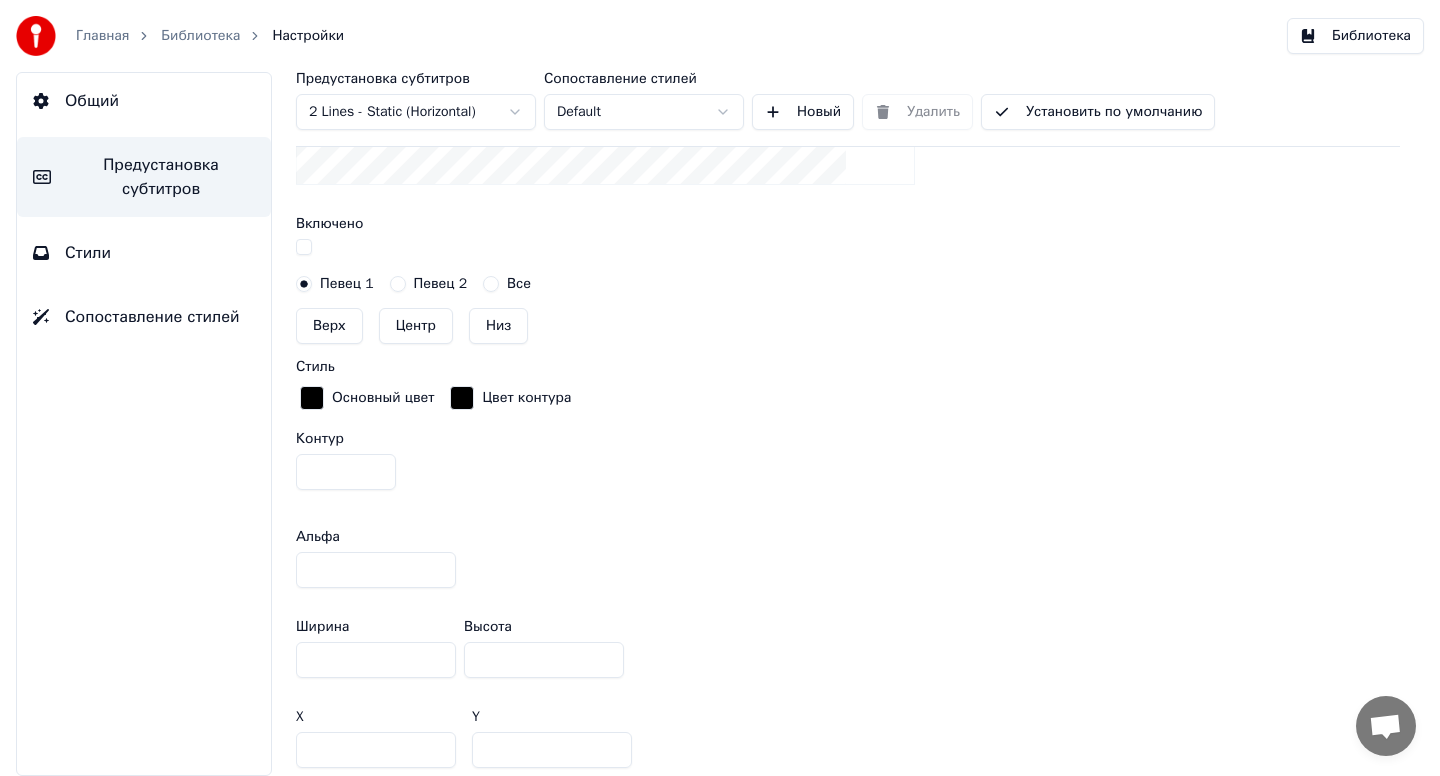 scroll, scrollTop: 619, scrollLeft: 0, axis: vertical 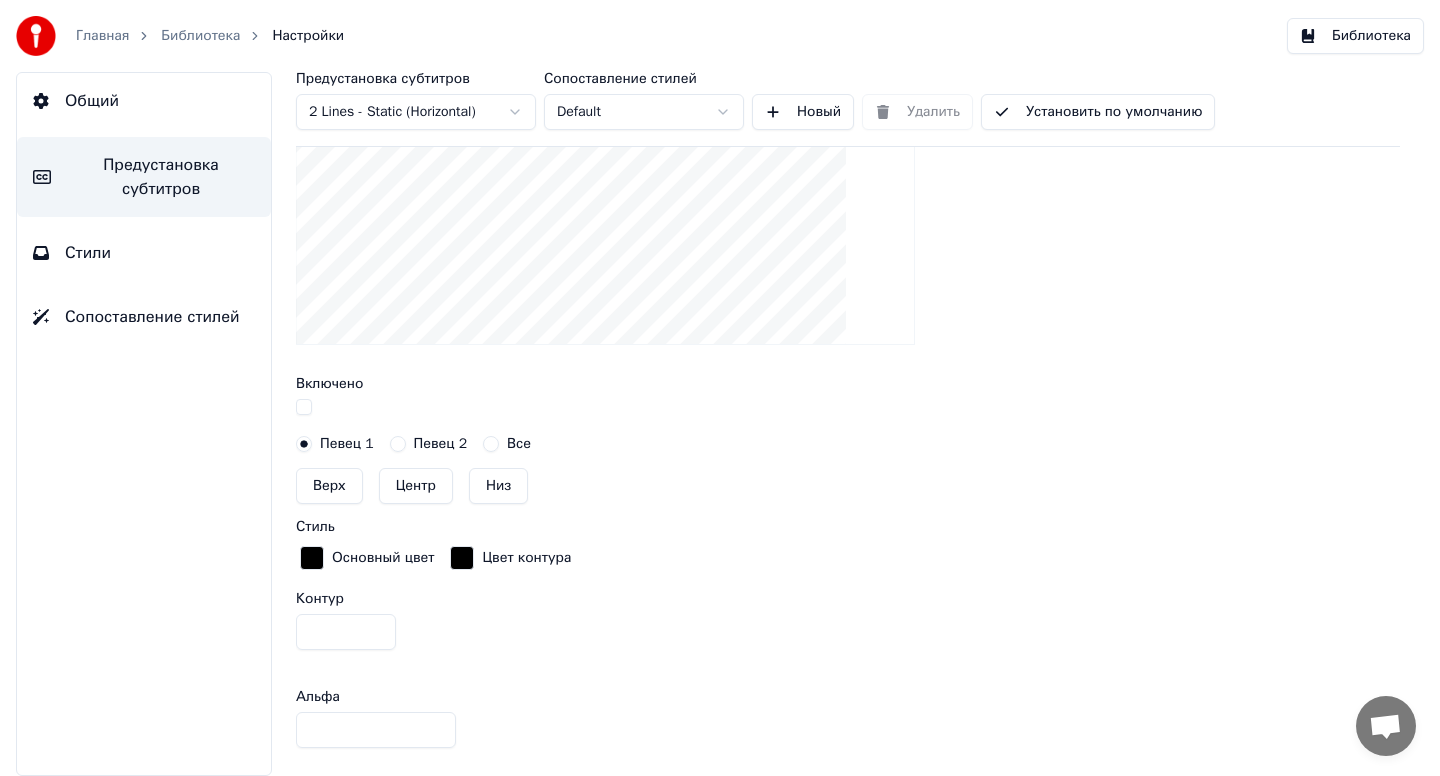 click at bounding box center [304, 407] 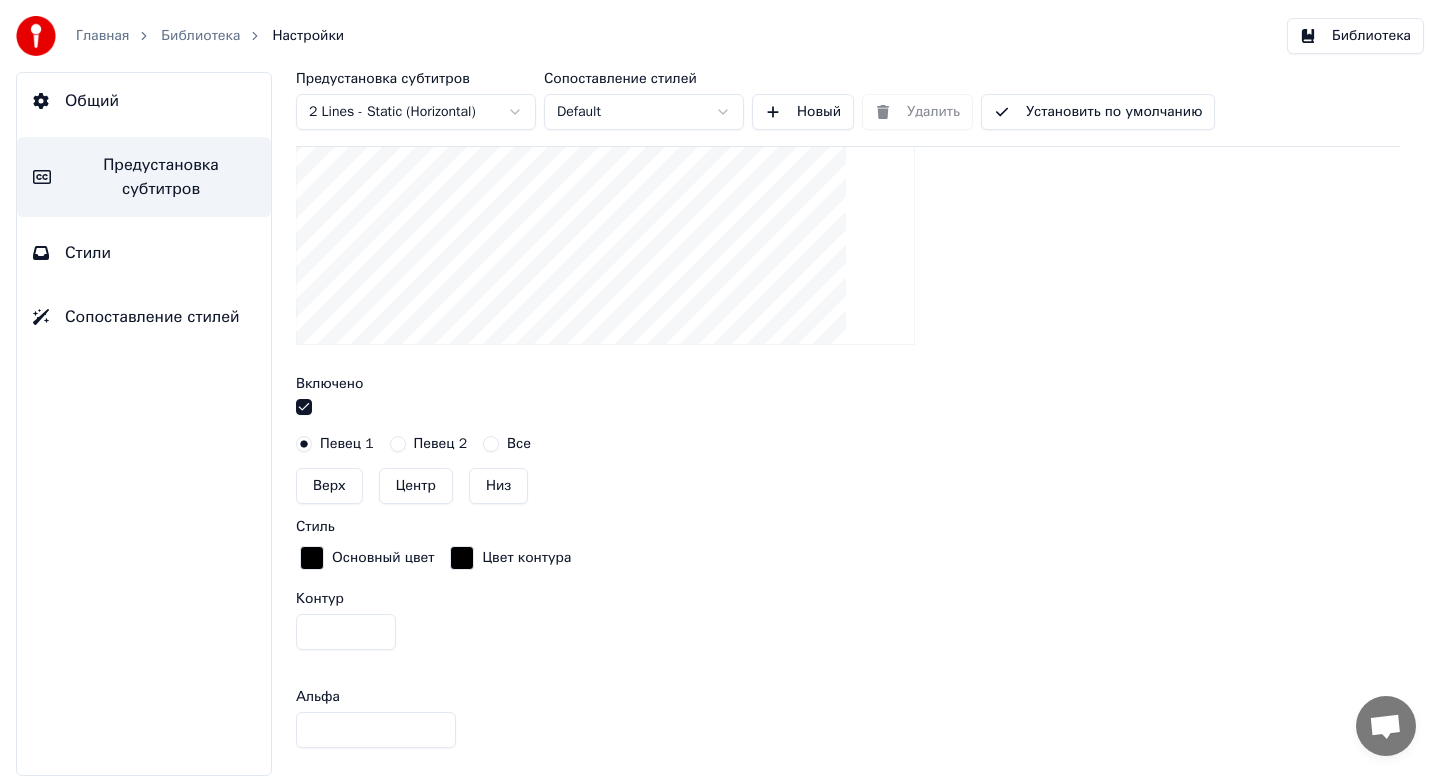 click on "Все" at bounding box center [491, 444] 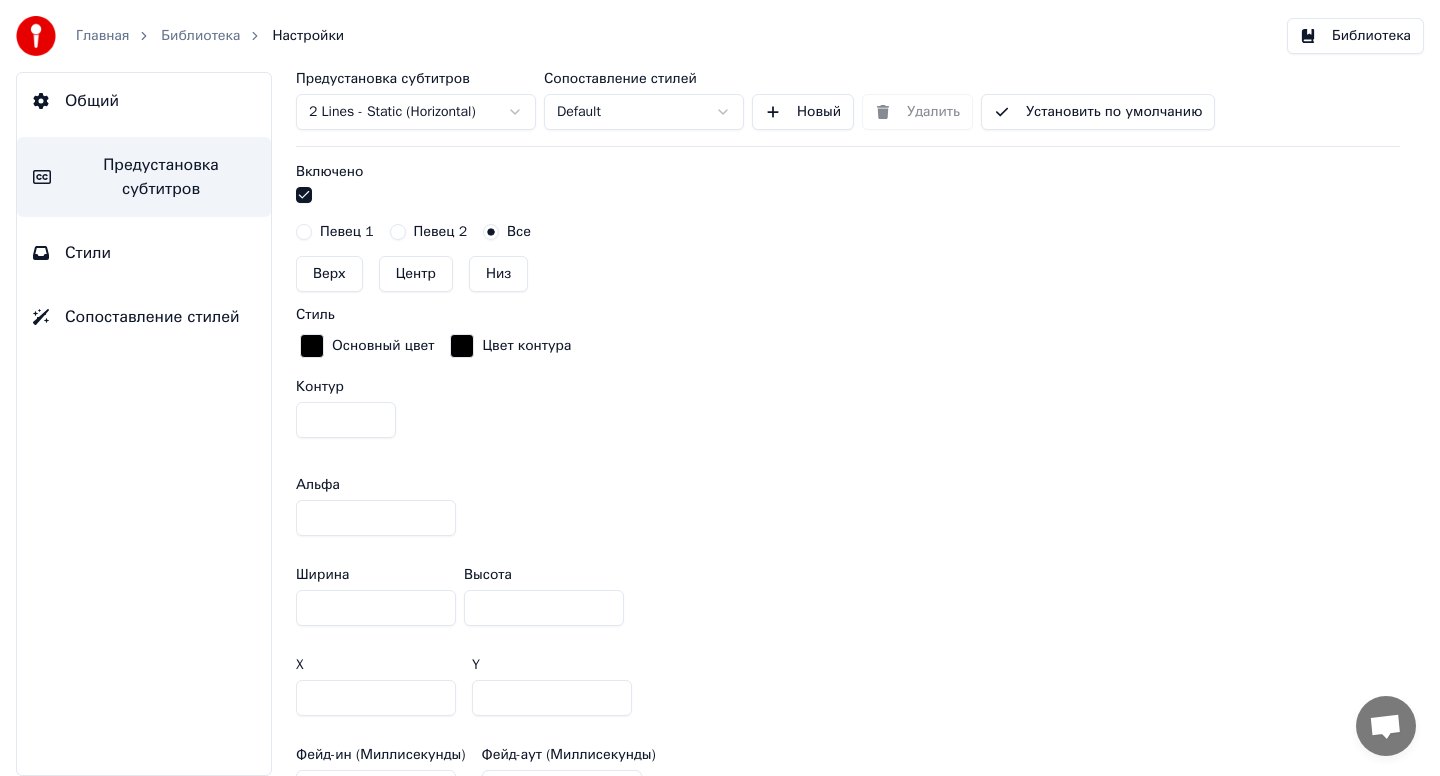 scroll, scrollTop: 835, scrollLeft: 0, axis: vertical 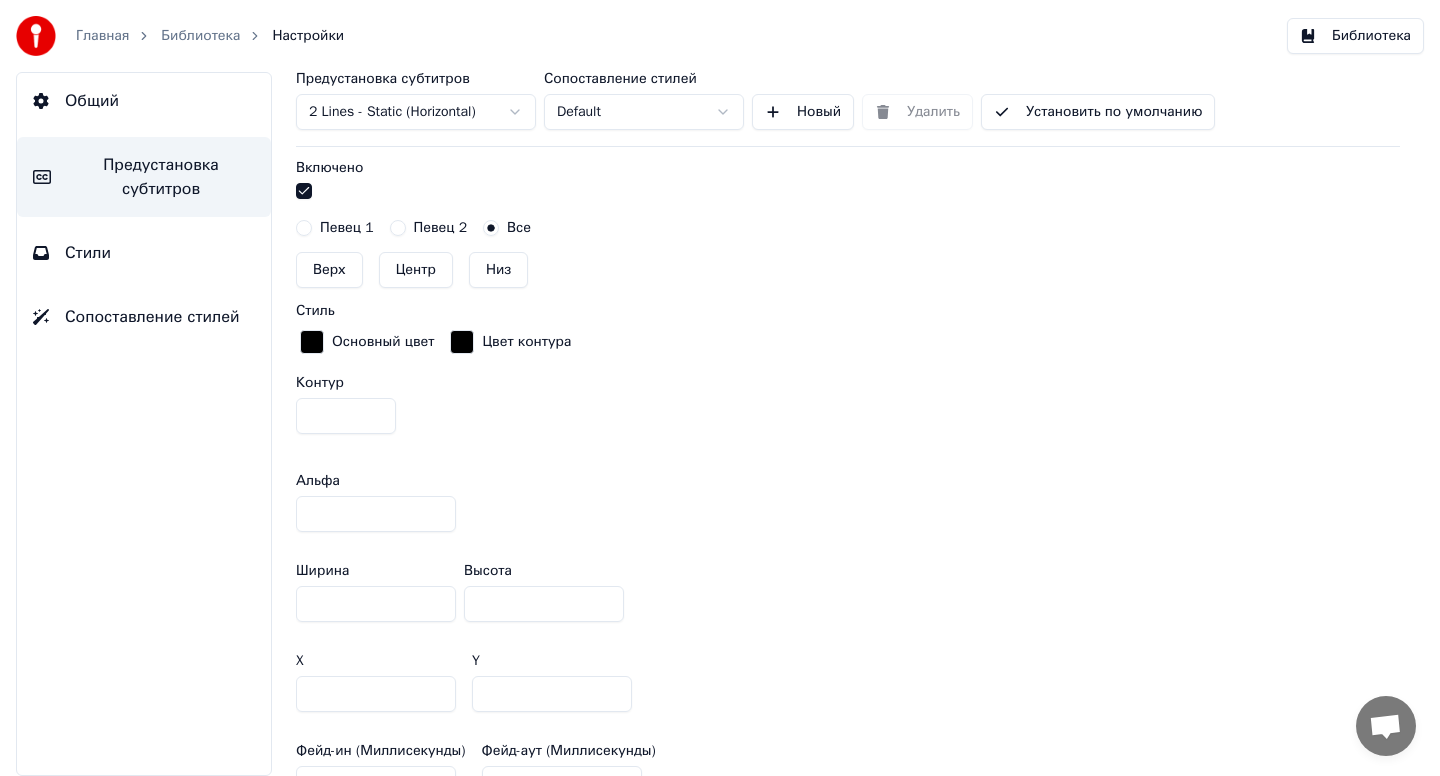 drag, startPoint x: 320, startPoint y: 512, endPoint x: 307, endPoint y: 514, distance: 13.152946 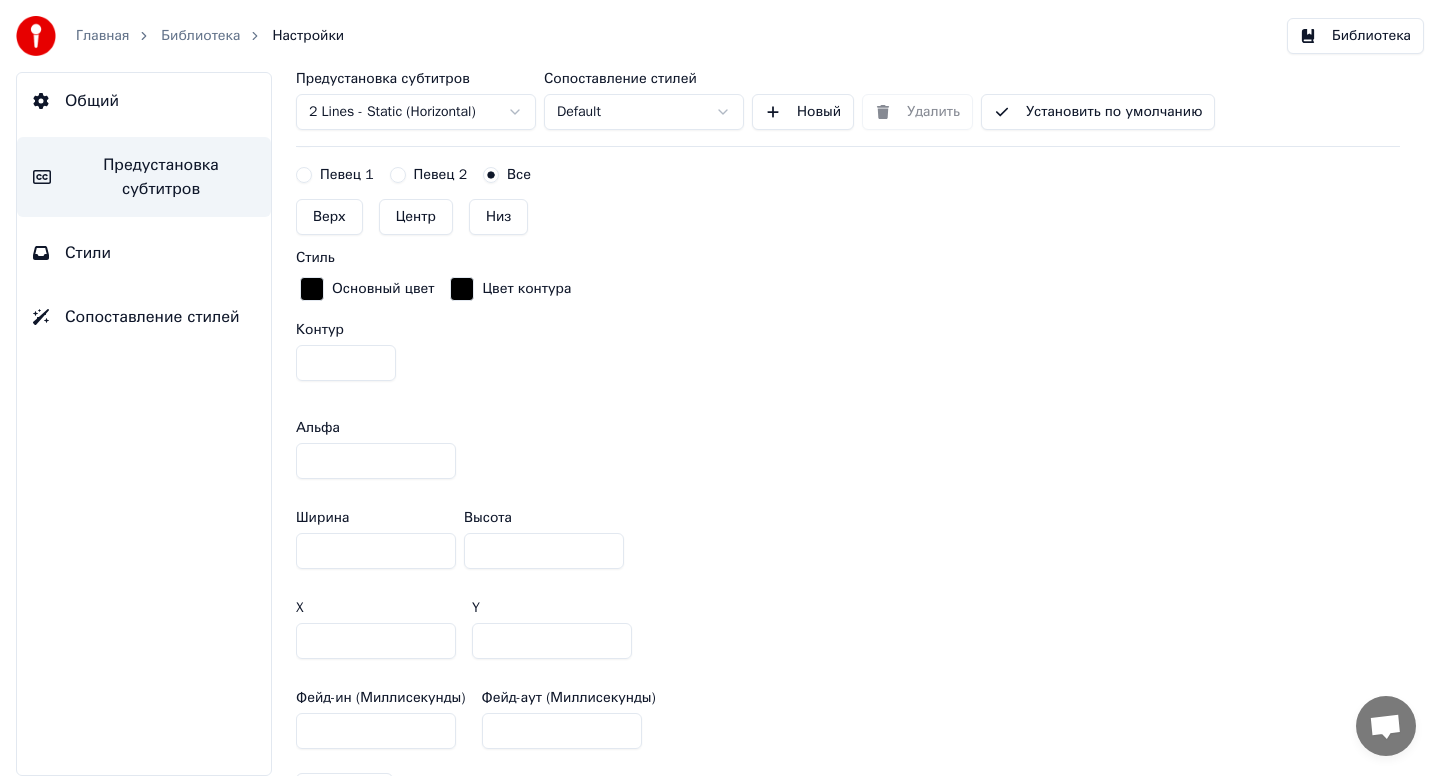scroll, scrollTop: 892, scrollLeft: 0, axis: vertical 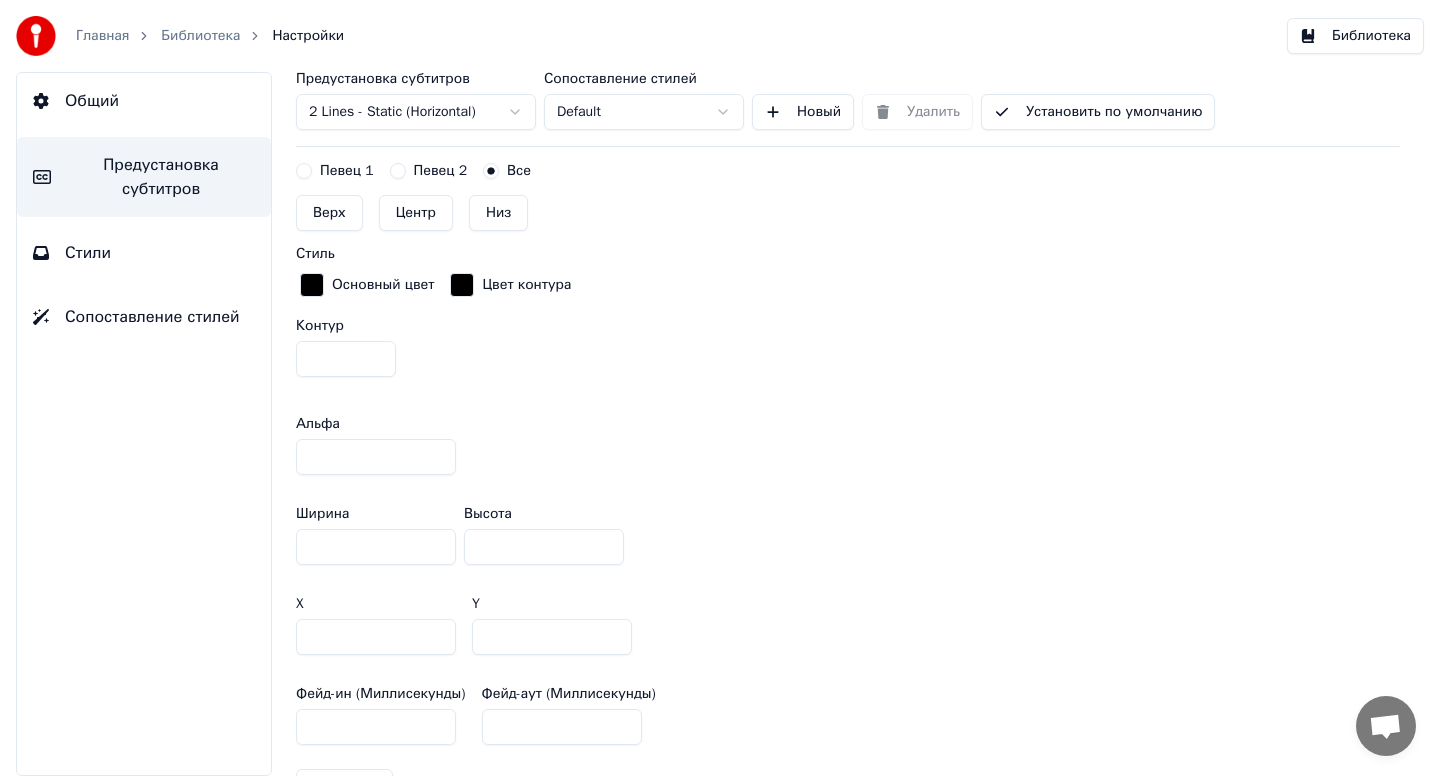 type on "**" 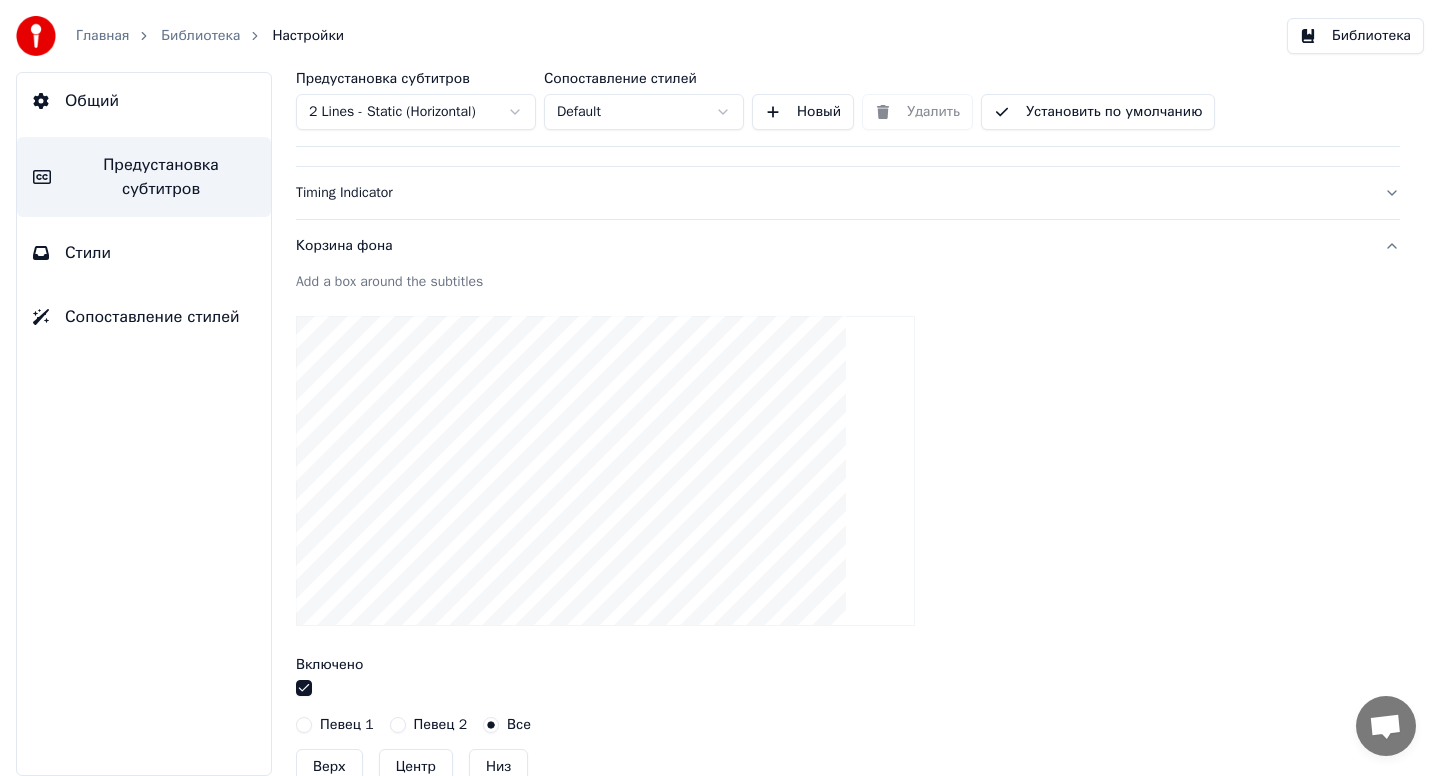 scroll, scrollTop: 522, scrollLeft: 0, axis: vertical 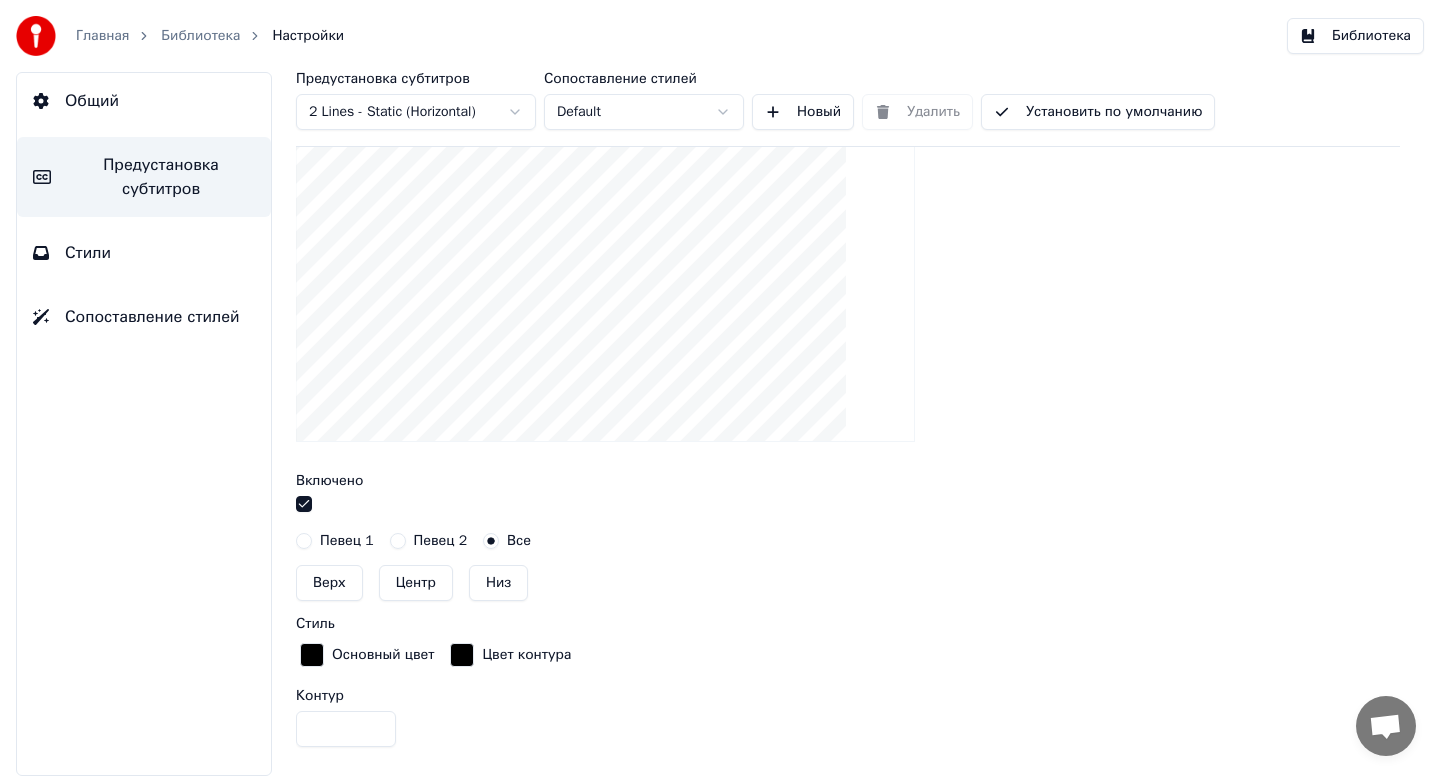 type on "***" 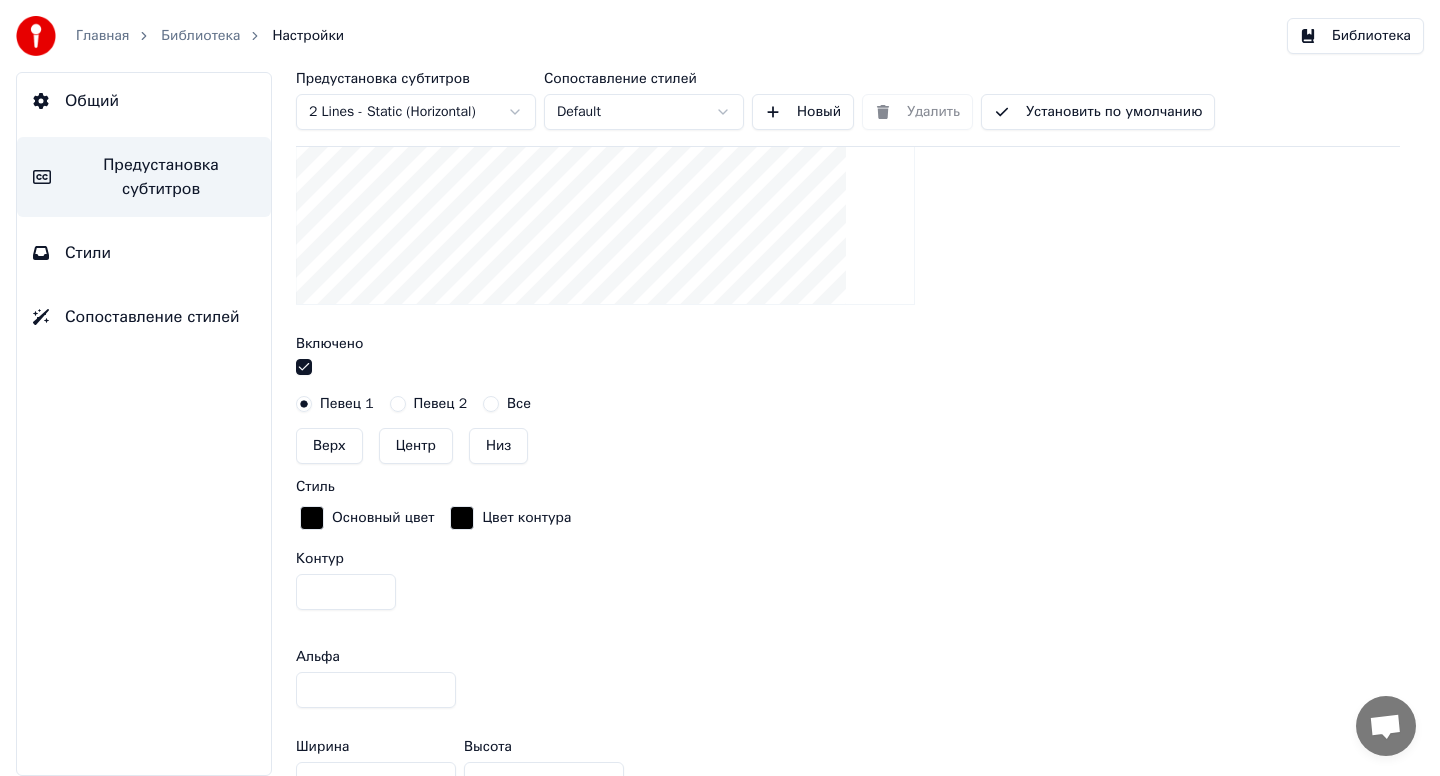 scroll, scrollTop: 635, scrollLeft: 0, axis: vertical 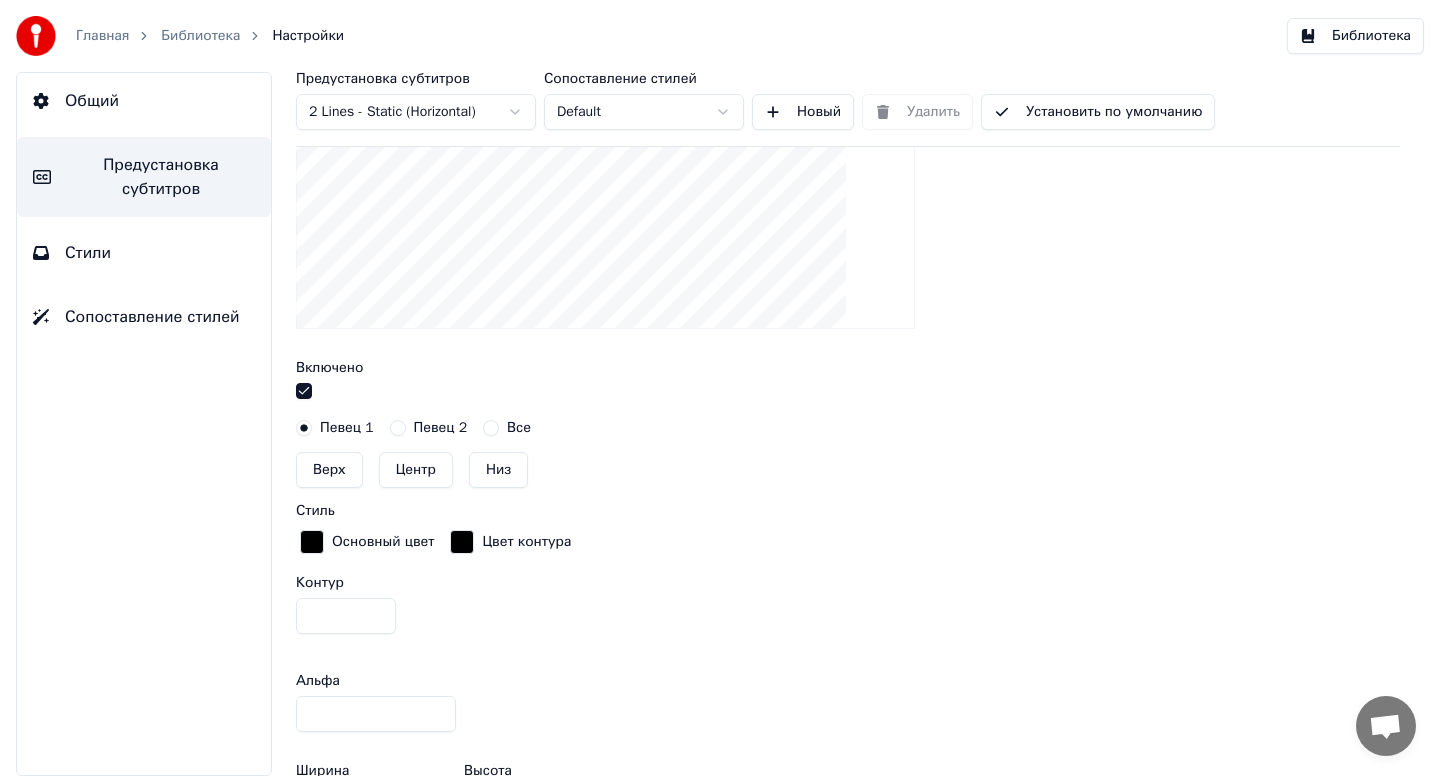 click on "Центр" at bounding box center (416, 470) 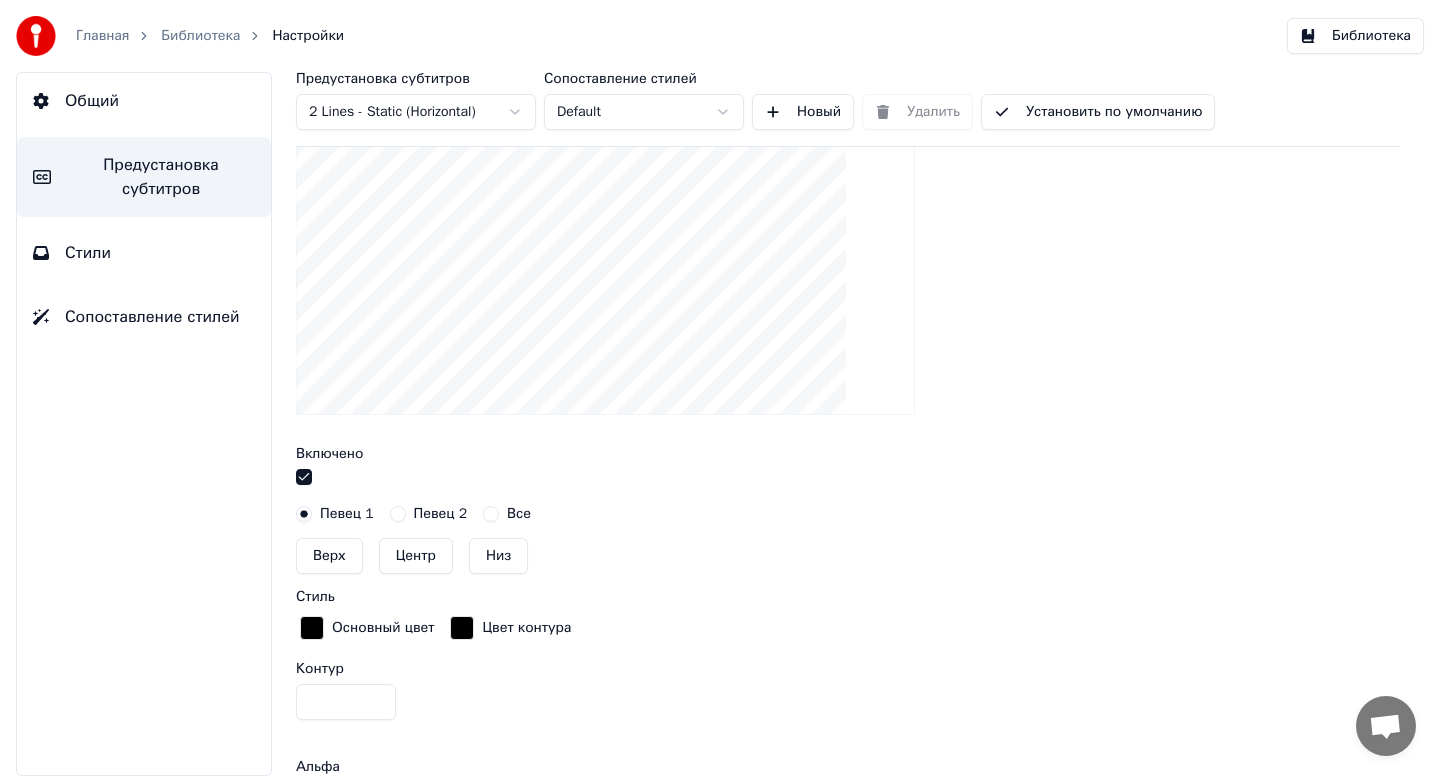scroll, scrollTop: 548, scrollLeft: 0, axis: vertical 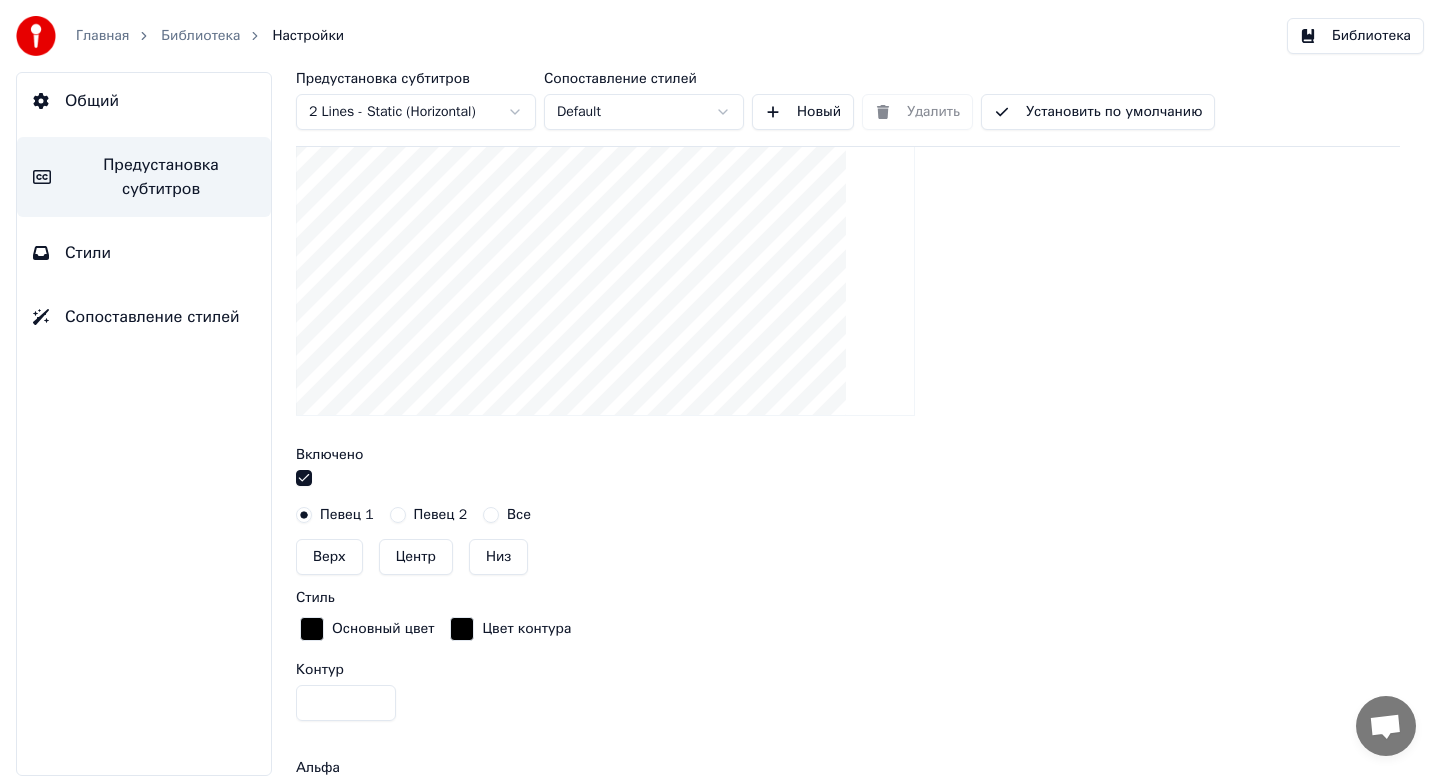 click on "Верх" at bounding box center [329, 557] 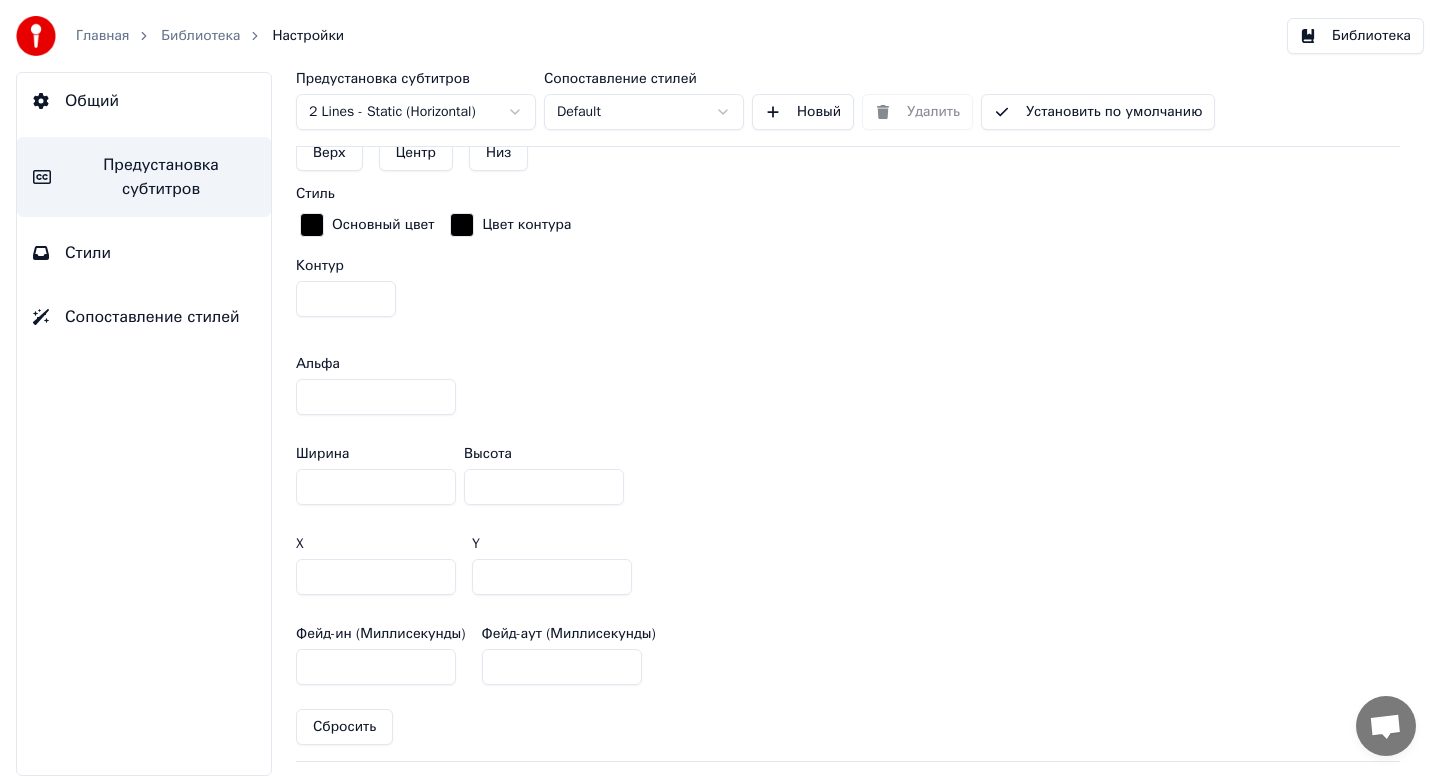click on "**" at bounding box center [376, 397] 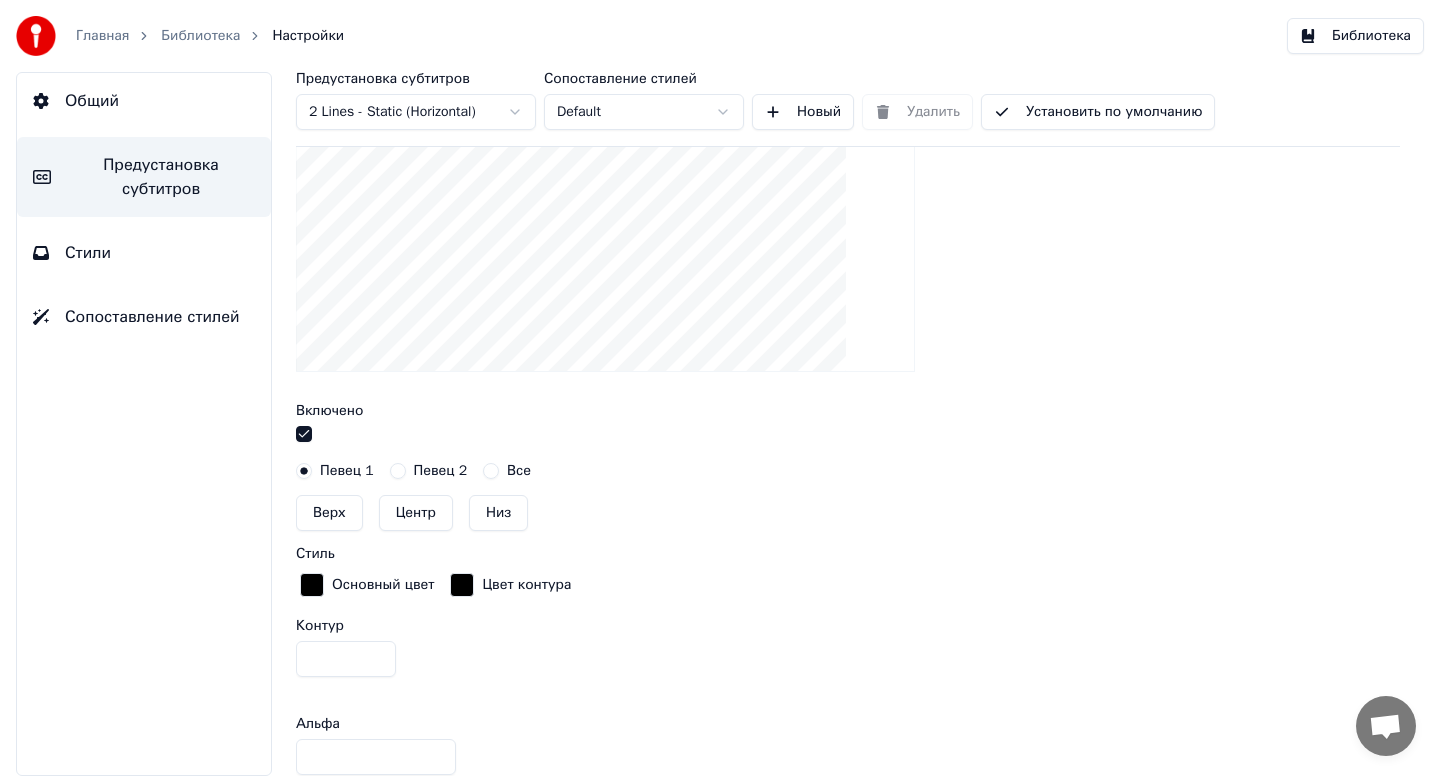 click at bounding box center (462, 585) 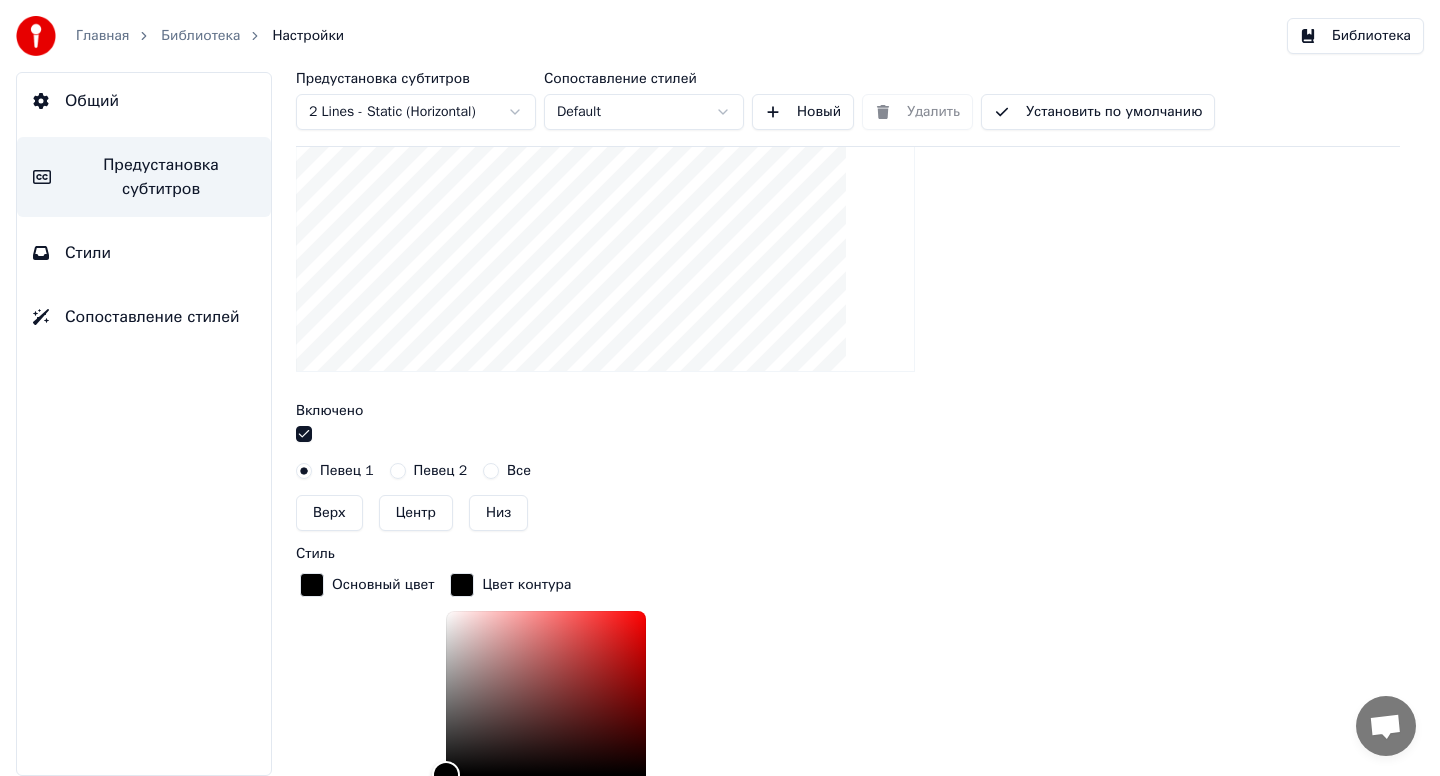 click on "Стиль" at bounding box center [848, 554] 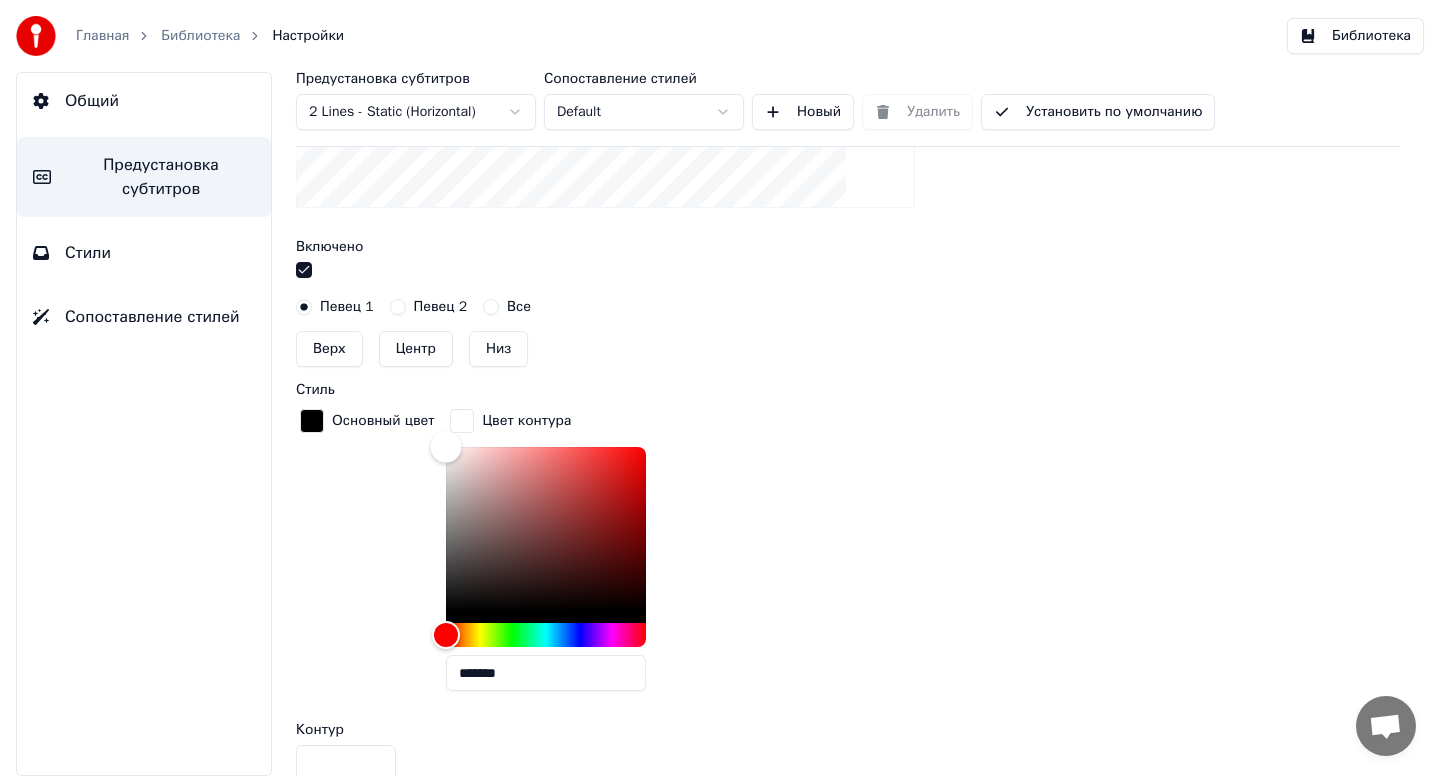 drag, startPoint x: 472, startPoint y: 502, endPoint x: 438, endPoint y: 428, distance: 81.437096 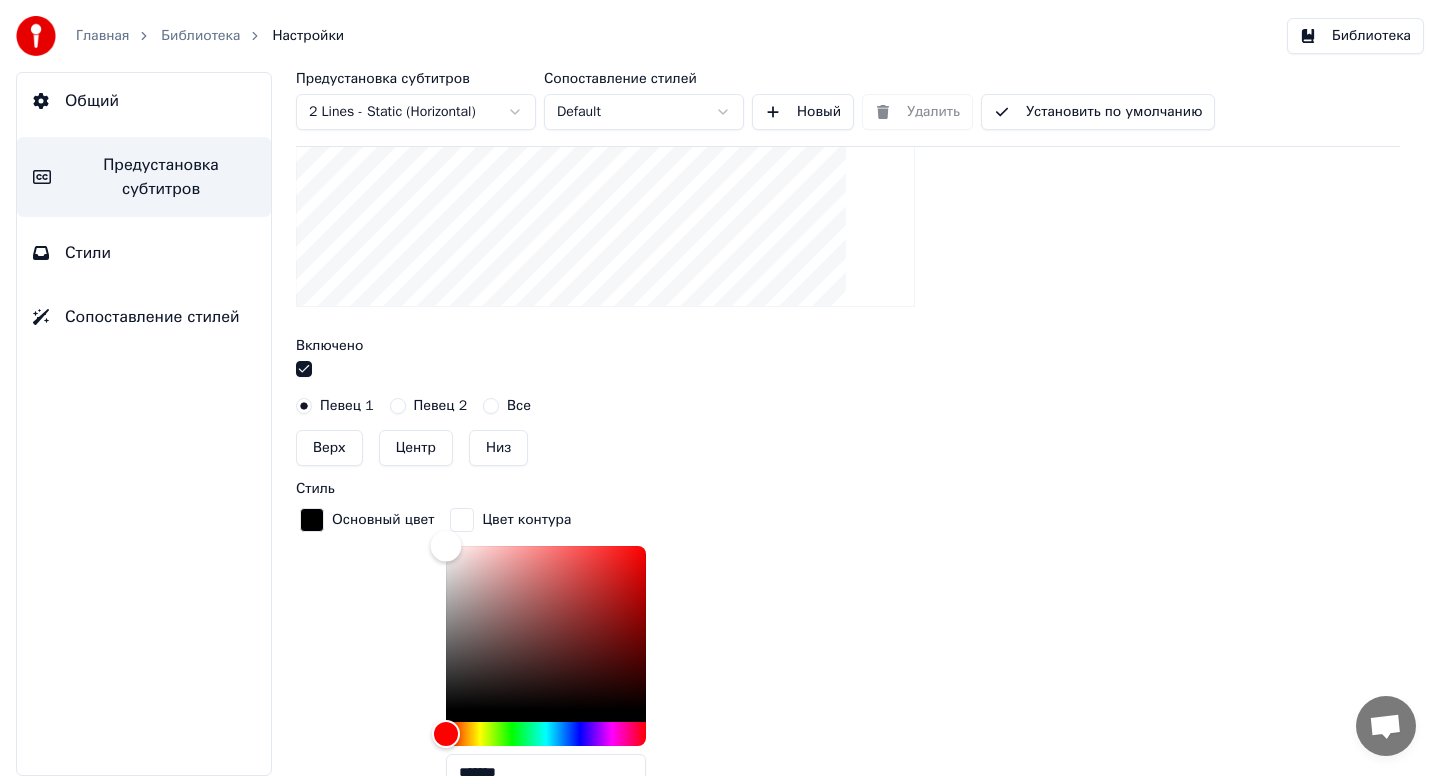 scroll, scrollTop: 702, scrollLeft: 0, axis: vertical 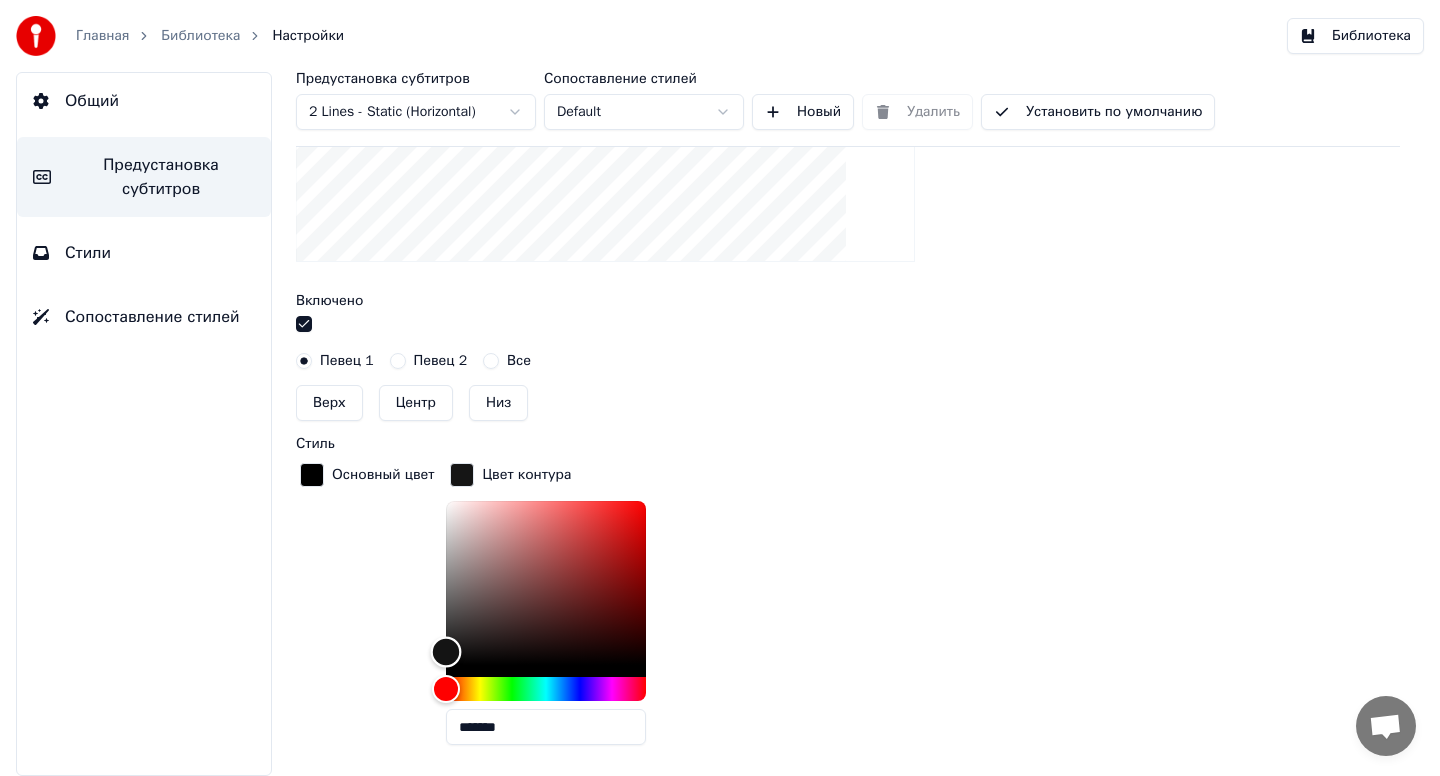 type on "*******" 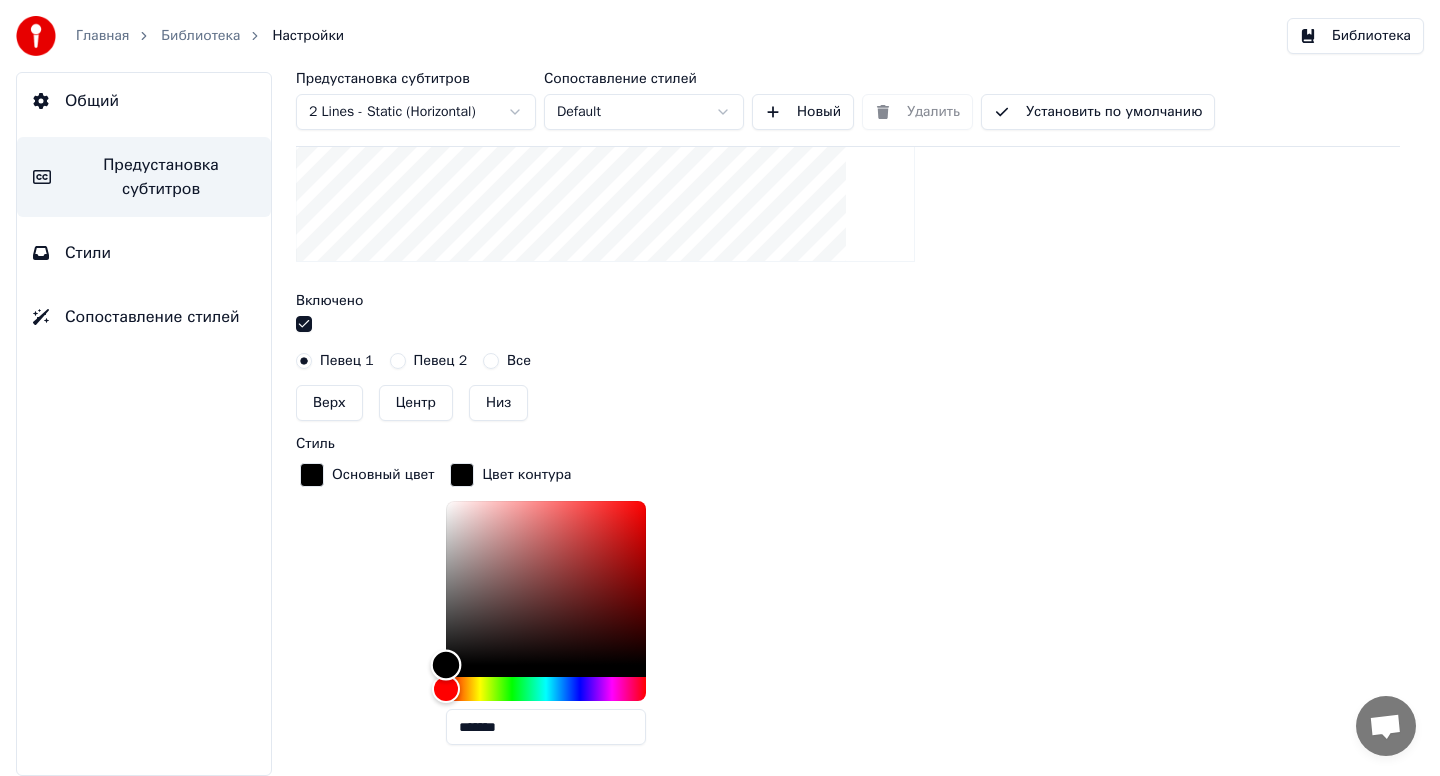 drag, startPoint x: 449, startPoint y: 507, endPoint x: 435, endPoint y: 752, distance: 245.39967 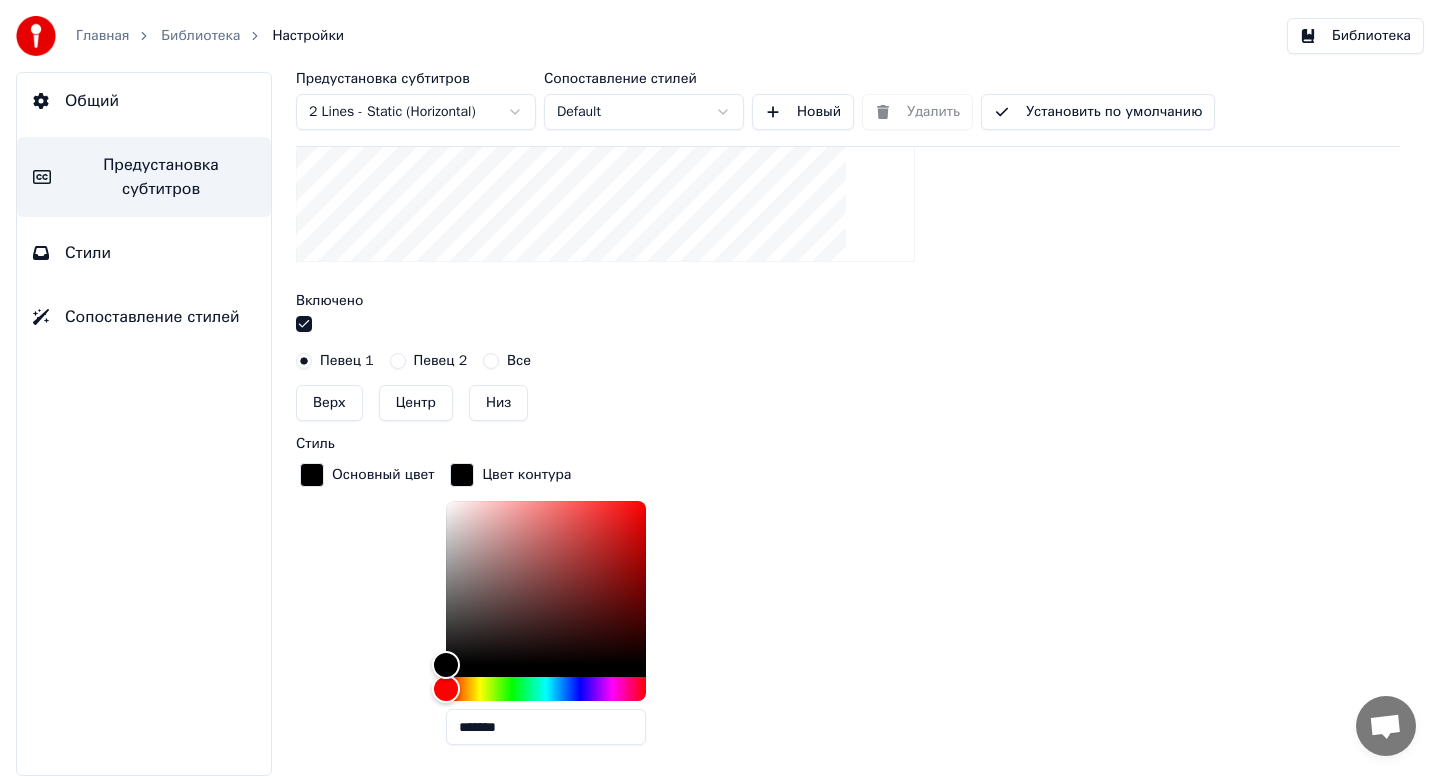 click on "Цвет контура *******" at bounding box center [562, 610] 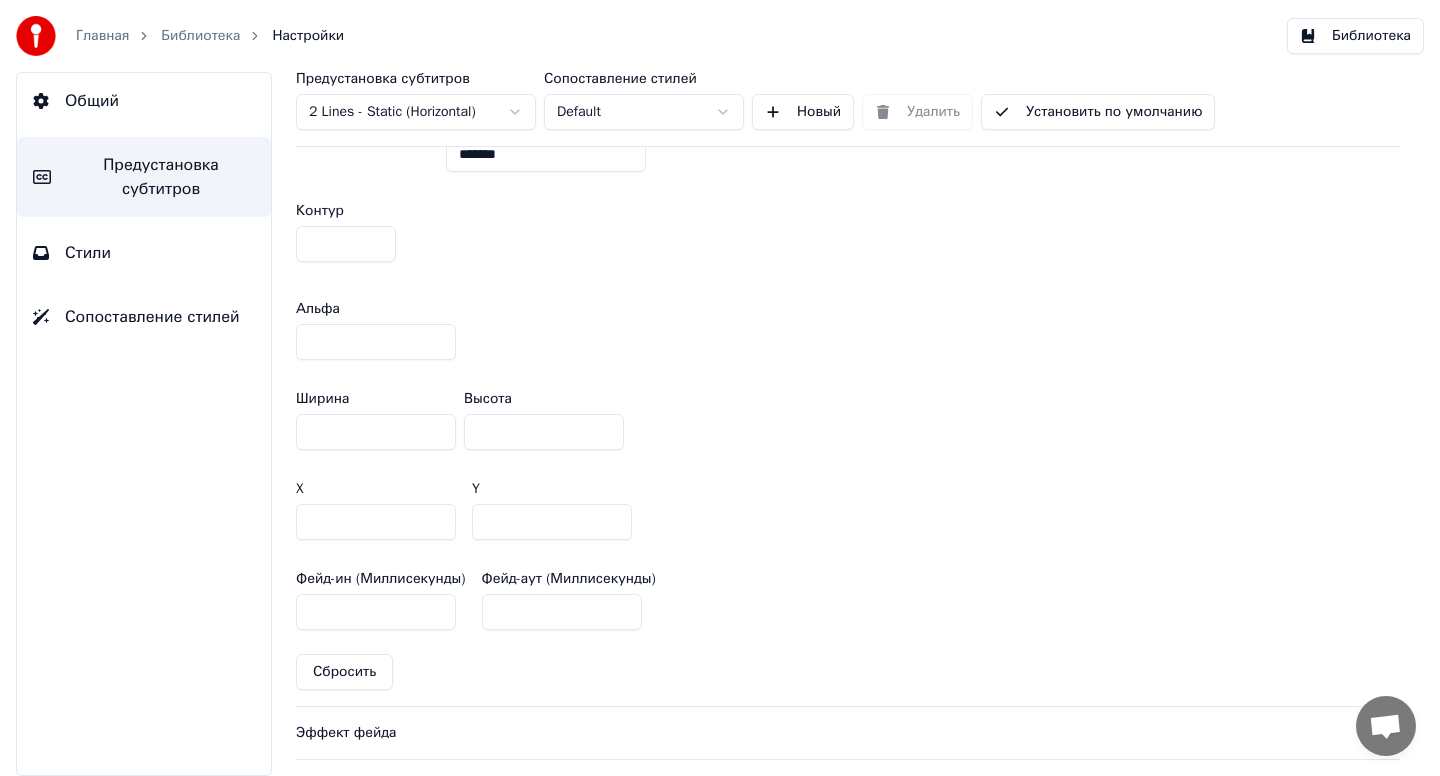 scroll, scrollTop: 1267, scrollLeft: 0, axis: vertical 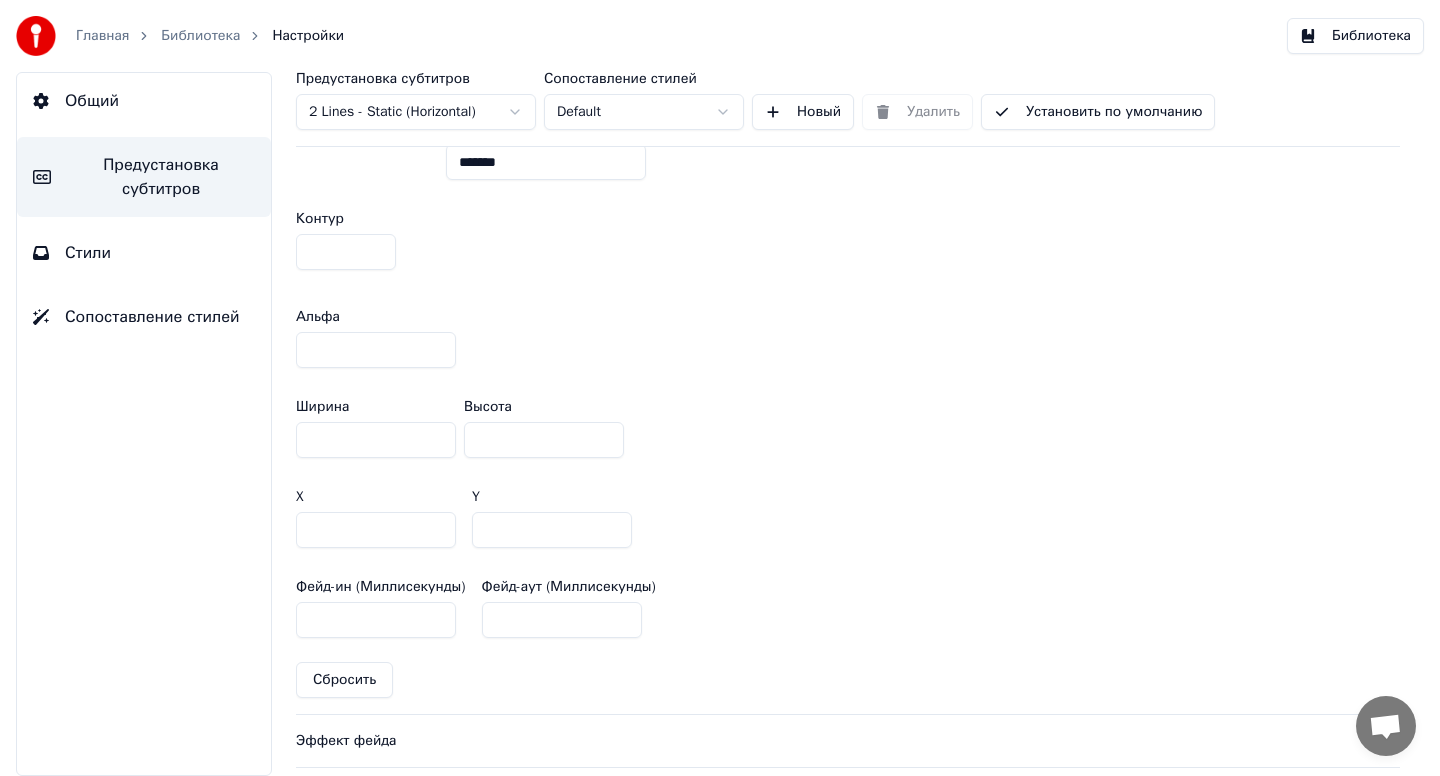 click on "***" at bounding box center (544, 440) 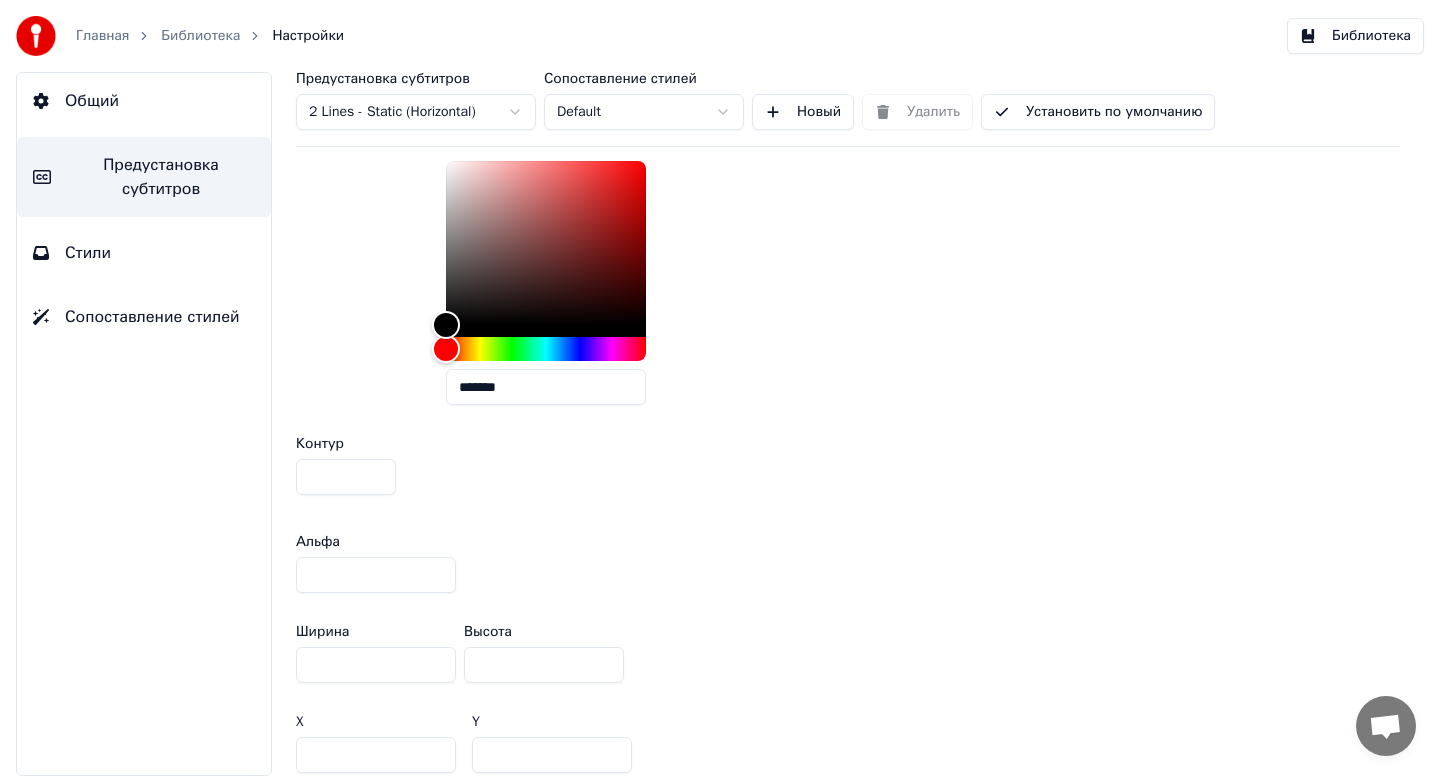 scroll, scrollTop: 1237, scrollLeft: 0, axis: vertical 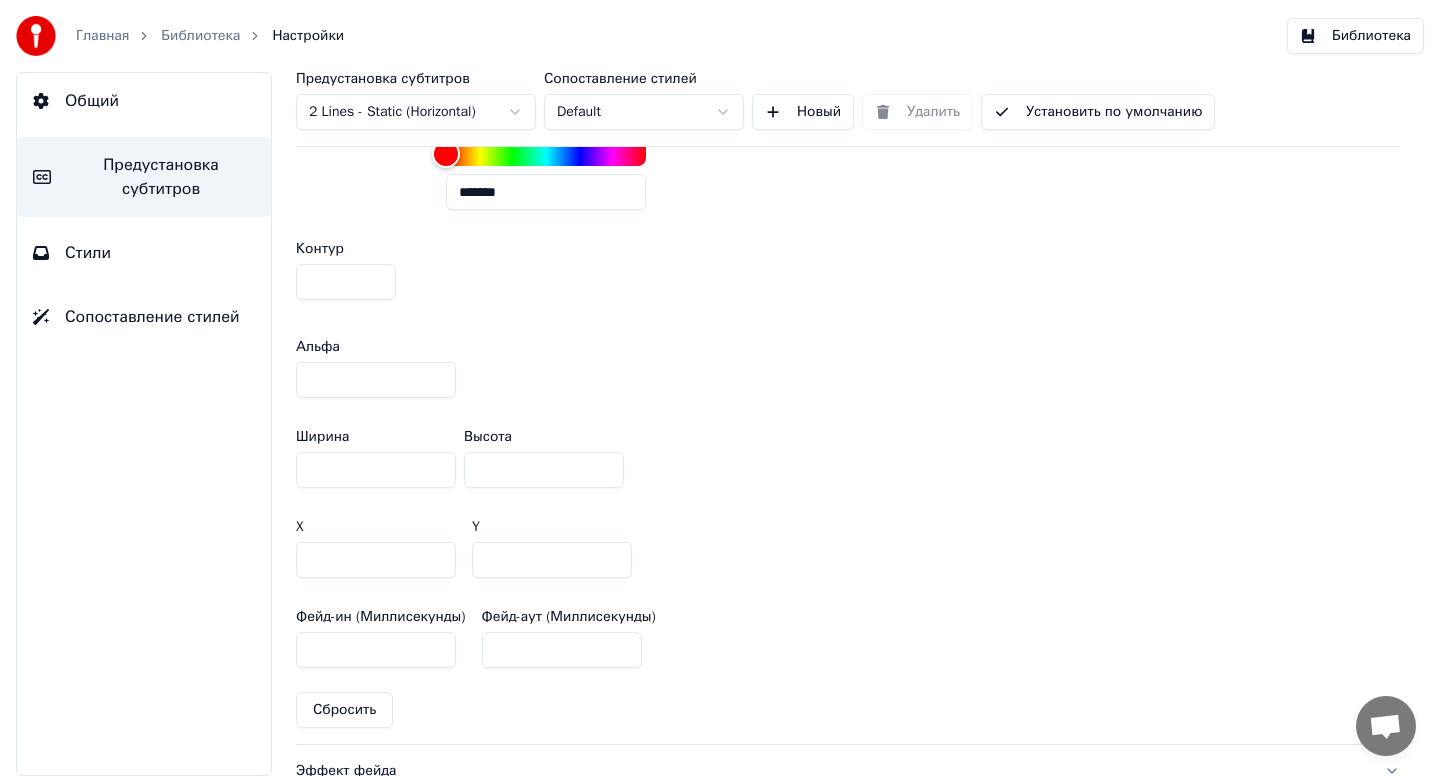 drag, startPoint x: 501, startPoint y: 558, endPoint x: 469, endPoint y: 558, distance: 32 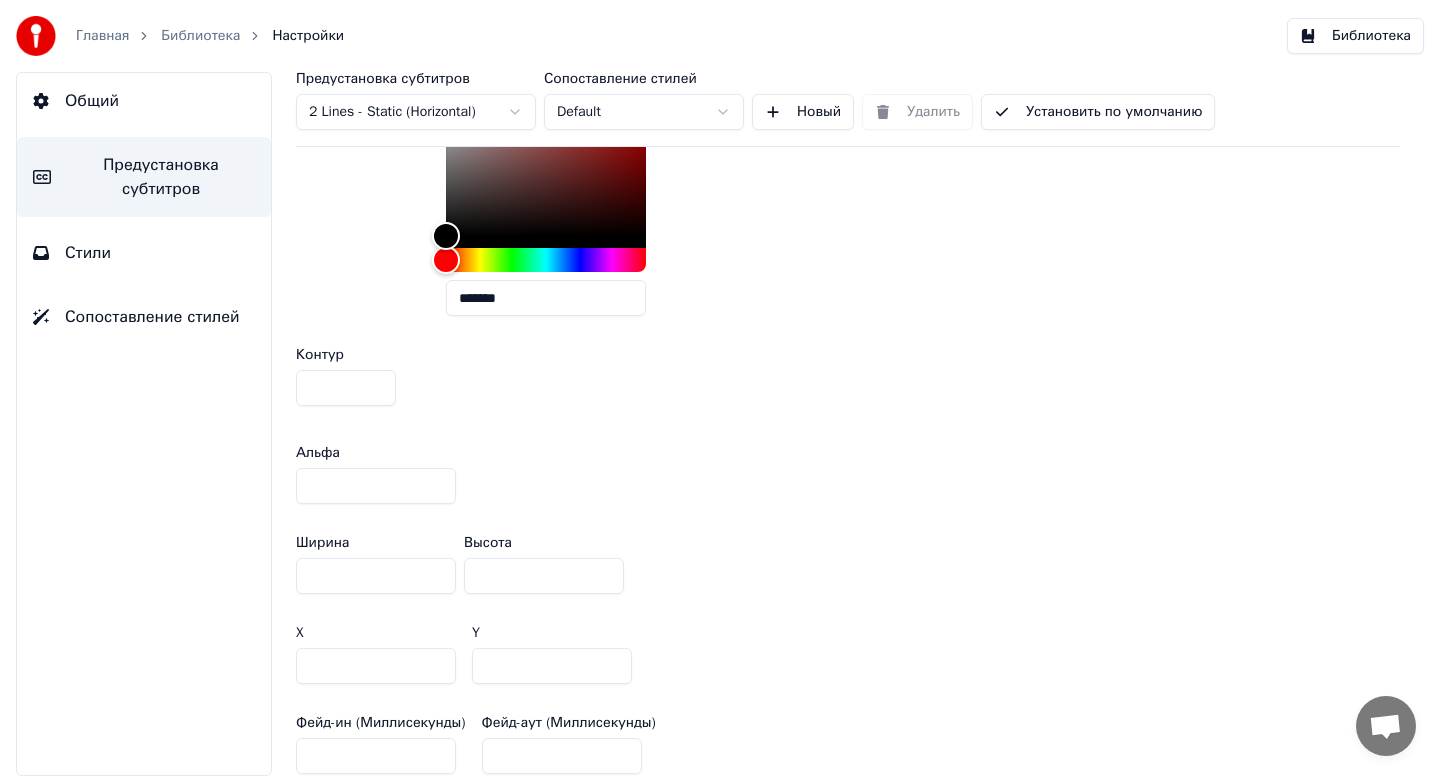 scroll, scrollTop: 1131, scrollLeft: 0, axis: vertical 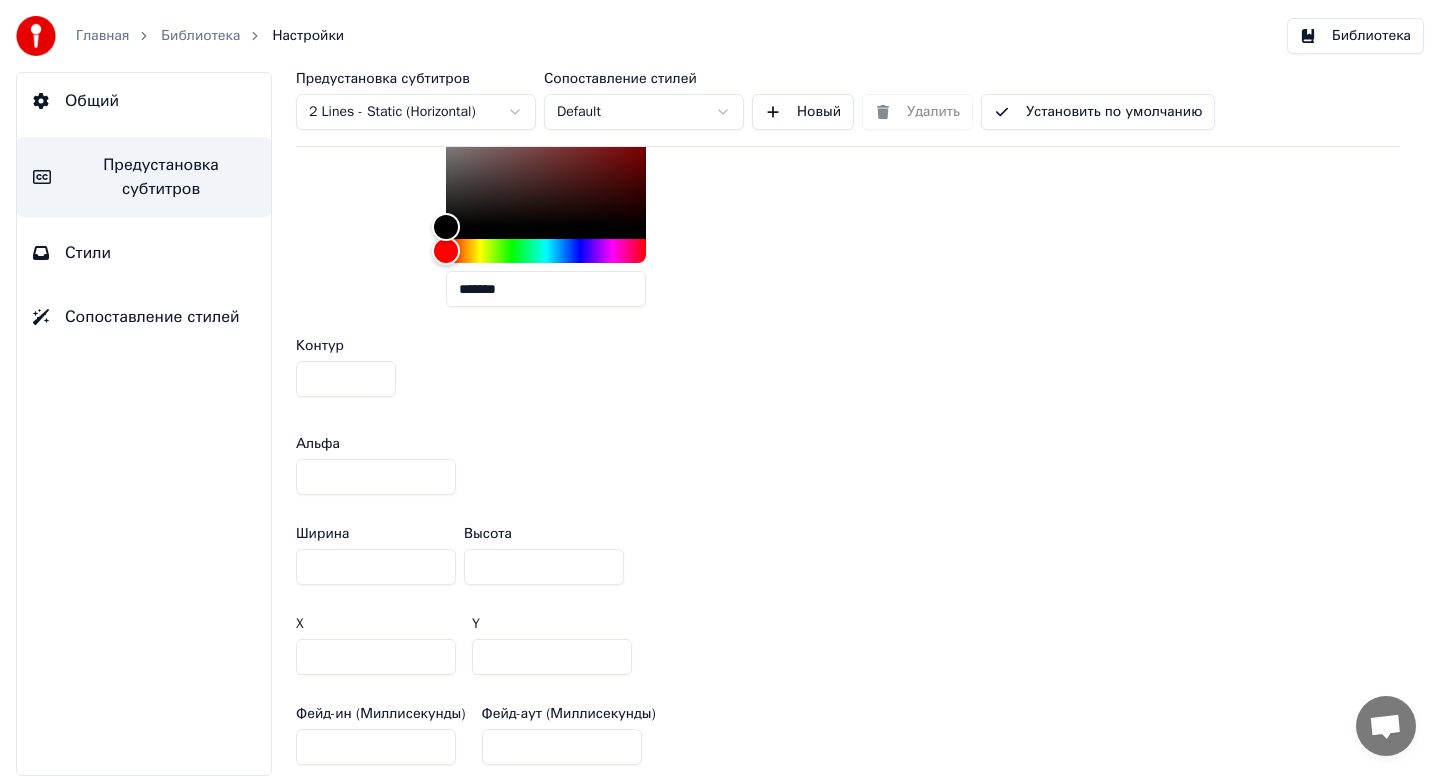 drag, startPoint x: 505, startPoint y: 656, endPoint x: 476, endPoint y: 655, distance: 29.017237 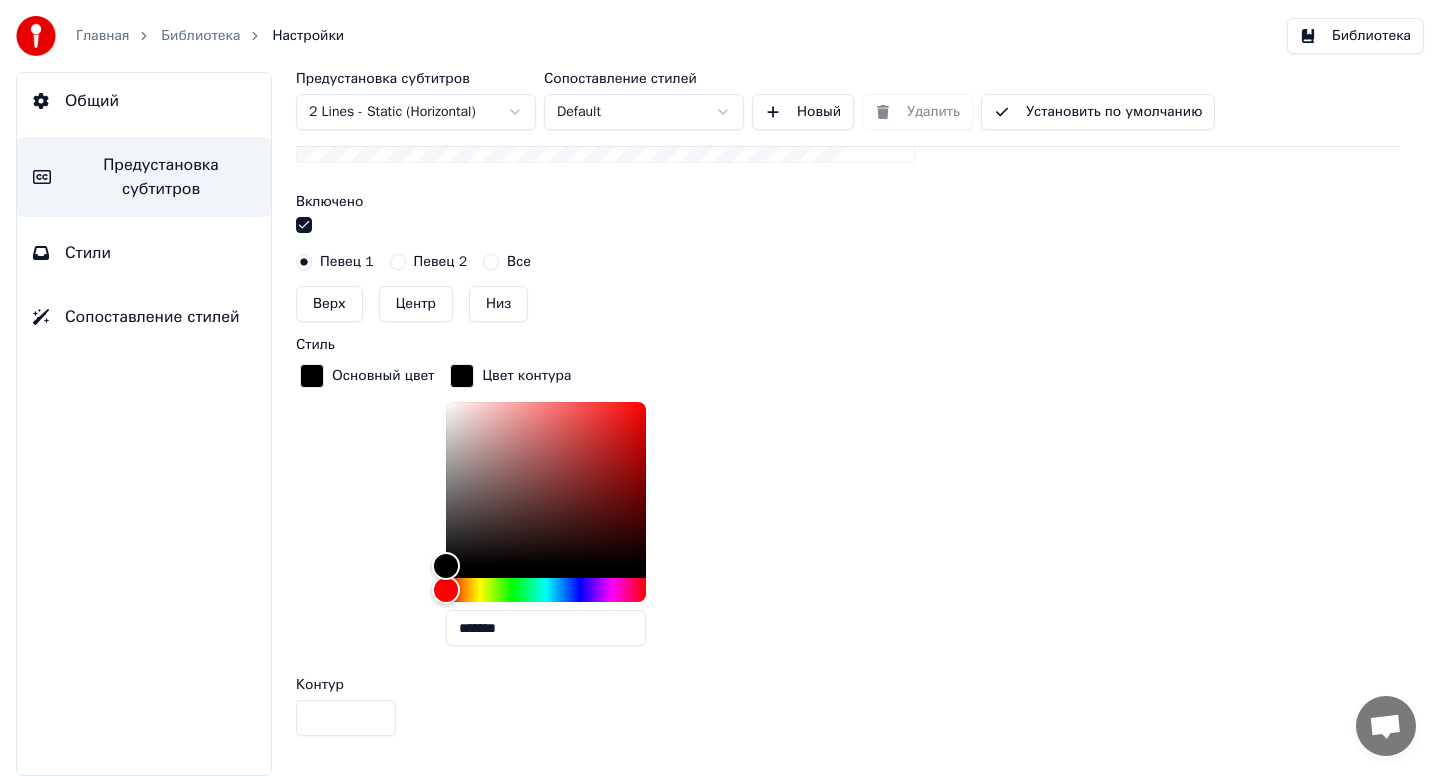 scroll, scrollTop: 1069, scrollLeft: 0, axis: vertical 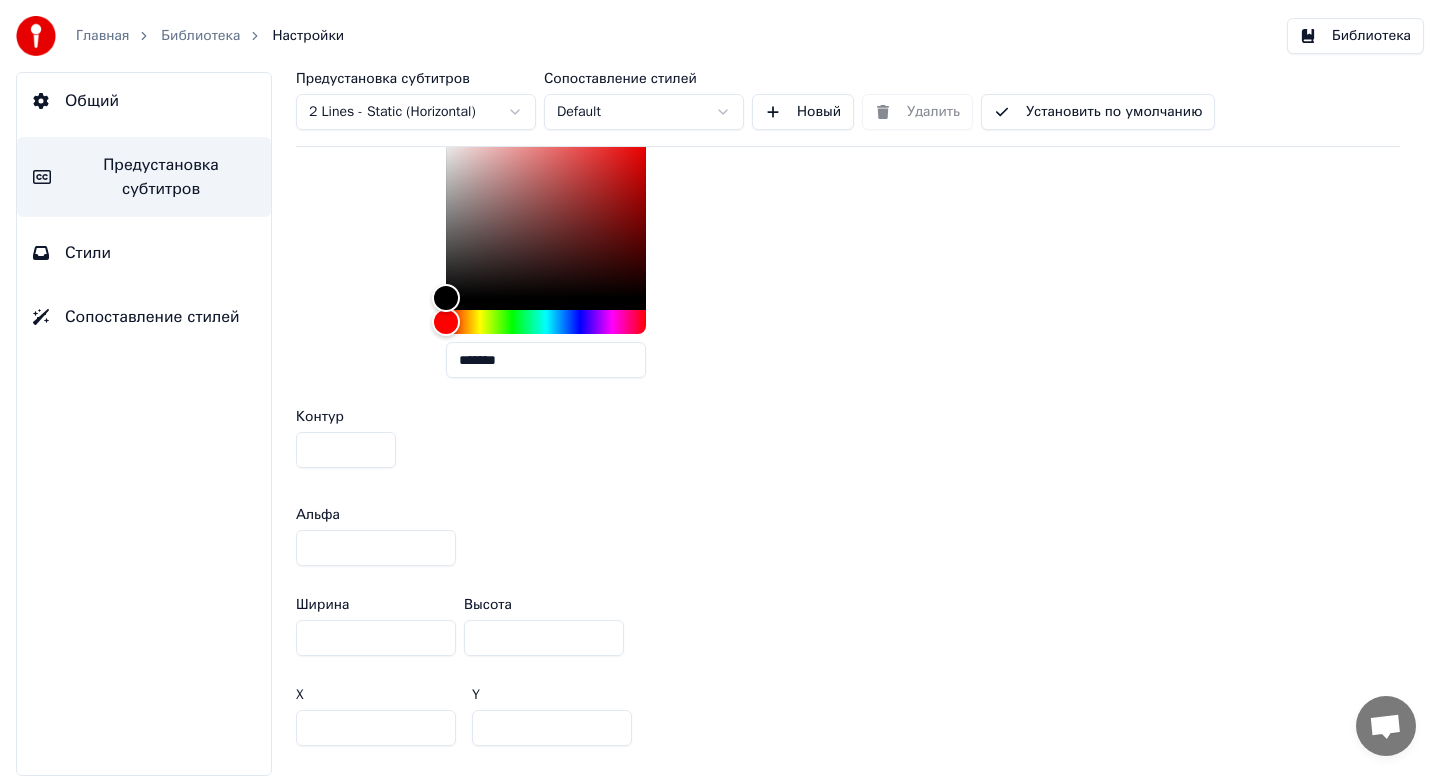 drag, startPoint x: 509, startPoint y: 722, endPoint x: 478, endPoint y: 727, distance: 31.400637 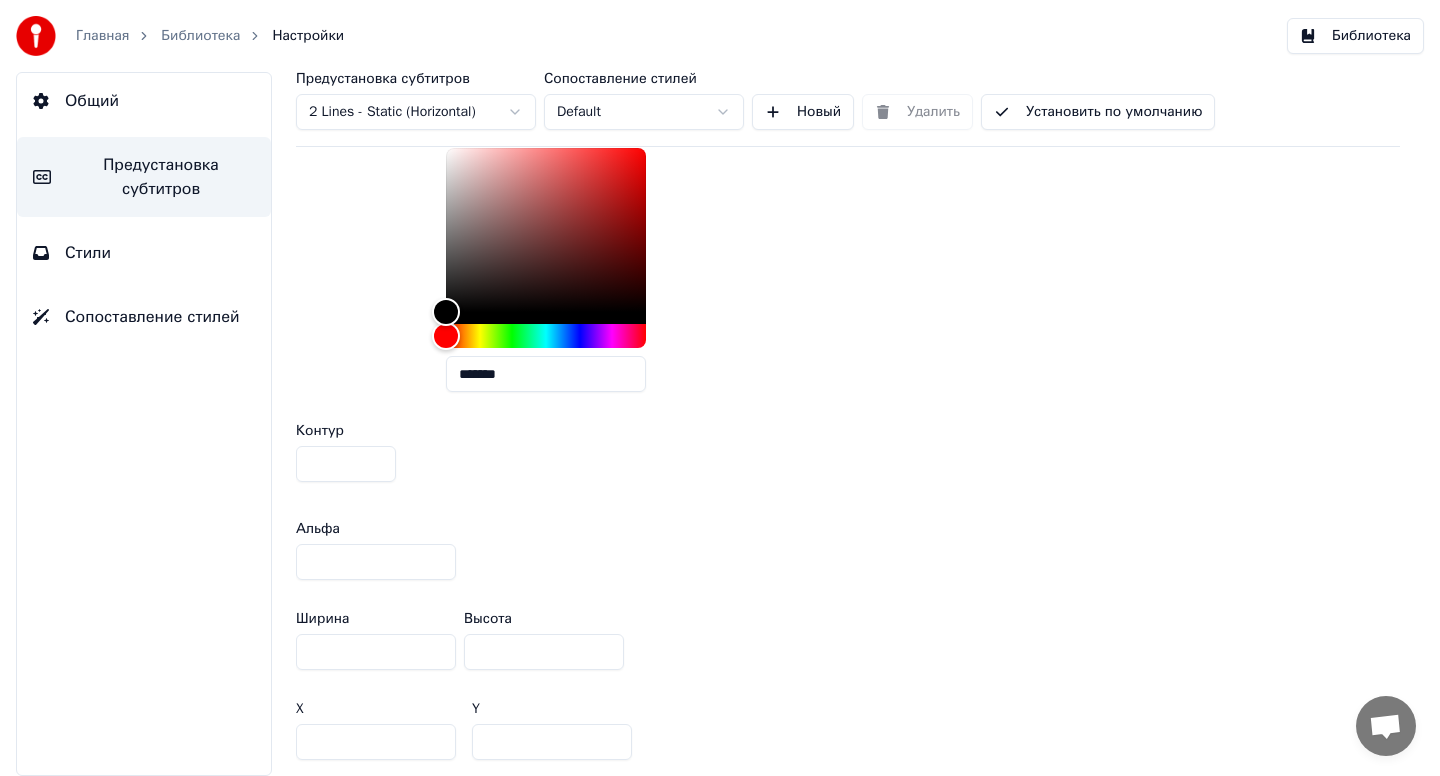 scroll, scrollTop: 1056, scrollLeft: 0, axis: vertical 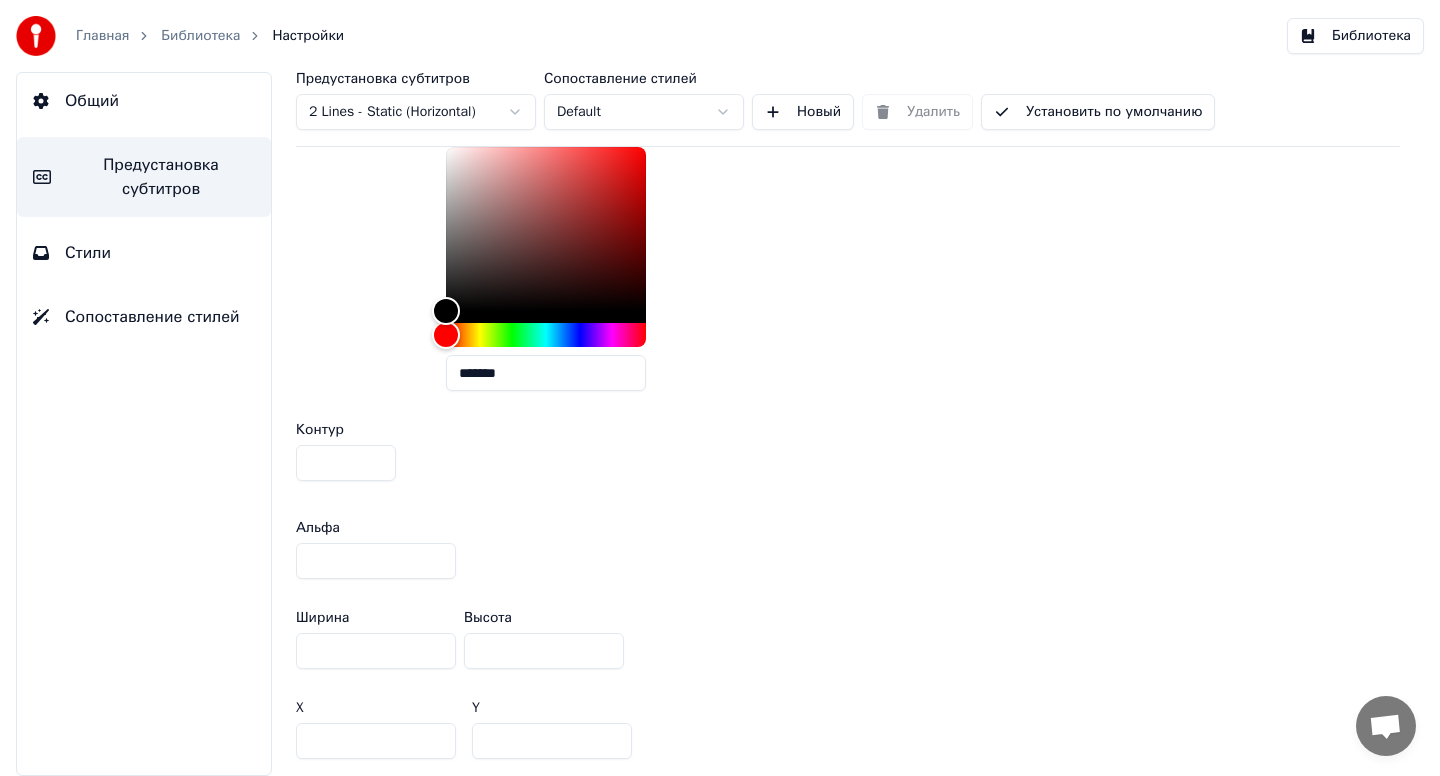 drag, startPoint x: 515, startPoint y: 741, endPoint x: 438, endPoint y: 744, distance: 77.05842 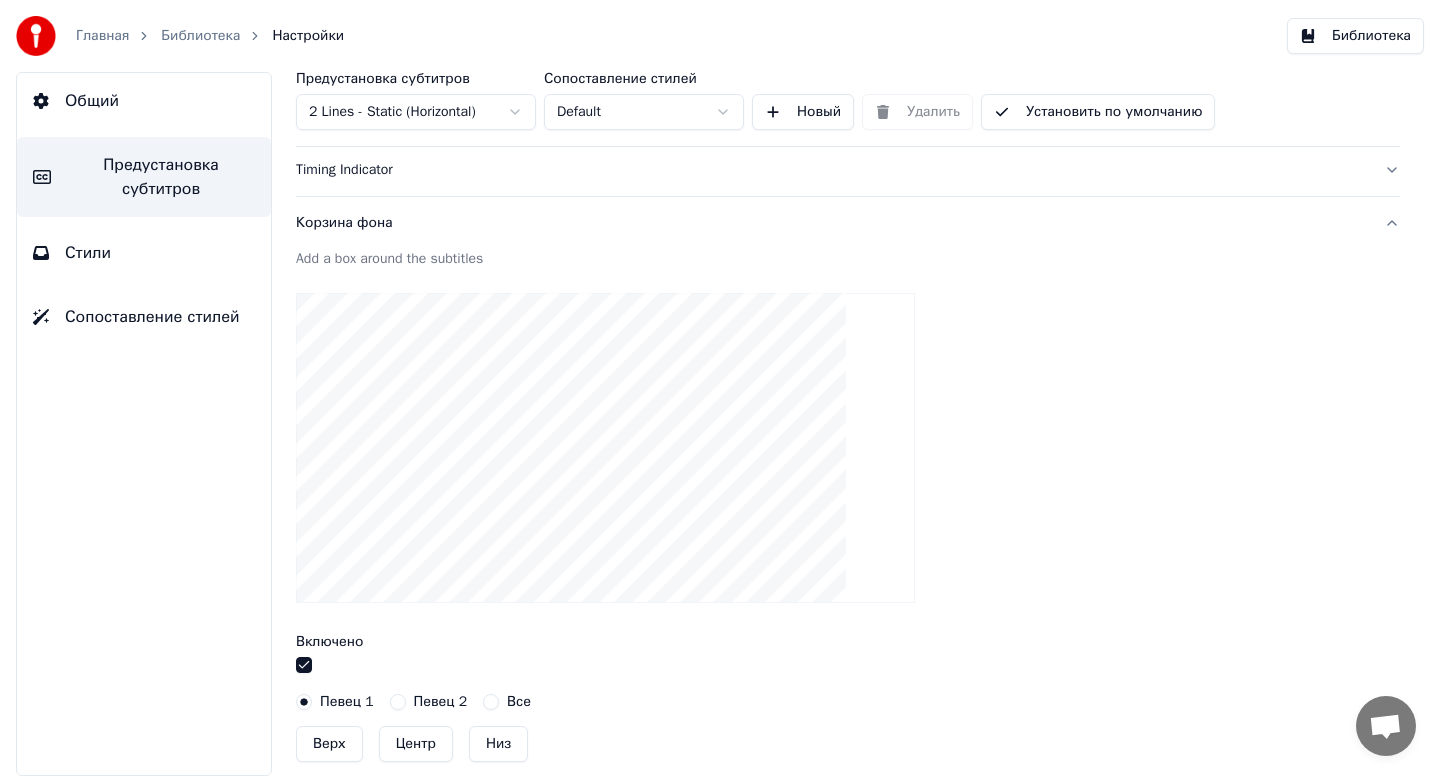 scroll, scrollTop: 0, scrollLeft: 0, axis: both 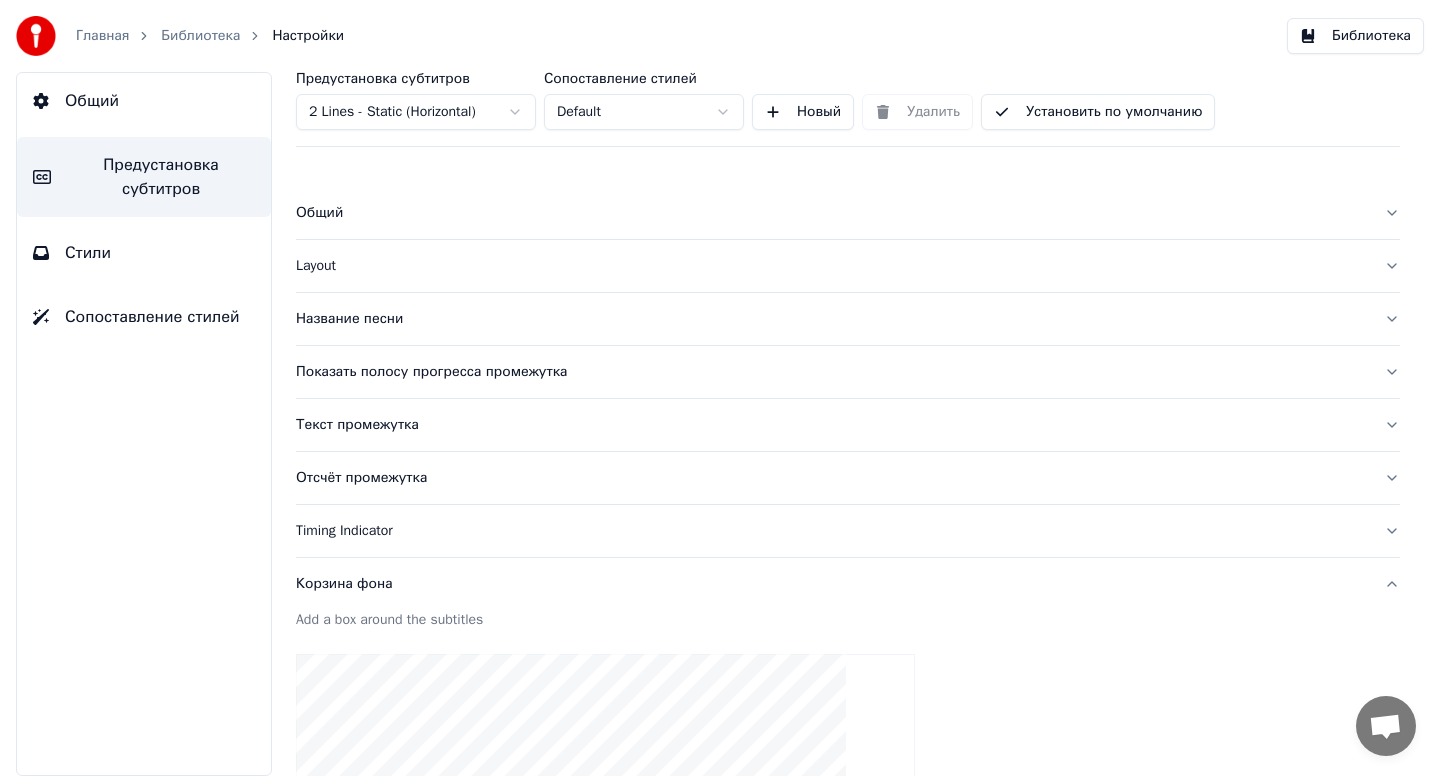 click on "Общий" at bounding box center [832, 213] 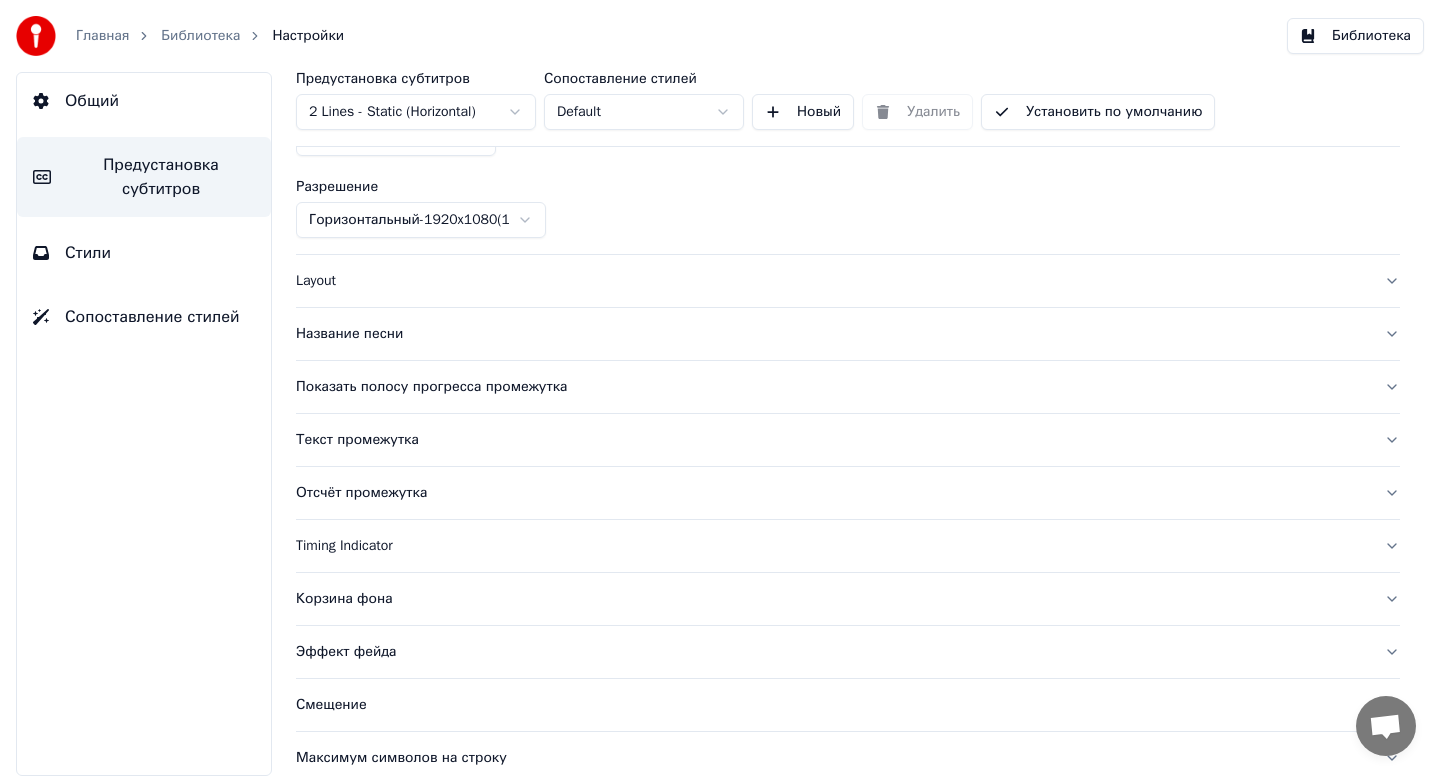 scroll, scrollTop: 193, scrollLeft: 0, axis: vertical 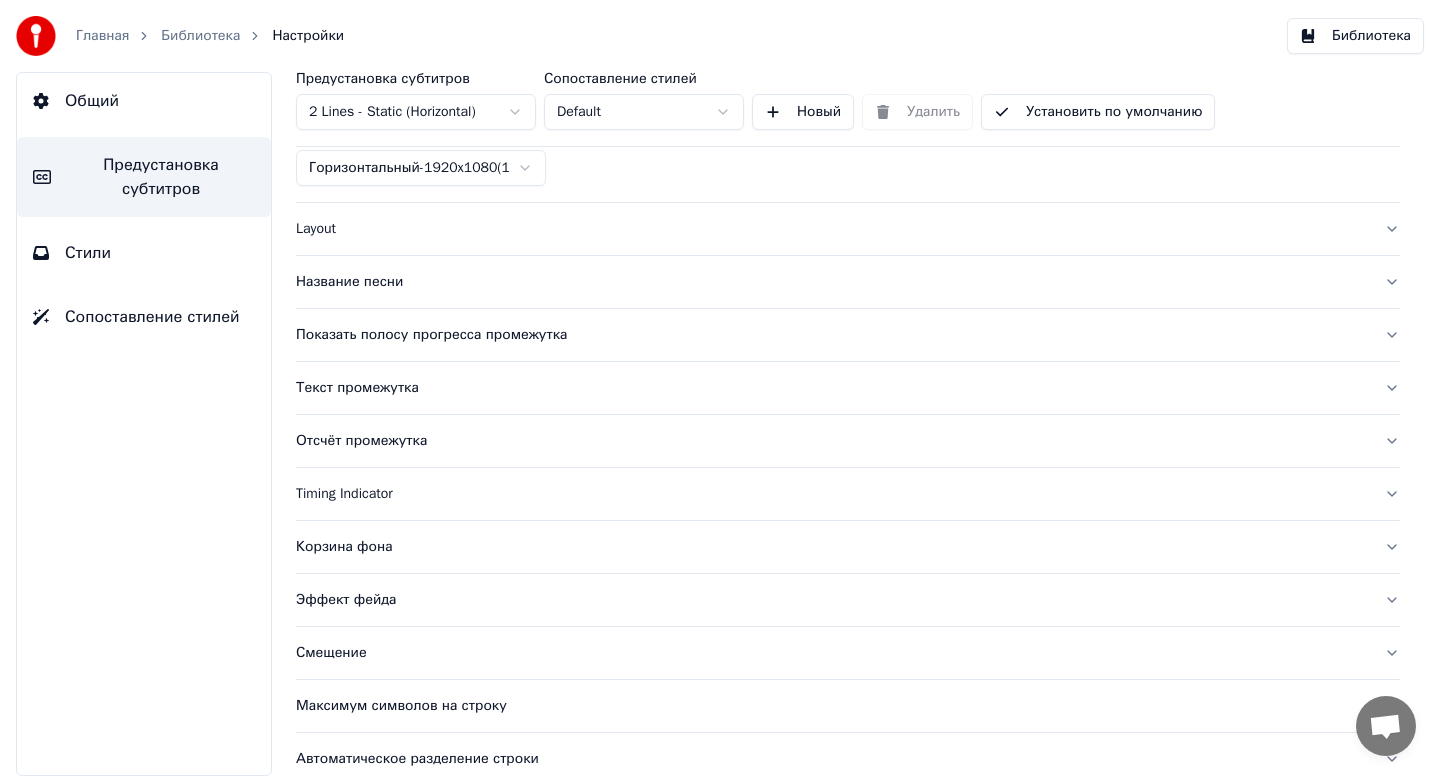 click on "Layout" at bounding box center [832, 229] 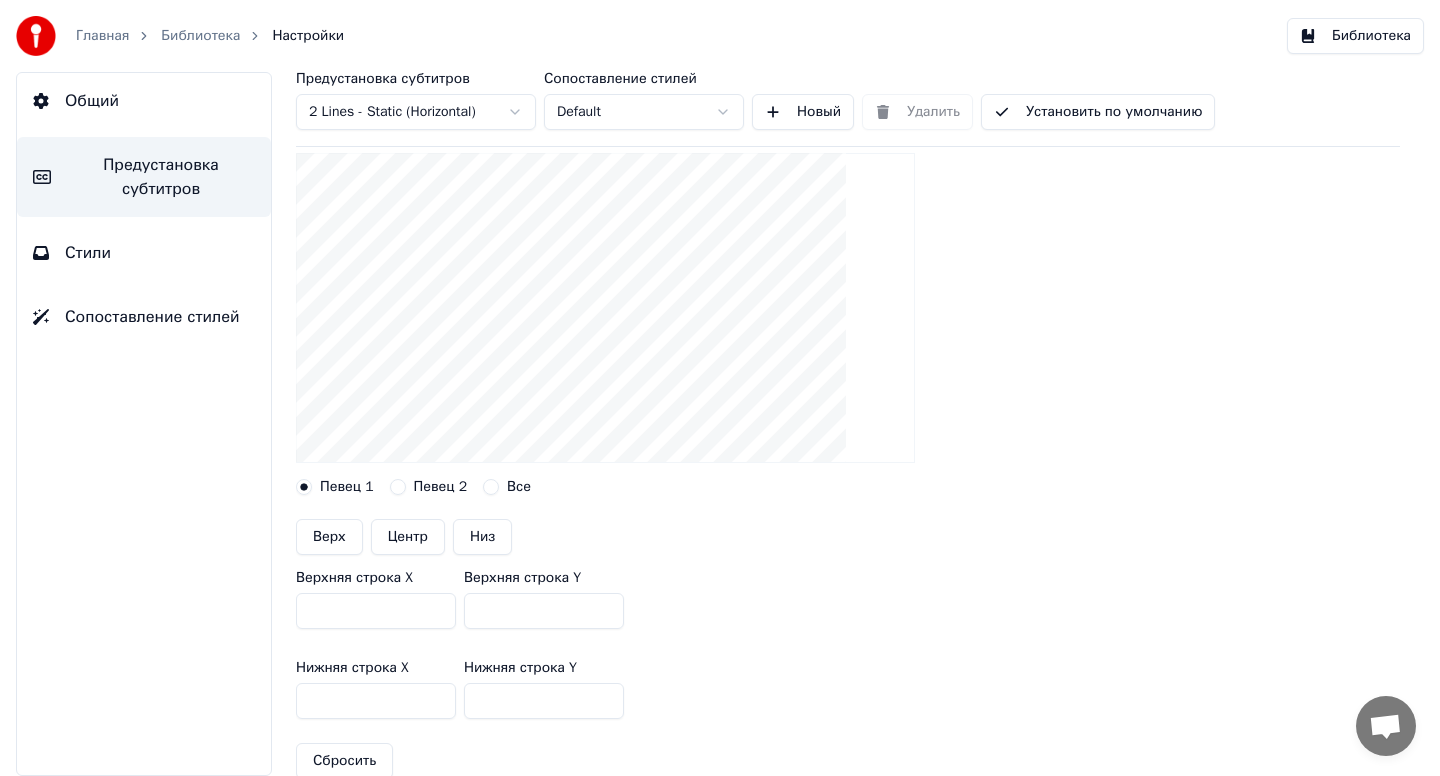 scroll, scrollTop: 165, scrollLeft: 0, axis: vertical 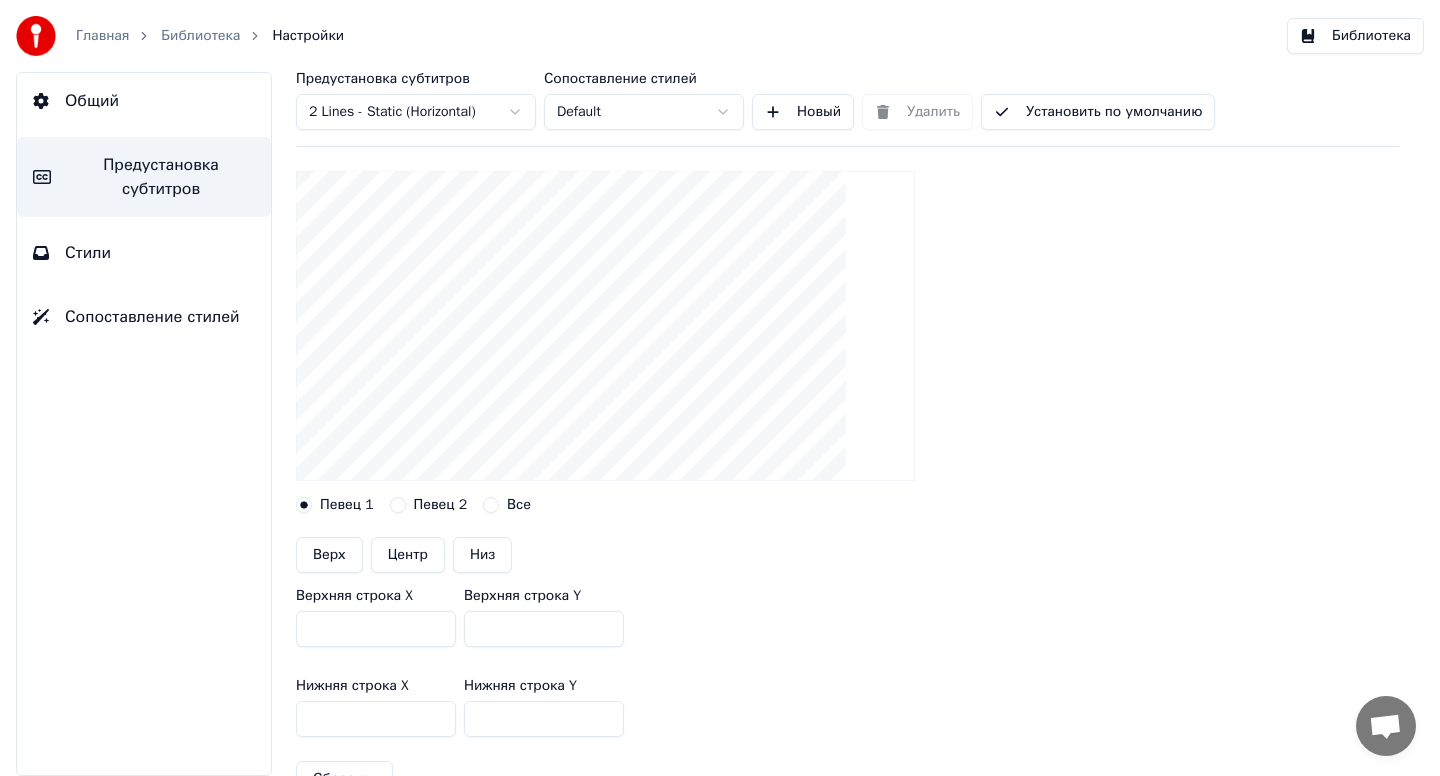 click on "***" at bounding box center (376, 629) 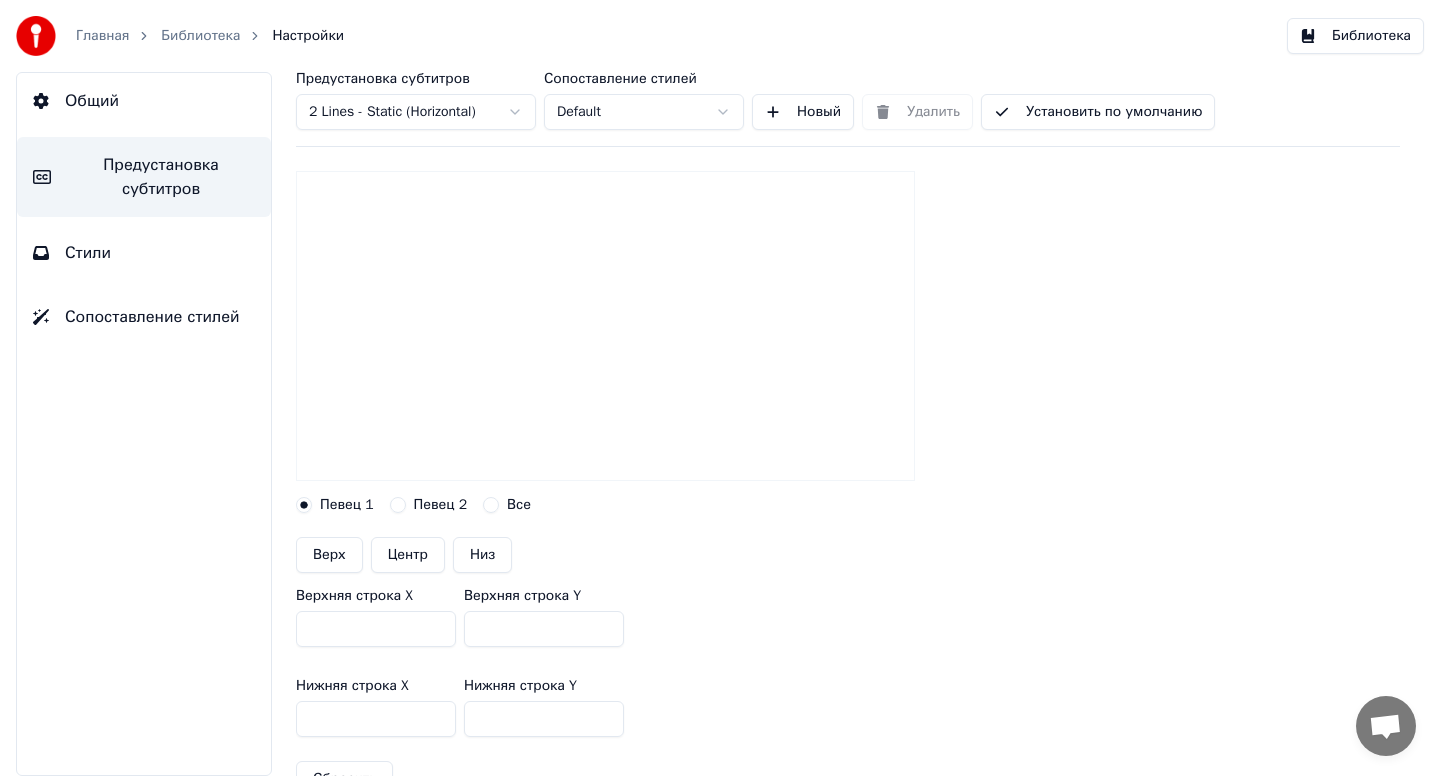 click on "****" at bounding box center (376, 629) 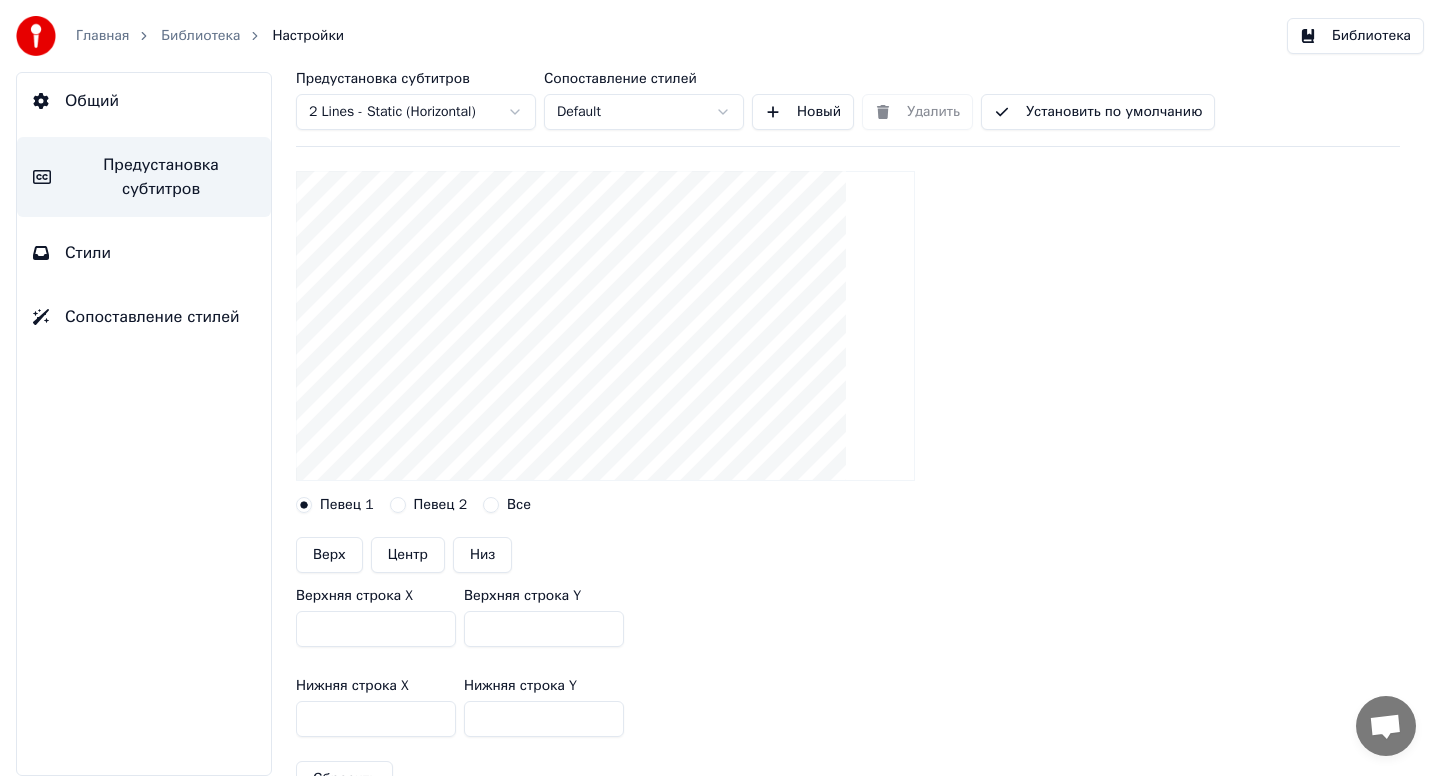 drag, startPoint x: 364, startPoint y: 637, endPoint x: 279, endPoint y: 634, distance: 85.052925 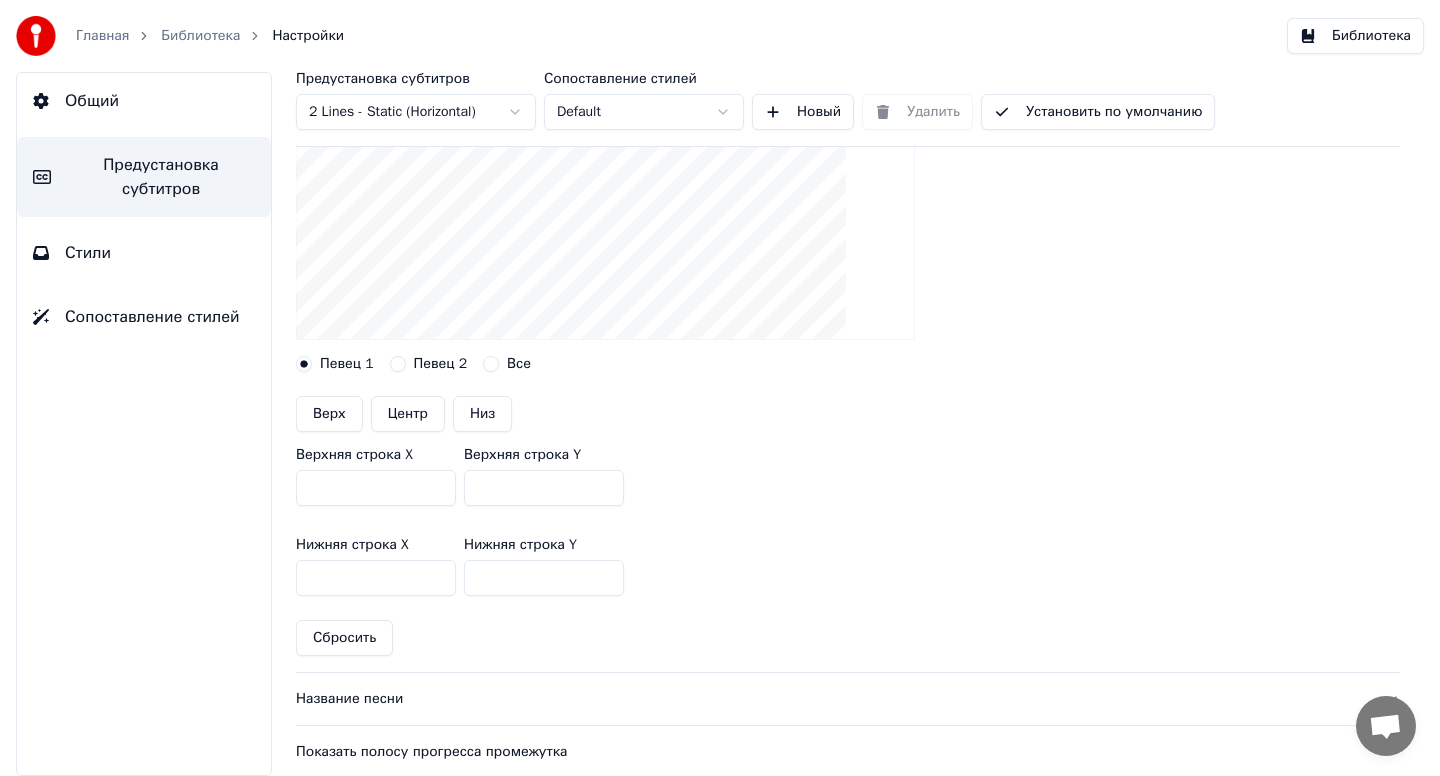 scroll, scrollTop: 801, scrollLeft: 0, axis: vertical 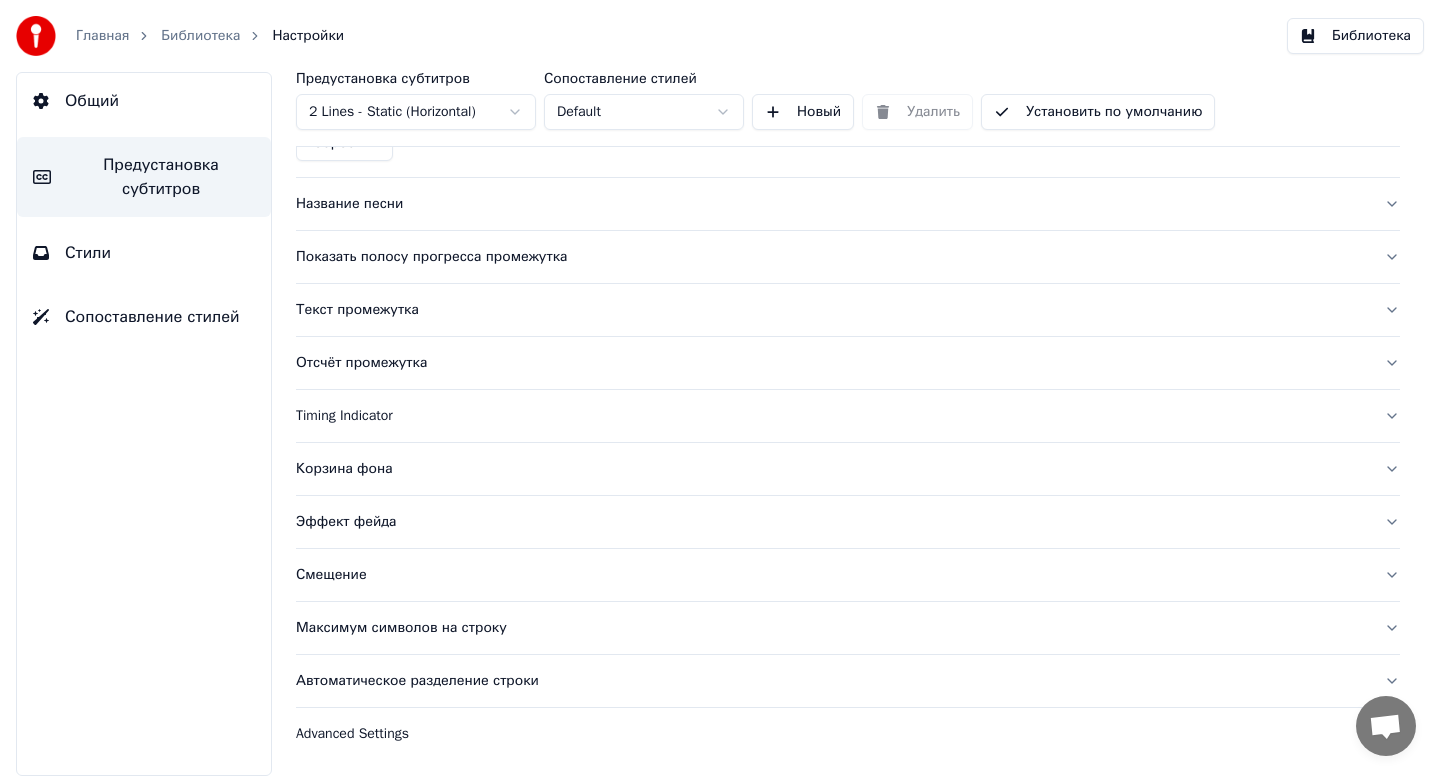 type on "***" 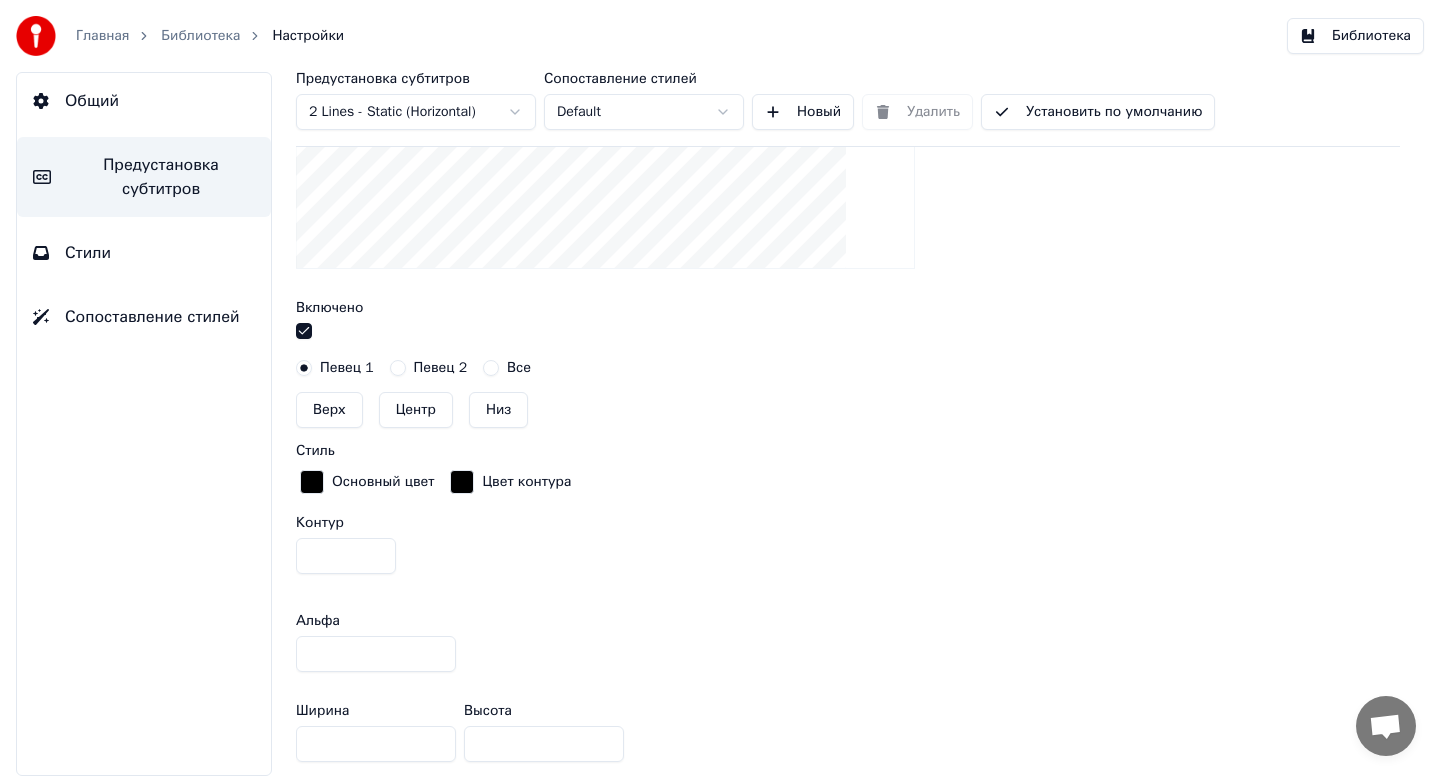 scroll, scrollTop: 709, scrollLeft: 0, axis: vertical 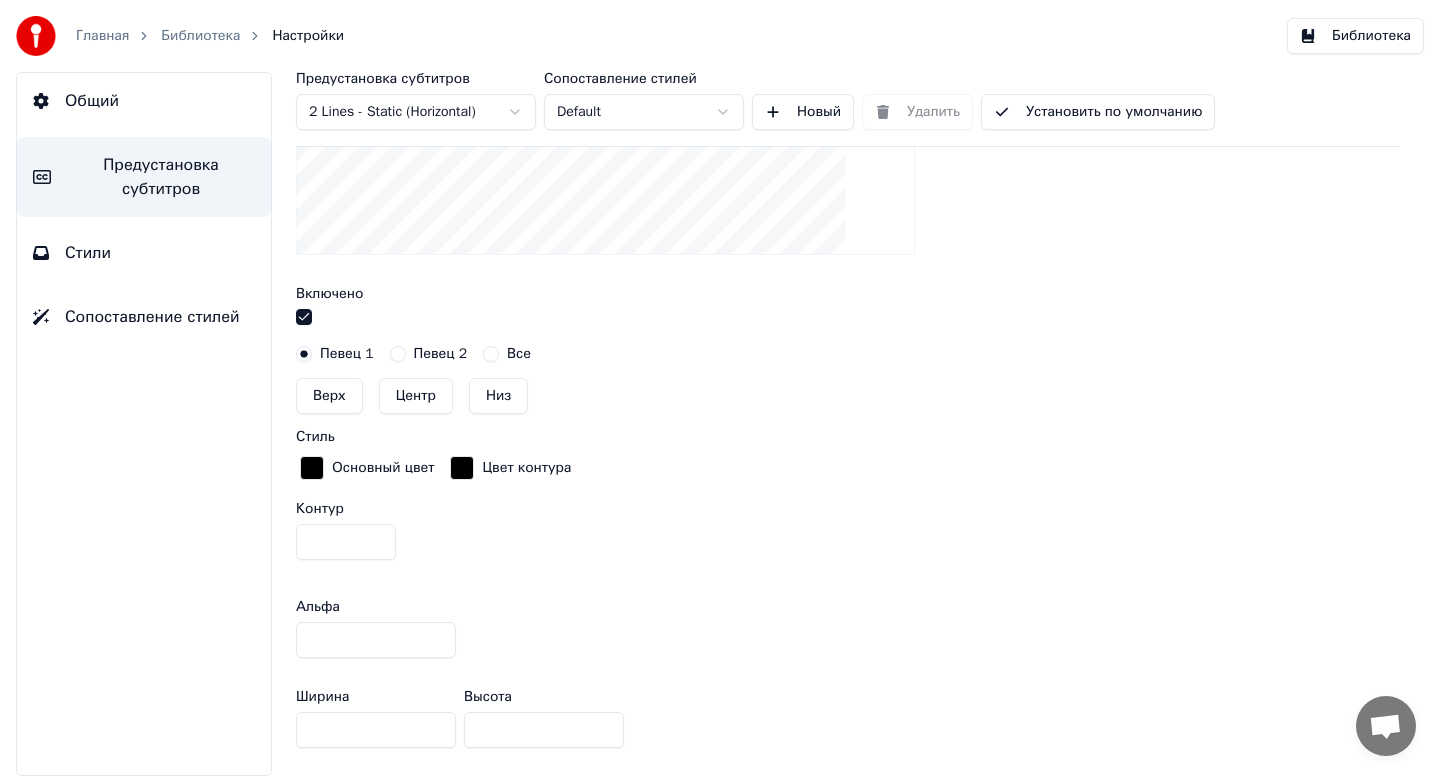 click on "***" at bounding box center [544, 730] 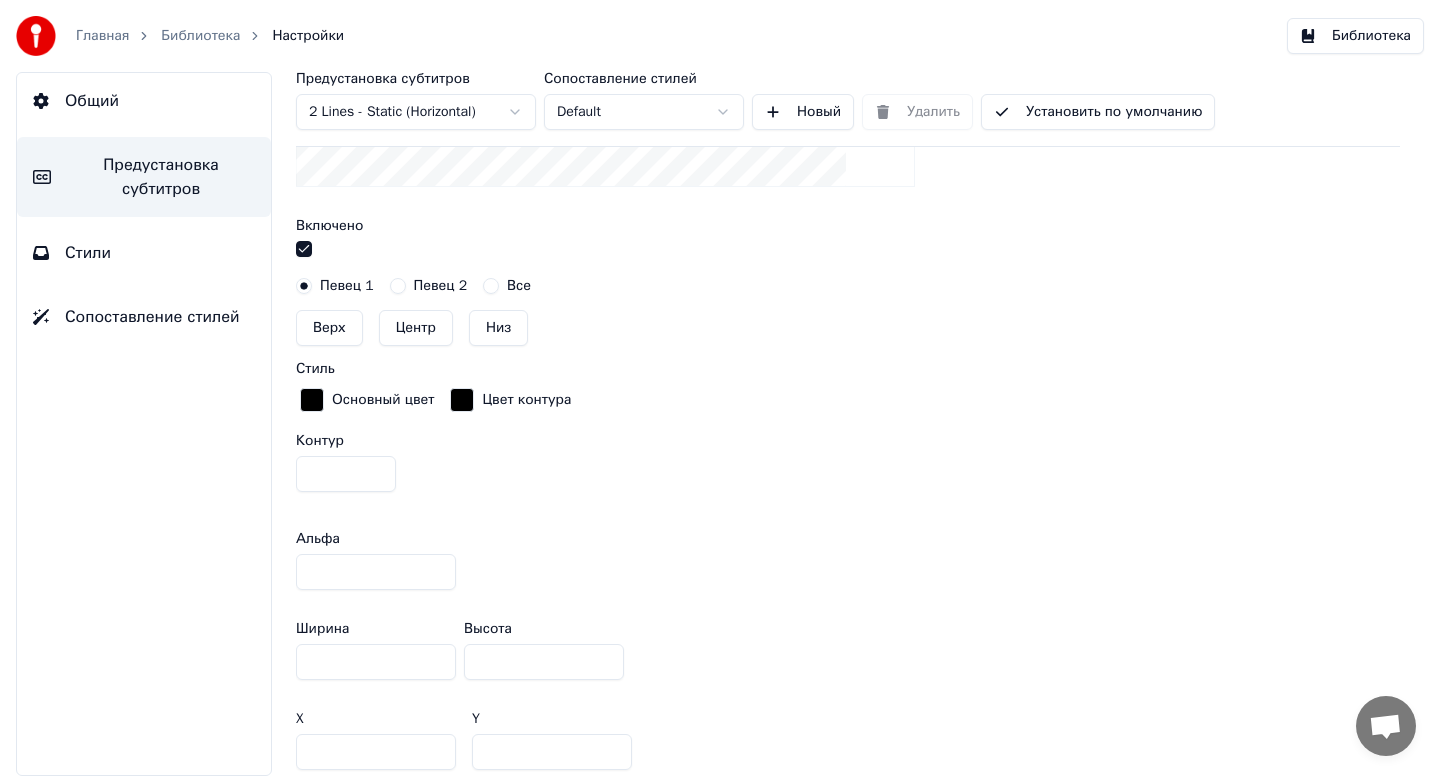scroll, scrollTop: 957, scrollLeft: 0, axis: vertical 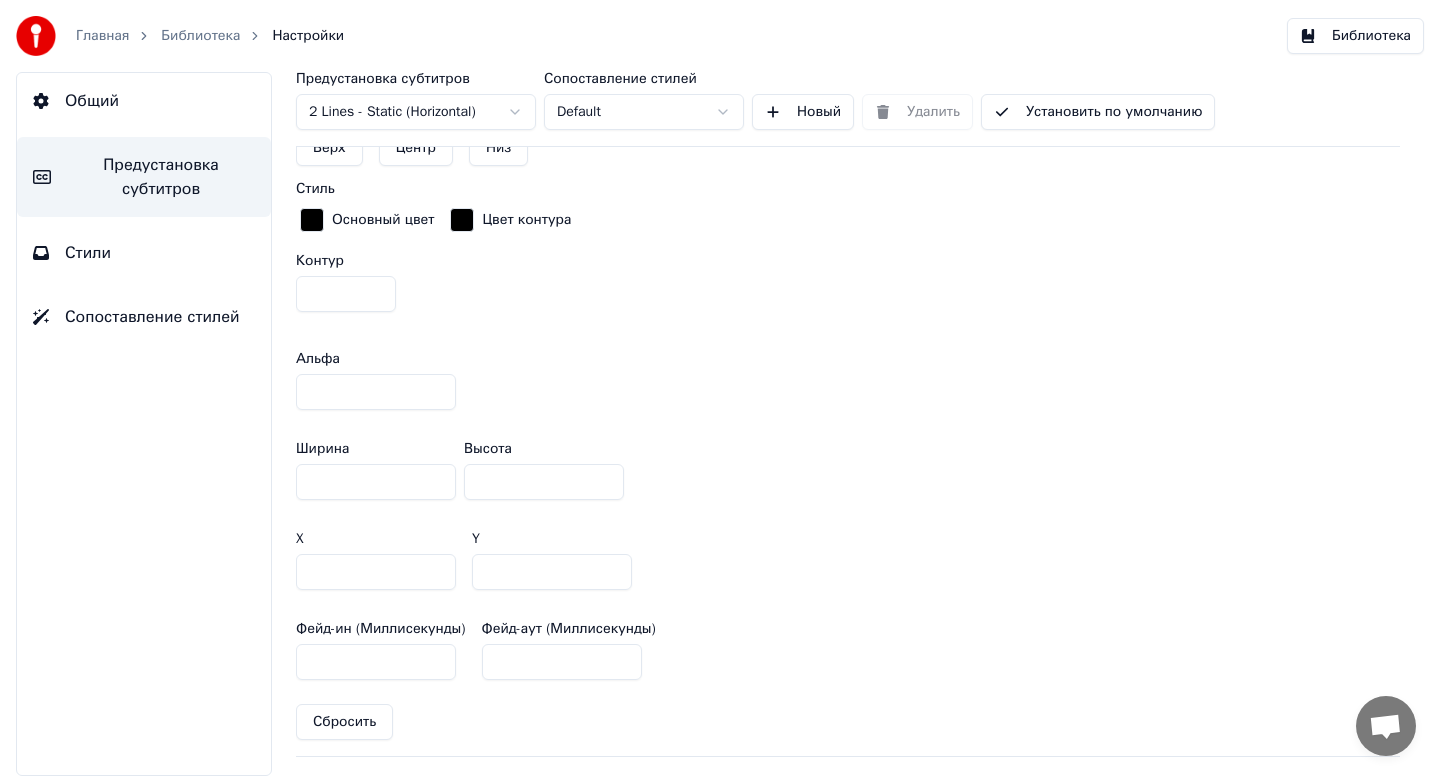 type on "***" 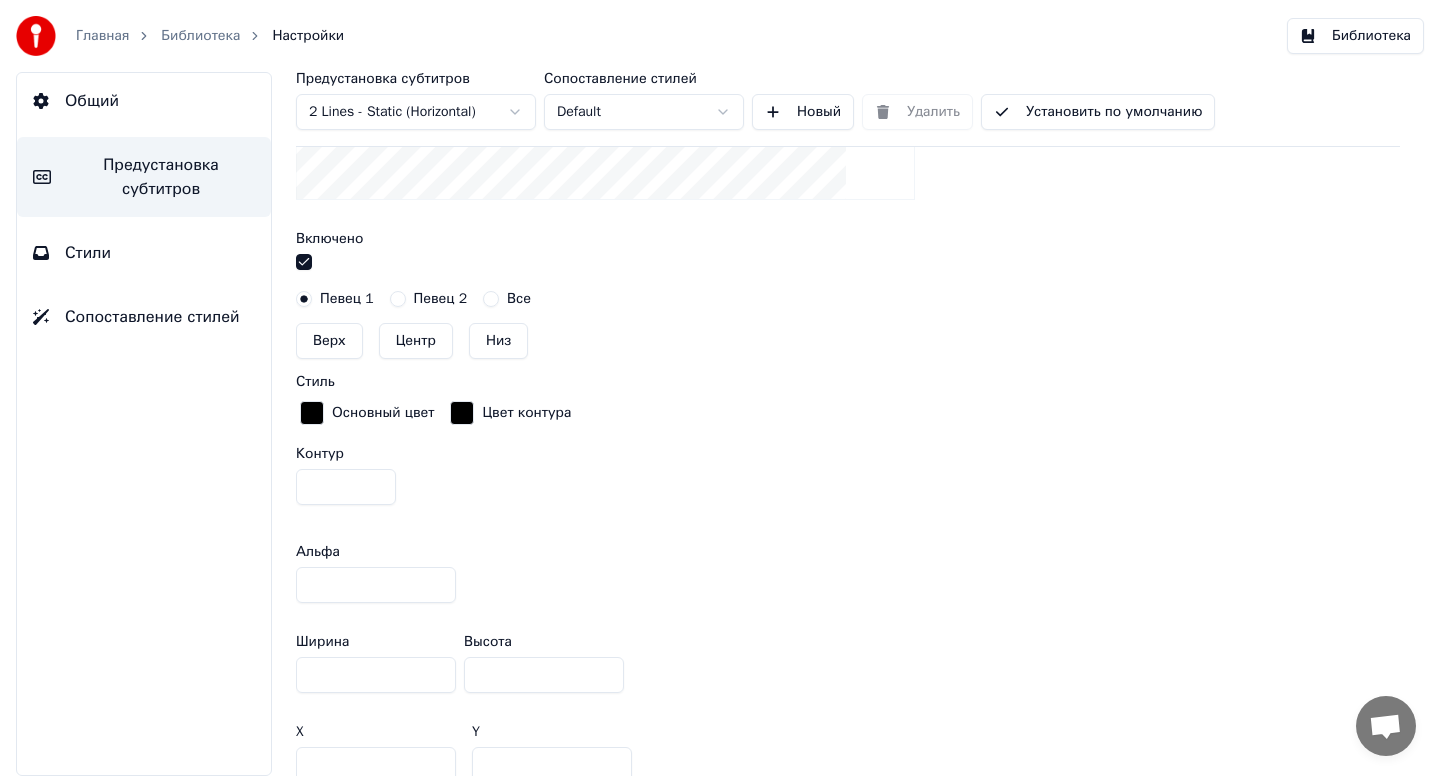scroll, scrollTop: 995, scrollLeft: 0, axis: vertical 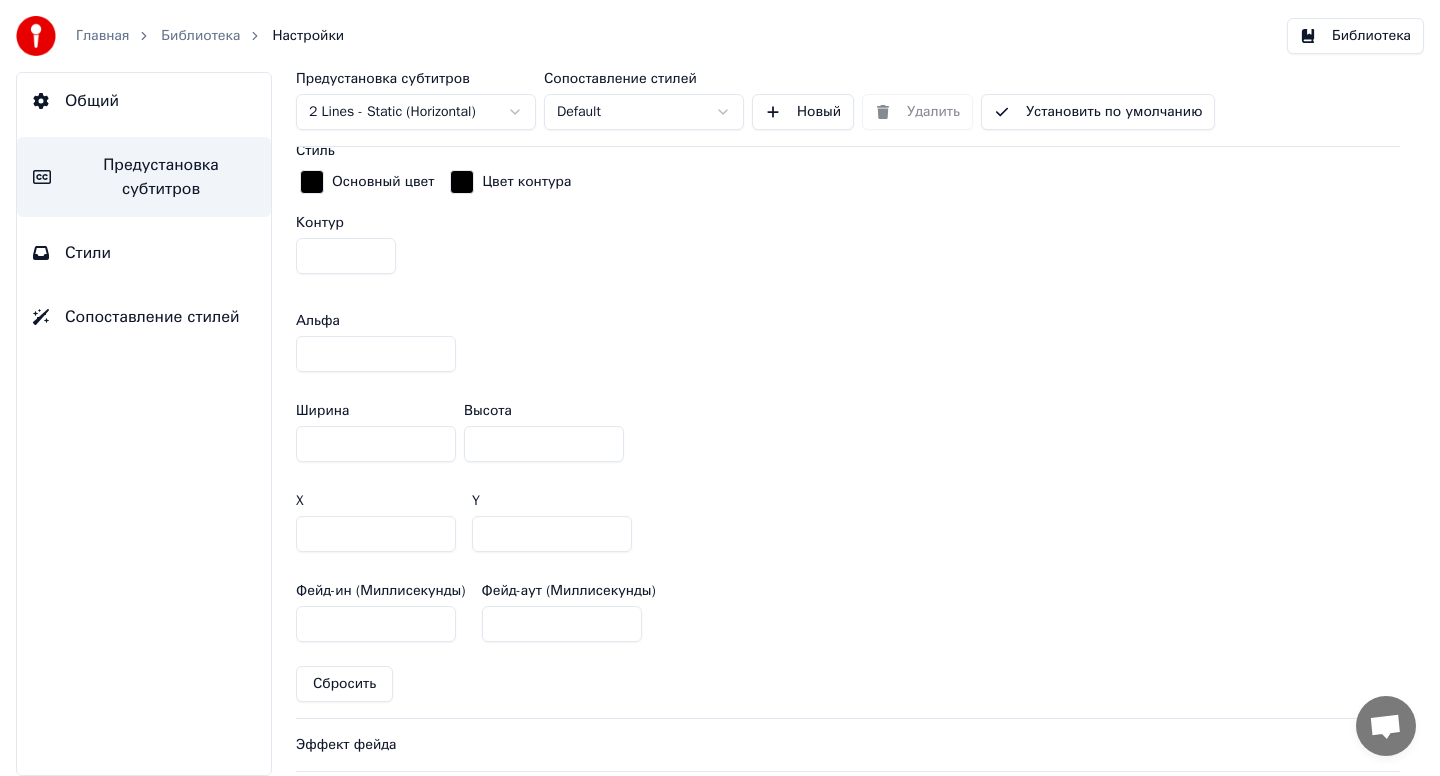 drag, startPoint x: 496, startPoint y: 534, endPoint x: 475, endPoint y: 534, distance: 21 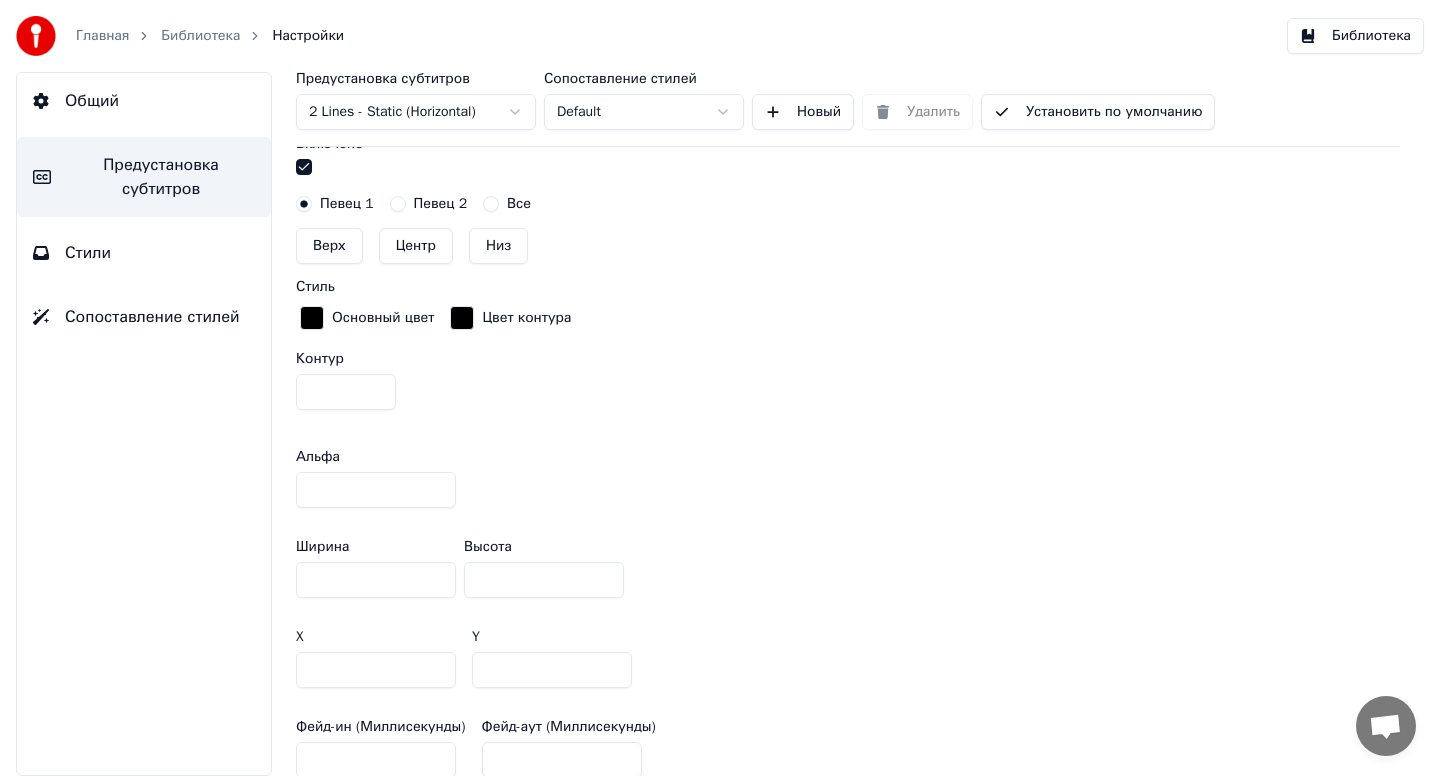 scroll, scrollTop: 862, scrollLeft: 0, axis: vertical 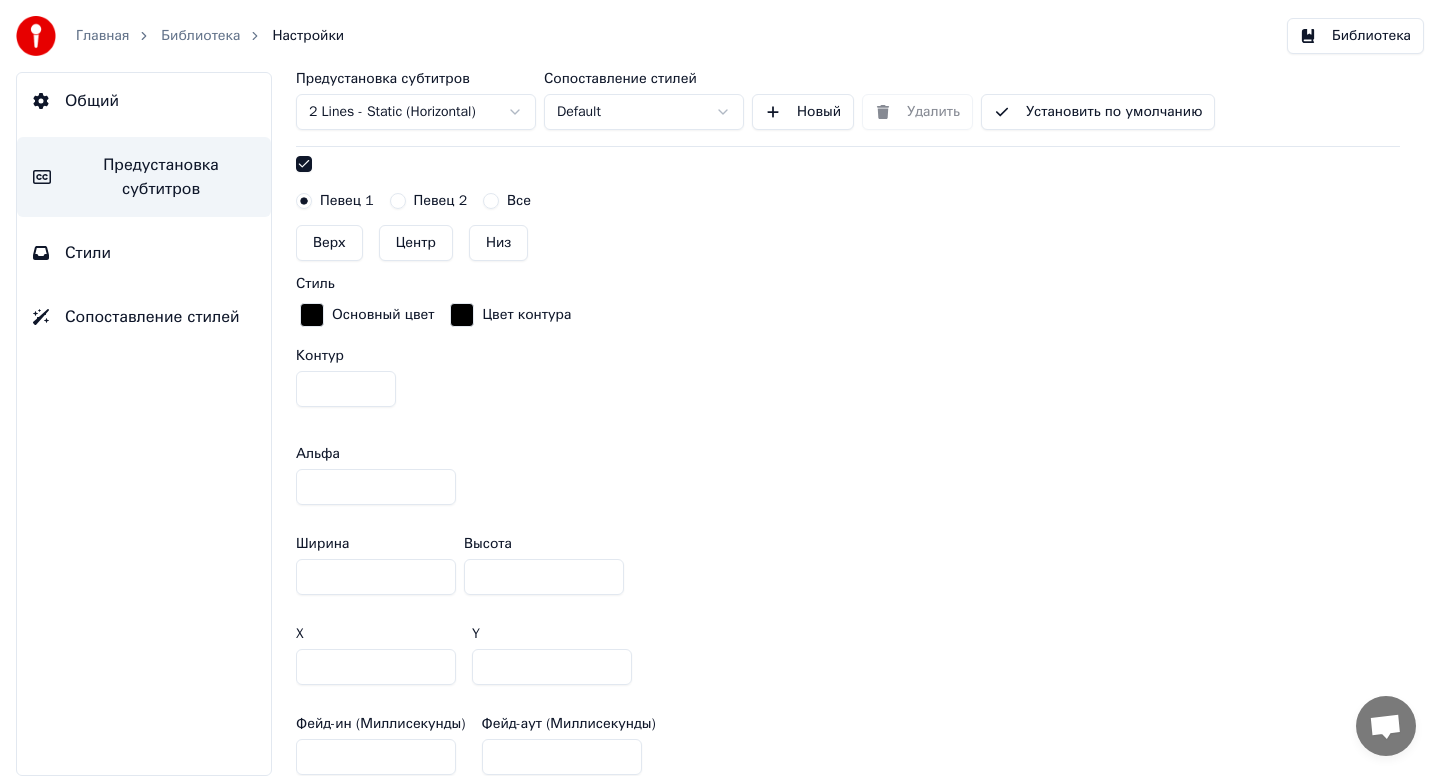 drag, startPoint x: 499, startPoint y: 667, endPoint x: 469, endPoint y: 667, distance: 30 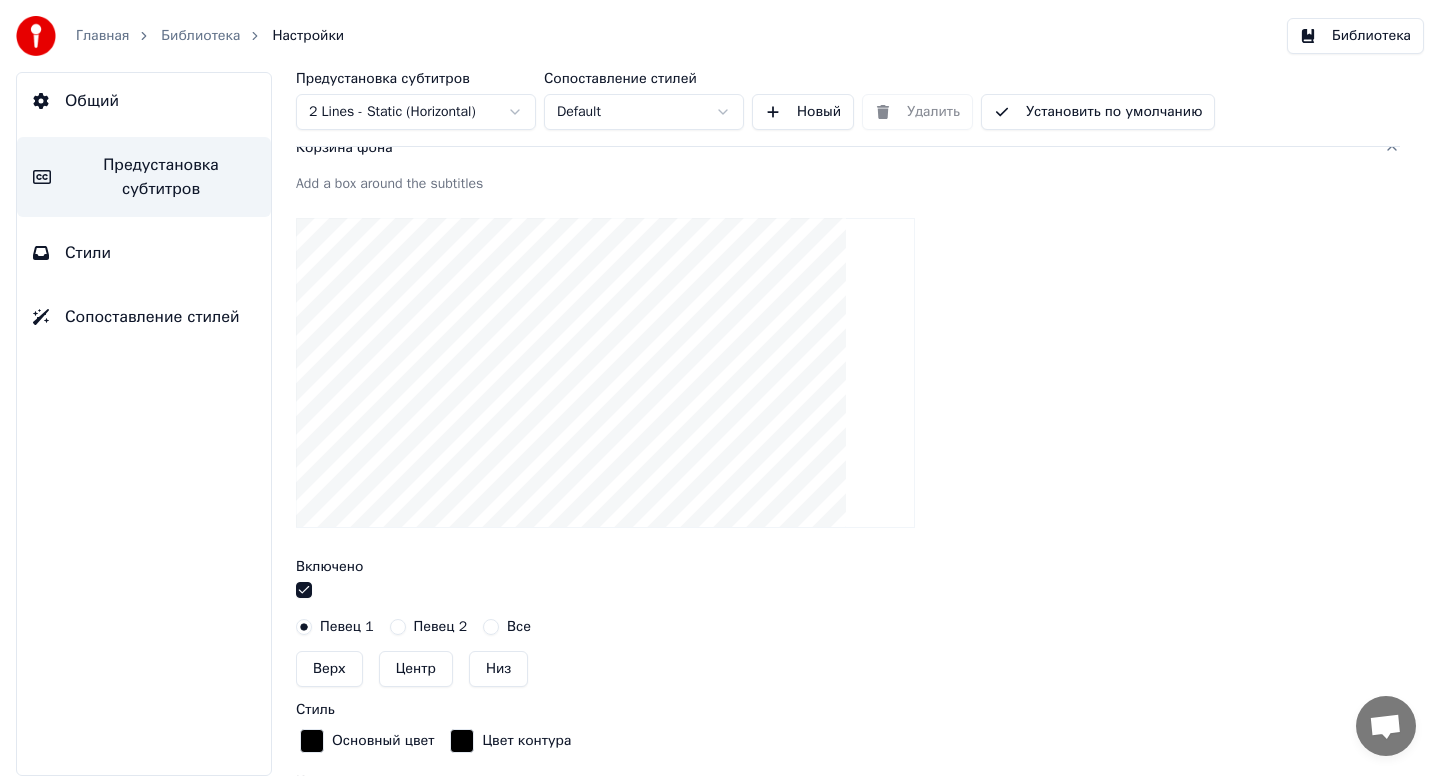 type on "***" 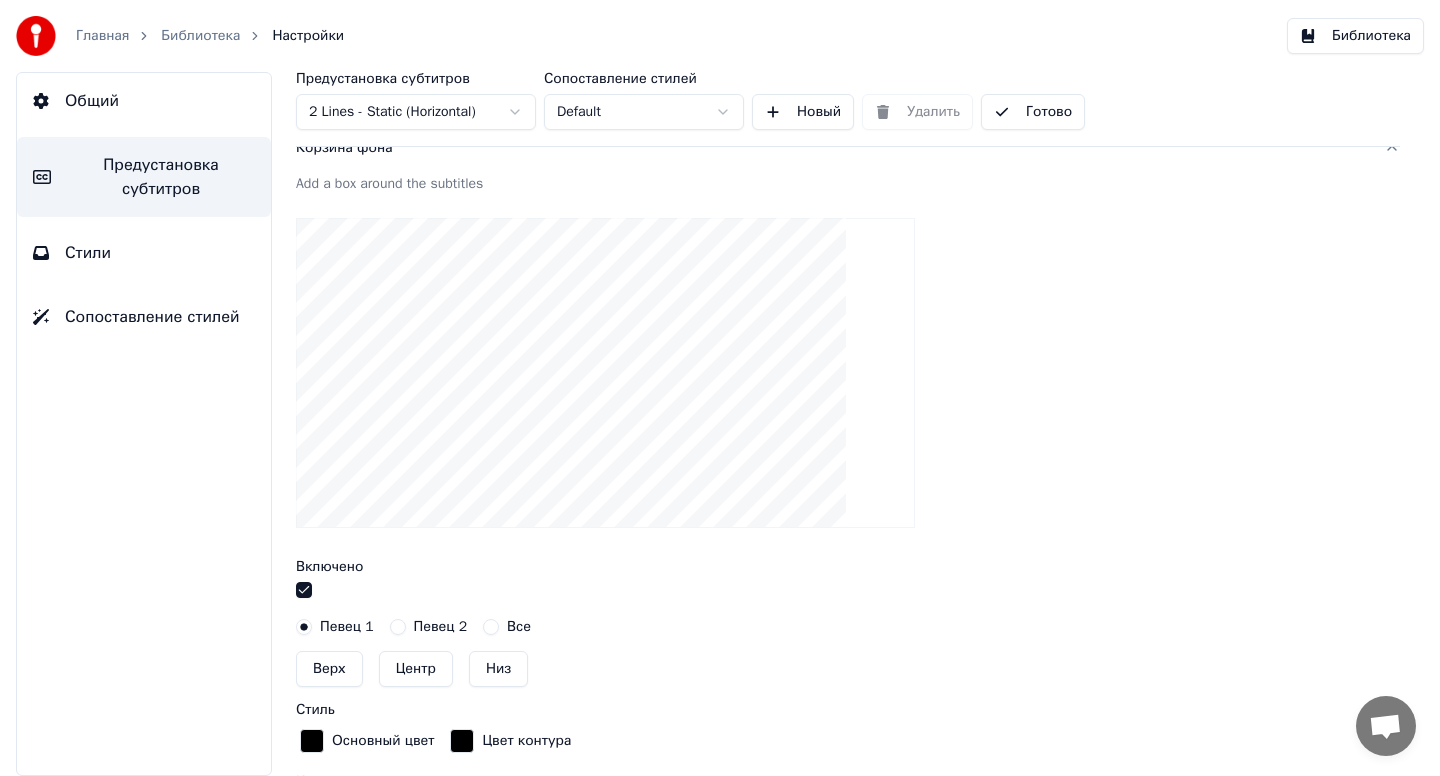 click on "Готово" at bounding box center [1033, 112] 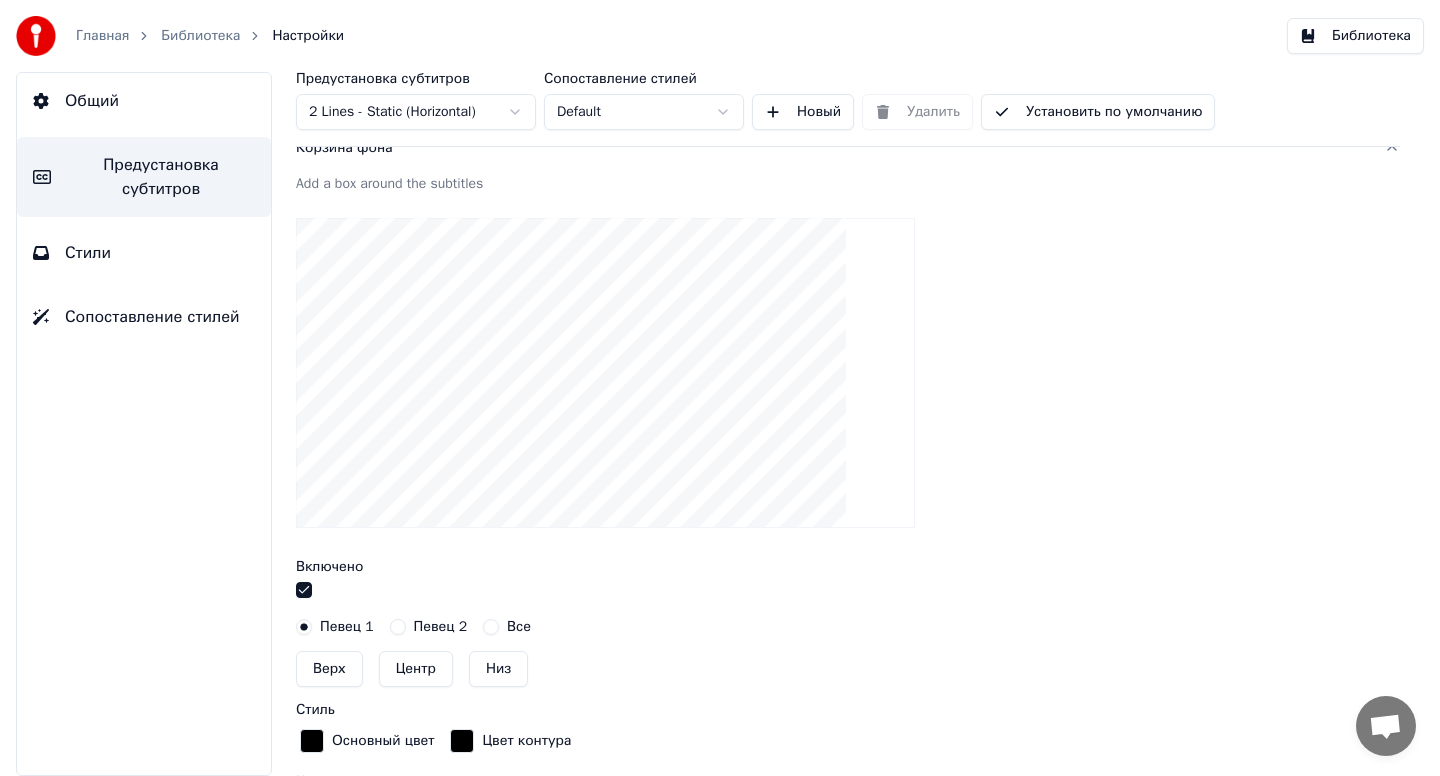 click on "Главная Библиотека Настройки" at bounding box center [180, 36] 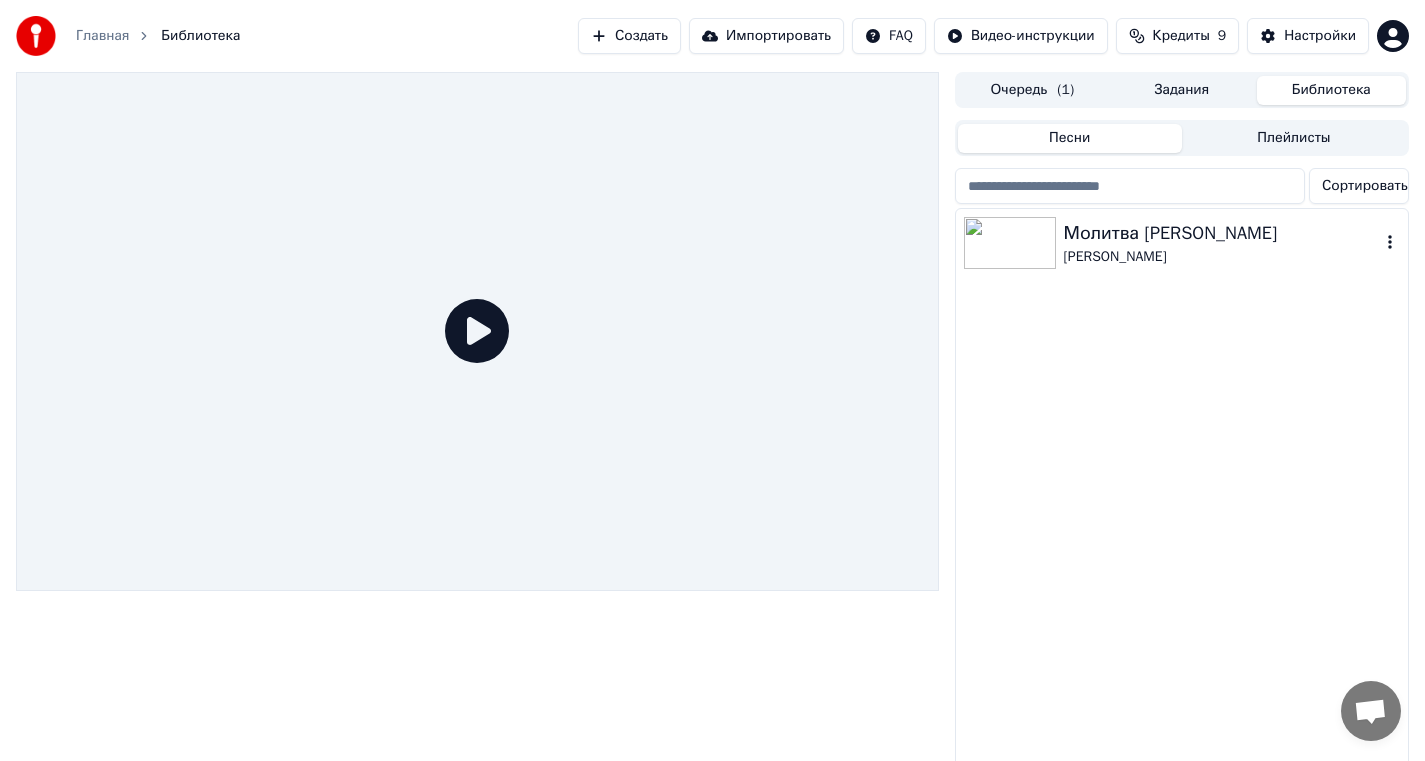 click at bounding box center (1010, 243) 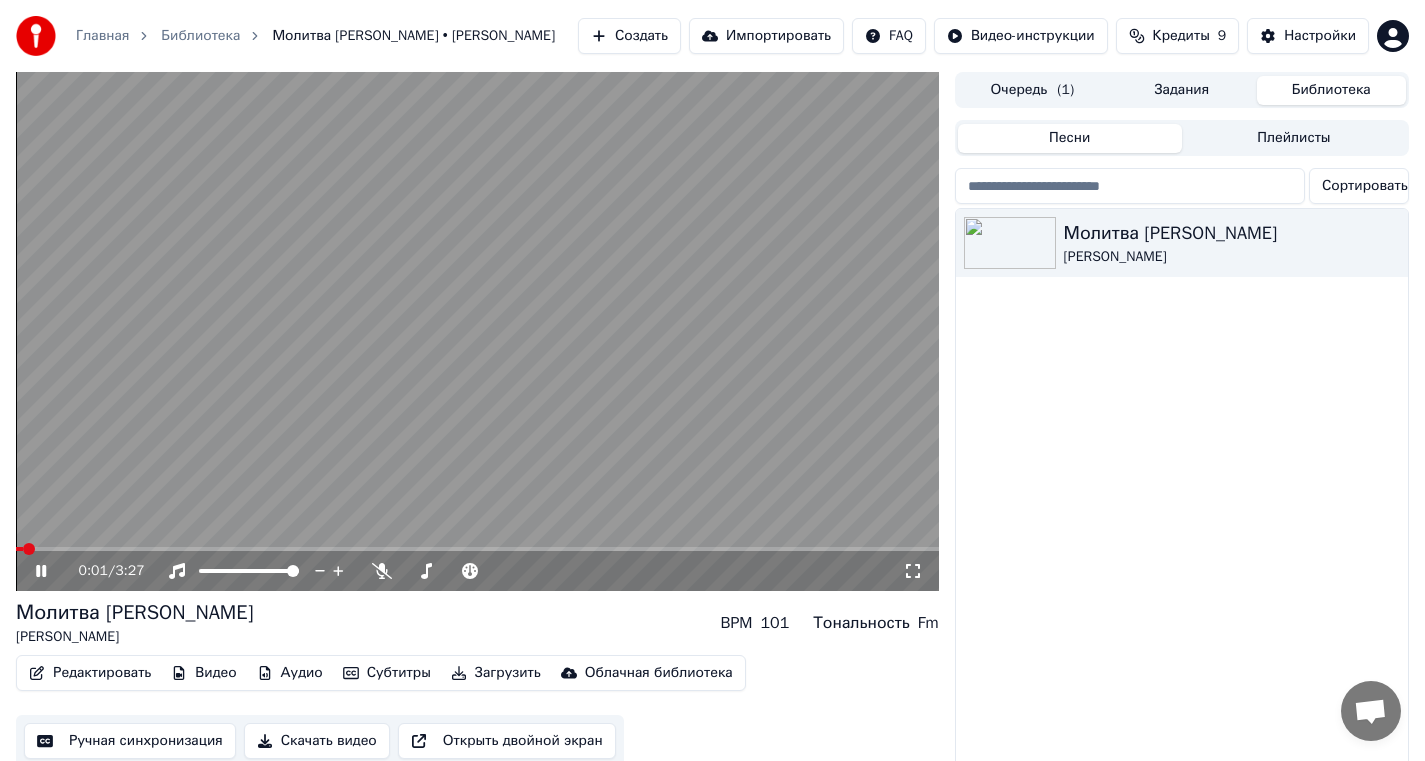 click at bounding box center (477, 331) 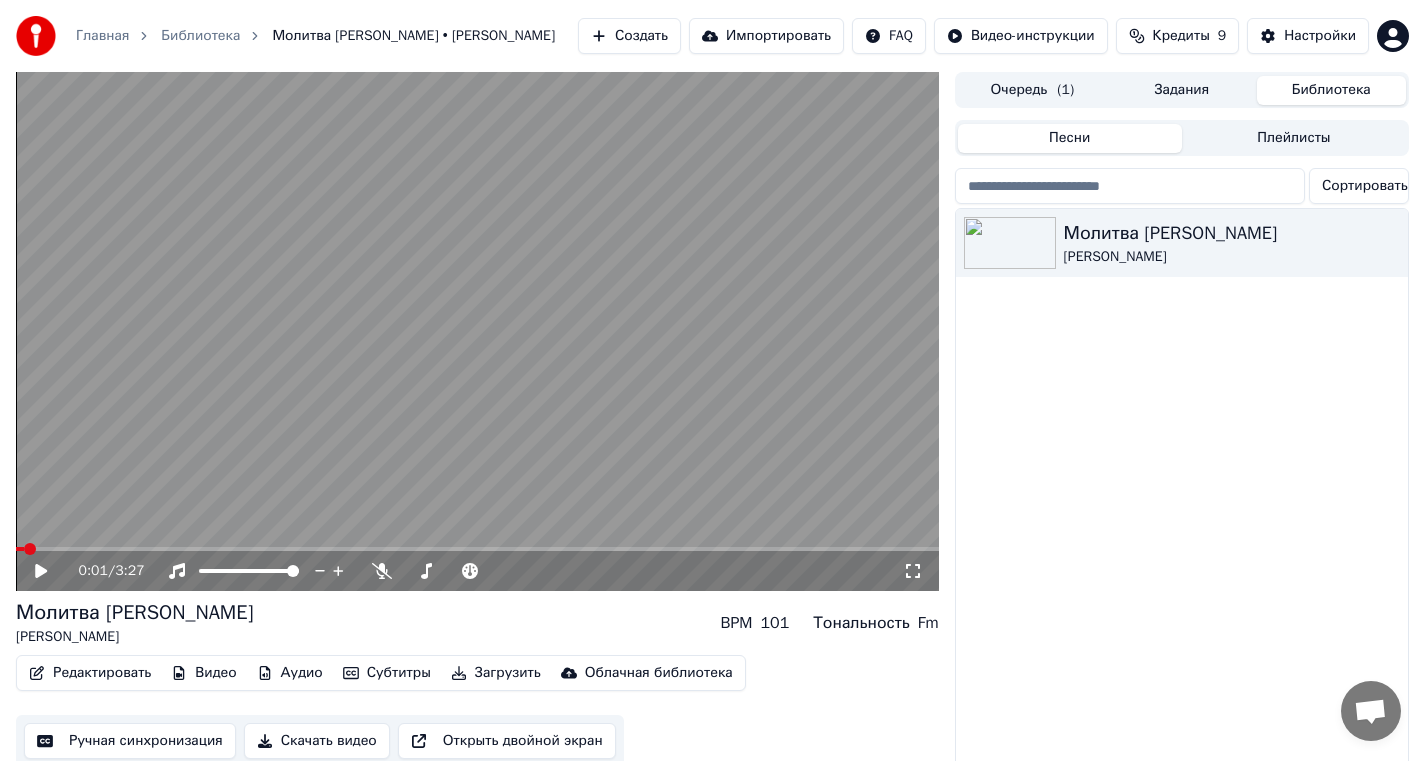 click on "Редактировать" at bounding box center (90, 673) 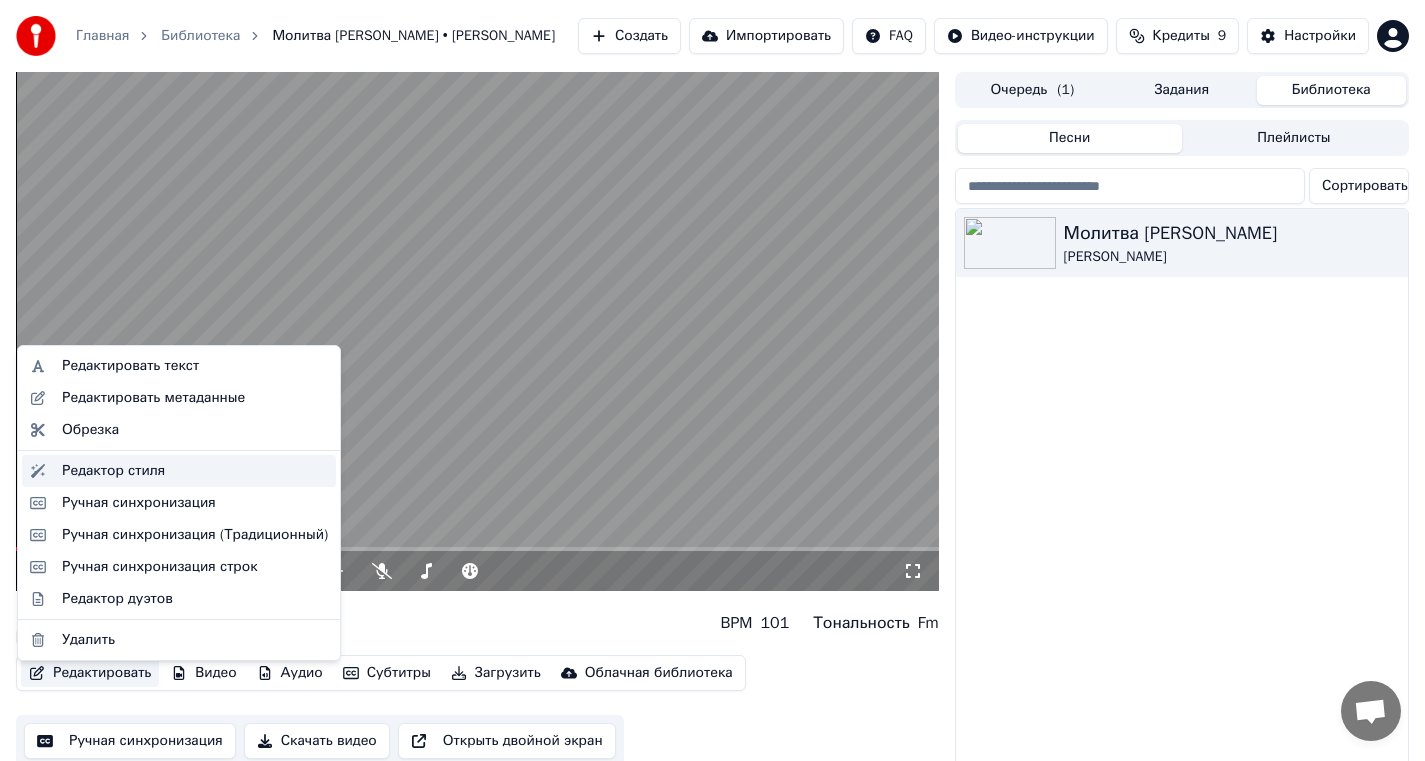 click on "Редактор стиля" at bounding box center (113, 471) 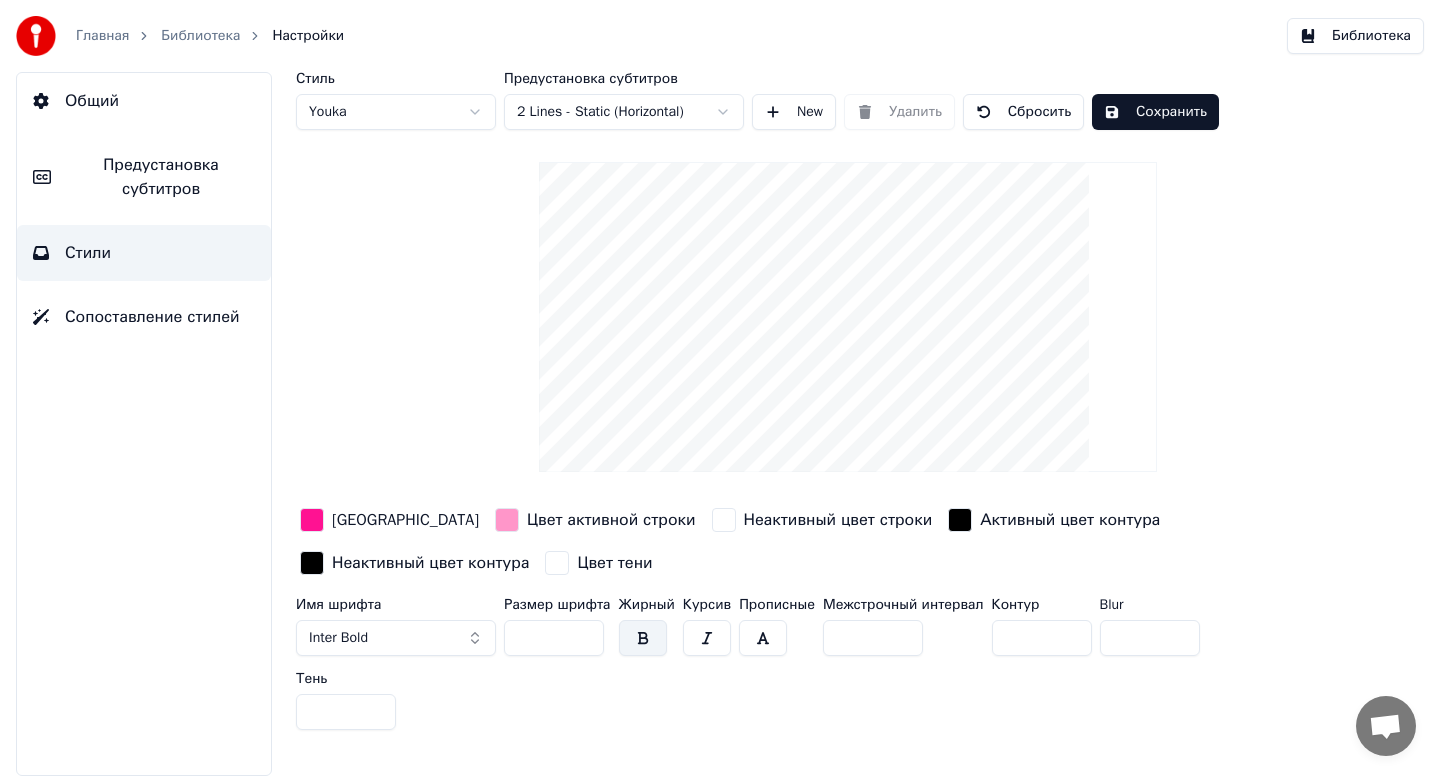 click on "Предустановка субтитров" at bounding box center (161, 177) 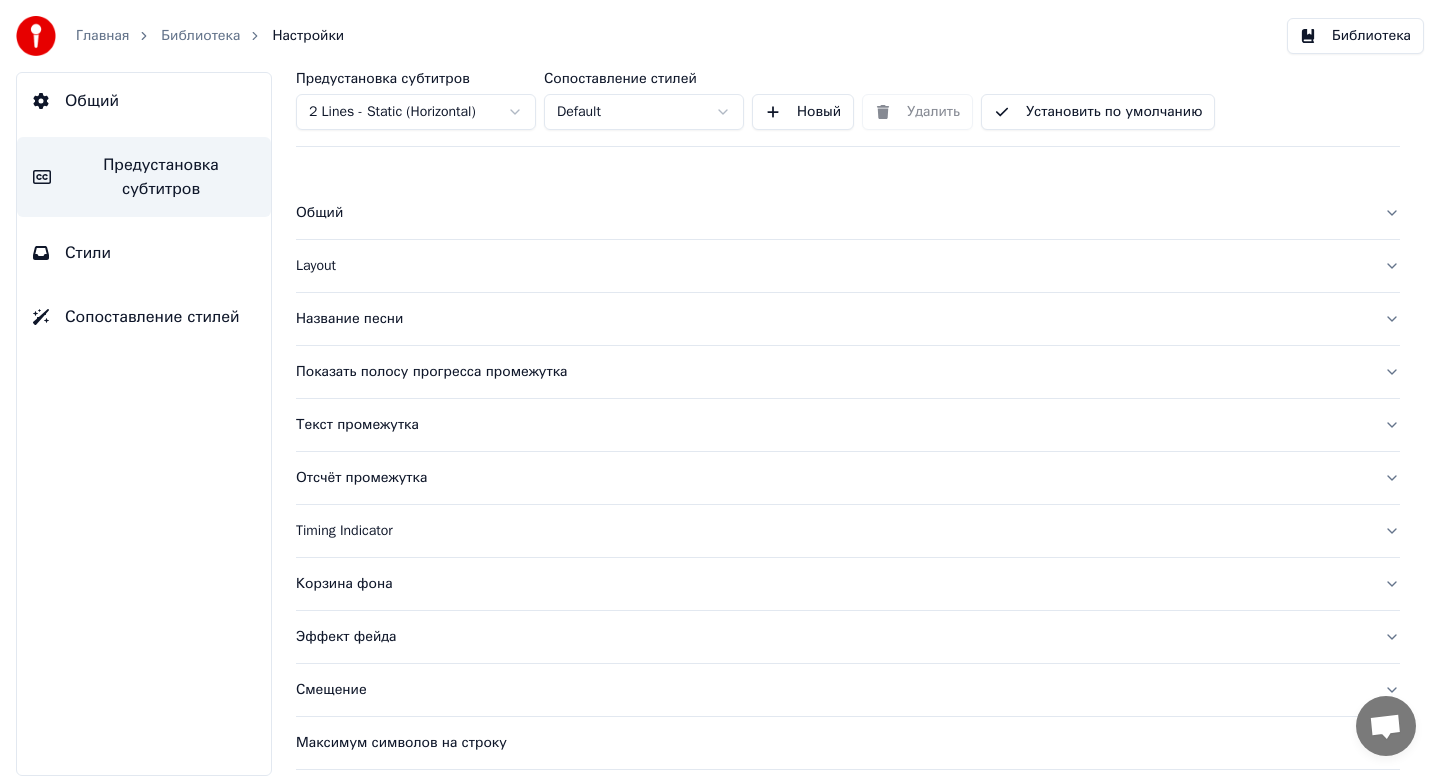 click on "Название песни" at bounding box center [832, 319] 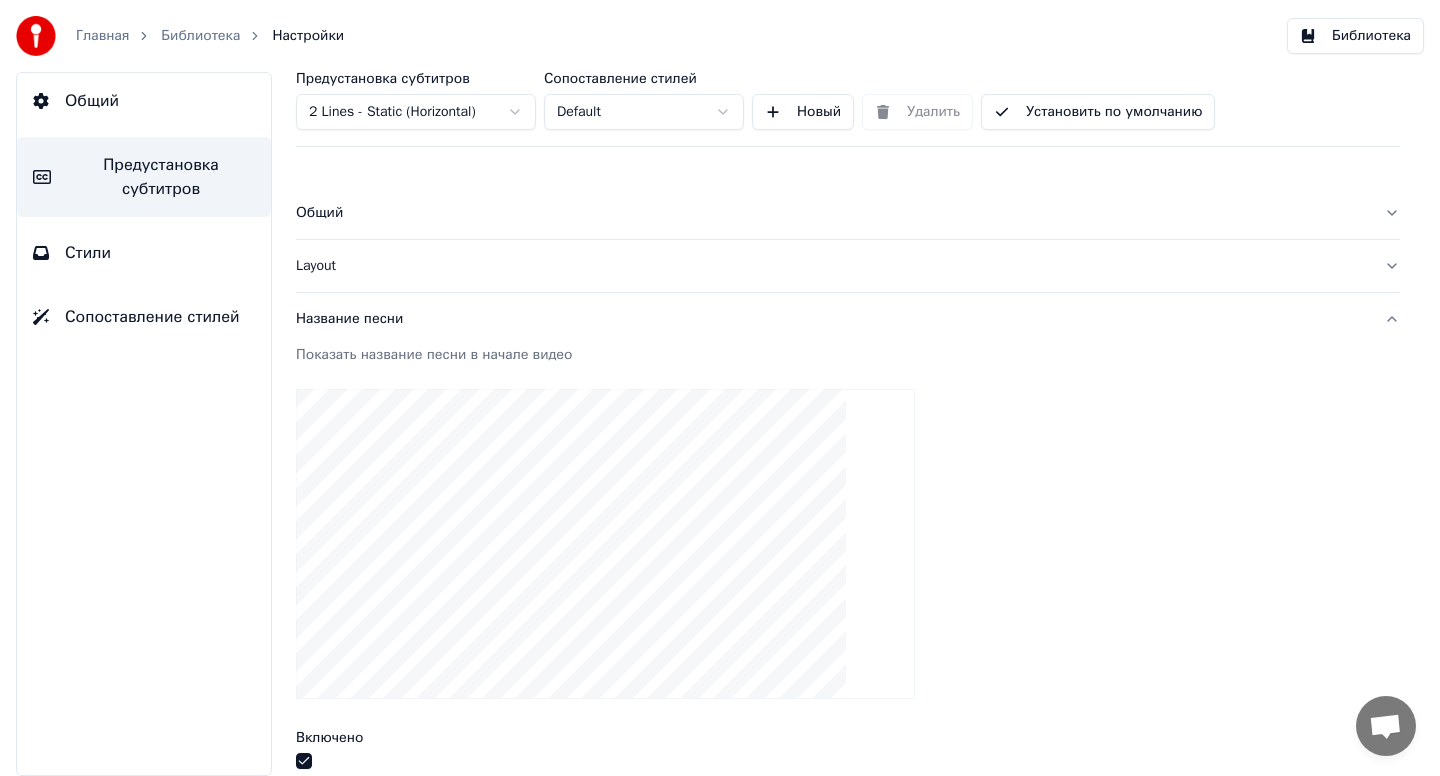 scroll, scrollTop: 321, scrollLeft: 0, axis: vertical 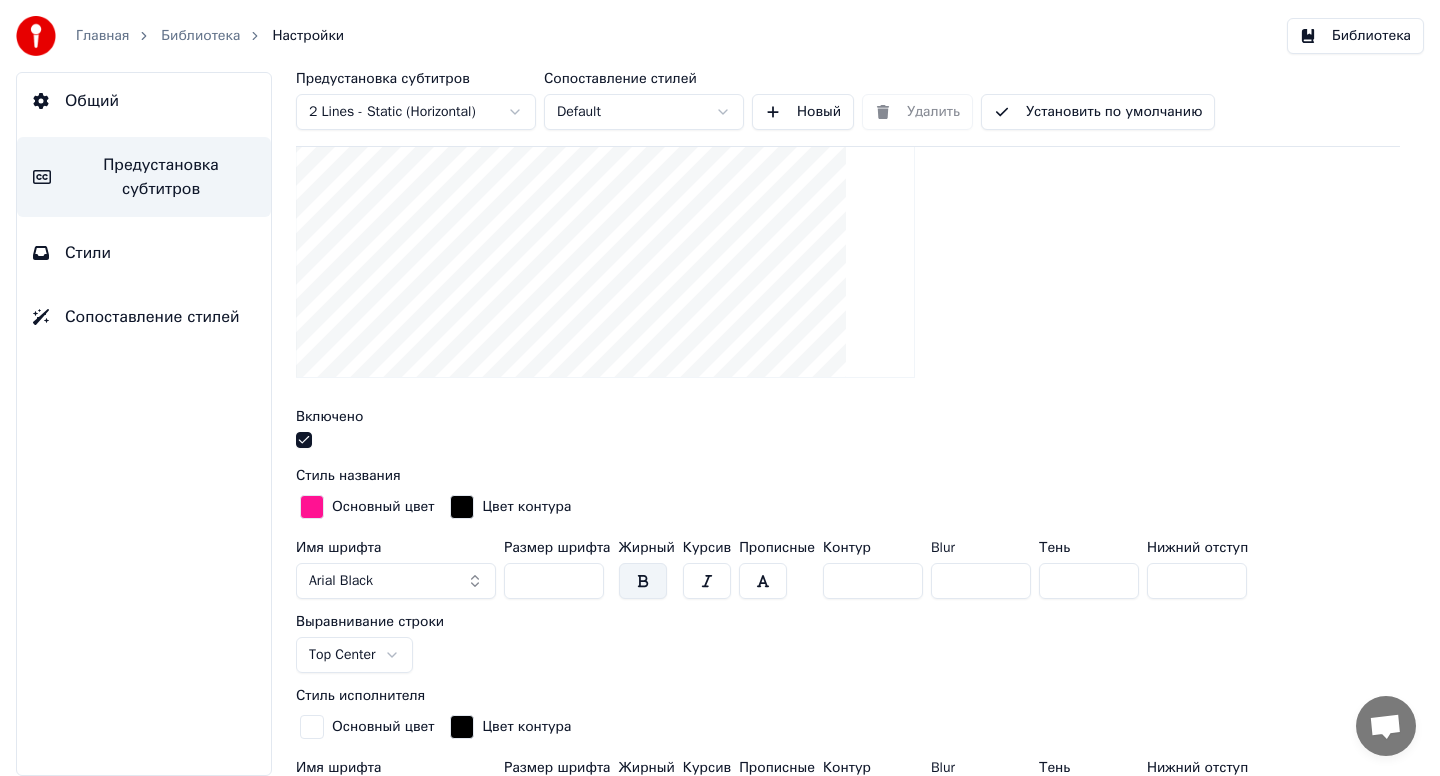 click at bounding box center (312, 507) 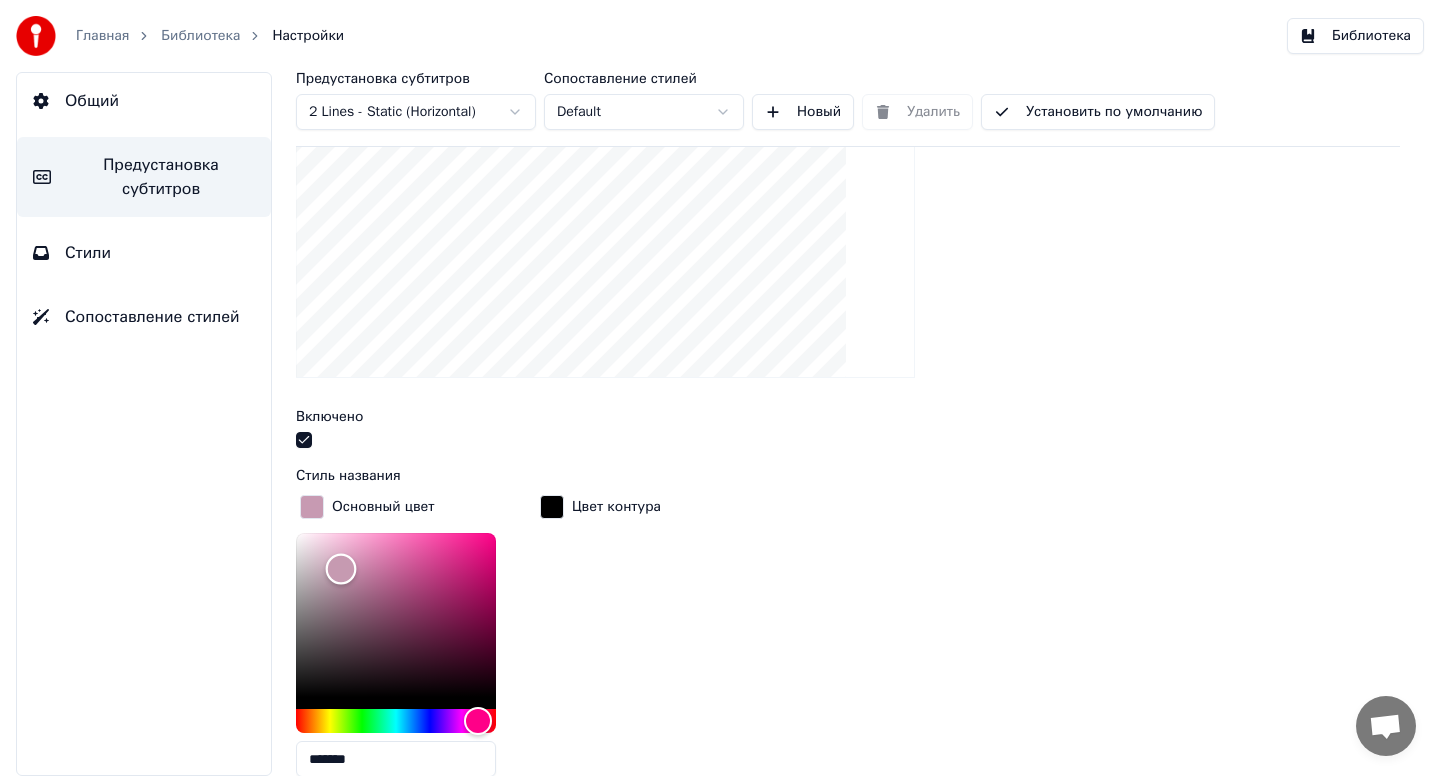 type on "*******" 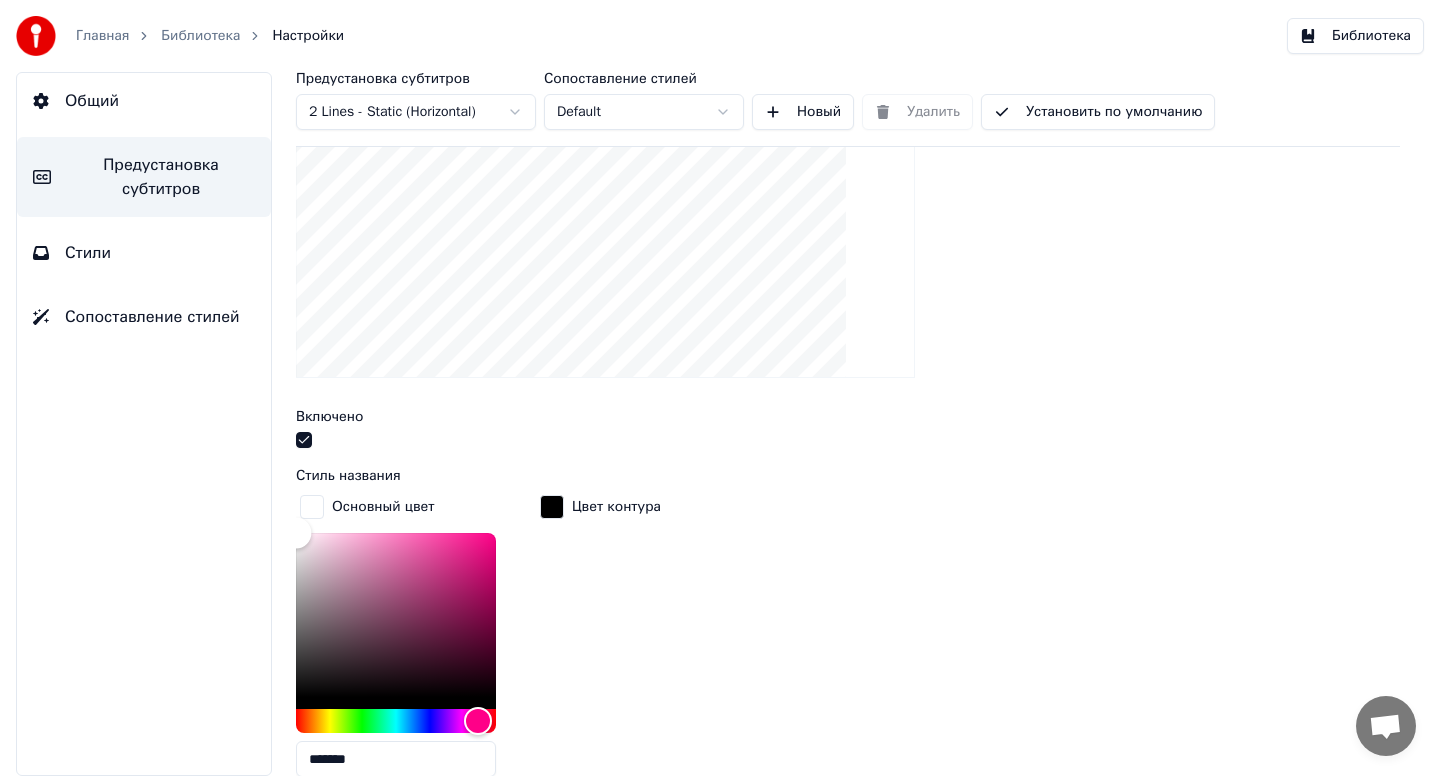 drag, startPoint x: 341, startPoint y: 567, endPoint x: 284, endPoint y: 512, distance: 79.20859 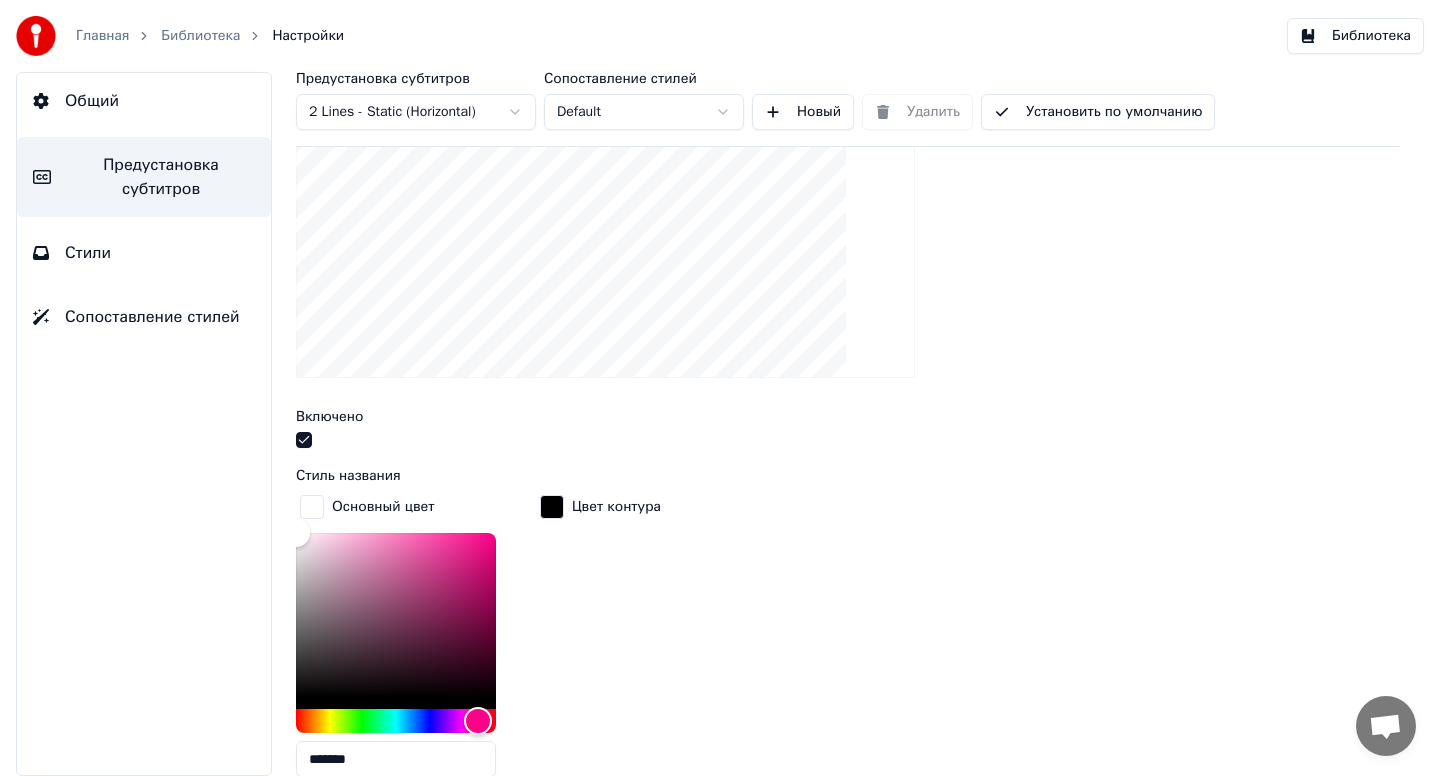 click at bounding box center (848, 442) 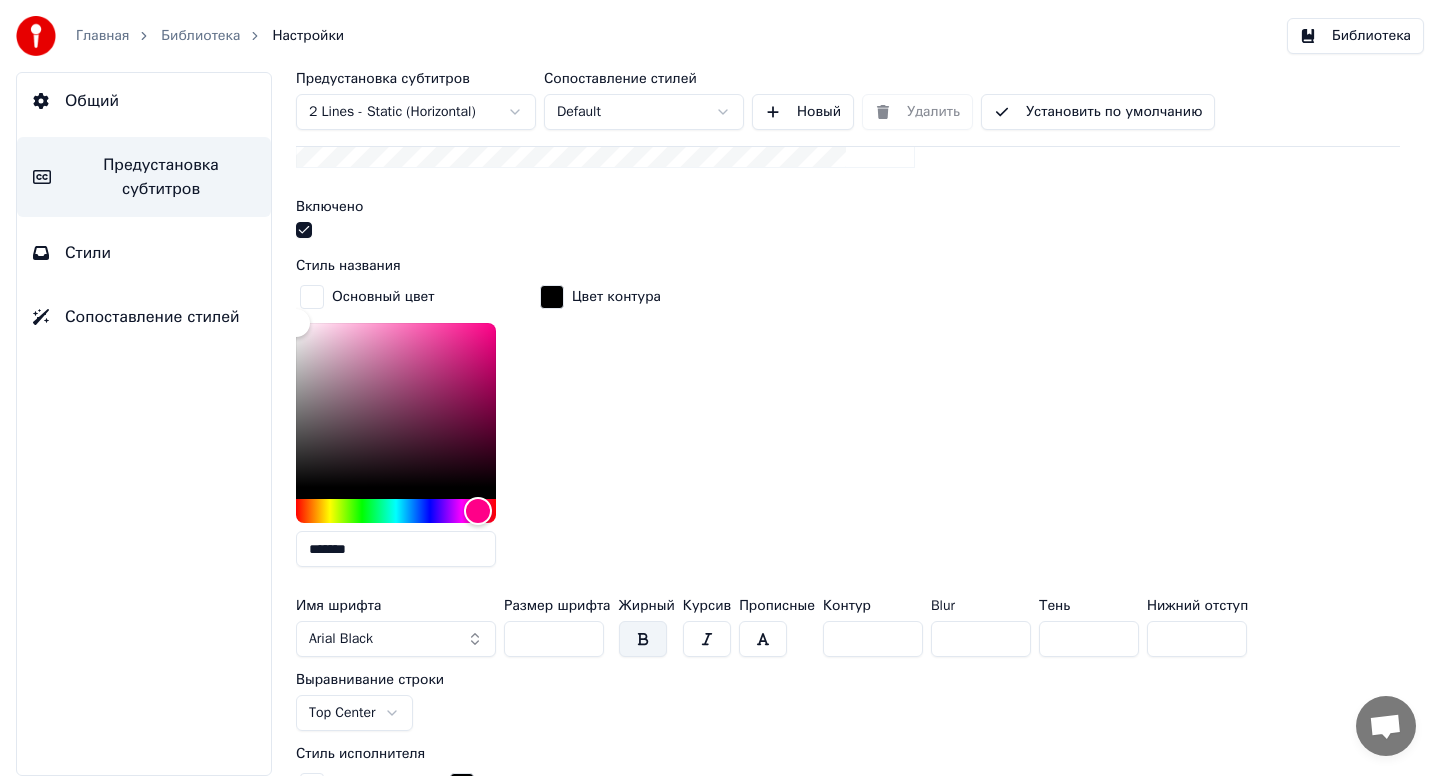 scroll, scrollTop: 561, scrollLeft: 0, axis: vertical 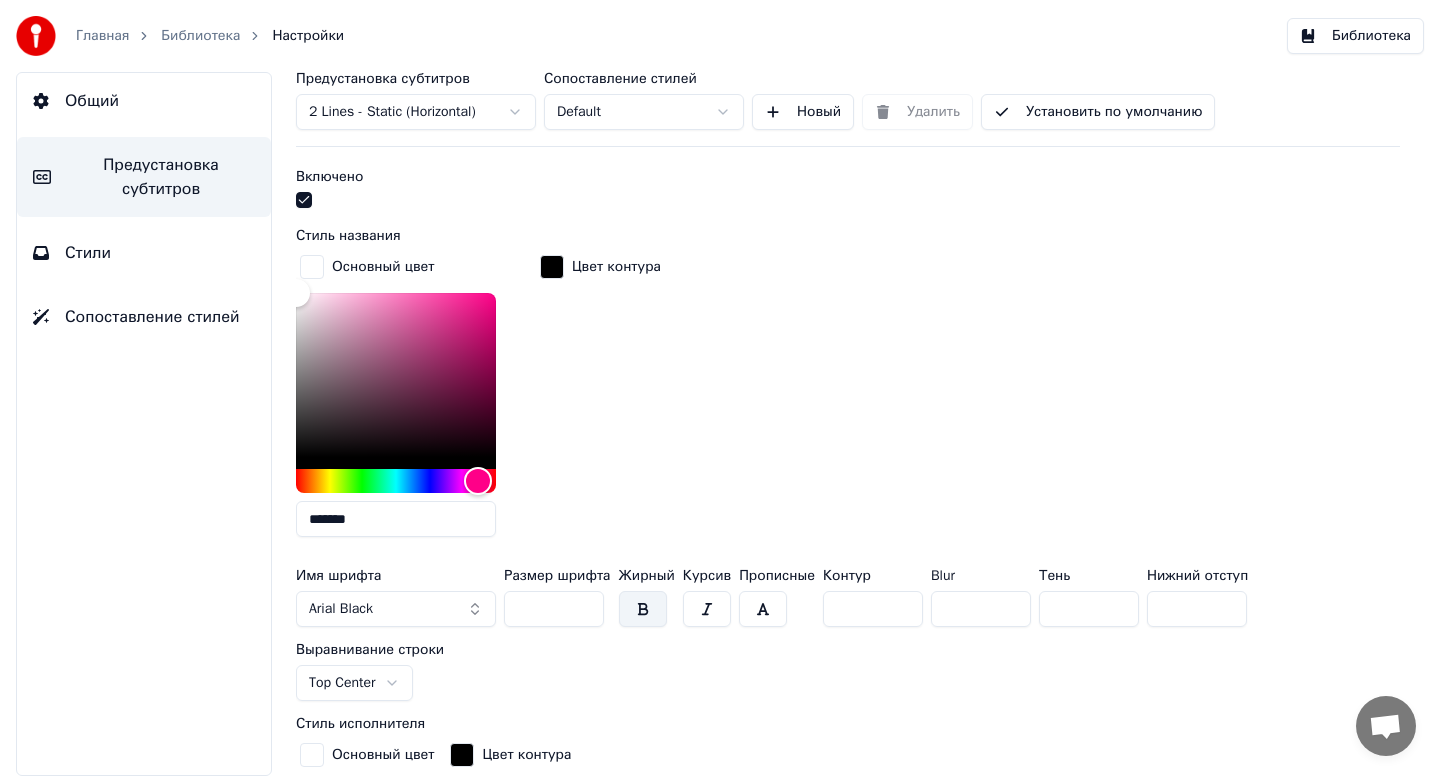 drag, startPoint x: 1180, startPoint y: 609, endPoint x: 1133, endPoint y: 614, distance: 47.26521 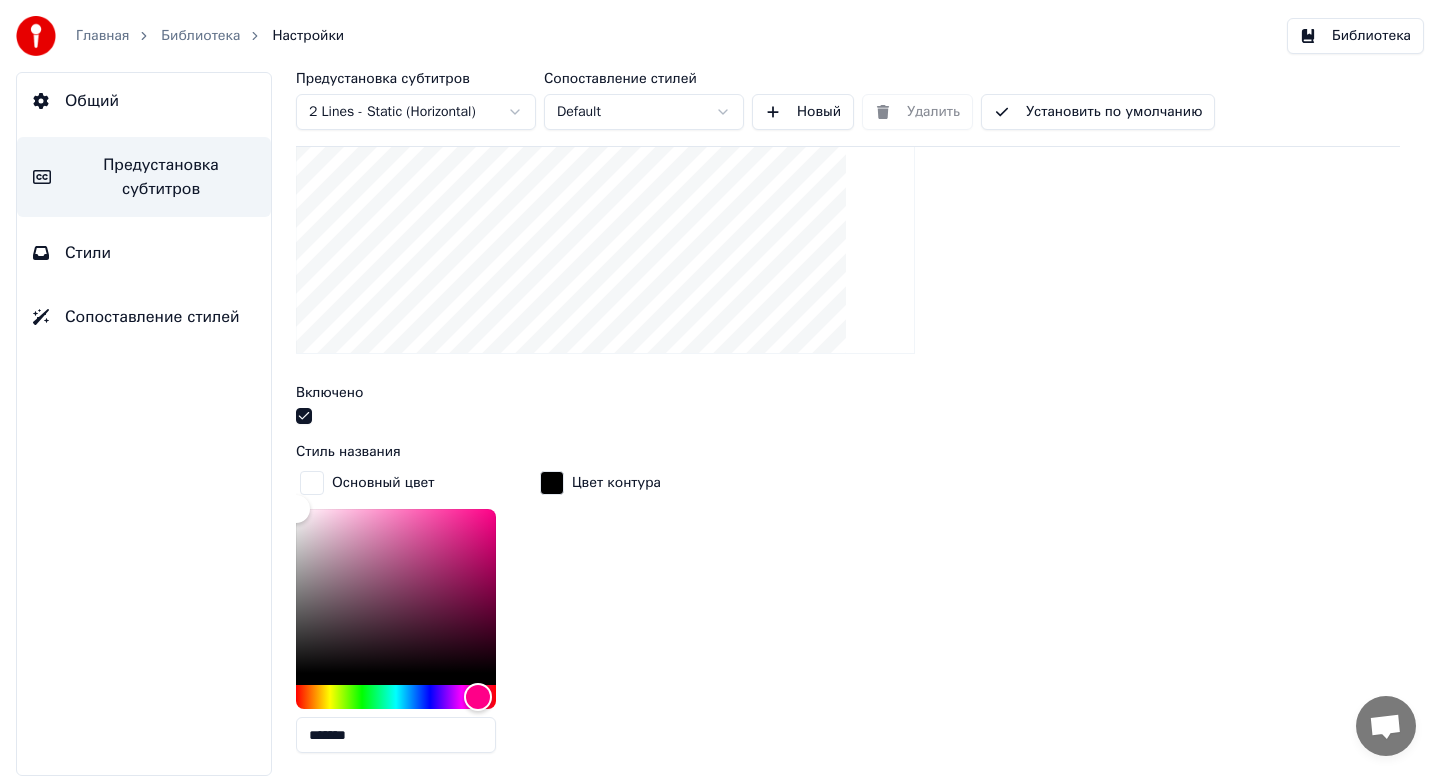 scroll, scrollTop: 486, scrollLeft: 0, axis: vertical 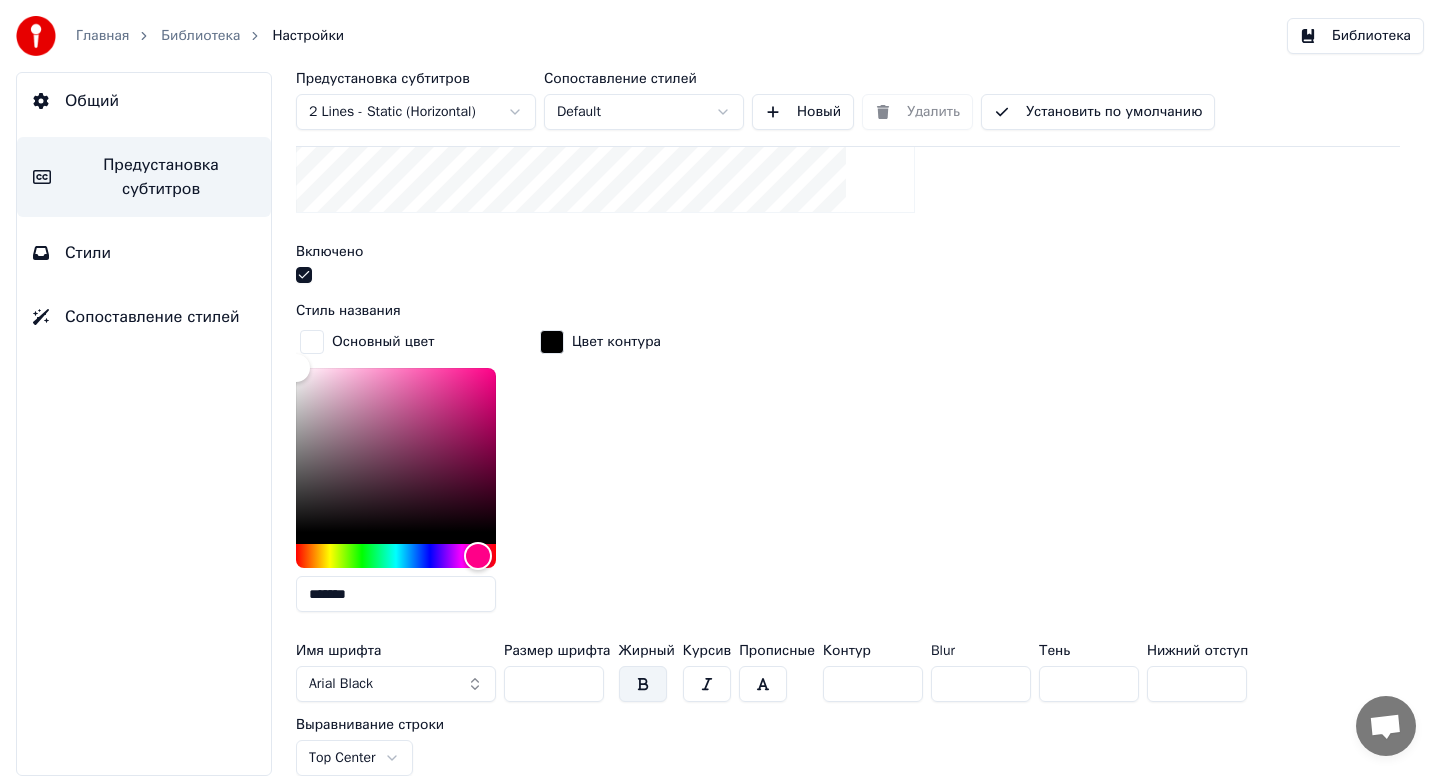 drag, startPoint x: 1174, startPoint y: 684, endPoint x: 1152, endPoint y: 688, distance: 22.36068 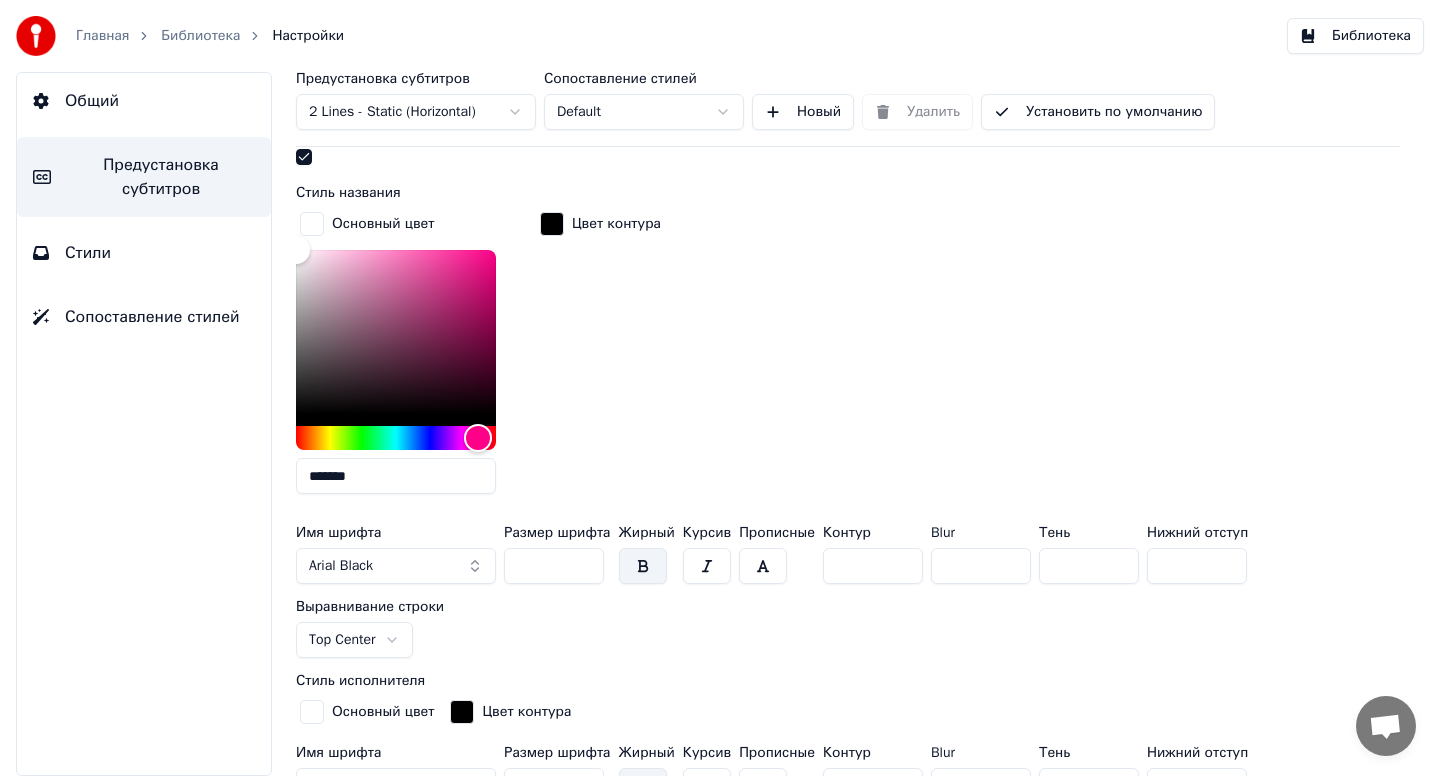 scroll, scrollTop: 638, scrollLeft: 0, axis: vertical 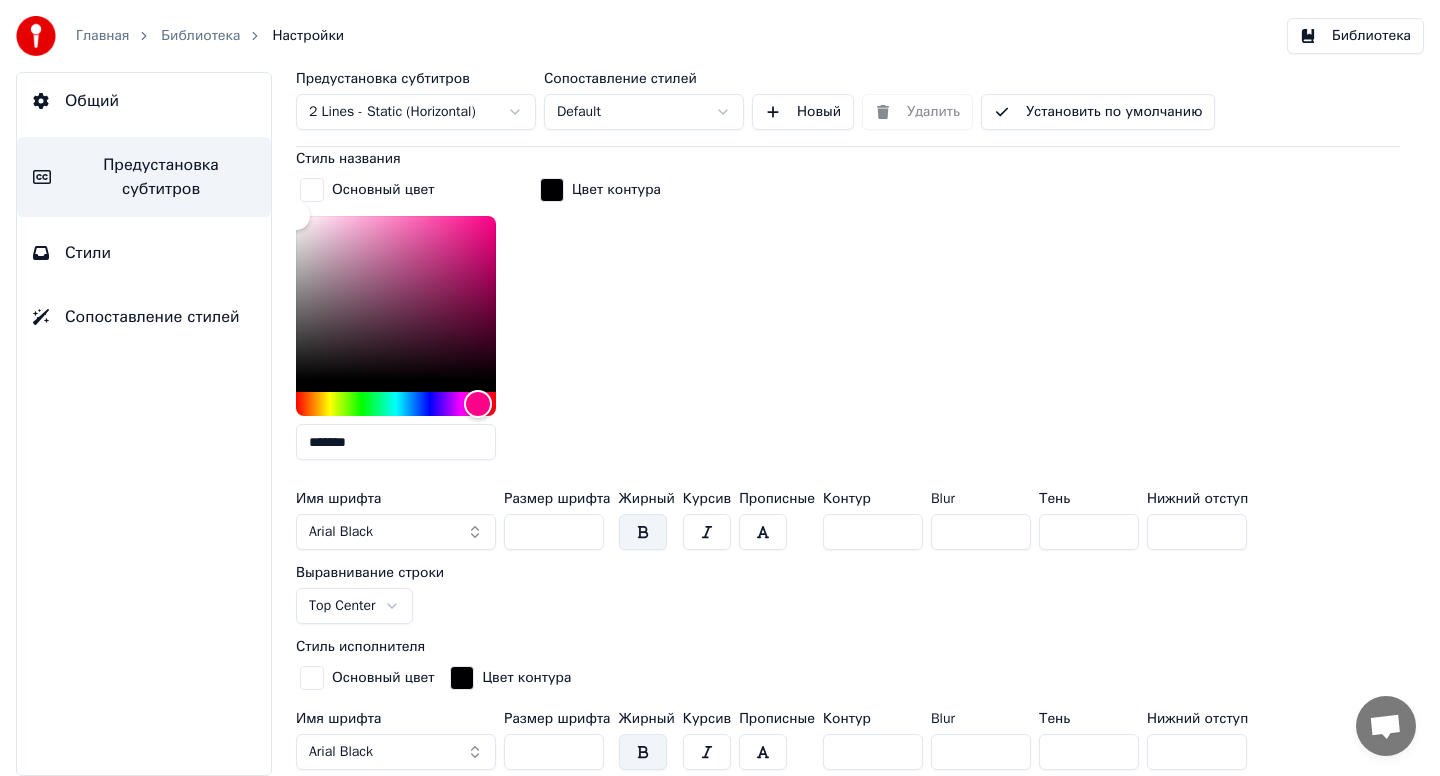 drag, startPoint x: 1172, startPoint y: 535, endPoint x: 1157, endPoint y: 535, distance: 15 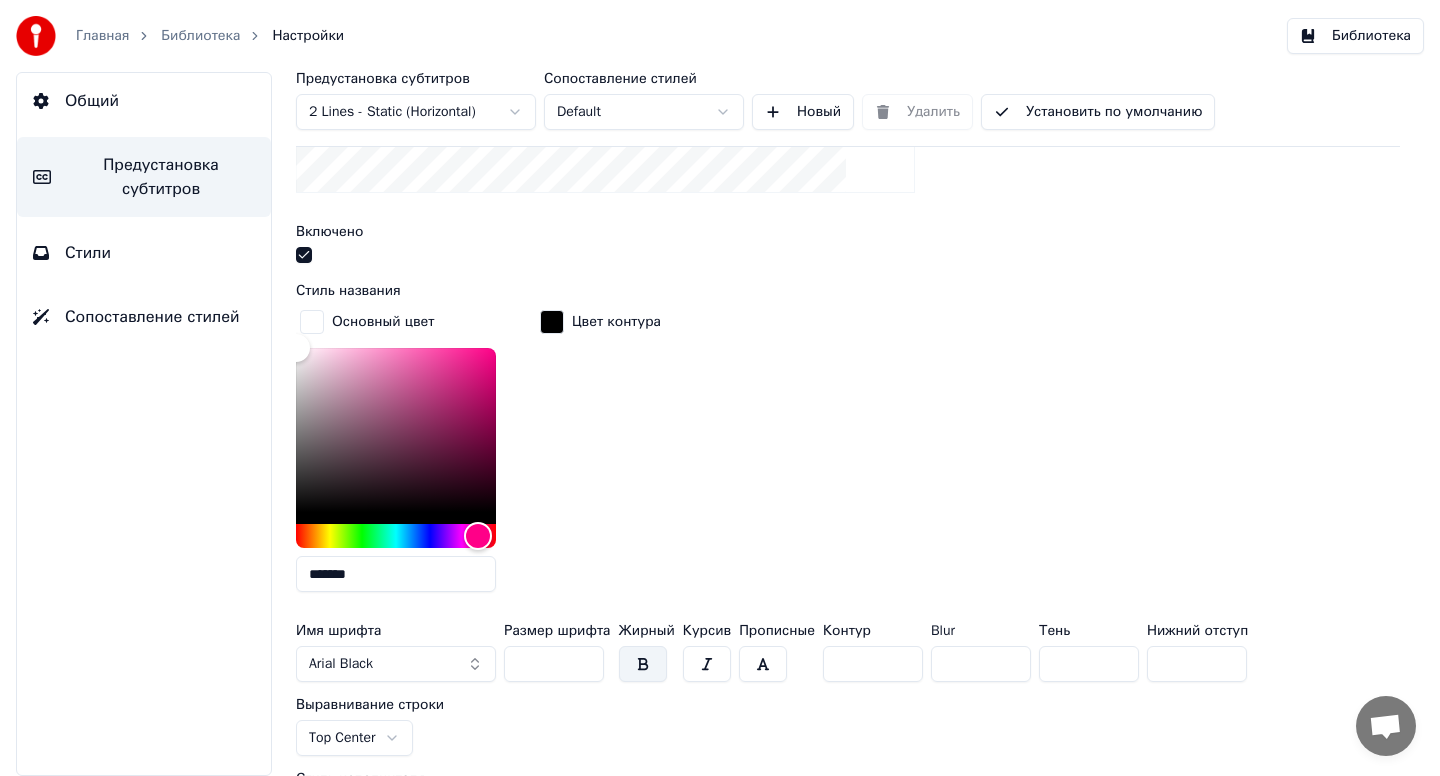 scroll, scrollTop: 510, scrollLeft: 0, axis: vertical 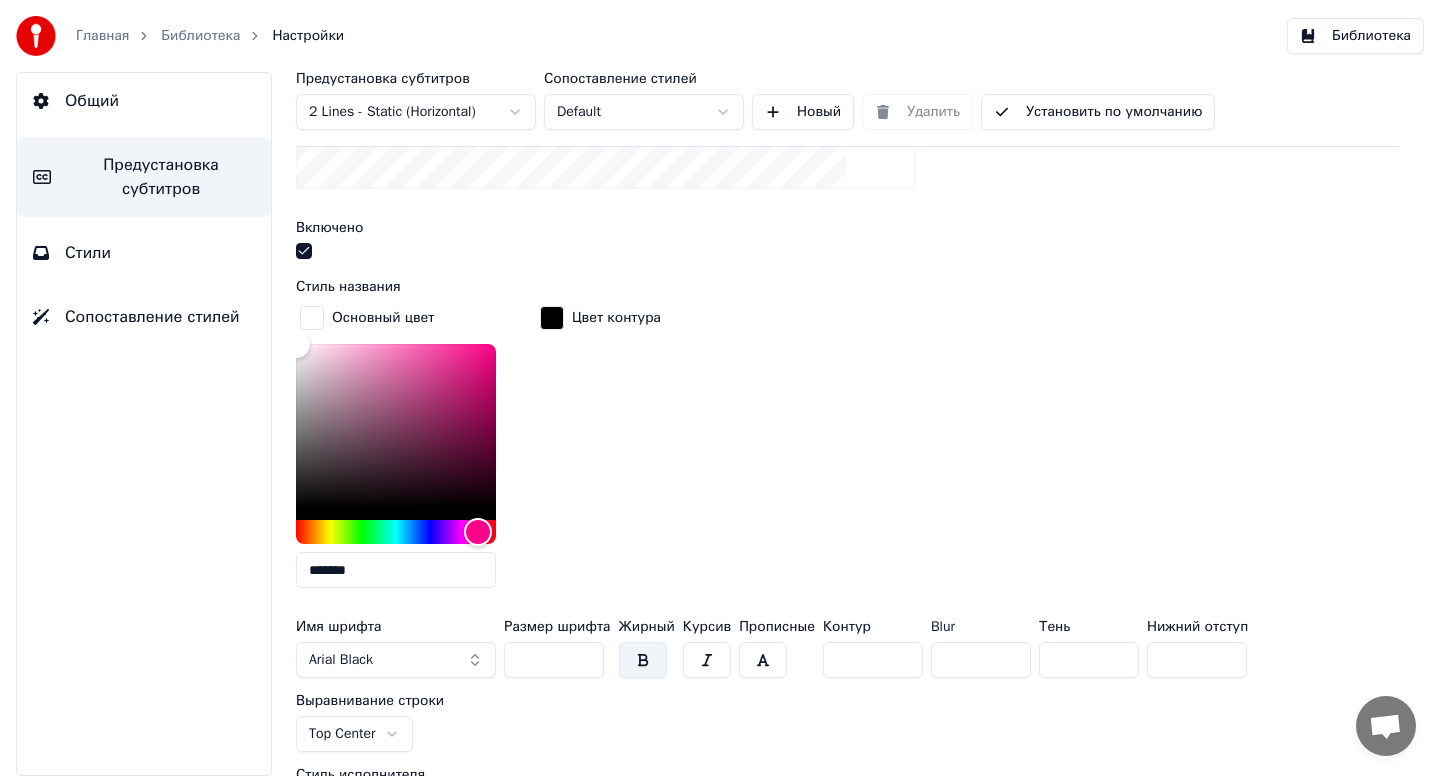 drag, startPoint x: 1177, startPoint y: 660, endPoint x: 1156, endPoint y: 660, distance: 21 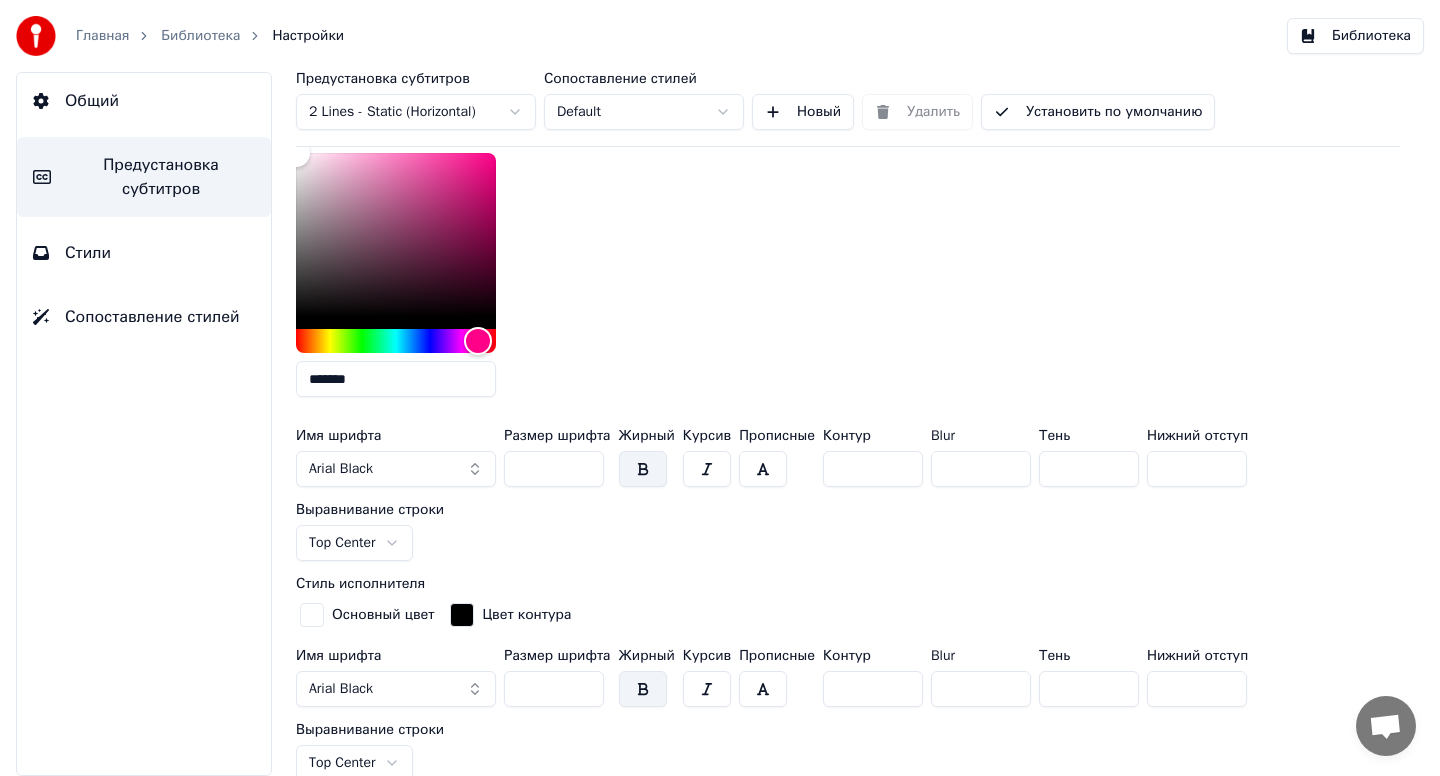 scroll, scrollTop: 877, scrollLeft: 0, axis: vertical 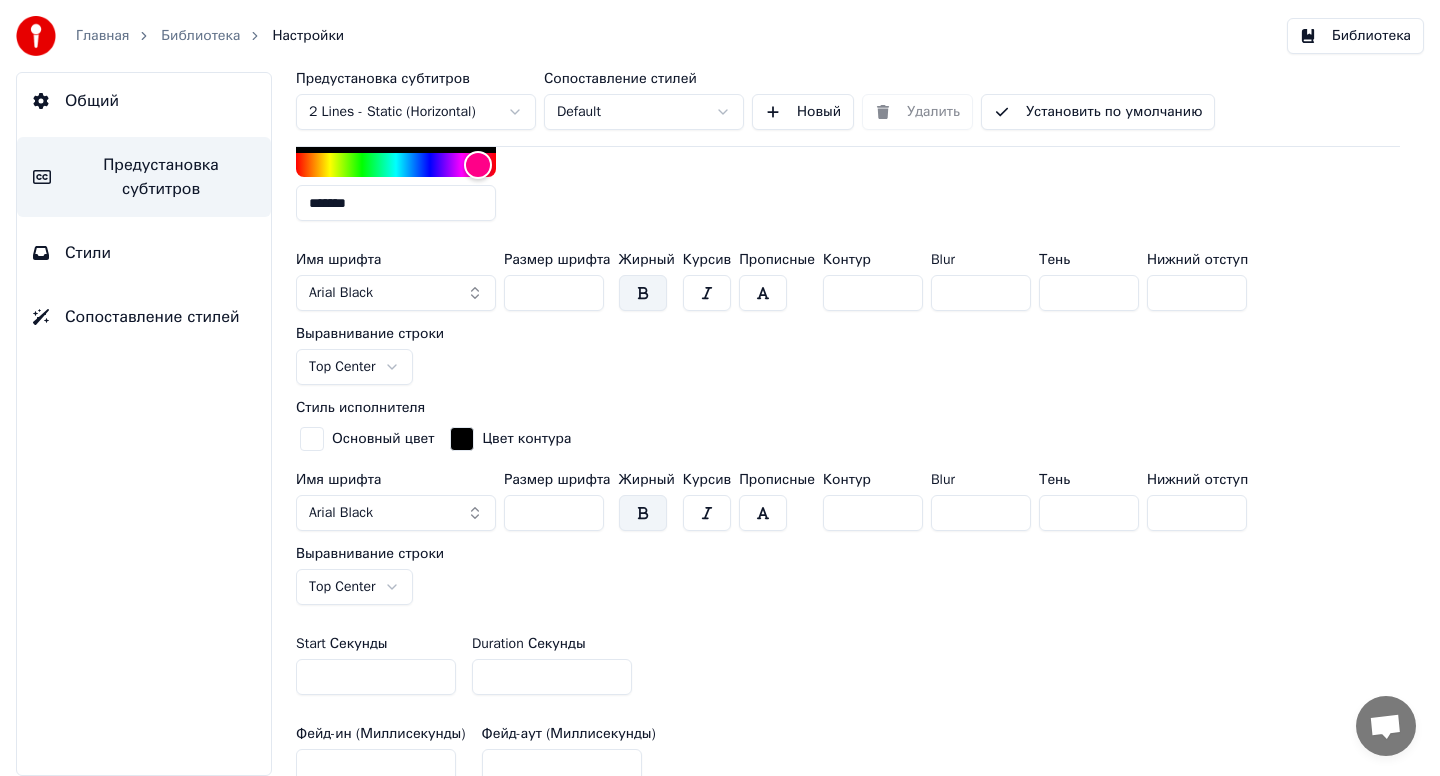 type on "***" 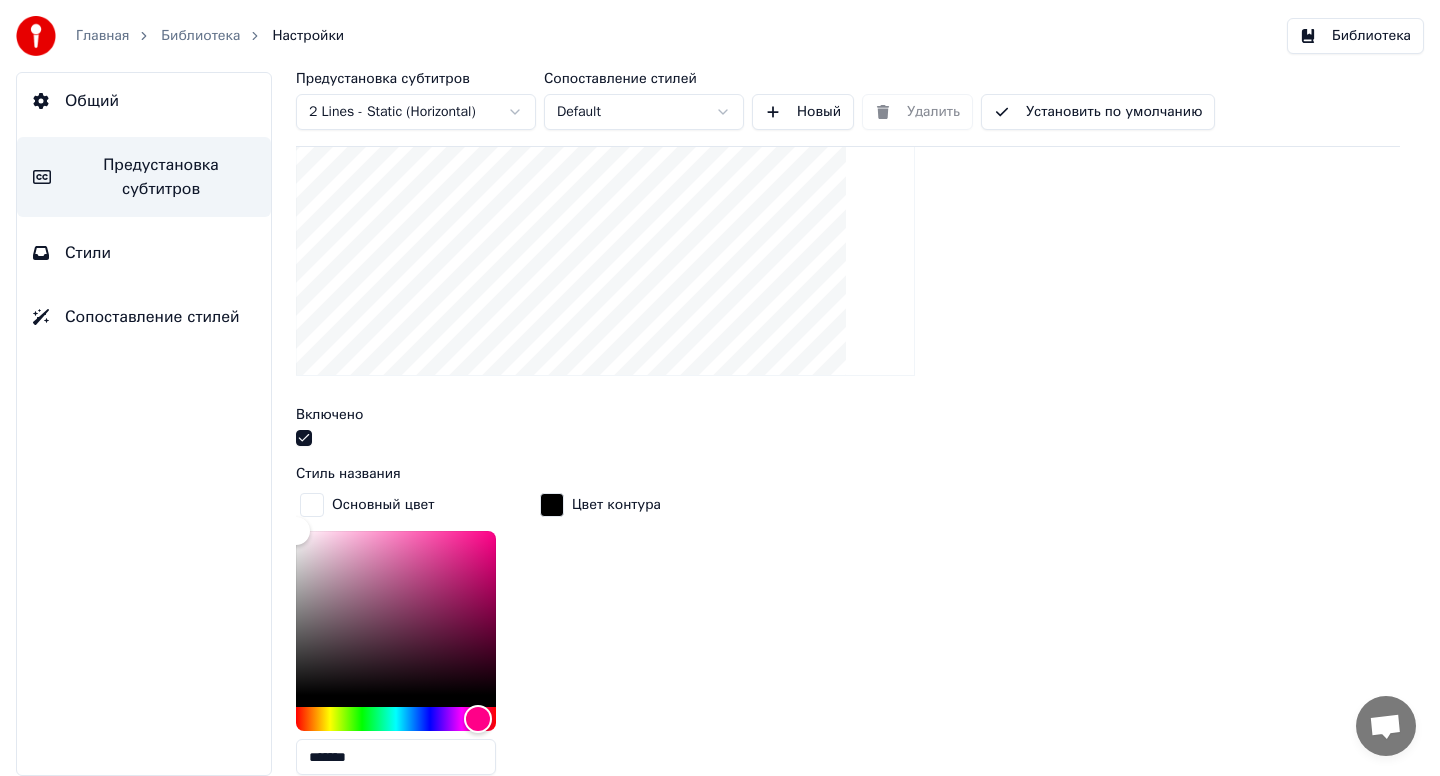 scroll, scrollTop: 0, scrollLeft: 0, axis: both 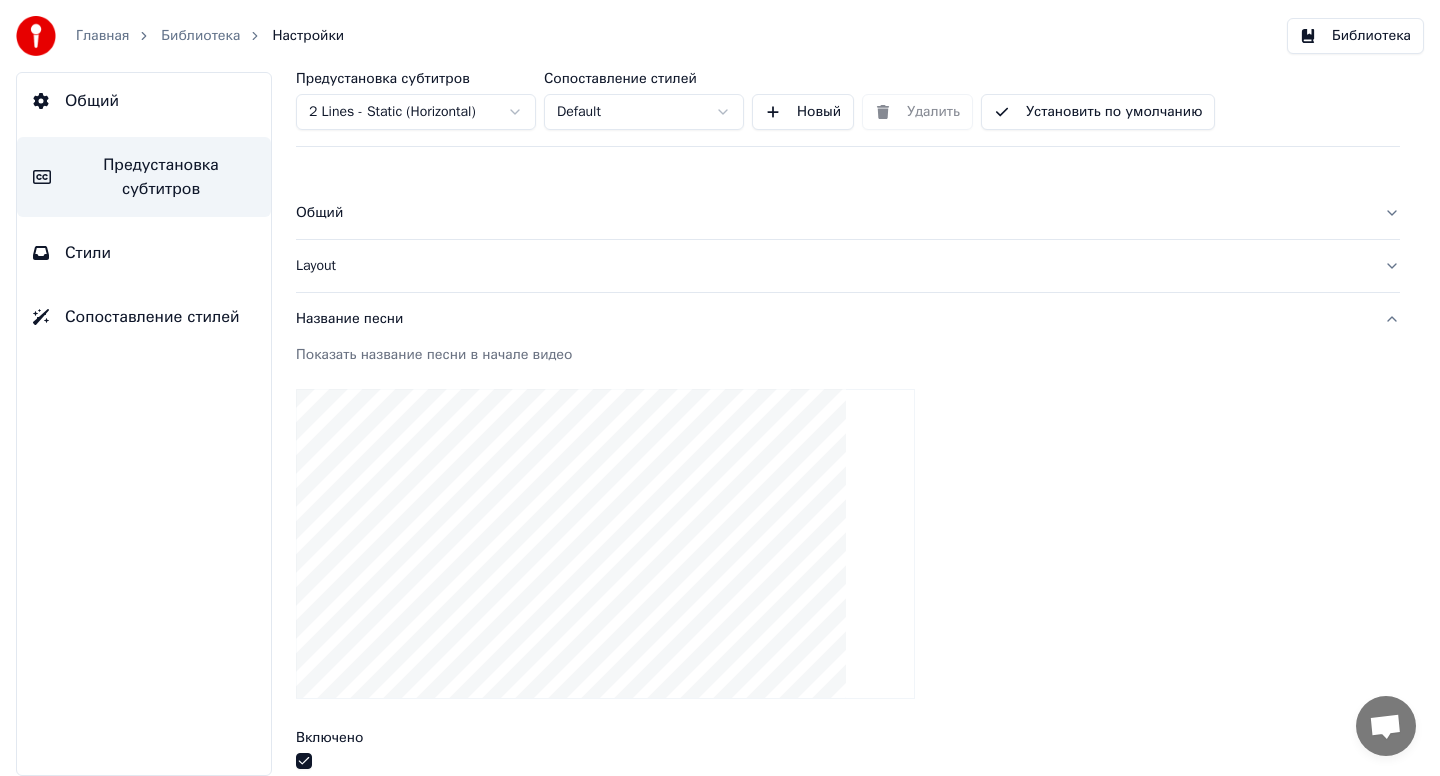 type on "***" 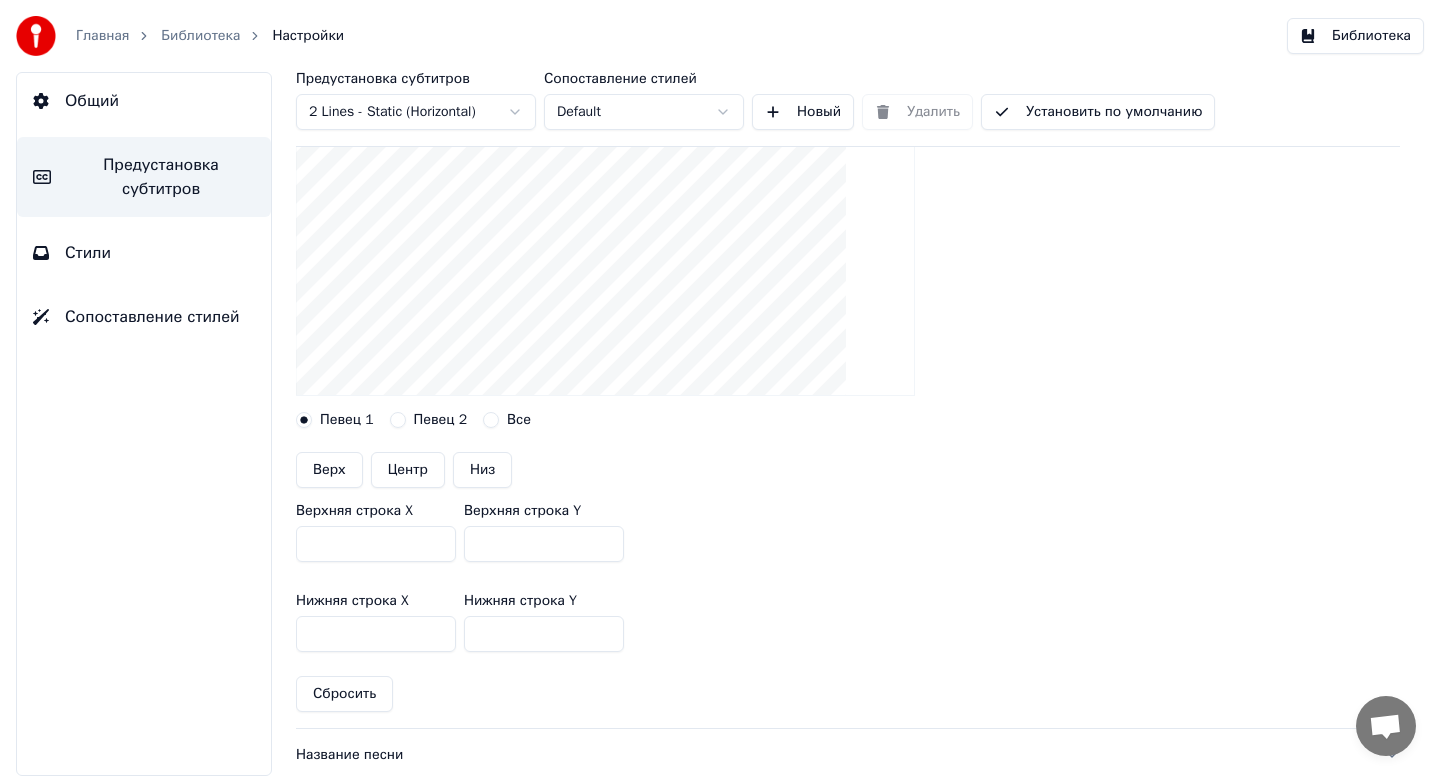 scroll, scrollTop: 263, scrollLeft: 0, axis: vertical 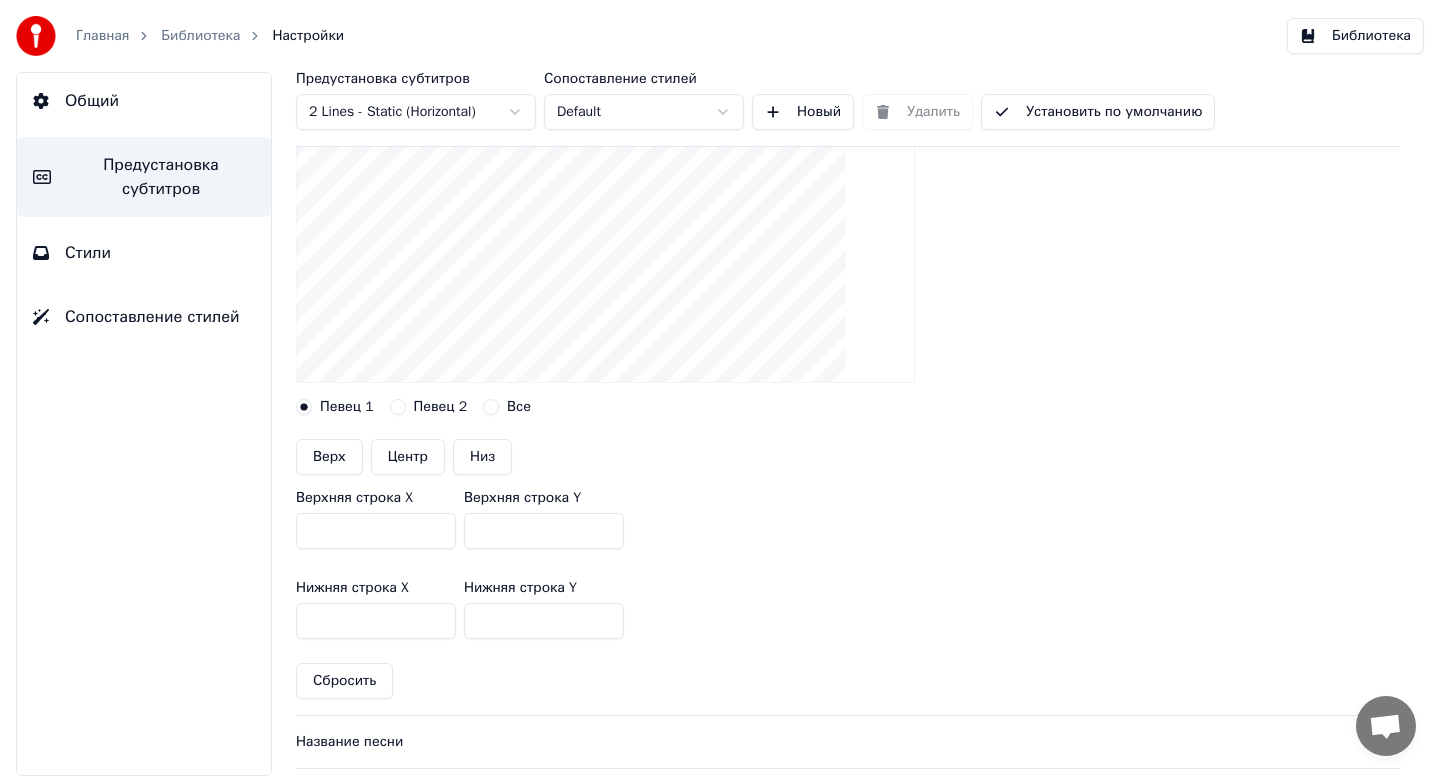 drag, startPoint x: 484, startPoint y: 532, endPoint x: 468, endPoint y: 533, distance: 16.03122 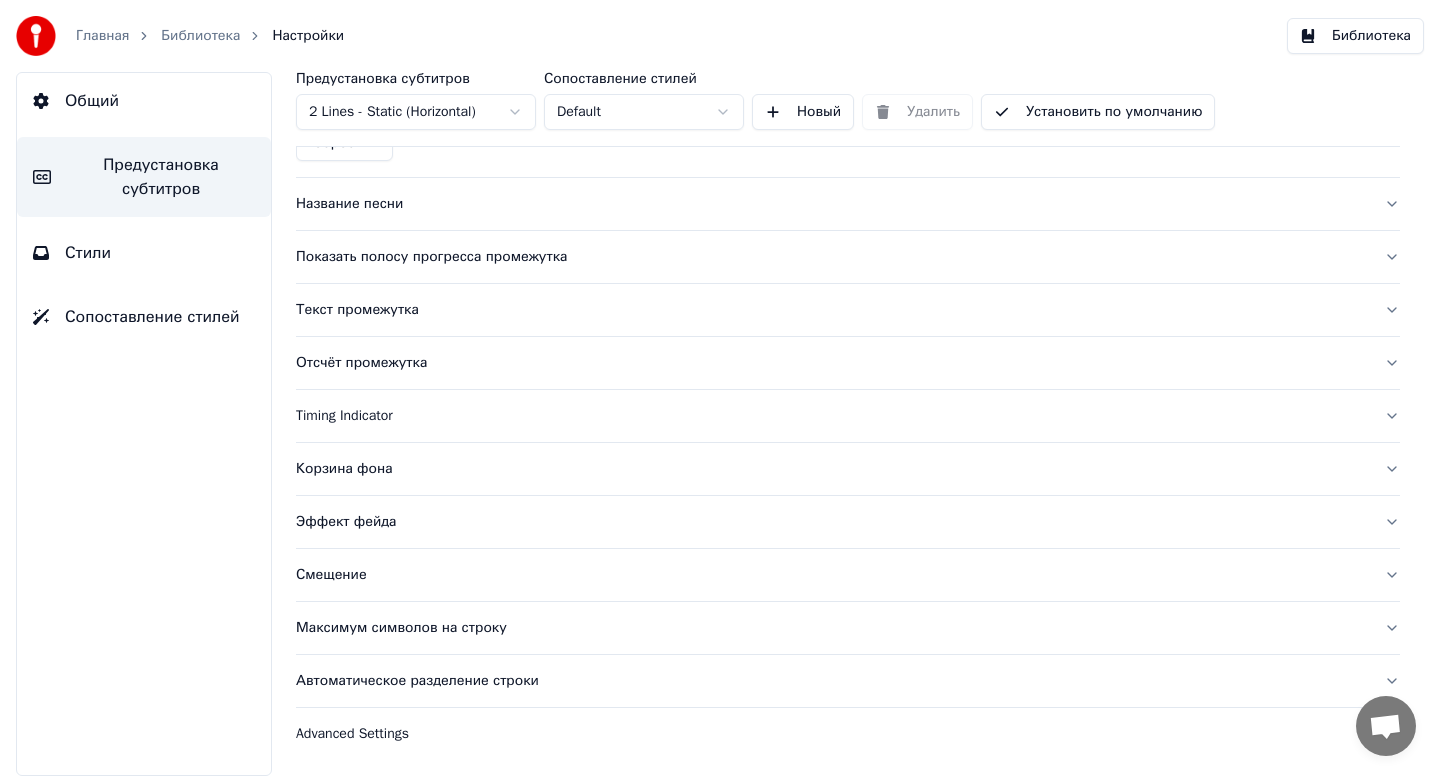click on "Корзина фона" at bounding box center (848, 469) 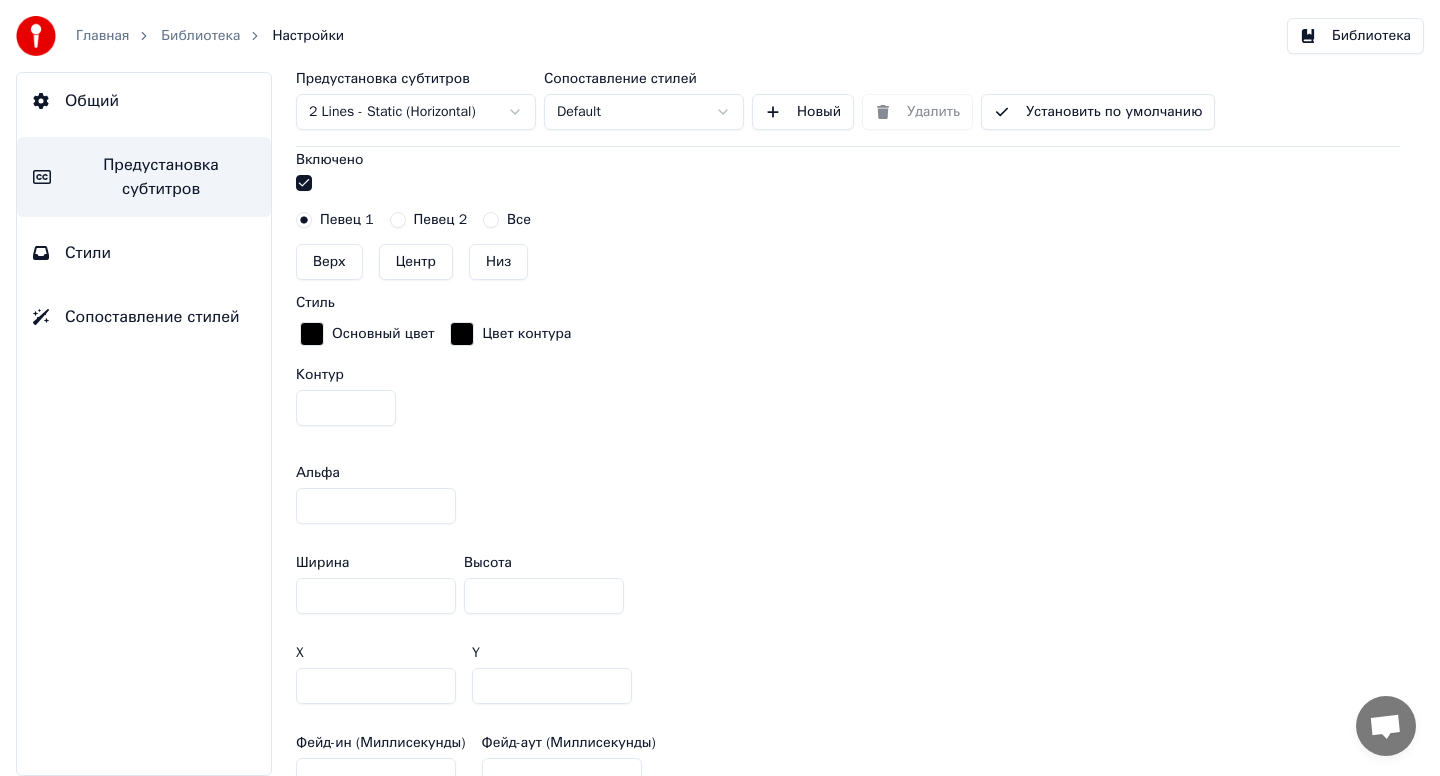 scroll, scrollTop: 917, scrollLeft: 0, axis: vertical 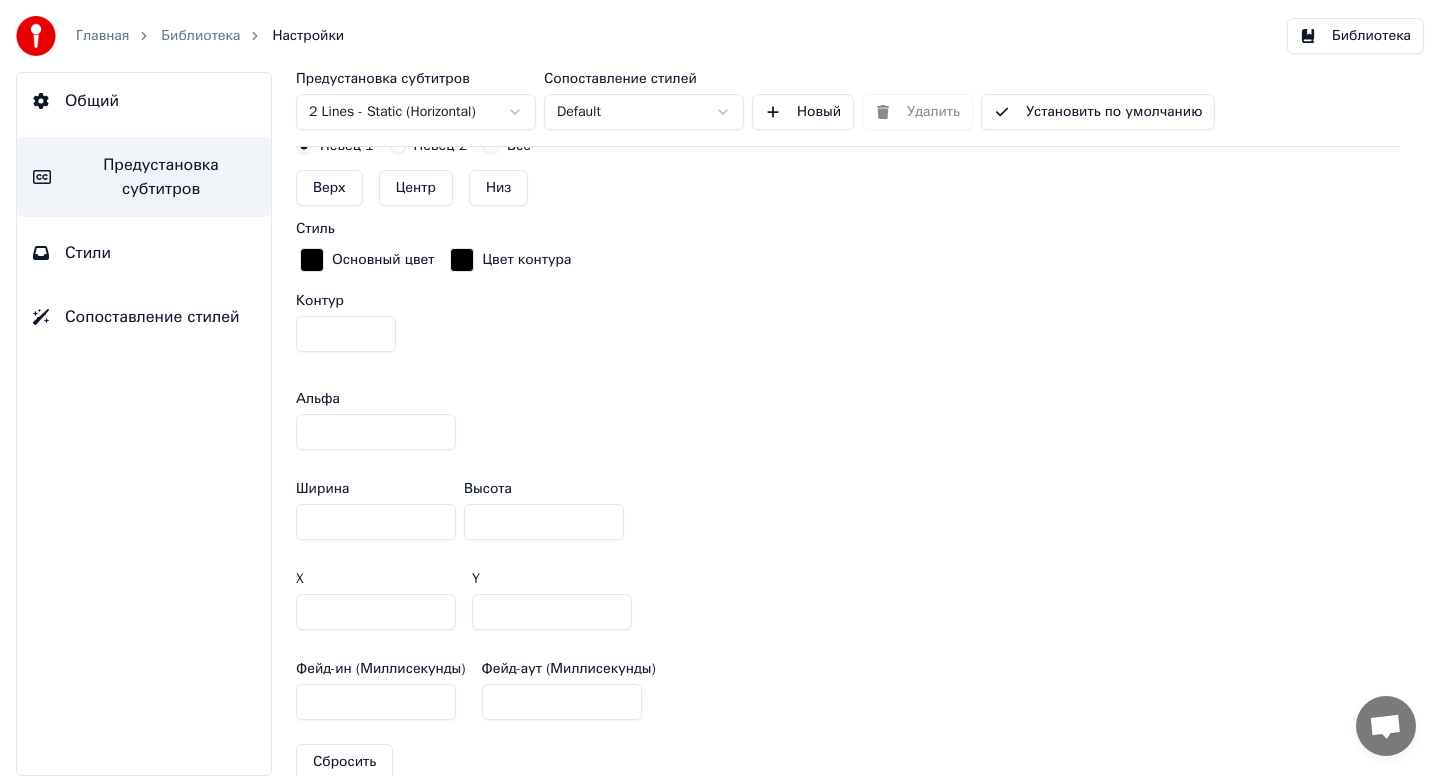 drag, startPoint x: 496, startPoint y: 611, endPoint x: 457, endPoint y: 618, distance: 39.623226 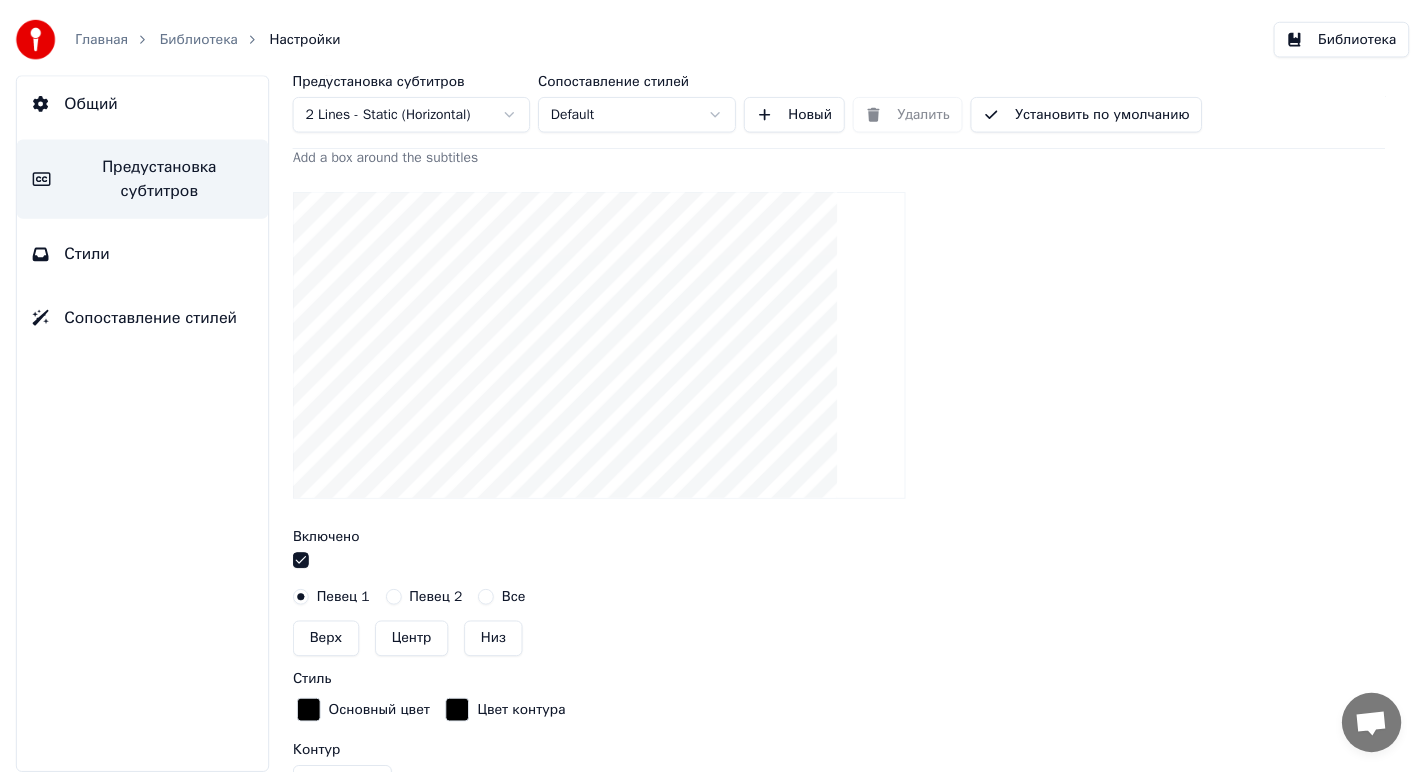 scroll, scrollTop: 242, scrollLeft: 0, axis: vertical 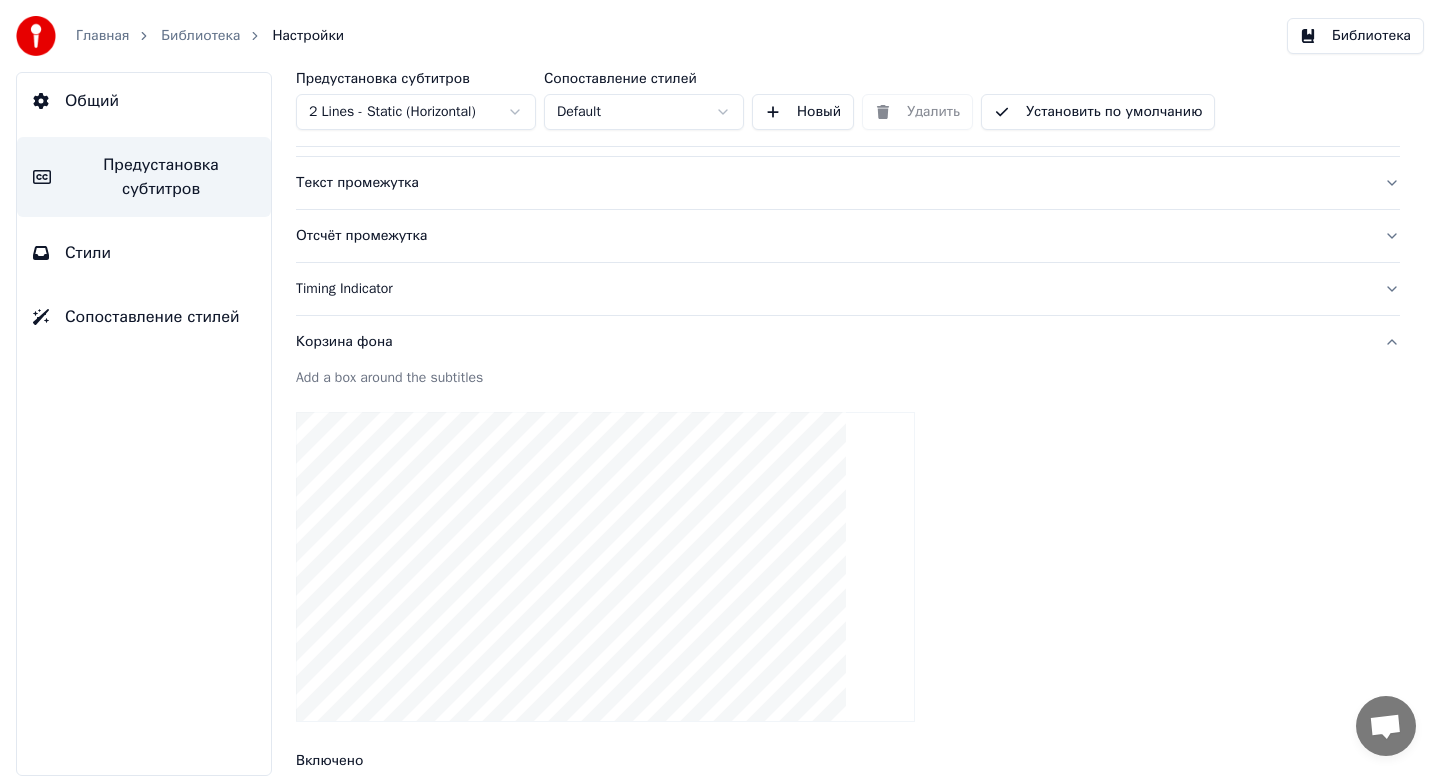 type on "***" 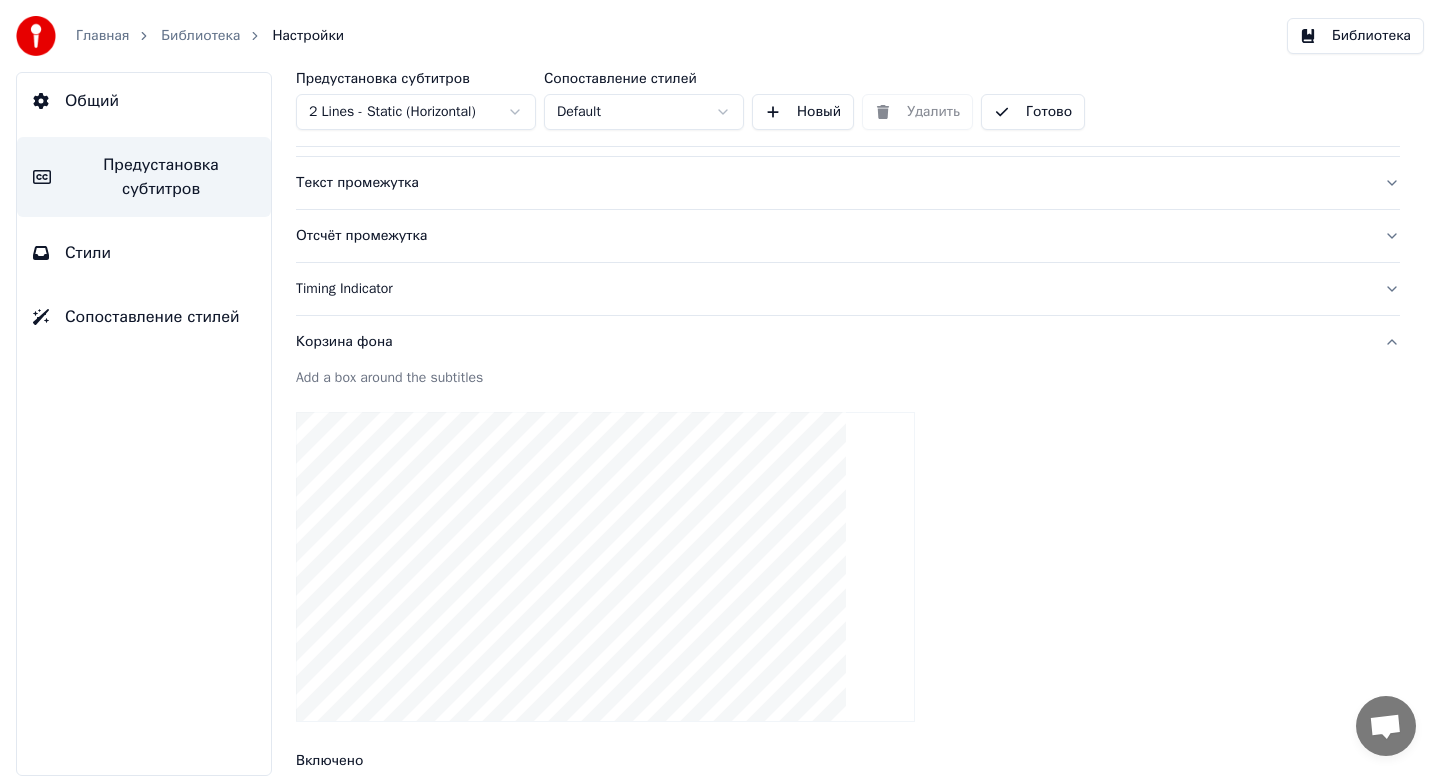click on "Библиотека" at bounding box center (1355, 36) 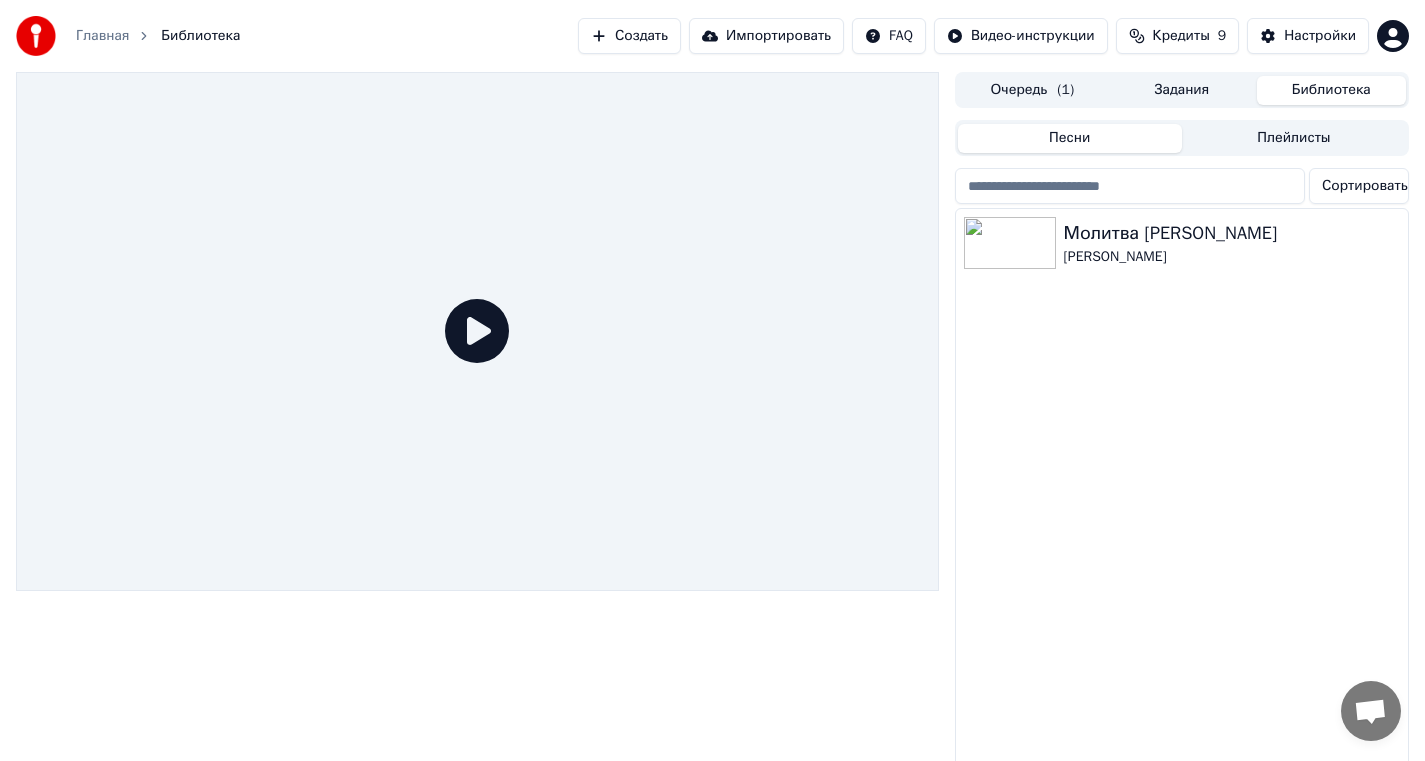 click 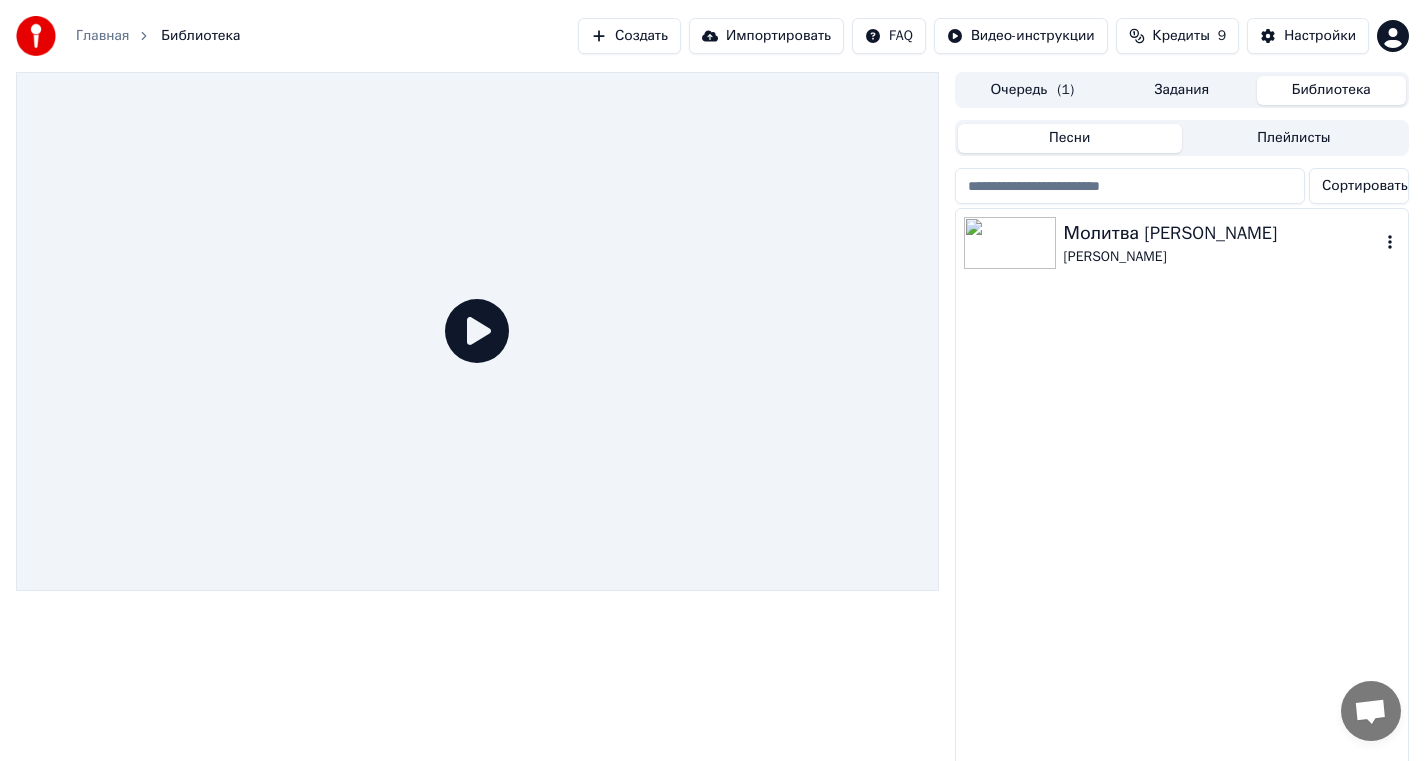 click at bounding box center [1010, 243] 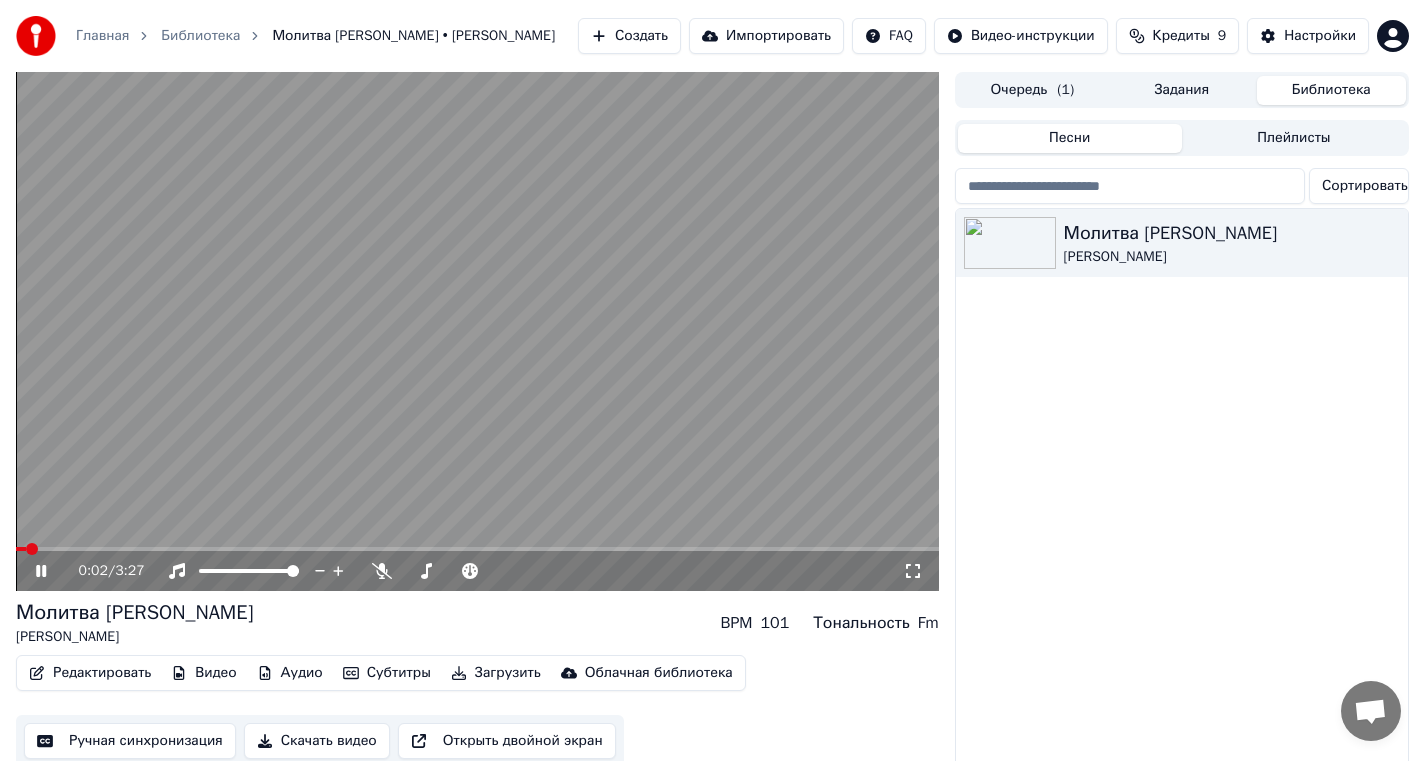 click at bounding box center [477, 331] 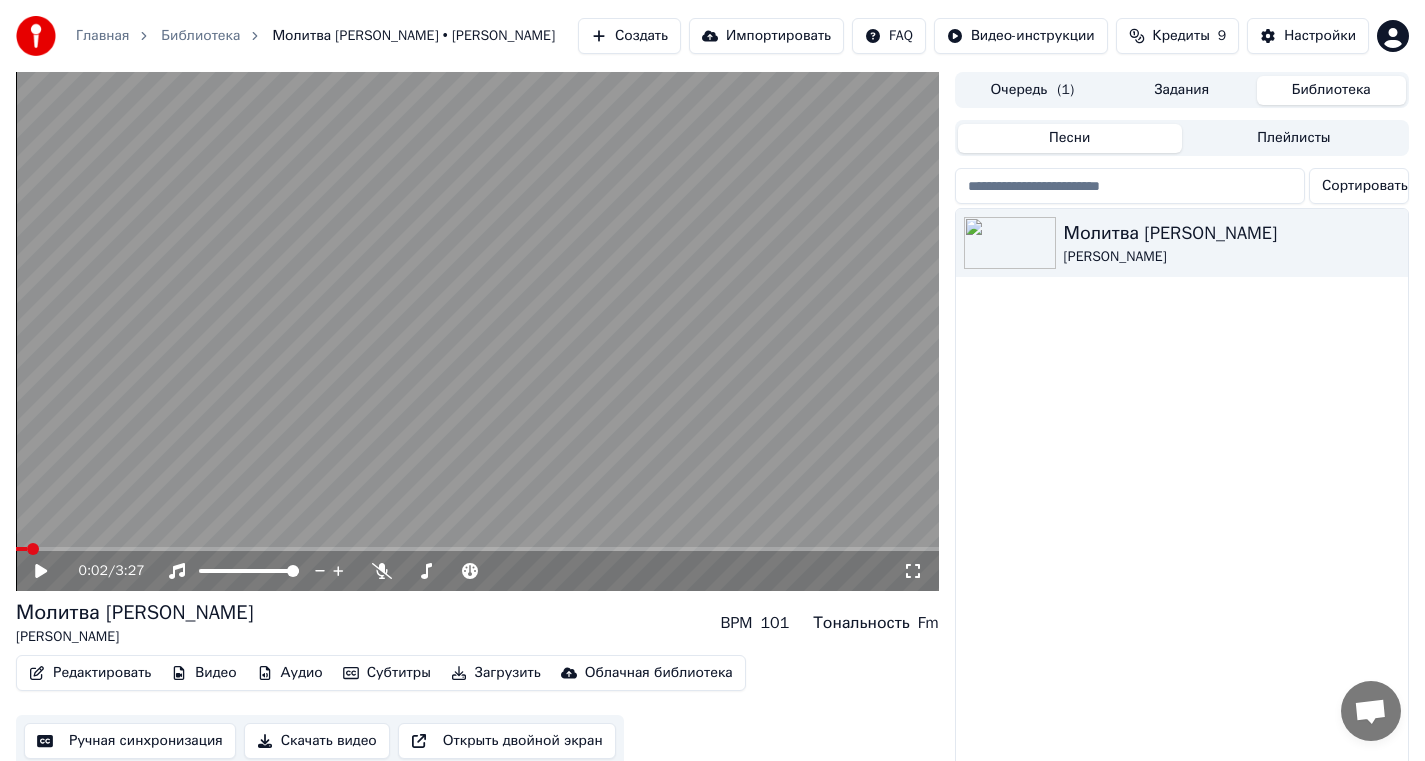 click at bounding box center (477, 331) 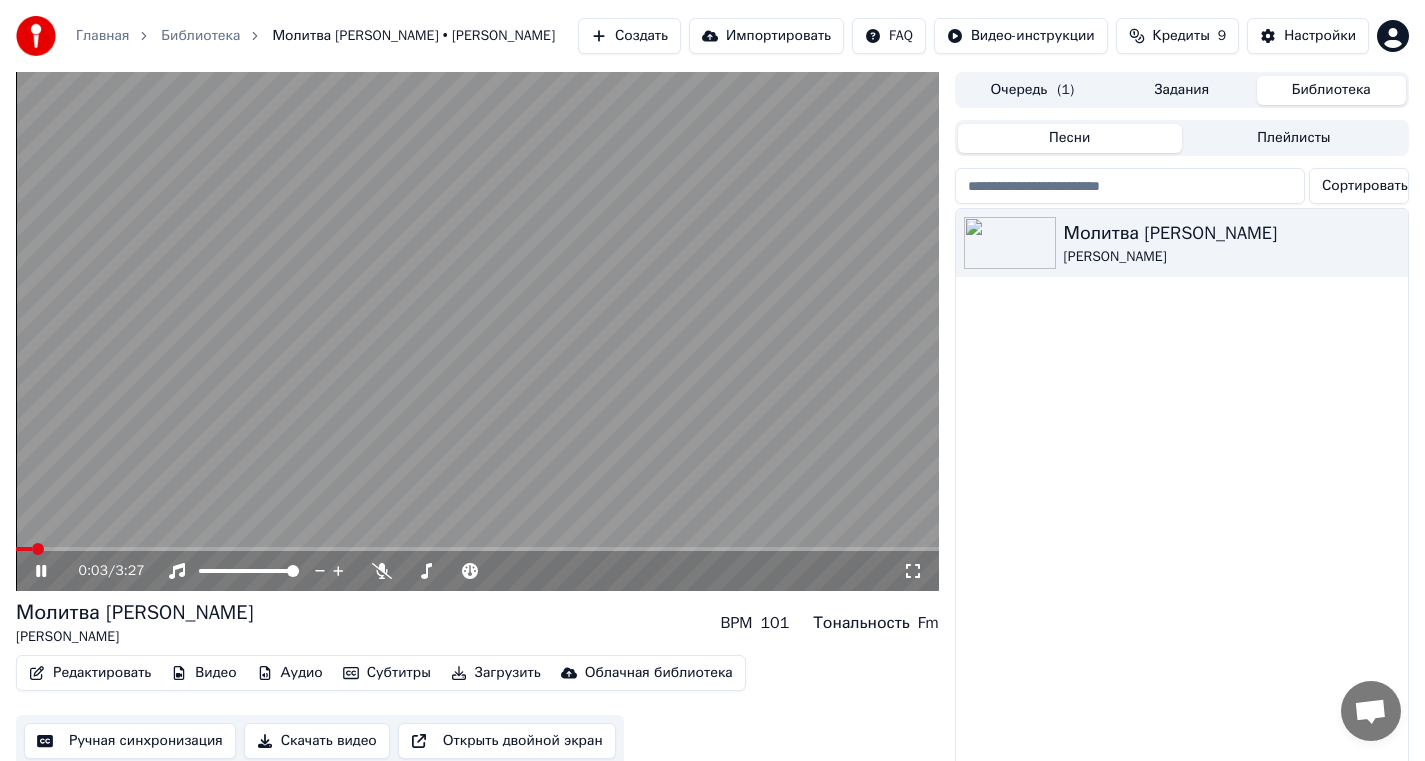 click on "0:03  /  3:27" at bounding box center [477, 571] 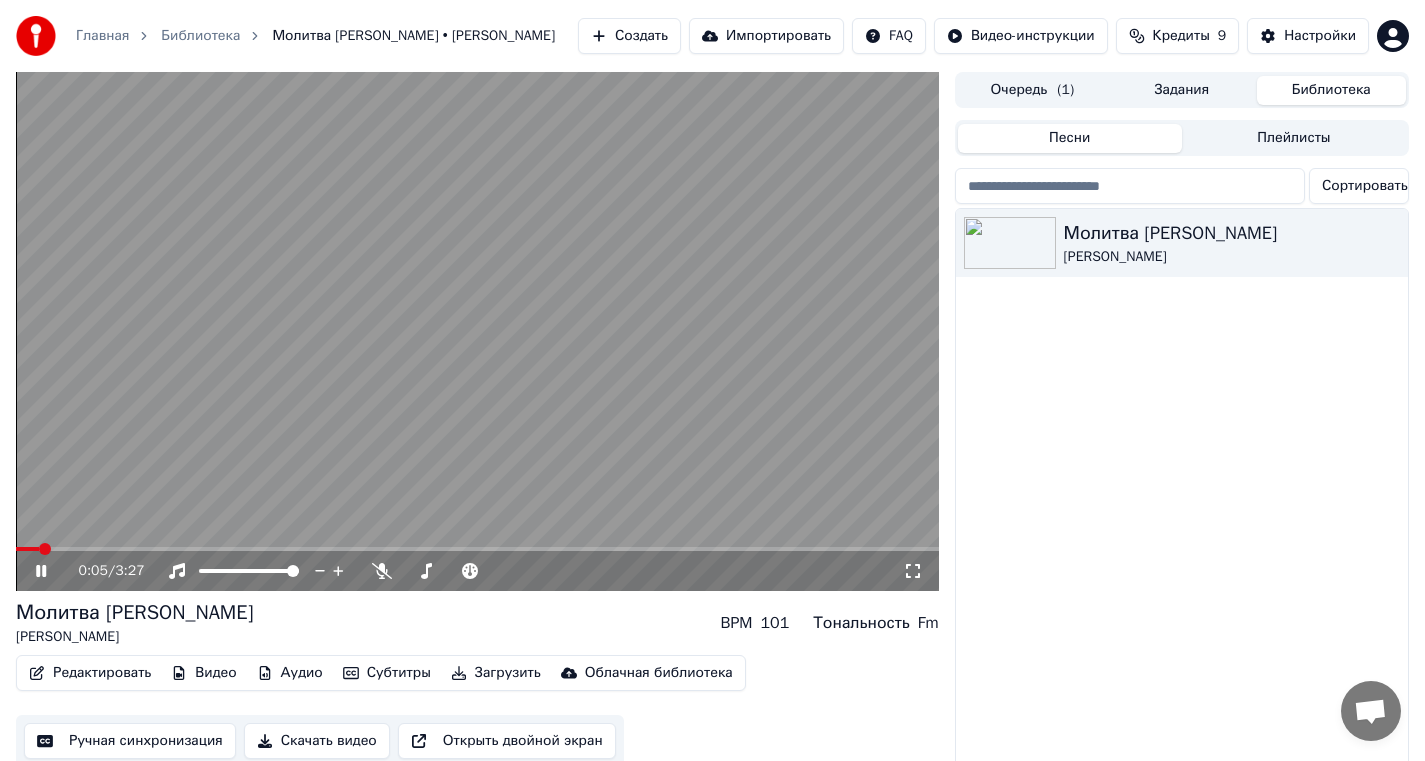 click 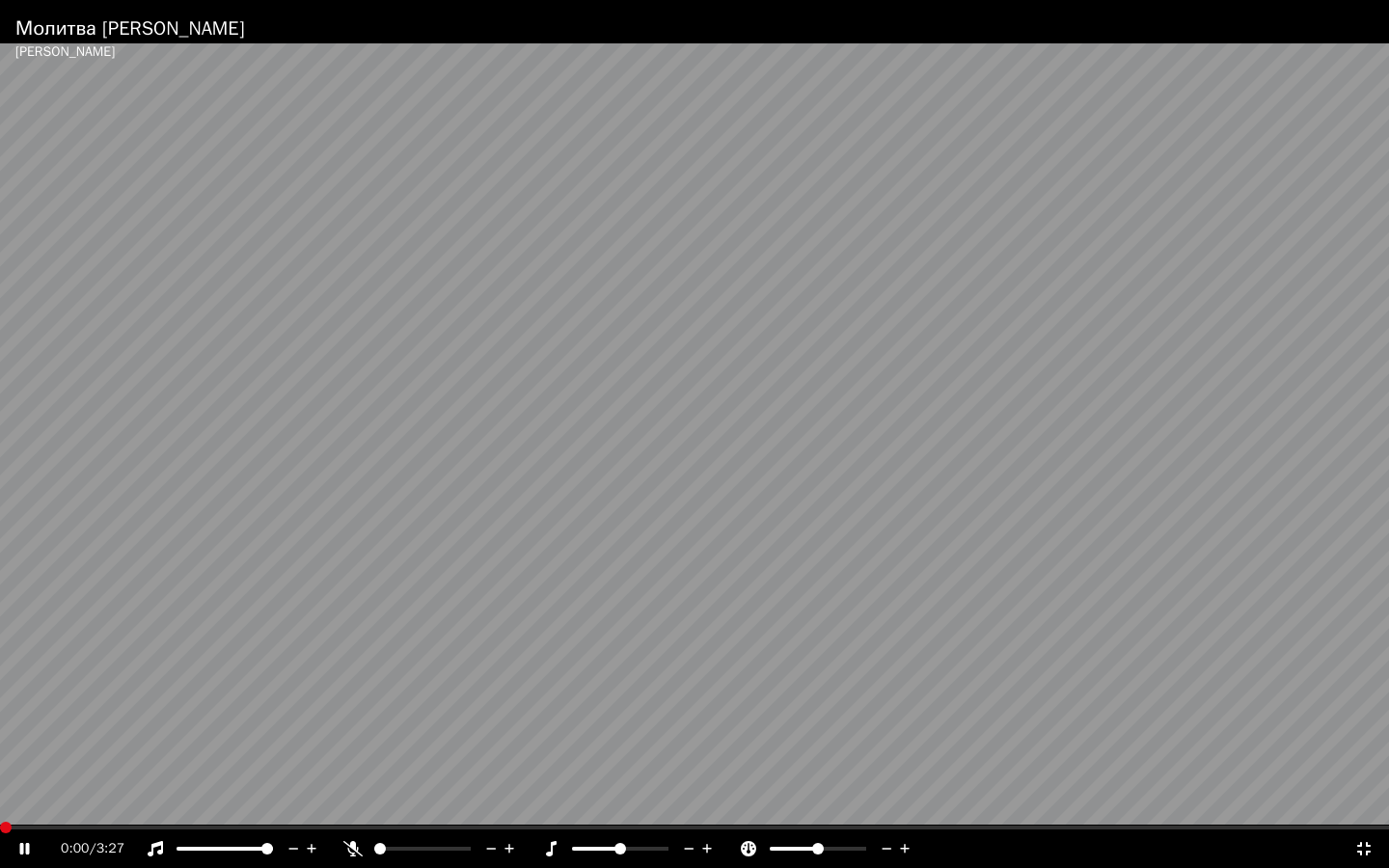 click at bounding box center (6, 827) 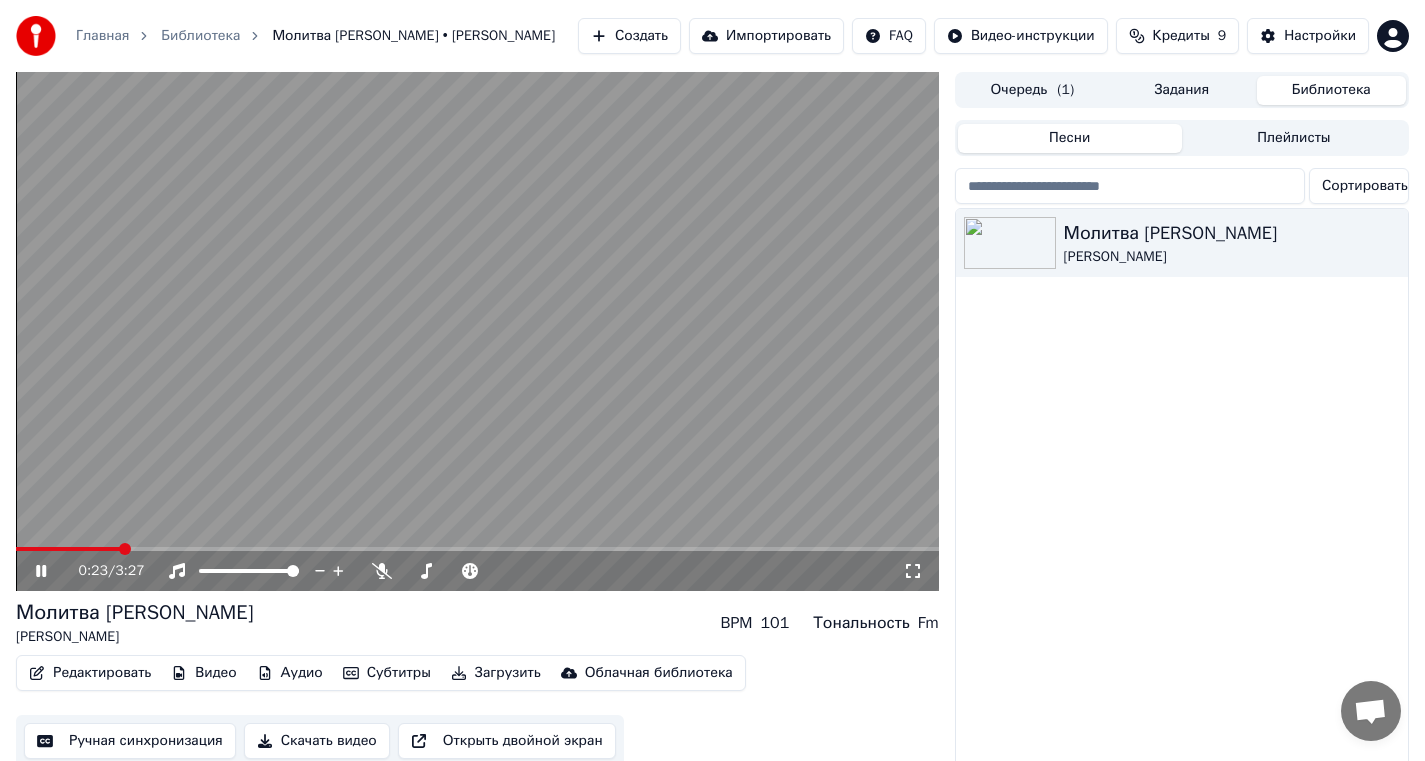 click at bounding box center (477, 331) 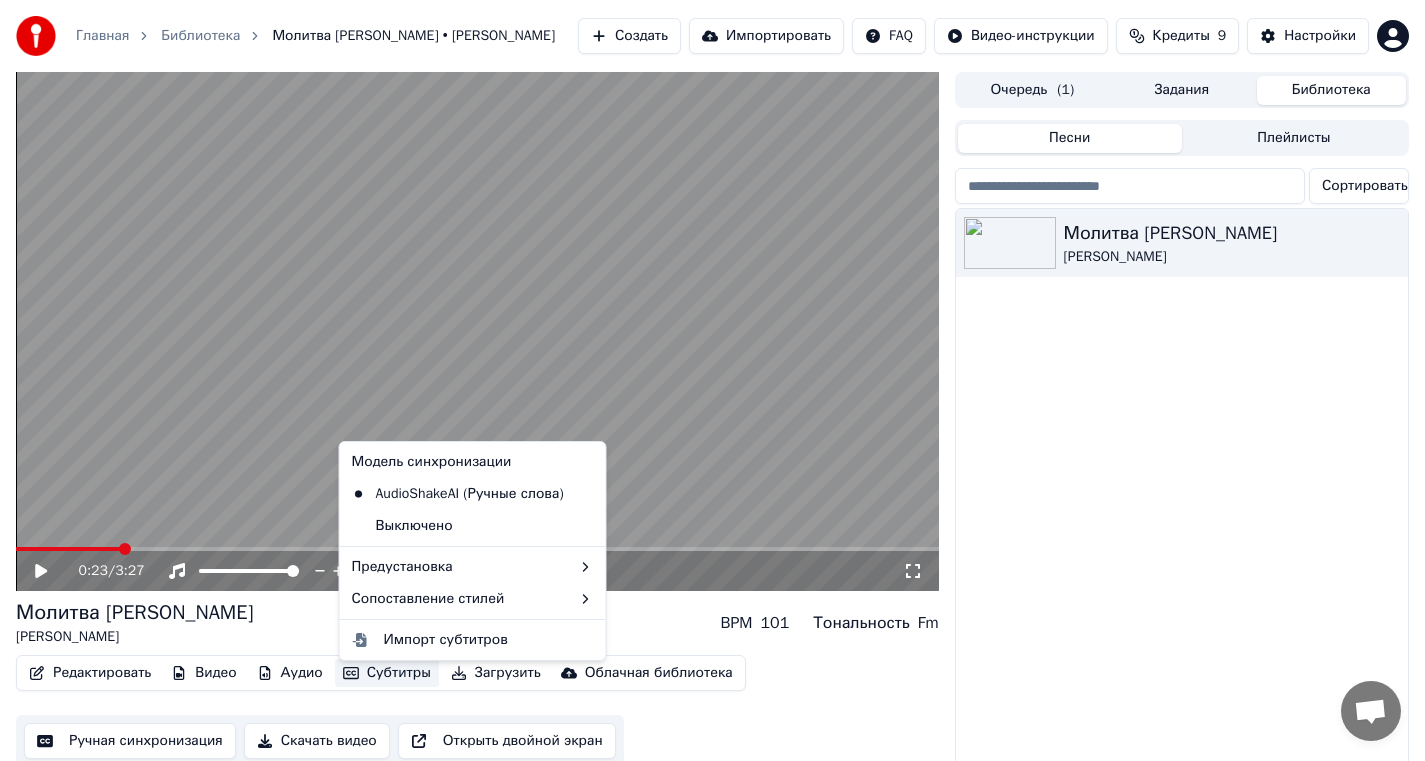 click on "Субтитры" at bounding box center [387, 673] 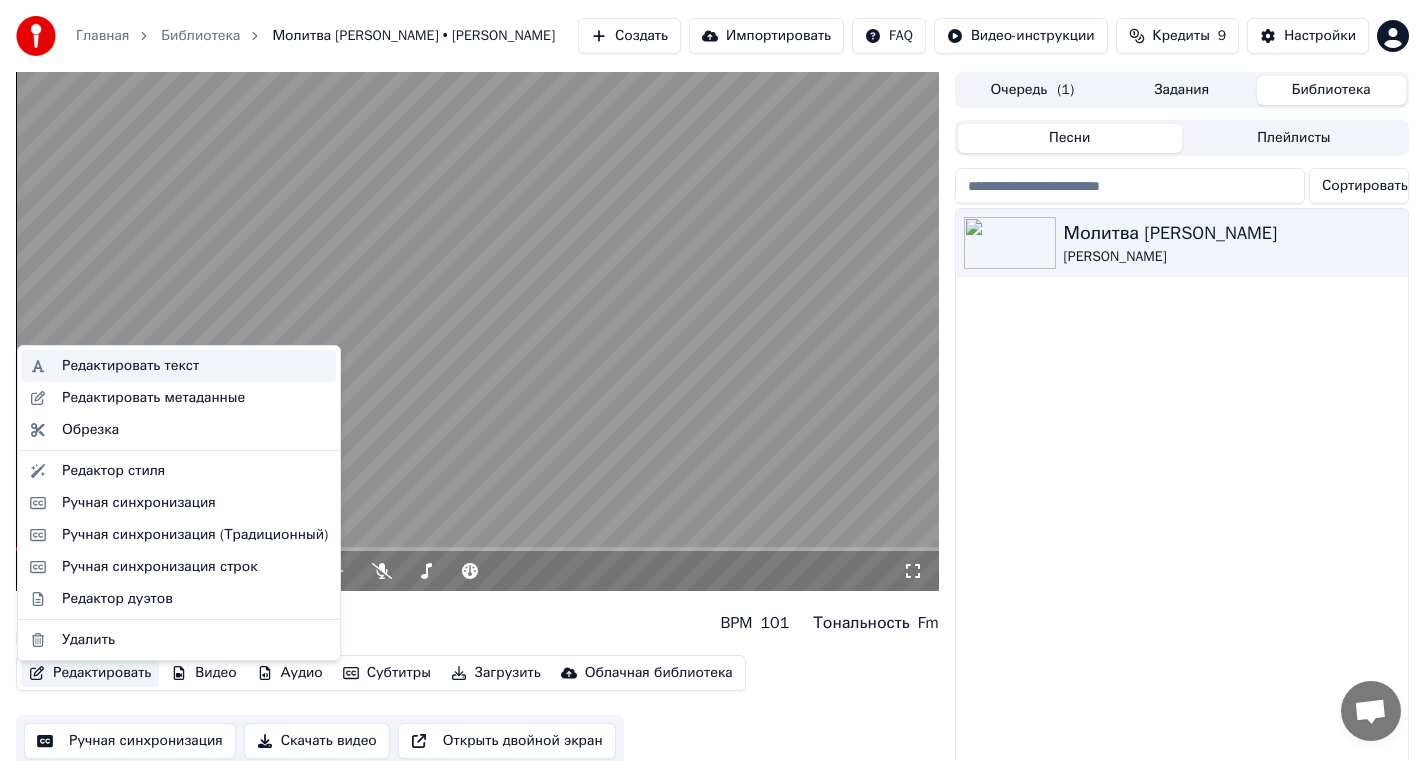 click on "Редактировать текст" at bounding box center (130, 366) 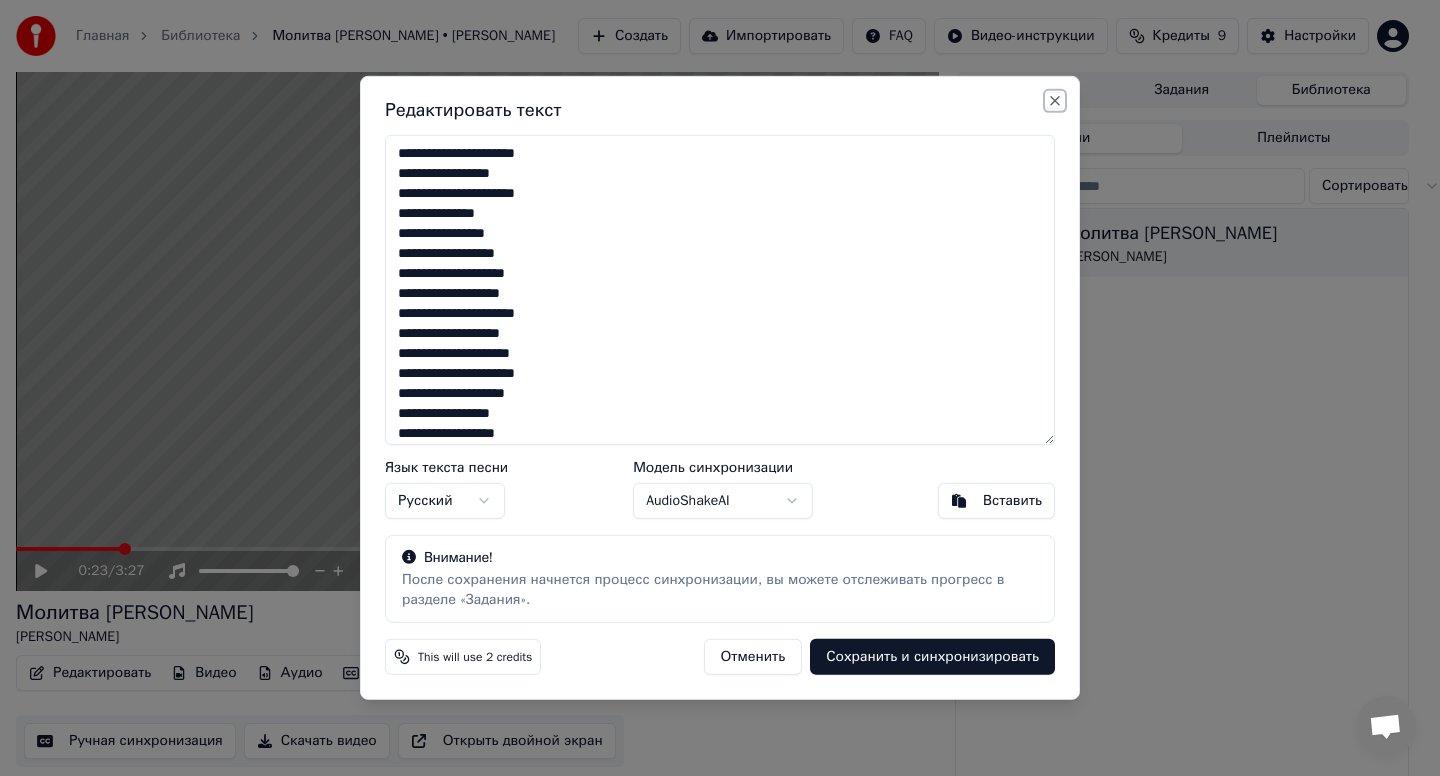 click on "Close" at bounding box center [1055, 101] 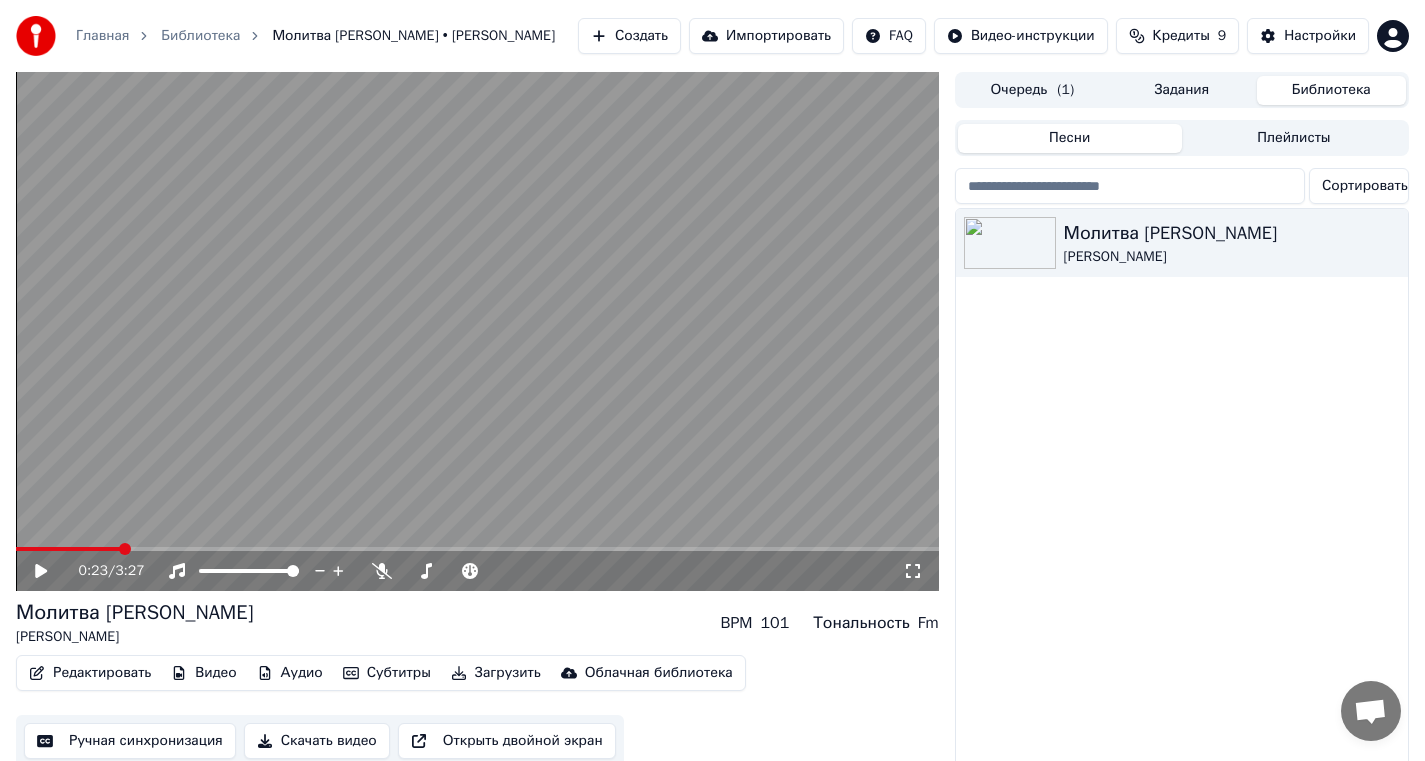 click at bounding box center (477, 331) 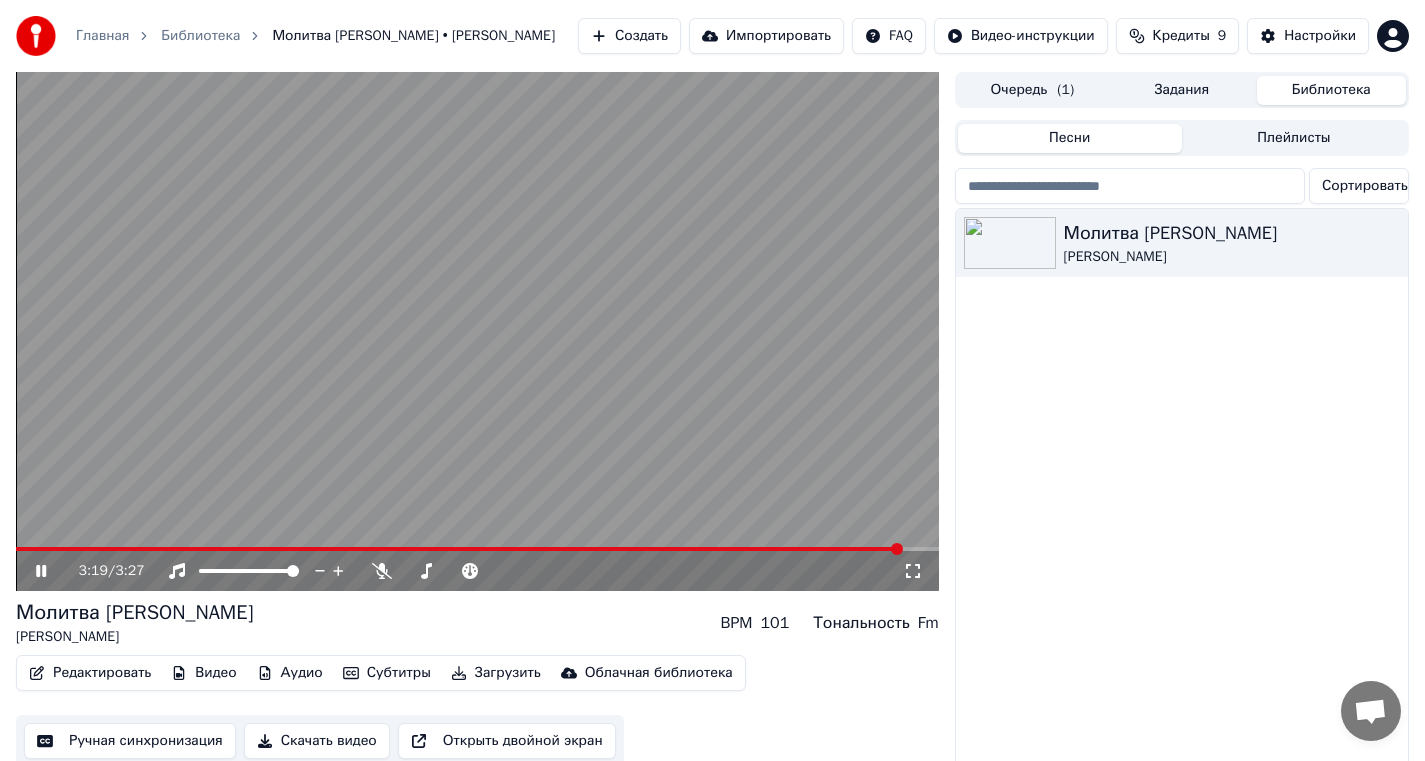 click at bounding box center (477, 331) 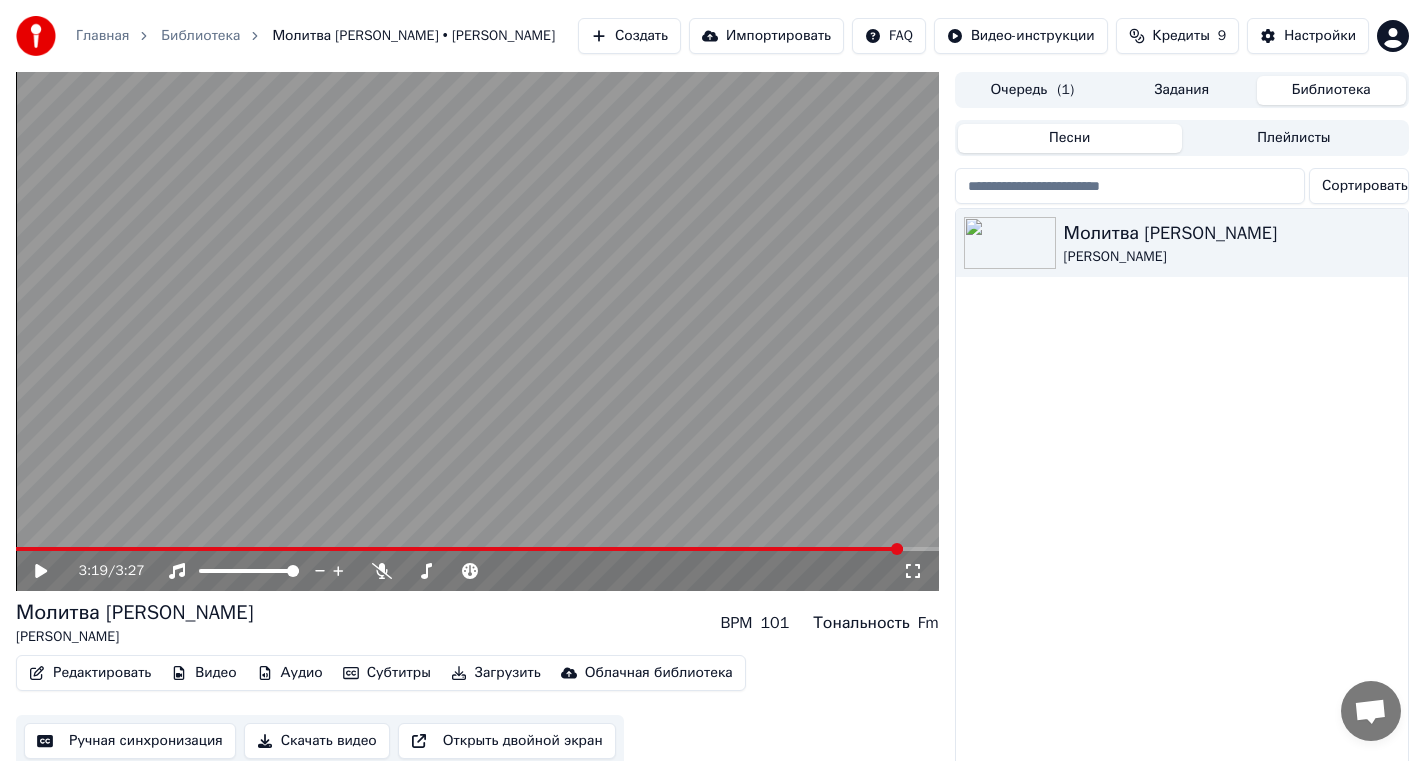click on "Видео" at bounding box center (203, 673) 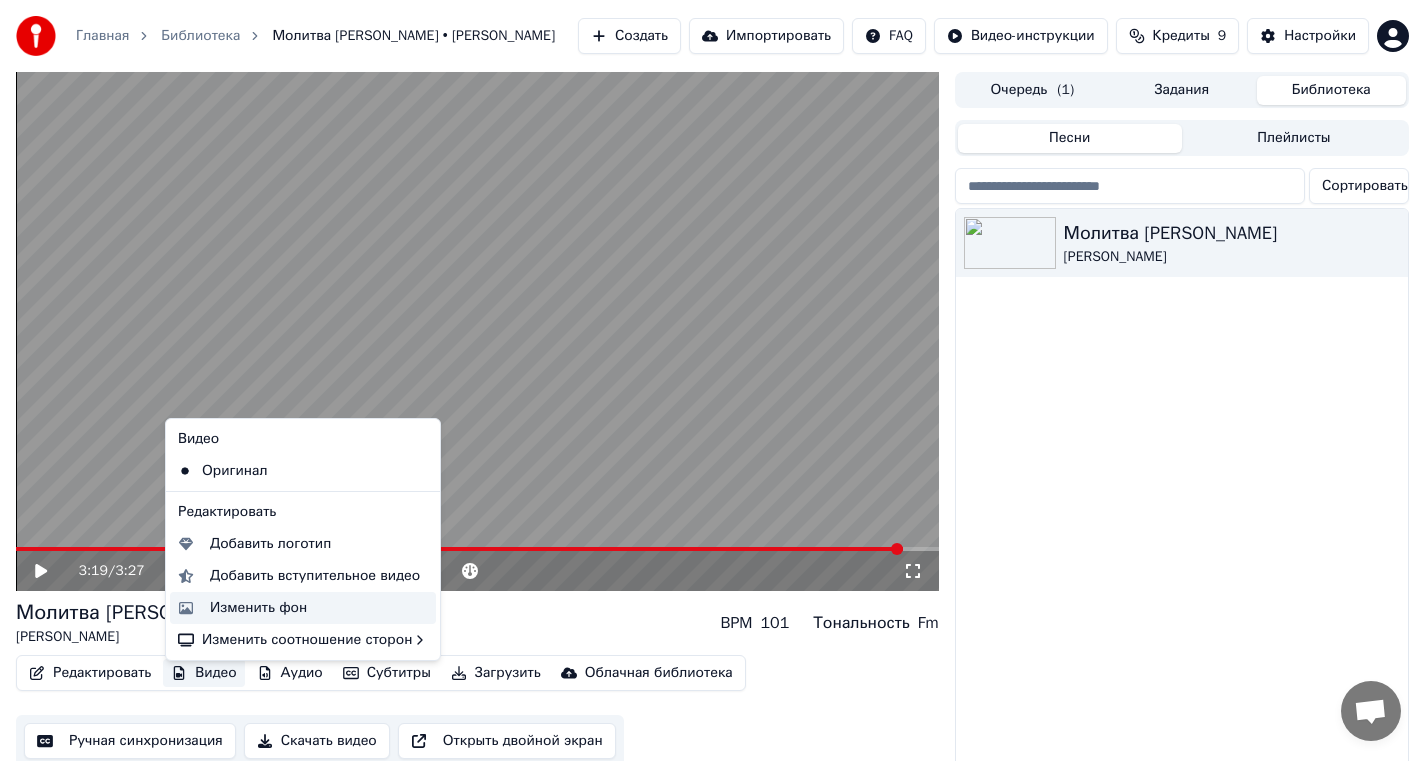 click on "Изменить фон" at bounding box center [258, 608] 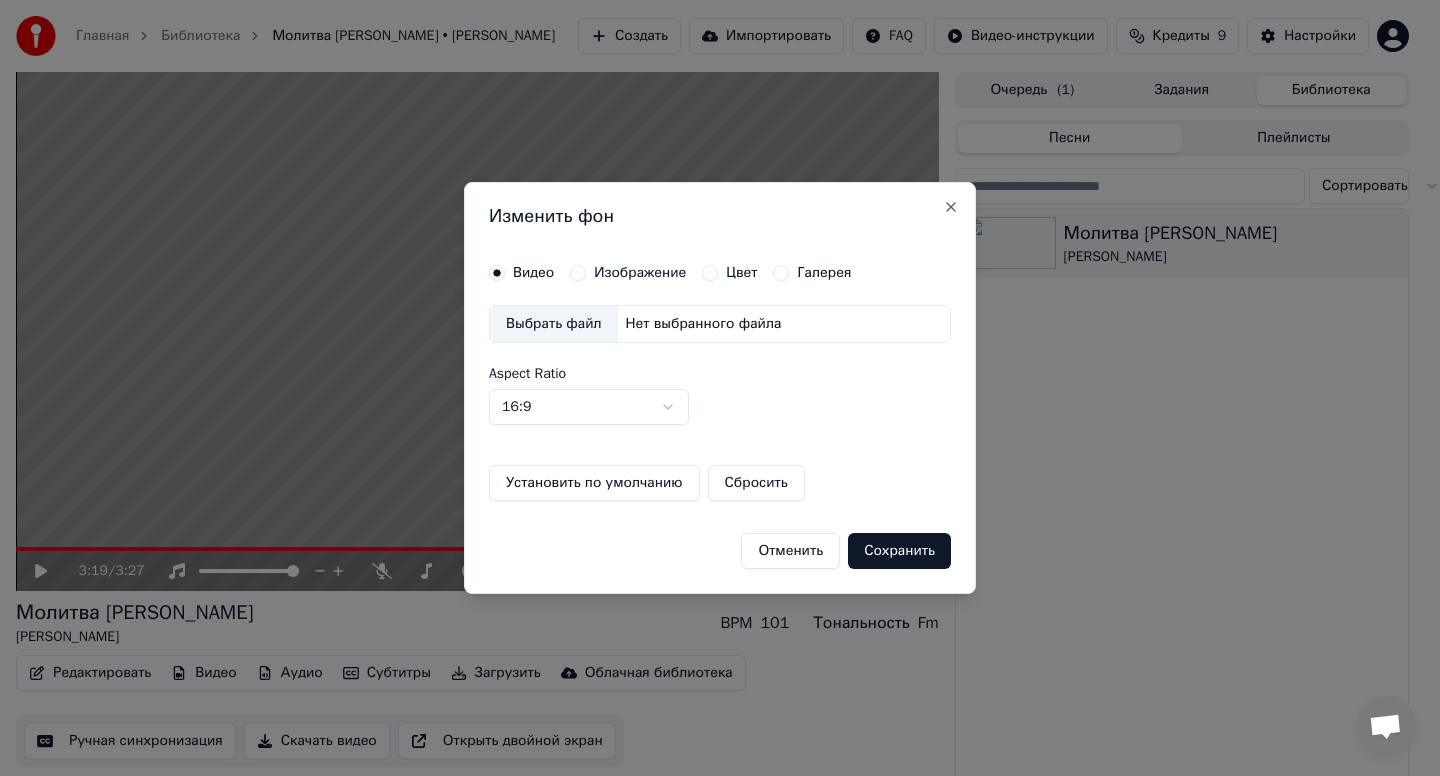 click on "Изображение" at bounding box center [640, 273] 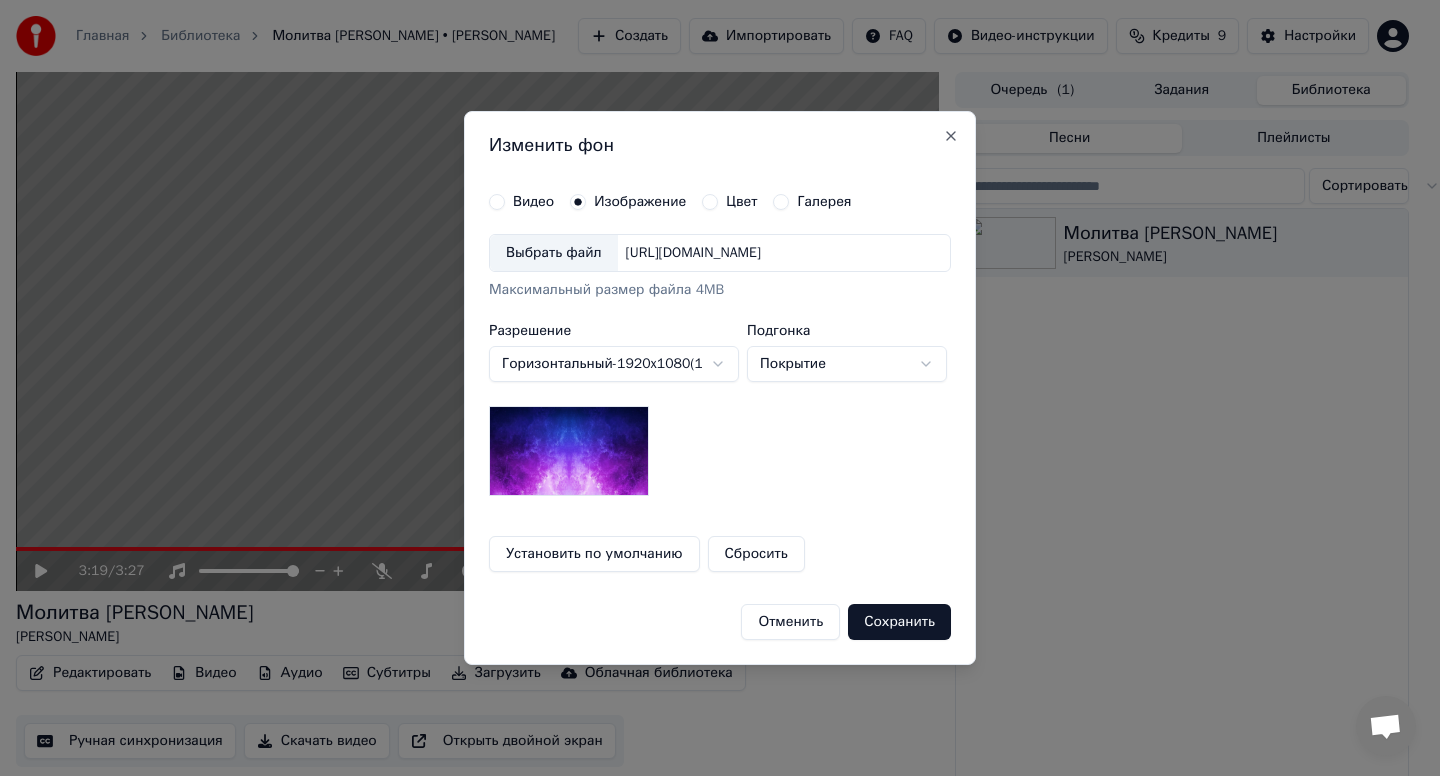 click on "Выбрать файл" at bounding box center [554, 253] 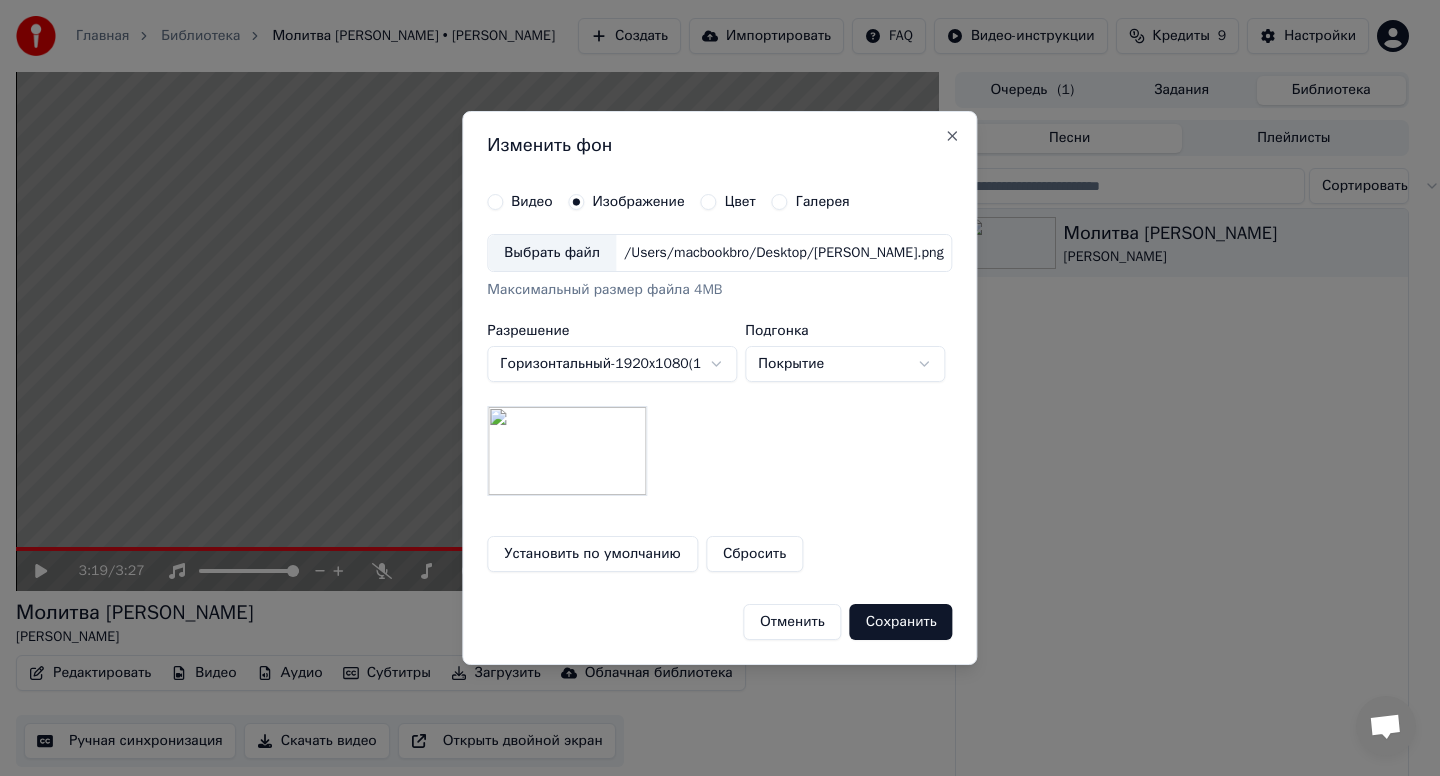 click on "Сохранить" at bounding box center [901, 622] 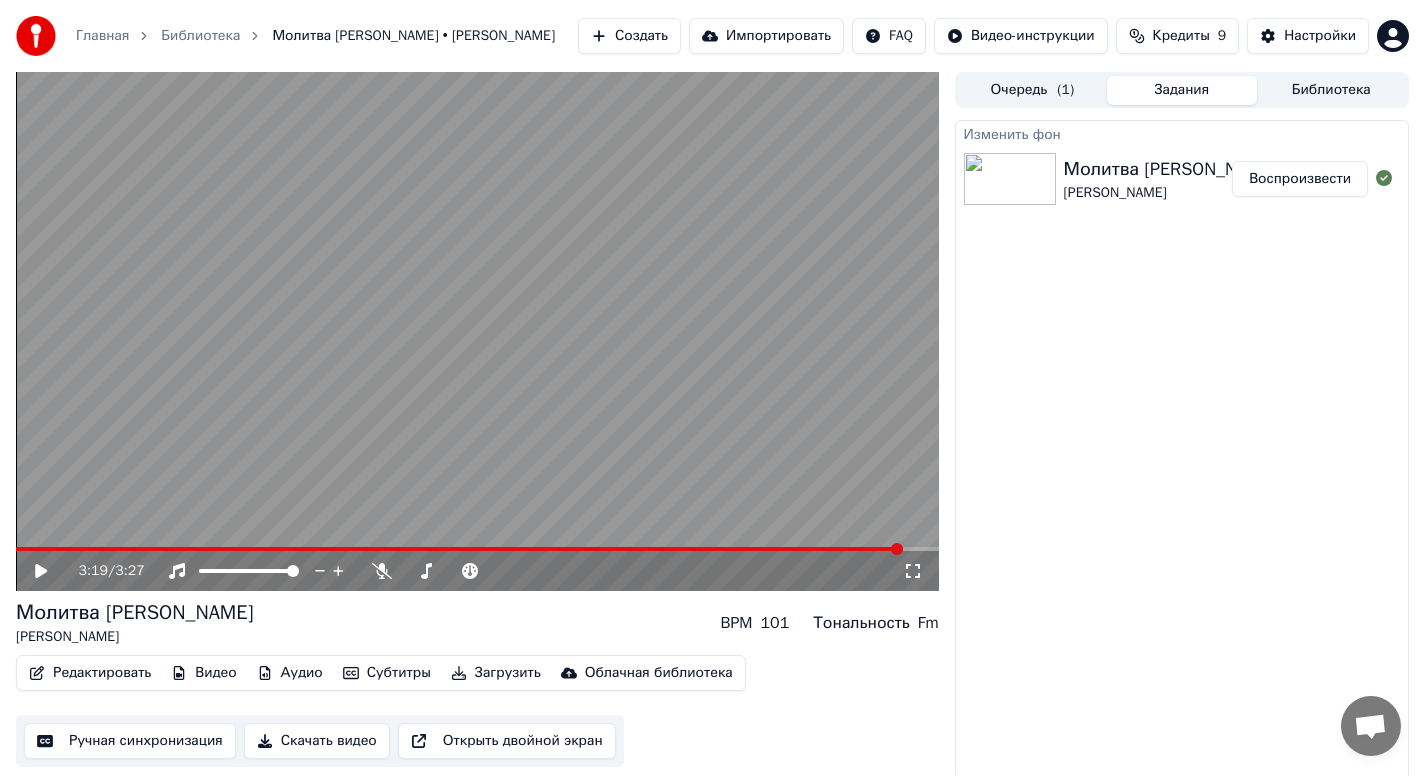 click on "Воспроизвести" at bounding box center (1300, 179) 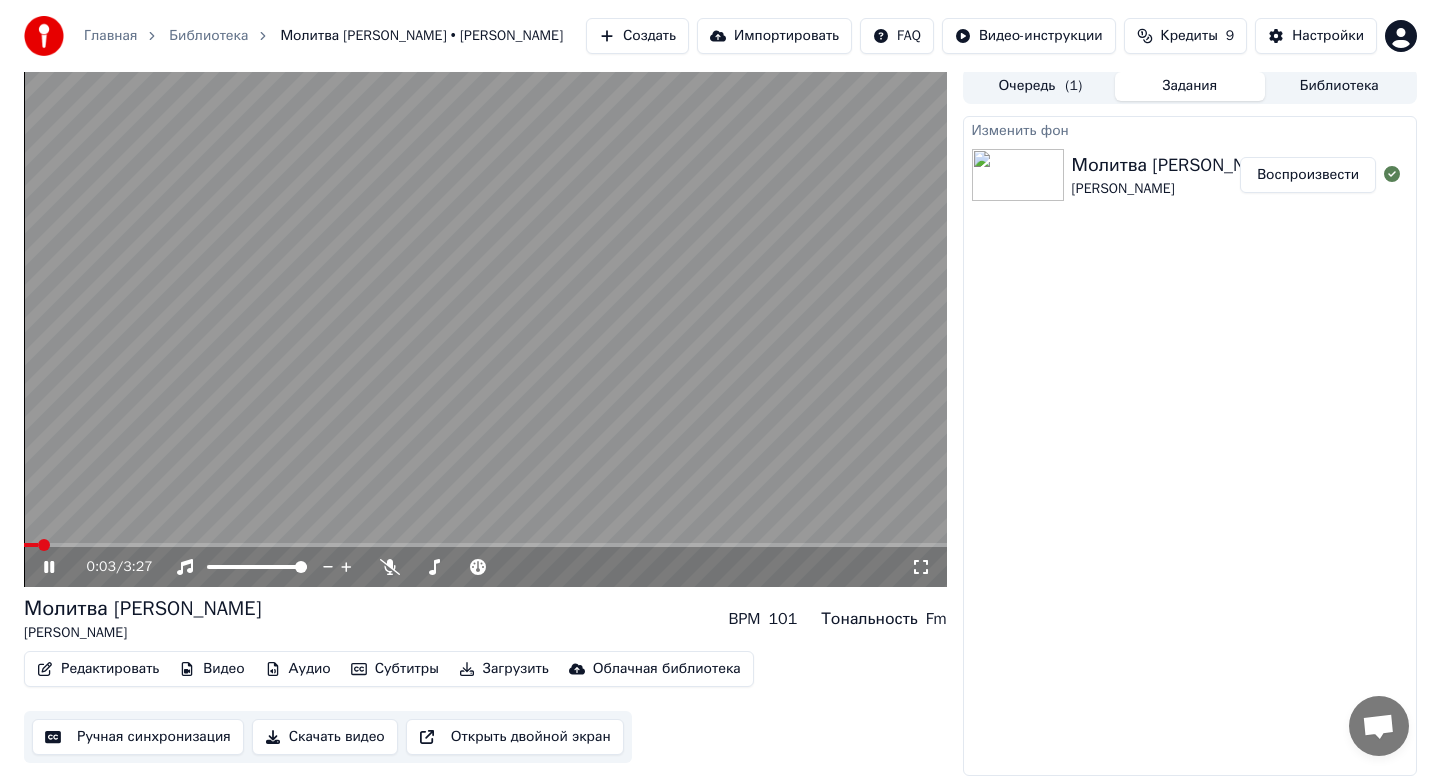 scroll, scrollTop: 0, scrollLeft: 0, axis: both 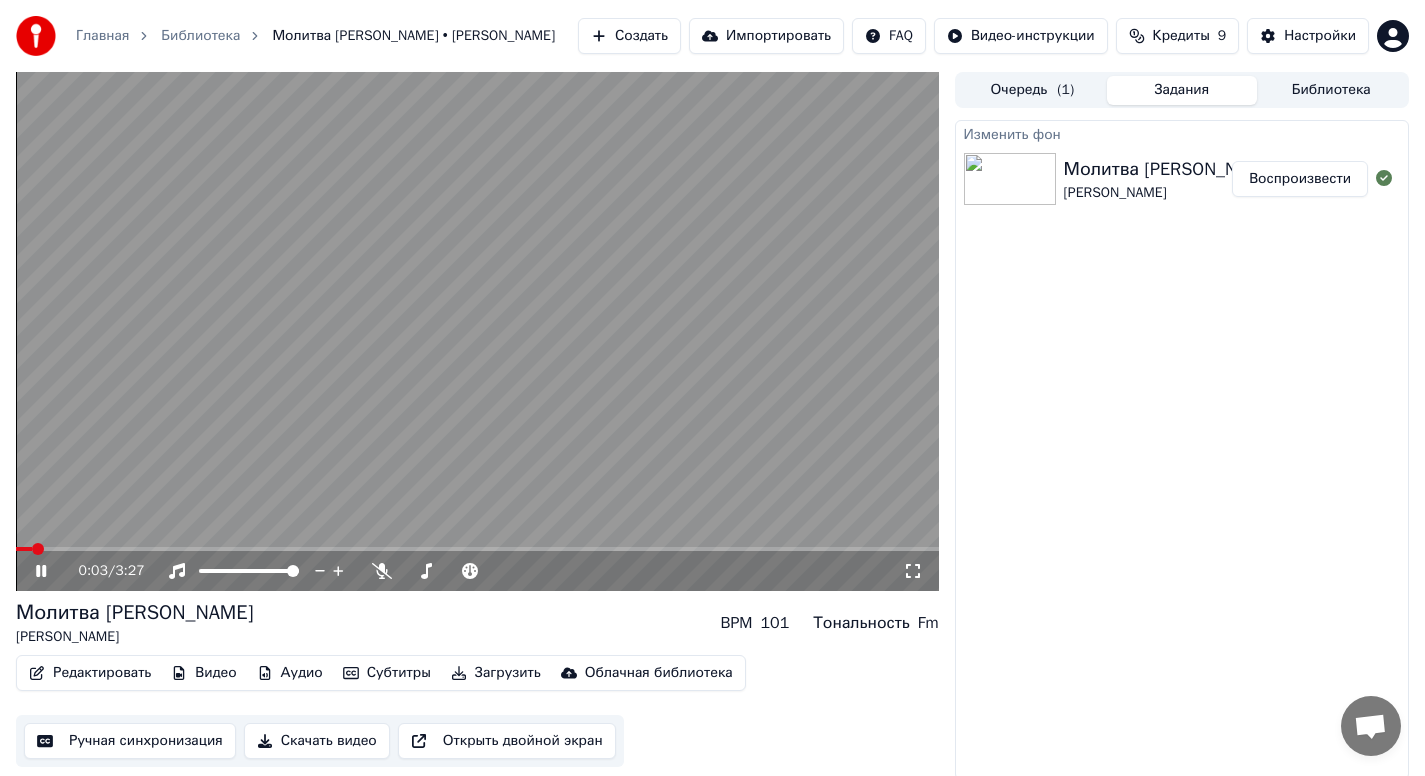 click at bounding box center [477, 331] 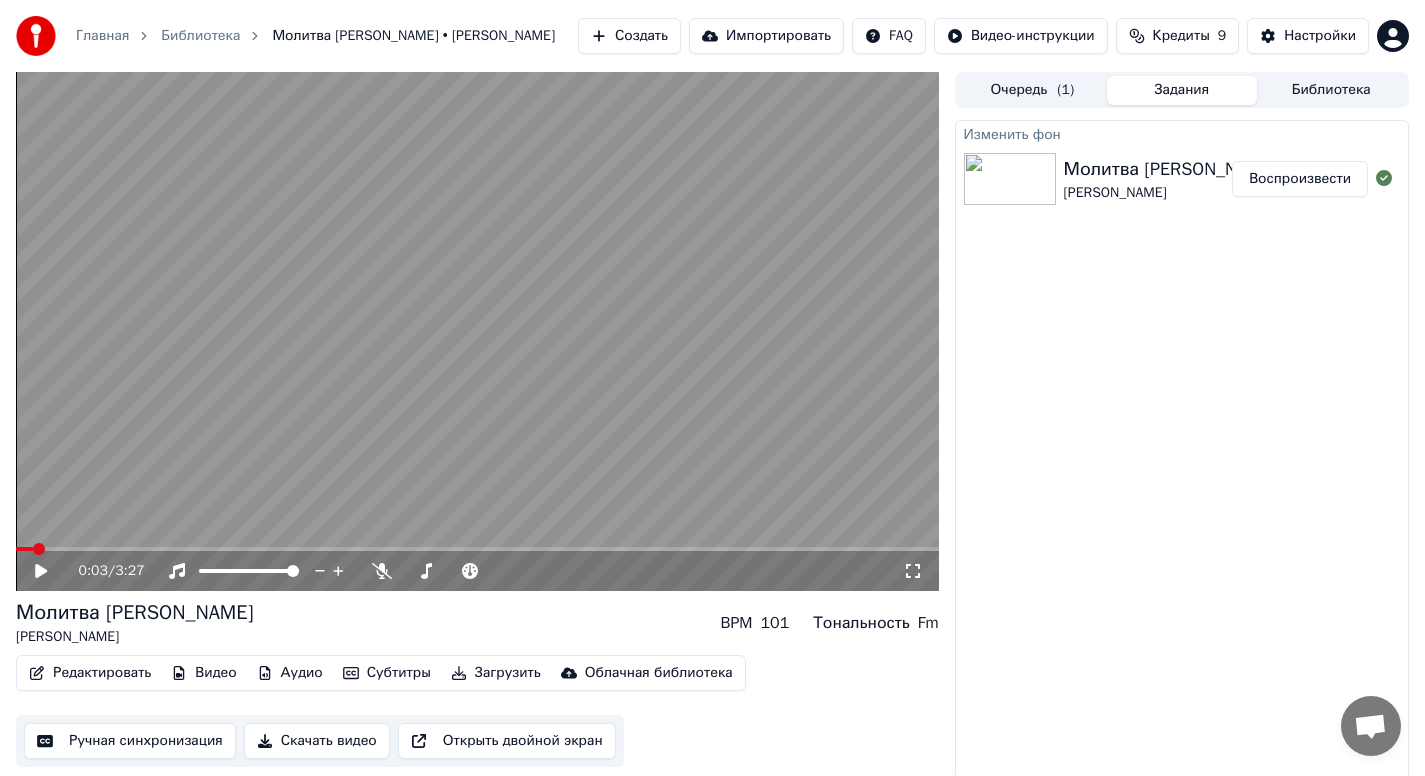 click on "Редактировать" at bounding box center [90, 673] 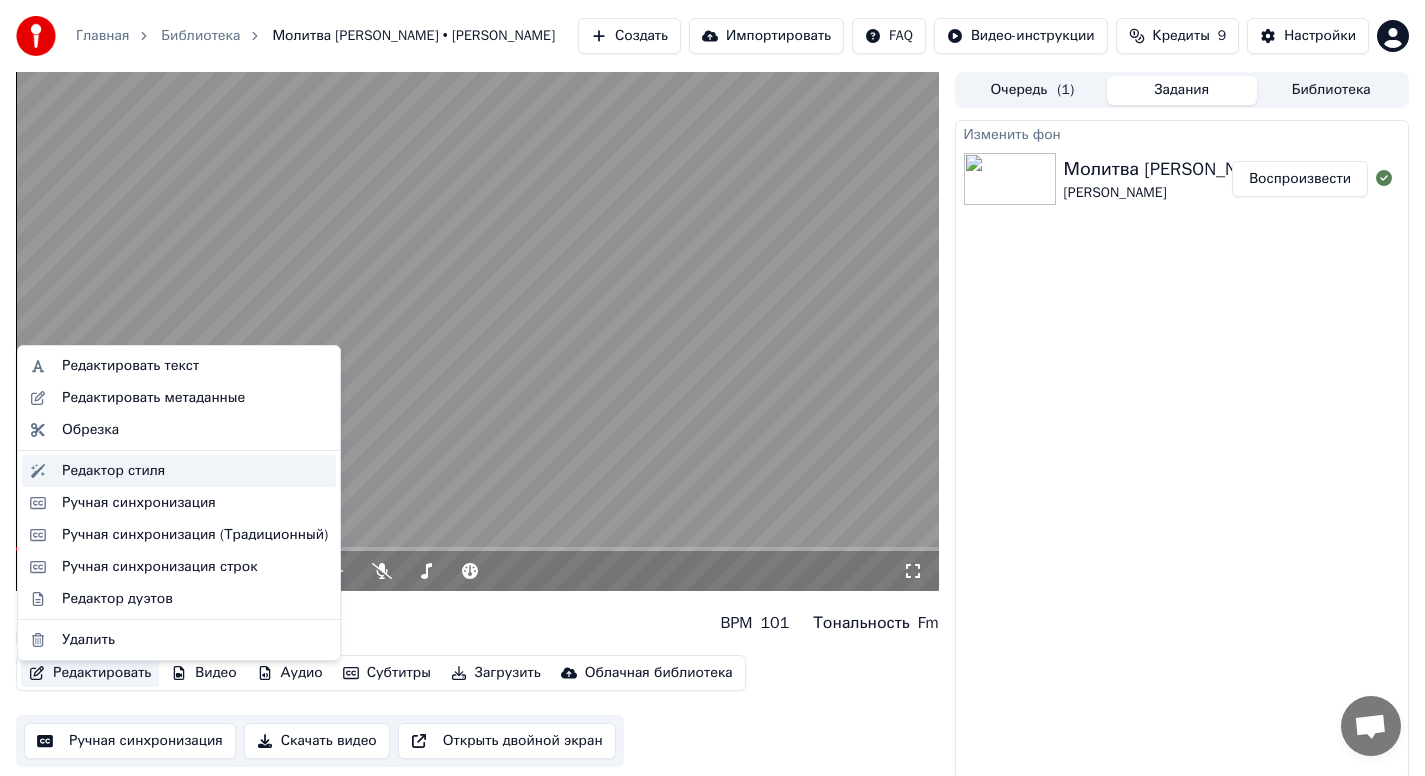 click on "Редактор стиля" at bounding box center [113, 471] 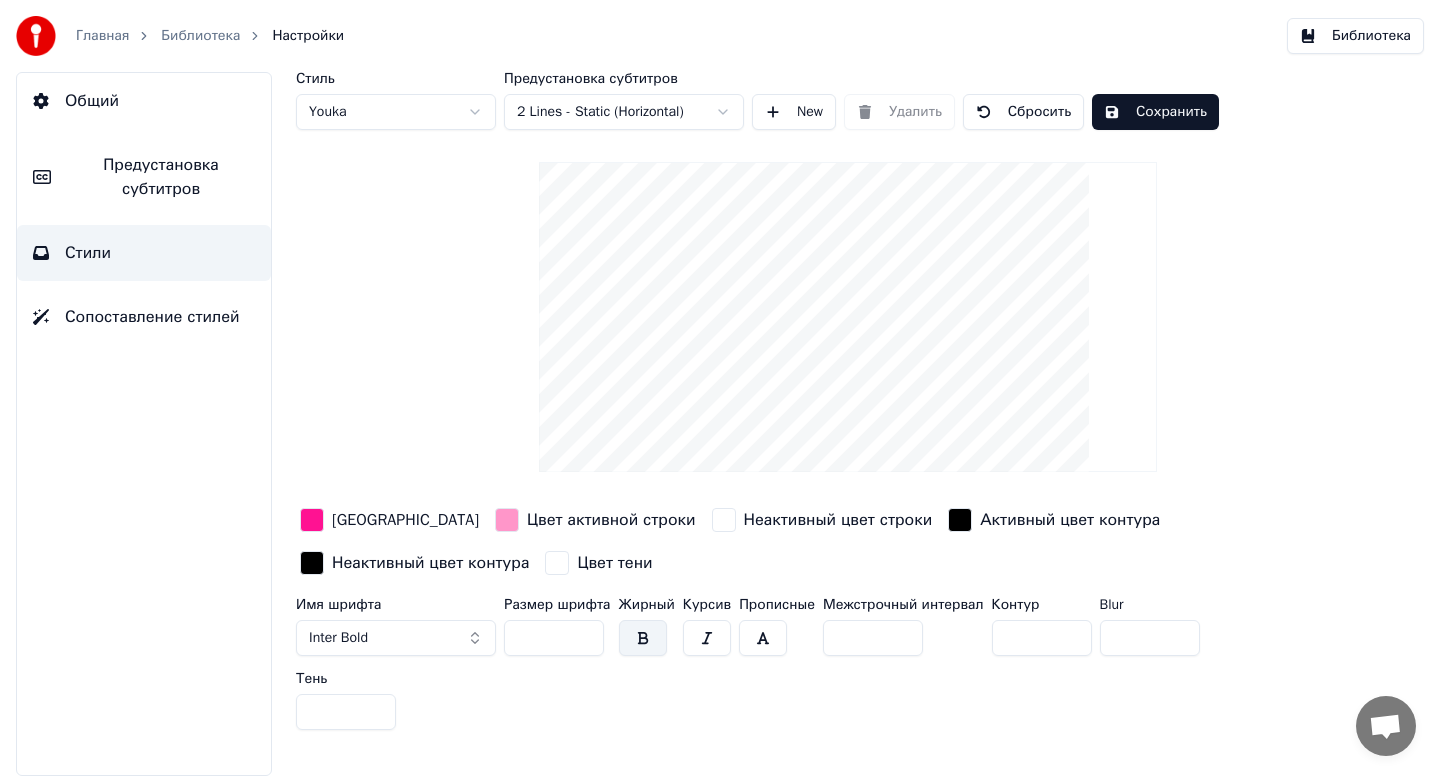 click on "Предустановка субтитров" at bounding box center (161, 177) 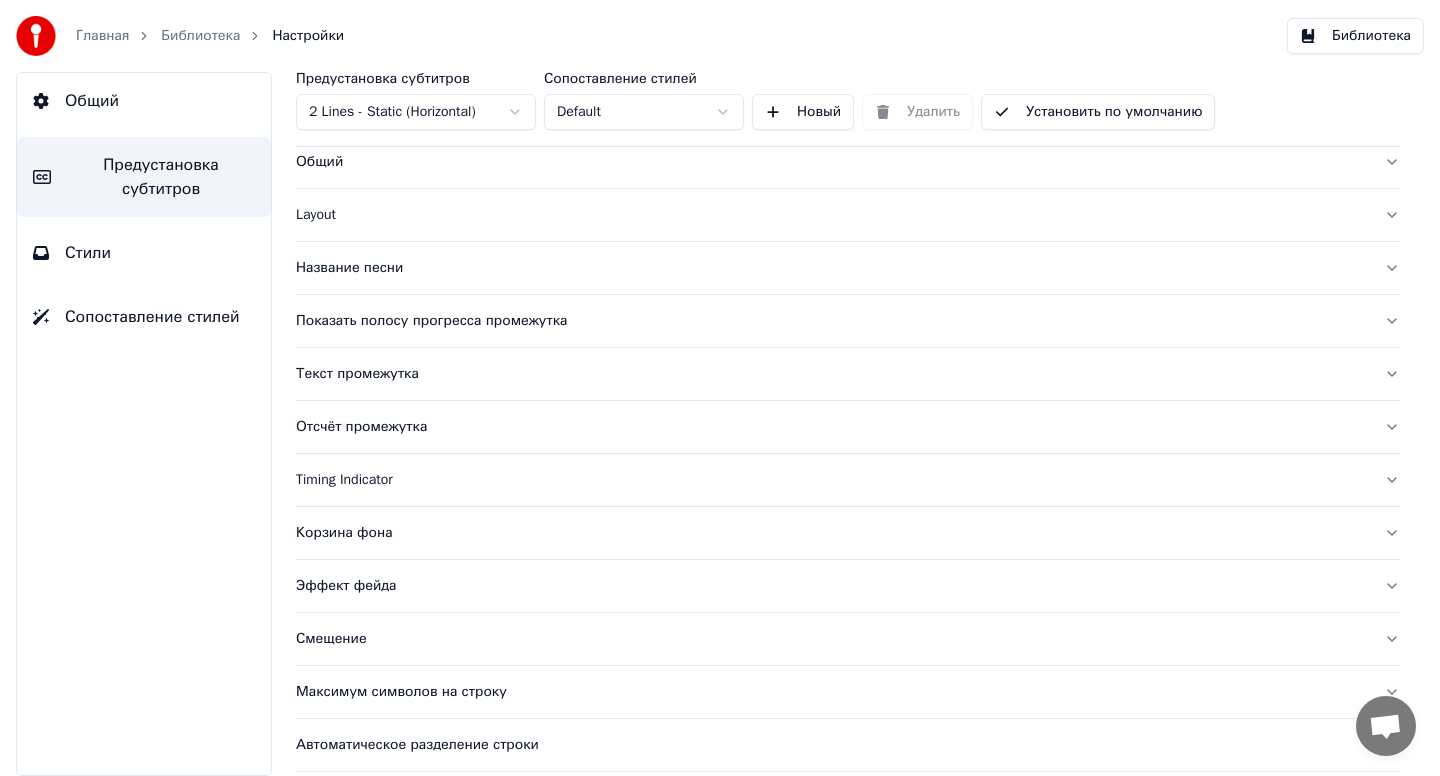scroll, scrollTop: 115, scrollLeft: 0, axis: vertical 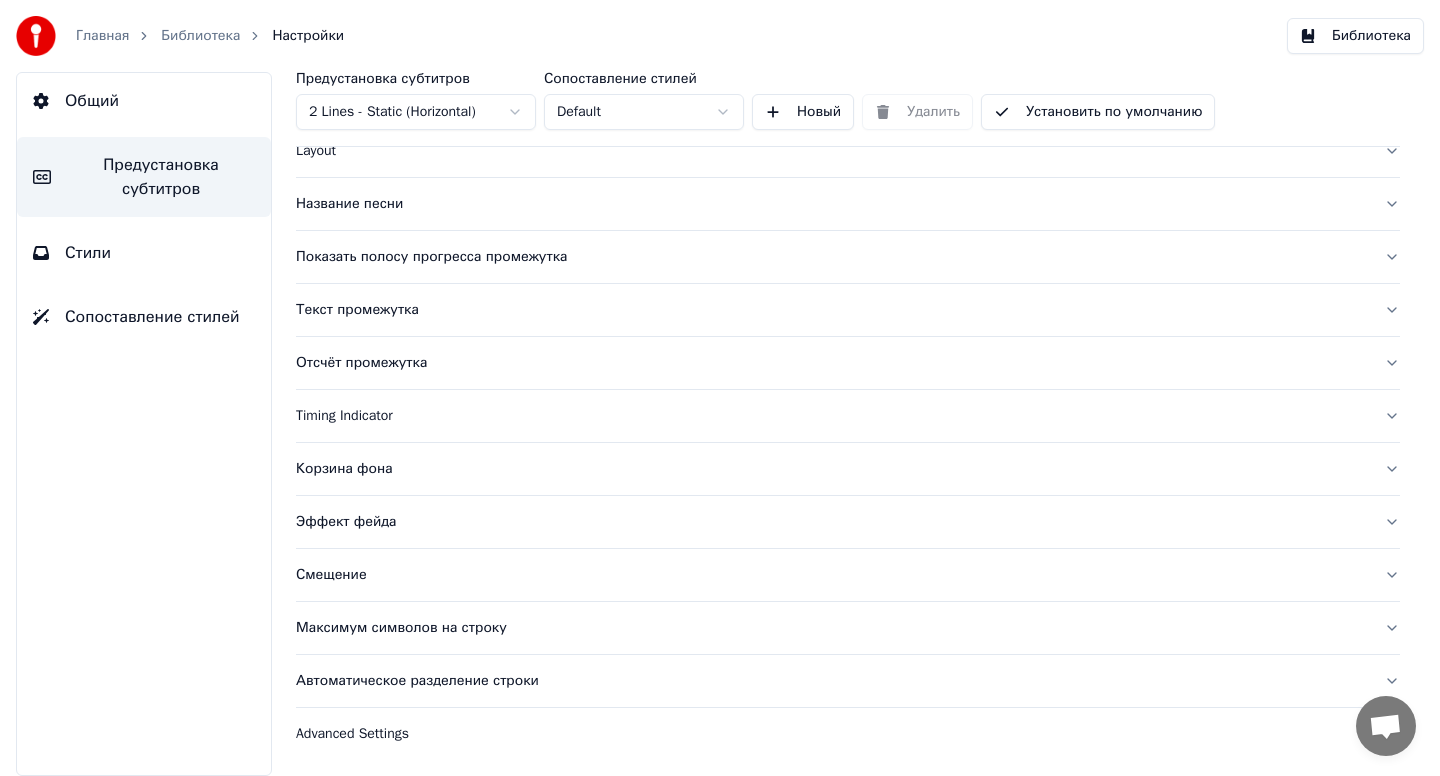 click on "Корзина фона" at bounding box center (848, 469) 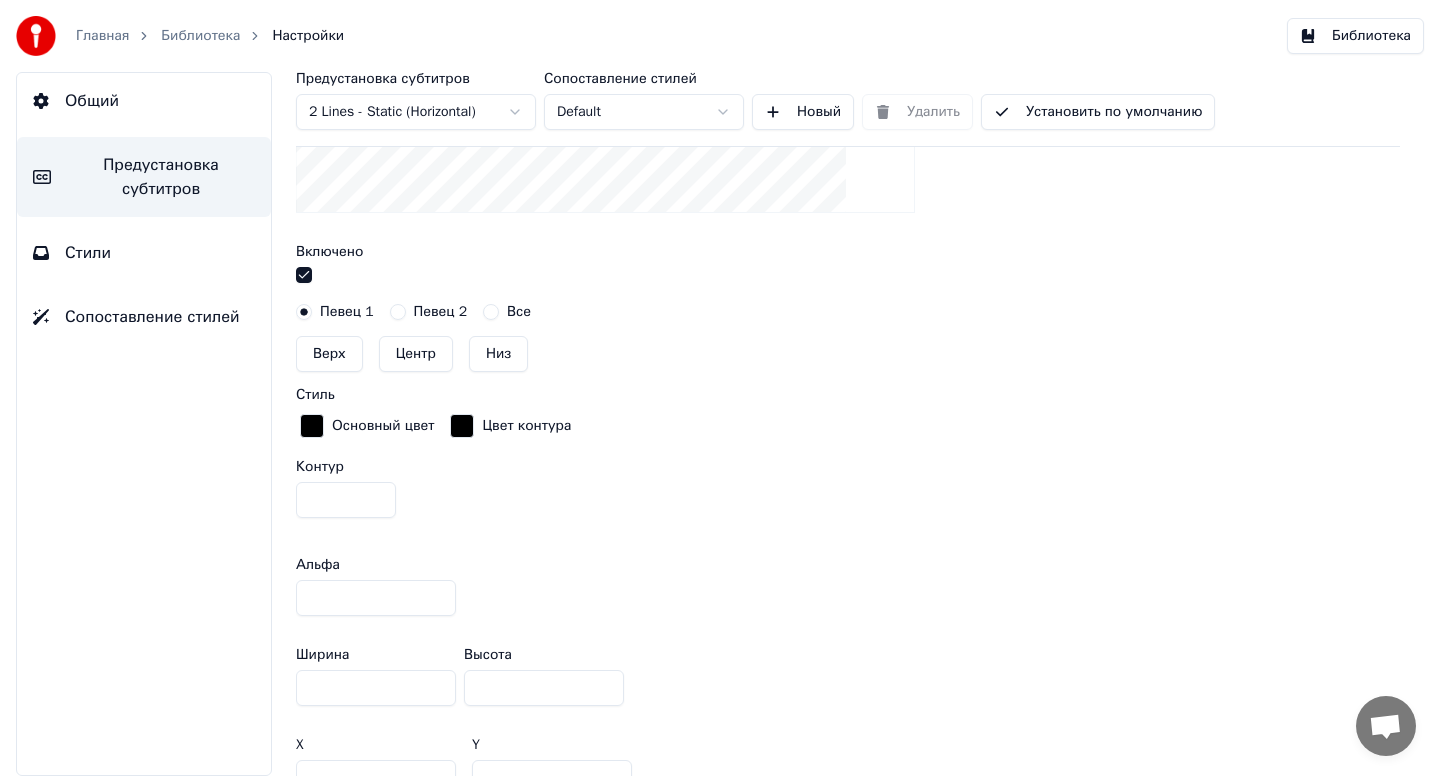 scroll, scrollTop: 842, scrollLeft: 0, axis: vertical 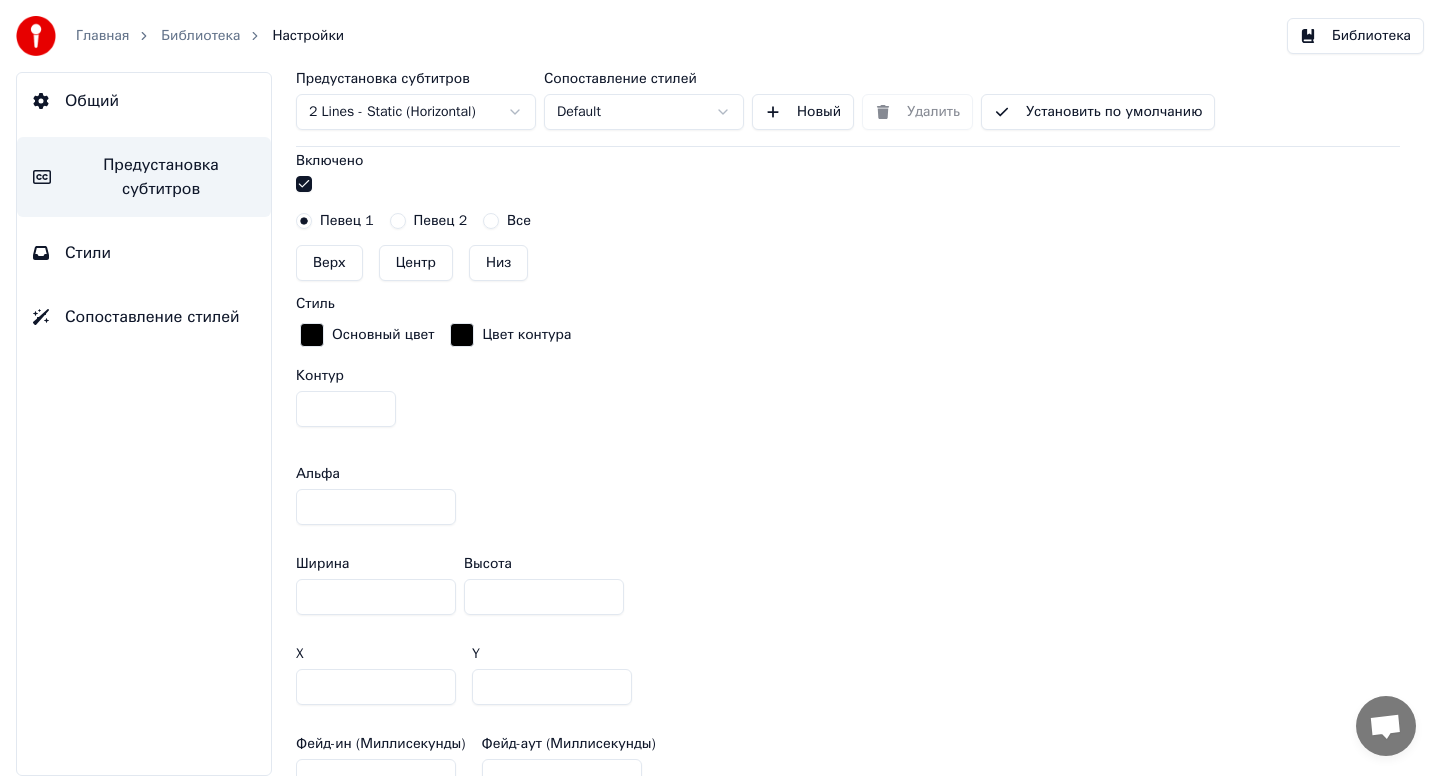 drag, startPoint x: 318, startPoint y: 505, endPoint x: 306, endPoint y: 506, distance: 12.0415945 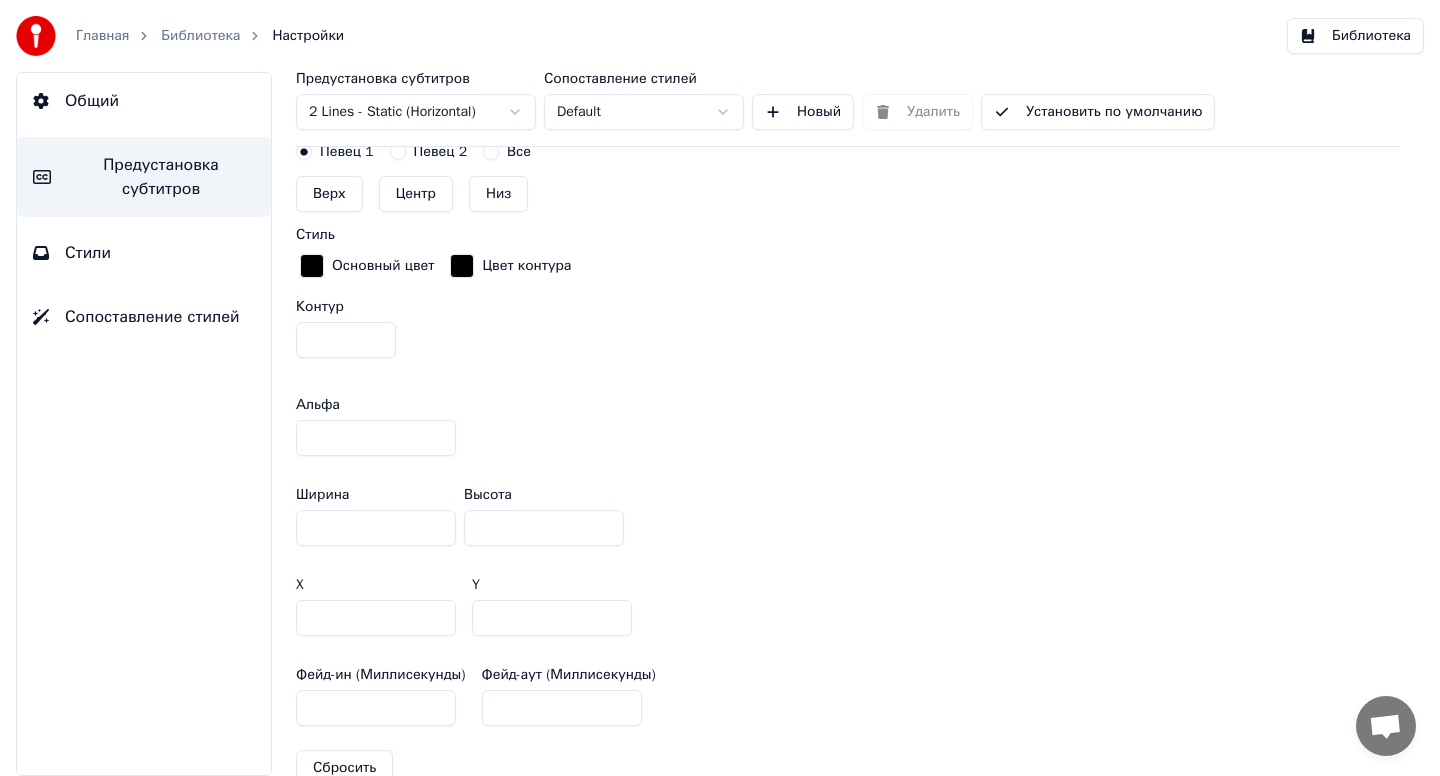 scroll, scrollTop: 1006, scrollLeft: 0, axis: vertical 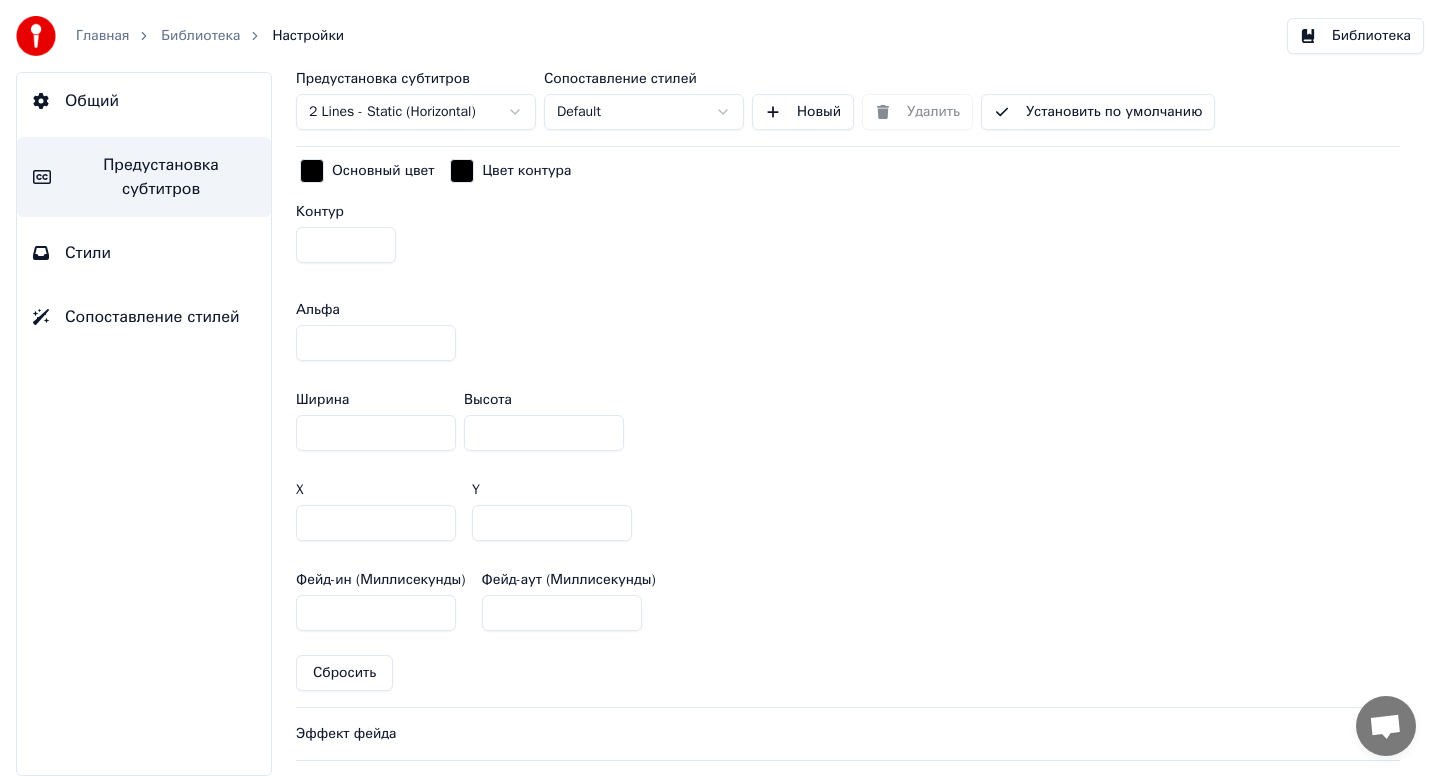 type on "**" 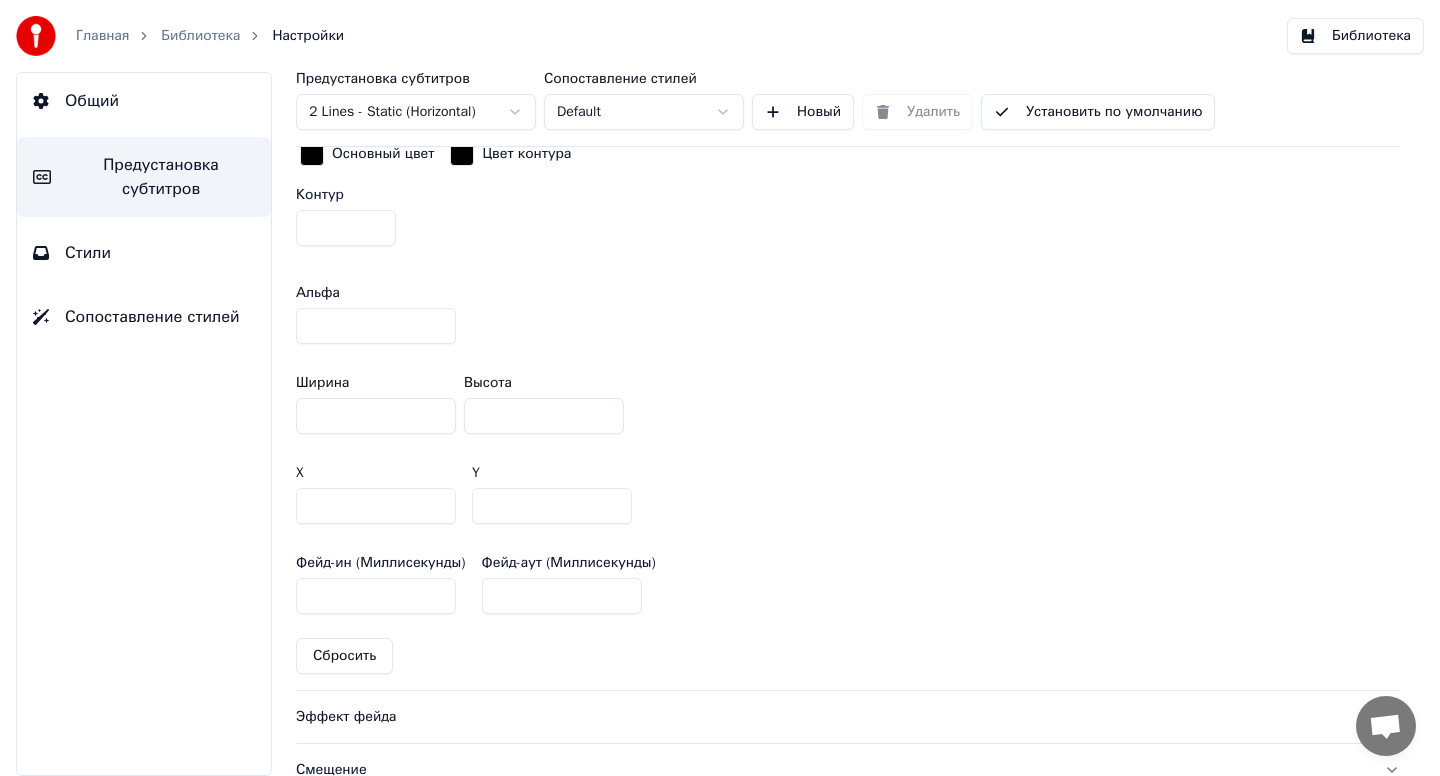 scroll, scrollTop: 1093, scrollLeft: 0, axis: vertical 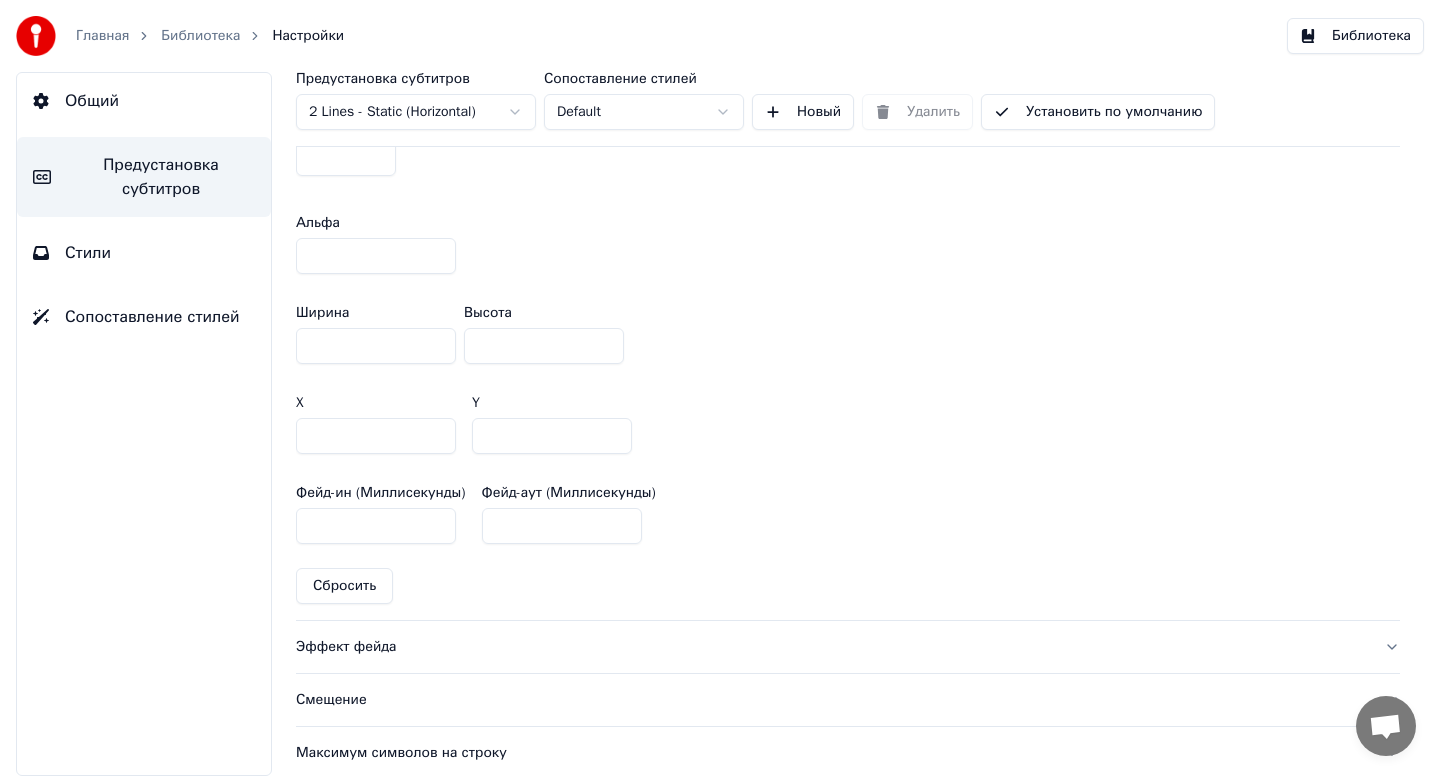 type on "***" 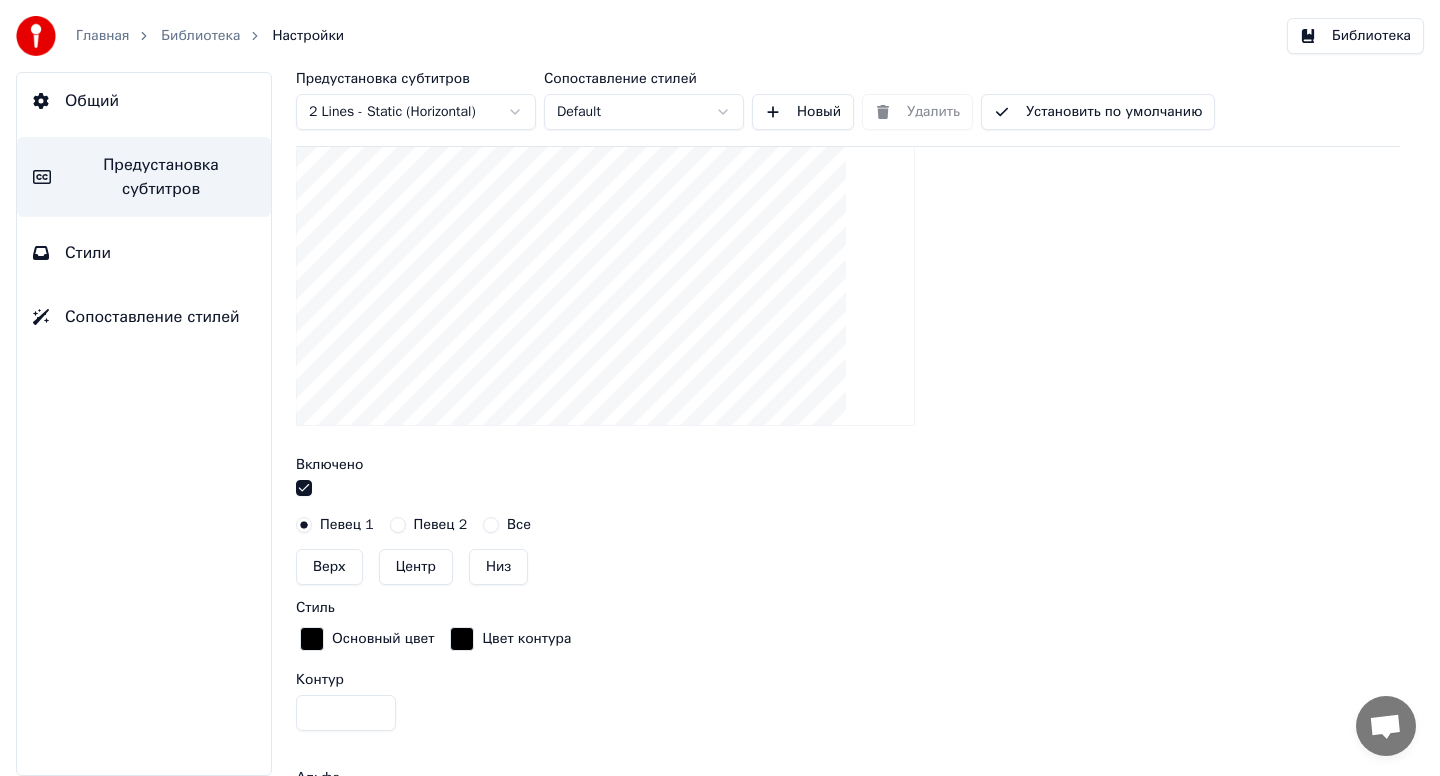 scroll, scrollTop: 885, scrollLeft: 0, axis: vertical 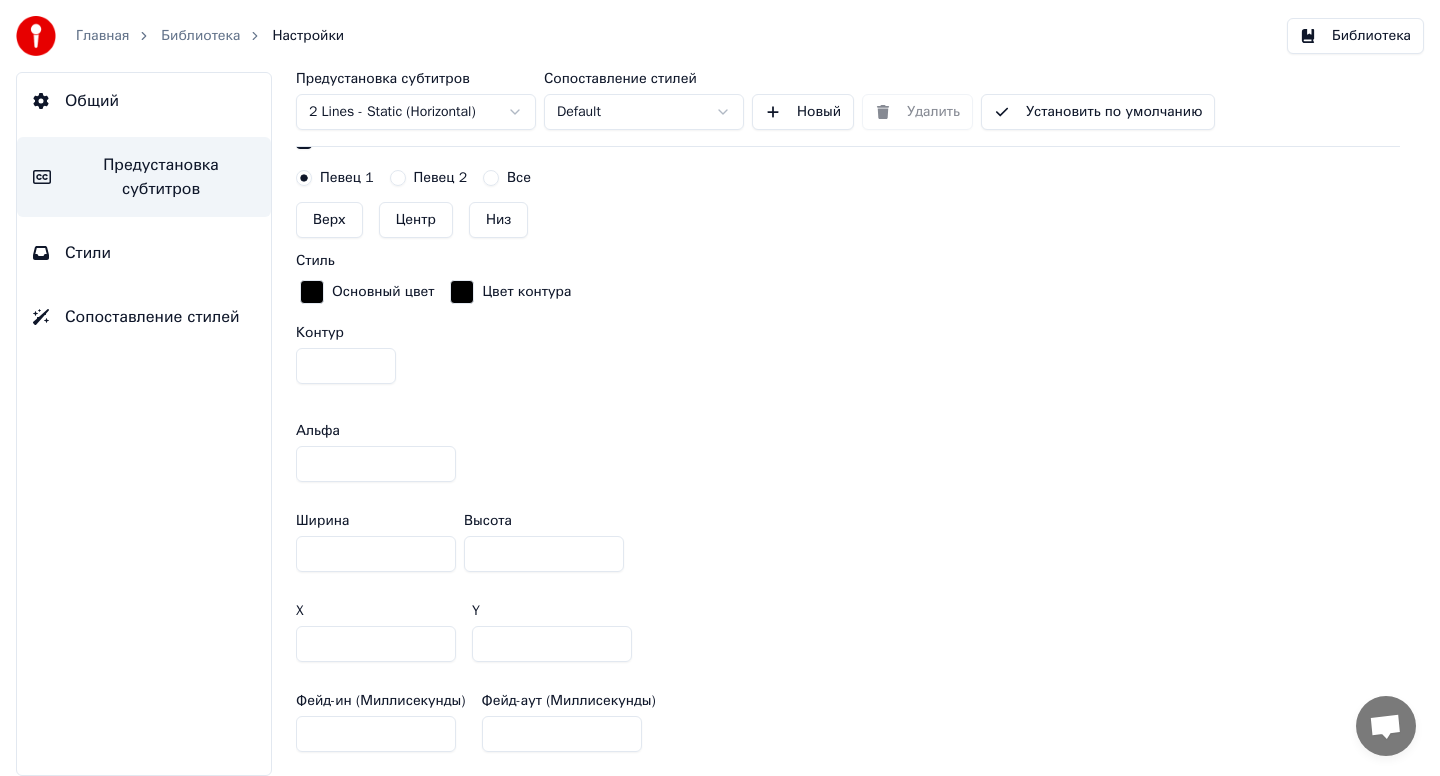 drag, startPoint x: 494, startPoint y: 646, endPoint x: 470, endPoint y: 650, distance: 24.33105 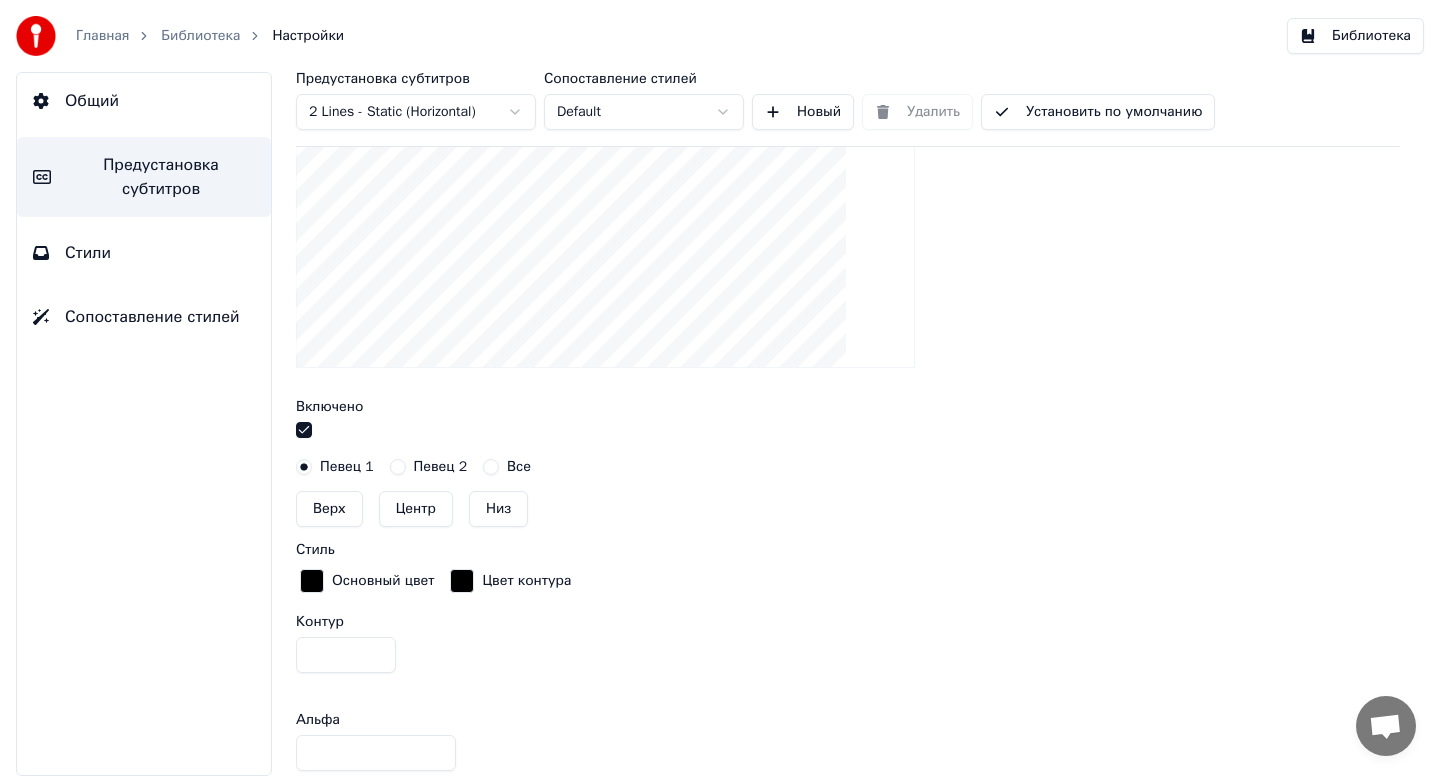 scroll, scrollTop: 853, scrollLeft: 0, axis: vertical 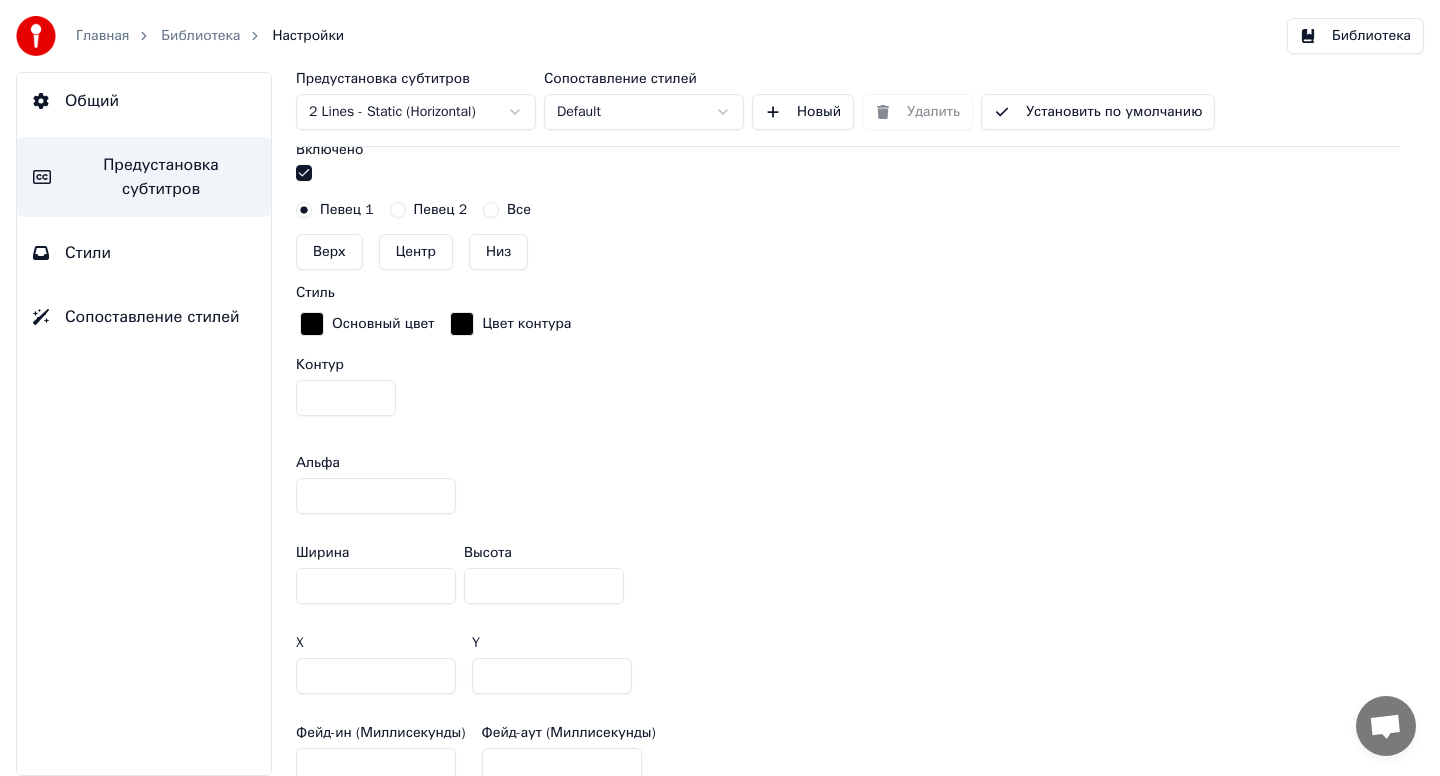 click on "X *** Y ***" at bounding box center [848, 665] 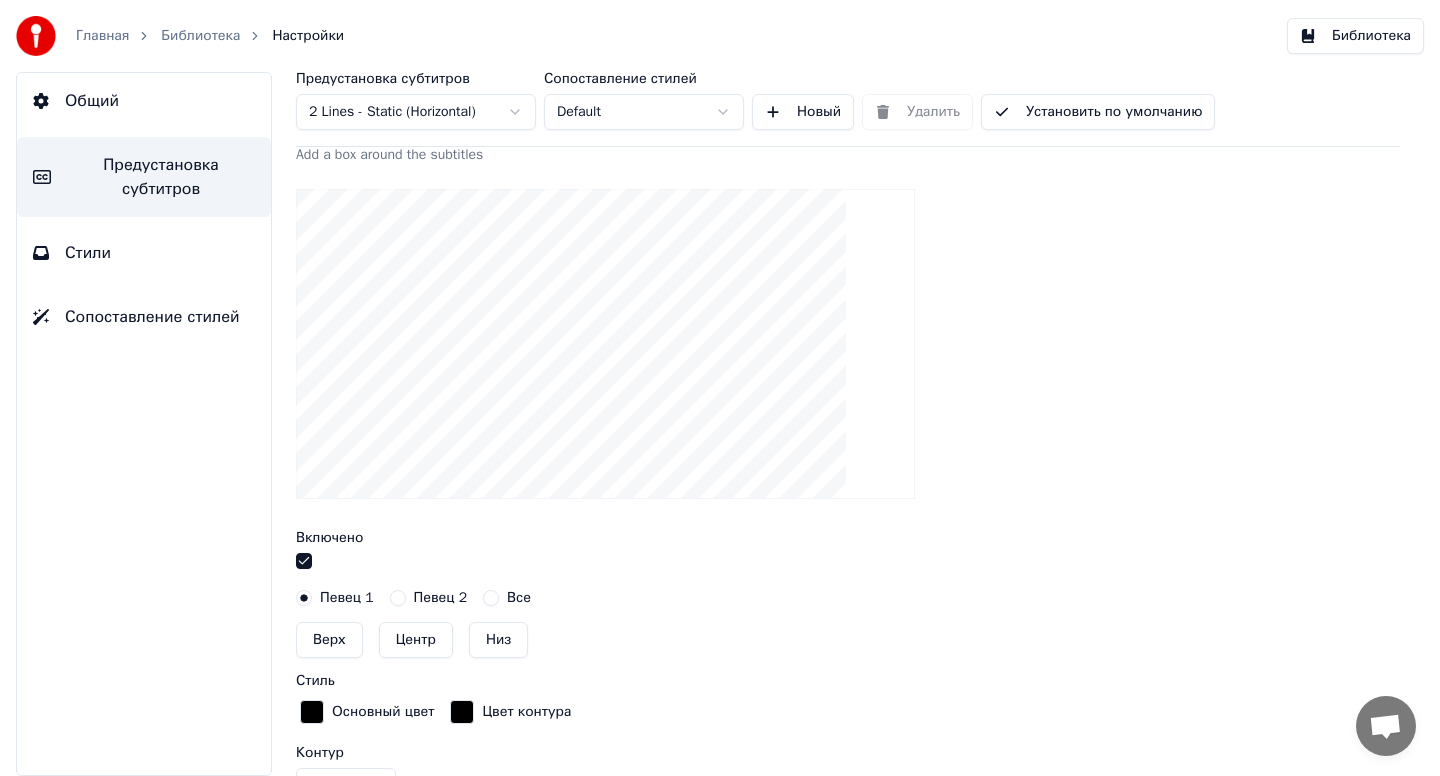 scroll, scrollTop: 1063, scrollLeft: 0, axis: vertical 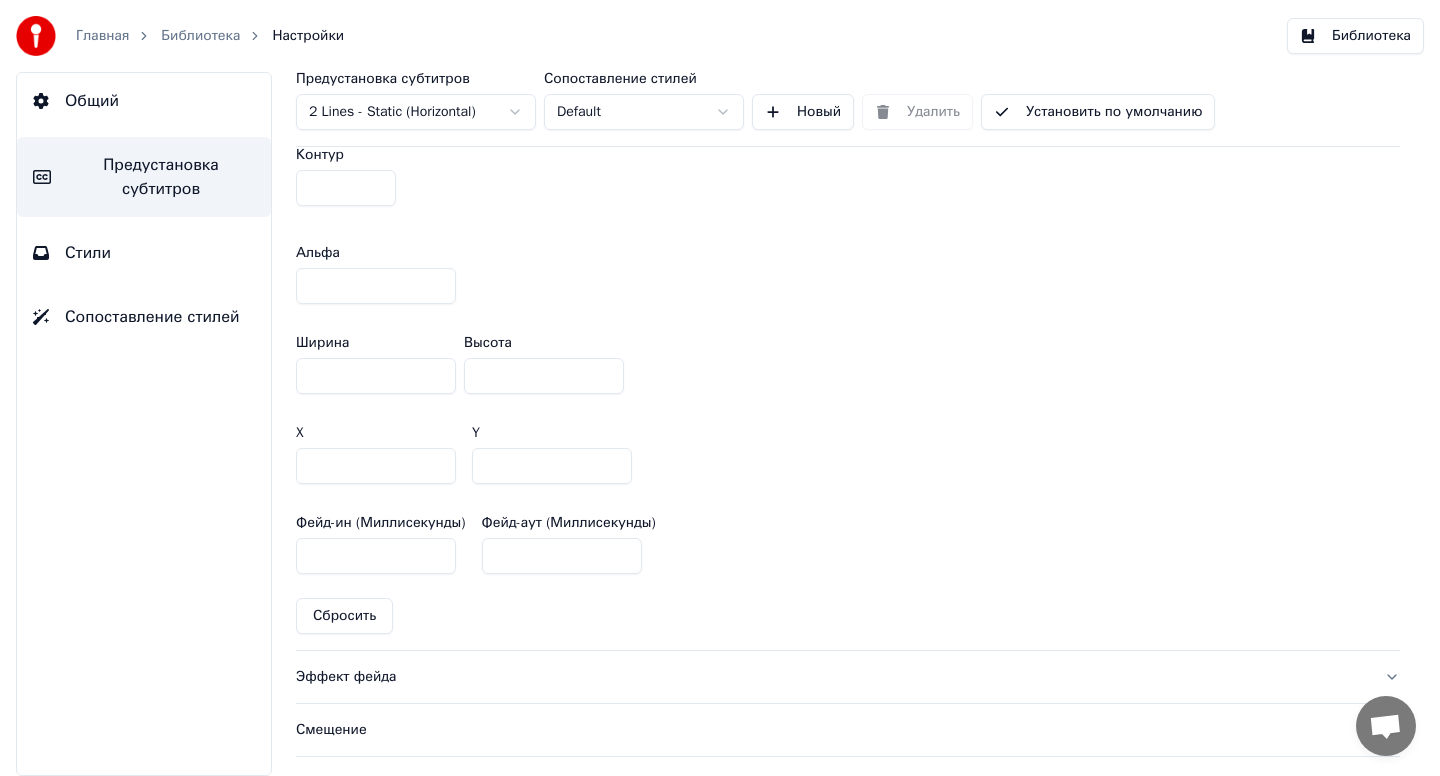 click on "X *** Y ***" at bounding box center (848, 455) 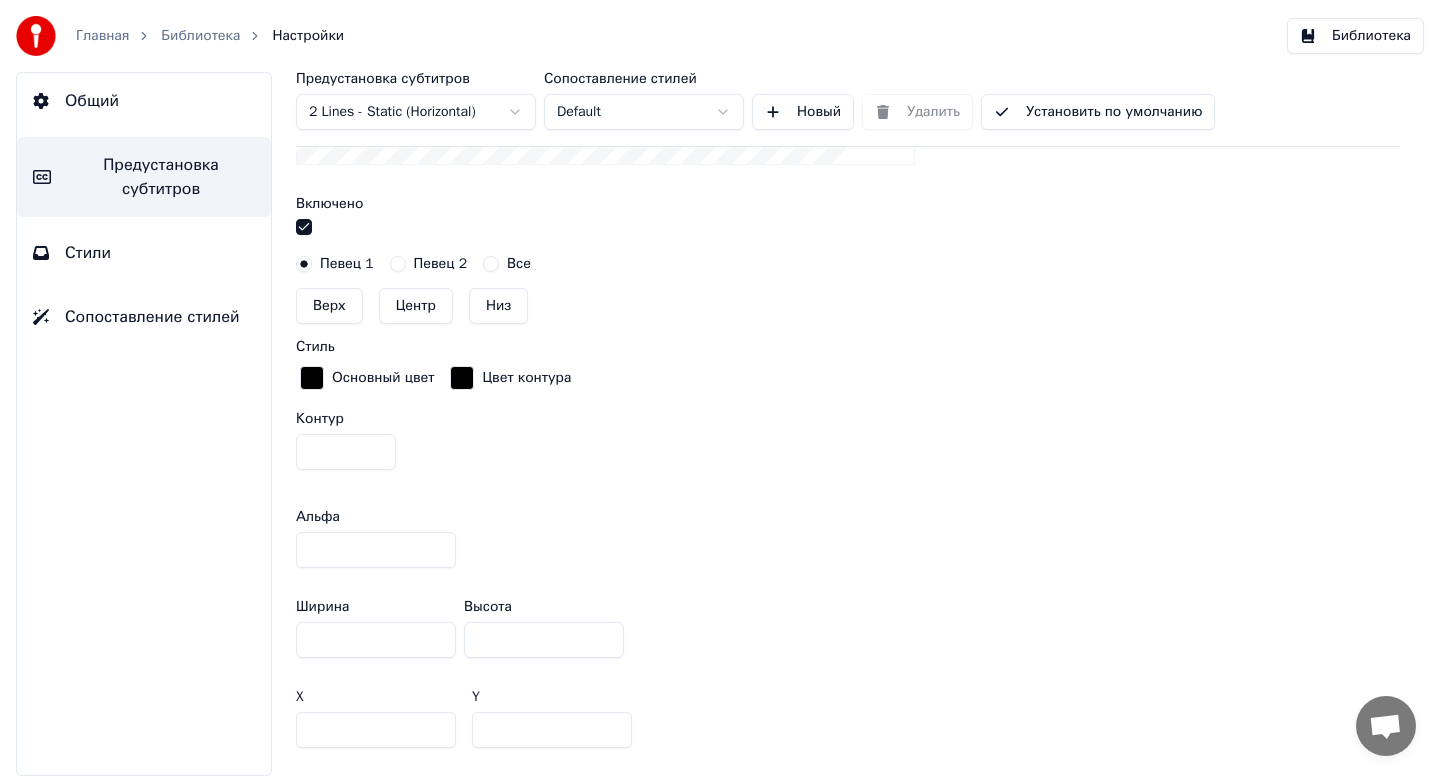 scroll, scrollTop: 852, scrollLeft: 0, axis: vertical 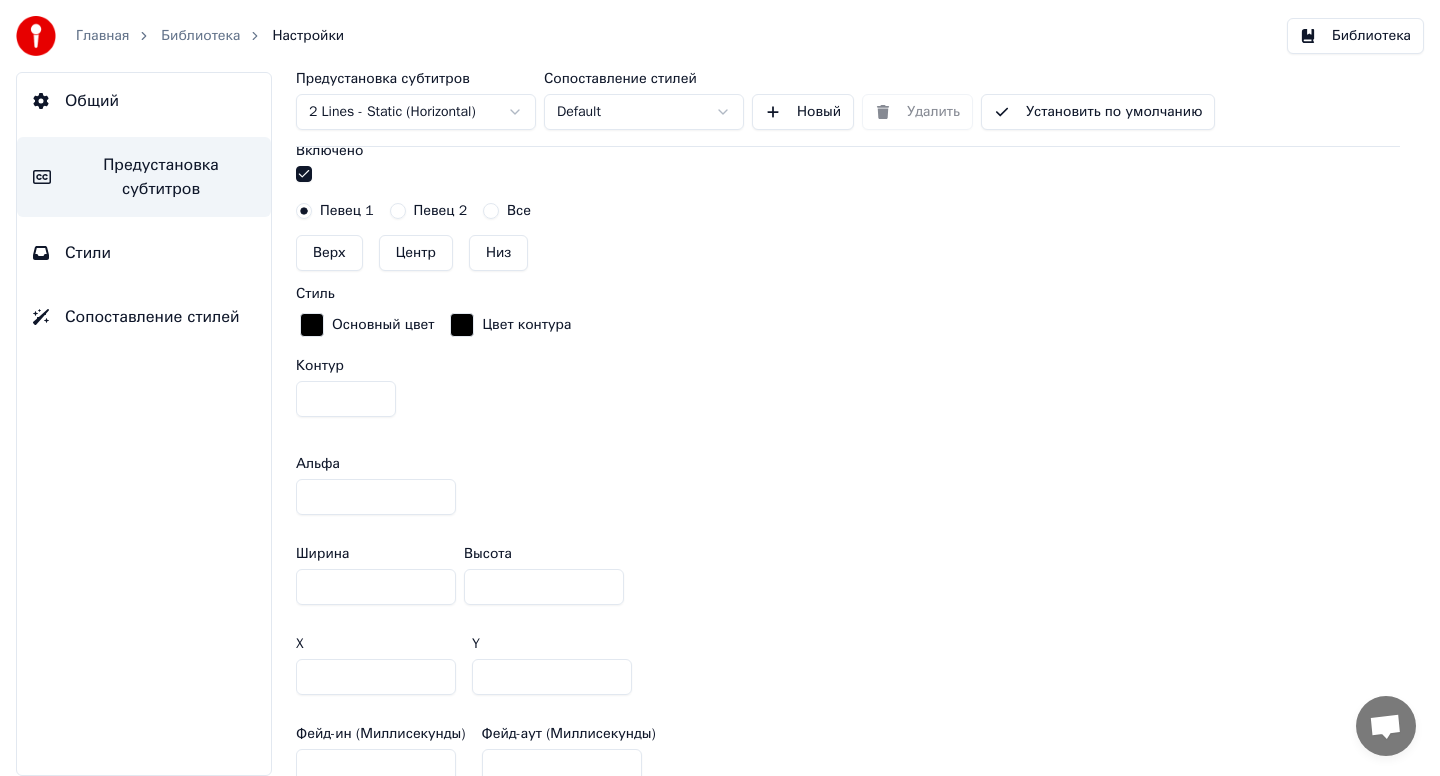 click on "***" at bounding box center [552, 677] 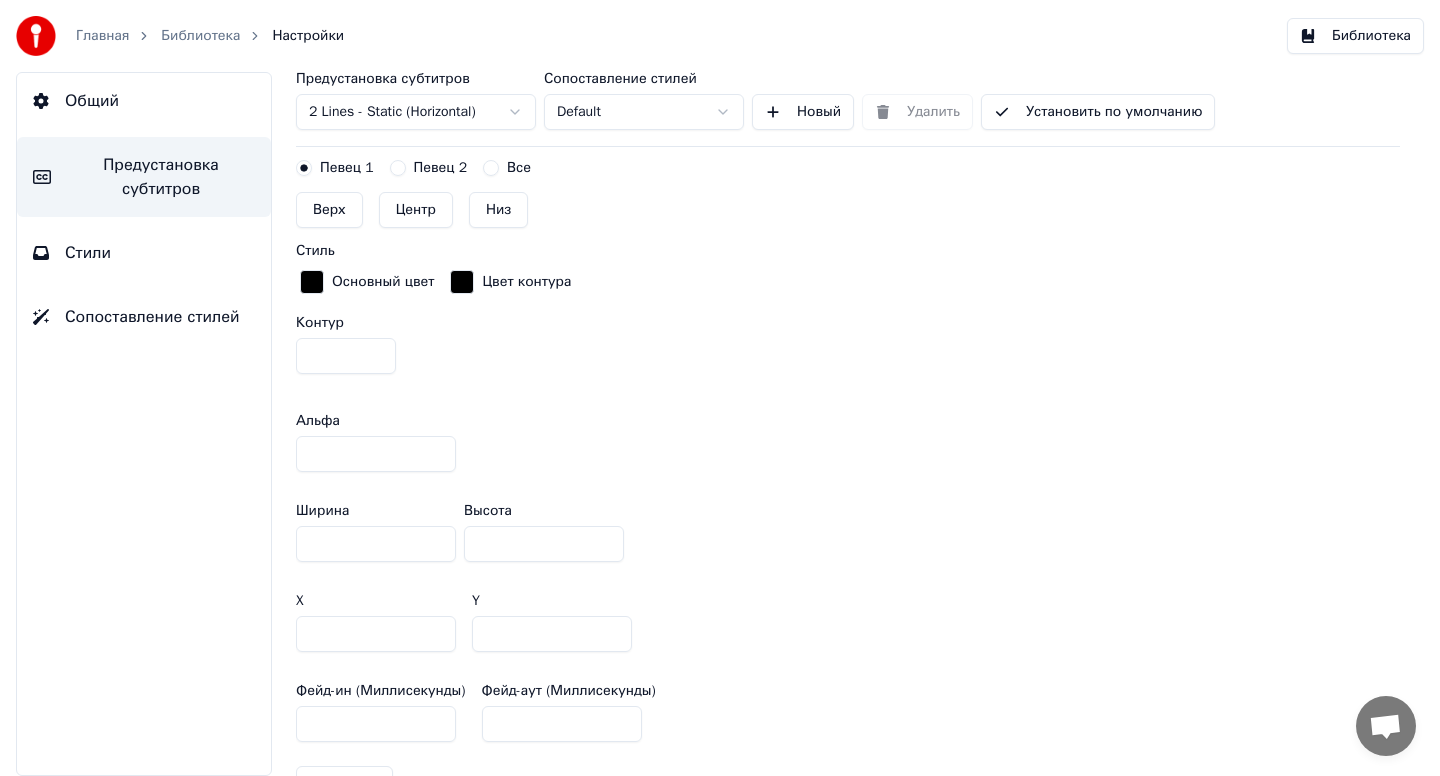 scroll, scrollTop: 933, scrollLeft: 0, axis: vertical 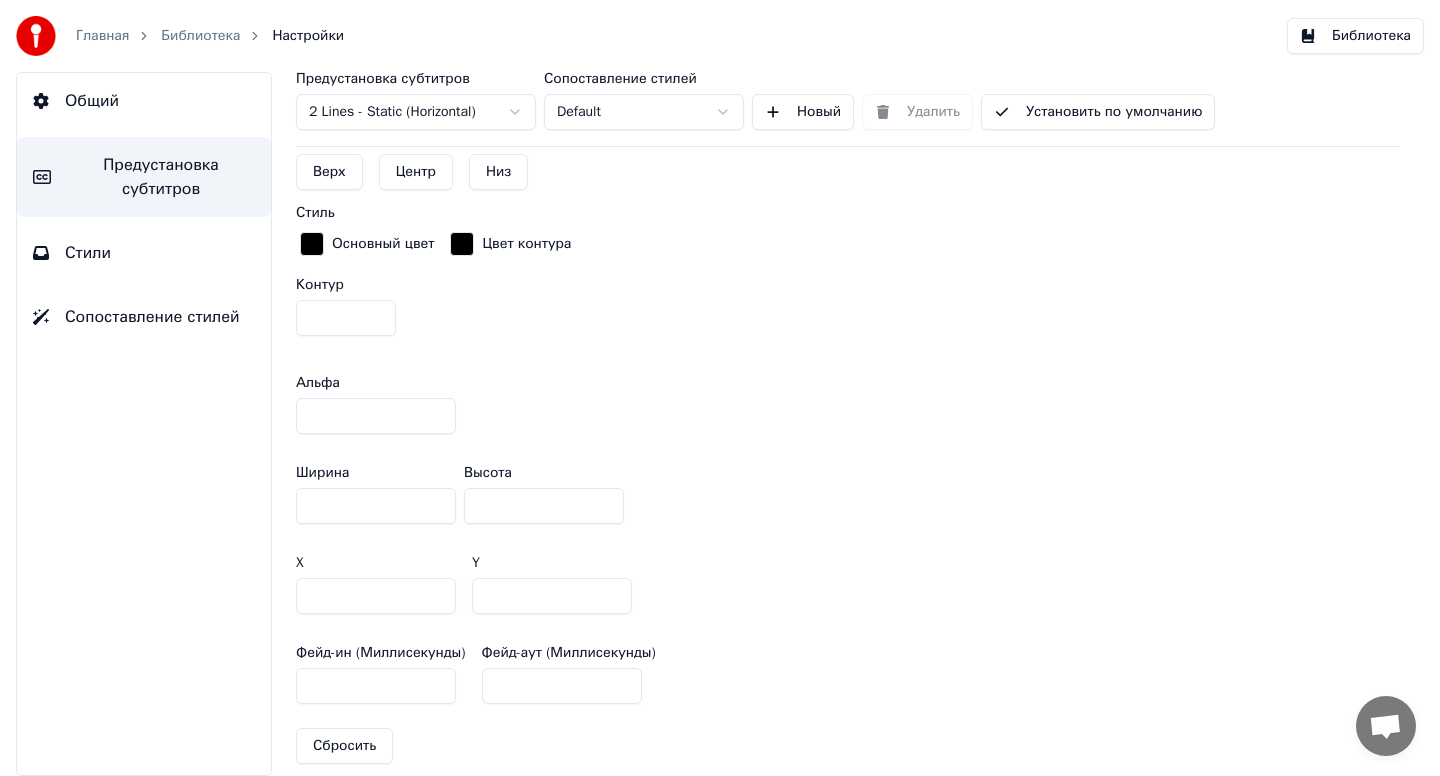 click on "***" at bounding box center (552, 596) 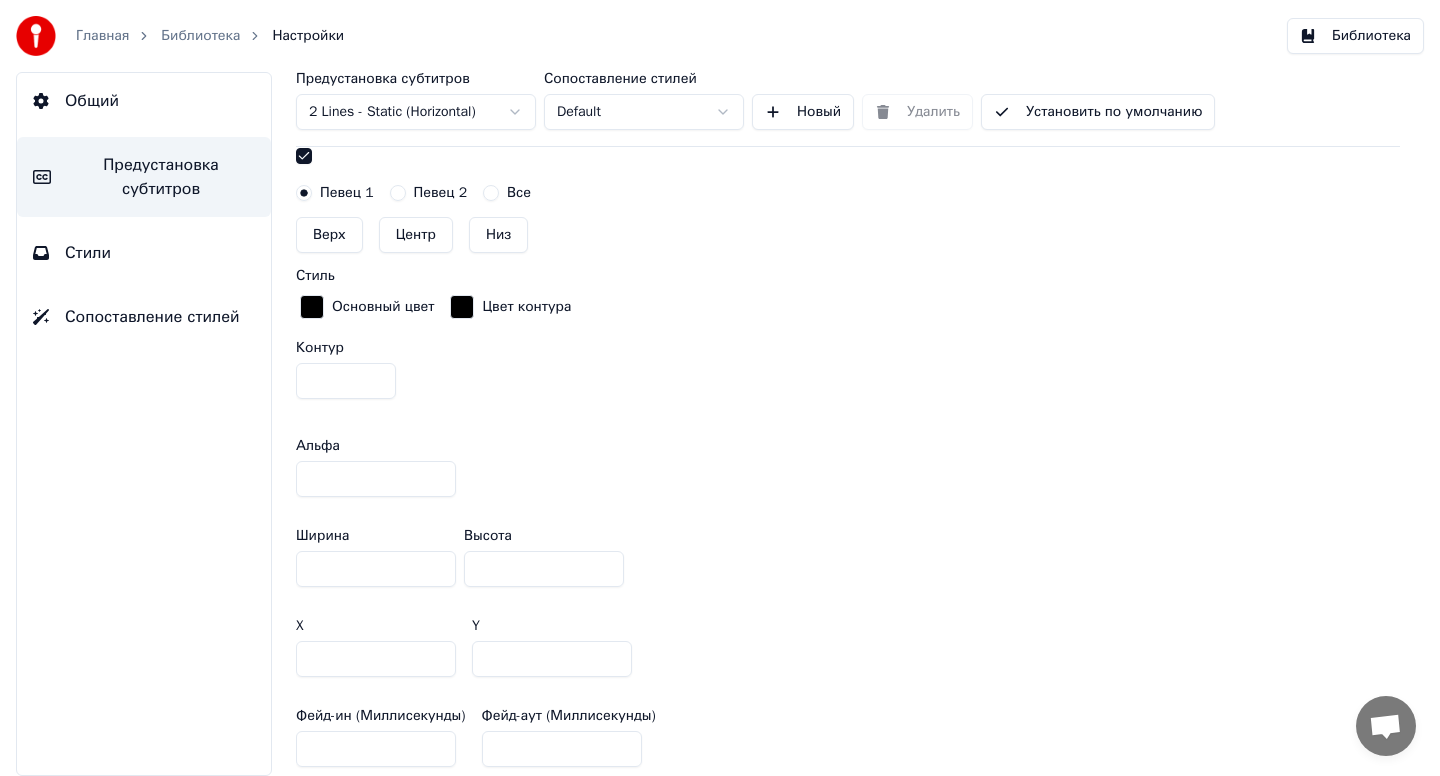 scroll, scrollTop: 875, scrollLeft: 0, axis: vertical 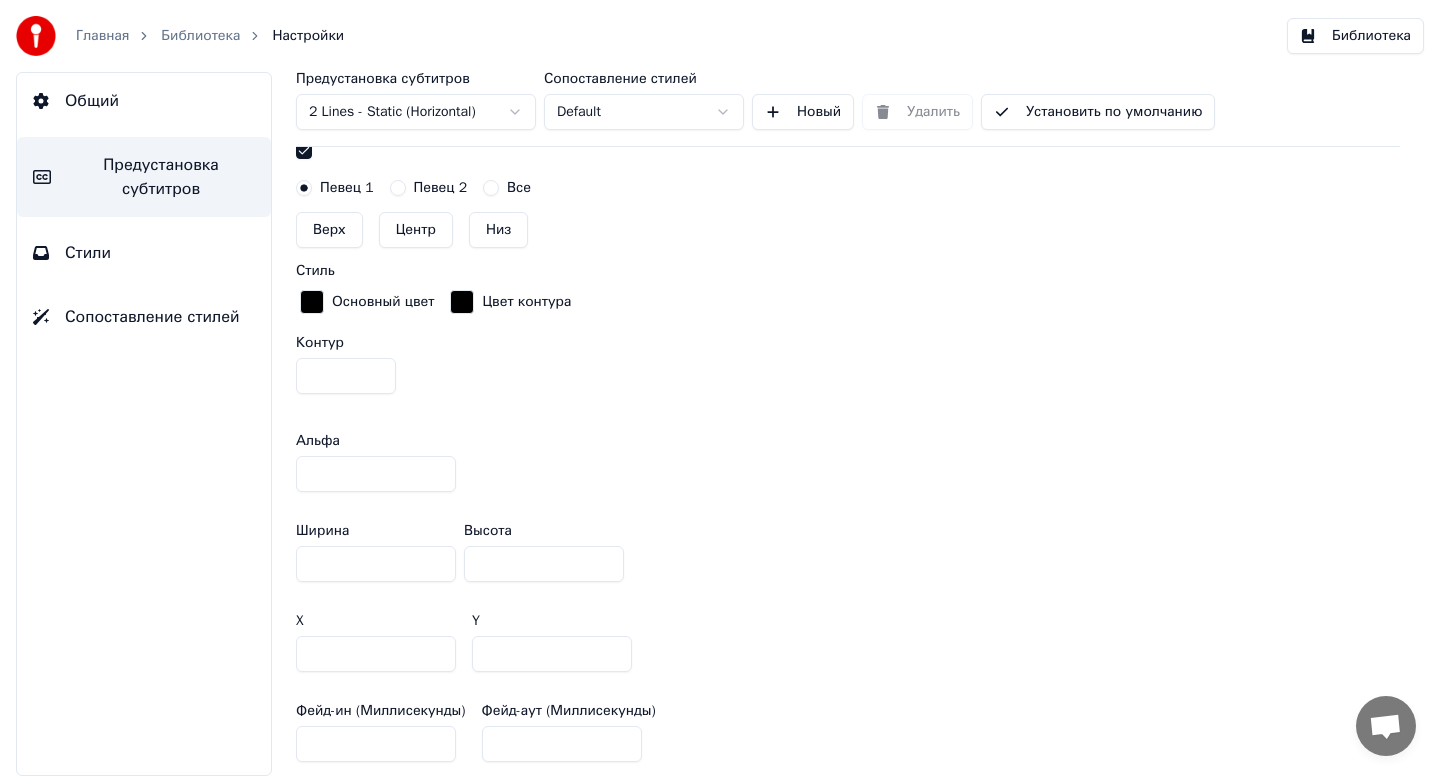 drag, startPoint x: 497, startPoint y: 658, endPoint x: 473, endPoint y: 658, distance: 24 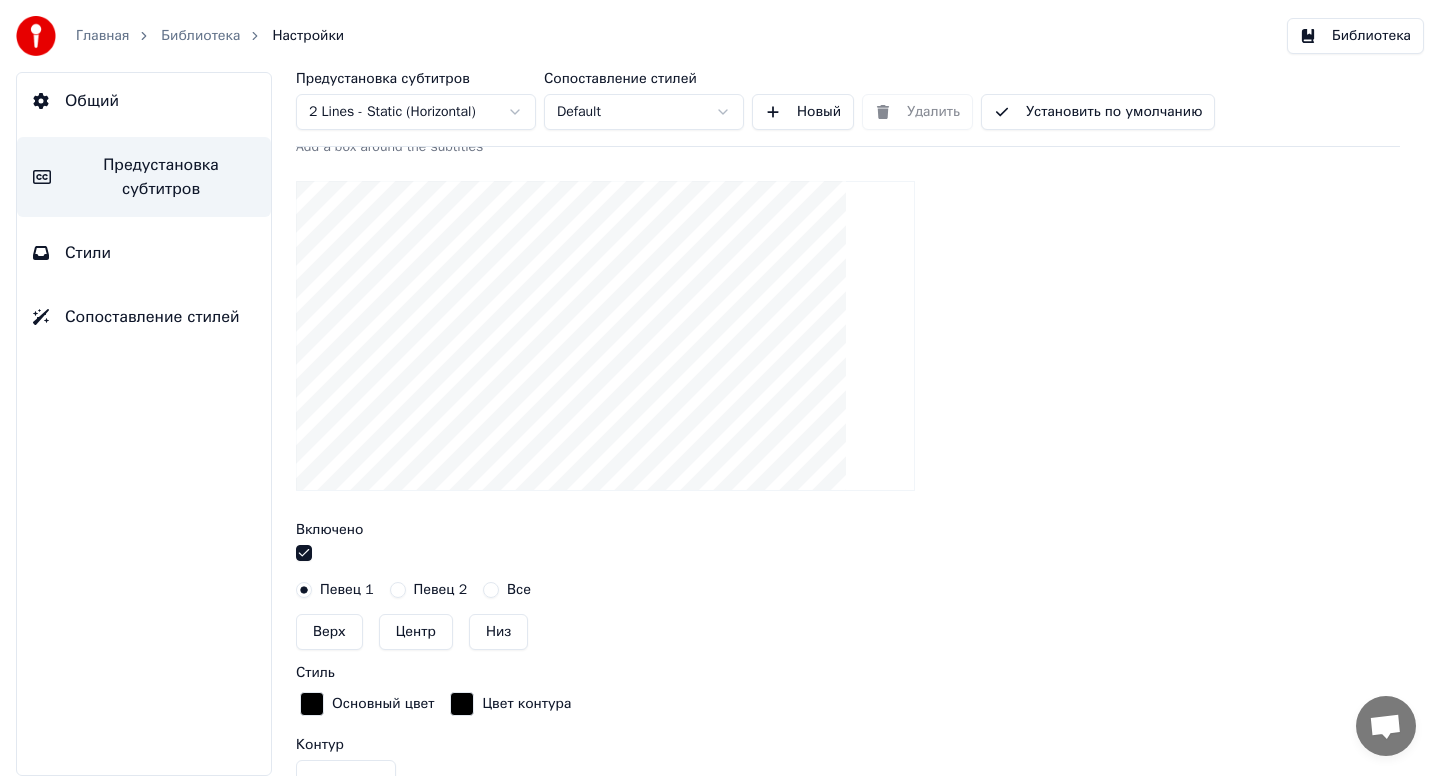 scroll, scrollTop: 823, scrollLeft: 0, axis: vertical 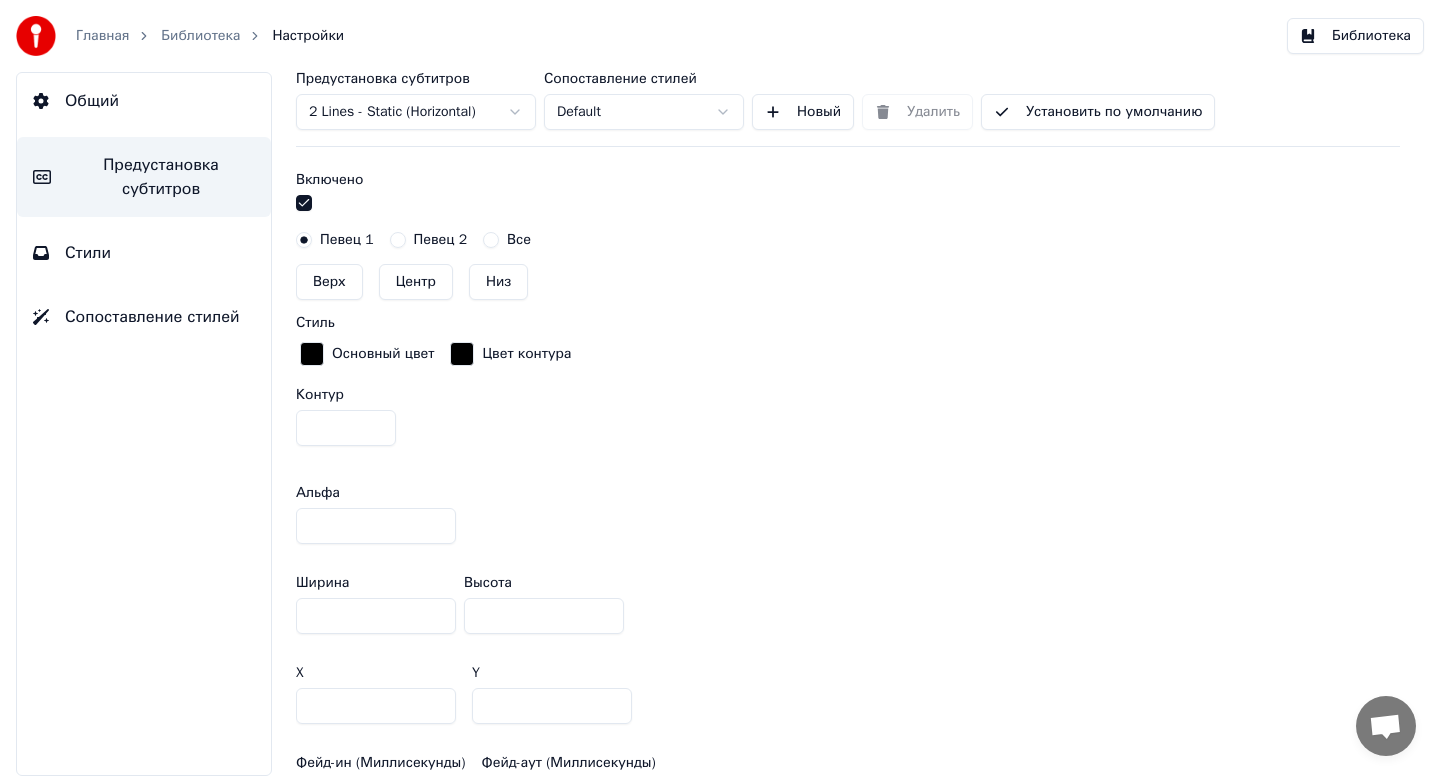 click on "***" at bounding box center [552, 706] 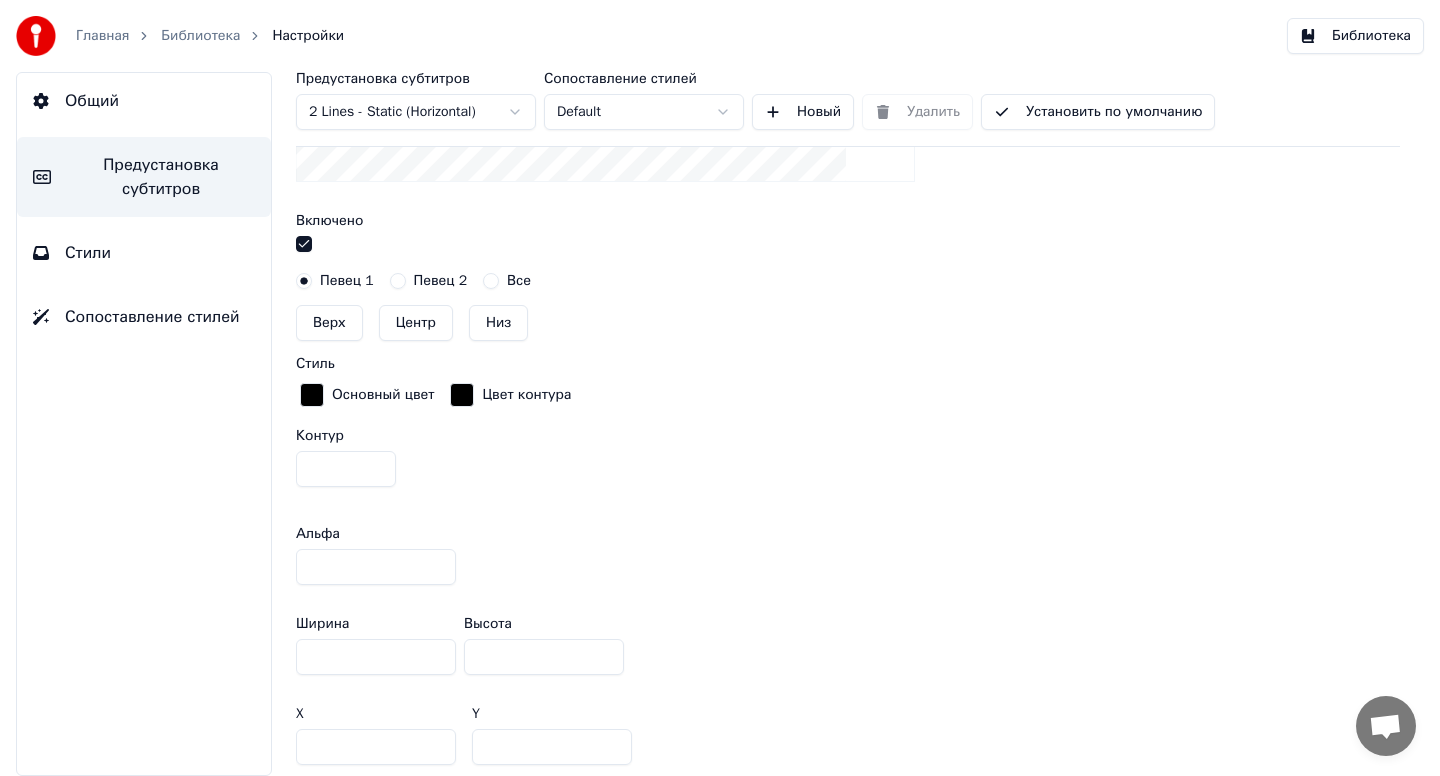 scroll, scrollTop: 1037, scrollLeft: 0, axis: vertical 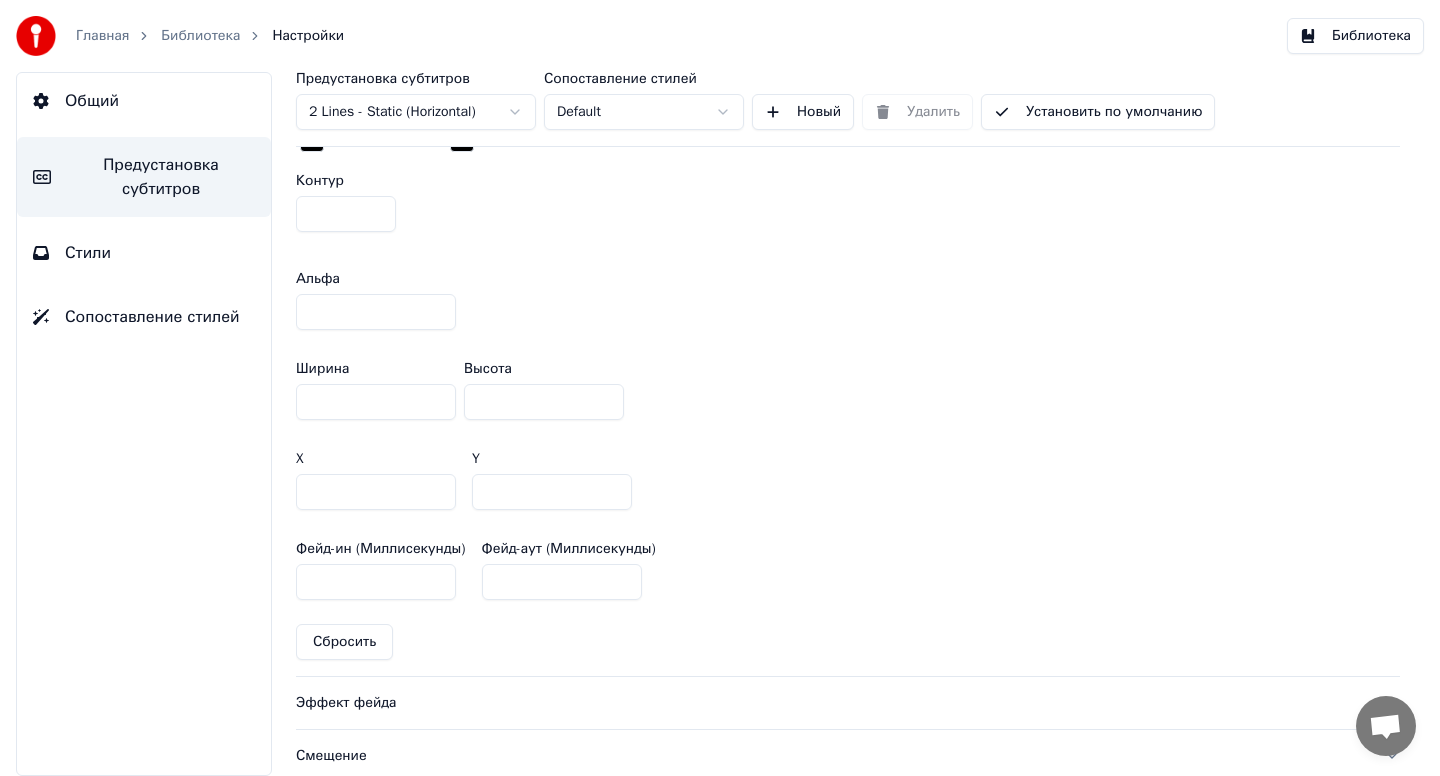 click on "***" at bounding box center [552, 492] 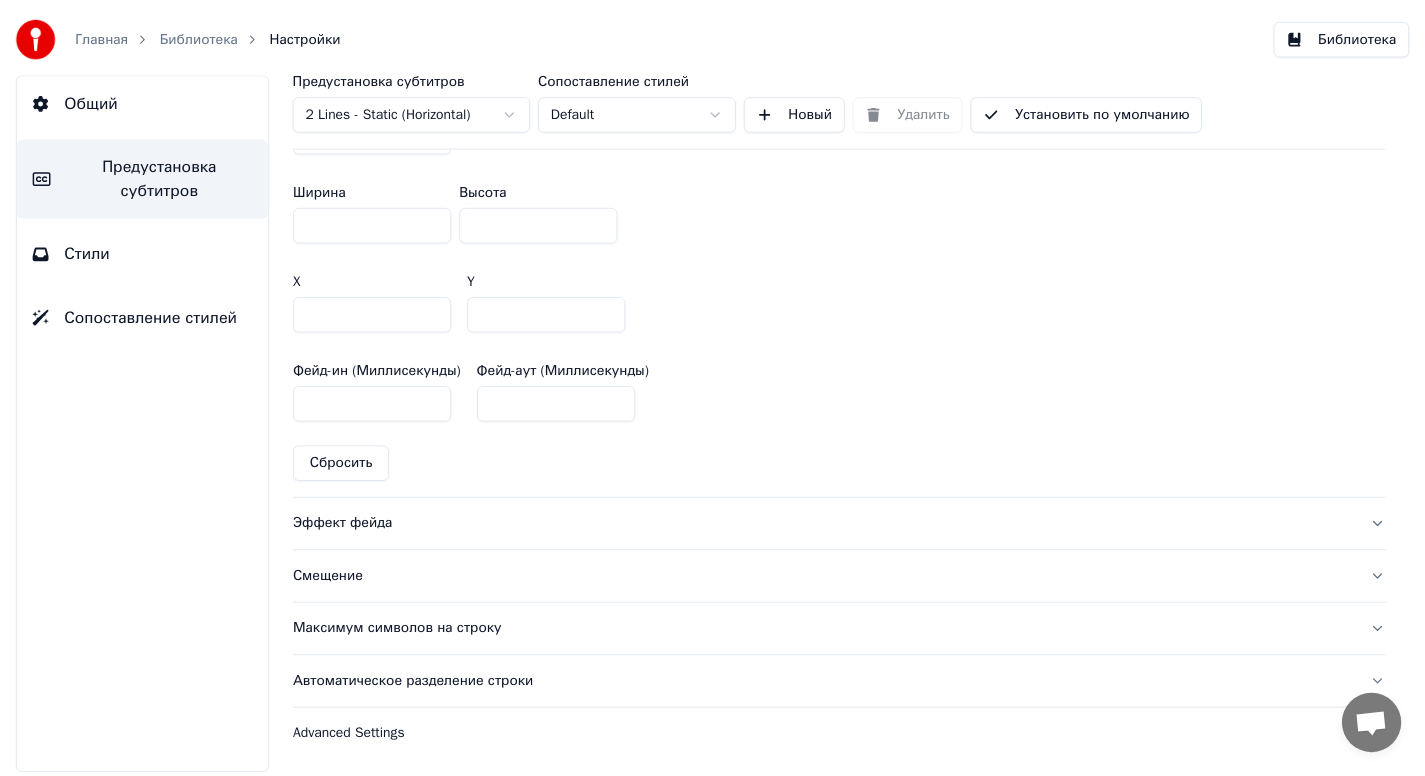 scroll, scrollTop: 1216, scrollLeft: 0, axis: vertical 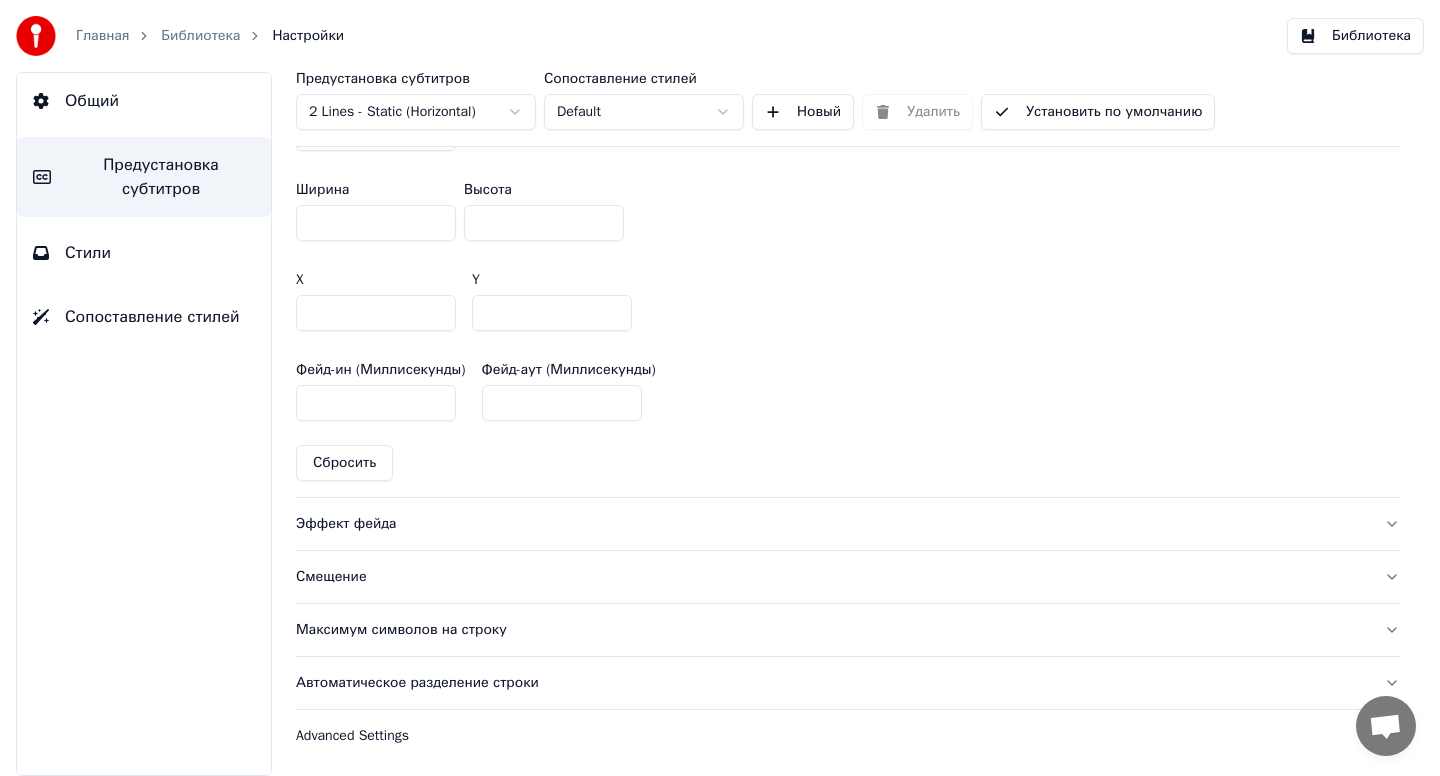 type on "***" 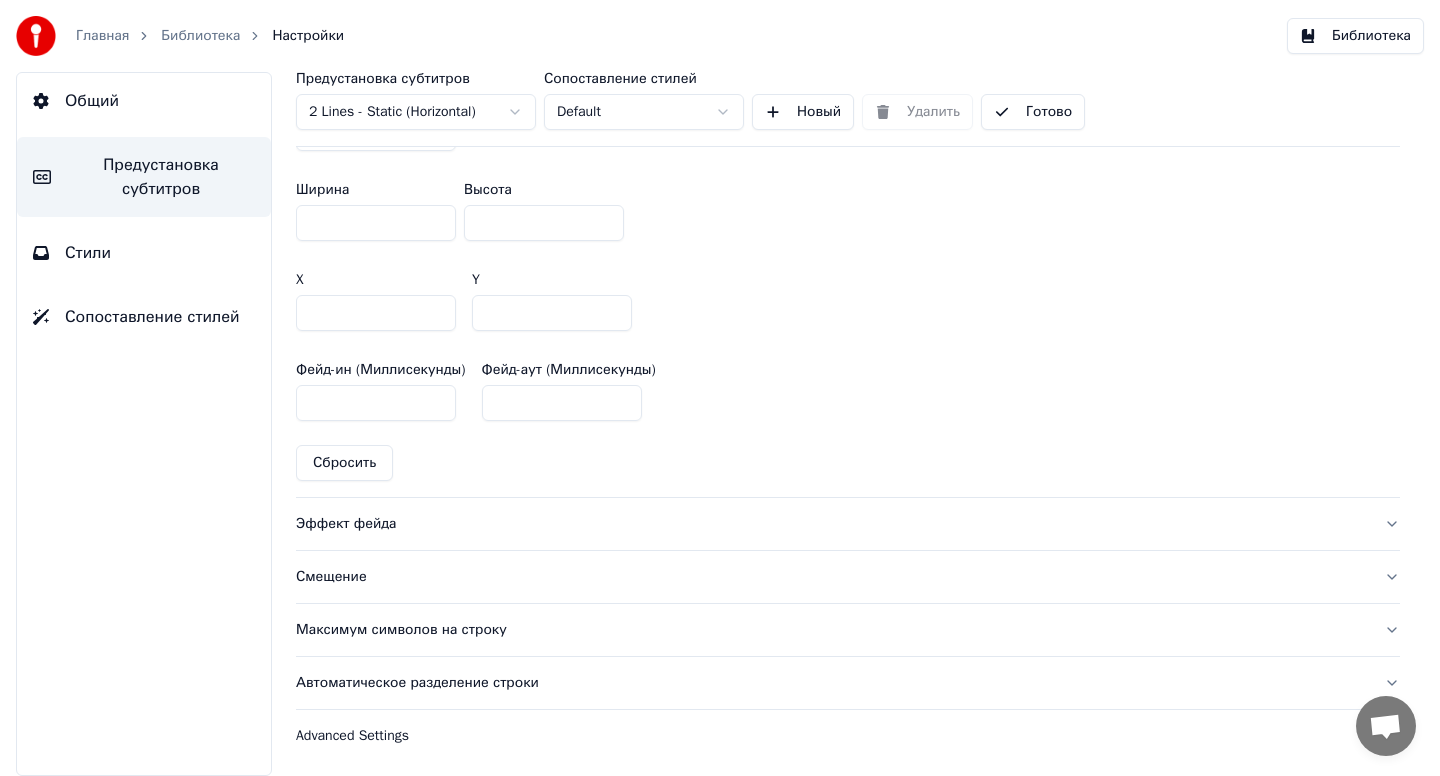 click on "Библиотека" at bounding box center [1355, 36] 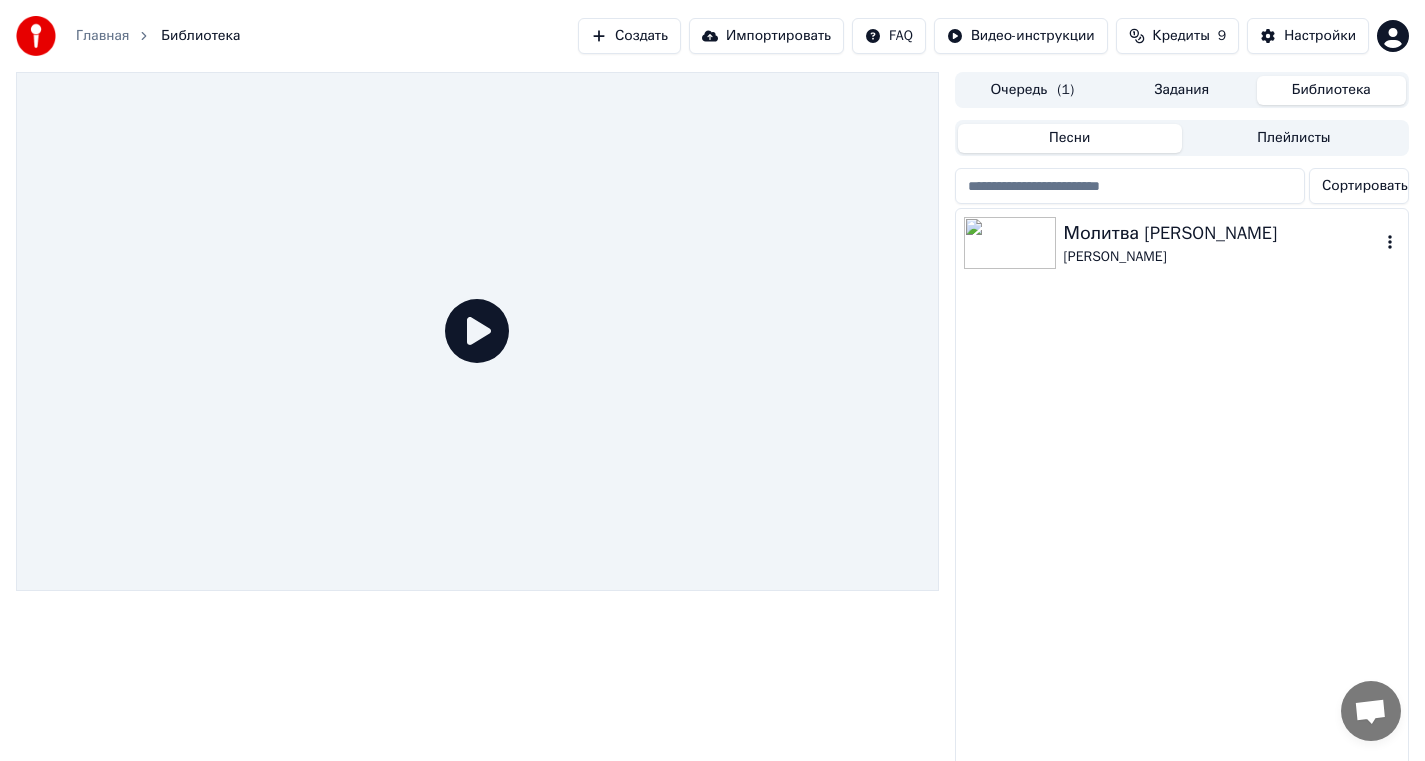 click on "Молитва [PERSON_NAME]" at bounding box center (1222, 233) 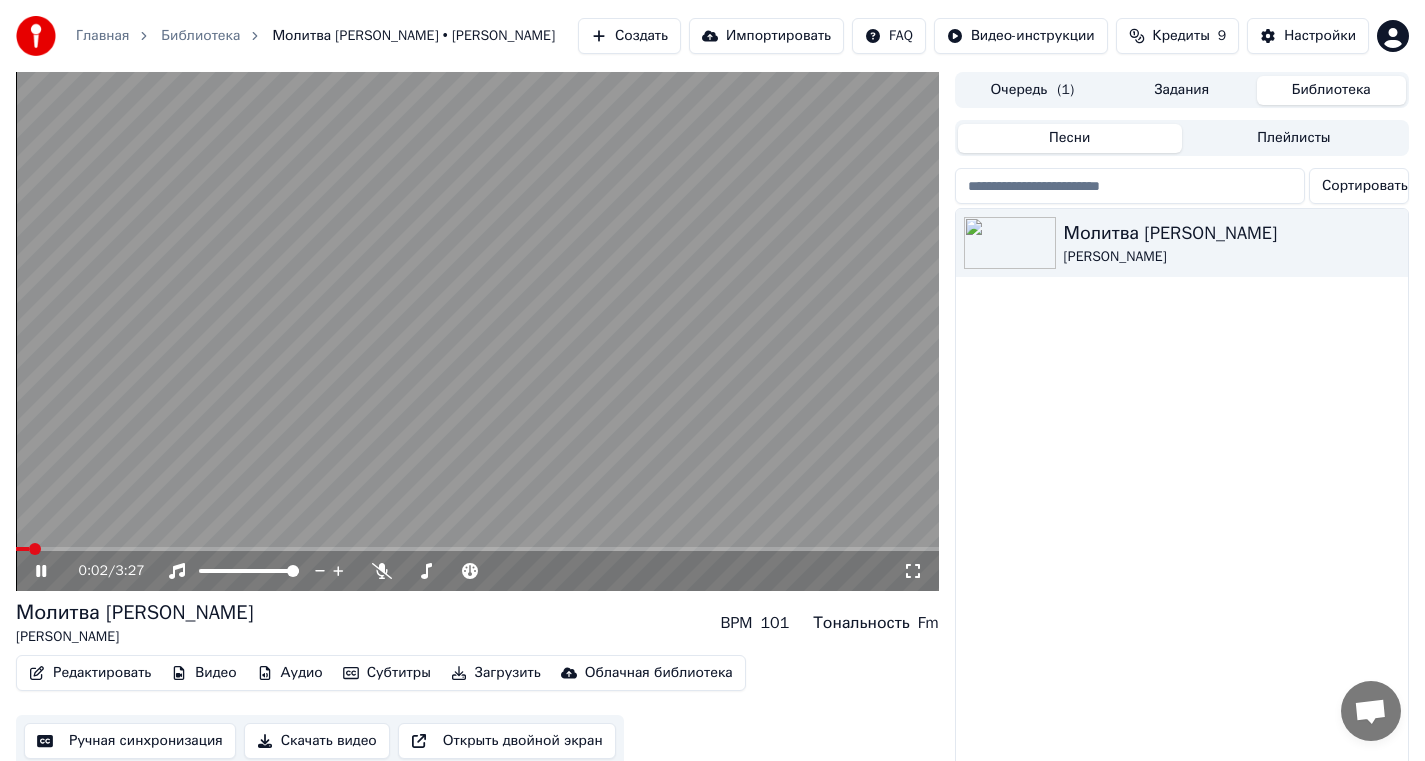 click at bounding box center [477, 331] 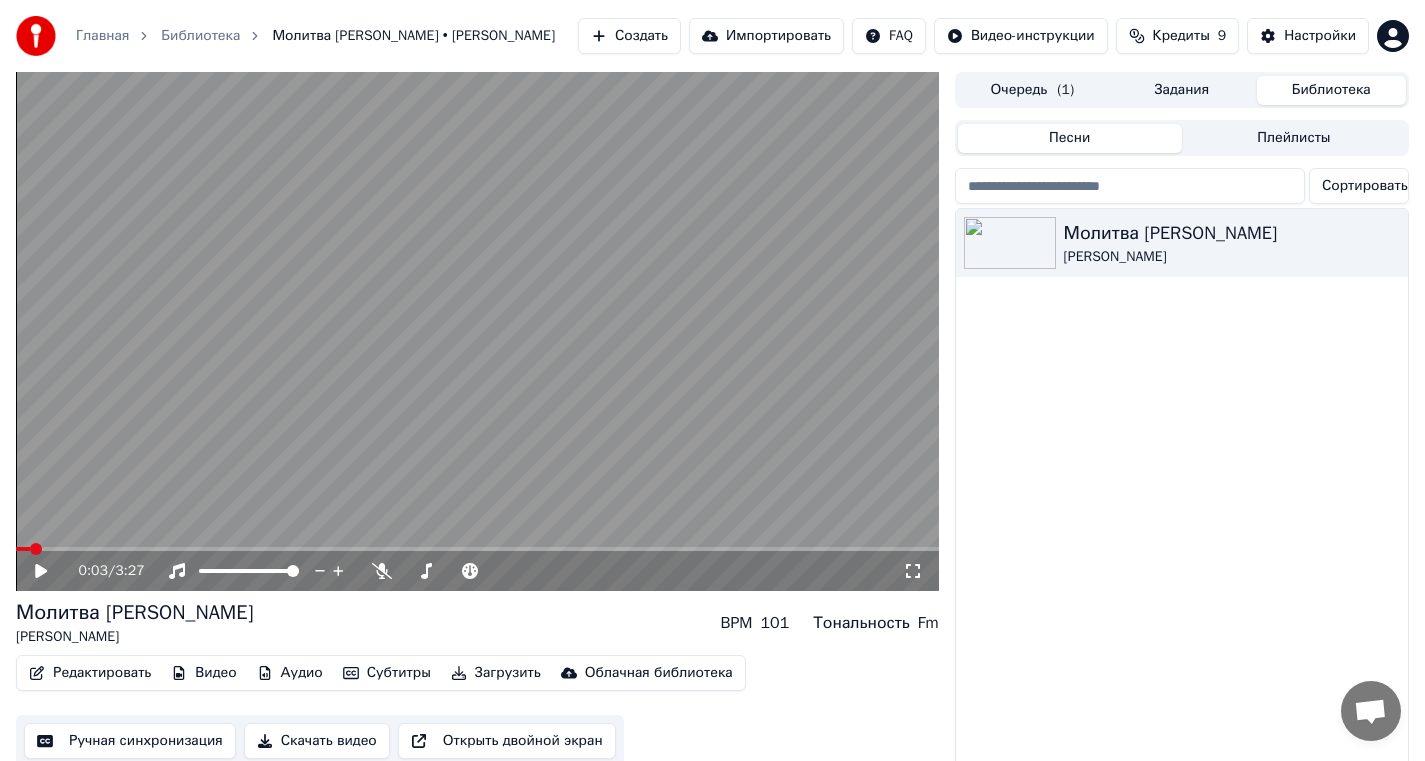 click 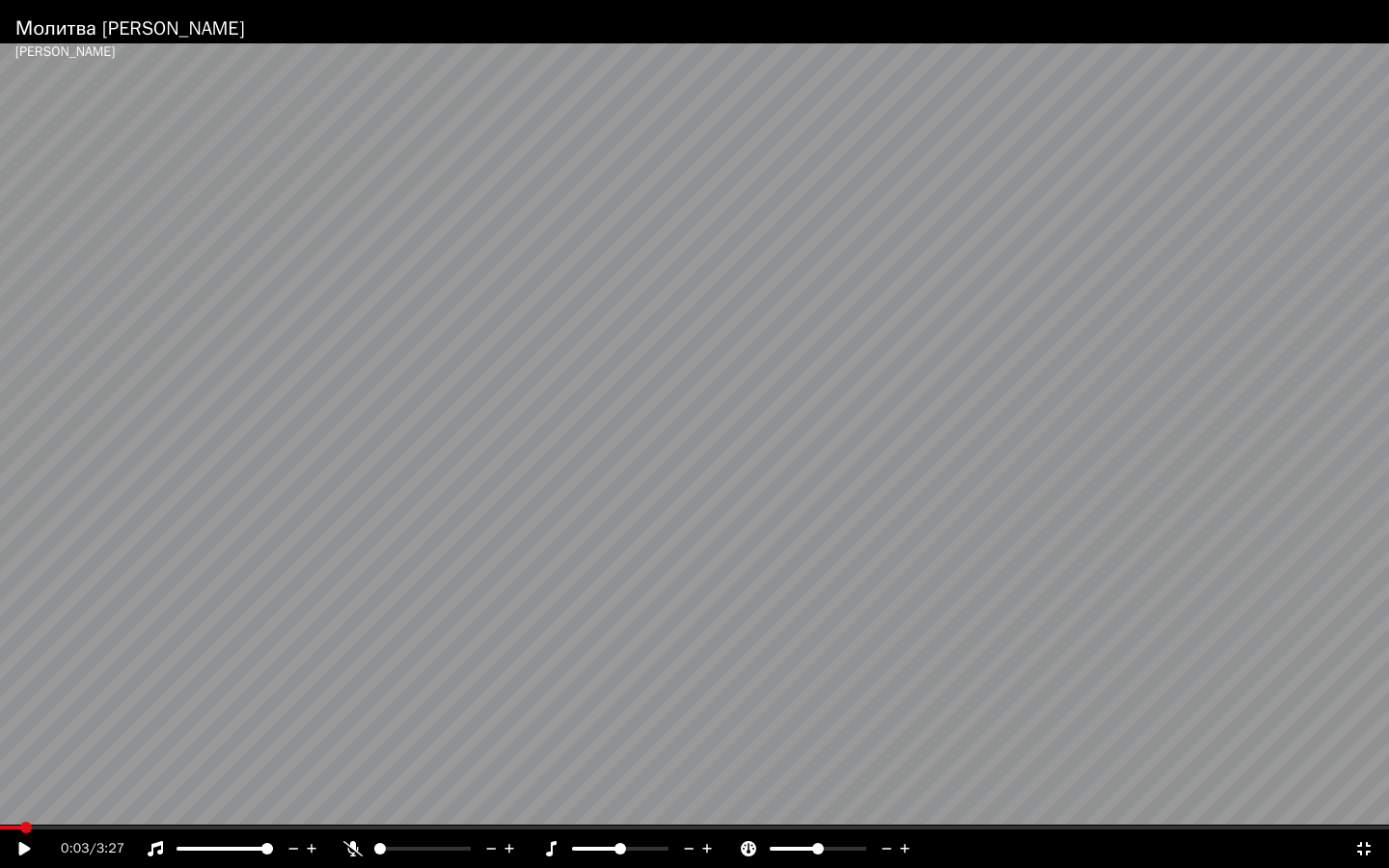 click at bounding box center [694, 434] 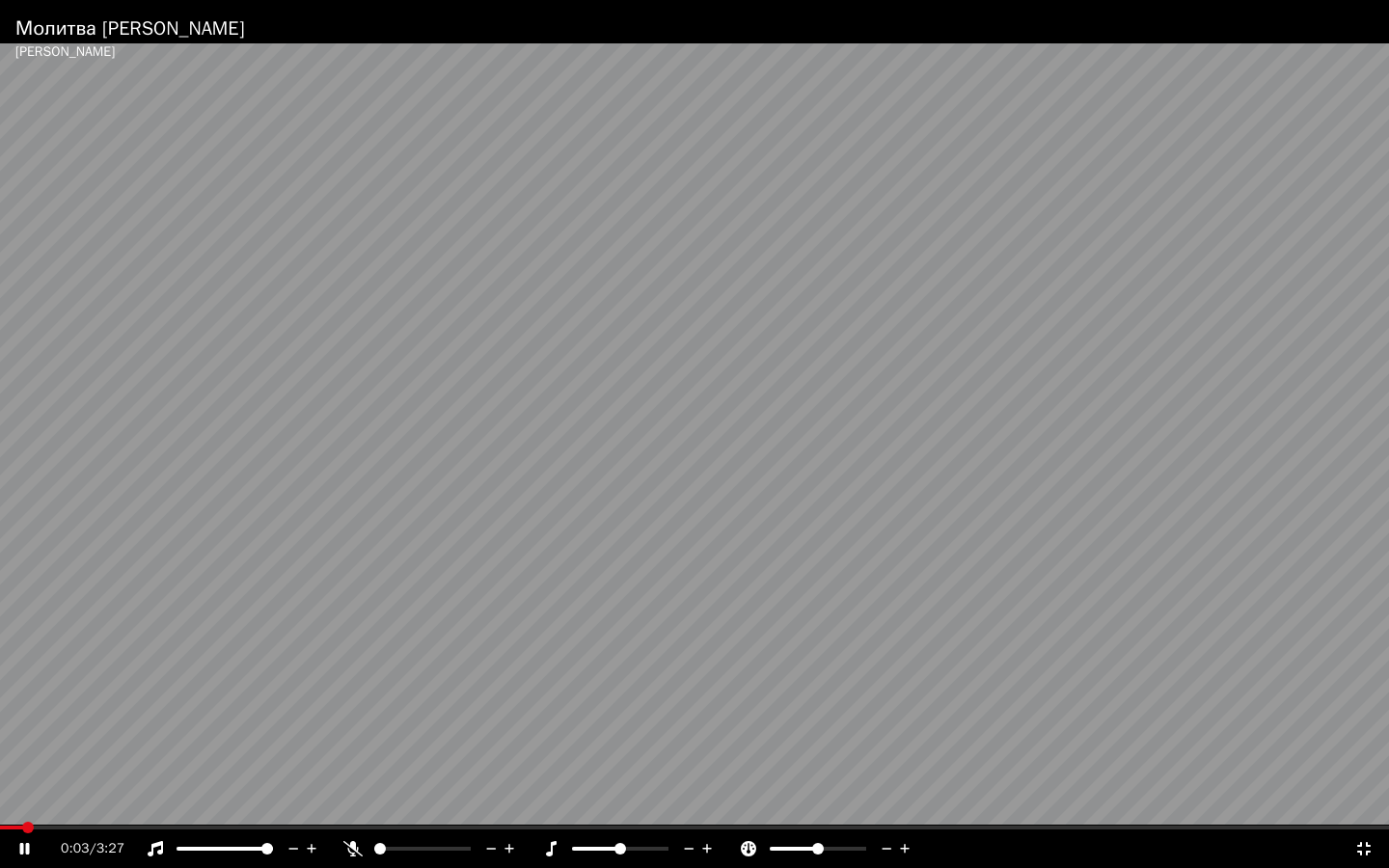 click at bounding box center [694, 434] 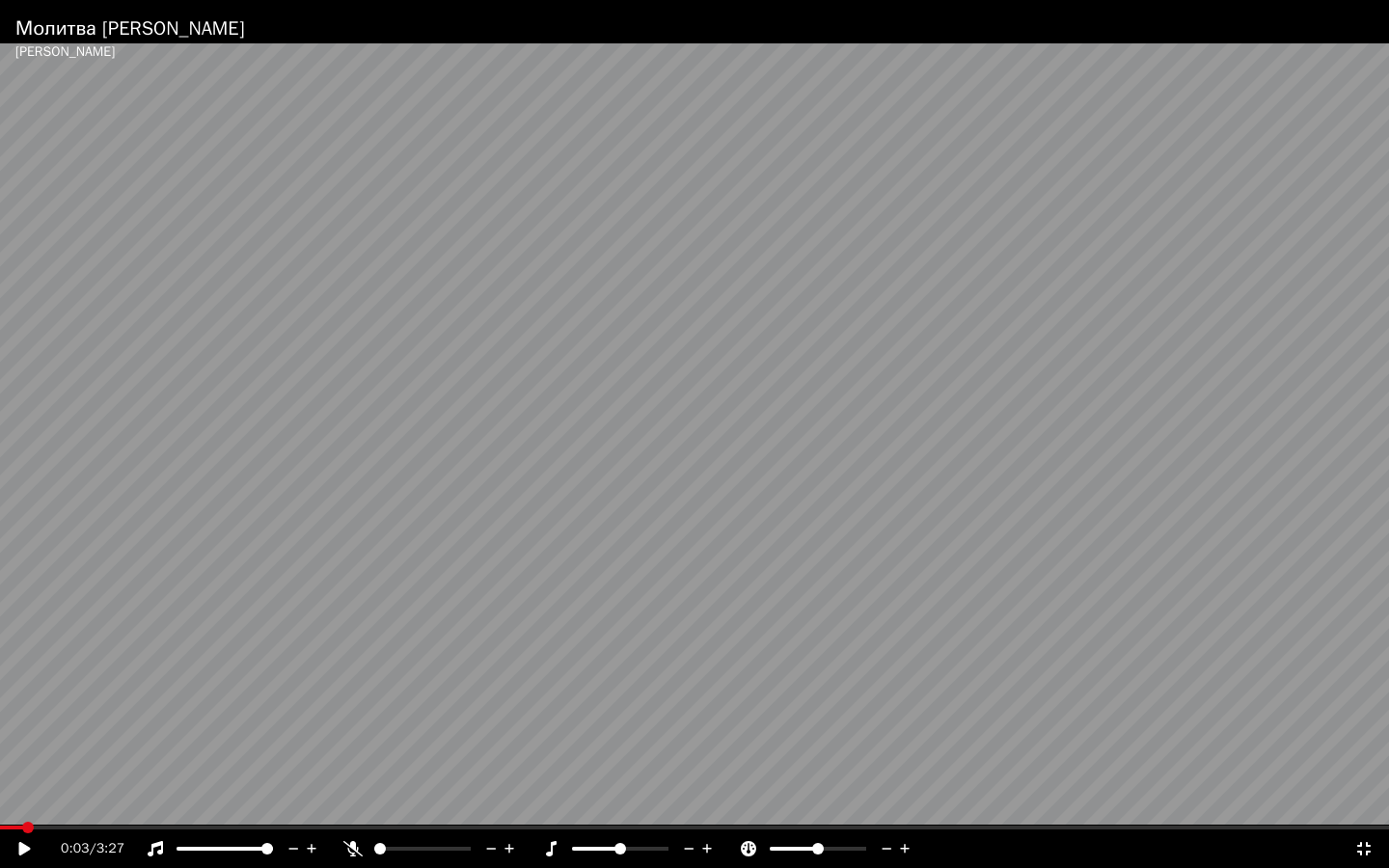 click at bounding box center (694, 434) 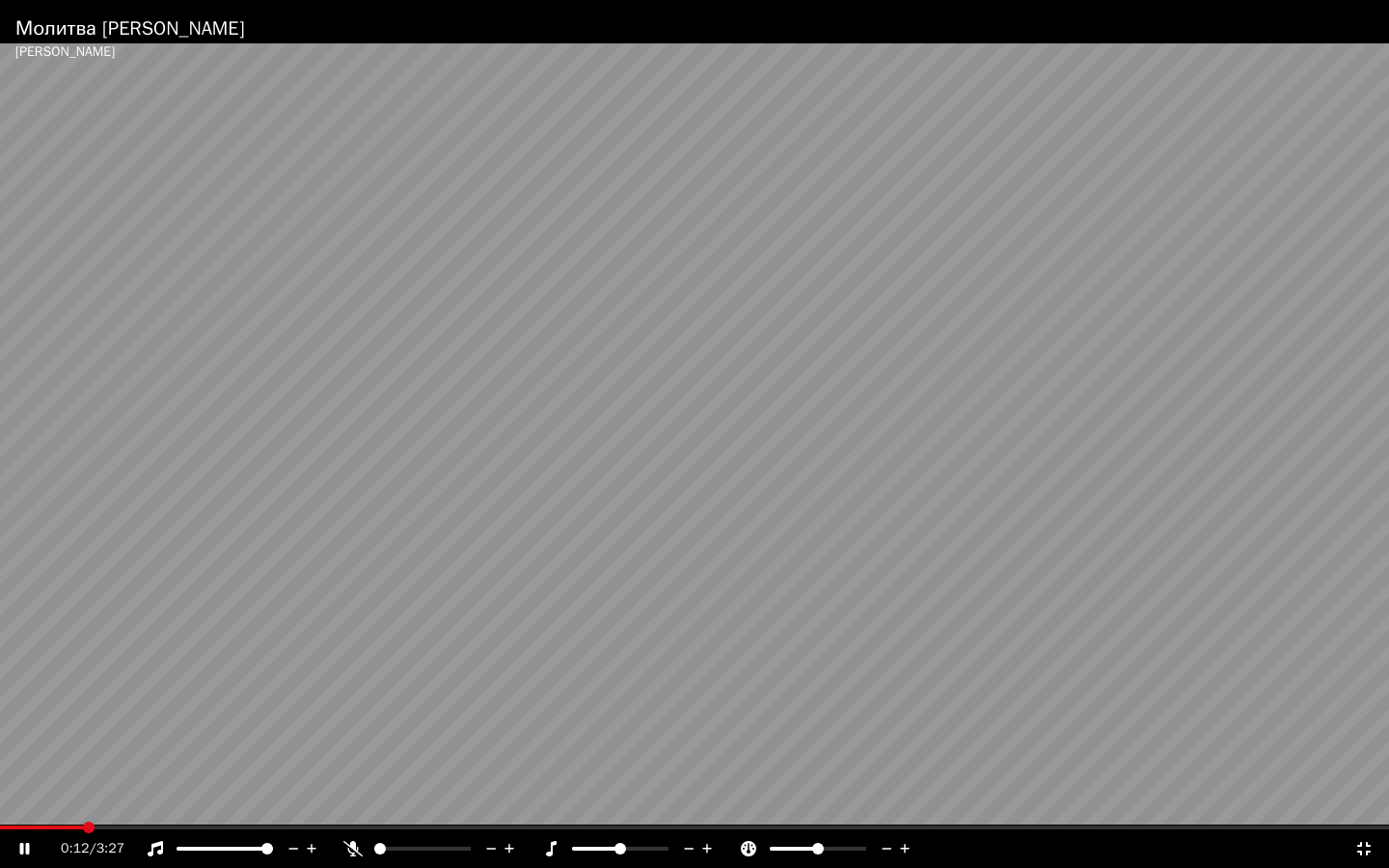 click at bounding box center (694, 434) 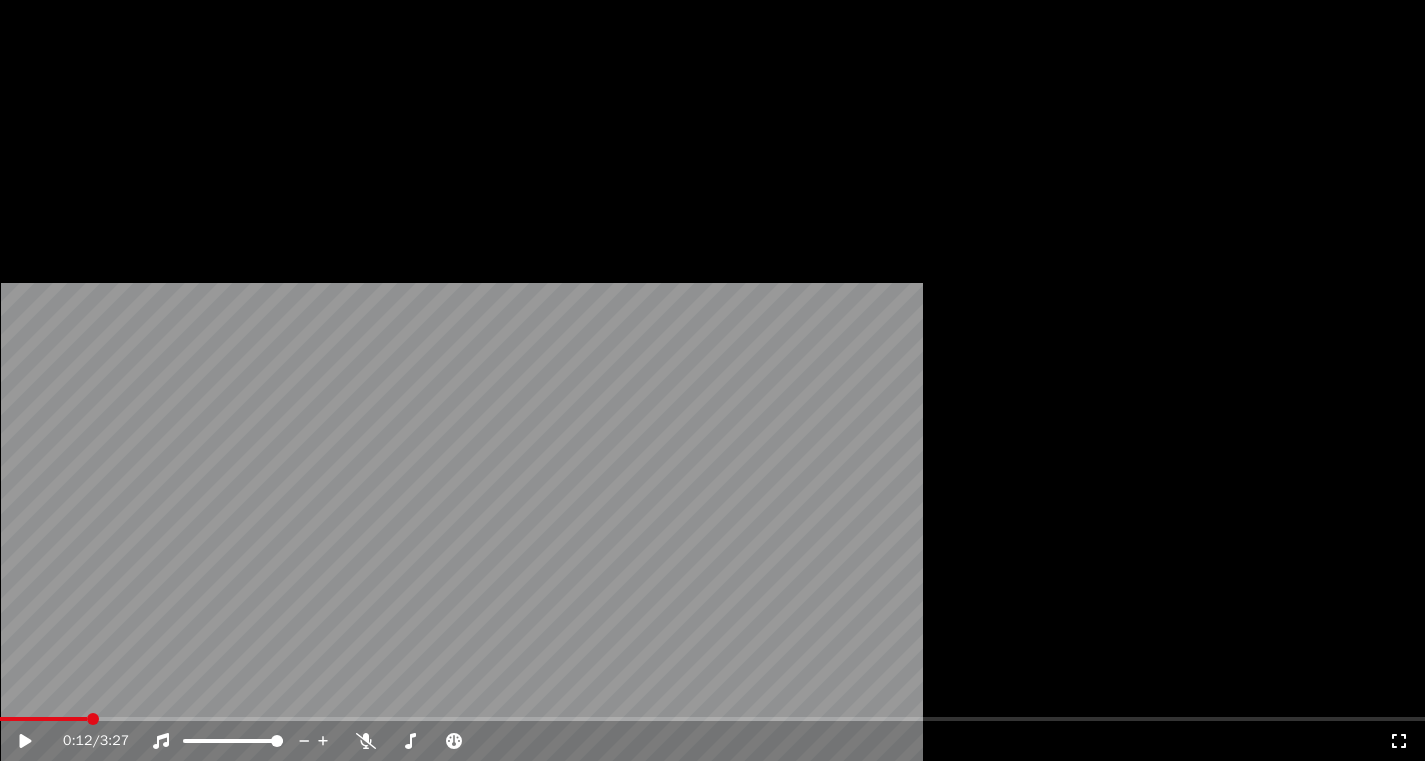 click on "Видео" at bounding box center (203, 154) 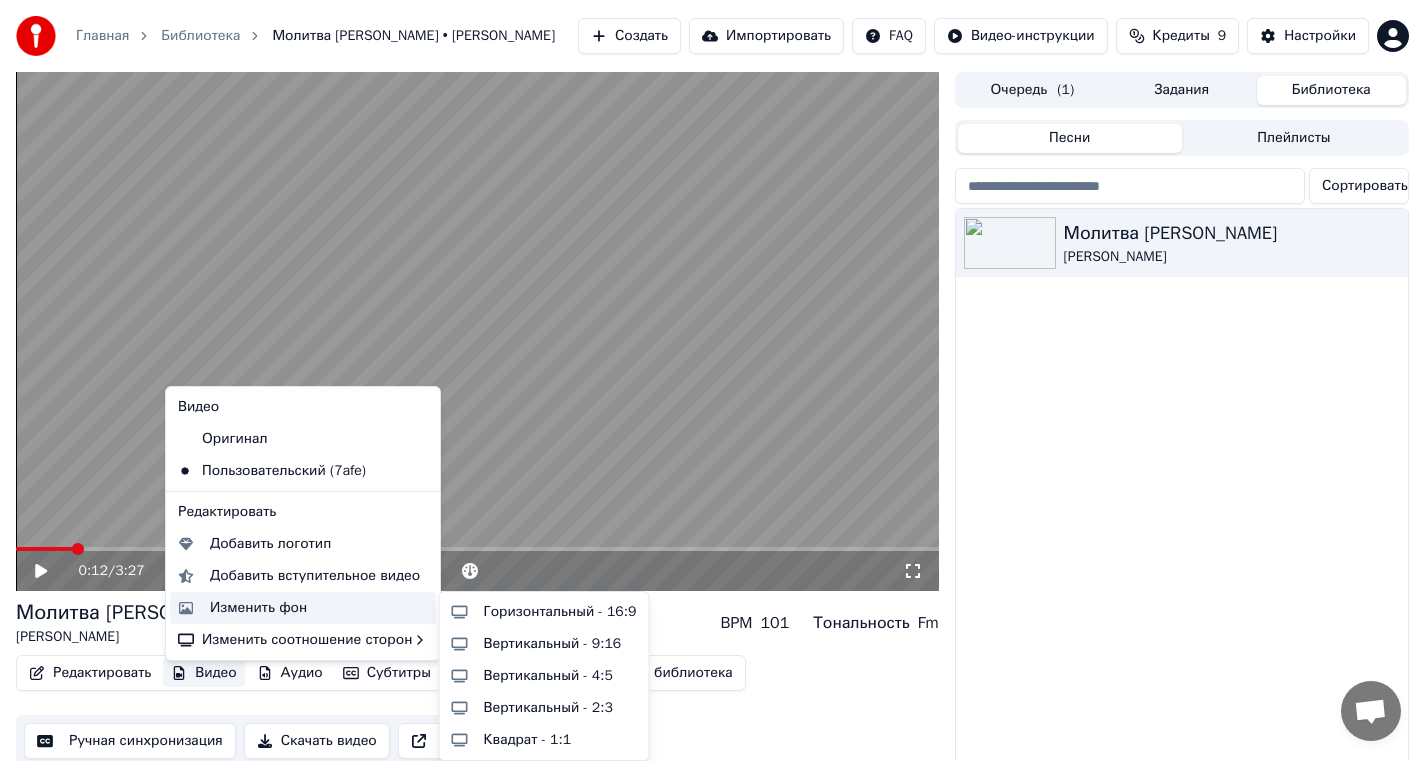 click on "Изменить фон" at bounding box center [258, 608] 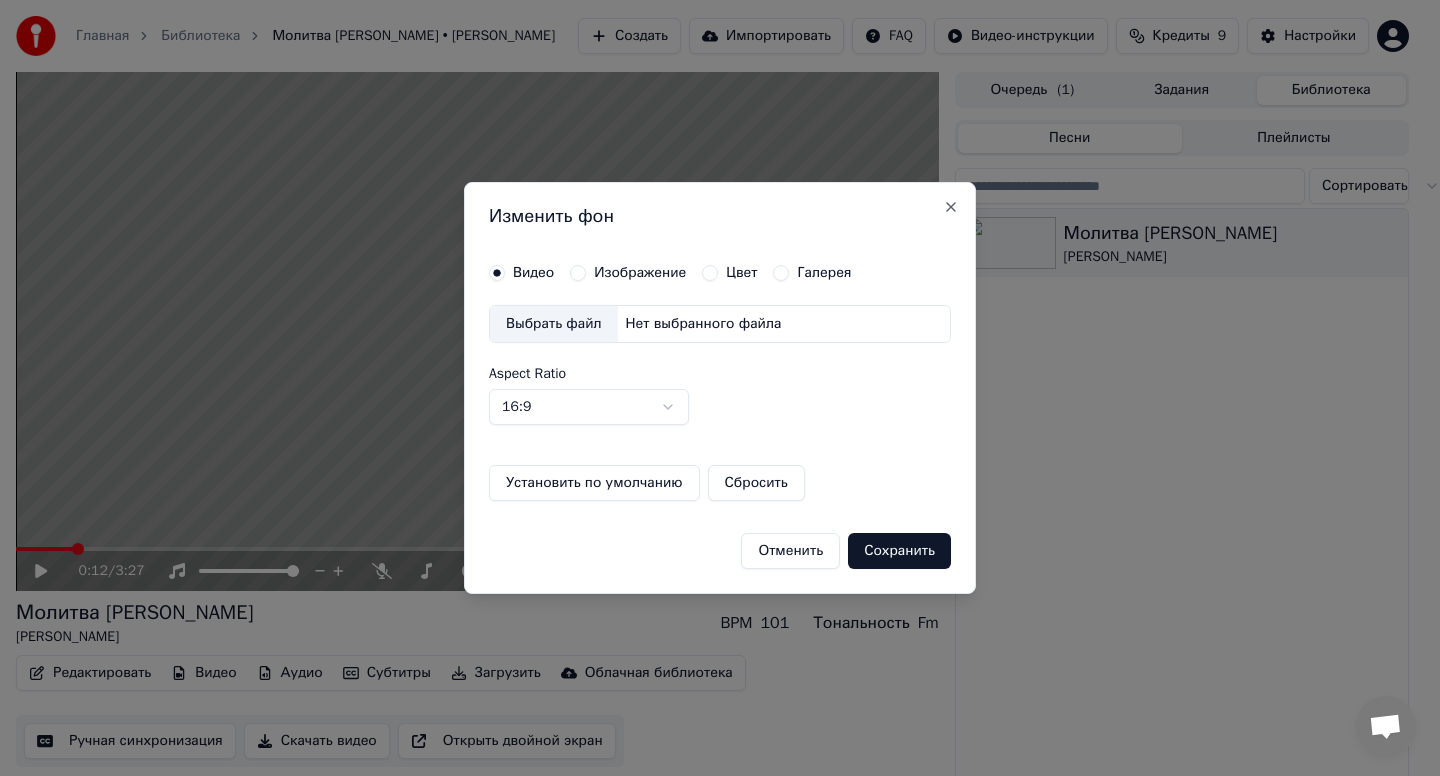 click on "Изображение" at bounding box center (640, 273) 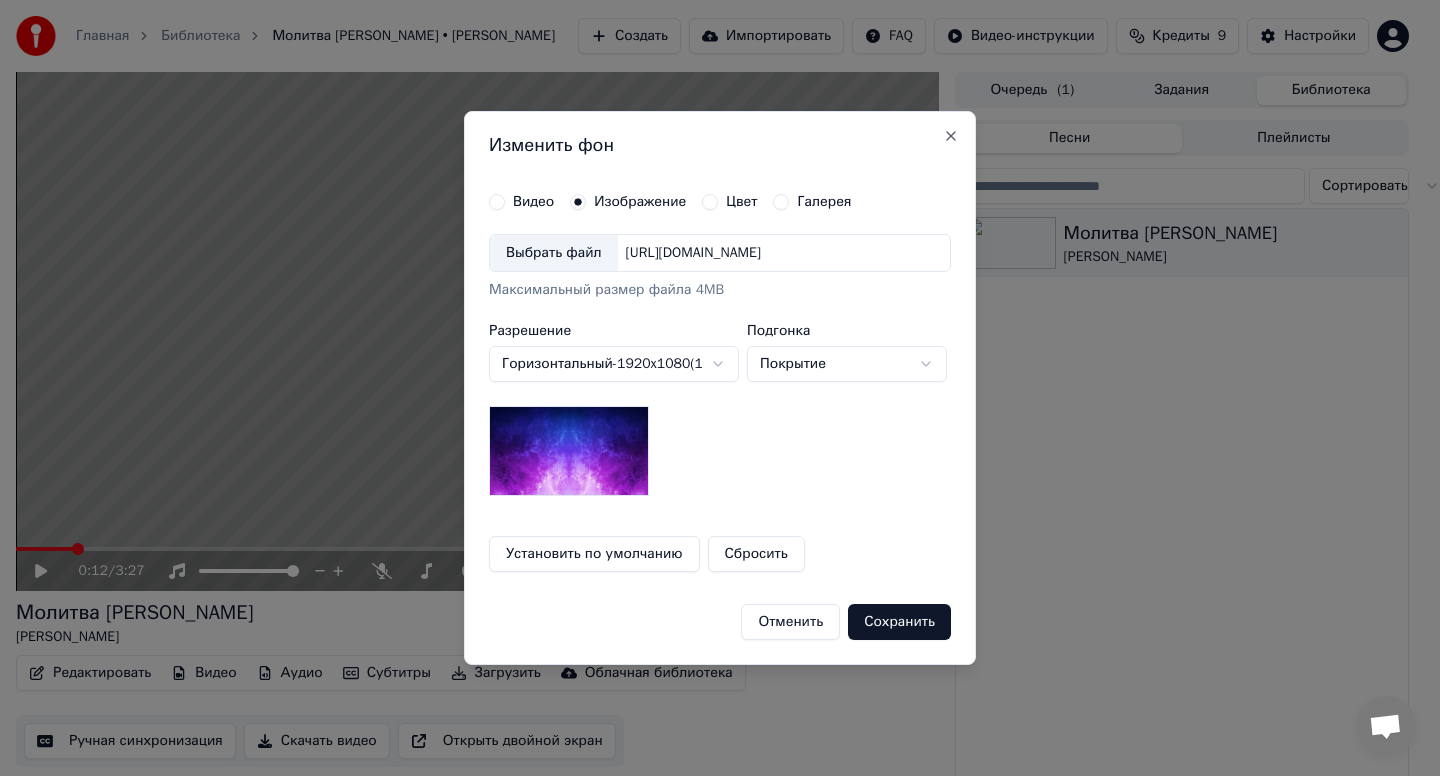 click on "Выбрать файл" at bounding box center [554, 253] 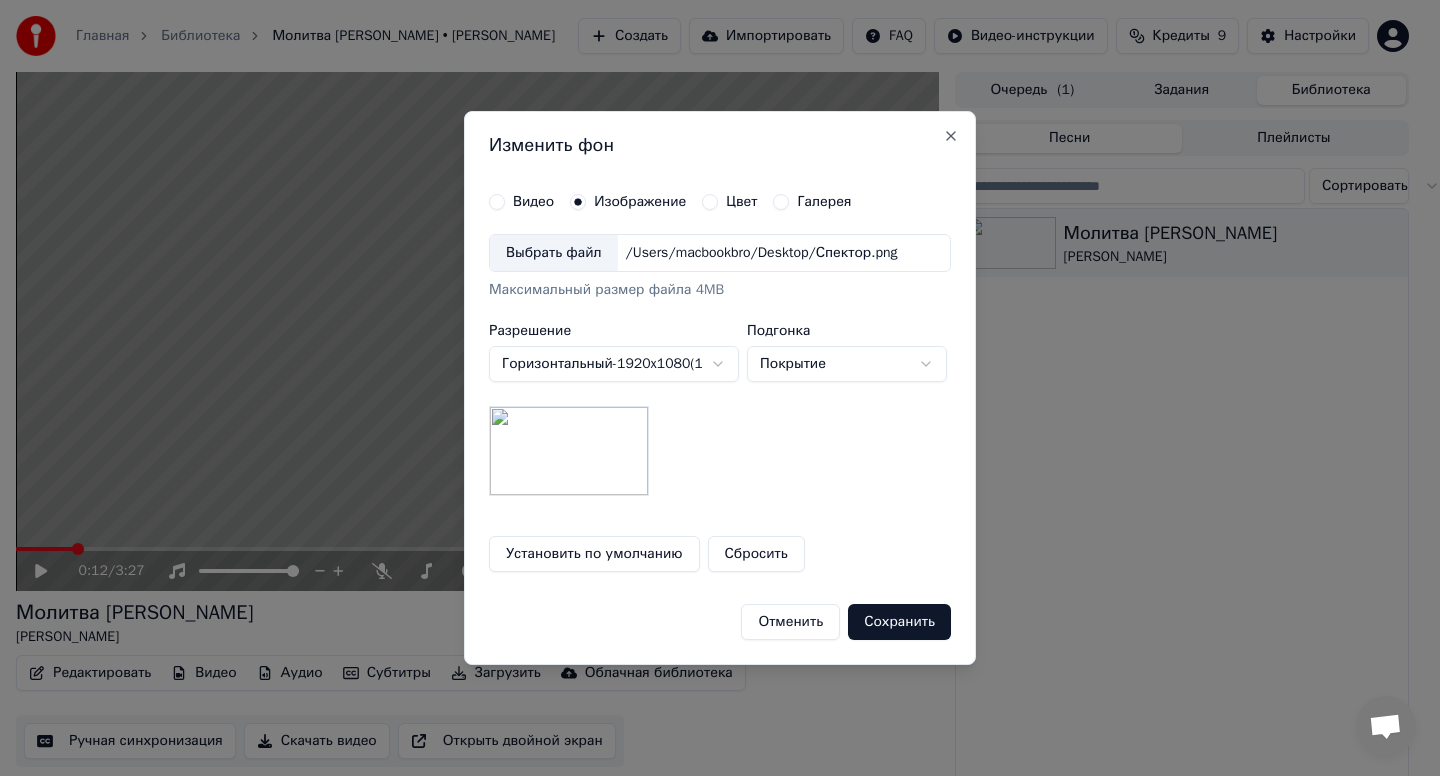 click on "Сохранить" at bounding box center (899, 622) 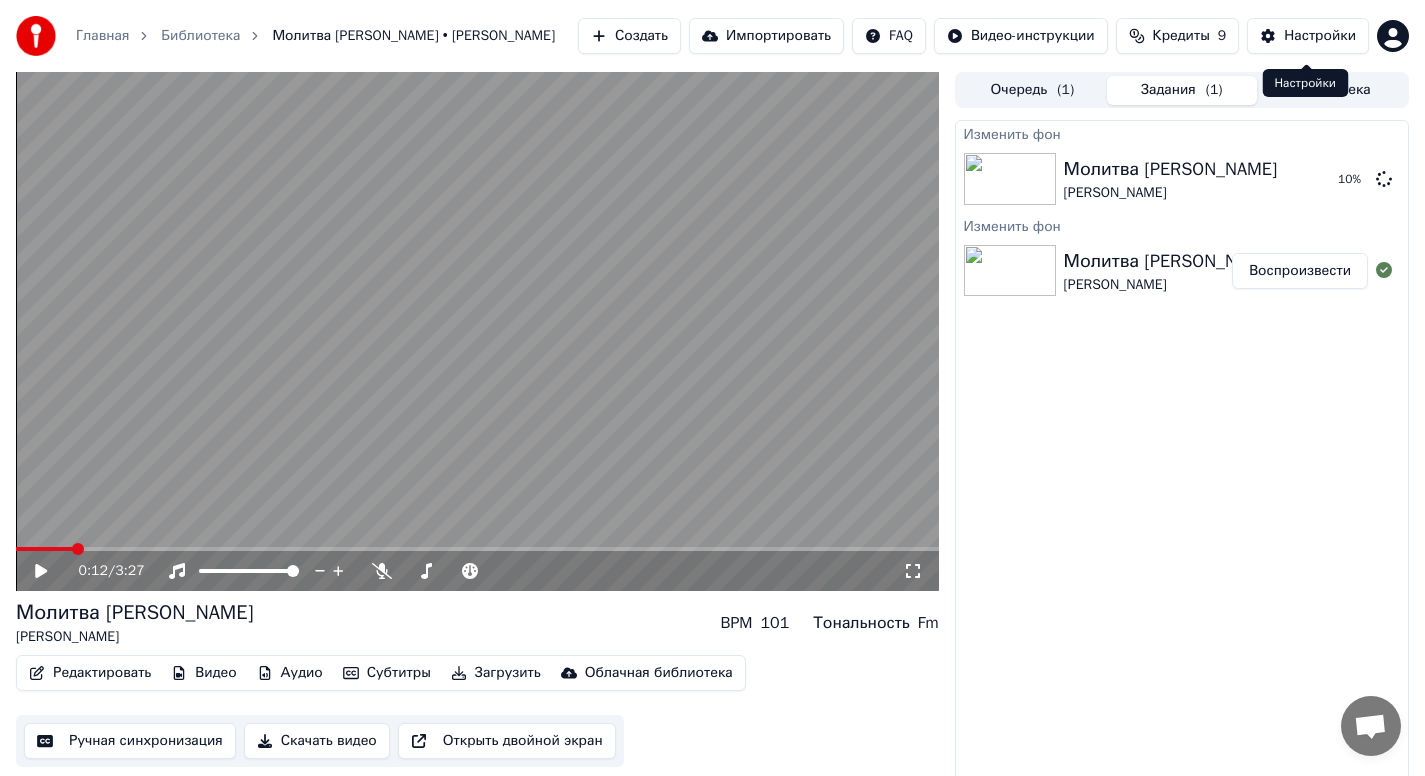 click on "Настройки" at bounding box center [1320, 36] 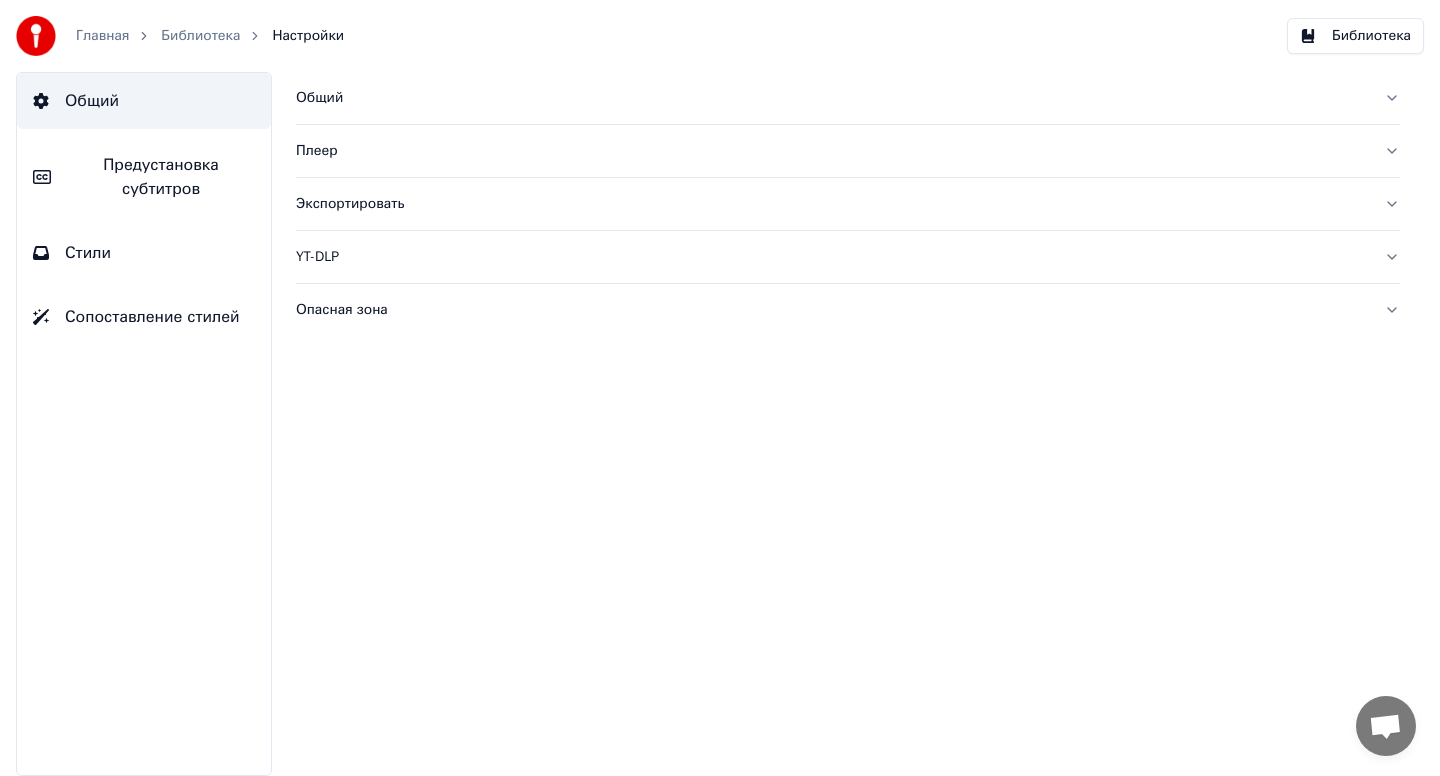 click on "Главная" at bounding box center (102, 36) 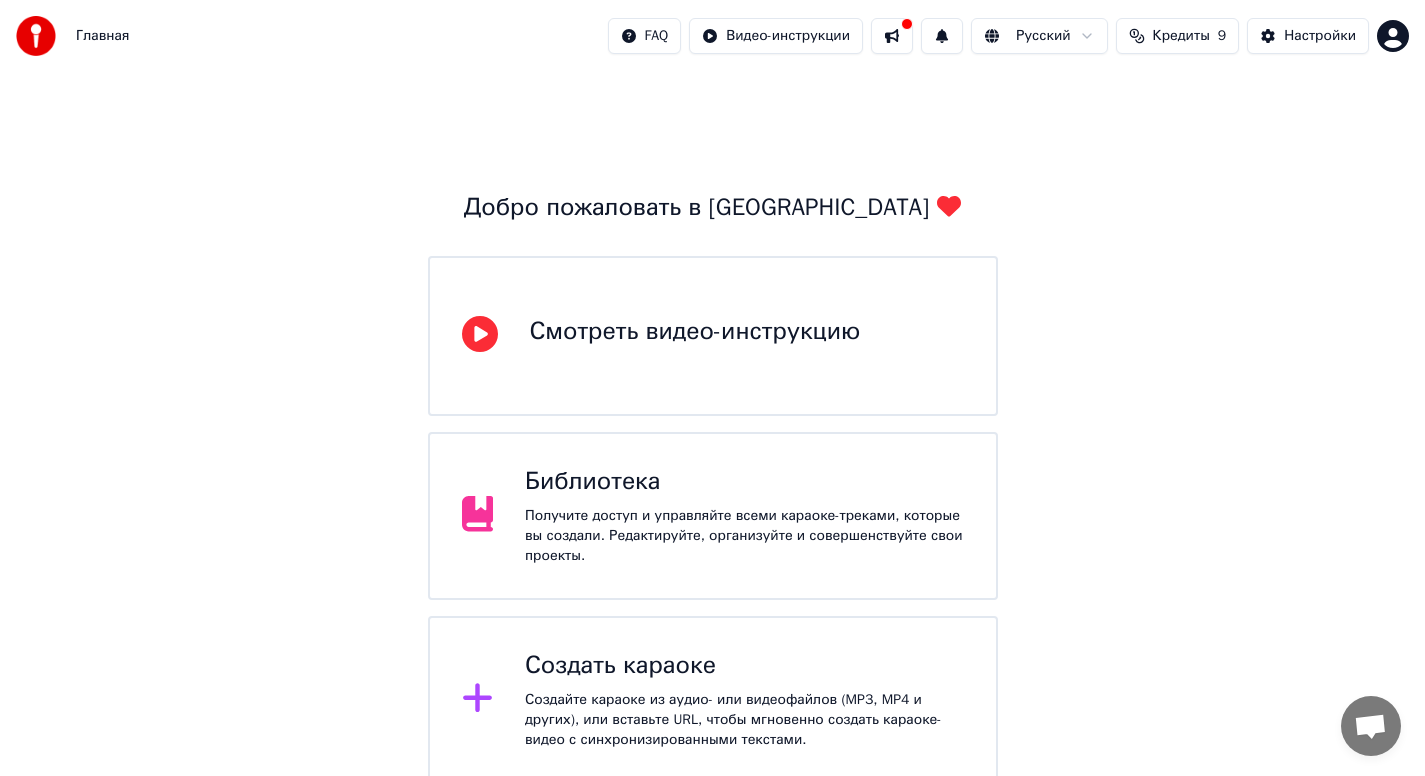 click at bounding box center [892, 36] 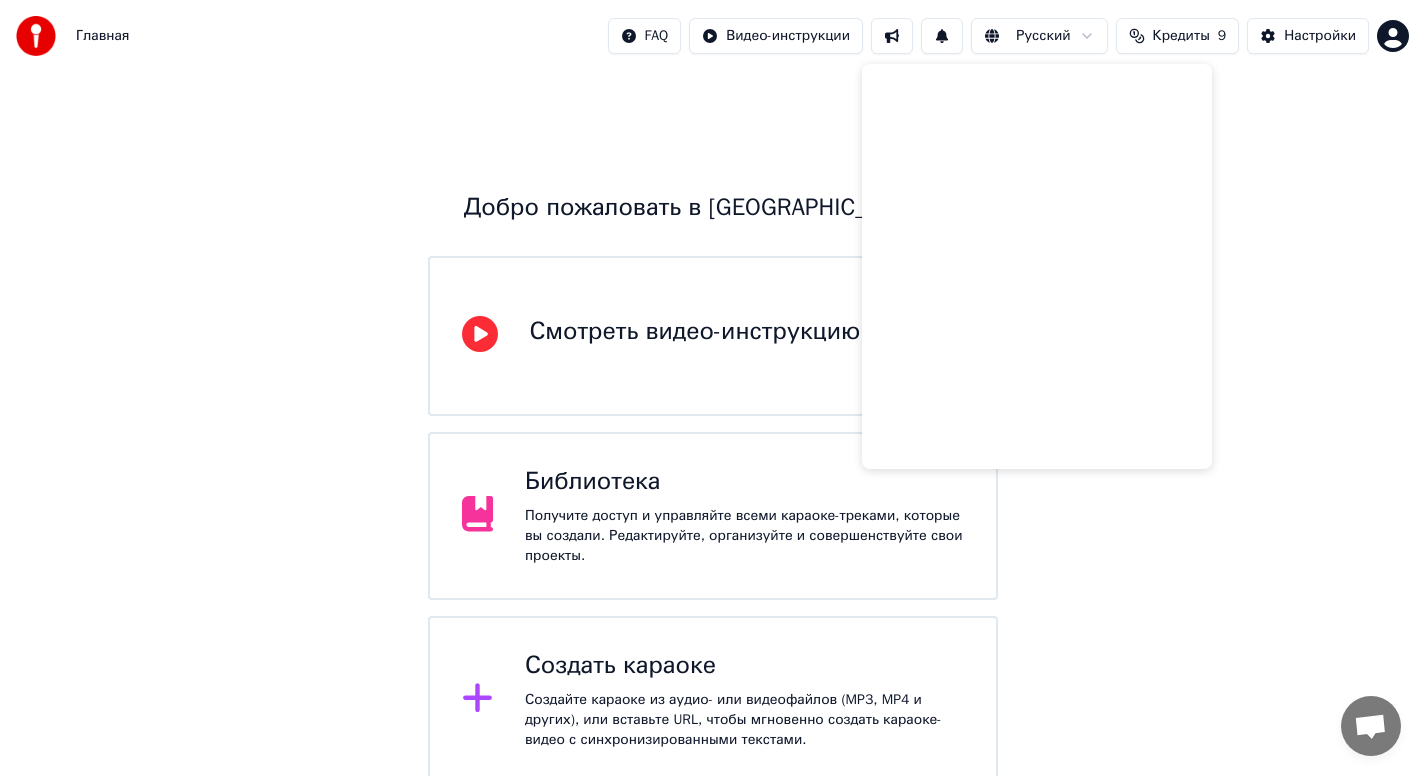 click on "Добро пожаловать в Youka Смотреть видео-инструкцию Библиотека Получите доступ и управляйте всеми караоке-треками, которые вы создали. Редактируйте, организуйте и совершенствуйте свои проекты. Создать караоке Создайте караоке из аудио- или видеофайлов (MP3, MP4 и других), или вставьте URL, чтобы мгновенно создать караоке-видео с синхронизированными текстами." at bounding box center [712, 428] 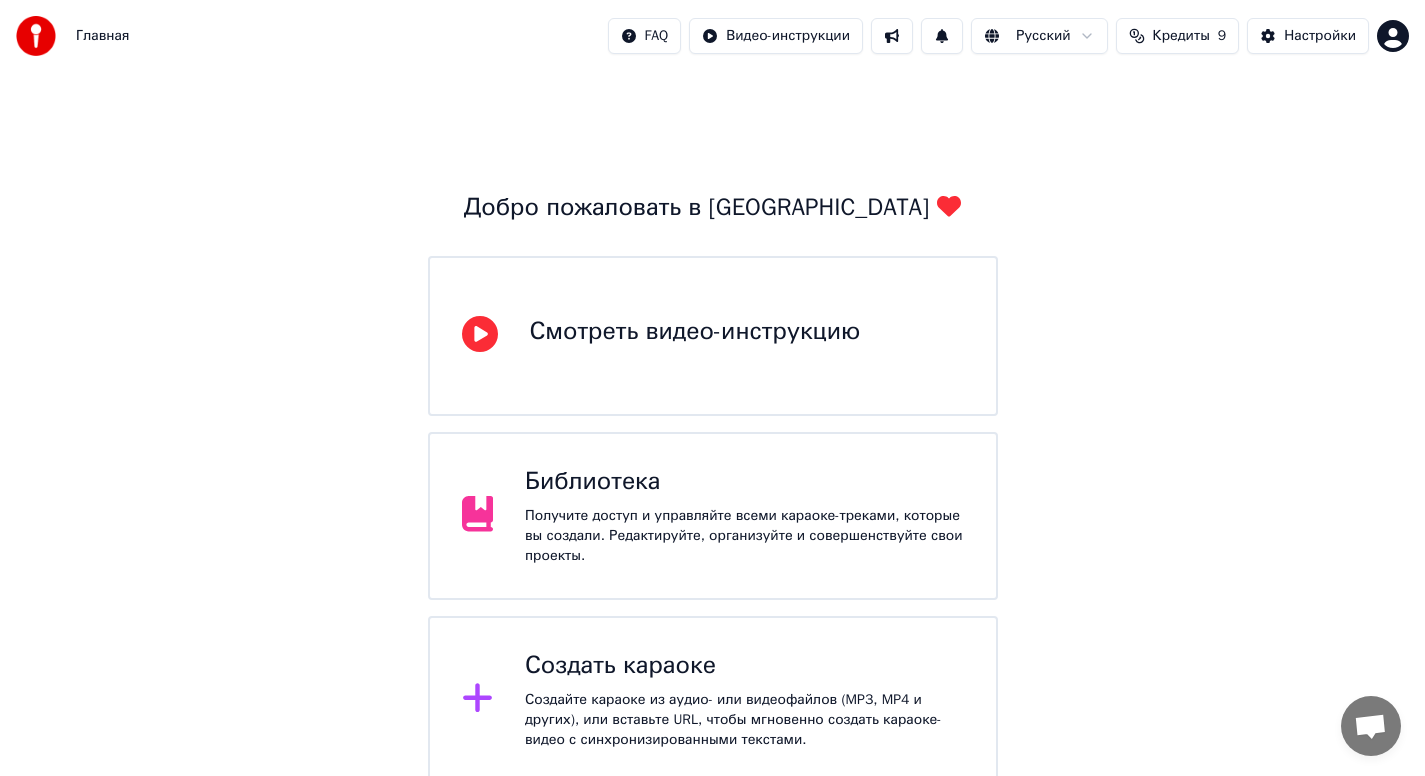 click on "Кредиты" at bounding box center (1181, 36) 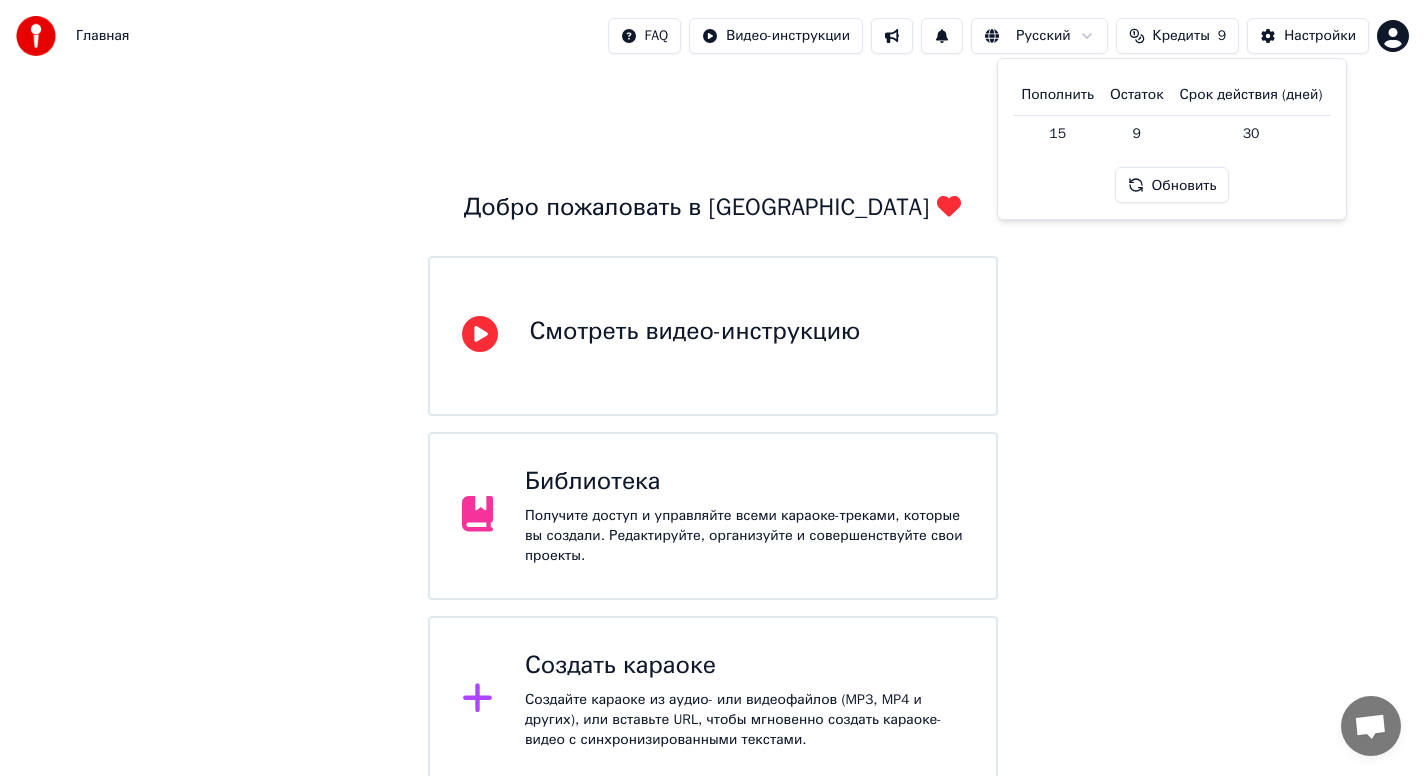 click on "15" at bounding box center (1057, 133) 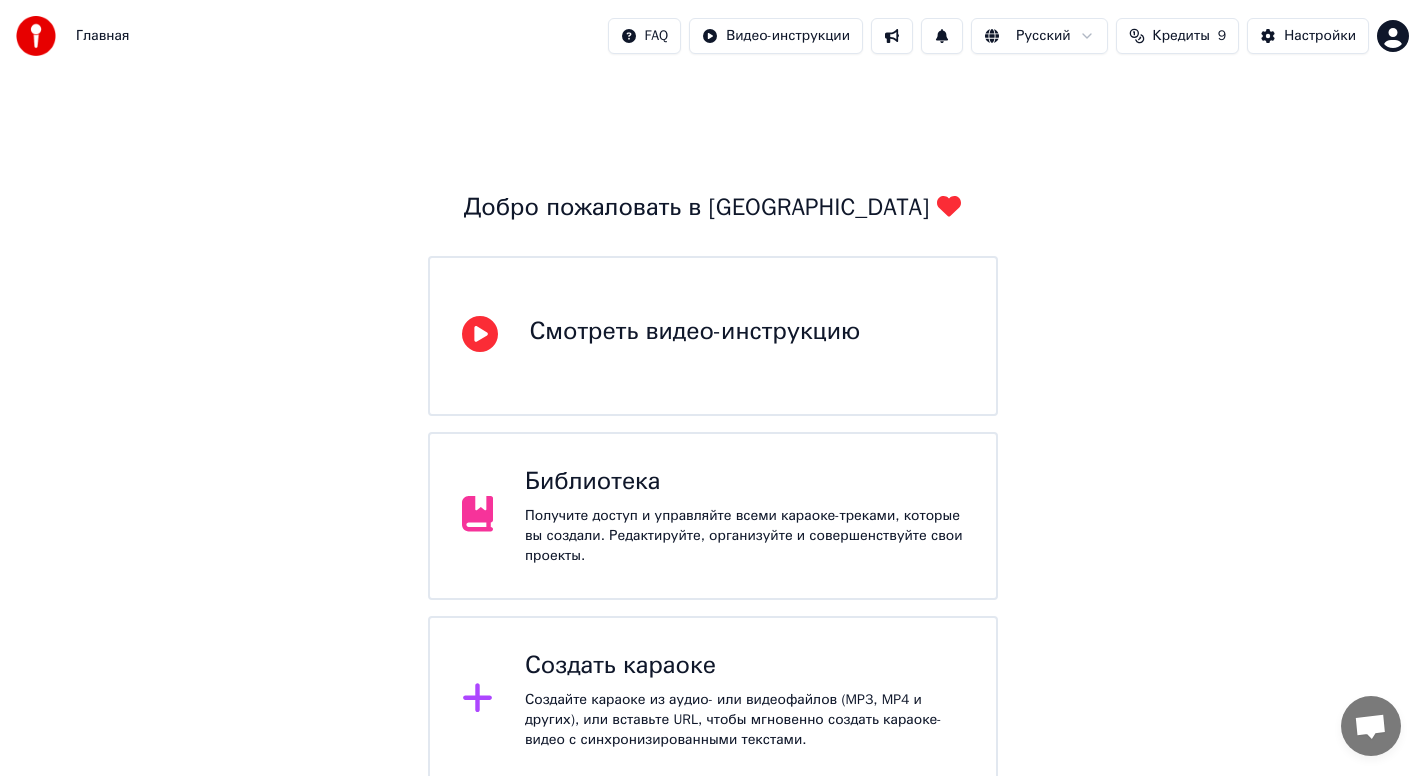 click on "Главная FAQ Видео-инструкции Русский Кредиты 9 Настройки Добро пожаловать в Youka Смотреть видео-инструкцию Библиотека Получите доступ и управляйте всеми караоке-треками, которые вы создали. Редактируйте, организуйте и совершенствуйте свои проекты. Создать караоке Создайте караоке из аудио- или видеофайлов (MP3, MP4 и других), или вставьте URL, чтобы мгновенно создать караоке-видео с синхронизированными текстами." at bounding box center [712, 392] 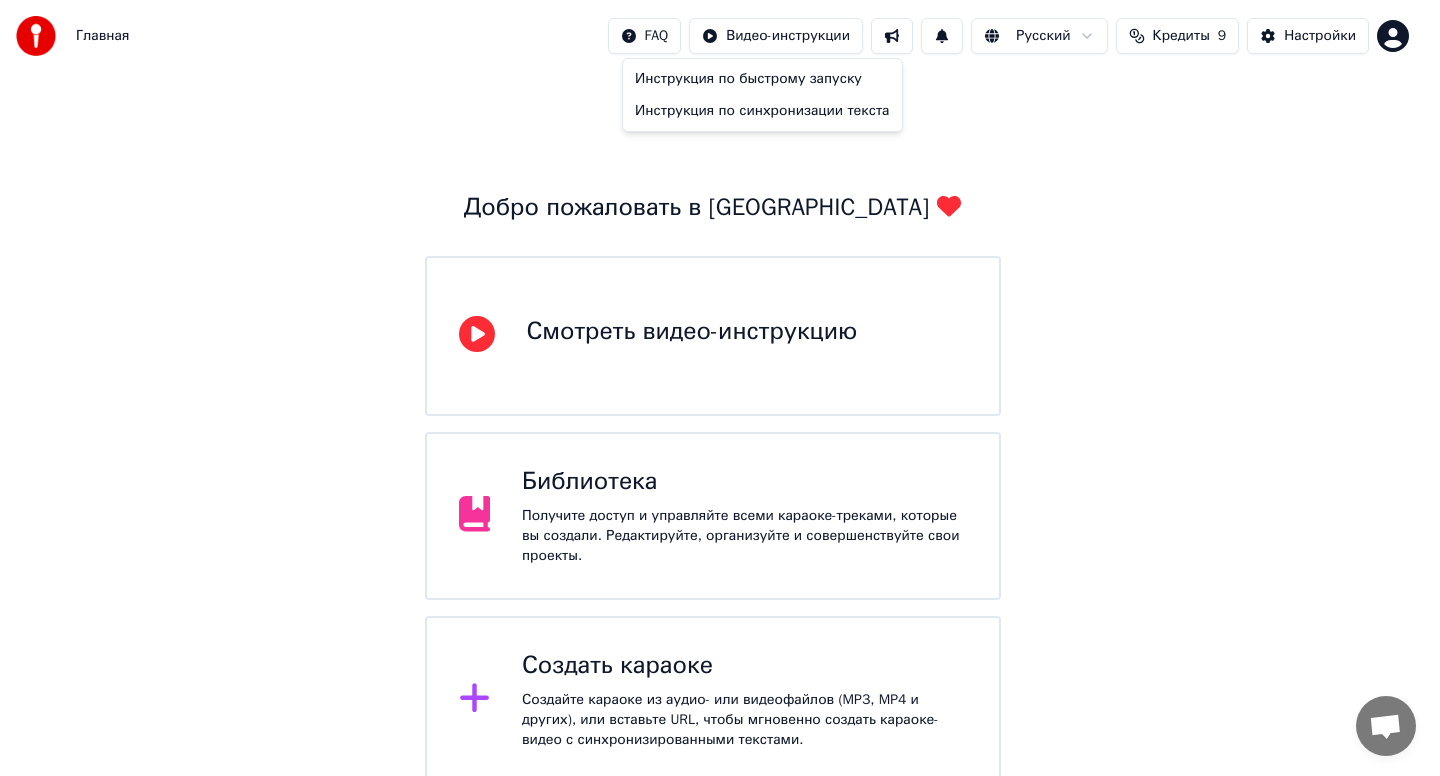 click on "Главная FAQ Видео-инструкции Русский Кредиты 9 Настройки Добро пожаловать в Youka Смотреть видео-инструкцию Библиотека Получите доступ и управляйте всеми караоке-треками, которые вы создали. Редактируйте, организуйте и совершенствуйте свои проекты. Создать караоке Создайте караоке из аудио- или видеофайлов (MP3, MP4 и других), или вставьте URL, чтобы мгновенно создать караоке-видео с синхронизированными текстами. Инструкция по быстрому запуску Инструкция по синхронизации текста" at bounding box center (720, 392) 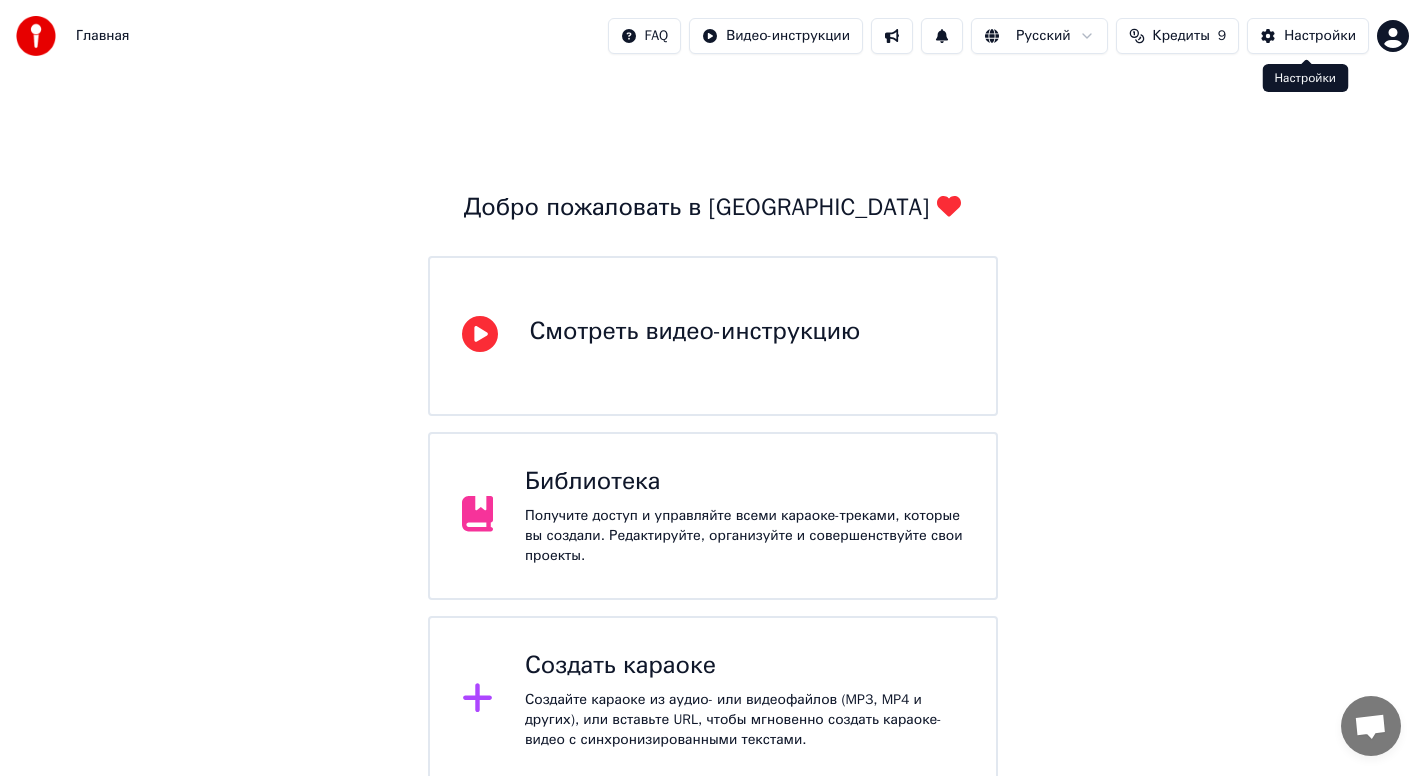 click on "Настройки" at bounding box center [1320, 36] 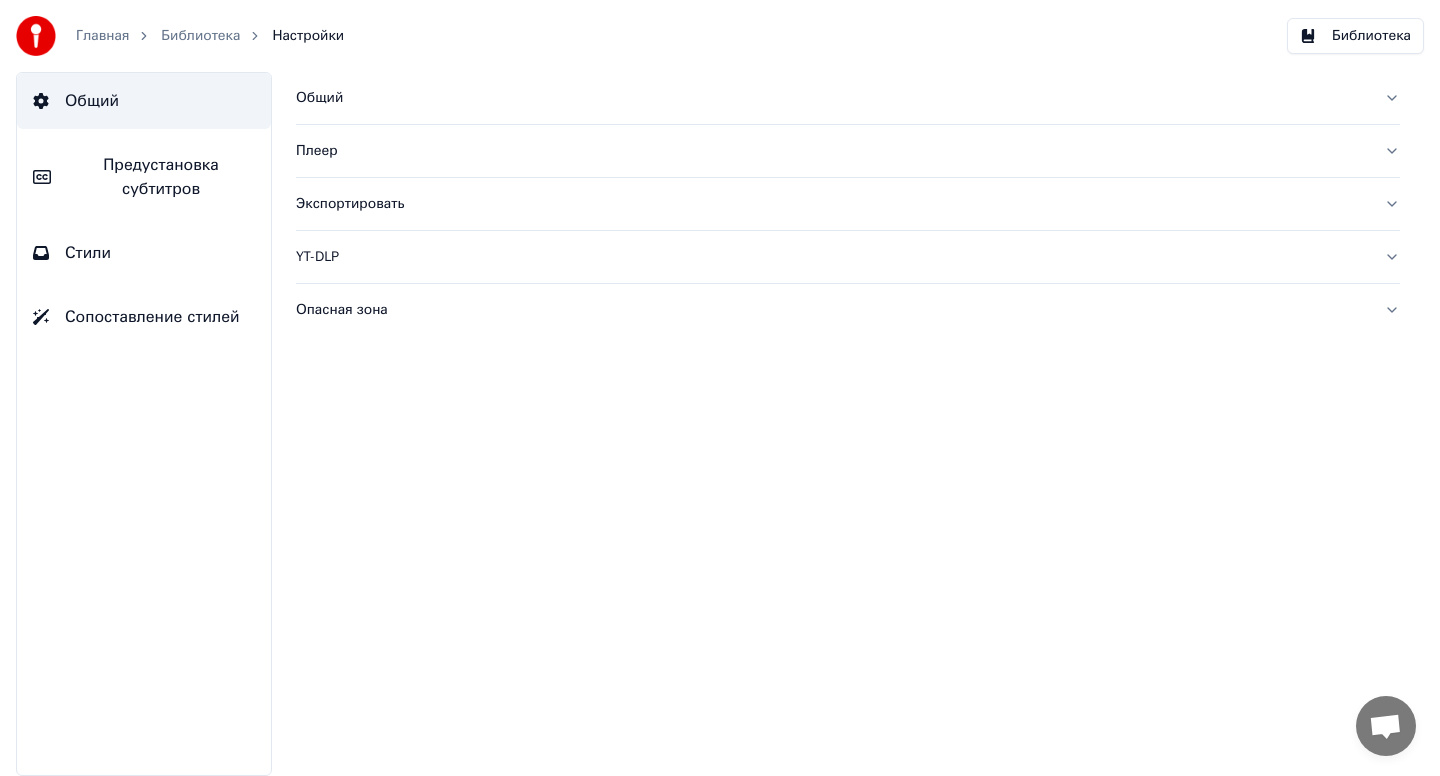 click on "Экспортировать" at bounding box center (832, 204) 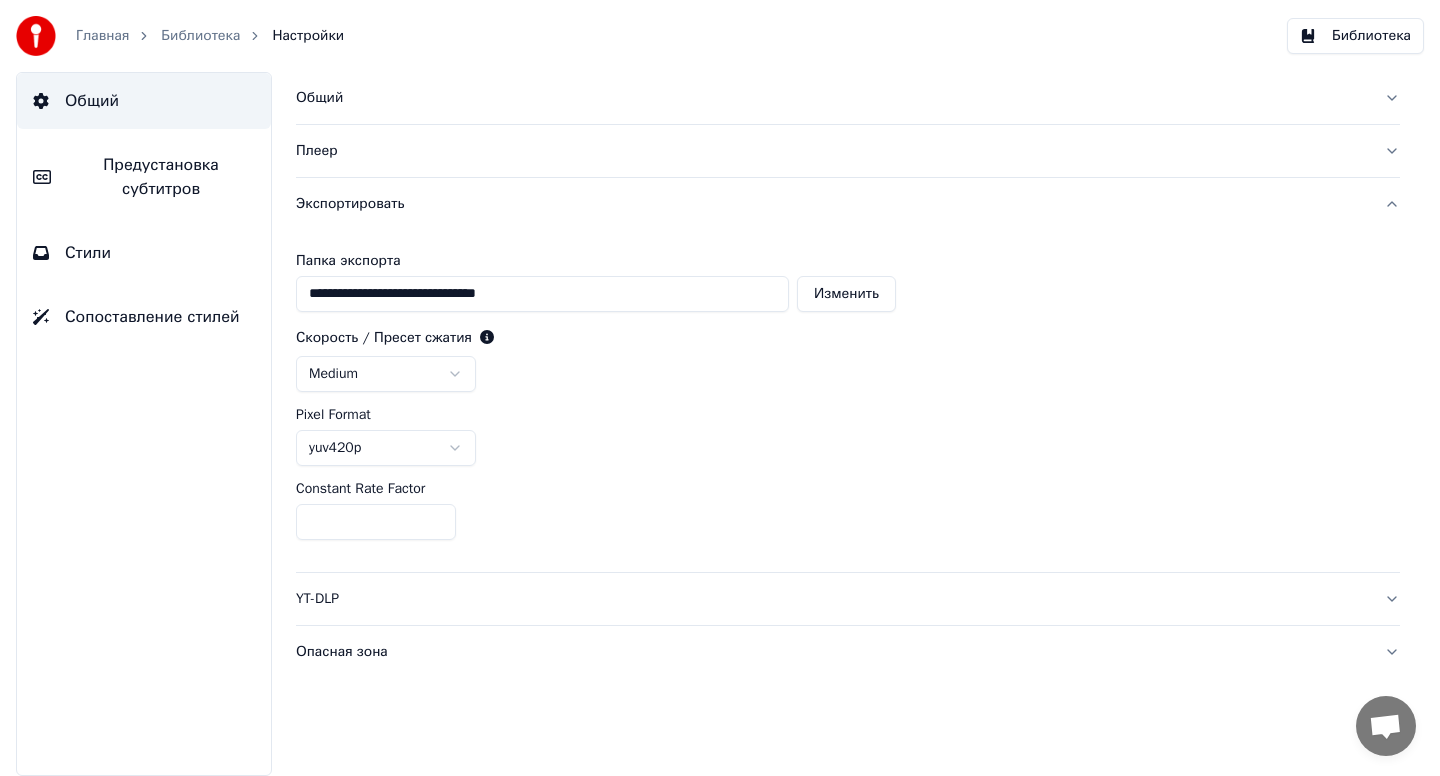 click on "**********" at bounding box center [542, 294] 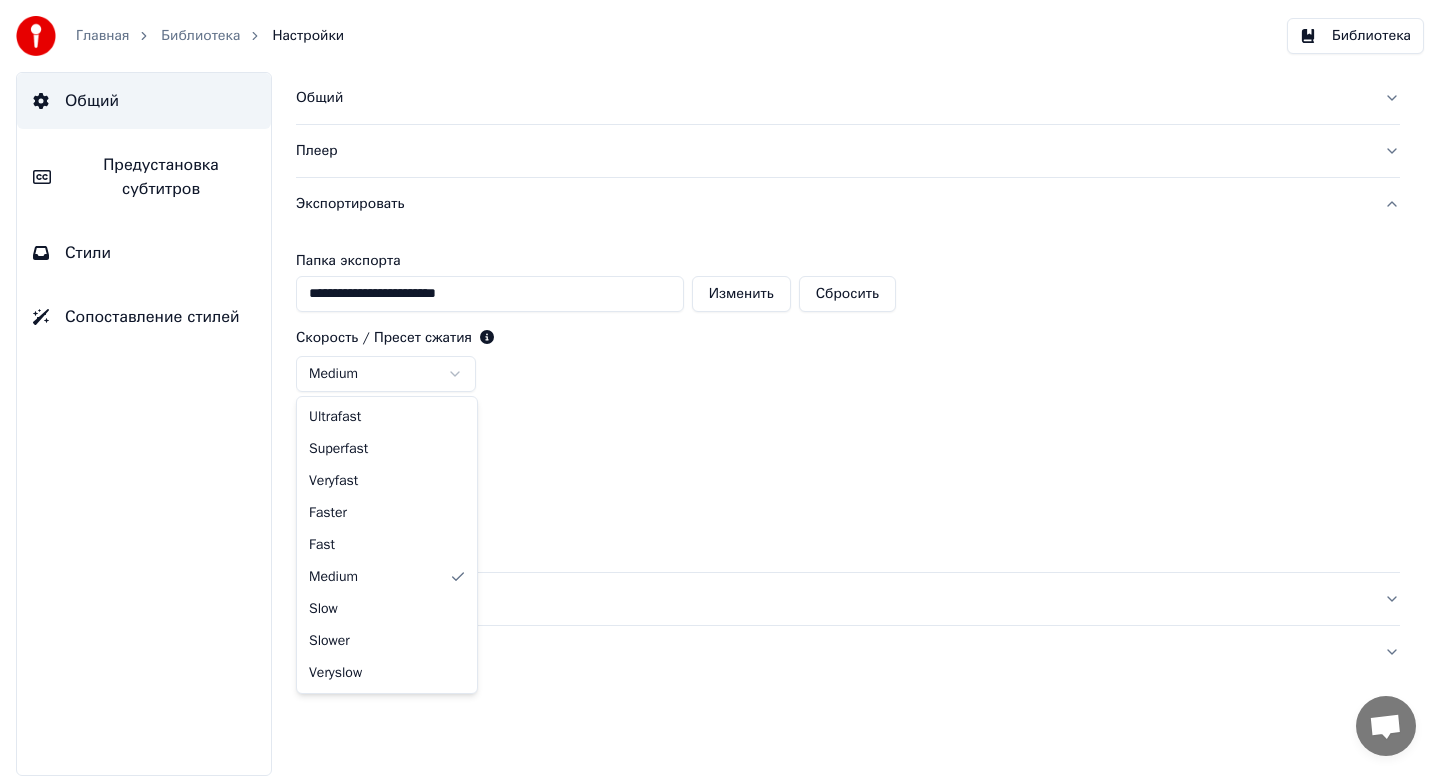 click on "**********" at bounding box center (720, 388) 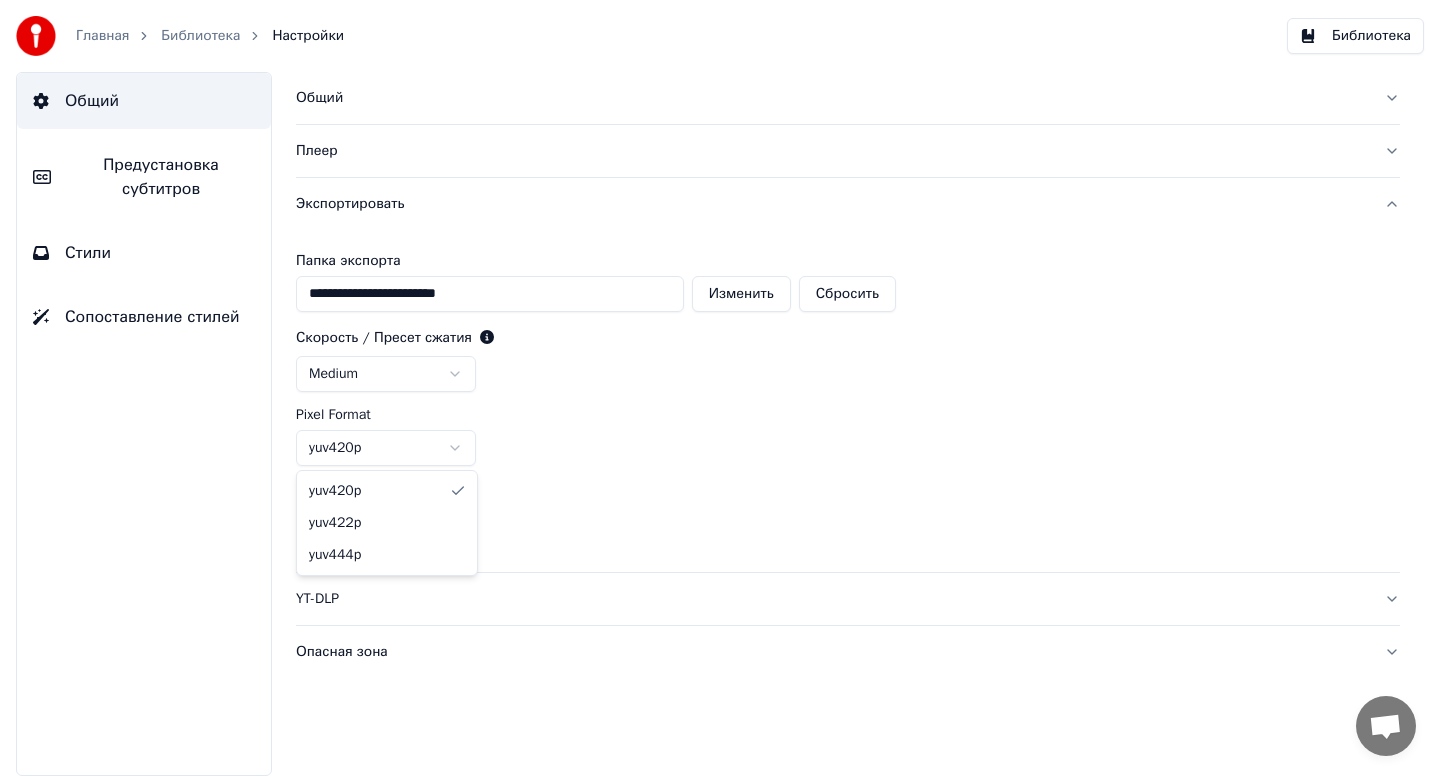 click on "**********" at bounding box center (720, 388) 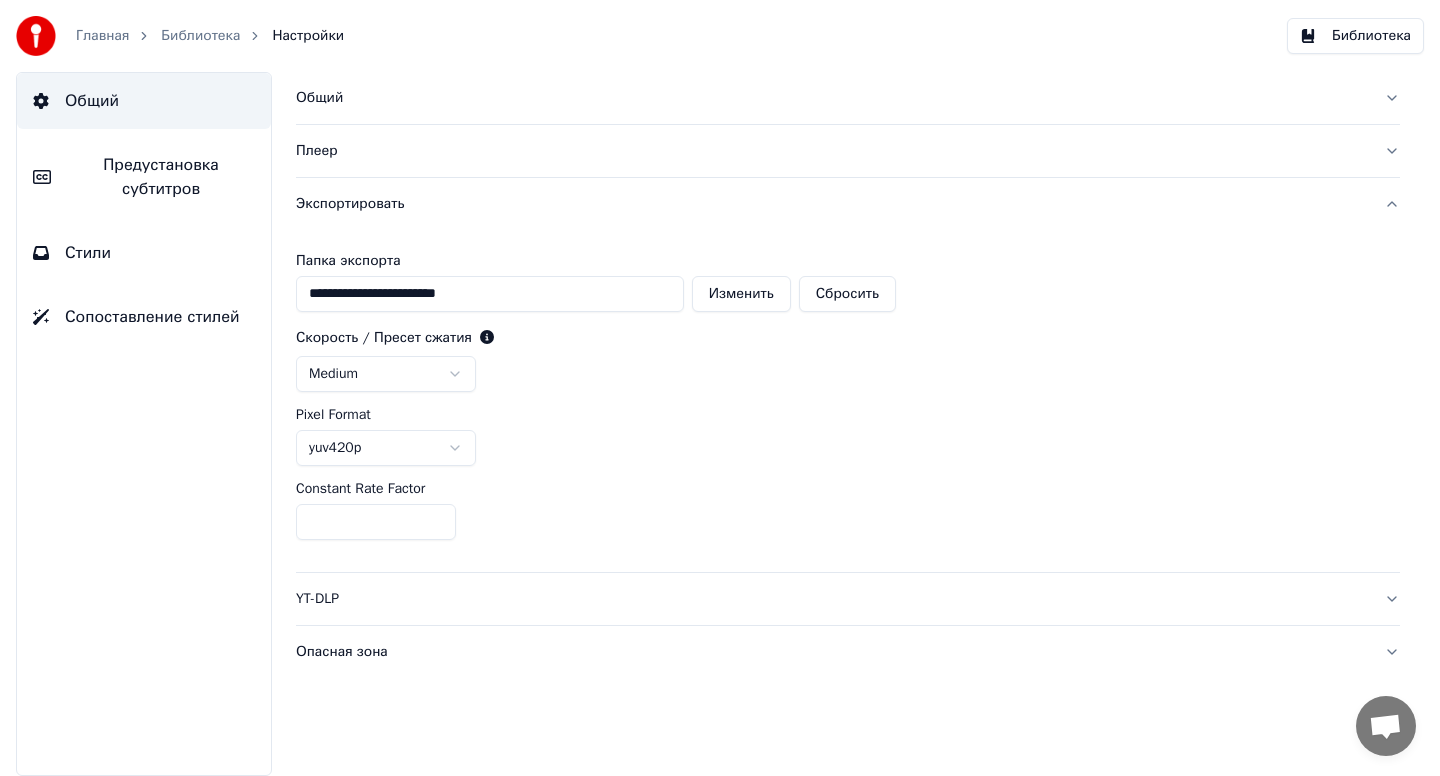 click on "**********" at bounding box center (720, 388) 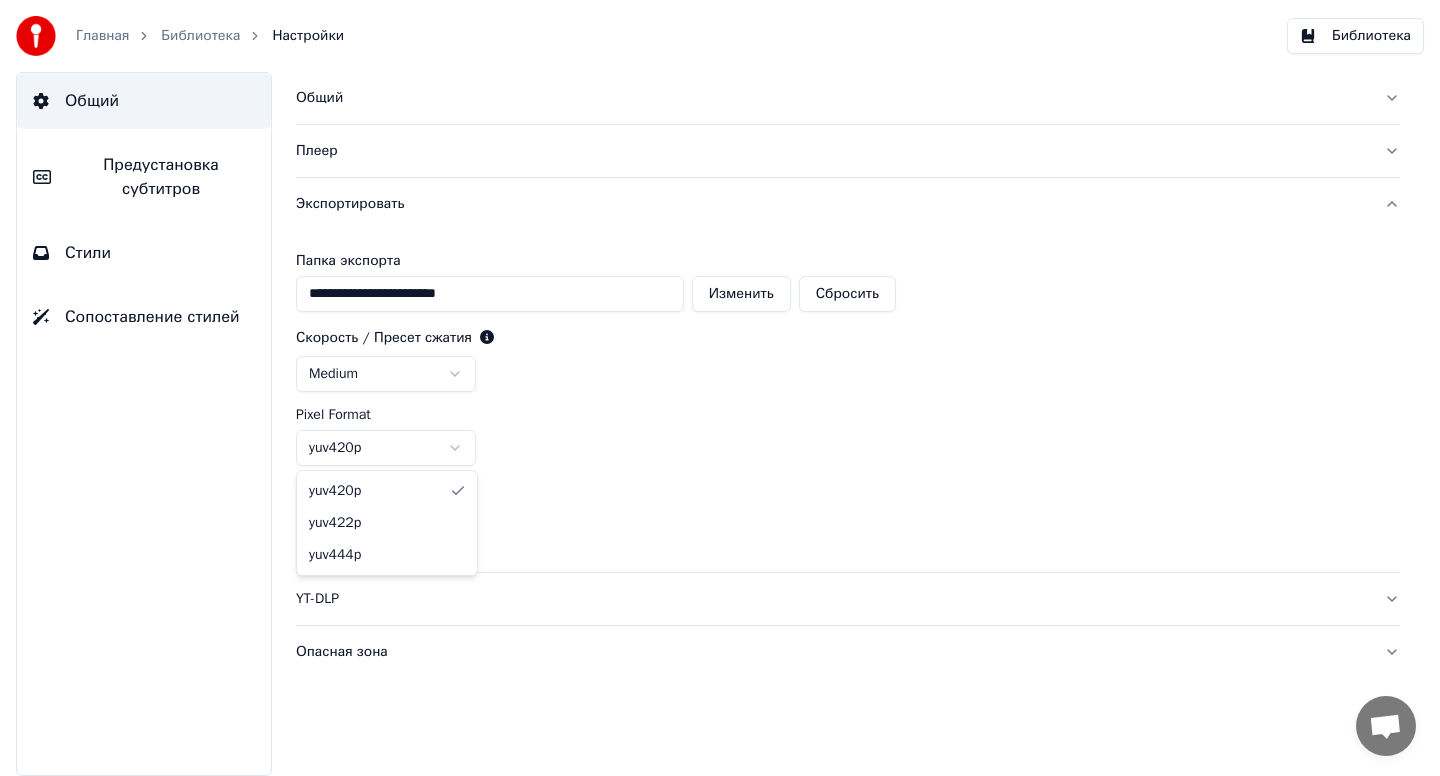 click on "**********" at bounding box center (720, 388) 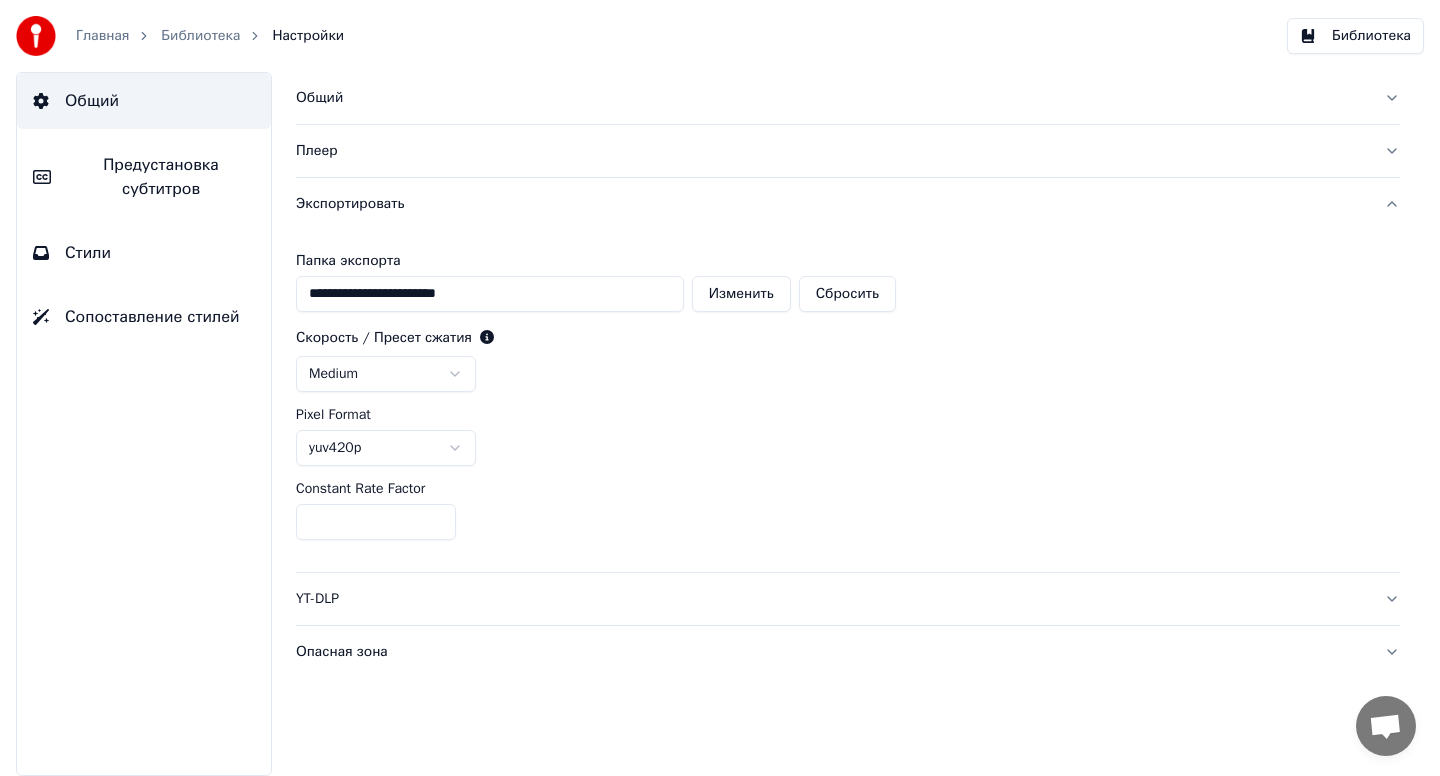 click on "YT-DLP" at bounding box center [848, 599] 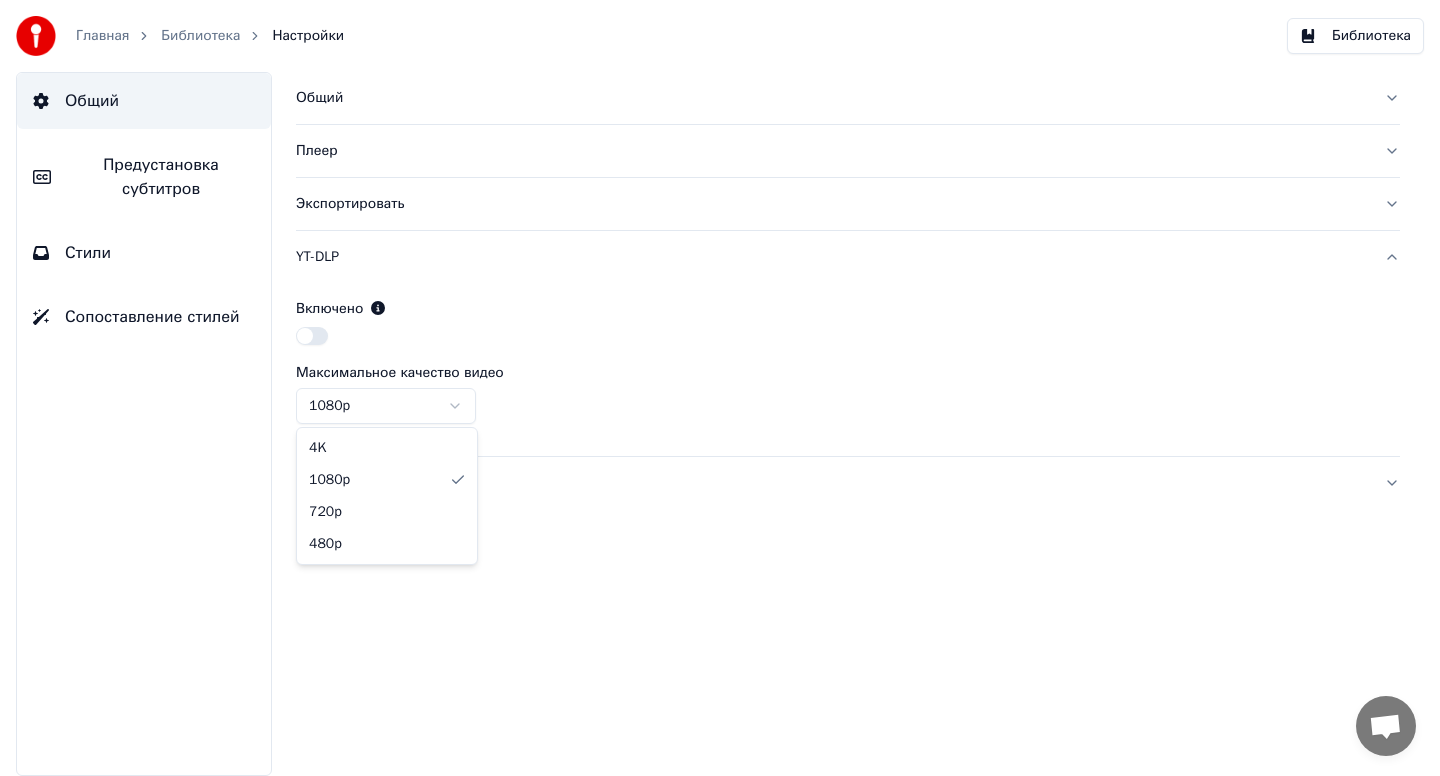 click on "Главная Библиотека Настройки Библиотека Общий Предустановка субтитров Стили Сопоставление стилей Общий Плеер Экспортировать YT-DLP Включено Максимальное качество видео 1080p Опасная зона 4K 1080p 720p 480p" at bounding box center [720, 388] 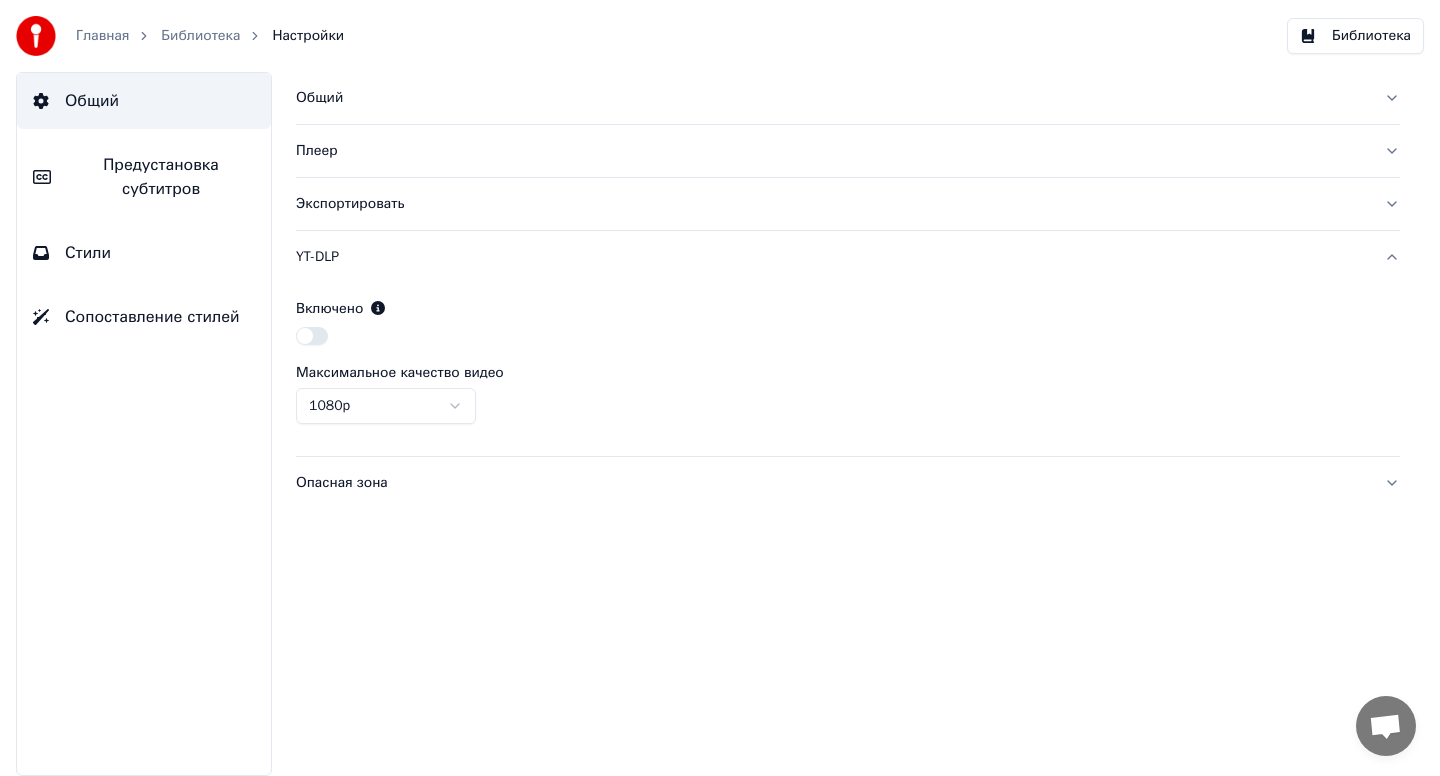 click on "Главная Библиотека Настройки Библиотека Общий Предустановка субтитров Стили Сопоставление стилей Общий Плеер Экспортировать YT-DLP Включено Максимальное качество видео 1080p Опасная зона" at bounding box center (720, 388) 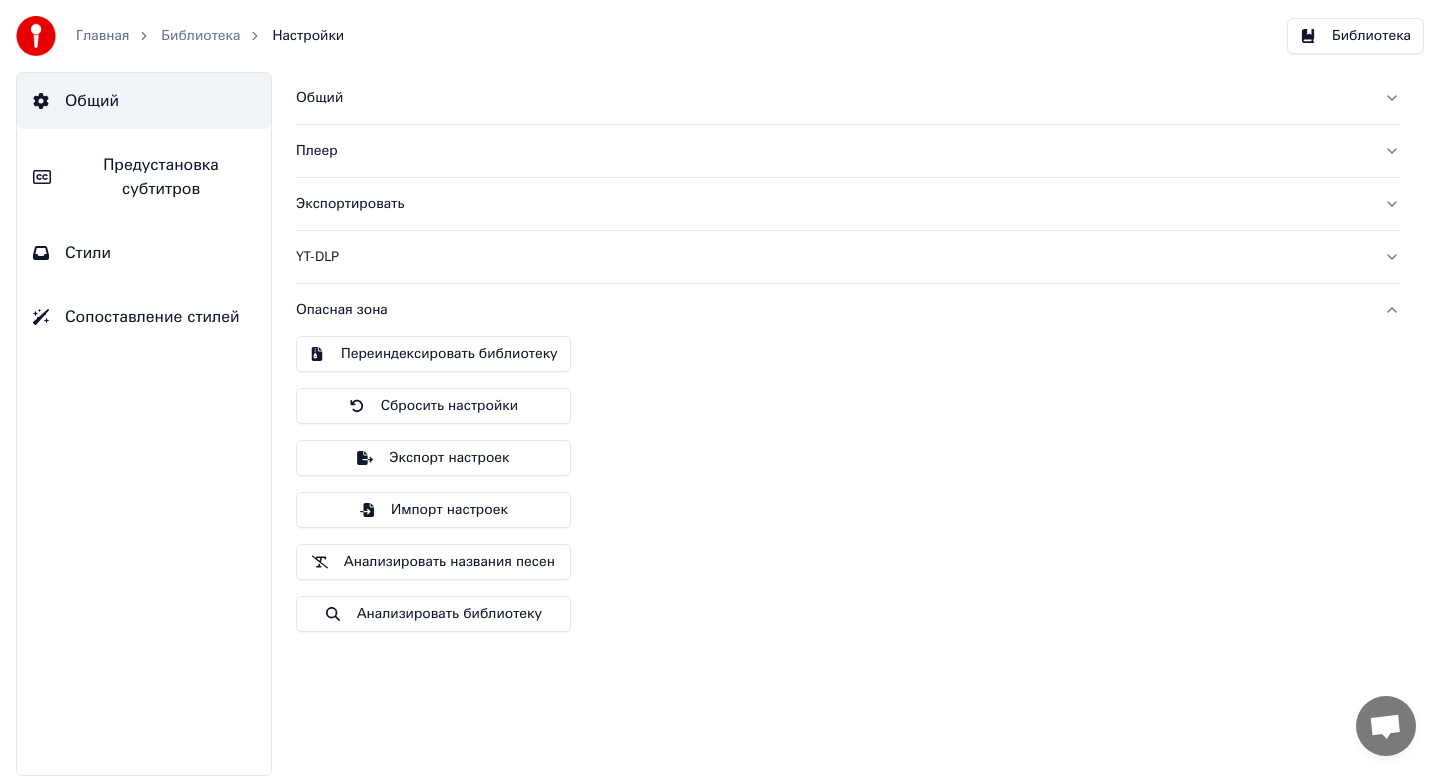 click on "Плеер" at bounding box center (832, 151) 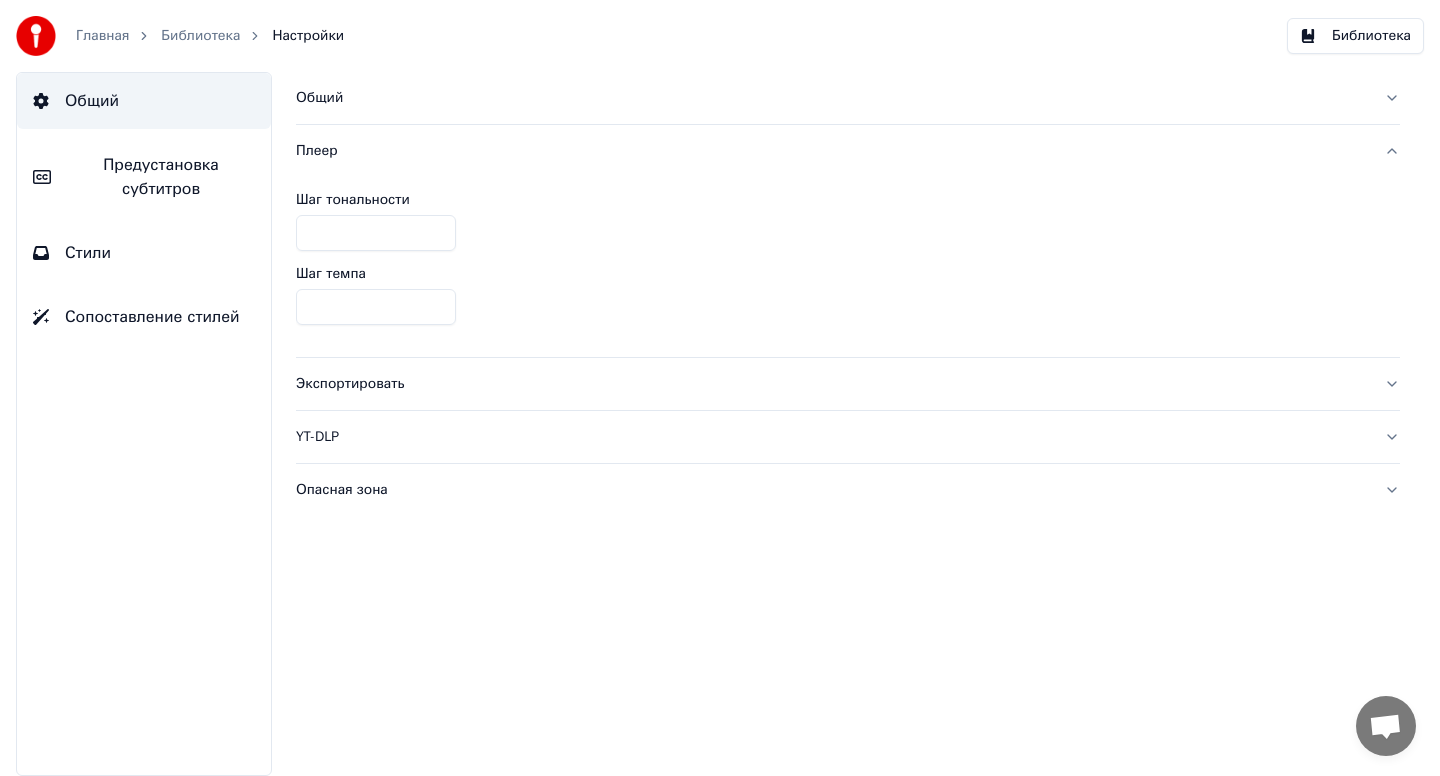 click on "Общий" at bounding box center (832, 98) 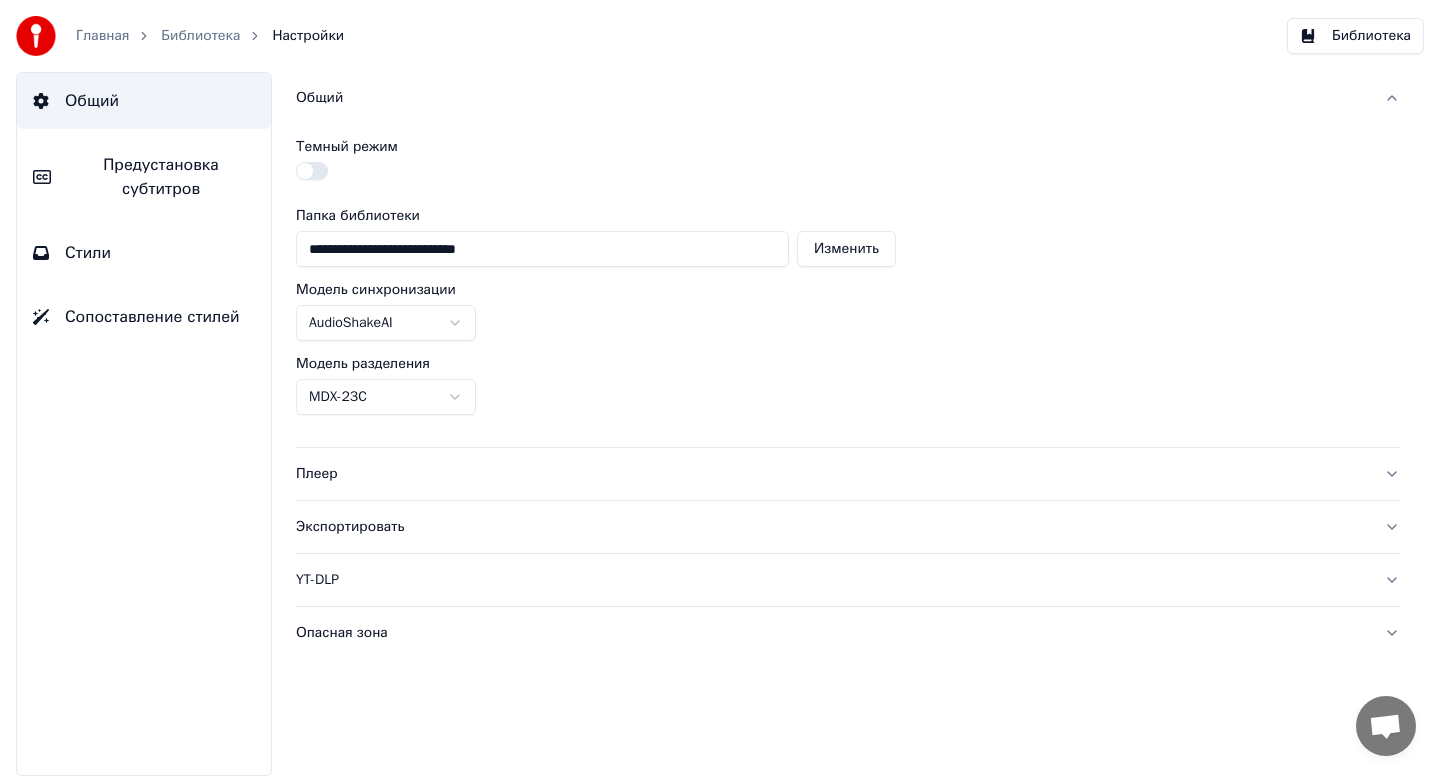 click on "Библиотека" at bounding box center [1355, 36] 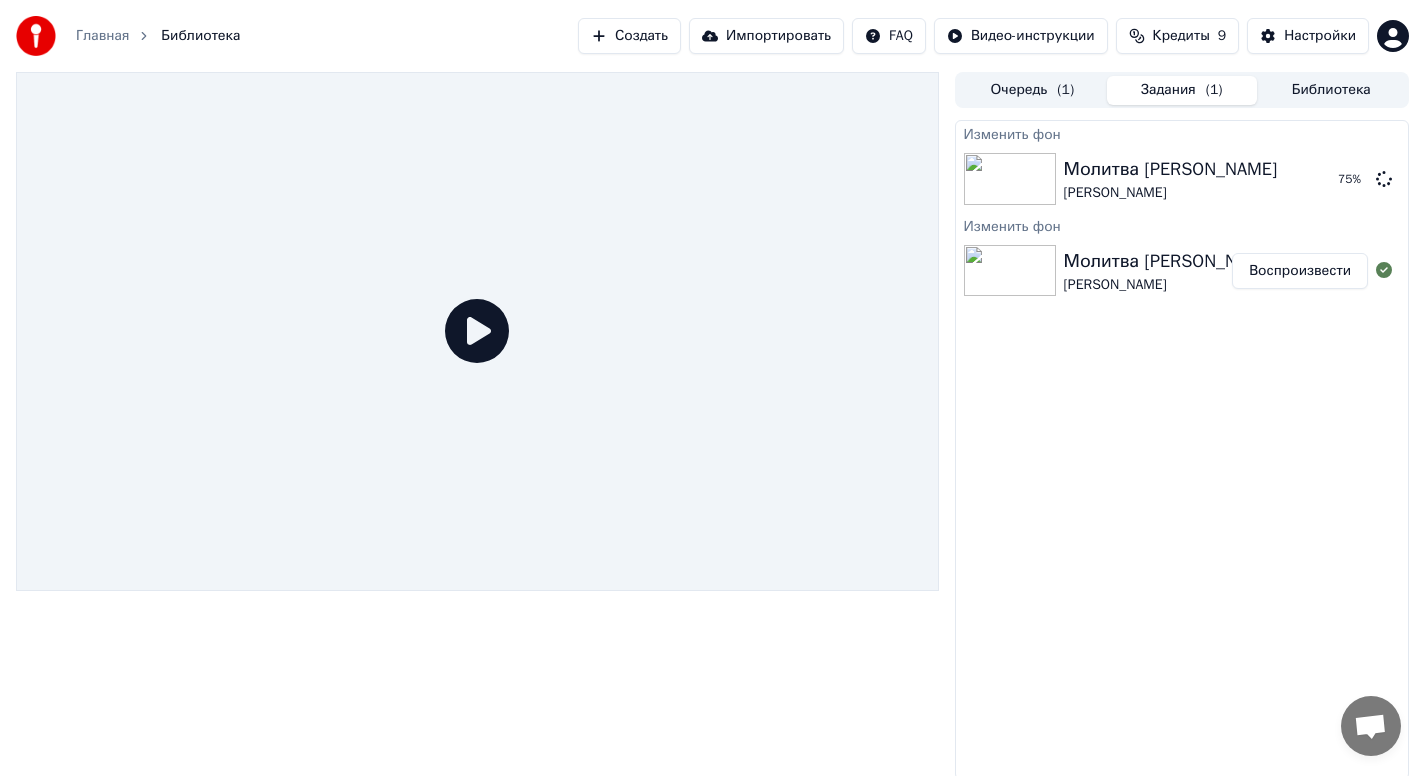 click on "Задания ( 1 )" at bounding box center (1181, 90) 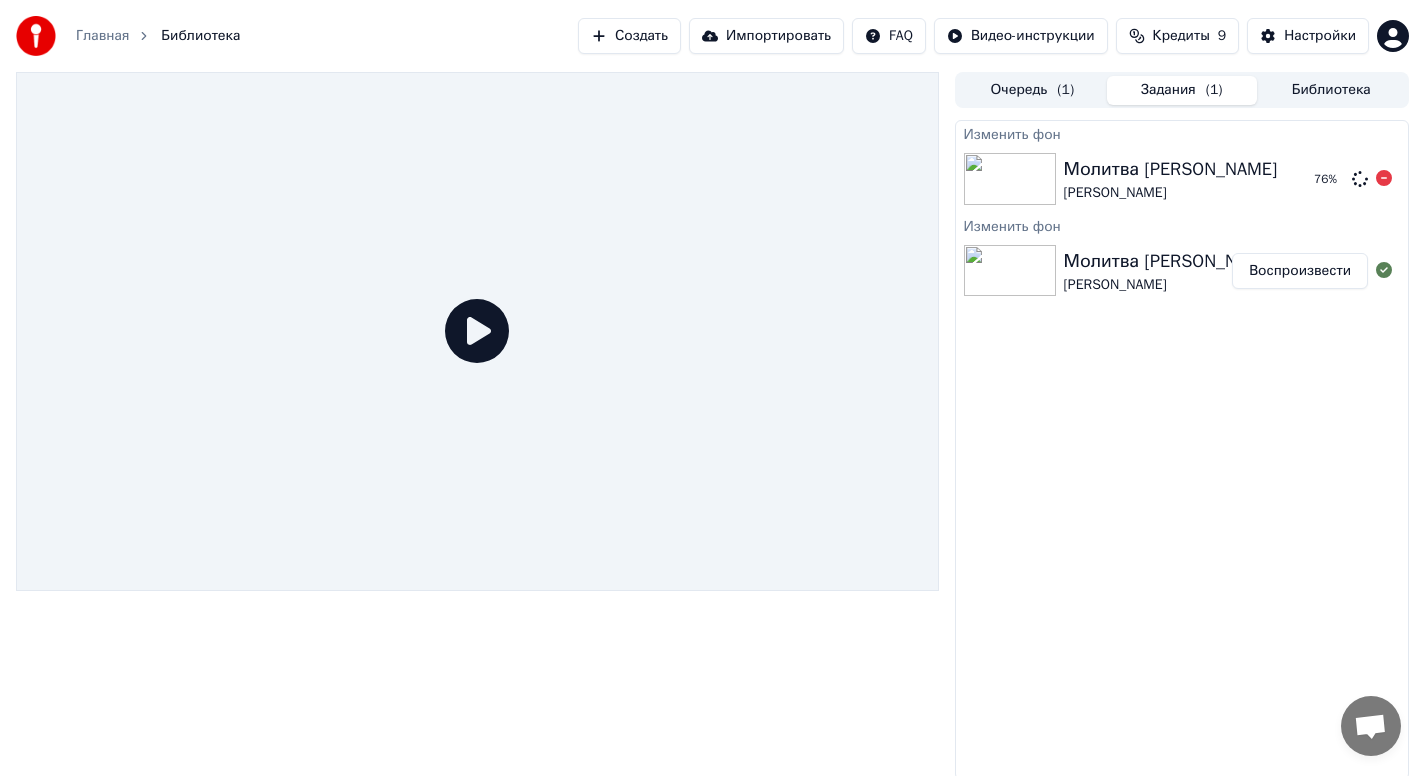 click on "Молитва [PERSON_NAME]" at bounding box center (1171, 169) 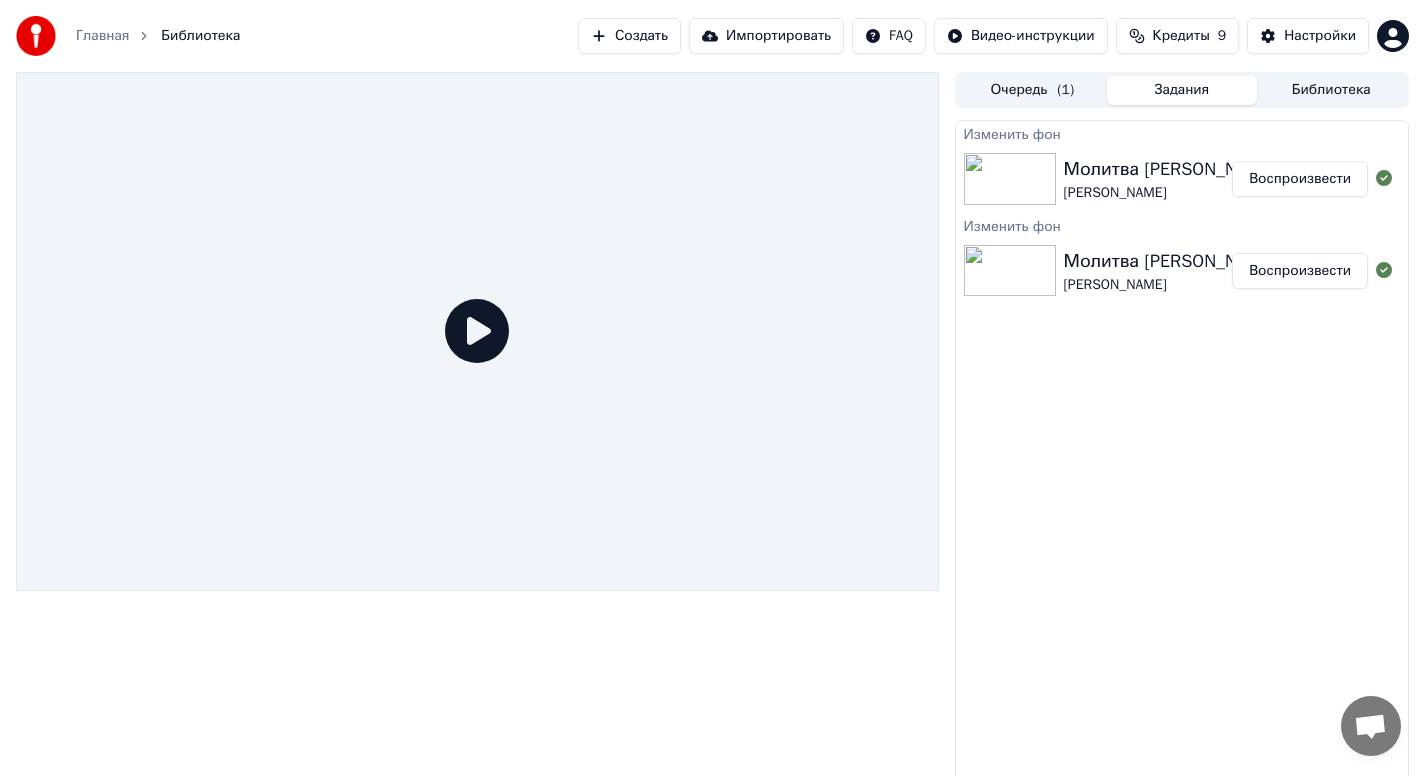 click on "Воспроизвести" at bounding box center [1300, 179] 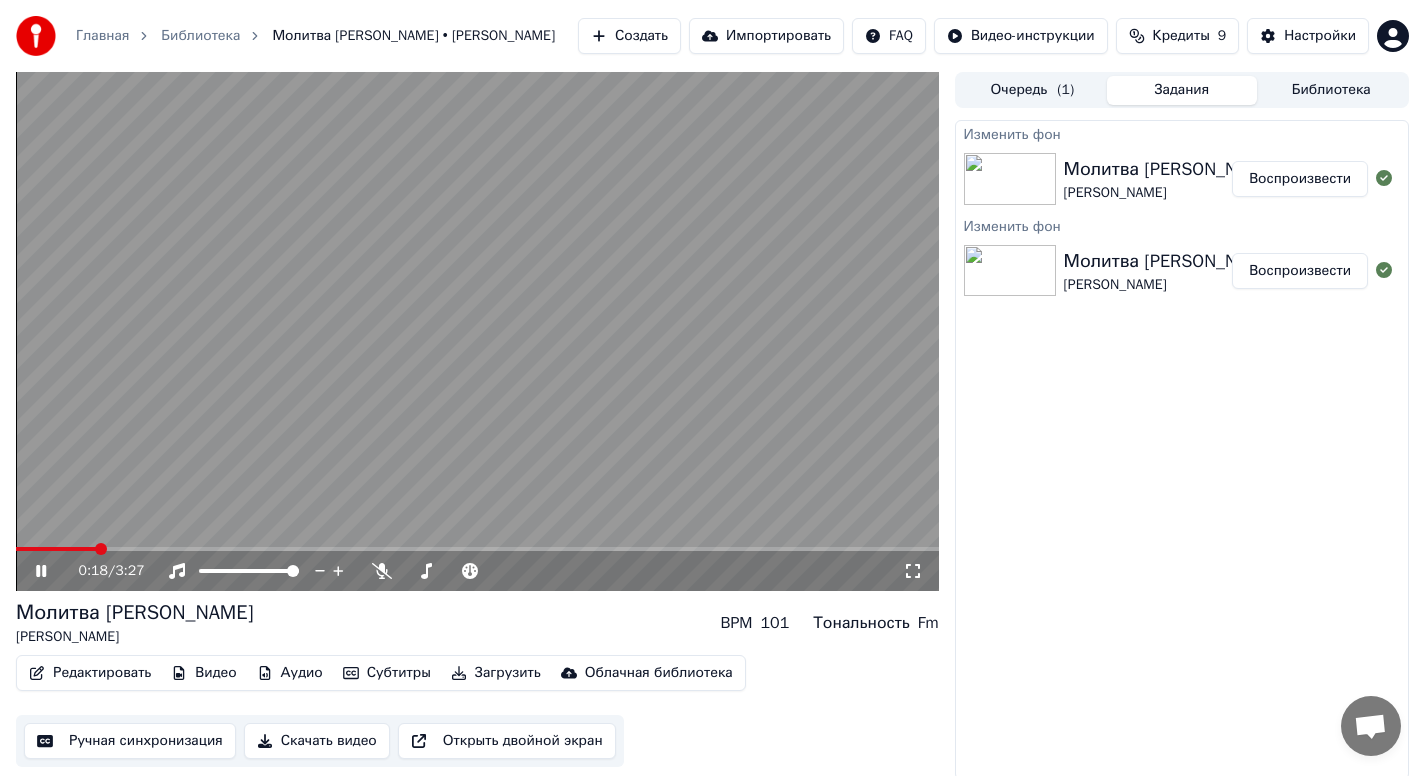 scroll, scrollTop: 13, scrollLeft: 0, axis: vertical 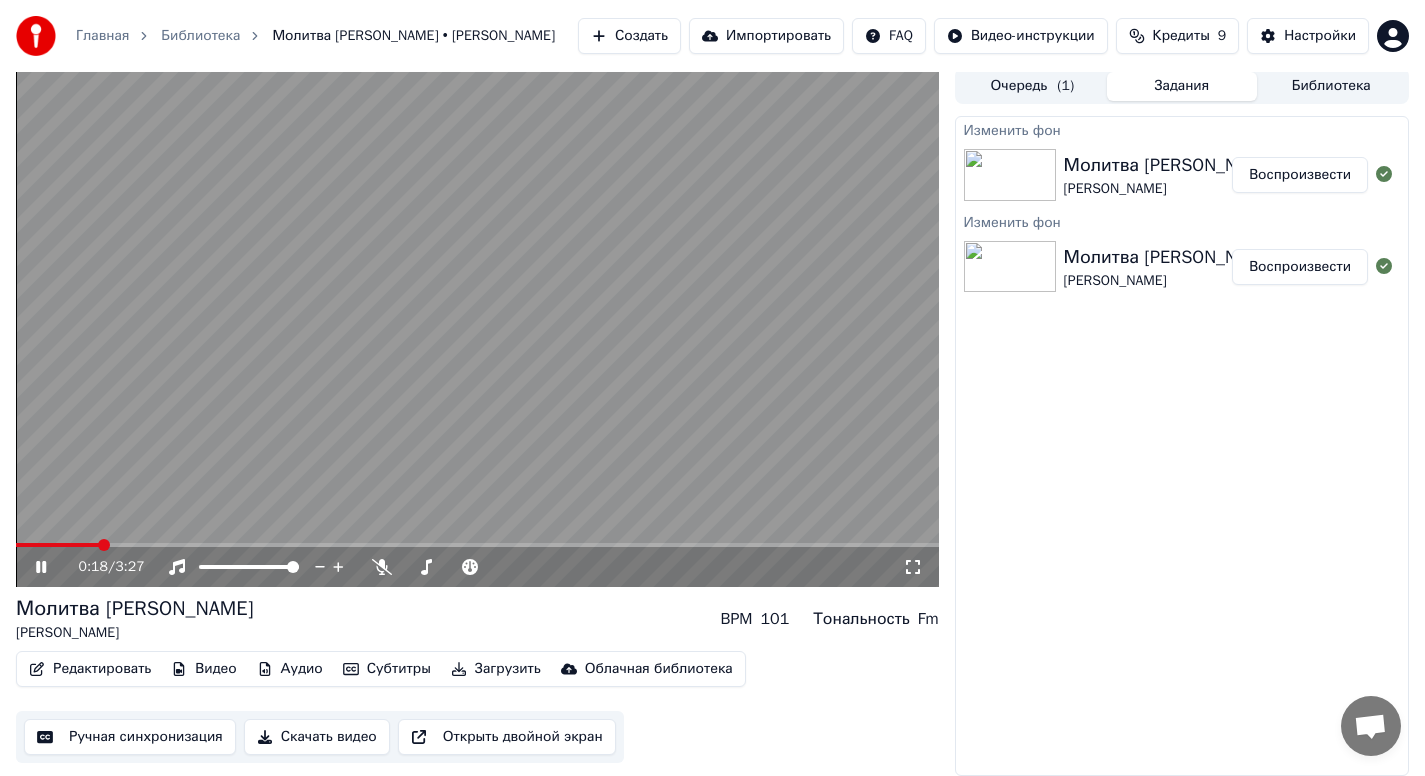 click at bounding box center (477, 327) 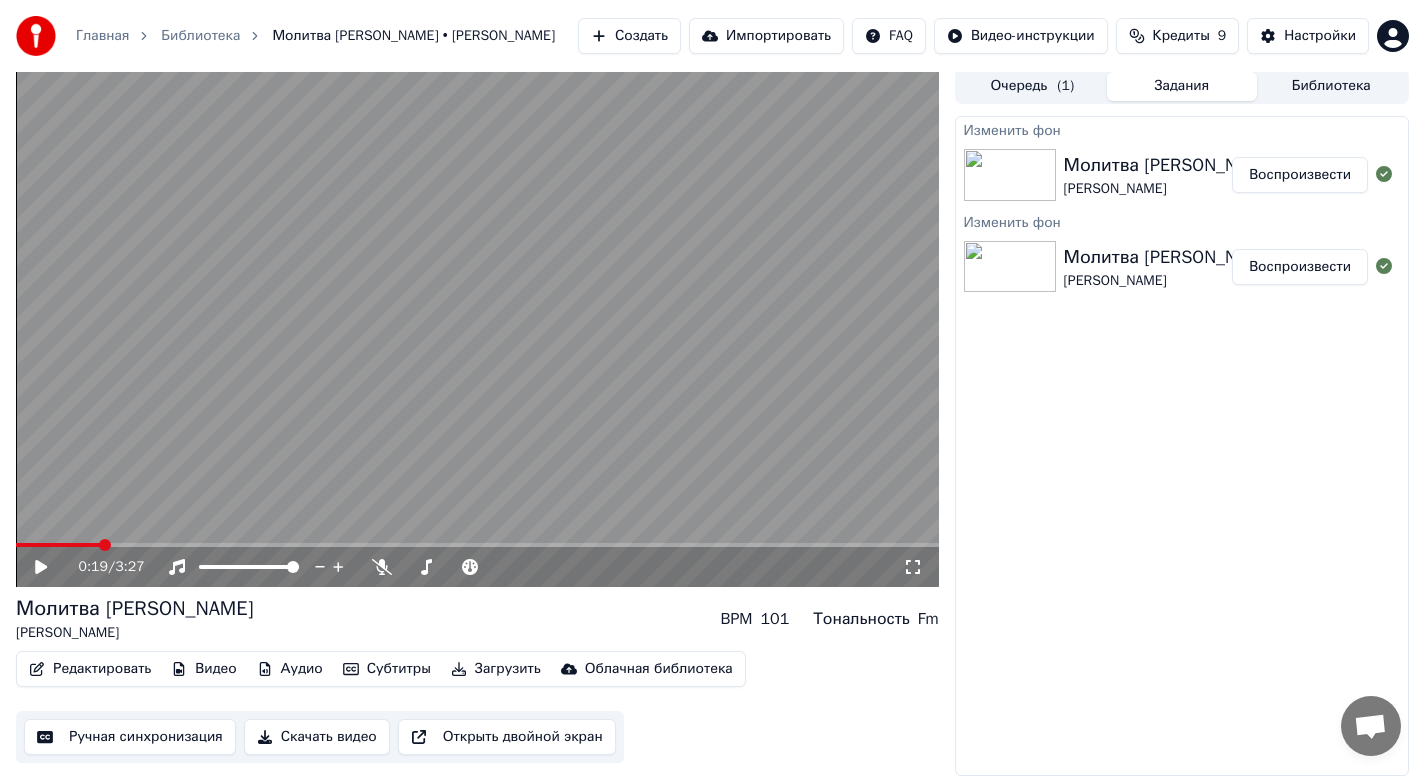 click on "Скачать видео" at bounding box center (317, 737) 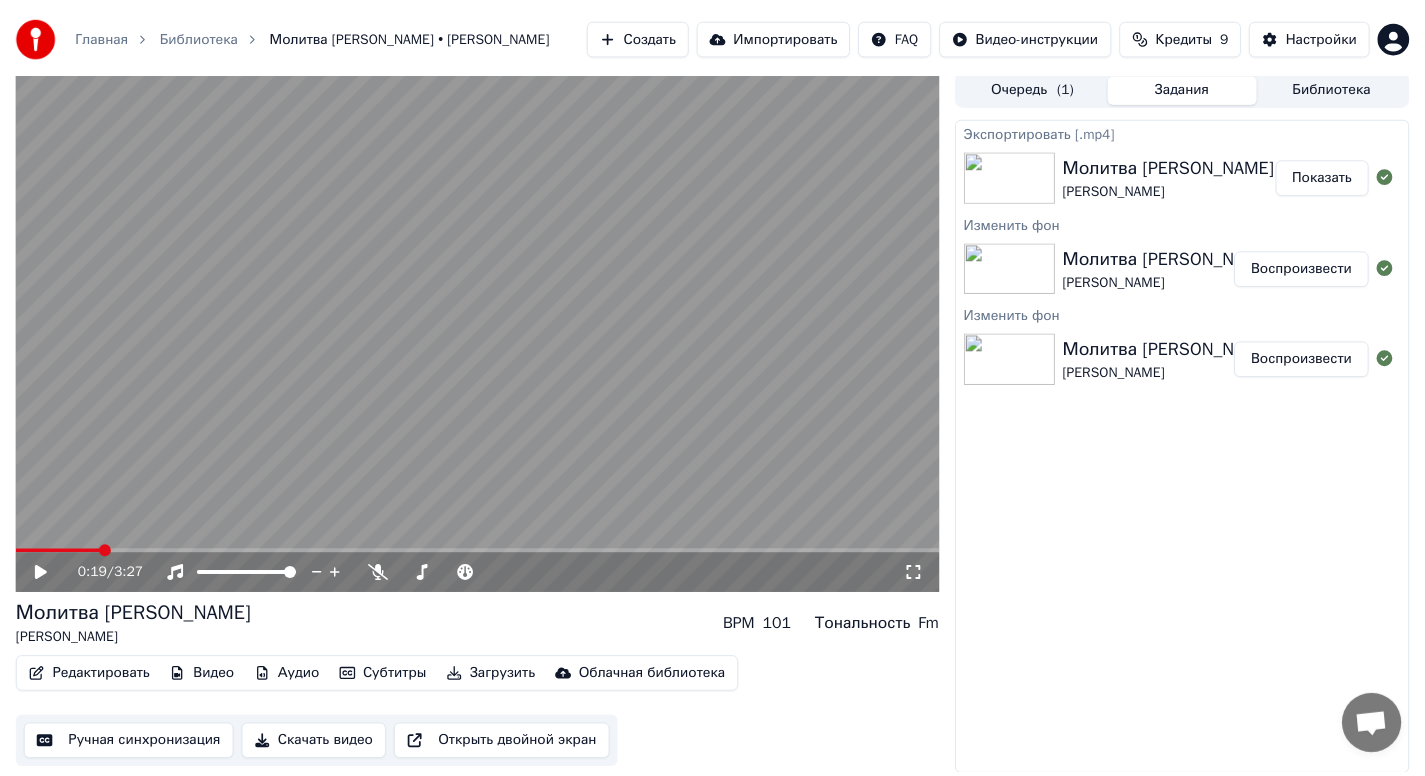 scroll, scrollTop: 13, scrollLeft: 0, axis: vertical 